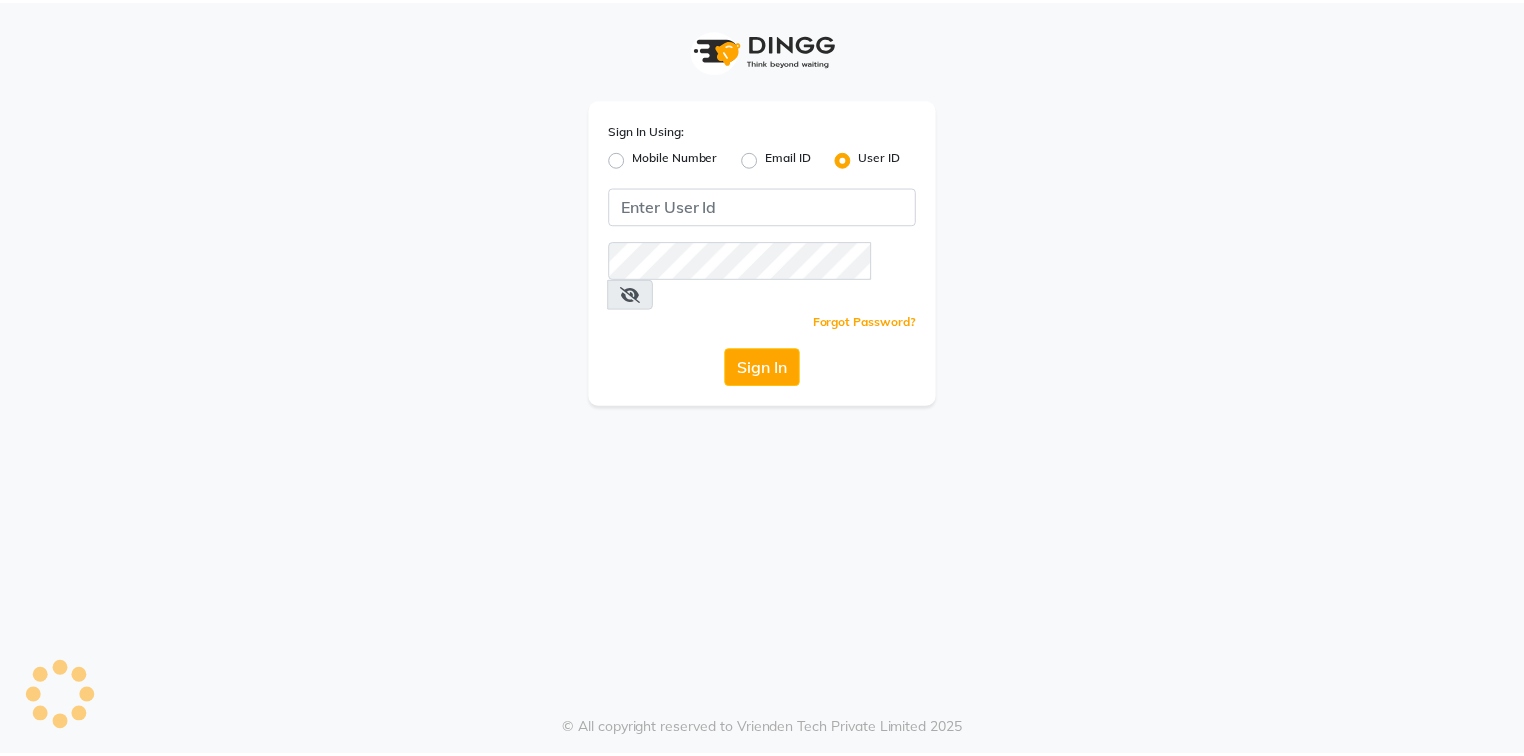 scroll, scrollTop: 0, scrollLeft: 0, axis: both 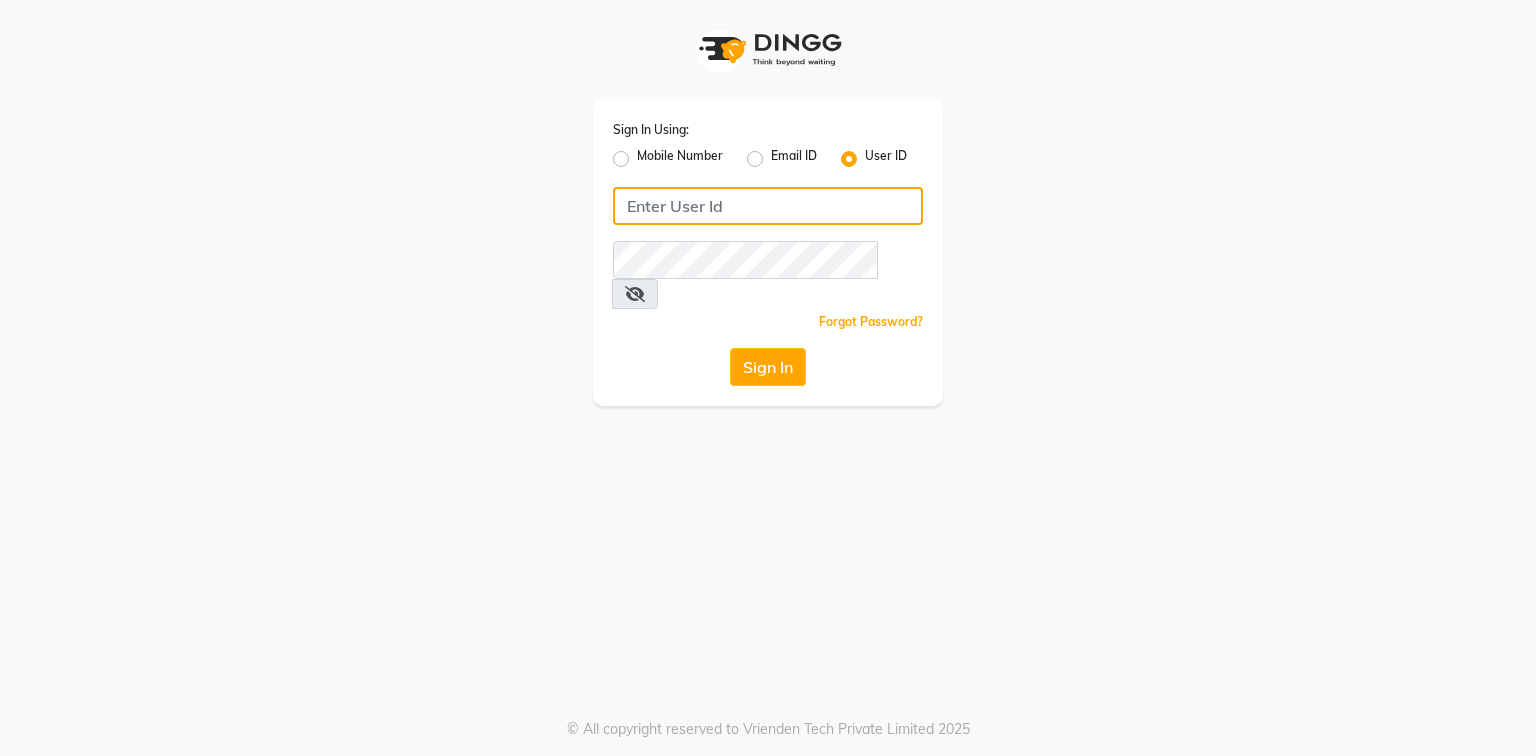 click 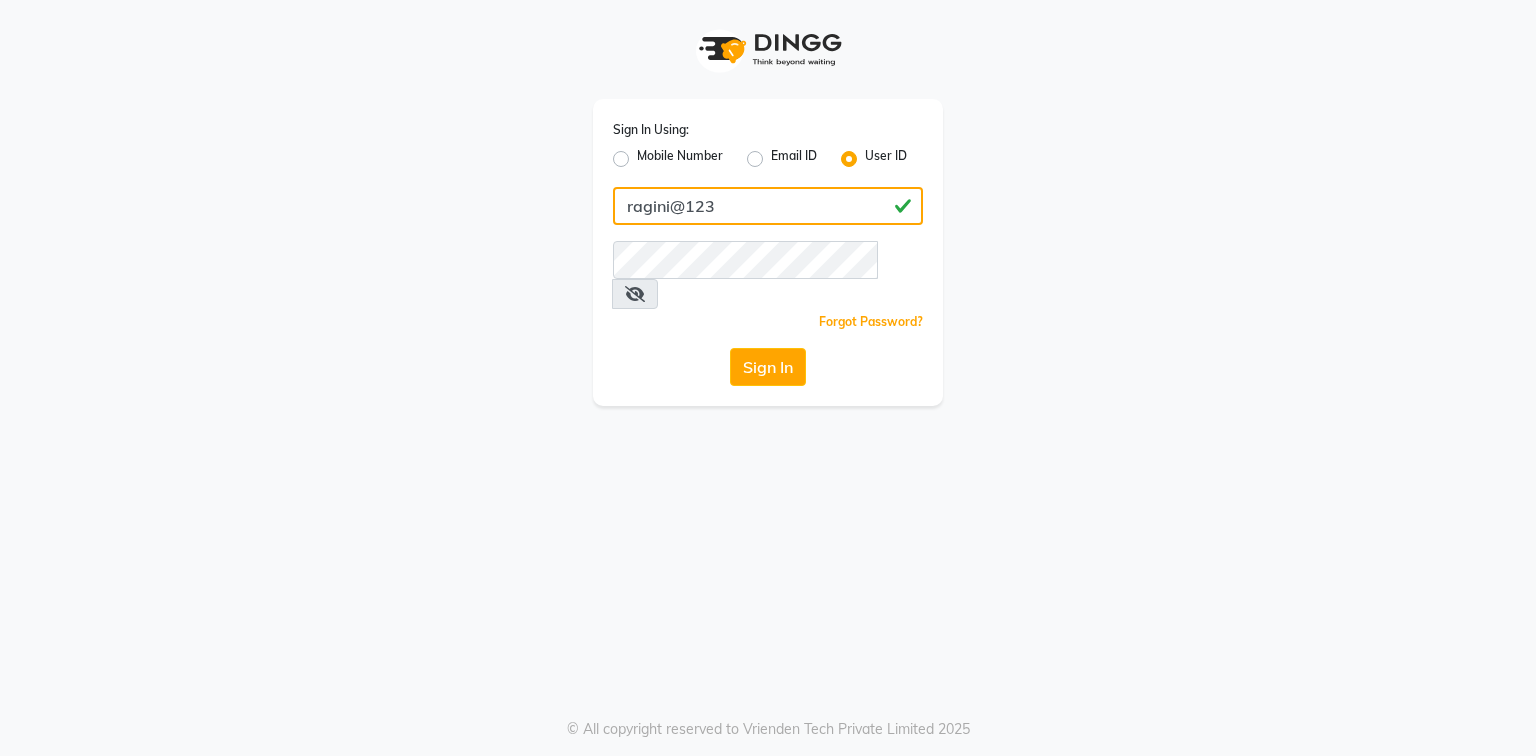 type on "ragini@123" 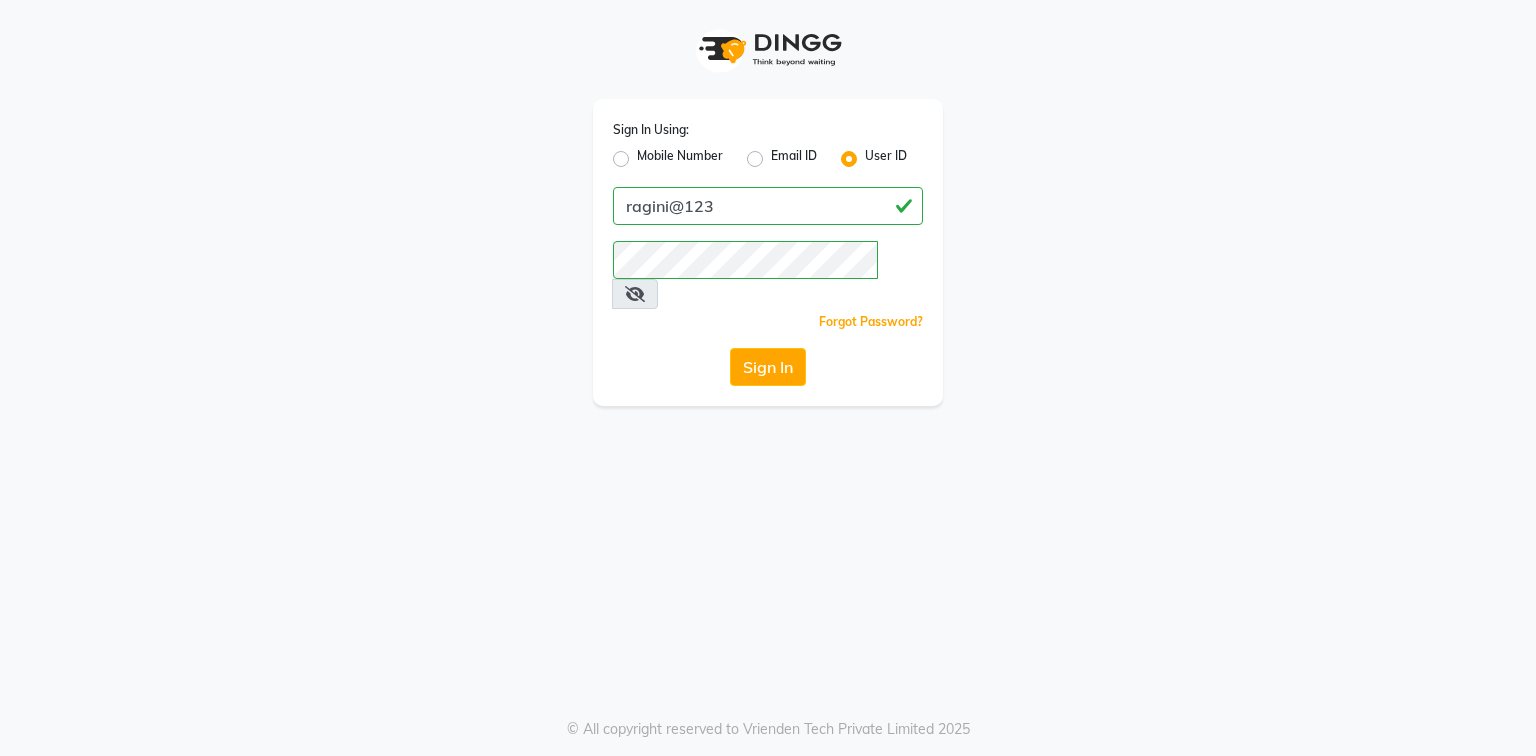 click on "Sign In" 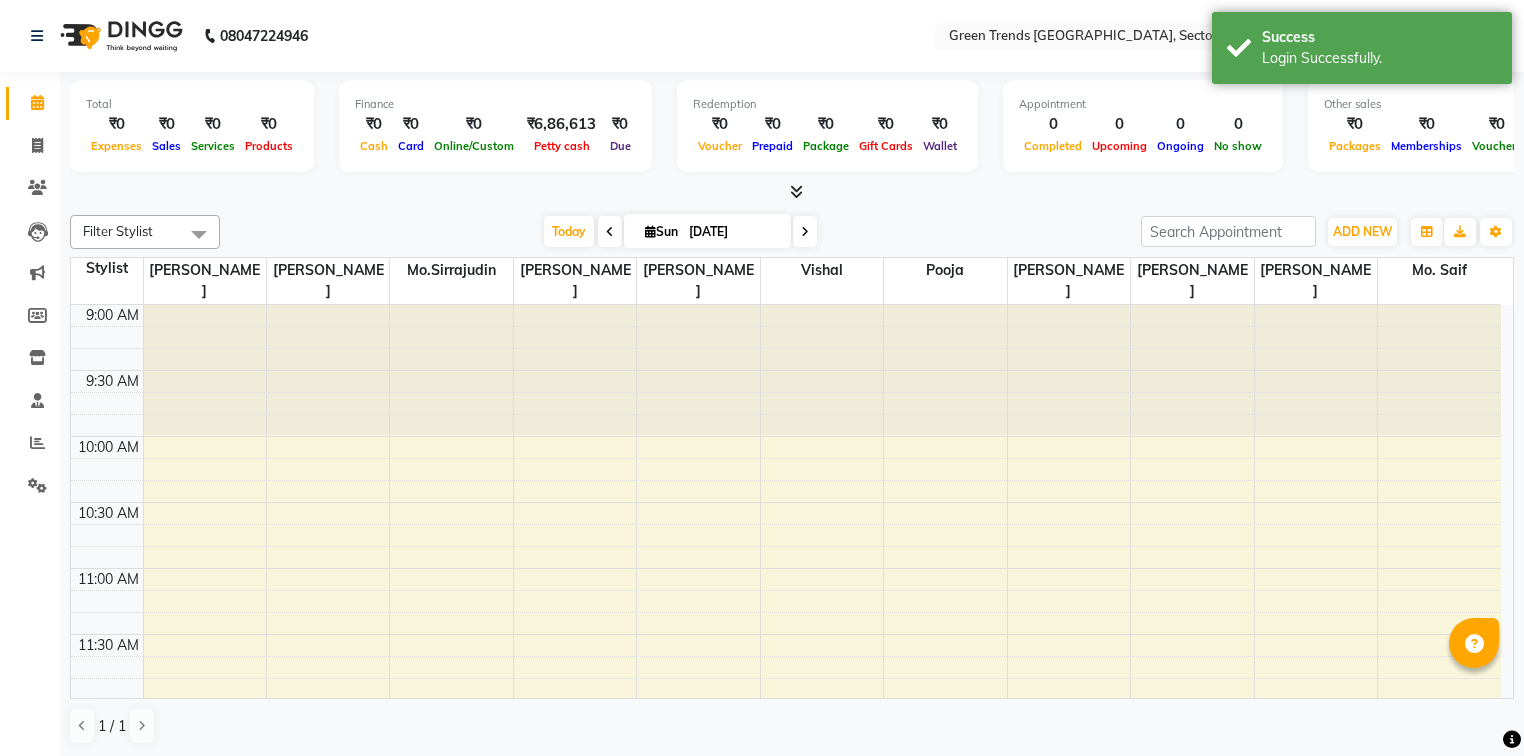 scroll, scrollTop: 0, scrollLeft: 0, axis: both 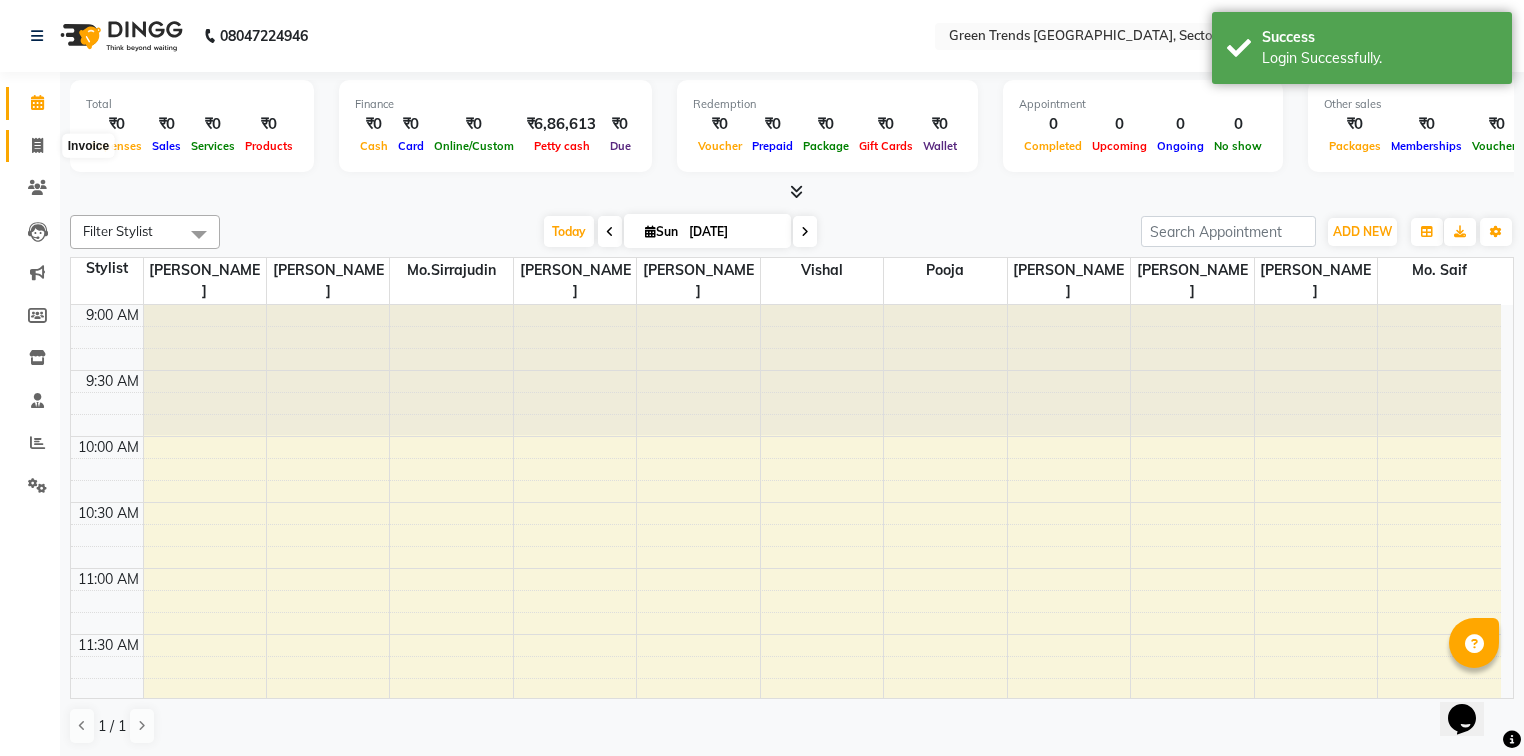 click 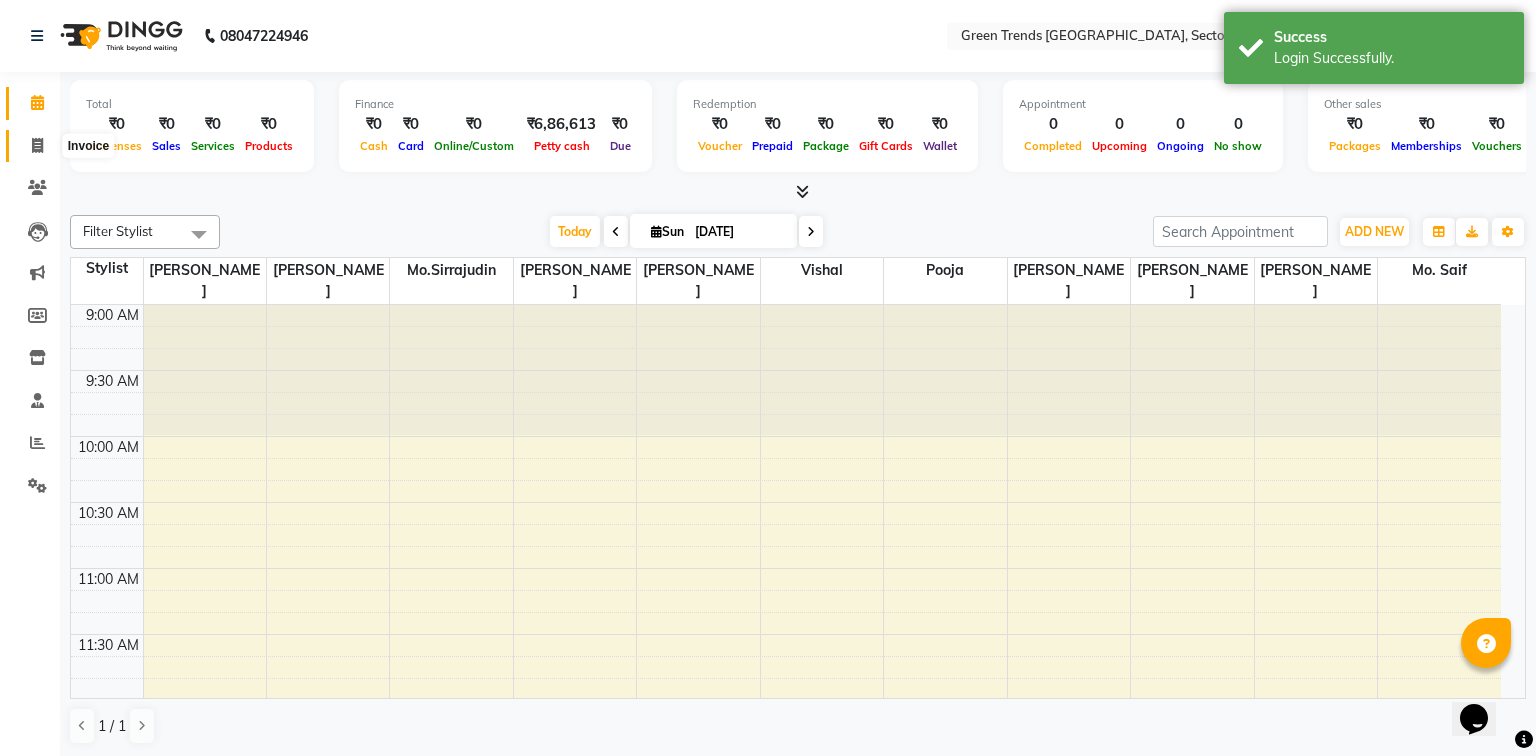 select on "7023" 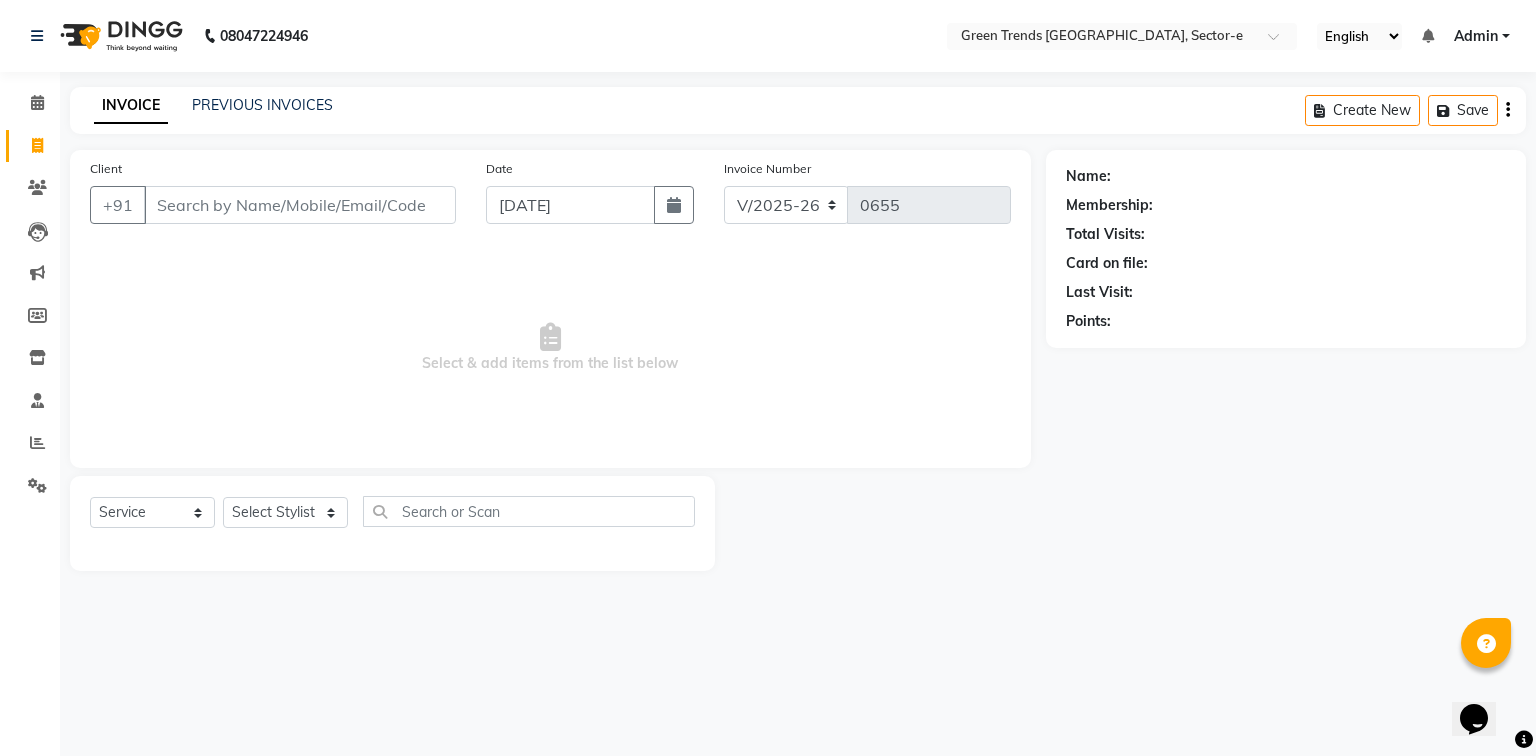 click on "Client" at bounding box center (300, 205) 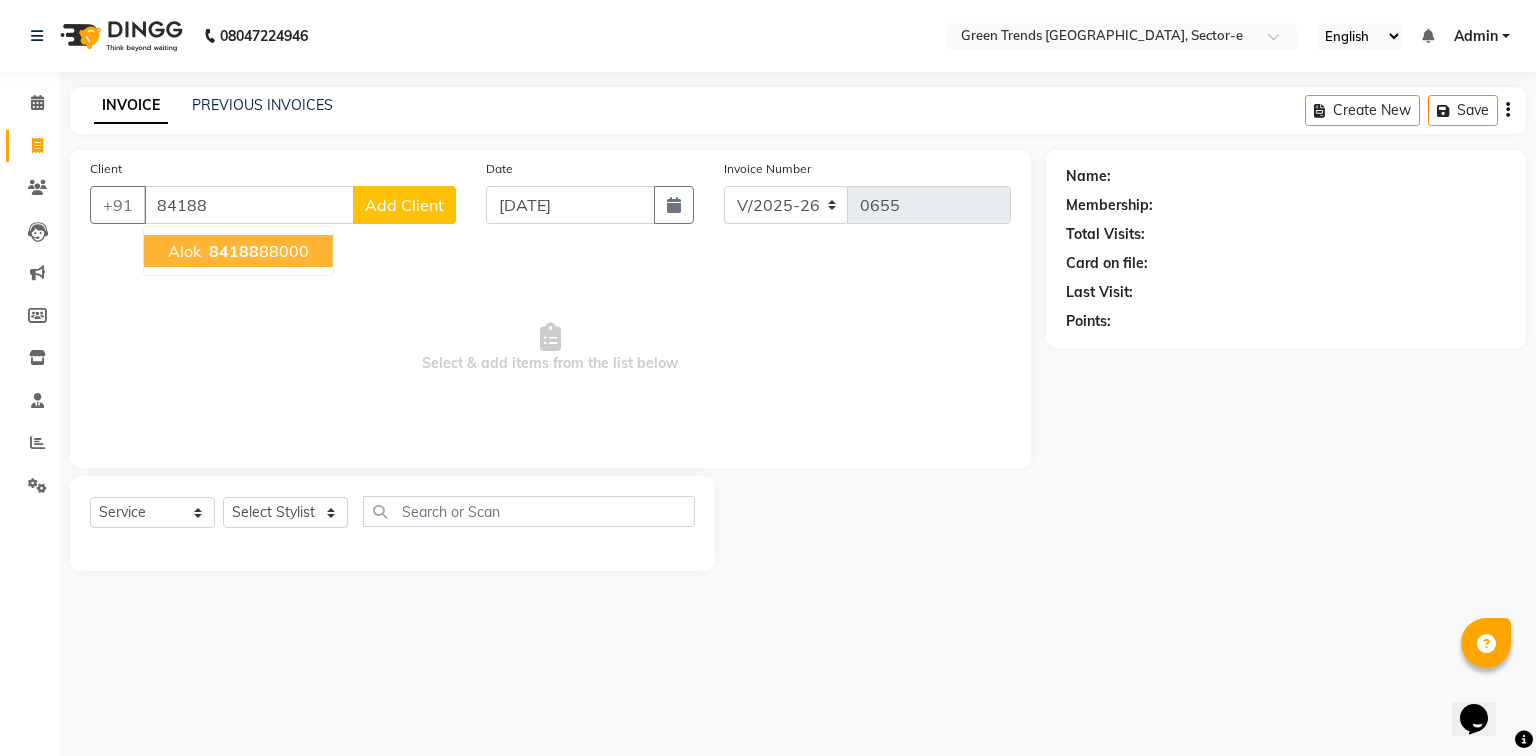 click on "84188" at bounding box center [234, 251] 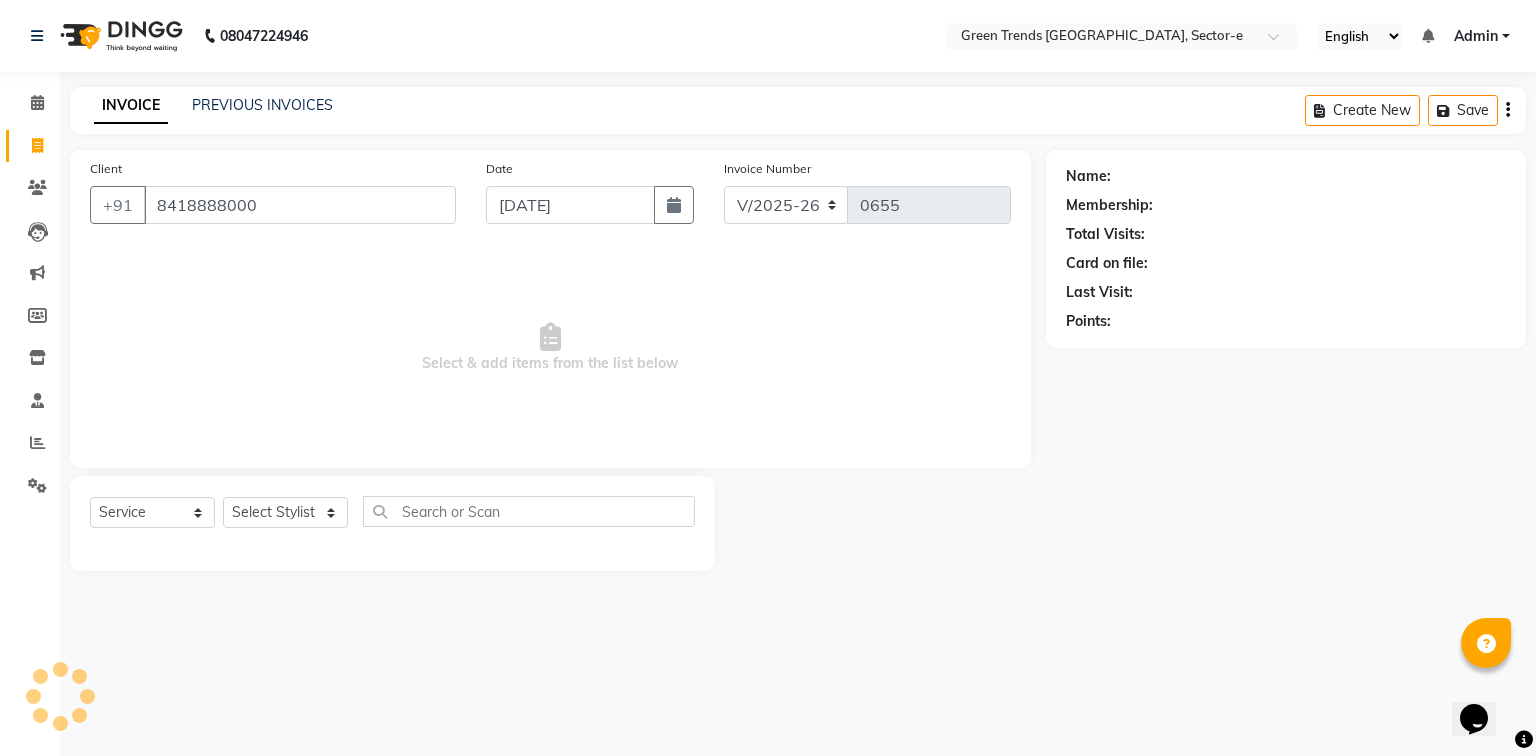 type on "8418888000" 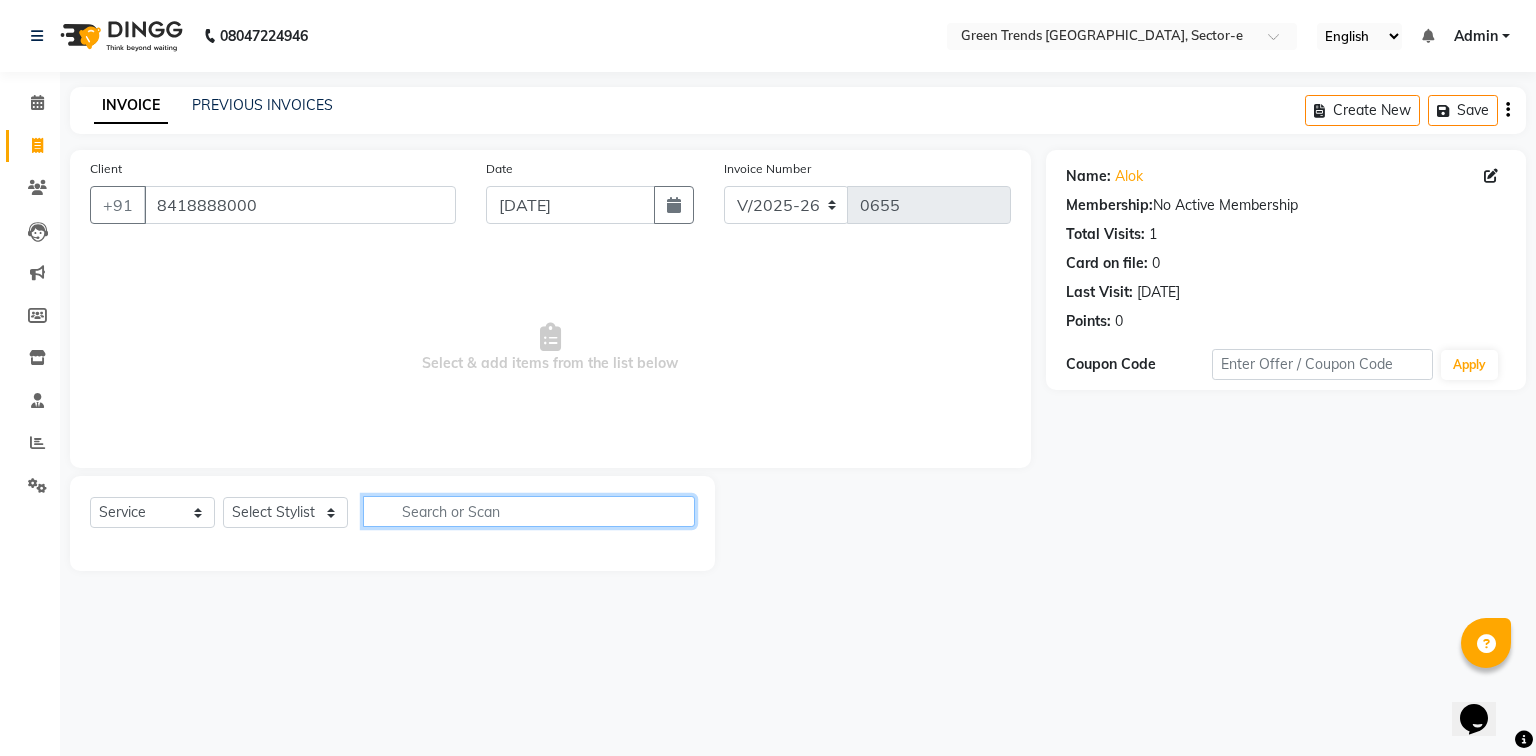 click 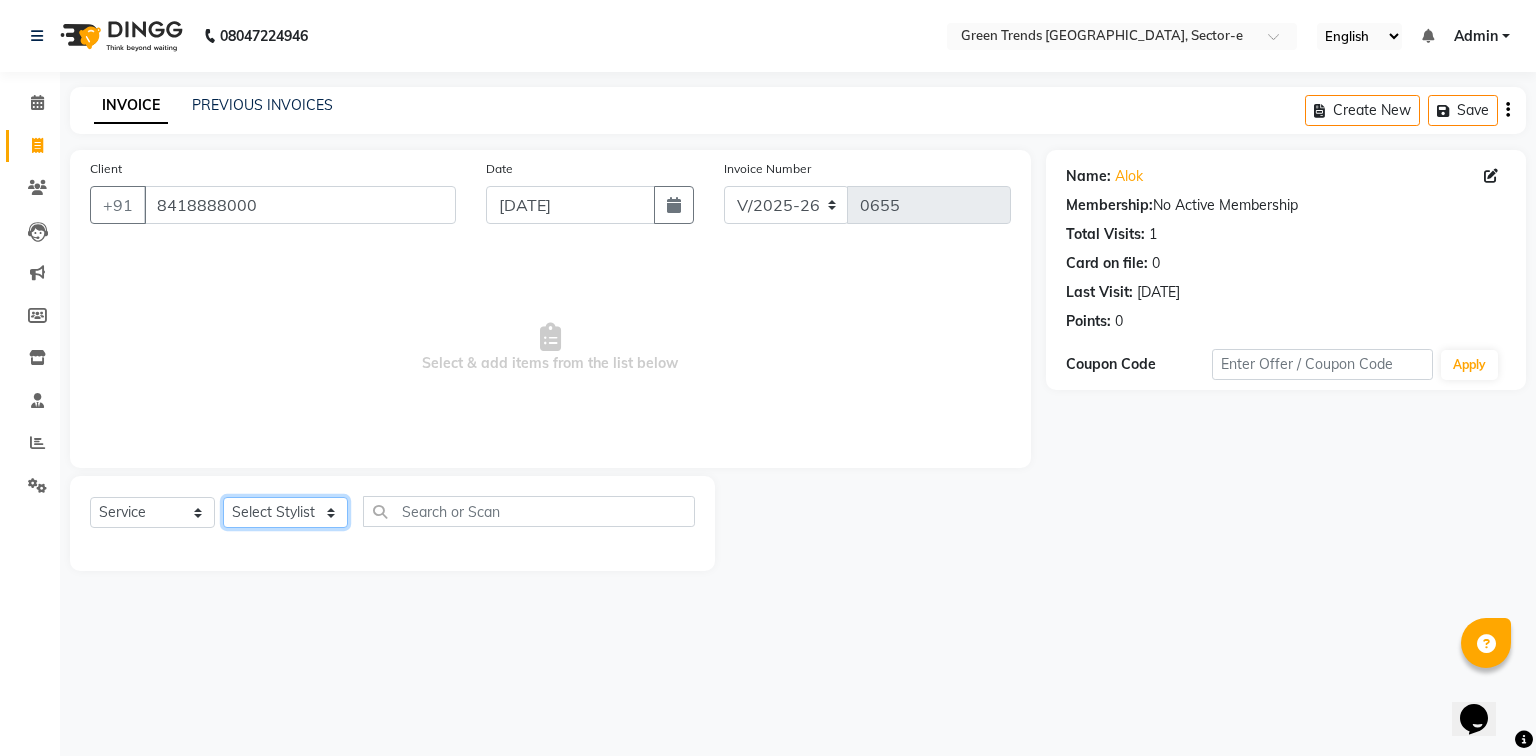 click on "Select Stylist [PERSON_NAME] [PERSON_NAME] Mo. [PERSON_NAME].[PERSON_NAME] [PERSON_NAME] Pooja [PERSON_NAME] [PERSON_NAME] [PERSON_NAME] Vishal" 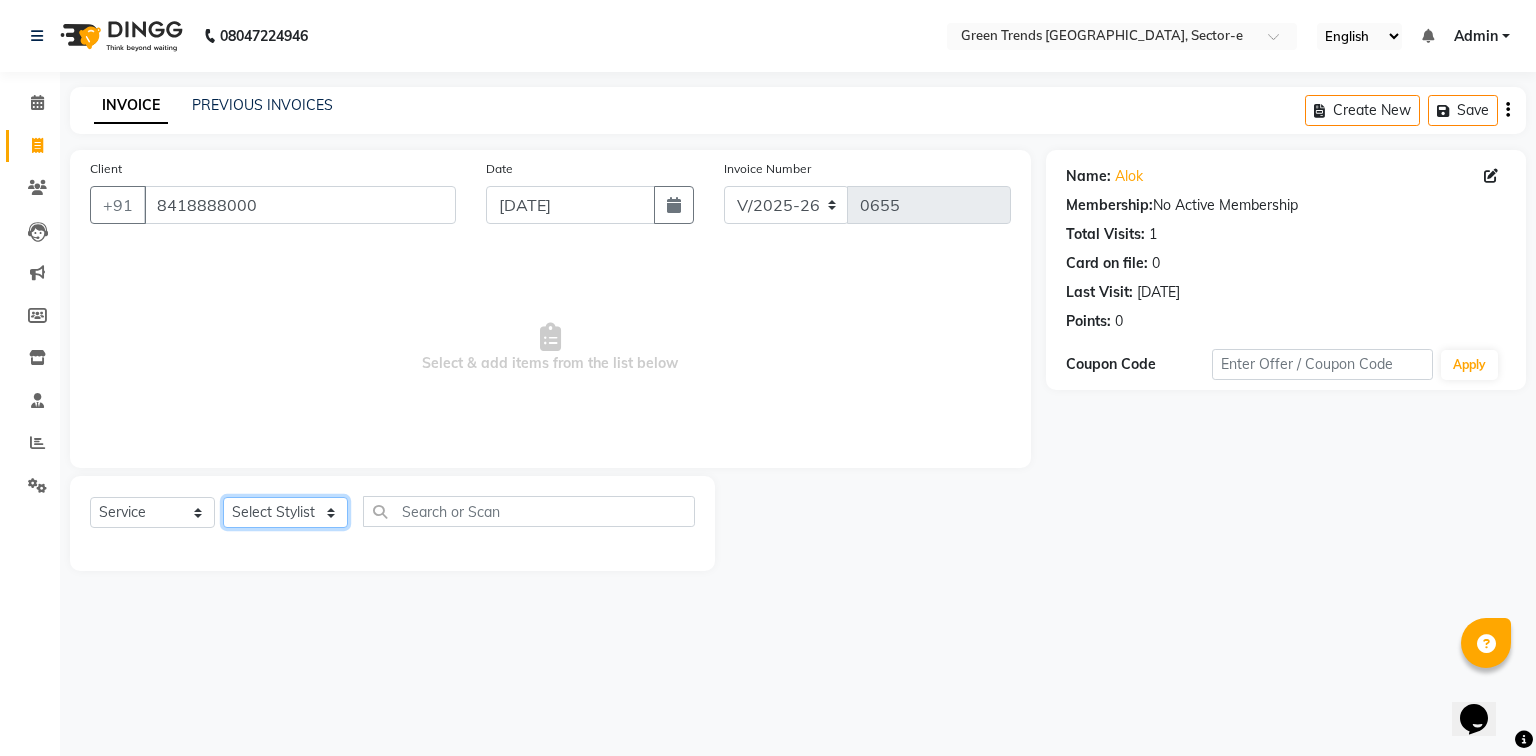 select on "58750" 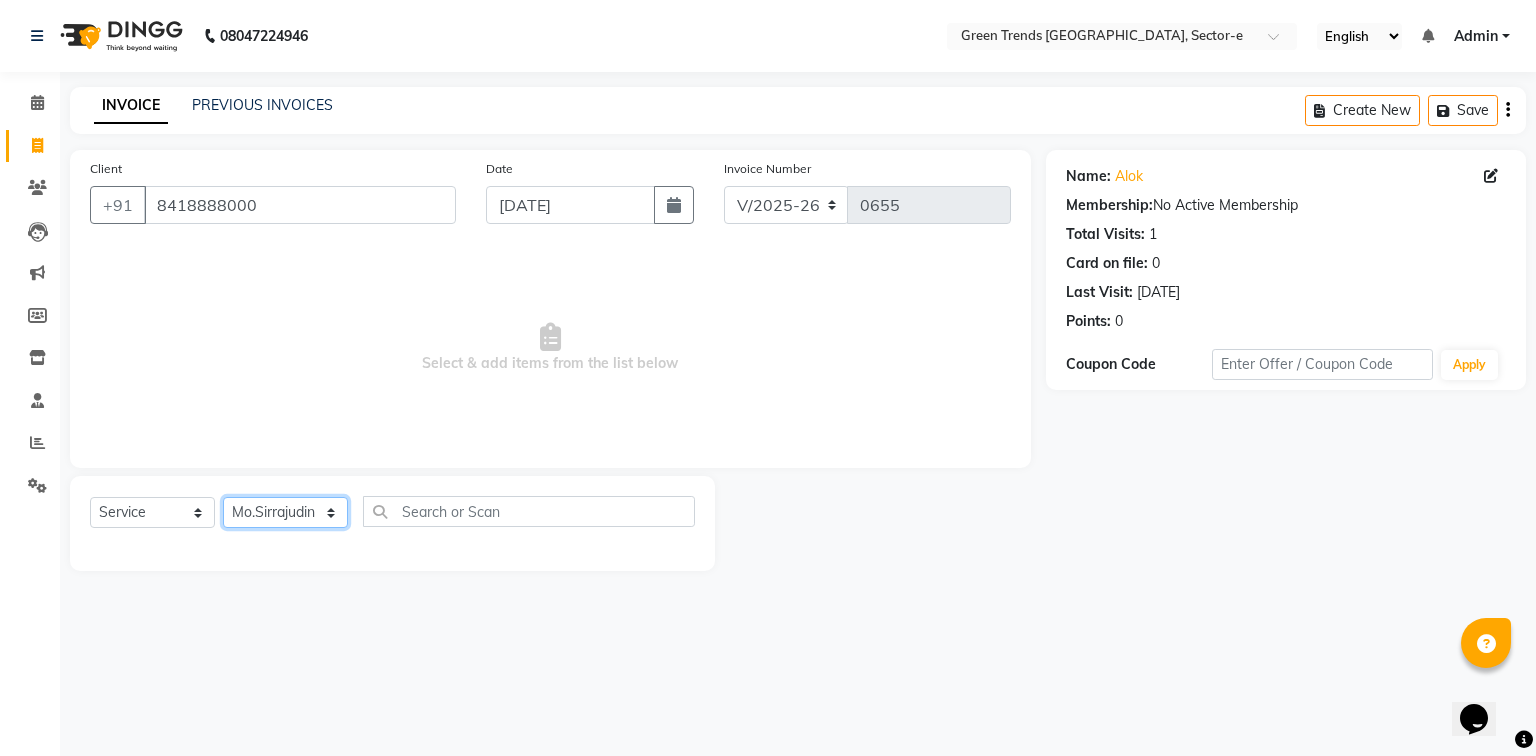 click on "Select Stylist [PERSON_NAME] [PERSON_NAME] Mo. [PERSON_NAME].[PERSON_NAME] [PERSON_NAME] Pooja [PERSON_NAME] [PERSON_NAME] [PERSON_NAME] Vishal" 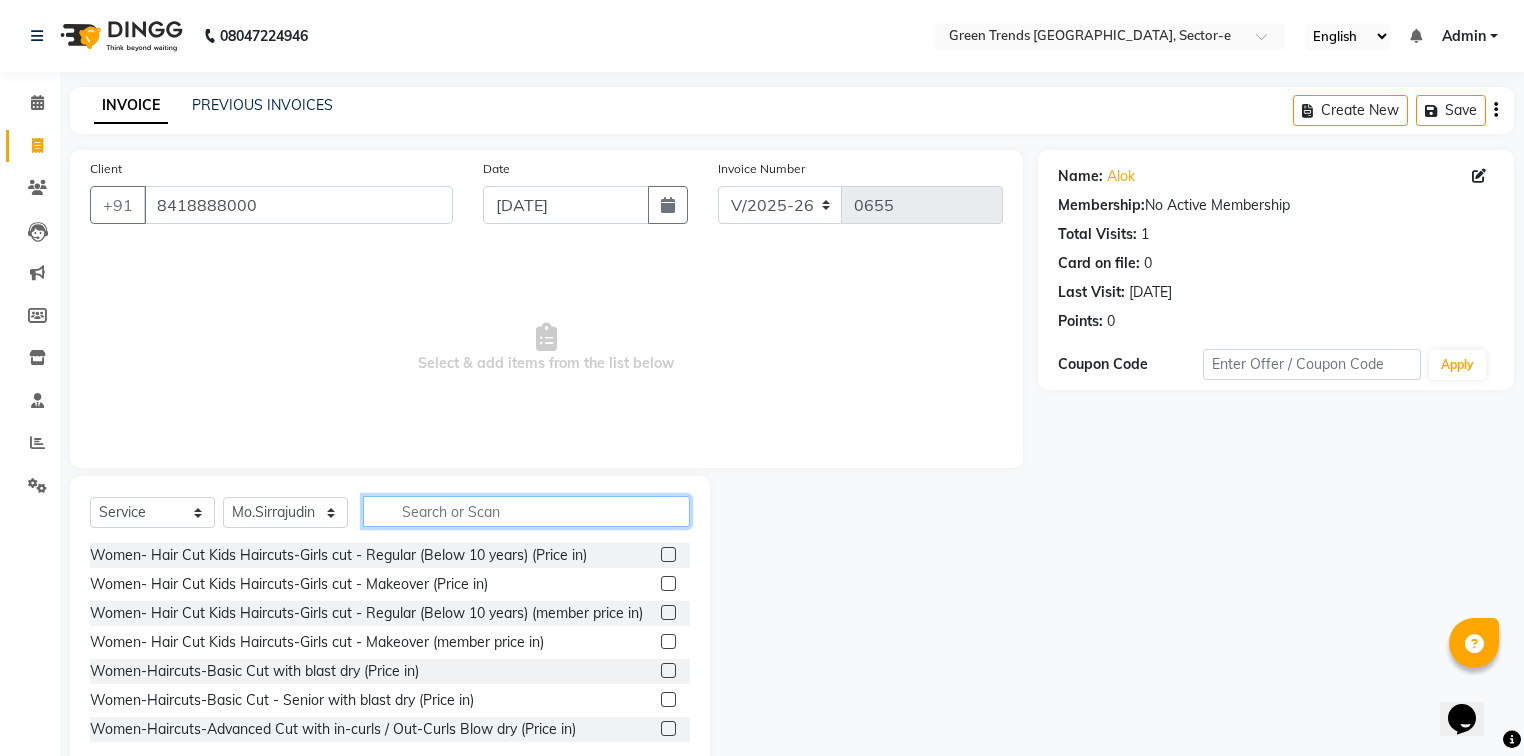 click 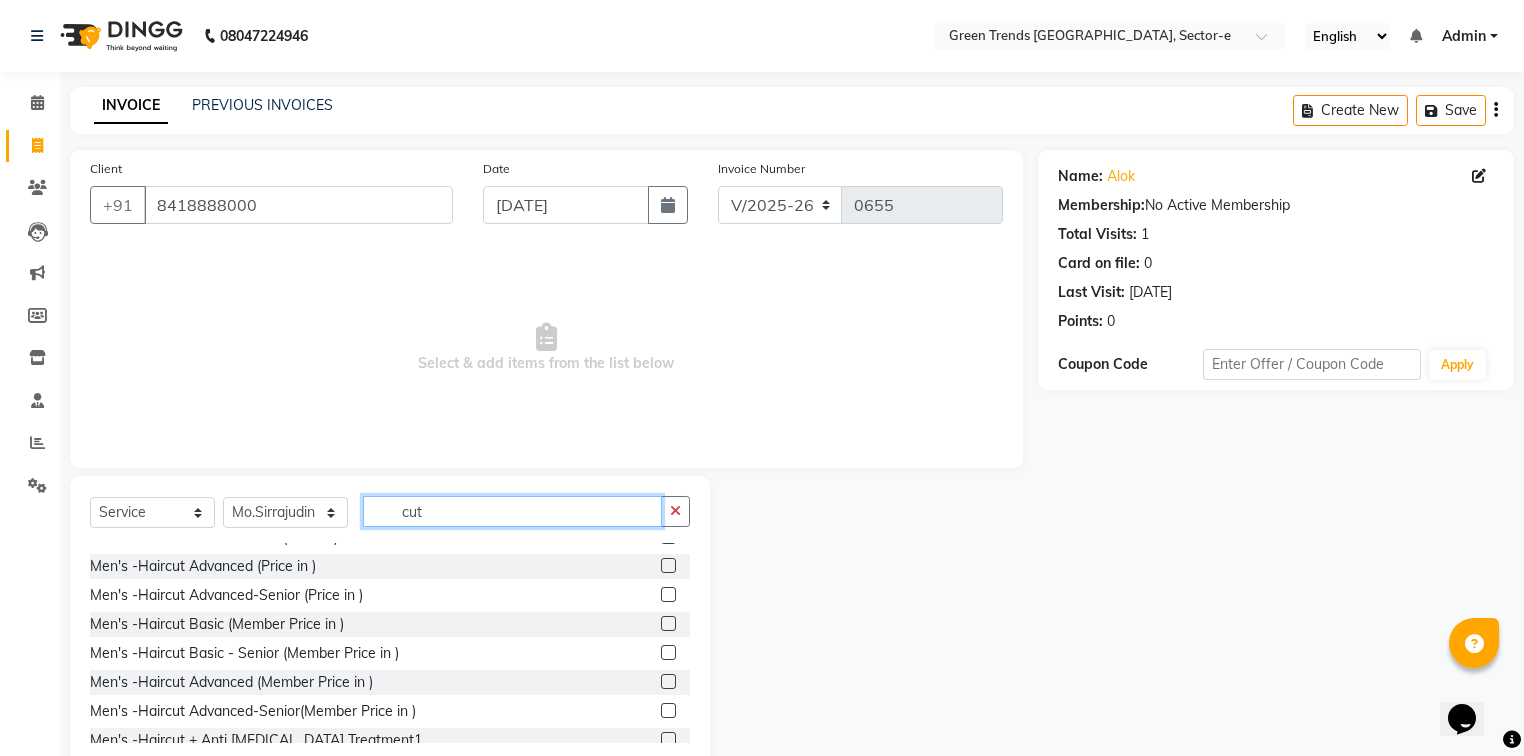 scroll, scrollTop: 1316, scrollLeft: 0, axis: vertical 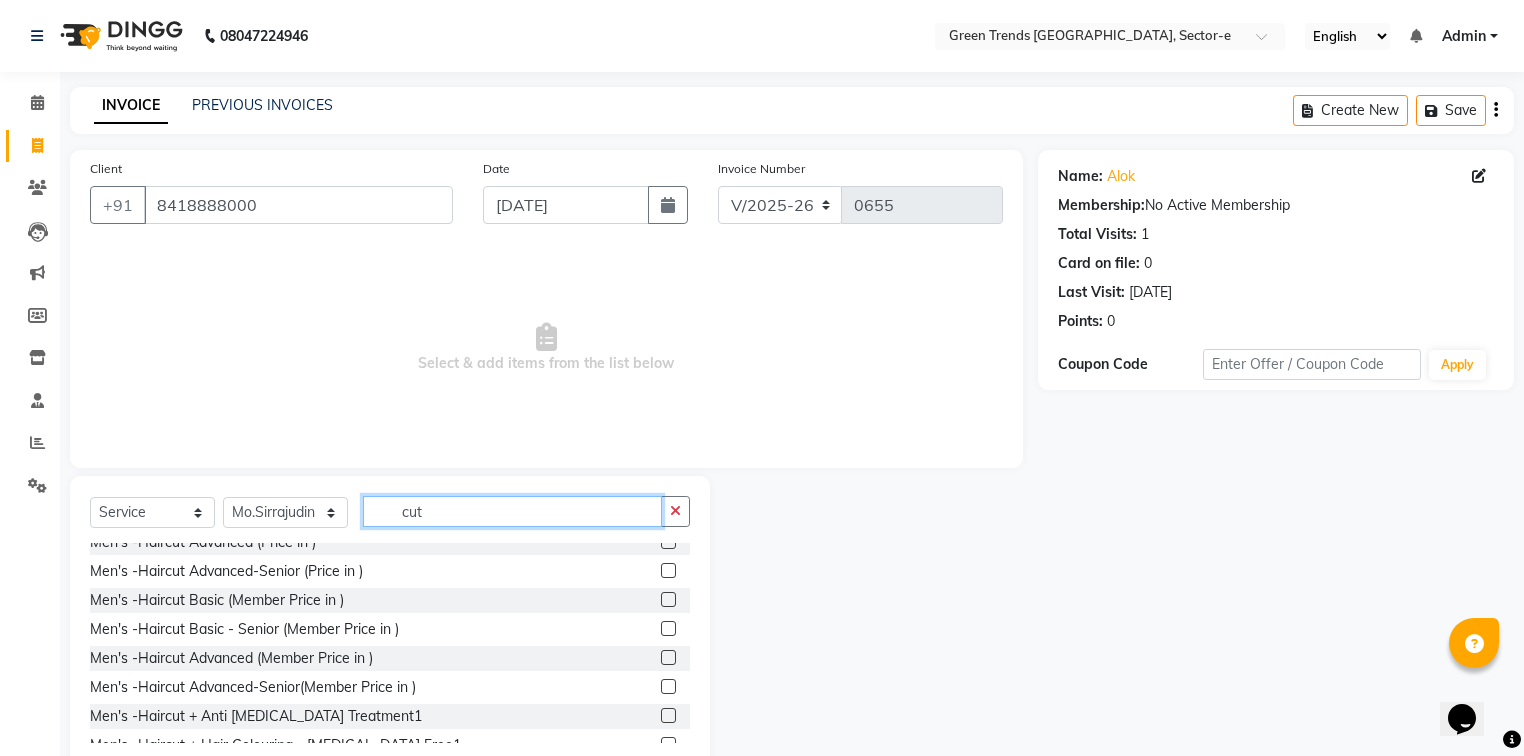 type on "cut" 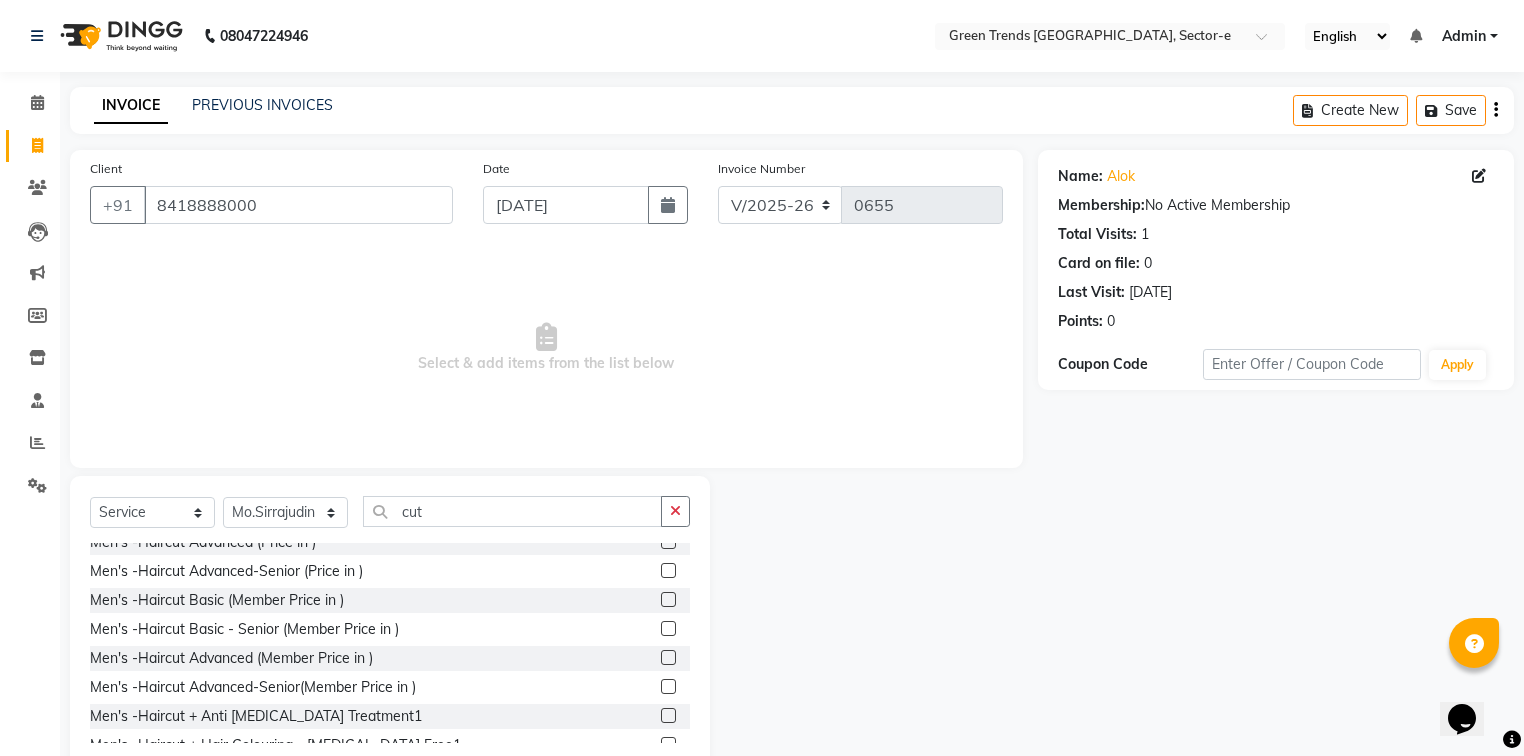 click on "Men's -Haircut Basic (Price in )" 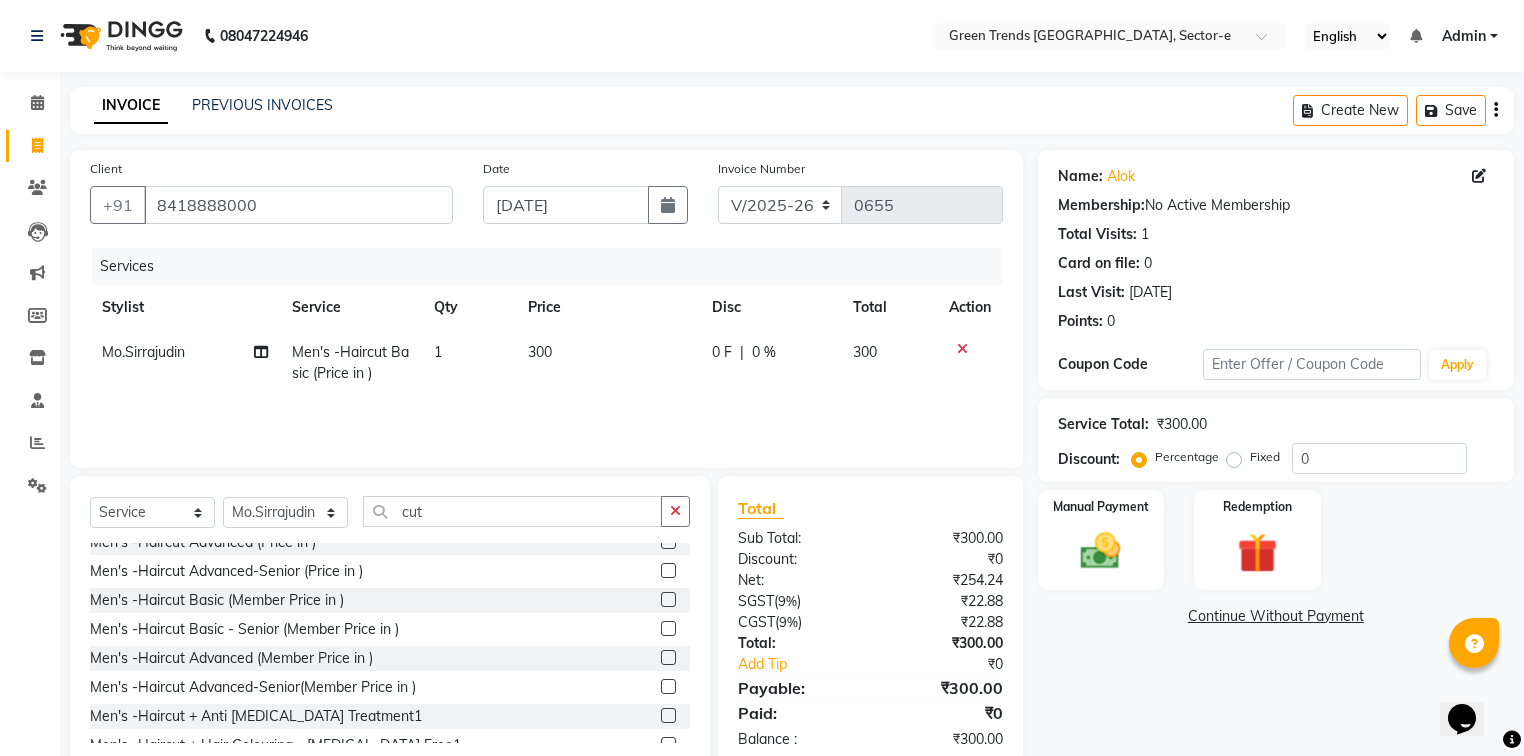 checkbox on "false" 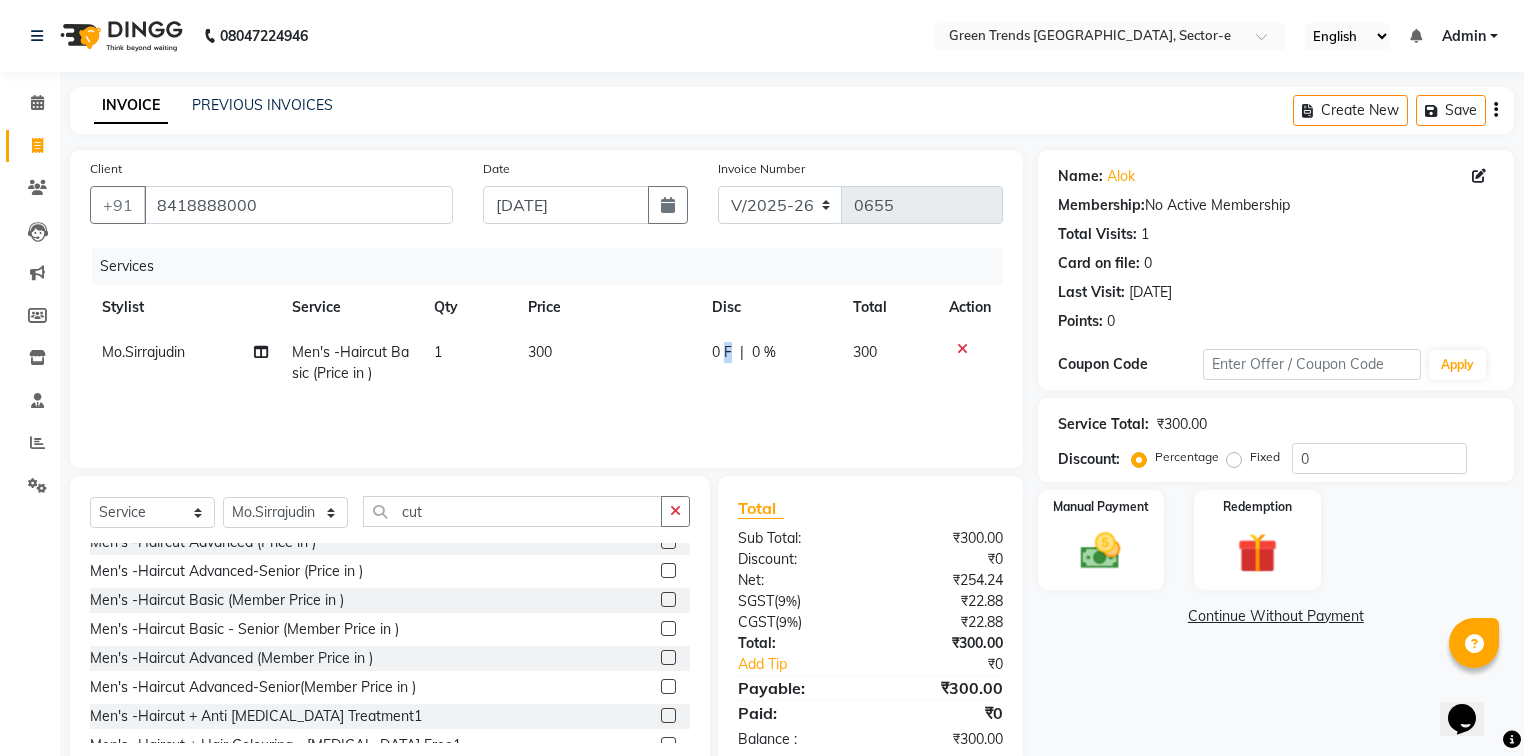 click on "0 F | 0 %" 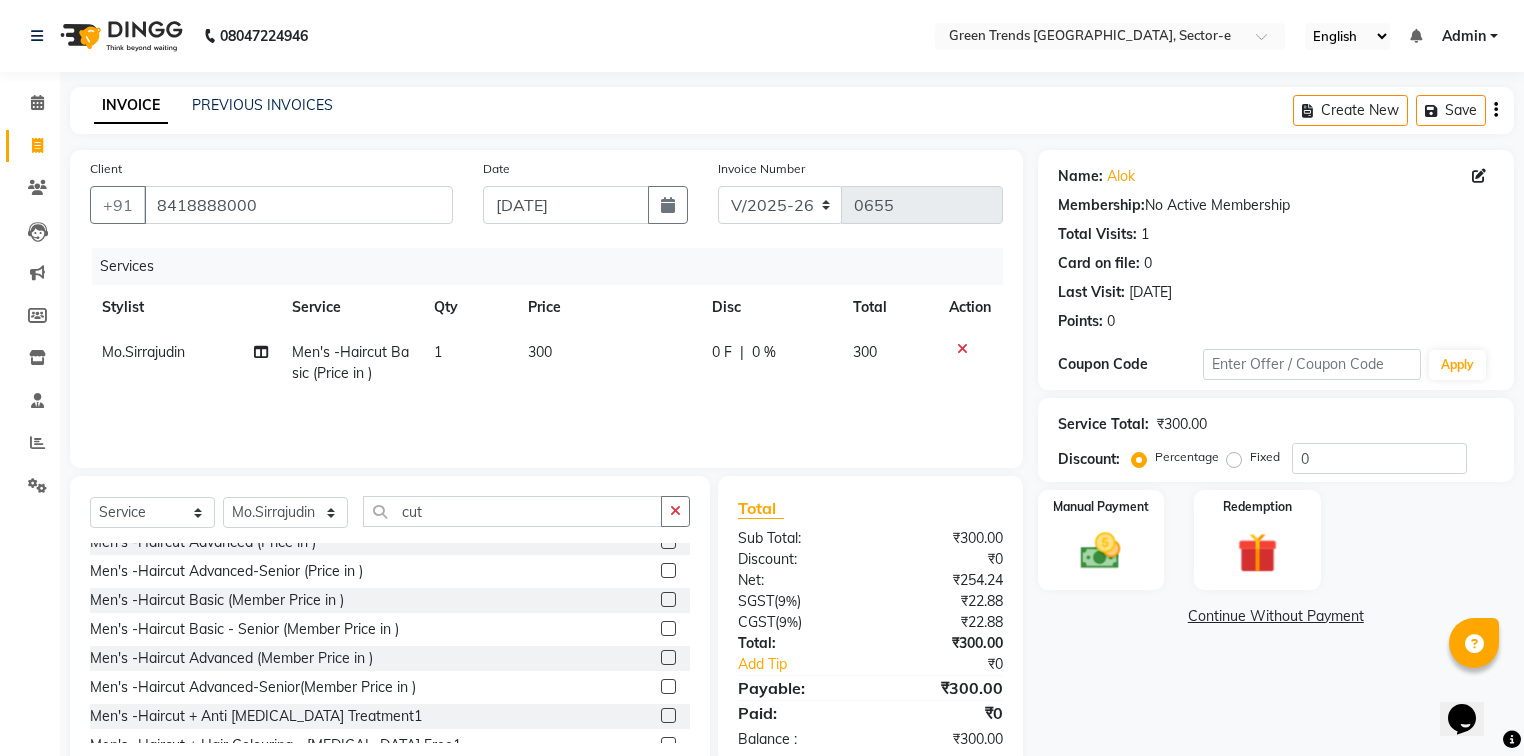 select on "58750" 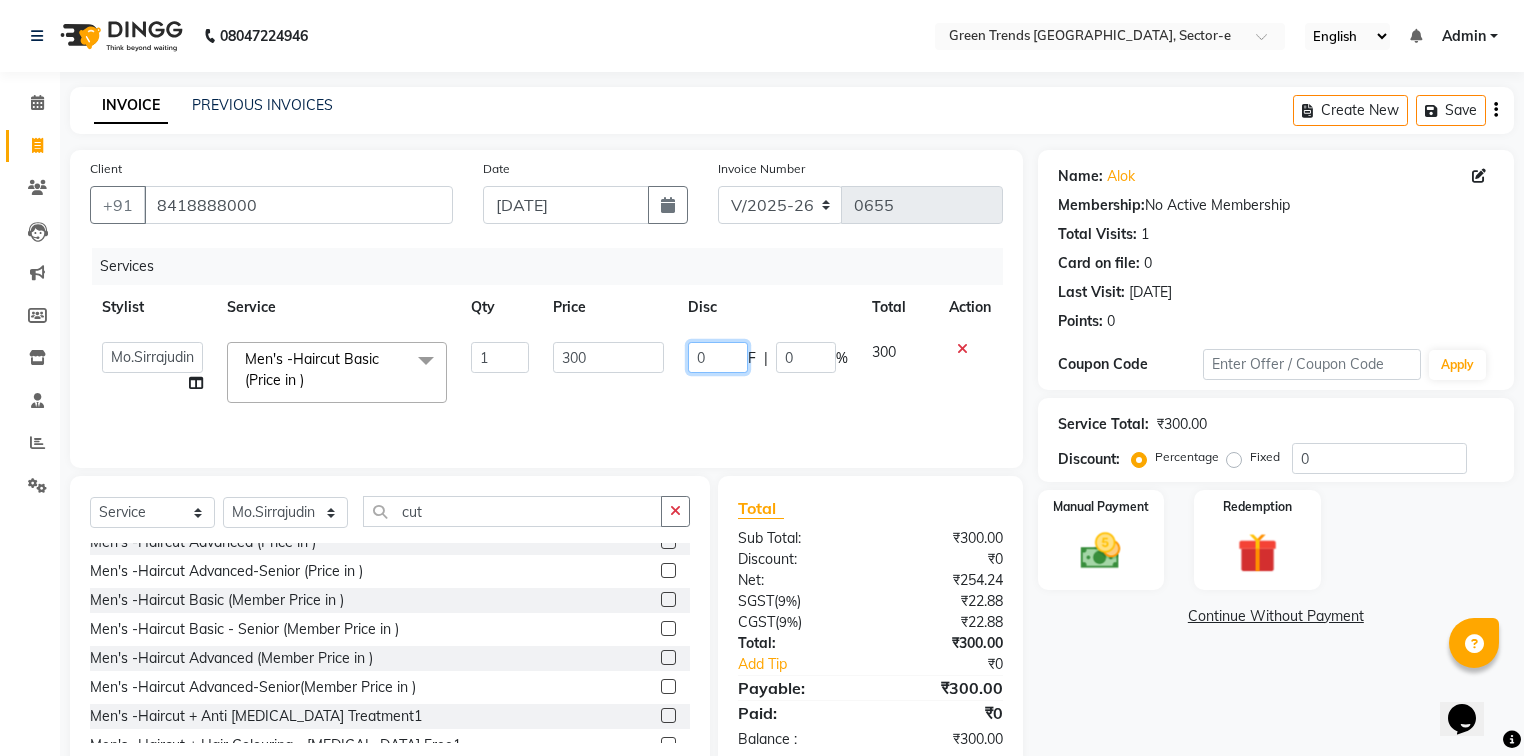 click on "0" 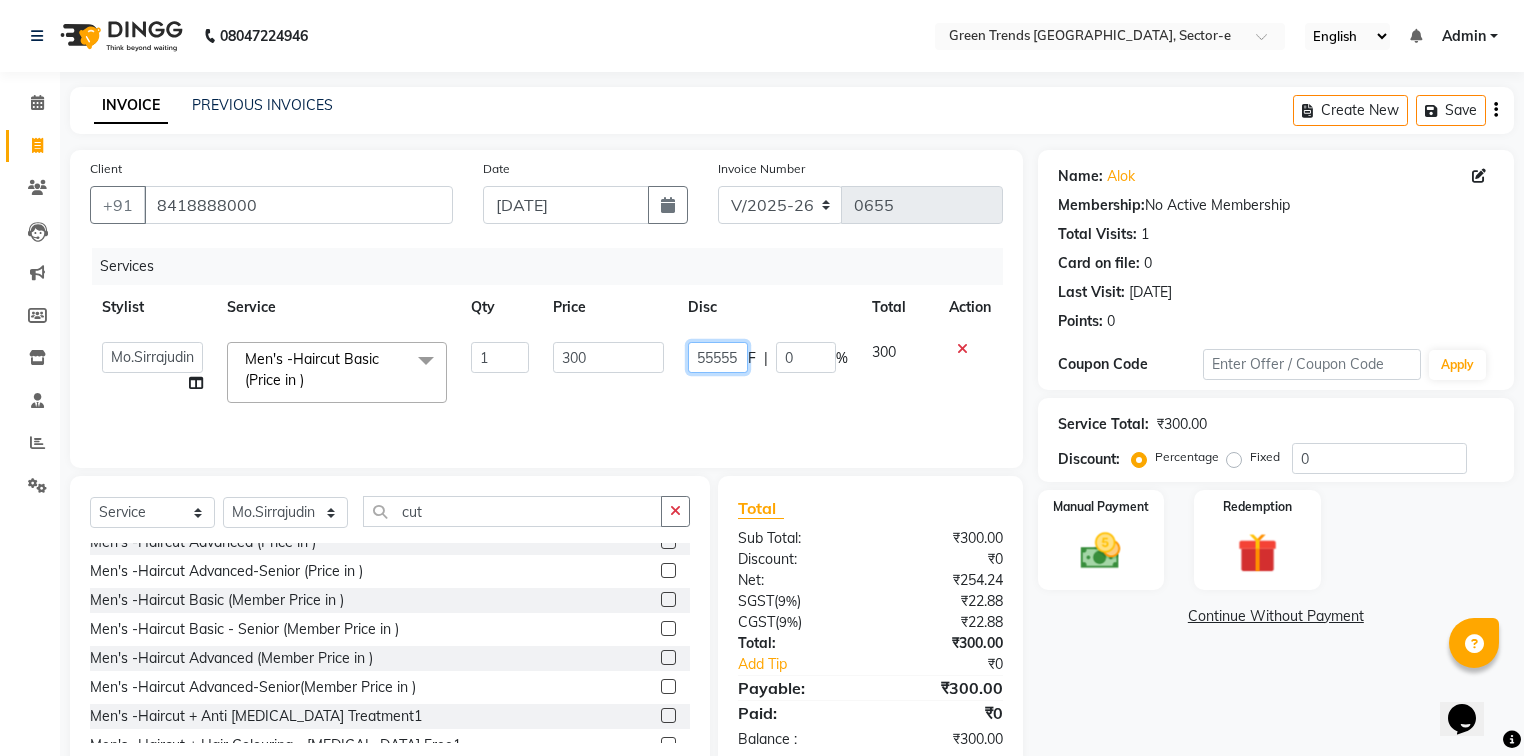 scroll, scrollTop: 0, scrollLeft: 0, axis: both 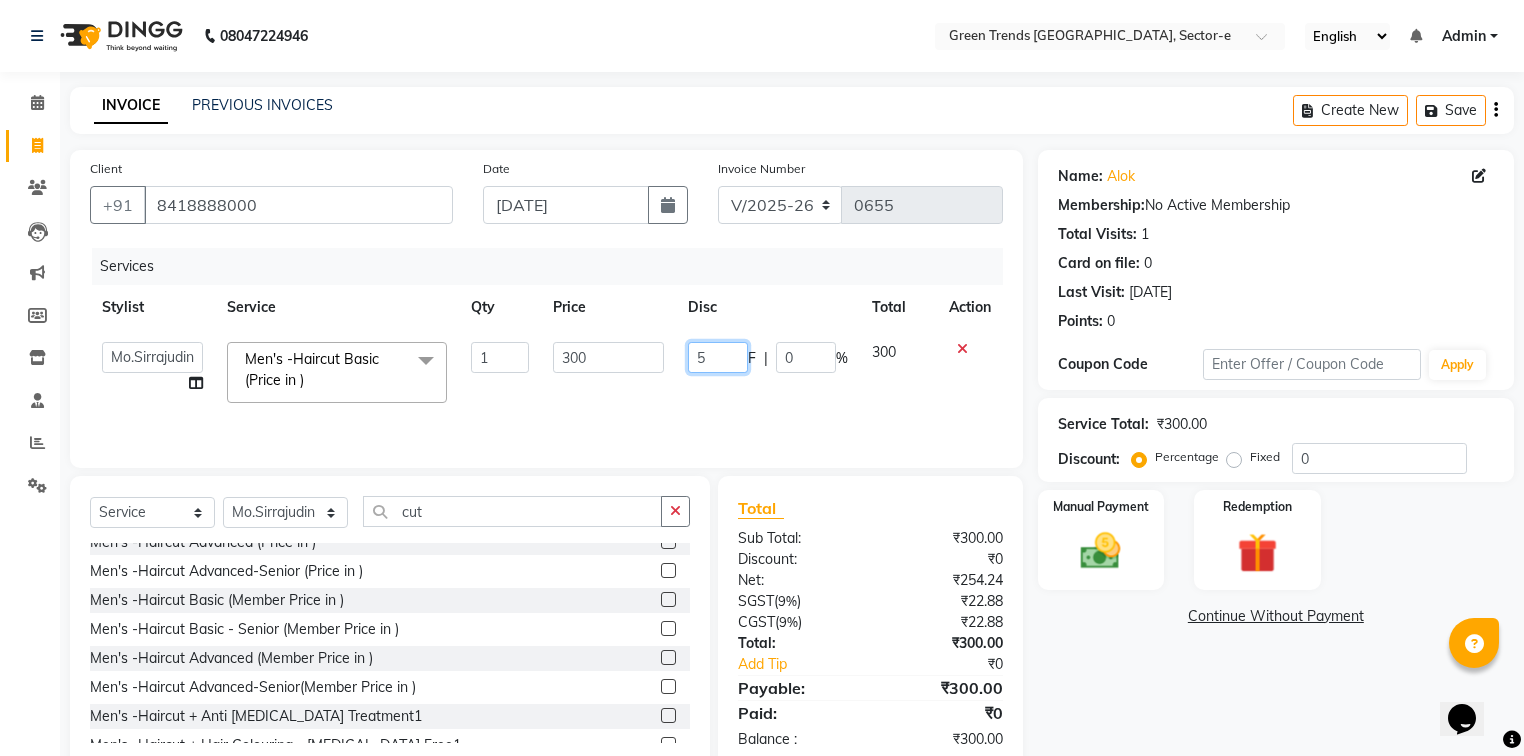 type on "50" 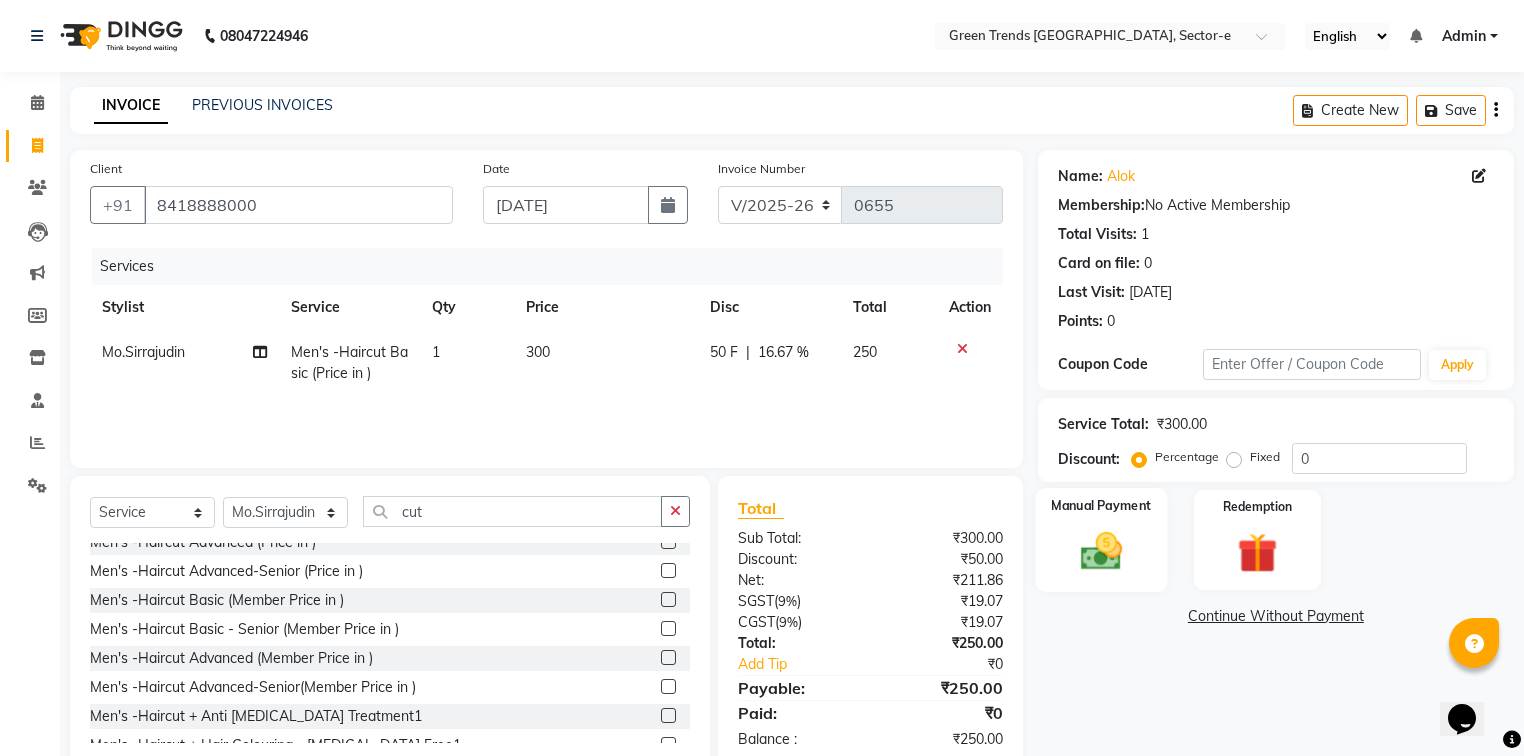 click on "Manual Payment" 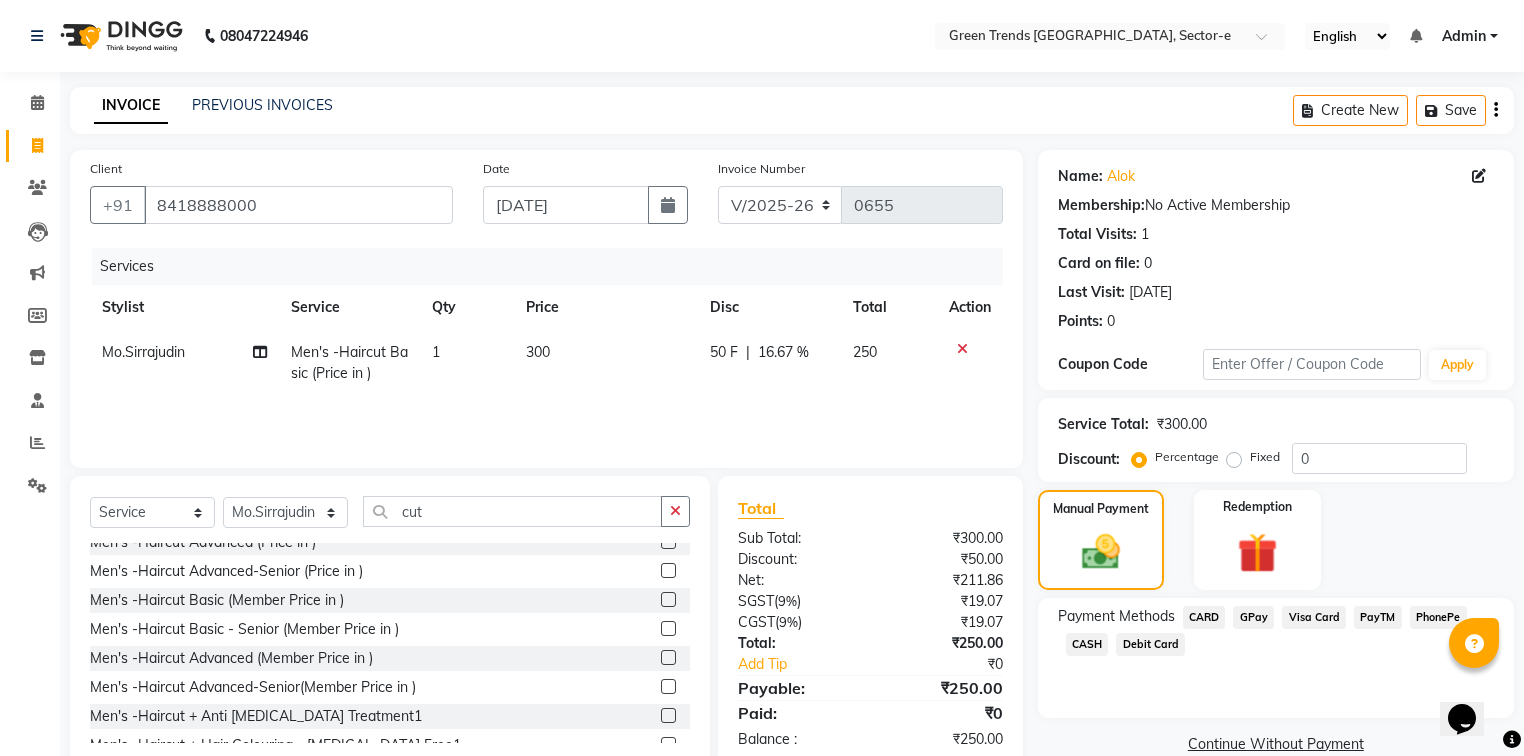 click on "GPay" 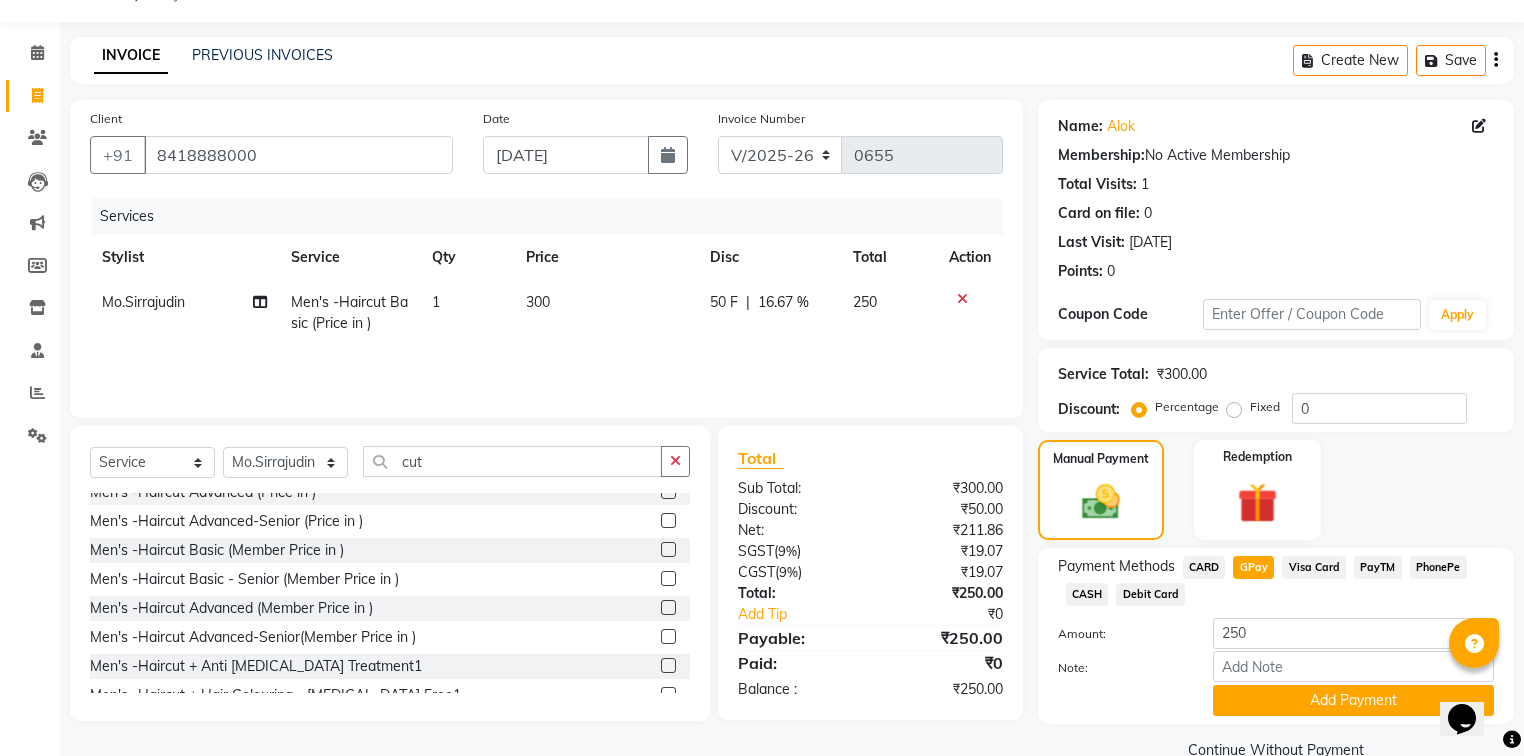 scroll, scrollTop: 91, scrollLeft: 0, axis: vertical 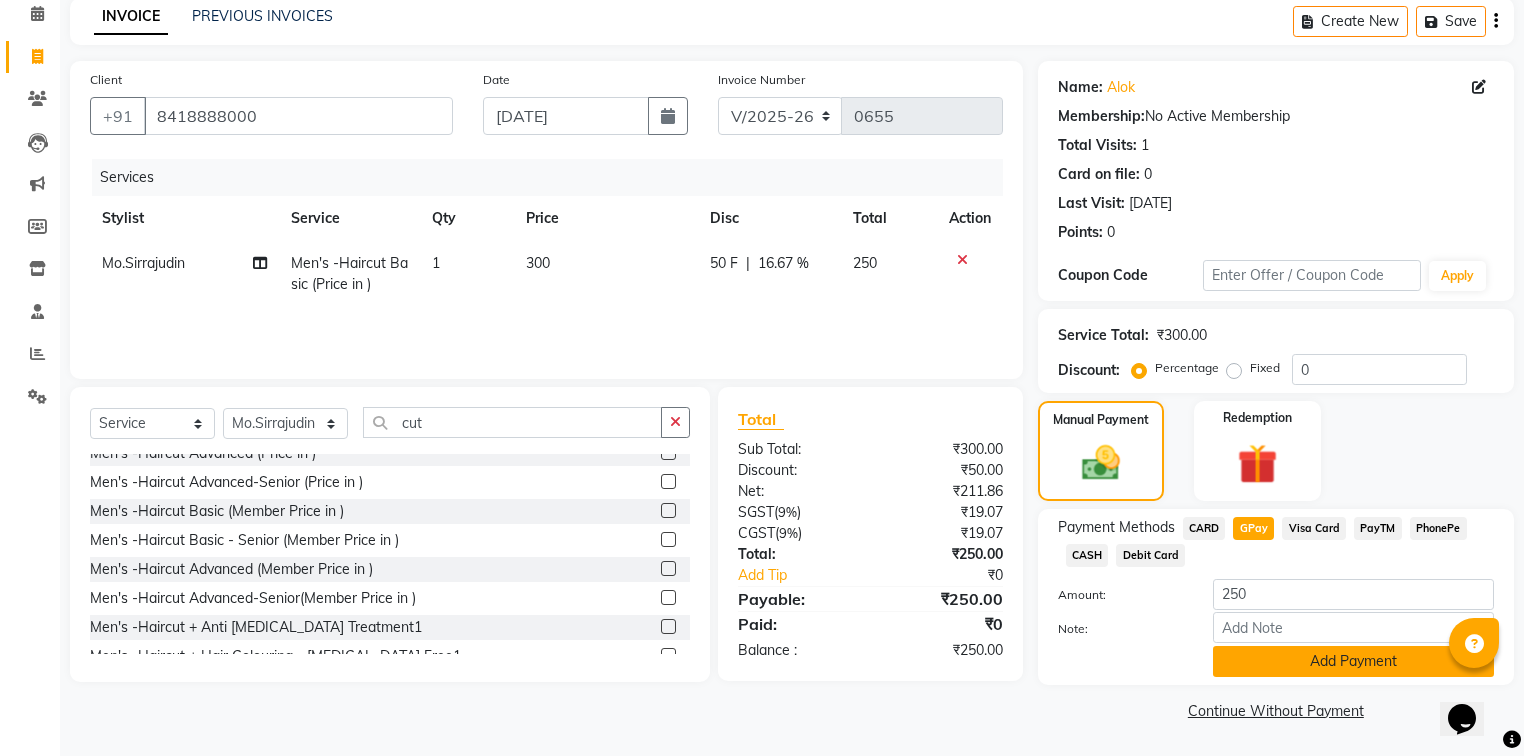click on "Add Payment" 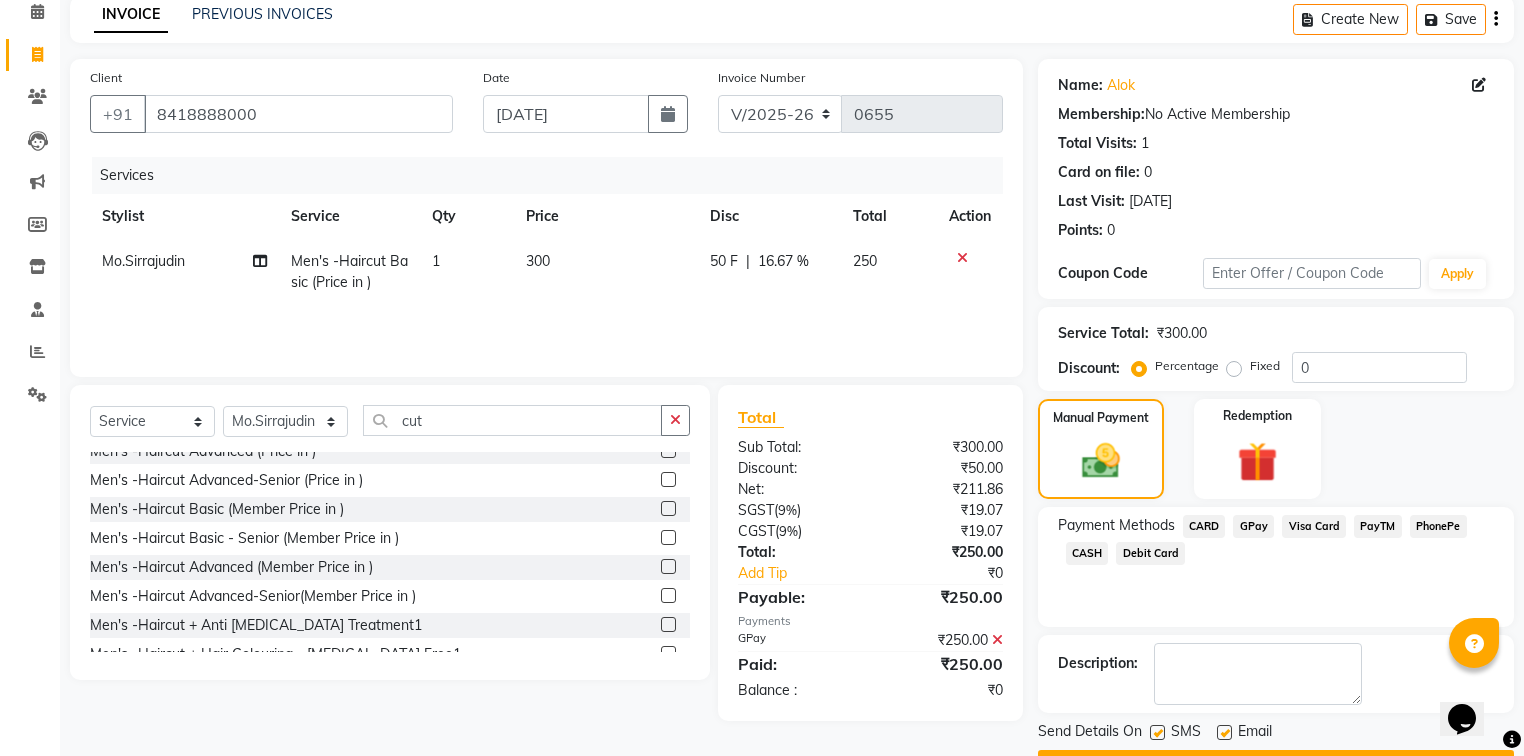 click 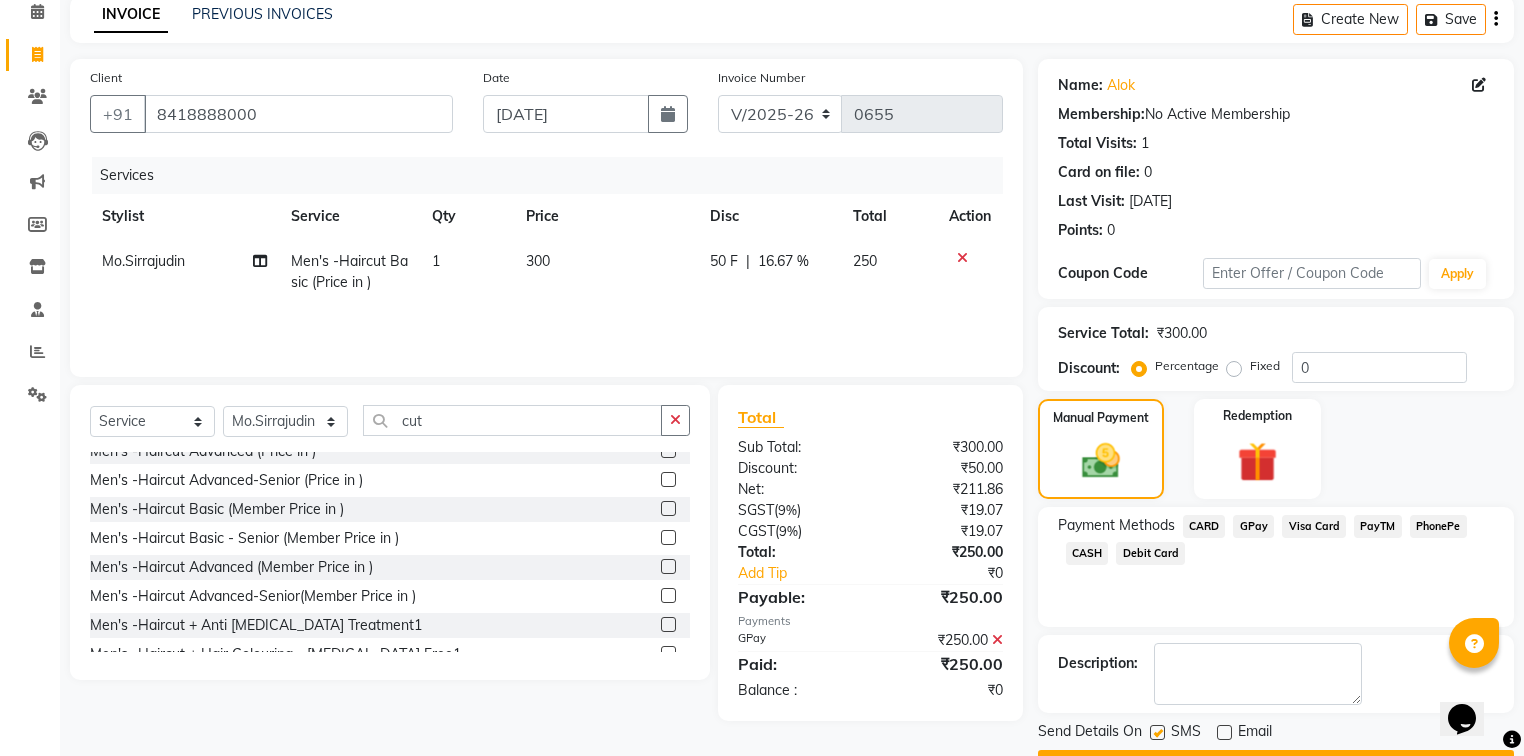 click 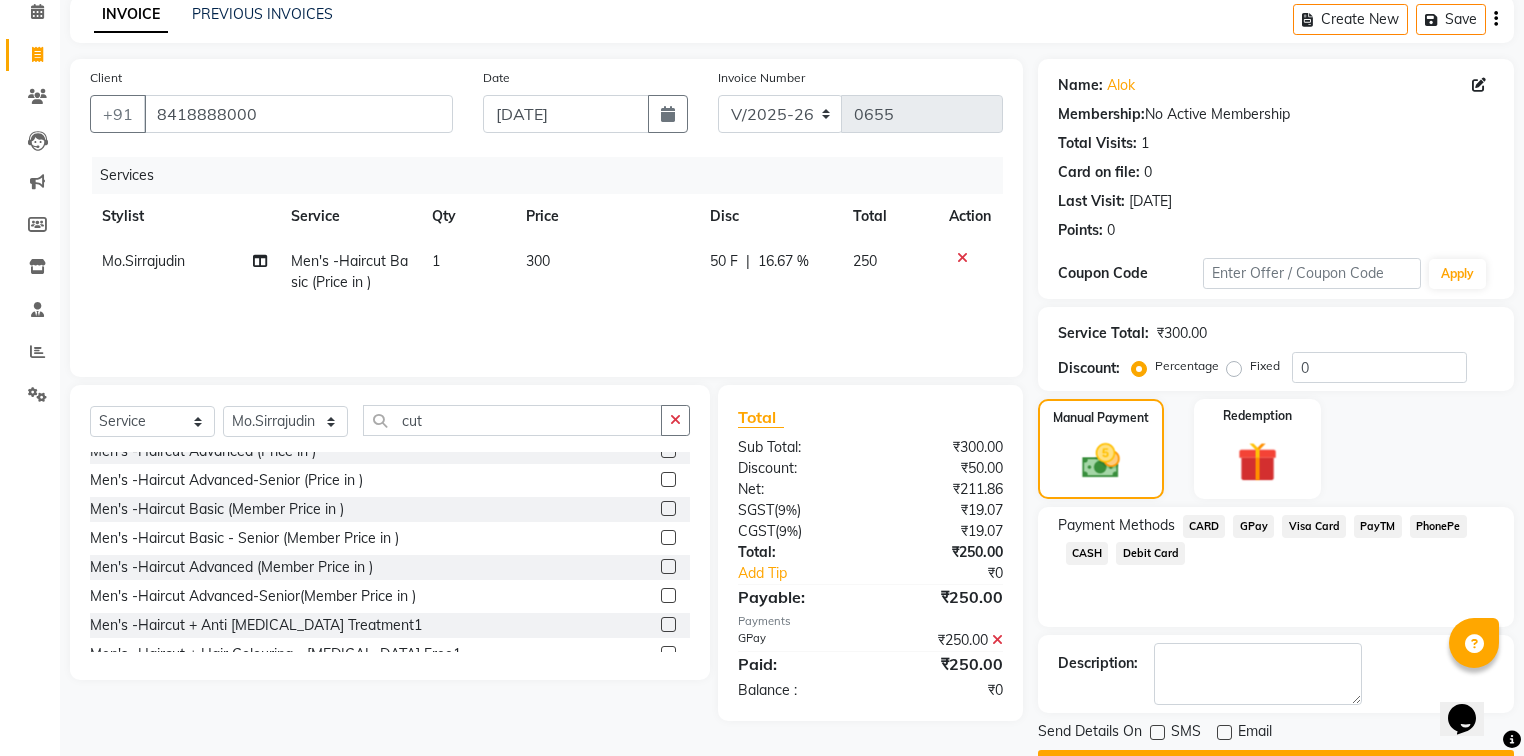 click on "Checkout" 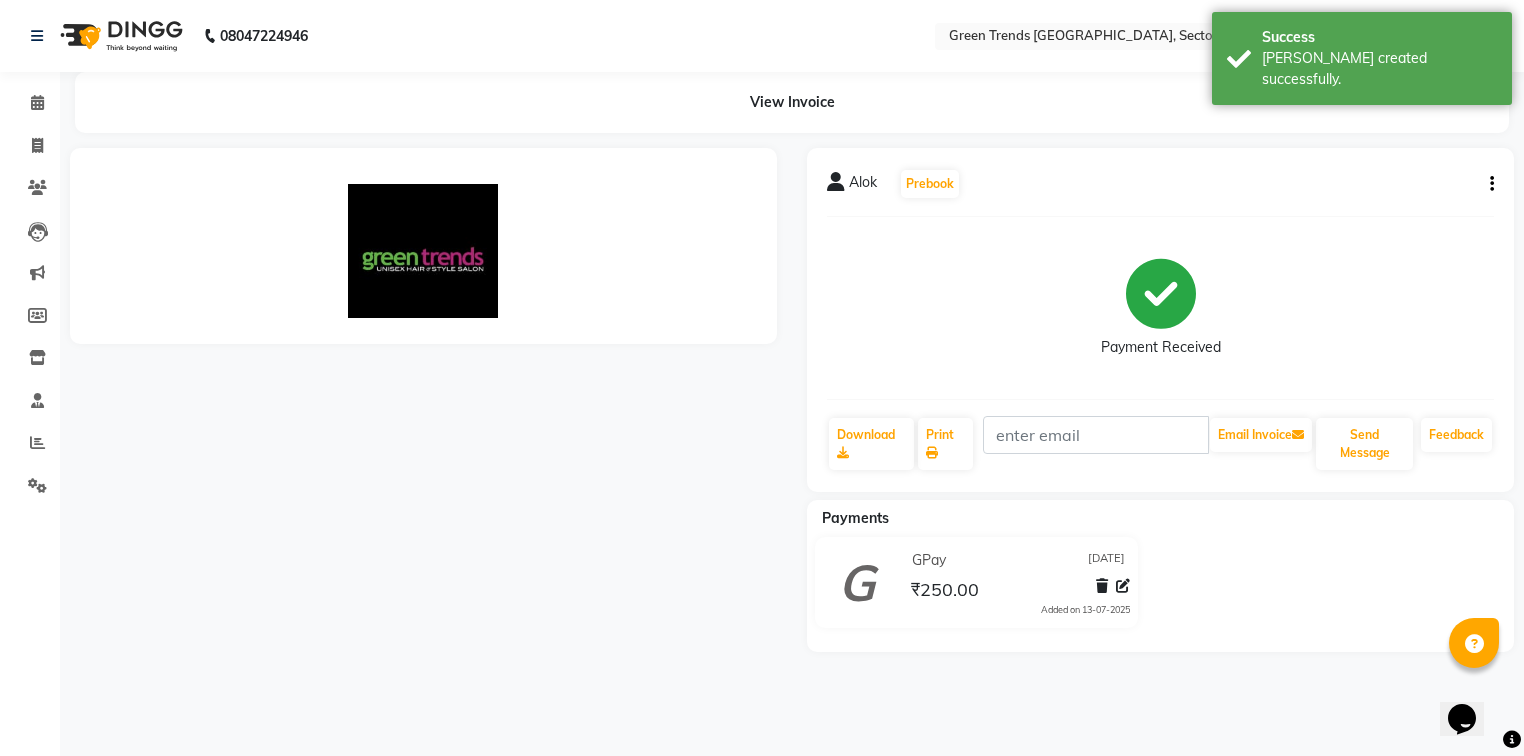 scroll, scrollTop: 0, scrollLeft: 0, axis: both 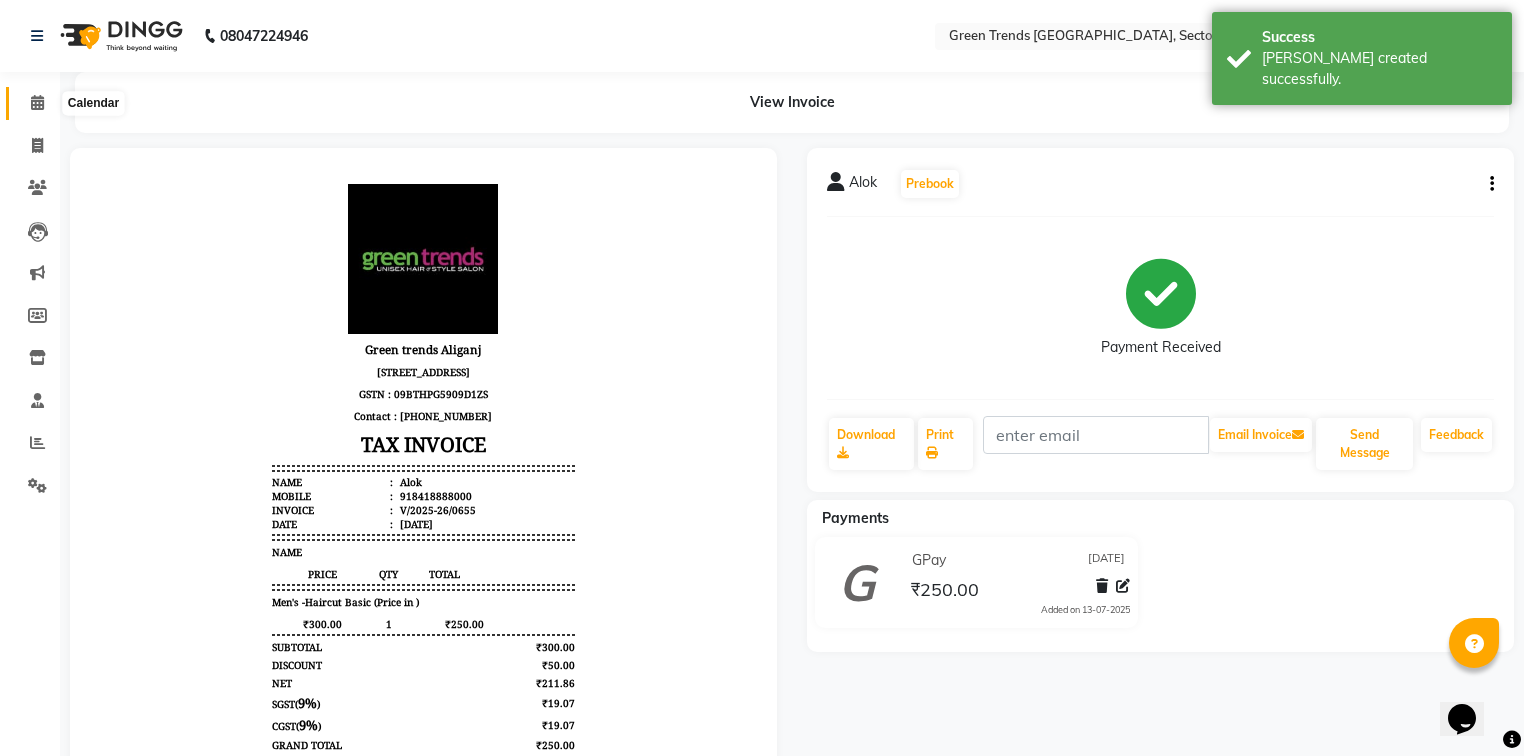 click 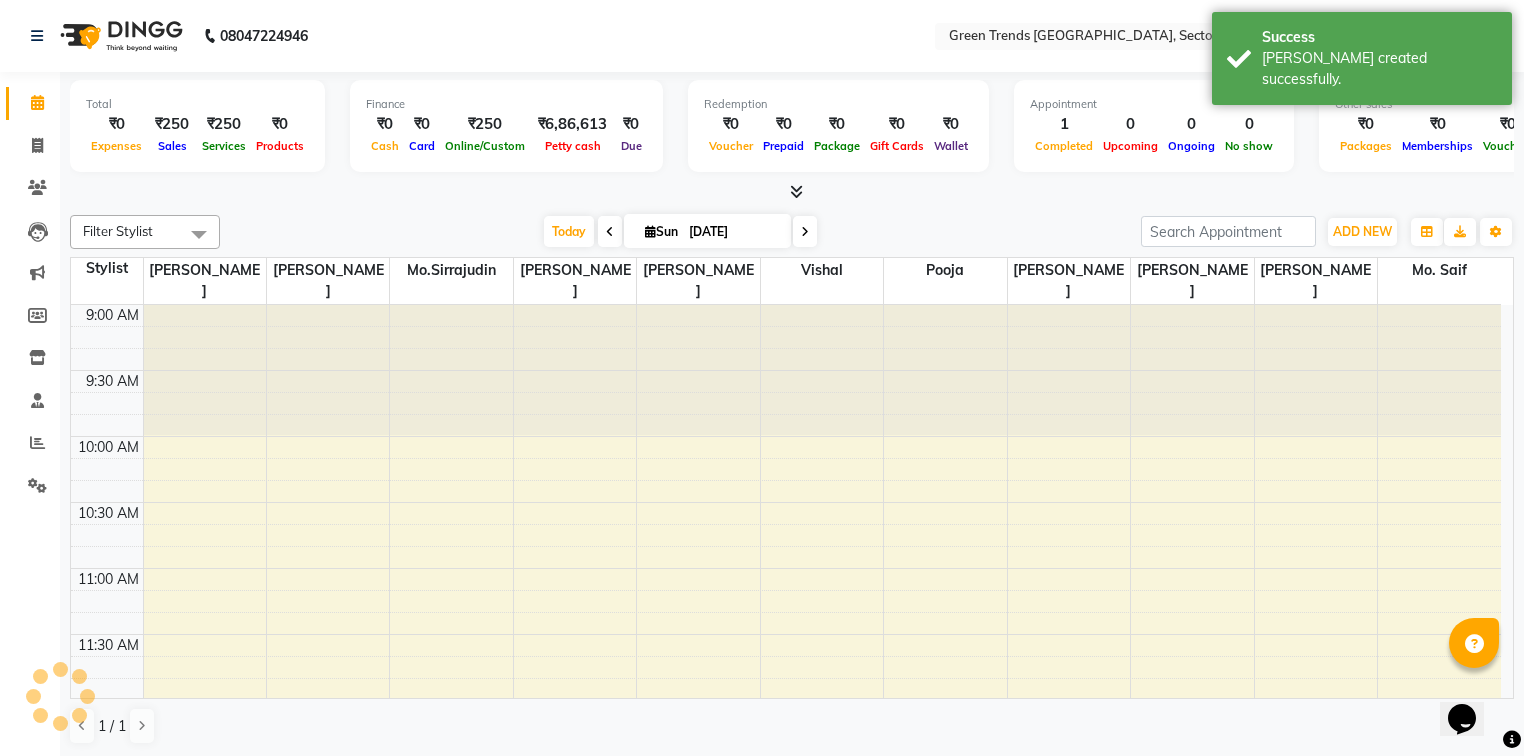 scroll, scrollTop: 0, scrollLeft: 0, axis: both 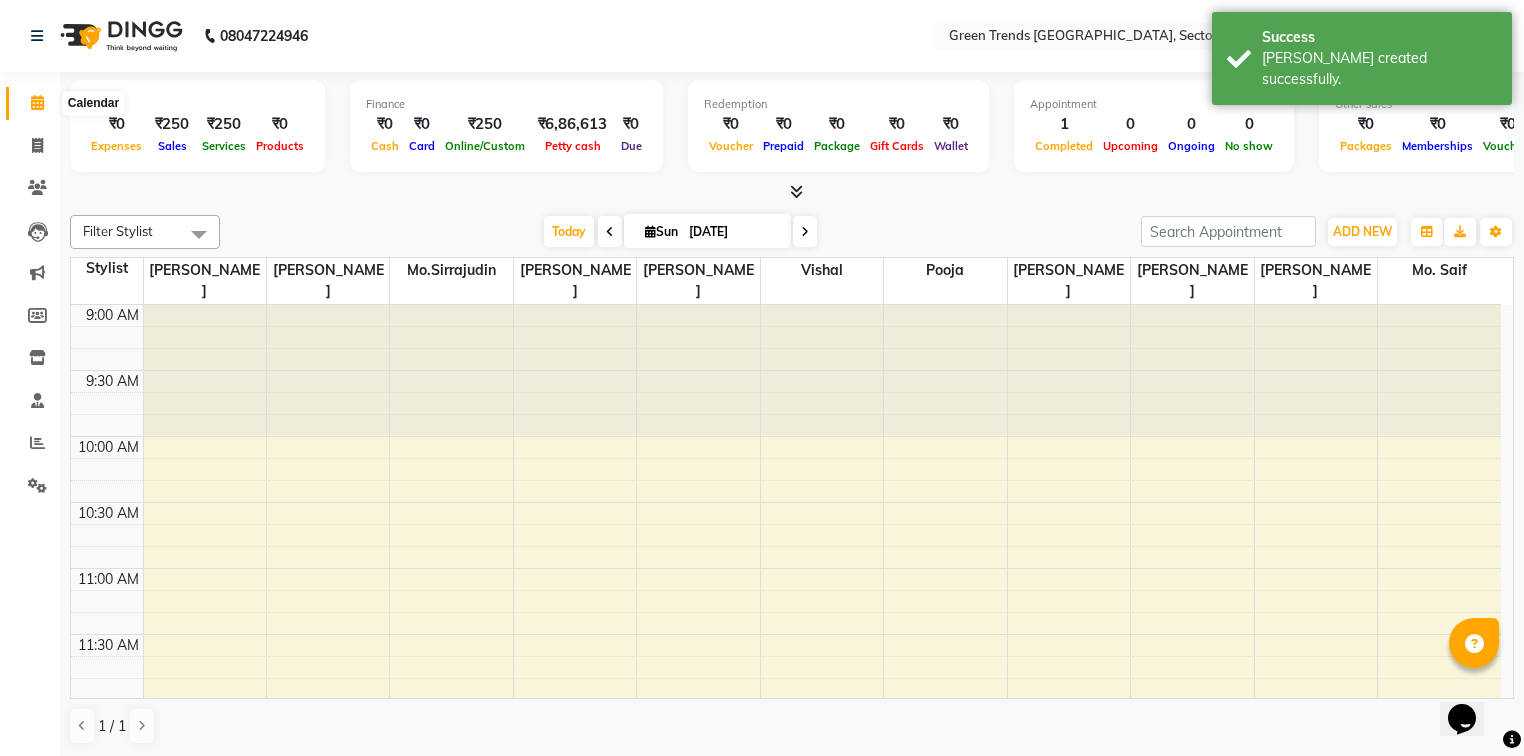 click 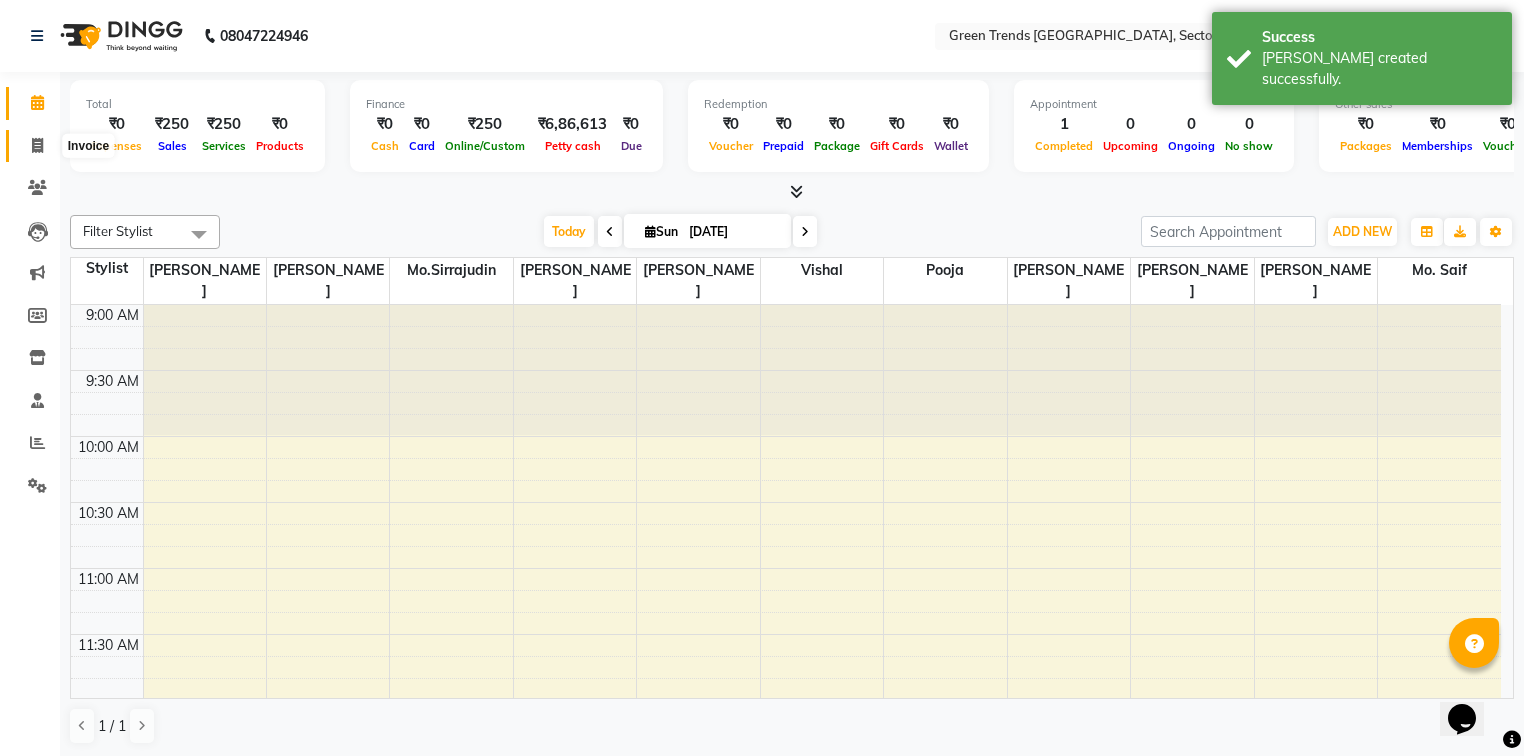 click 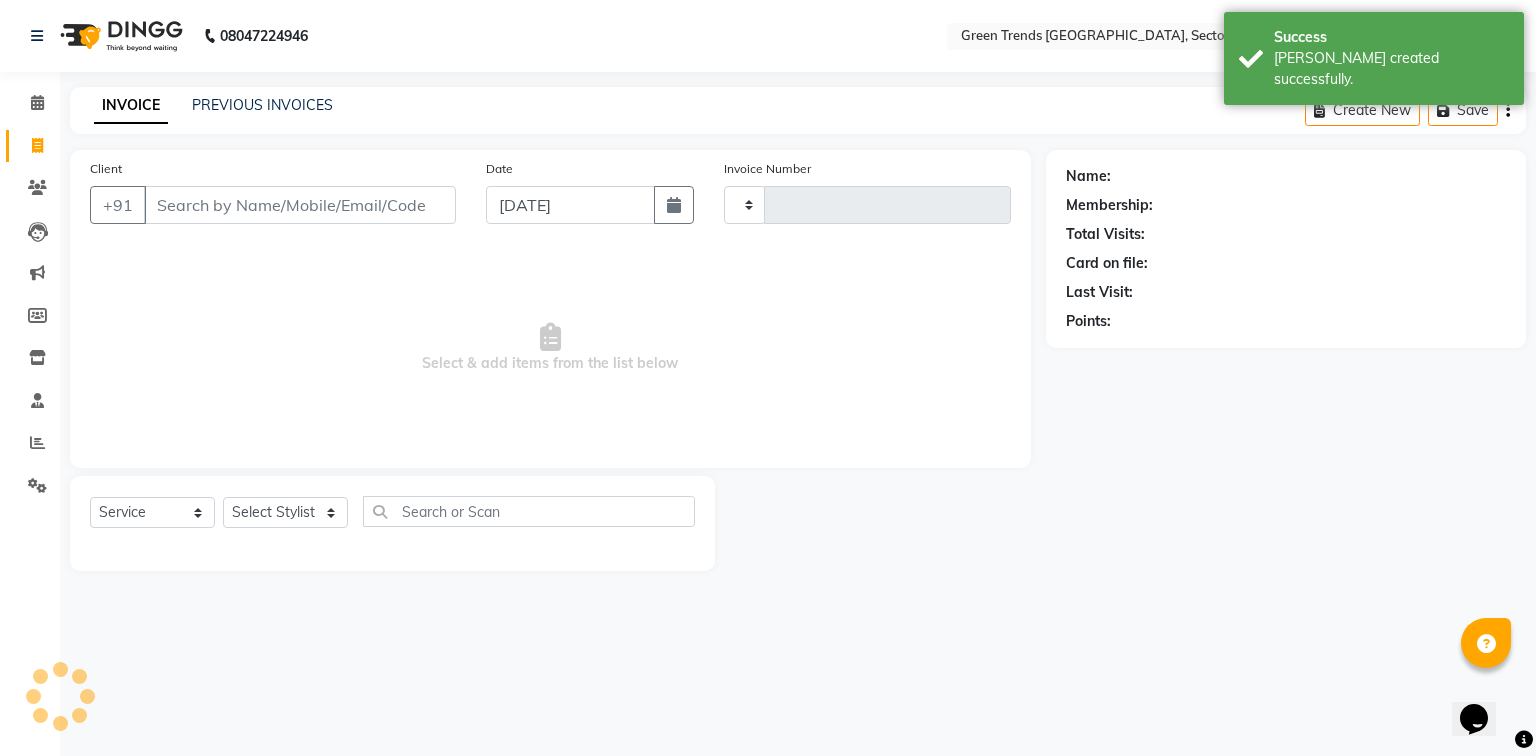 type on "0656" 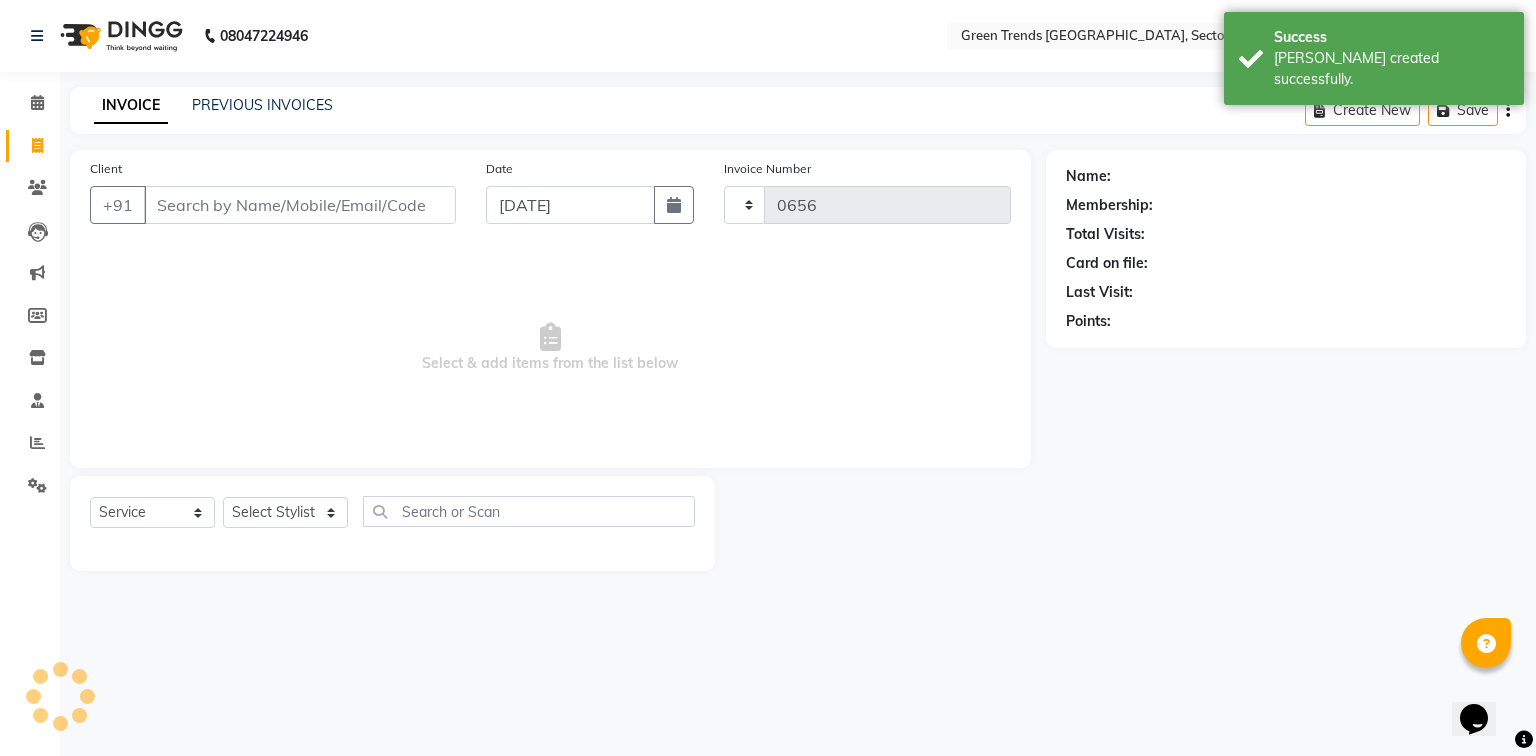 select on "7023" 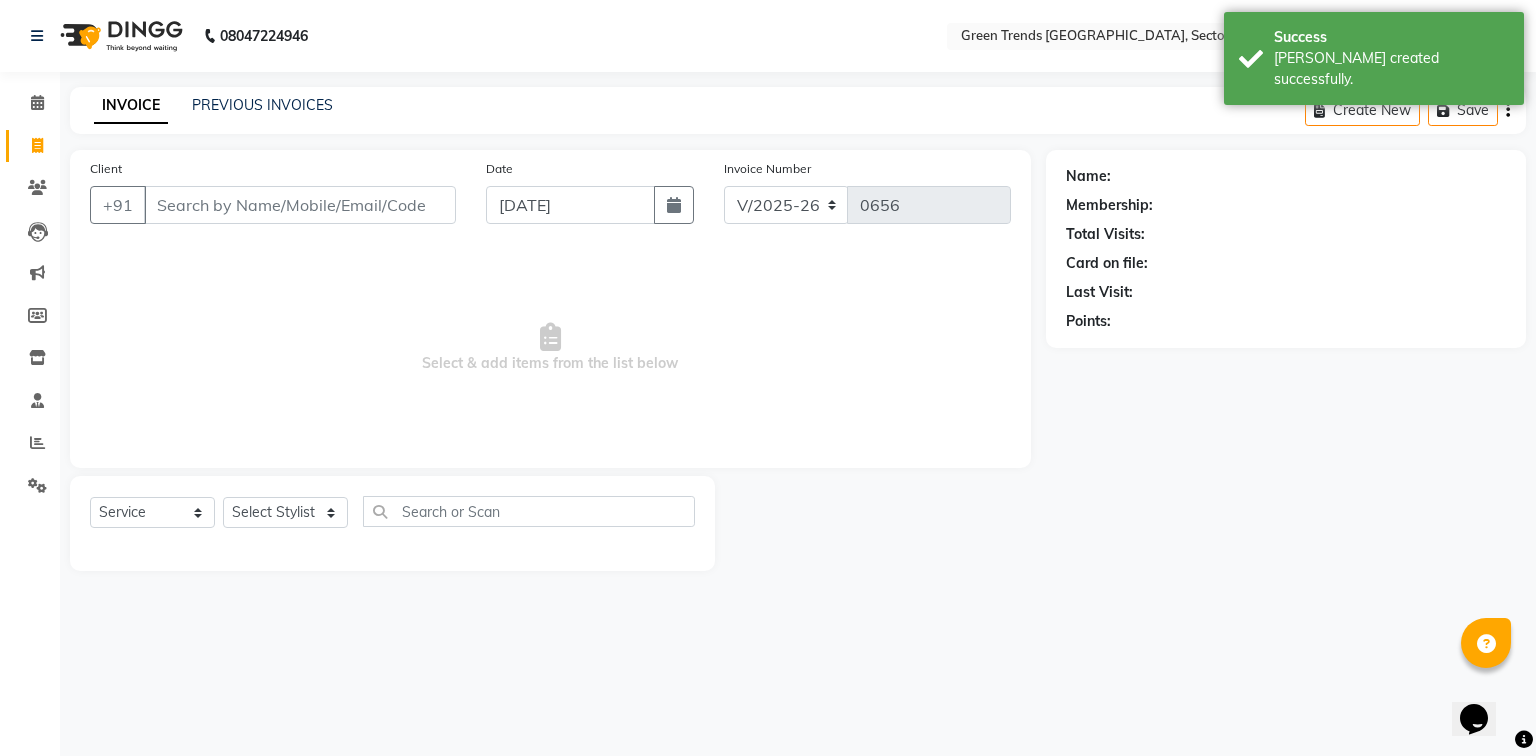 click on "Client" at bounding box center (300, 205) 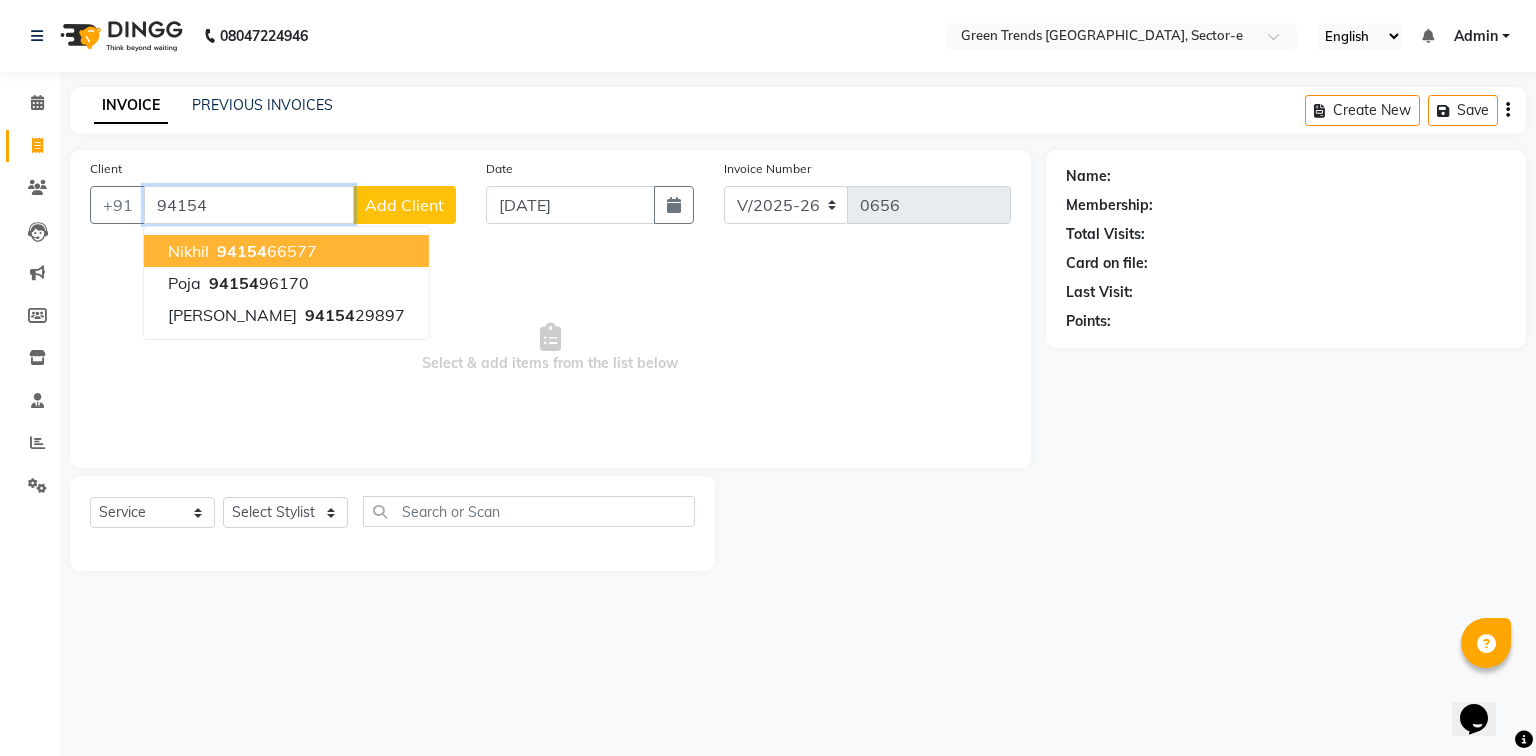 click on "Nikhil   94154 66577" at bounding box center (286, 251) 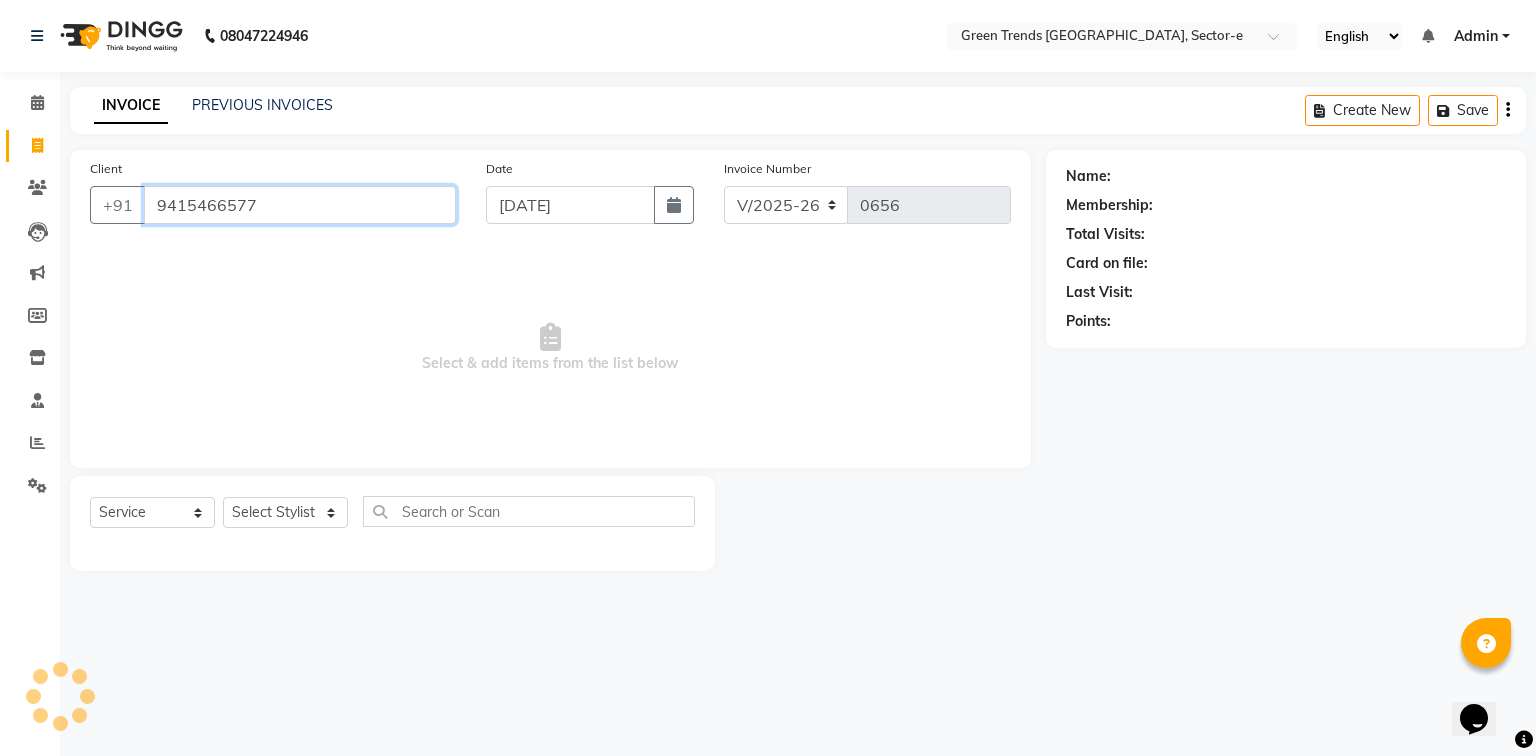type on "9415466577" 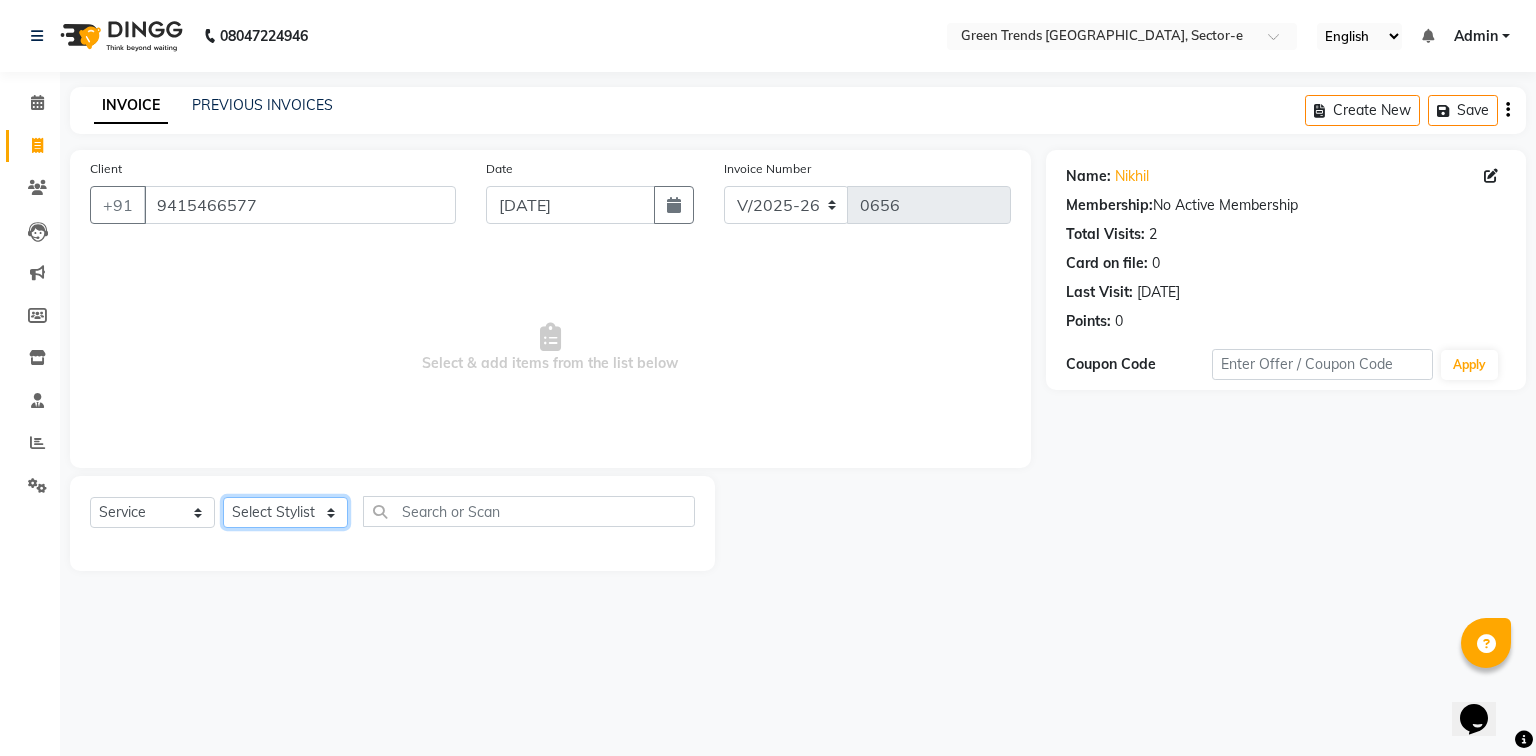 click on "Select Stylist [PERSON_NAME] [PERSON_NAME] Mo. [PERSON_NAME].[PERSON_NAME] [PERSON_NAME] Pooja [PERSON_NAME] [PERSON_NAME] [PERSON_NAME] Vishal" 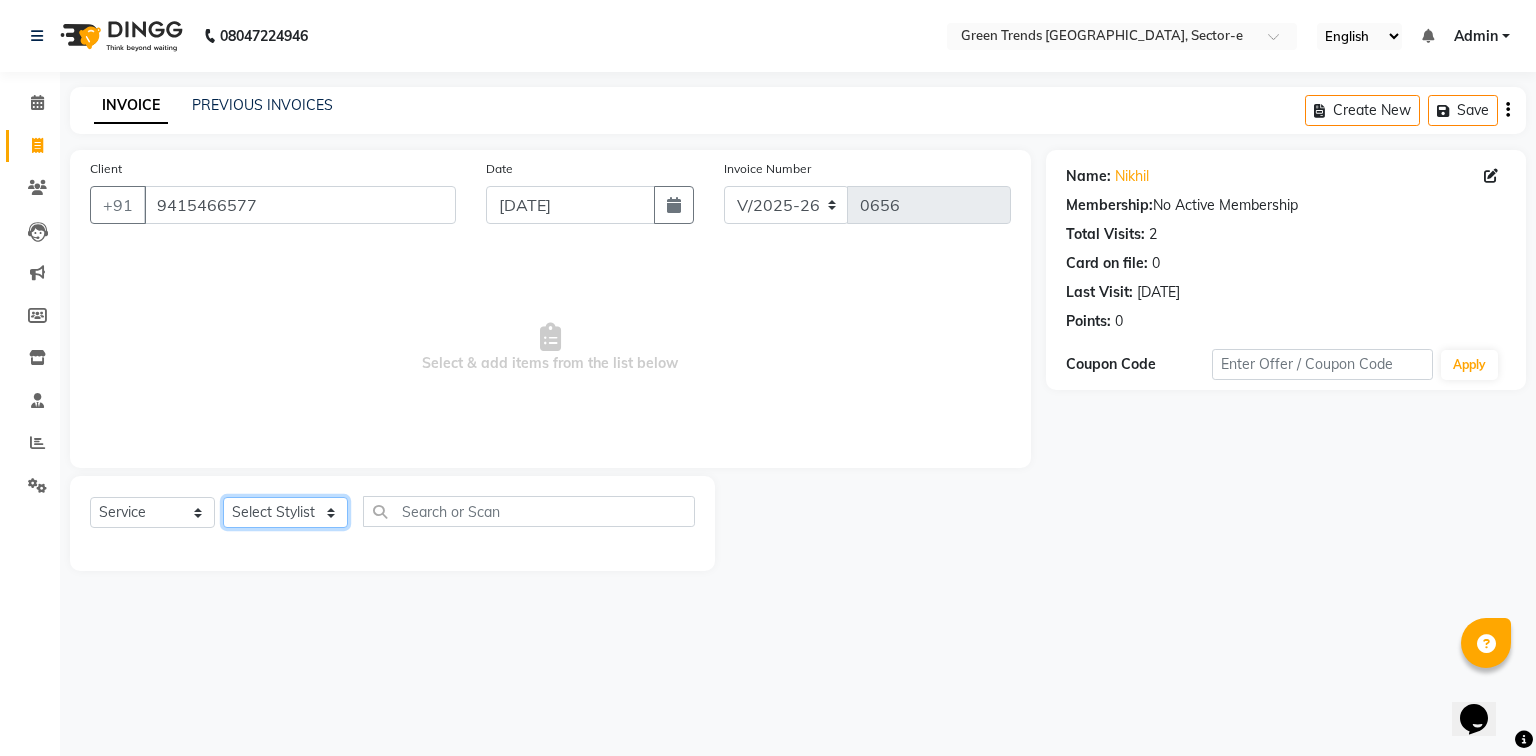 select on "62974" 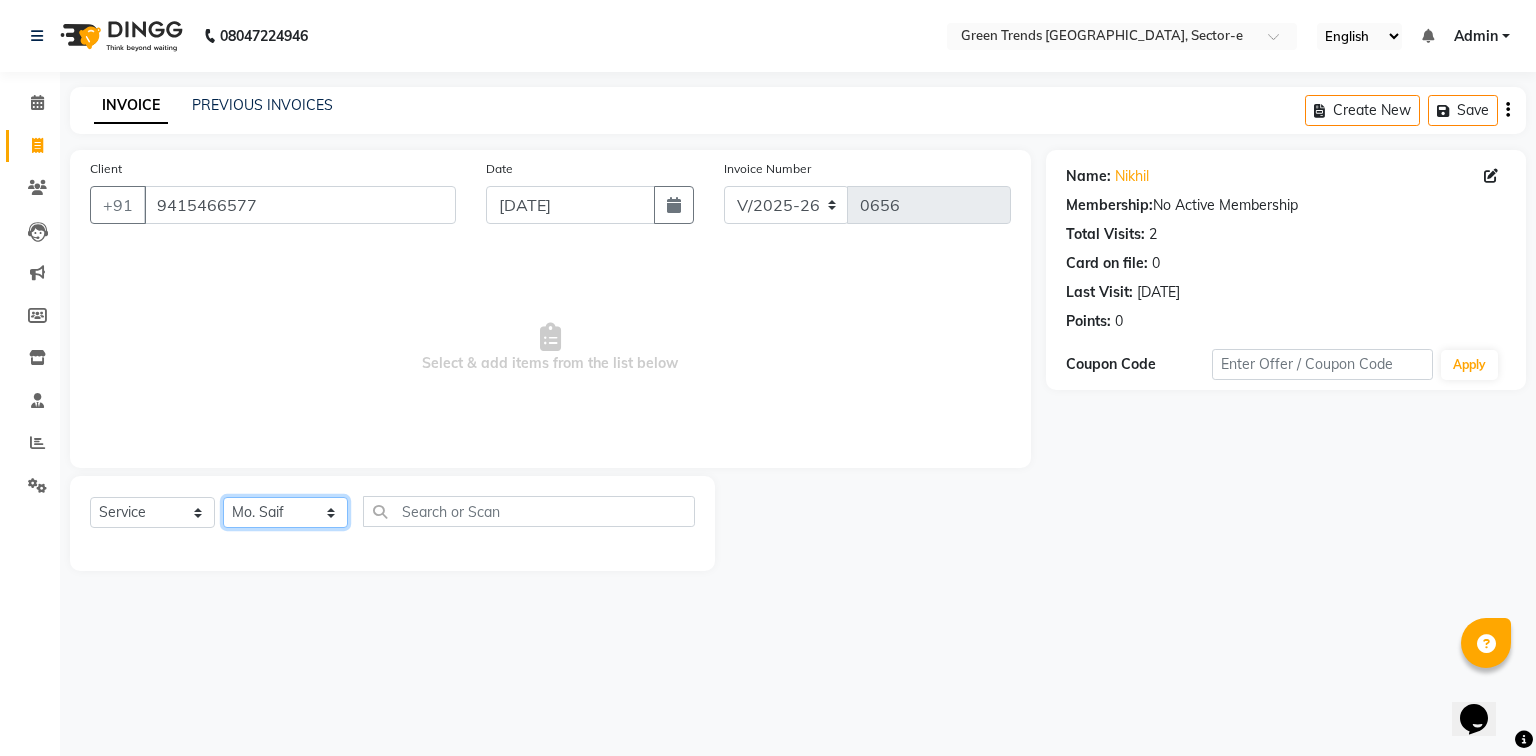 click on "Select Stylist [PERSON_NAME] [PERSON_NAME] Mo. [PERSON_NAME].[PERSON_NAME] [PERSON_NAME] Pooja [PERSON_NAME] [PERSON_NAME] [PERSON_NAME] Vishal" 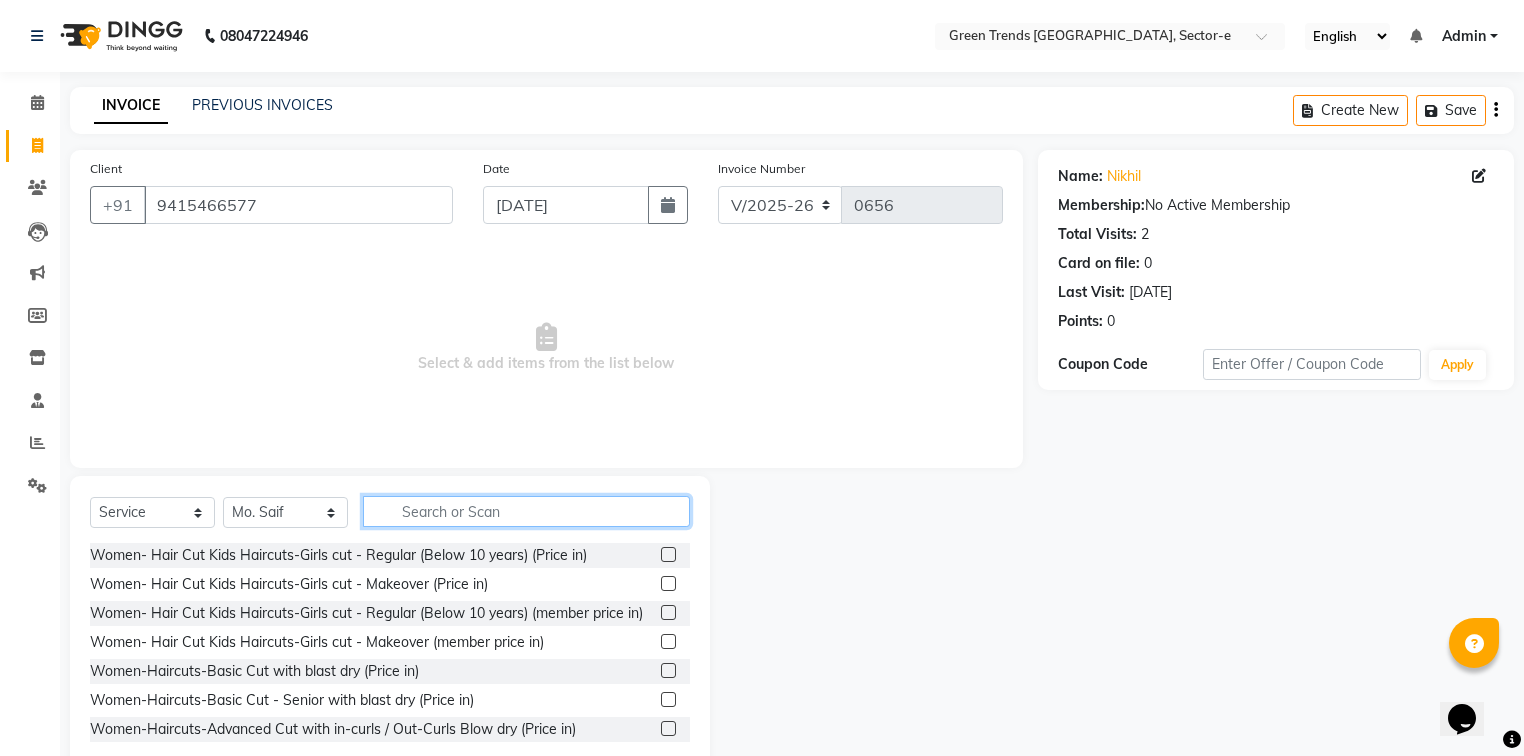 click 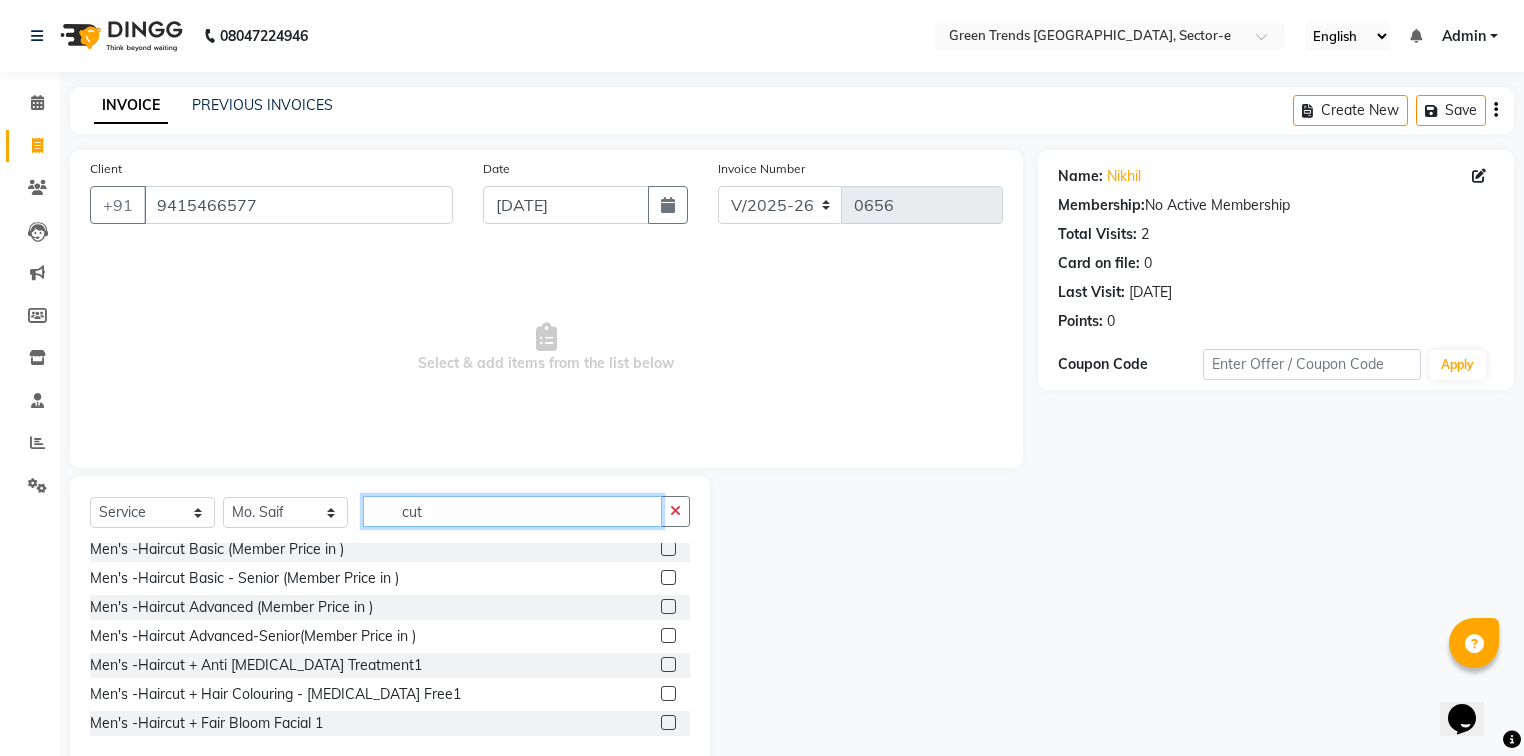 scroll, scrollTop: 1358, scrollLeft: 0, axis: vertical 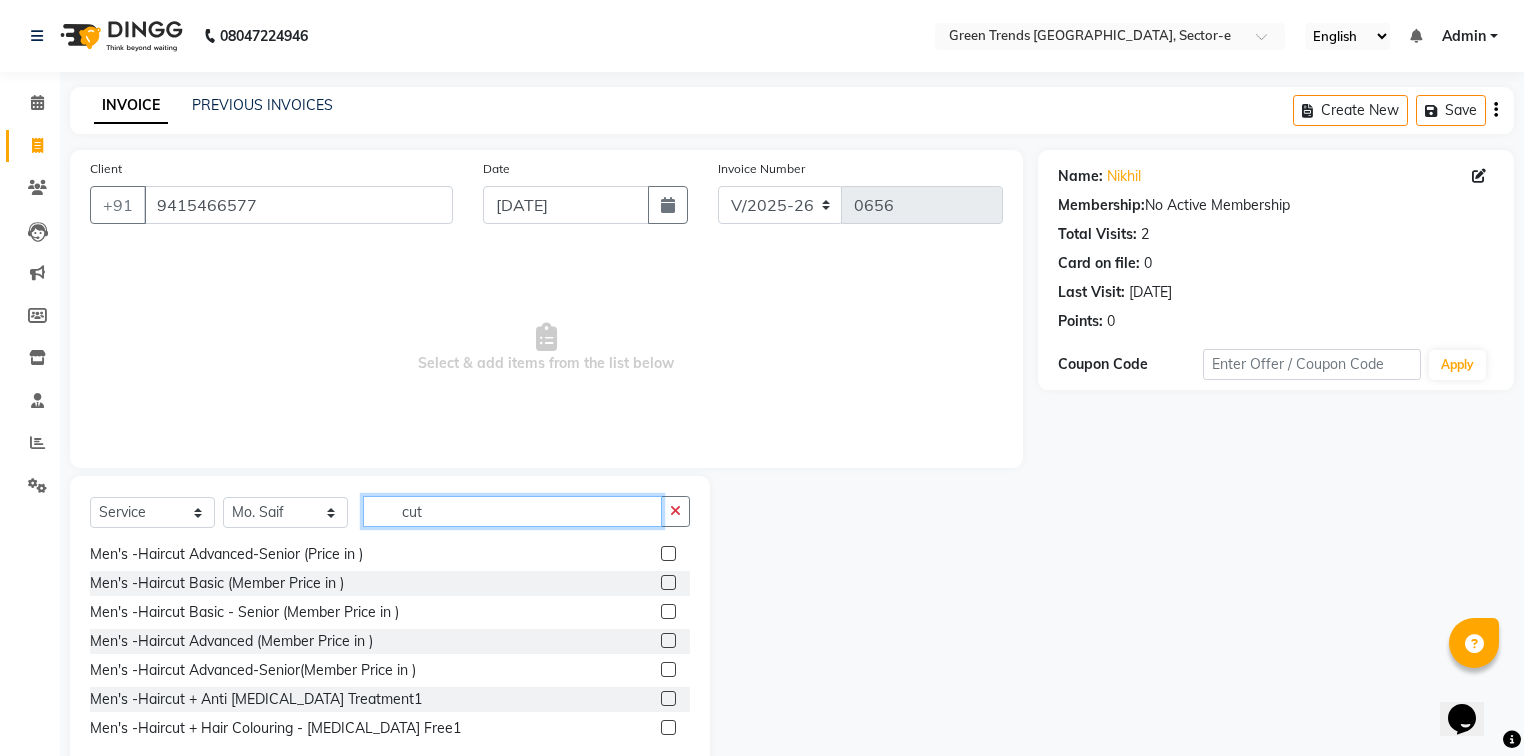 type on "cut" 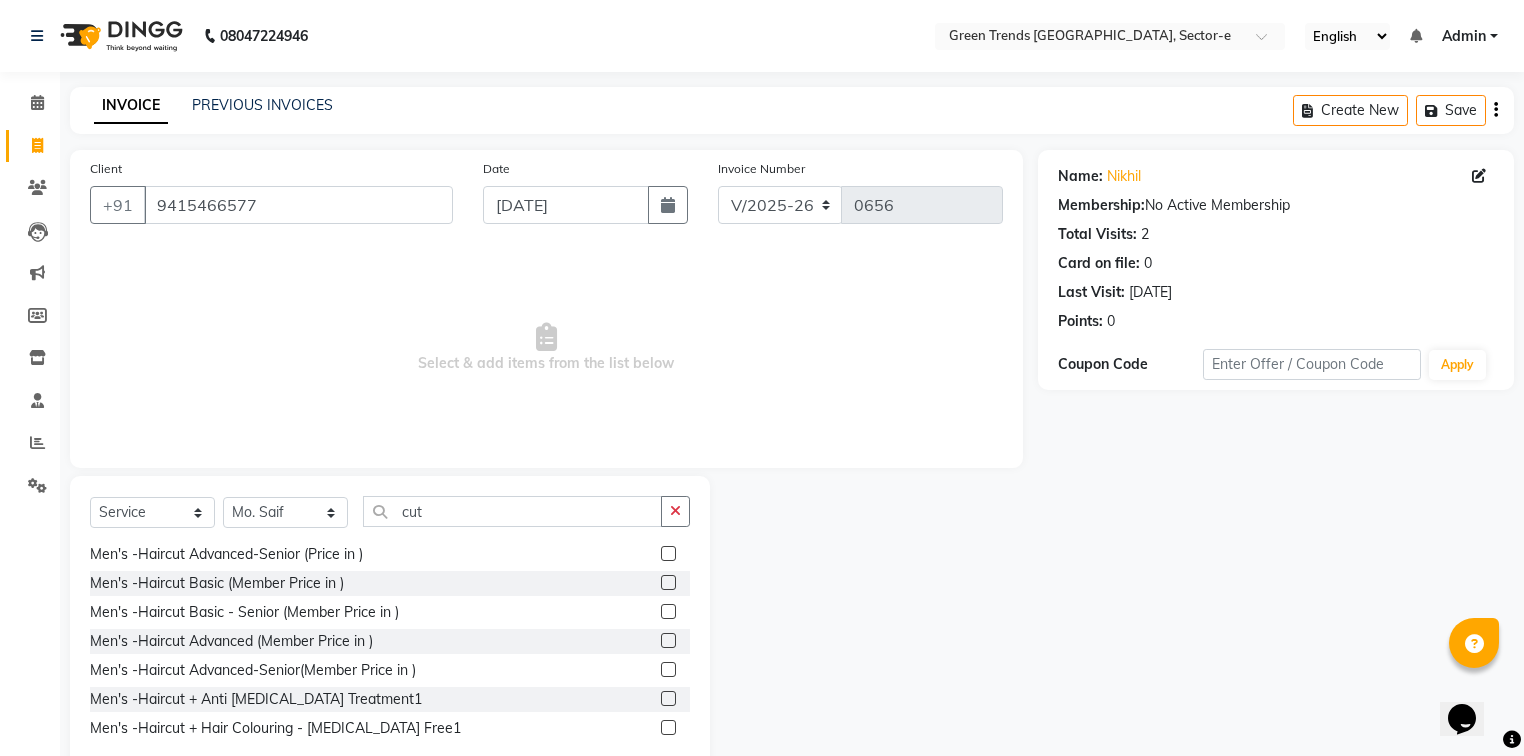 click on "Men's -Haircut Basic (Price in )" 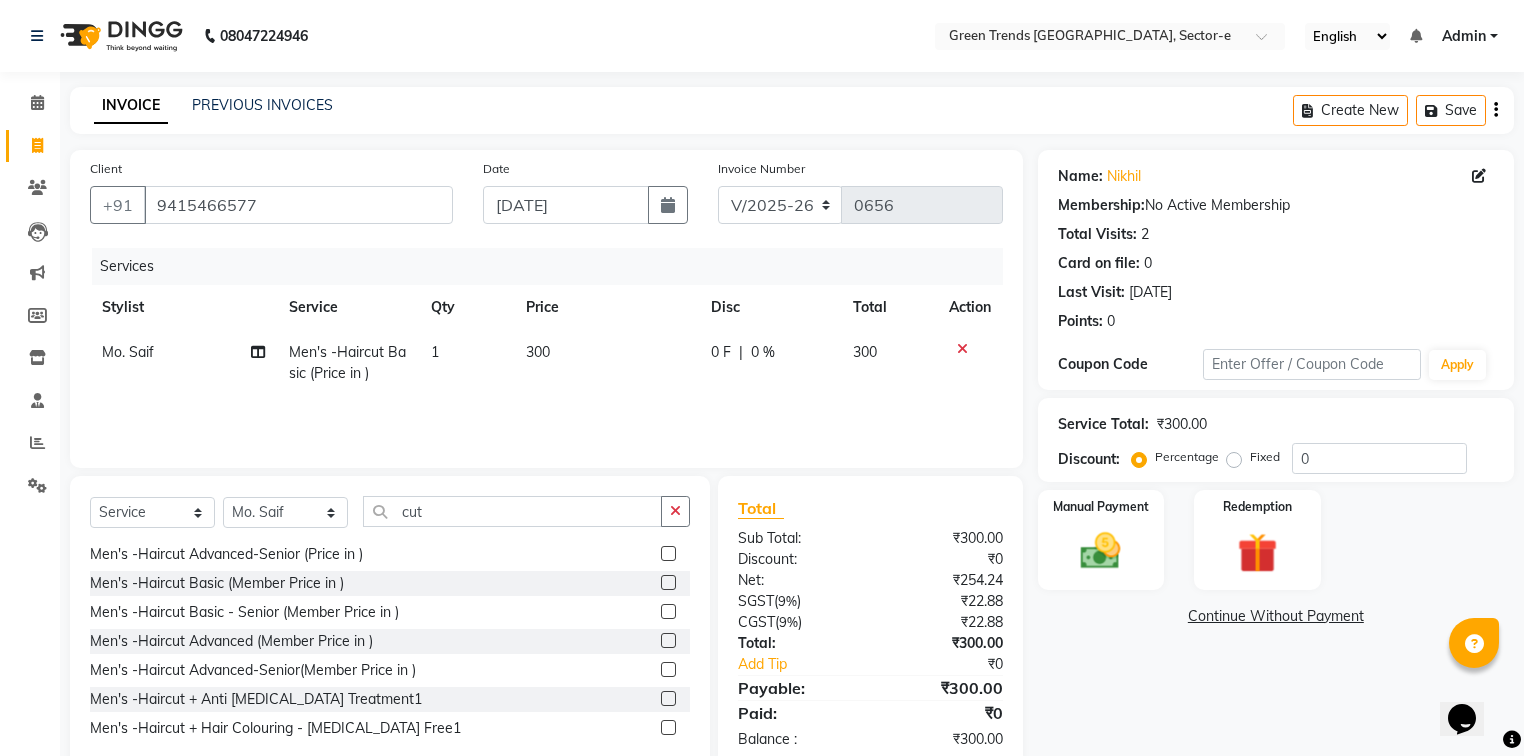 checkbox on "false" 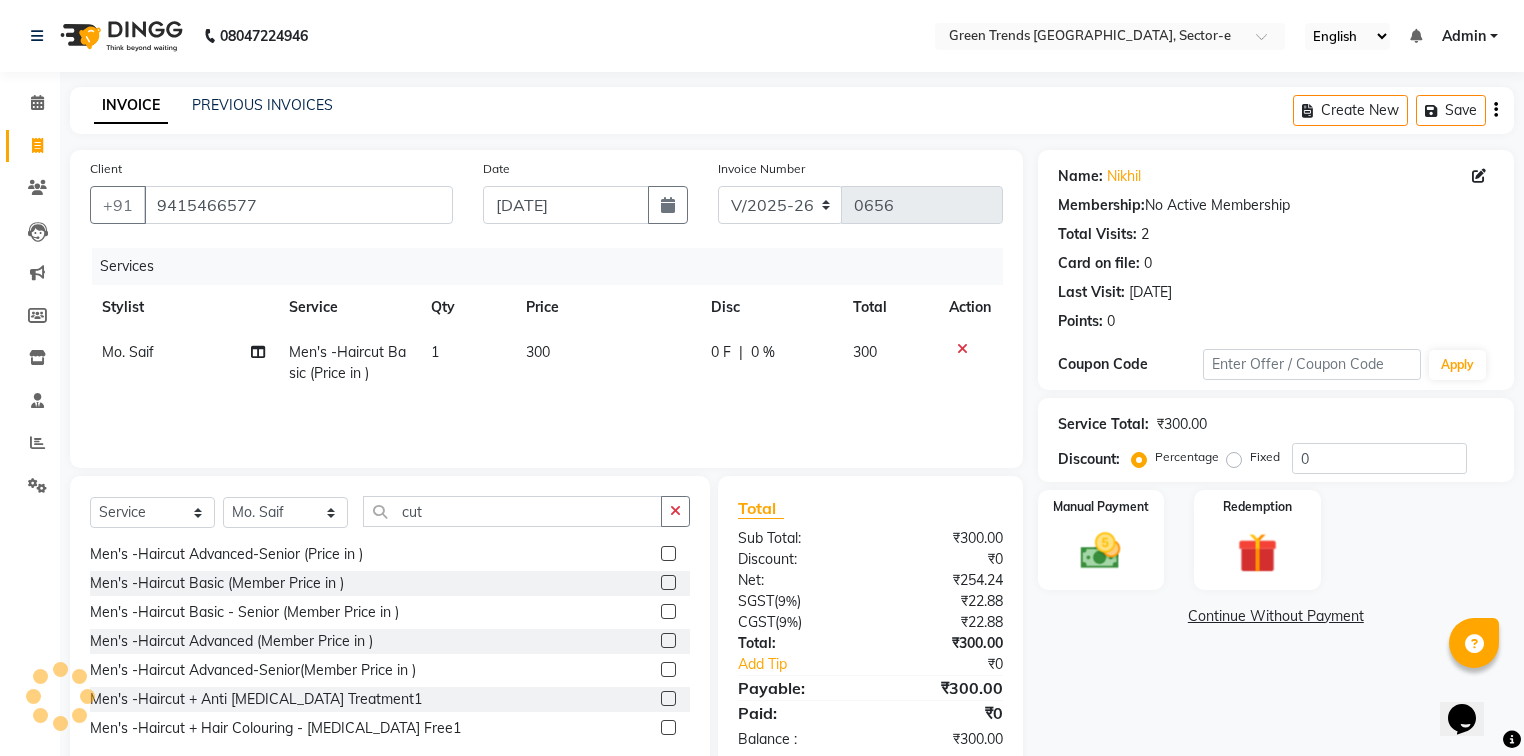 click on "0 F" 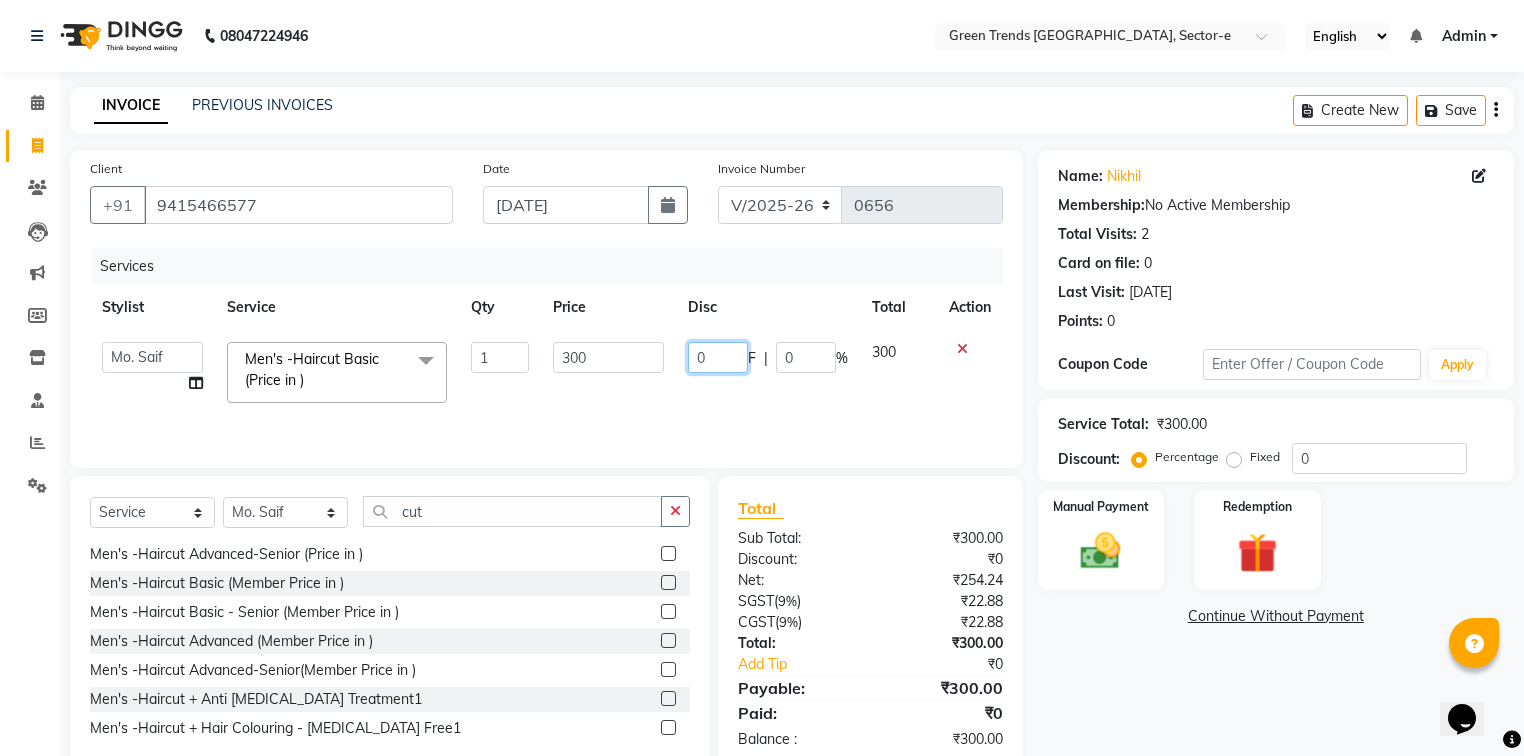 click on "0" 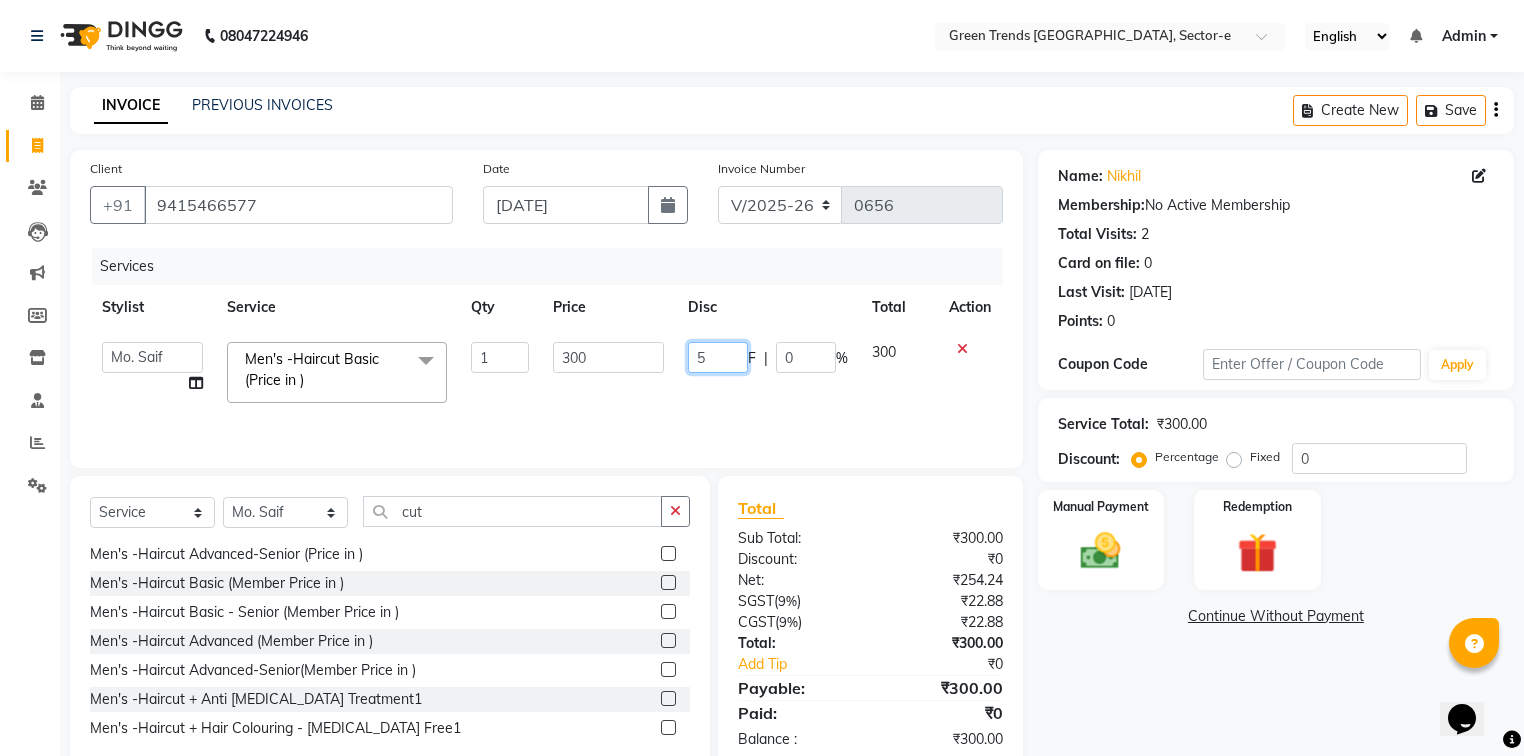 type on "50" 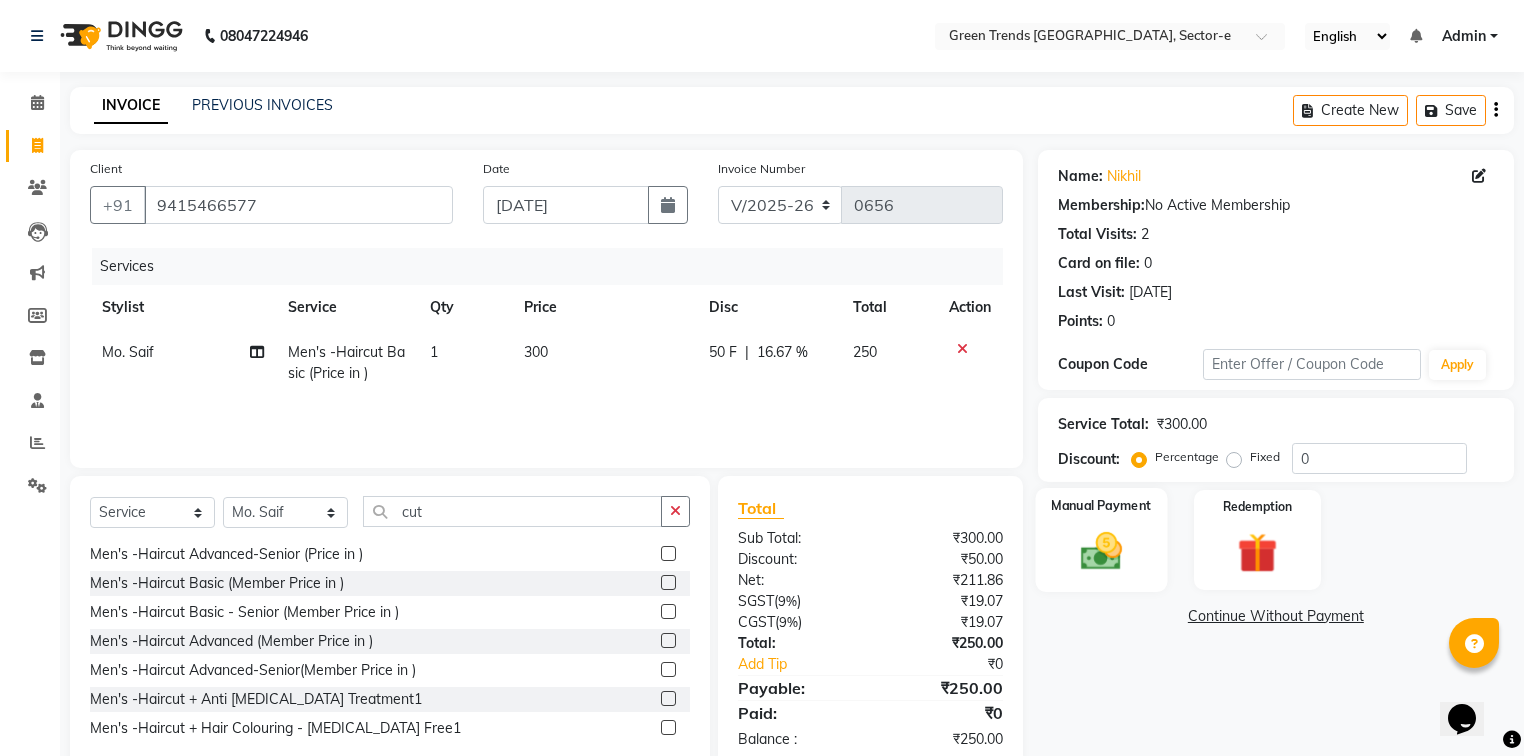 click 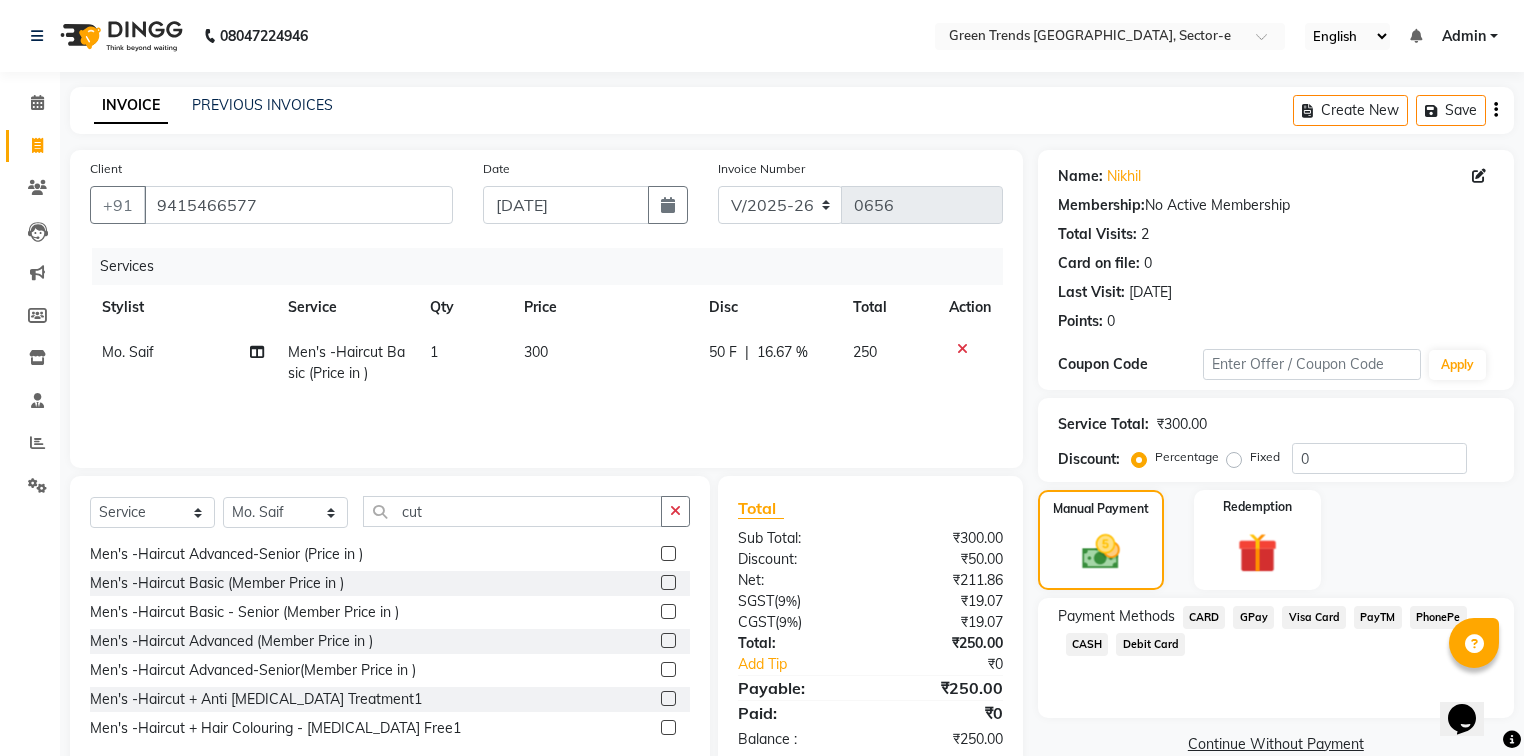 click on "GPay" 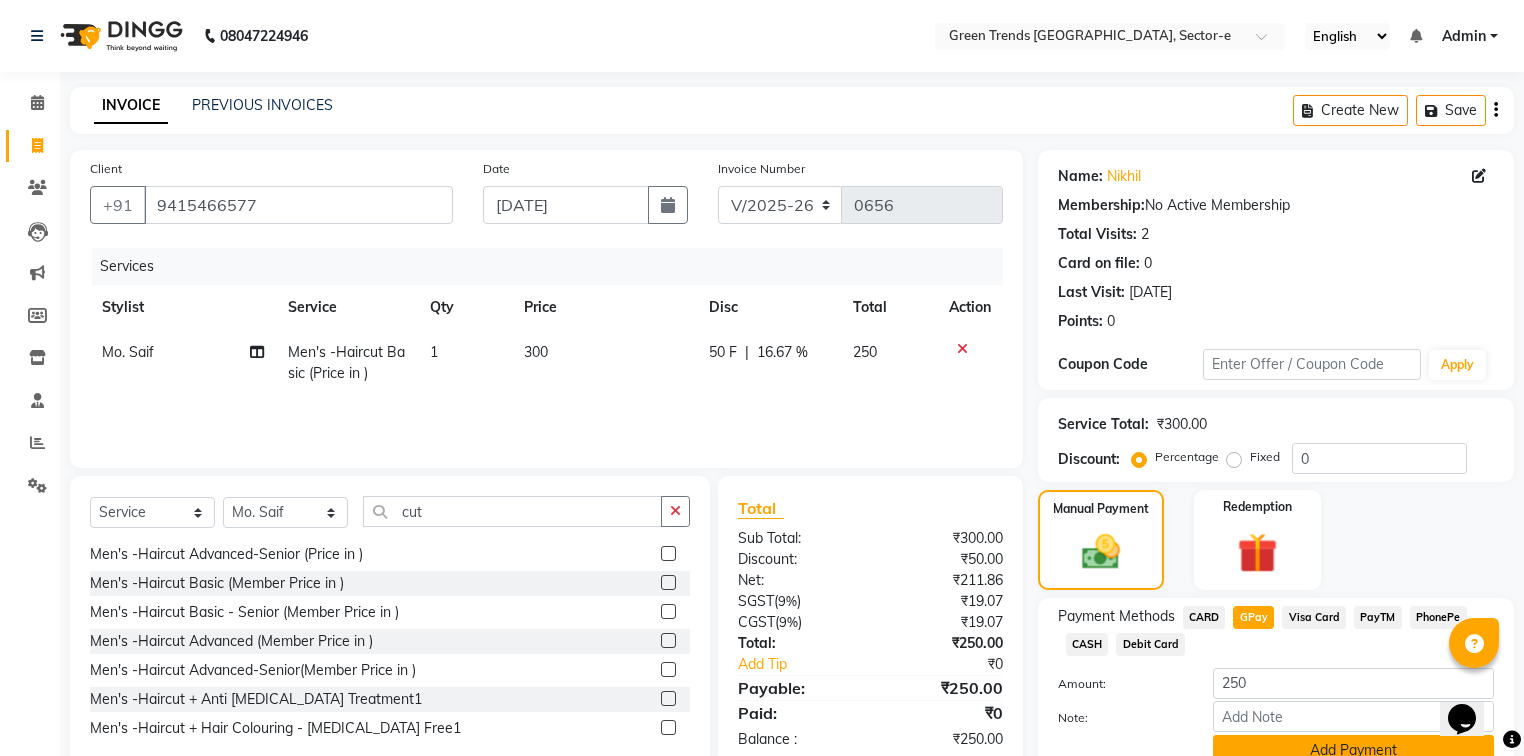 click on "Add Payment" 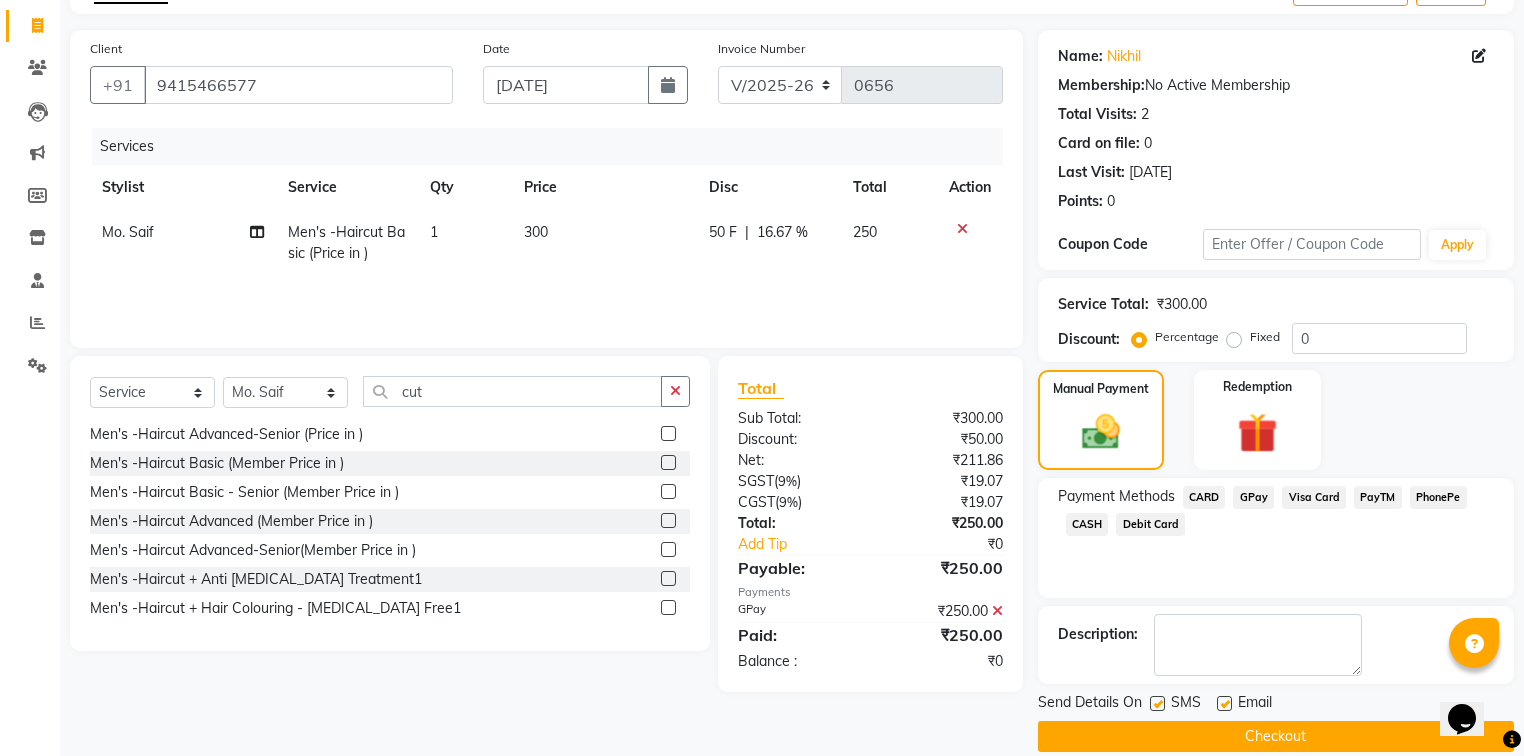 scroll, scrollTop: 144, scrollLeft: 0, axis: vertical 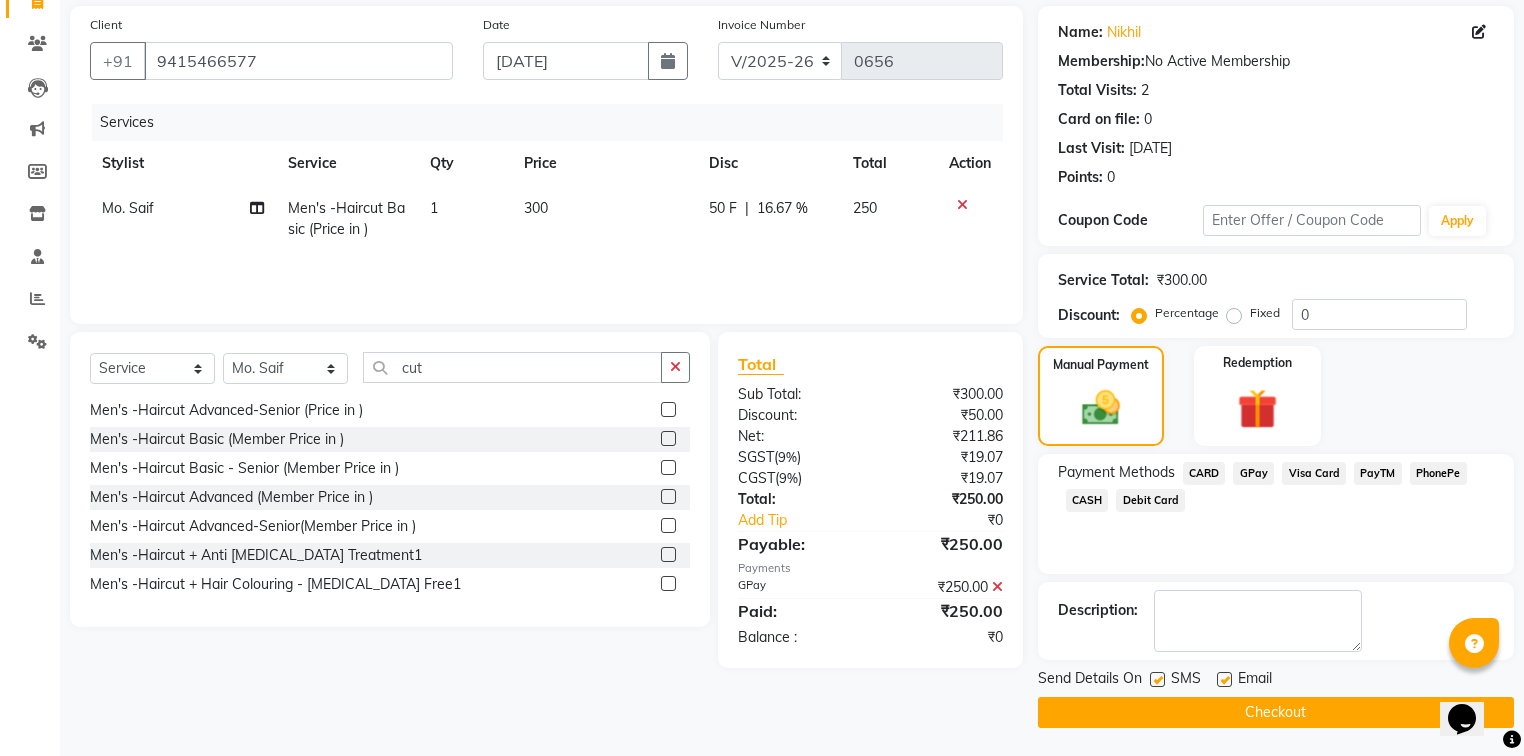 click 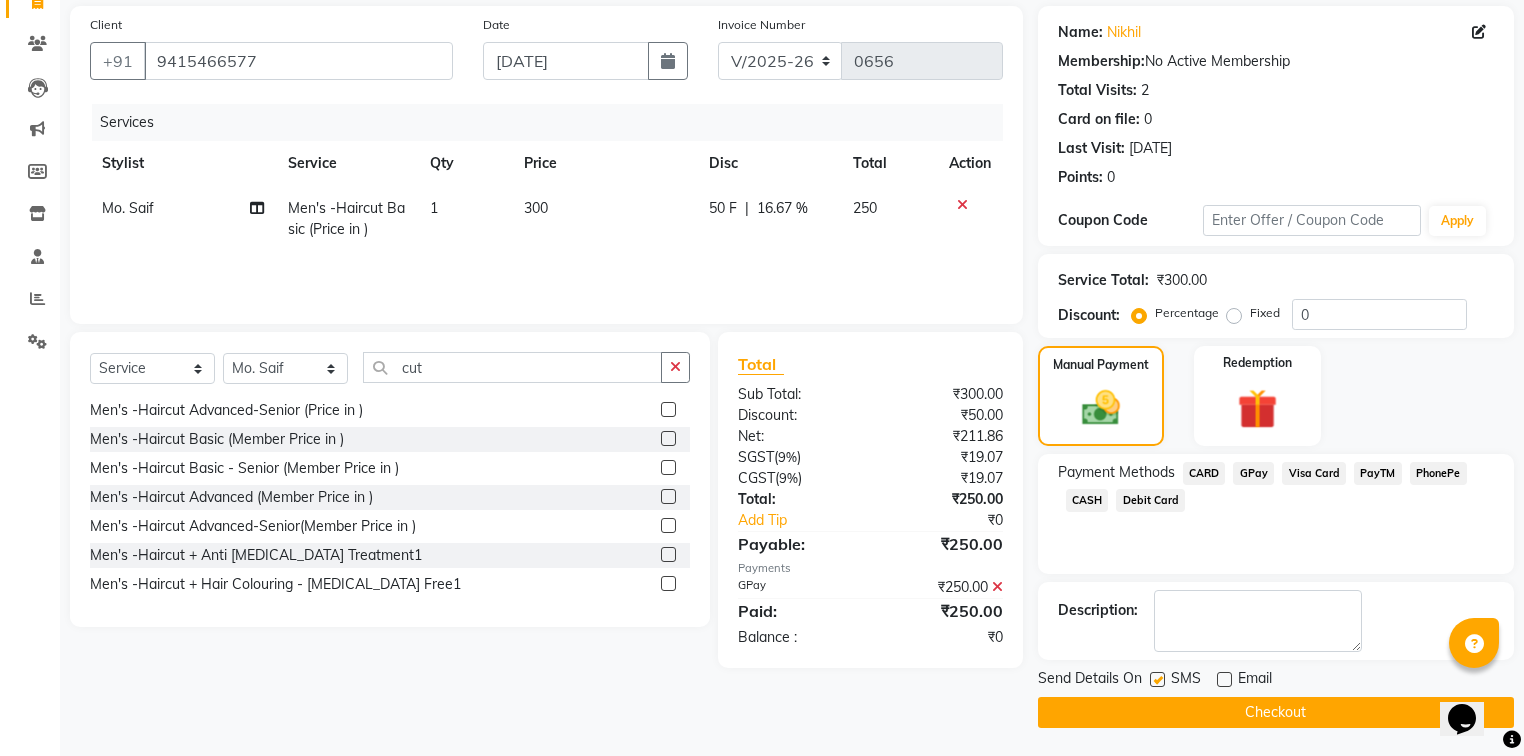 click 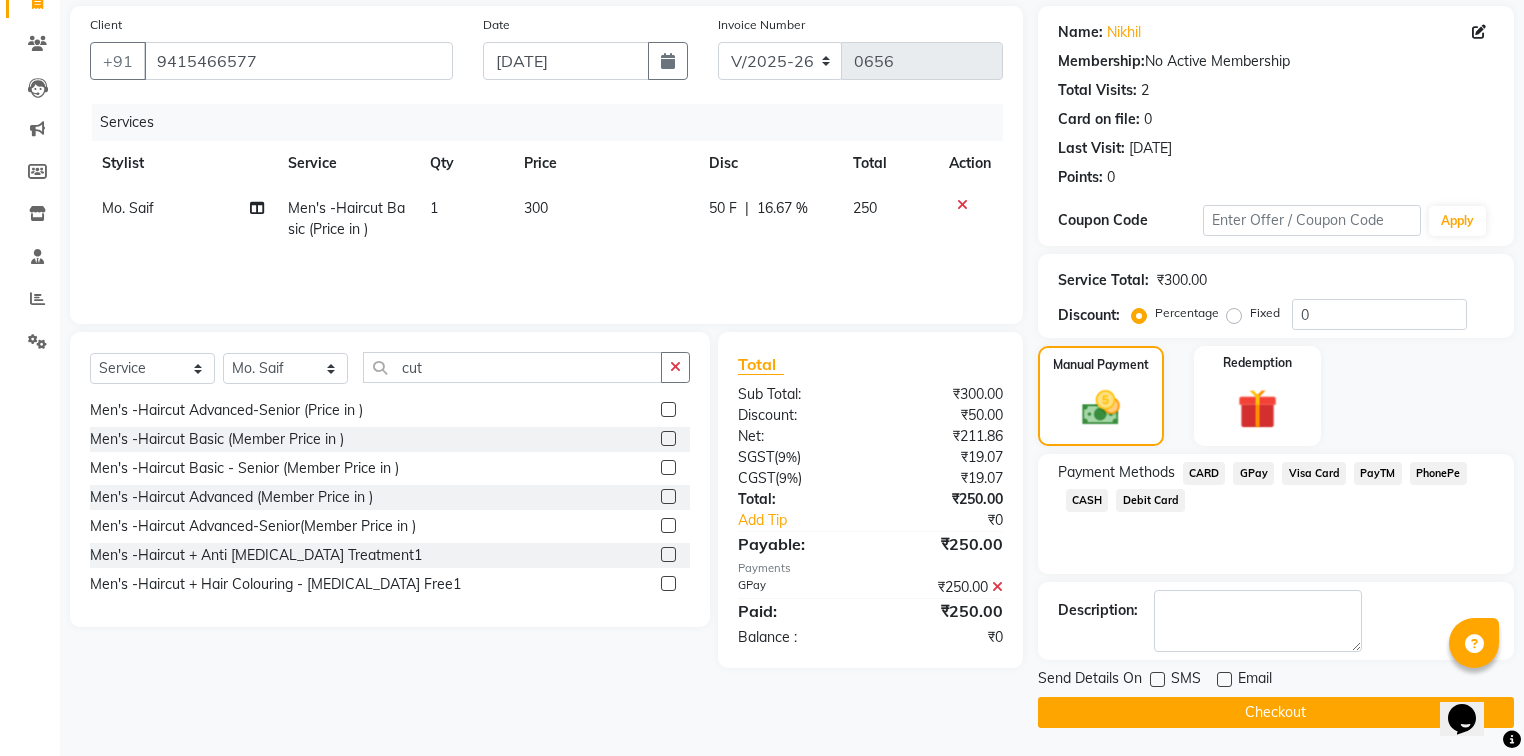 click on "Checkout" 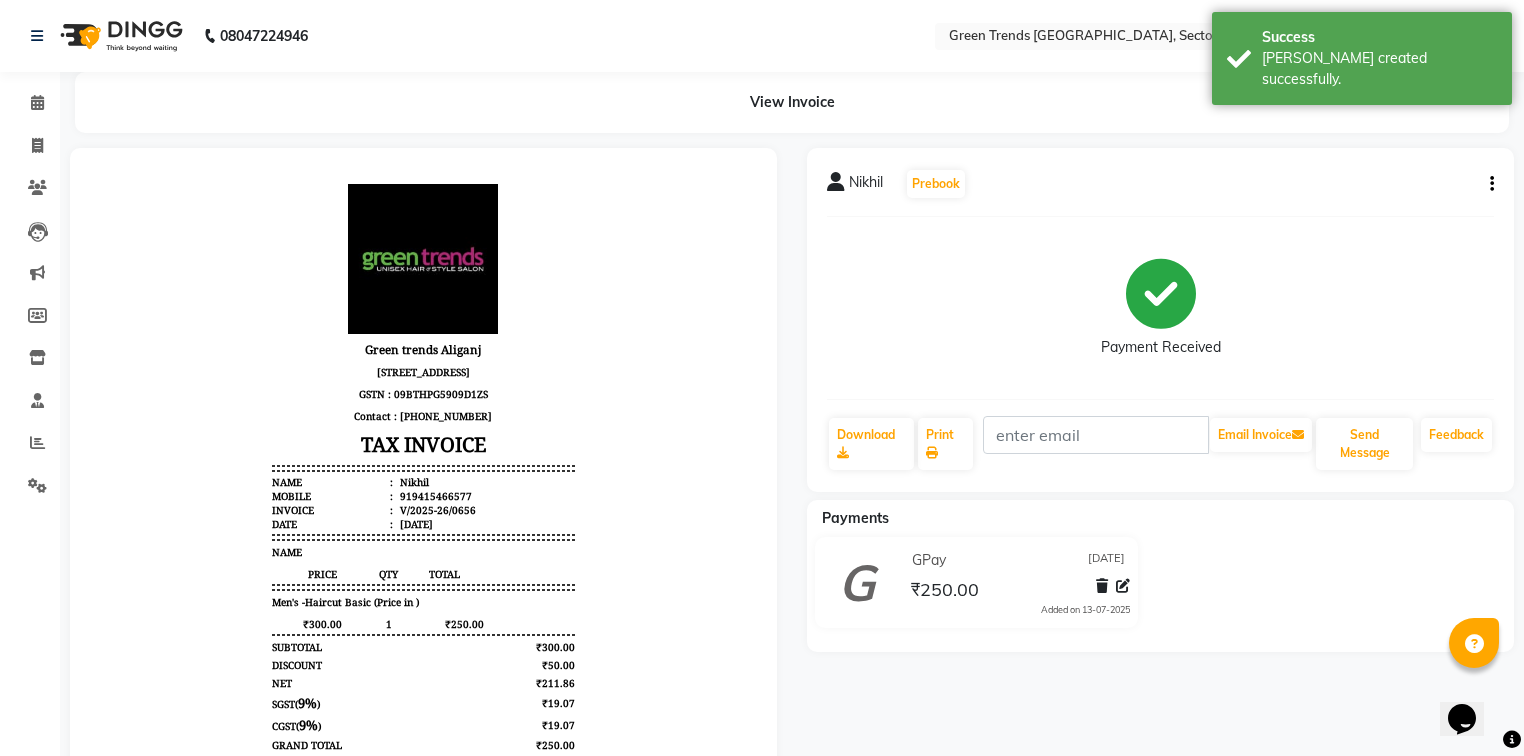 scroll, scrollTop: 0, scrollLeft: 0, axis: both 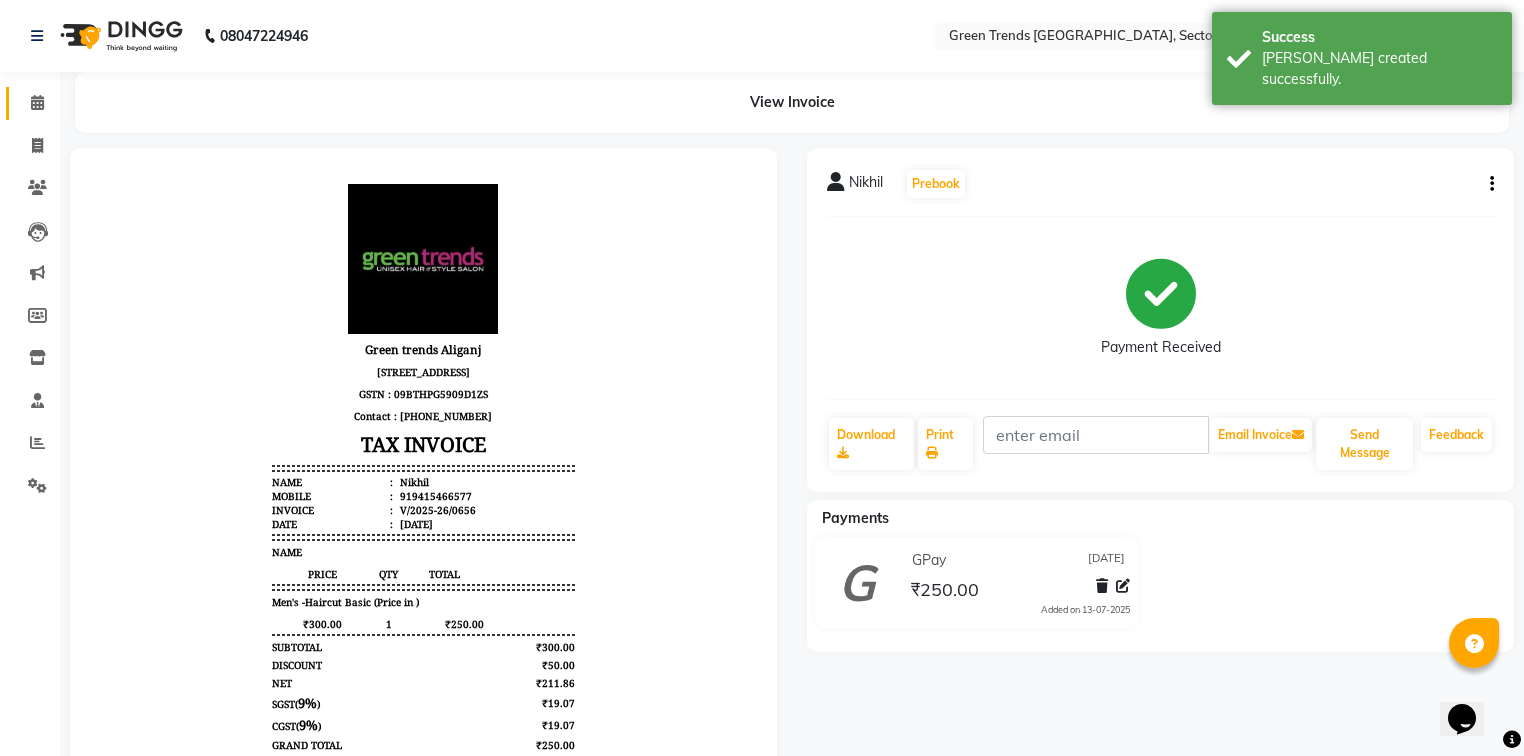 click on "Calendar" 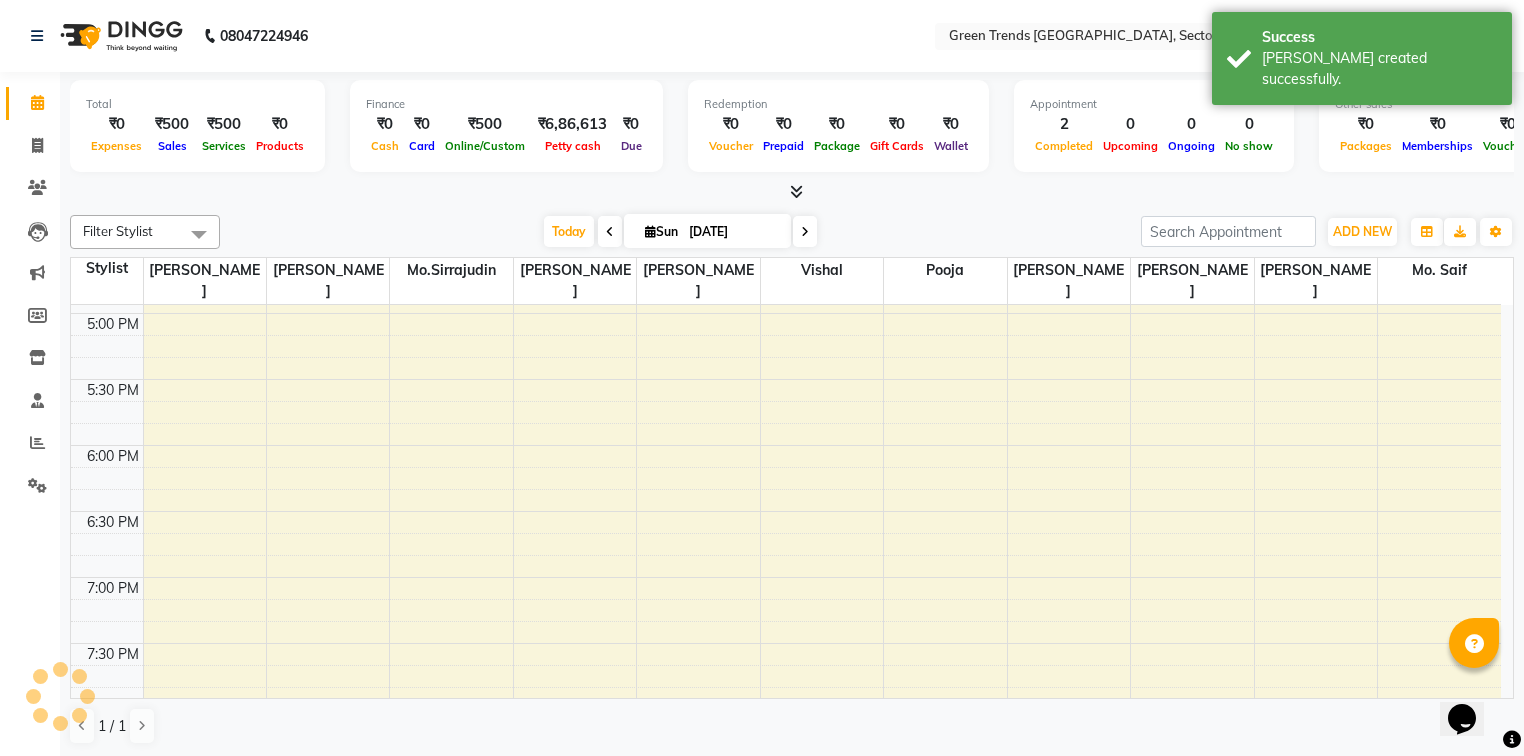 scroll, scrollTop: 0, scrollLeft: 0, axis: both 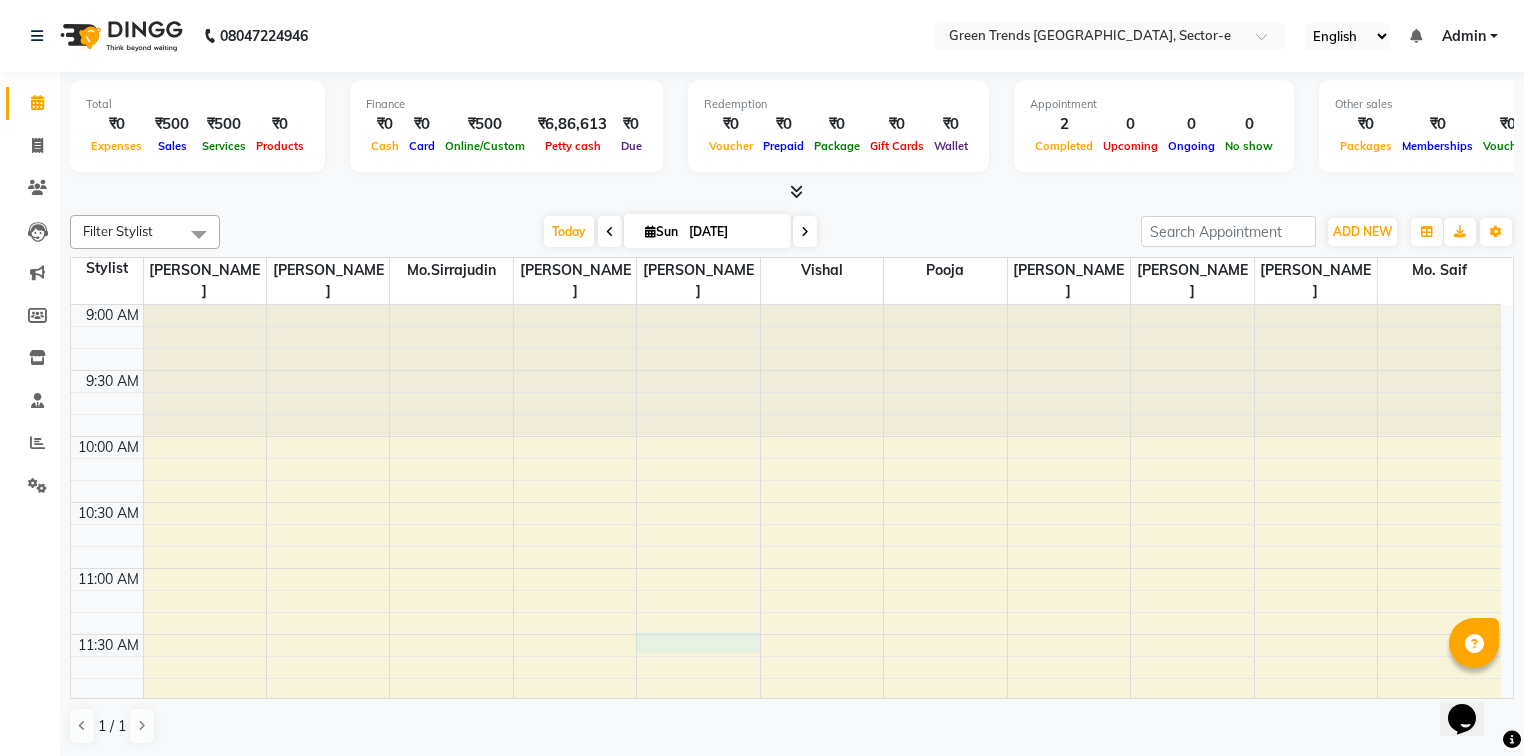 click on "9:00 AM 9:30 AM 10:00 AM 10:30 AM 11:00 AM 11:30 AM 12:00 PM 12:30 PM 1:00 PM 1:30 PM 2:00 PM 2:30 PM 3:00 PM 3:30 PM 4:00 PM 4:30 PM 5:00 PM 5:30 PM 6:00 PM 6:30 PM 7:00 PM 7:30 PM 8:00 PM 8:30 PM 9:00 PM 9:30 PM 10:00 PM 10:30 PM     [GEOGRAPHIC_DATA], TK01, 03:25 PM-04:25 PM, Men's -Haircut Basic (Price in )     [GEOGRAPHIC_DATA], TK02, 03:30 PM-04:30 PM, Men's -Haircut Basic (Price in )" at bounding box center (786, 1228) 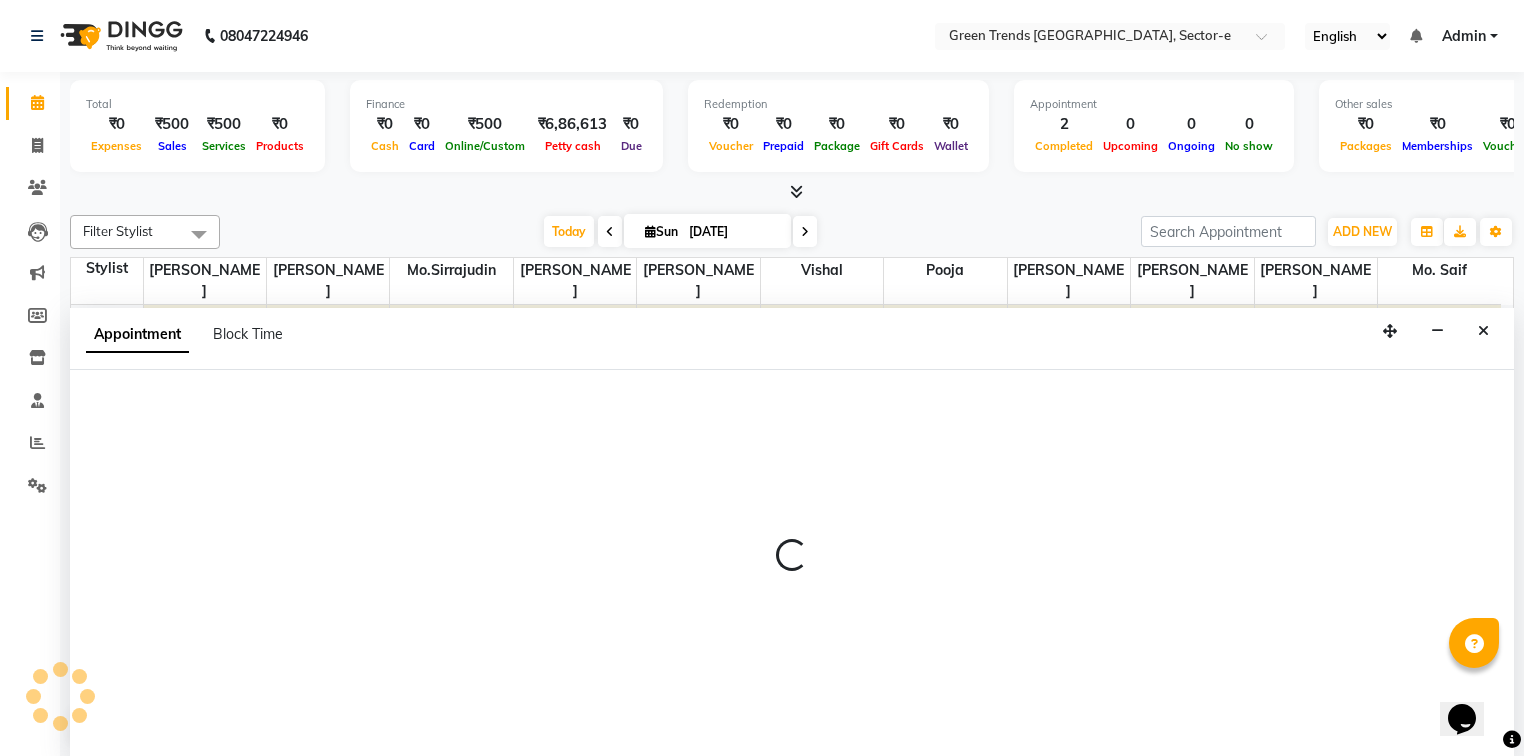 scroll, scrollTop: 0, scrollLeft: 0, axis: both 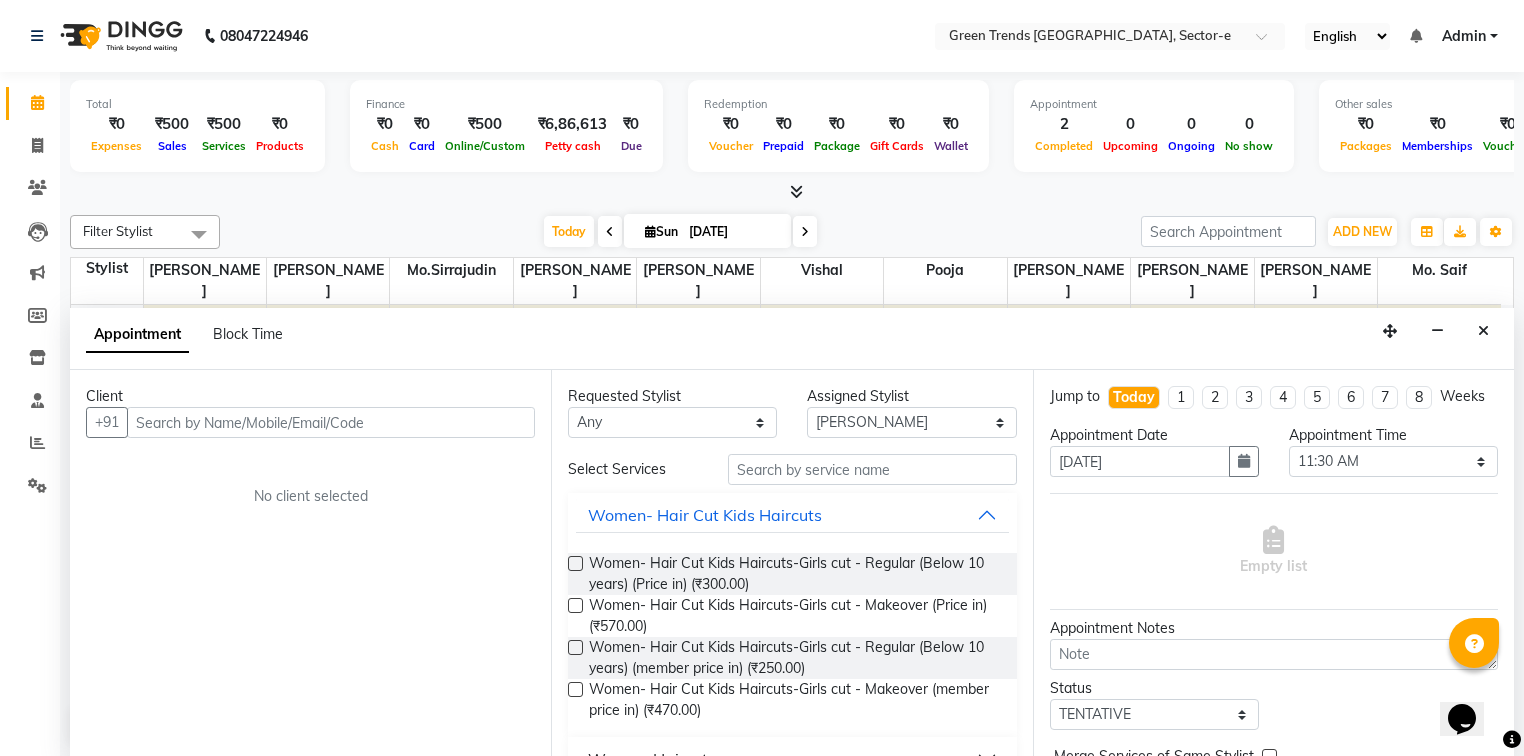 click at bounding box center [331, 422] 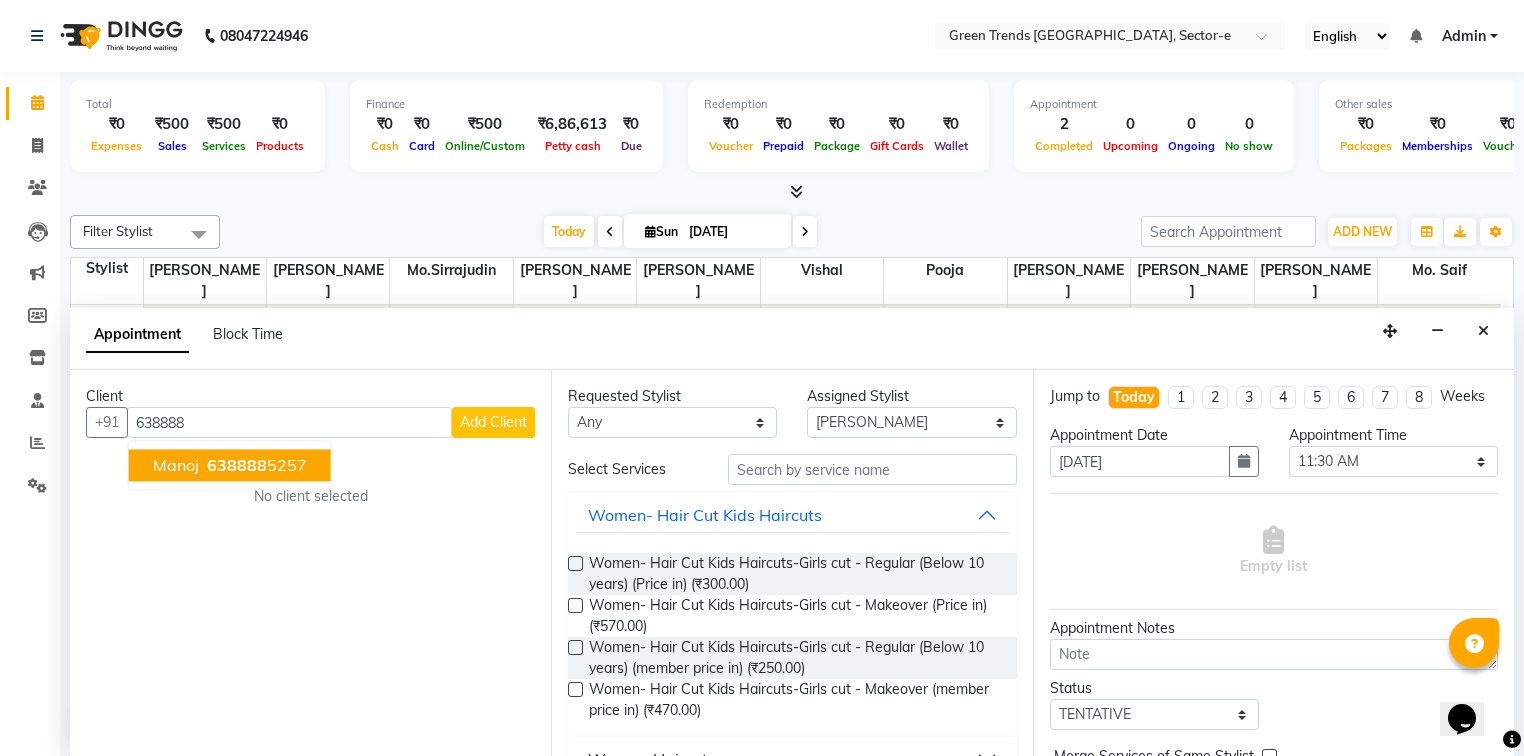 click on "Manoj" at bounding box center (176, 466) 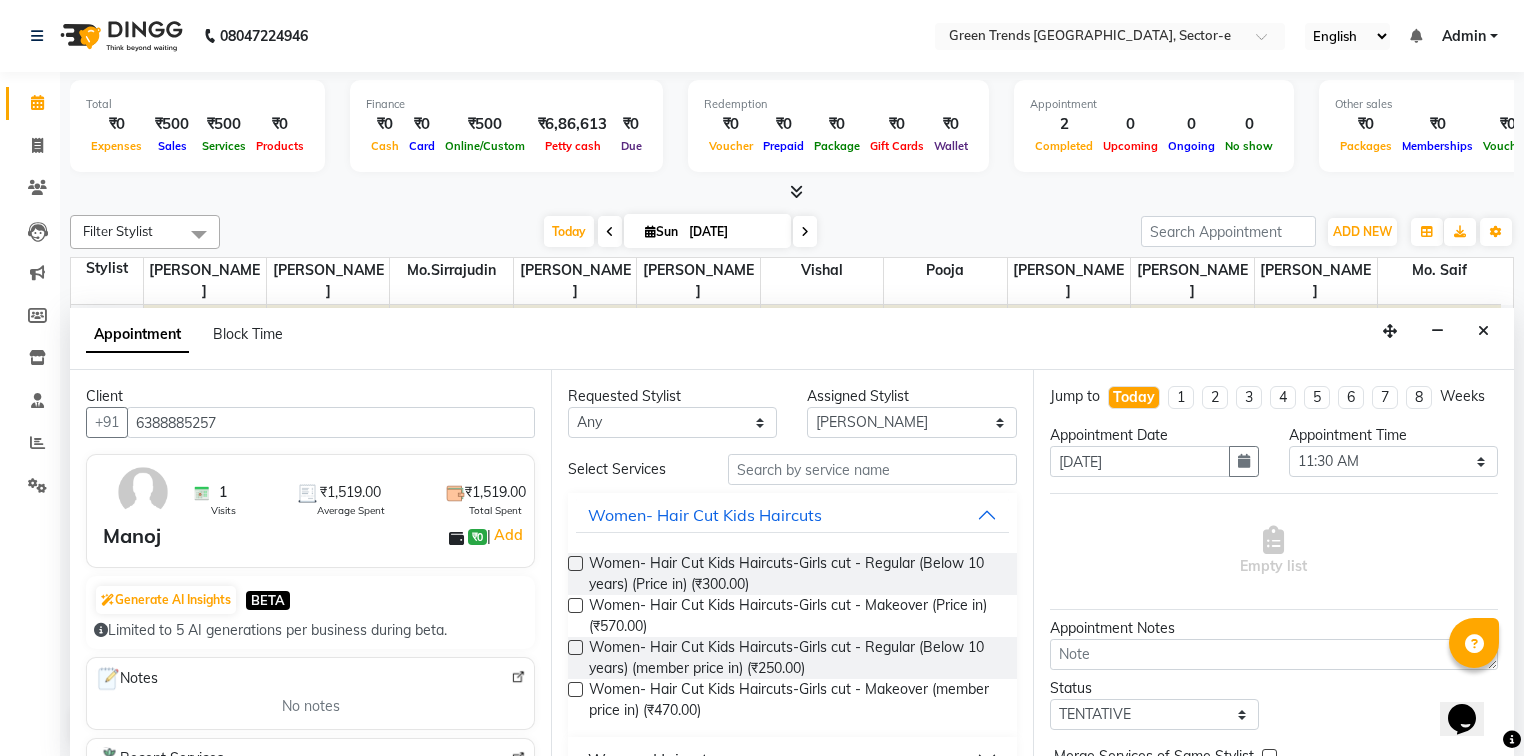 type on "6388885257" 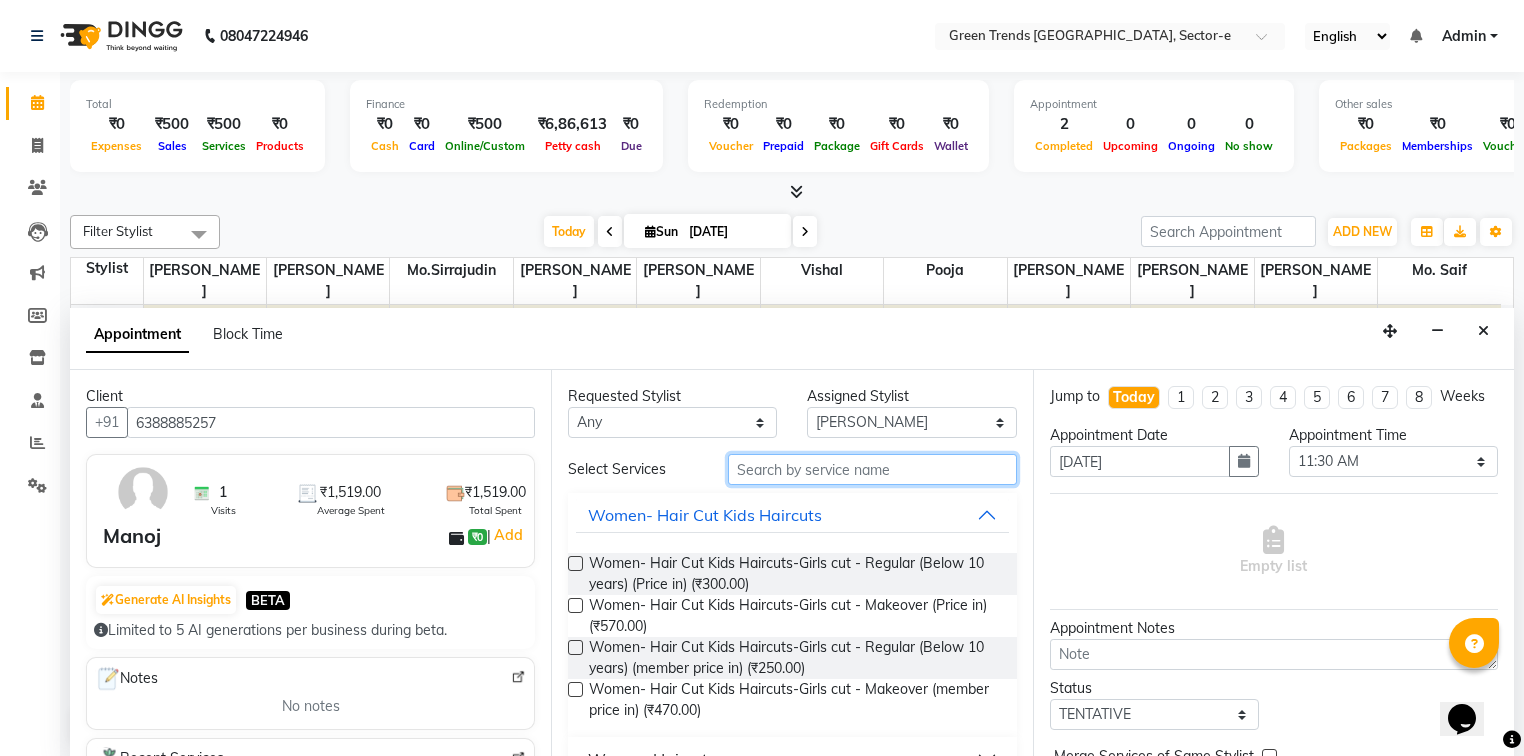 click at bounding box center (872, 469) 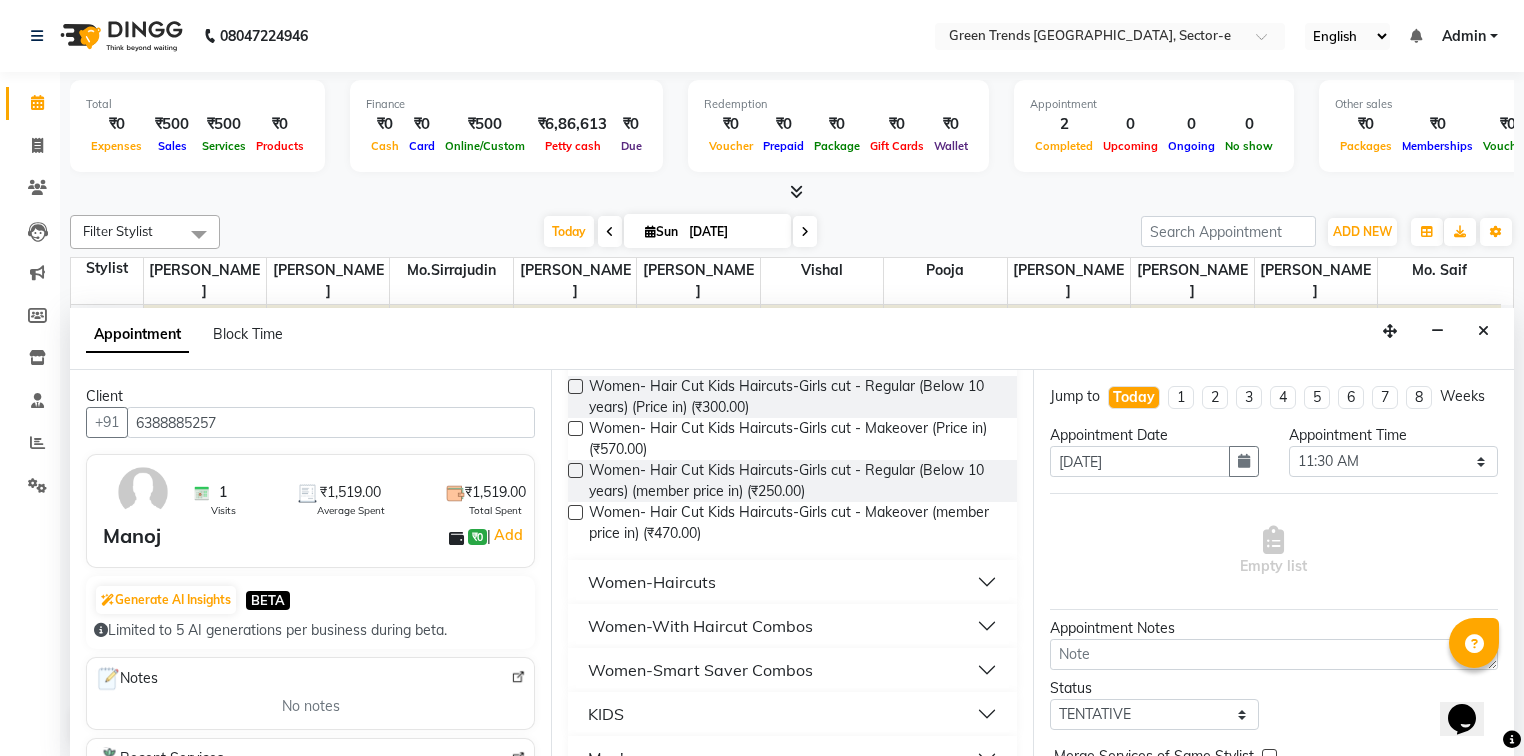 scroll, scrollTop: 215, scrollLeft: 0, axis: vertical 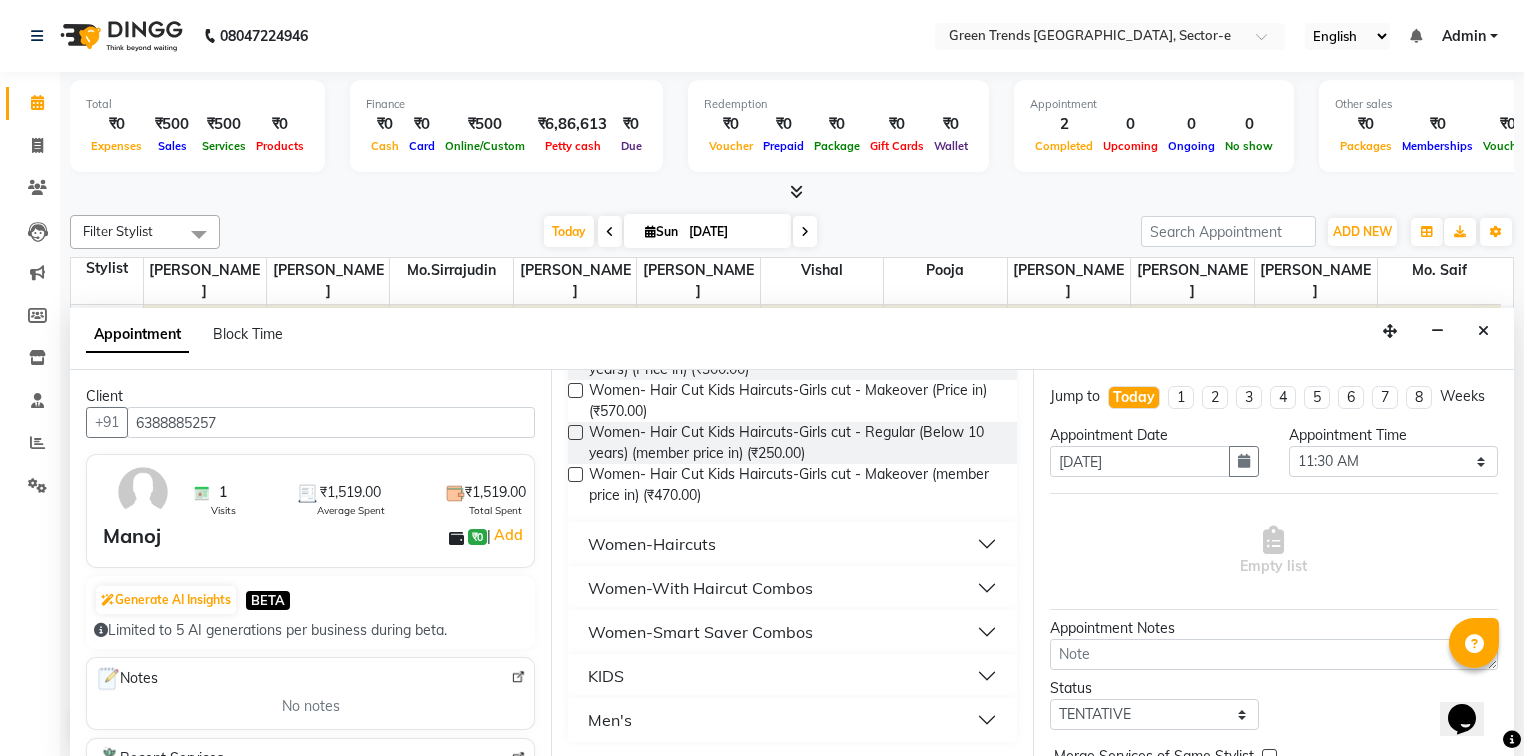 type on "cut" 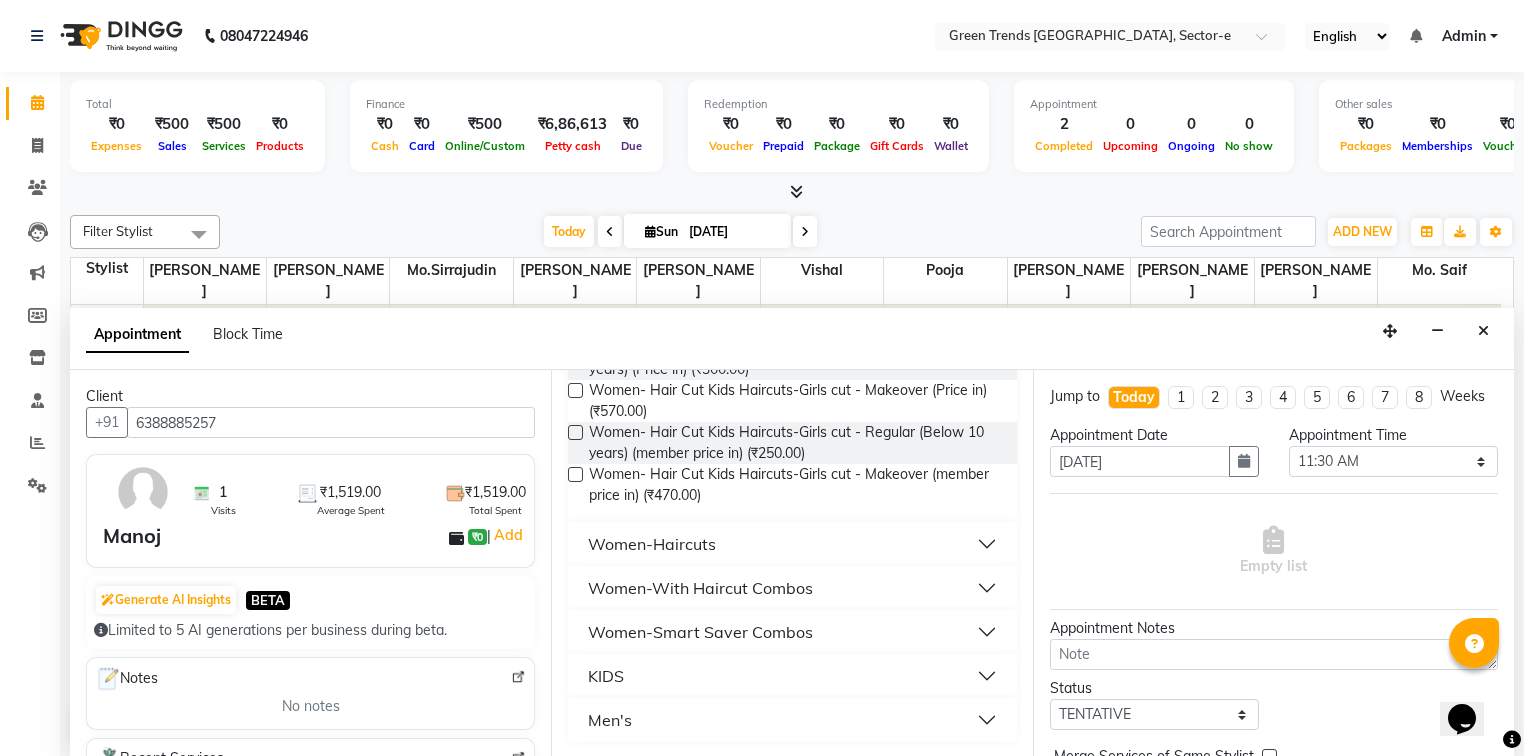 click on "Men's" at bounding box center (610, 720) 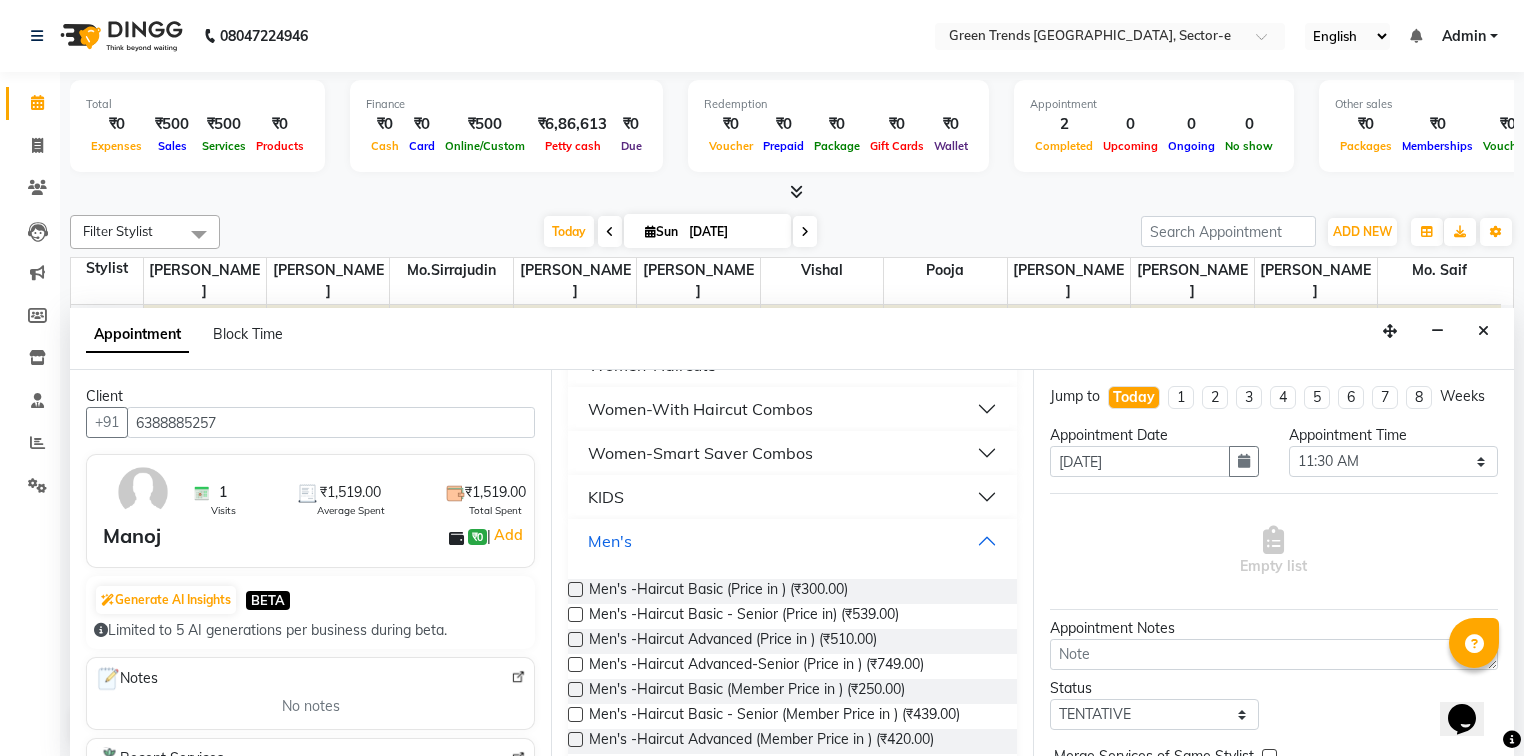 scroll, scrollTop: 408, scrollLeft: 0, axis: vertical 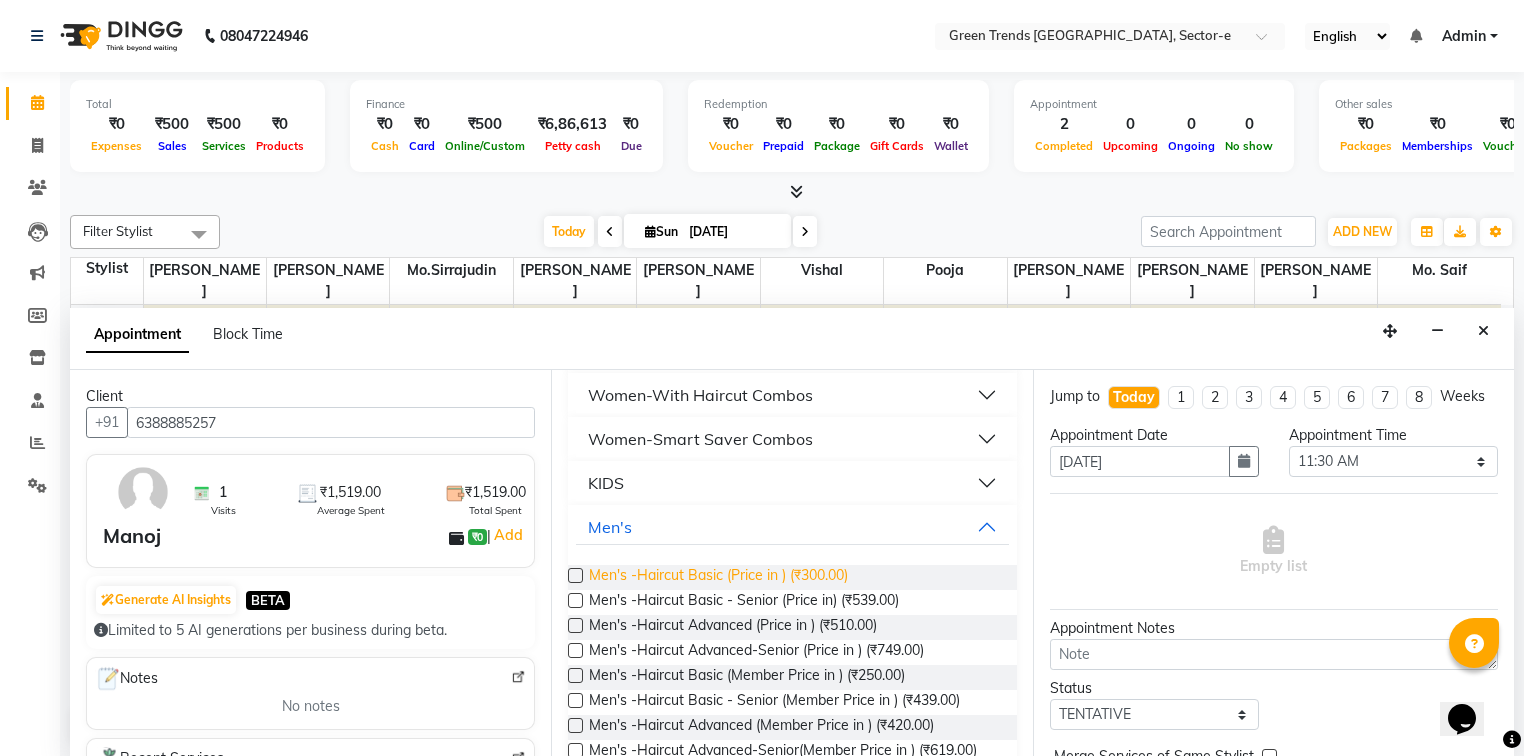 click on "Men's -Haircut Basic (Price in ) (₹300.00)" at bounding box center [718, 577] 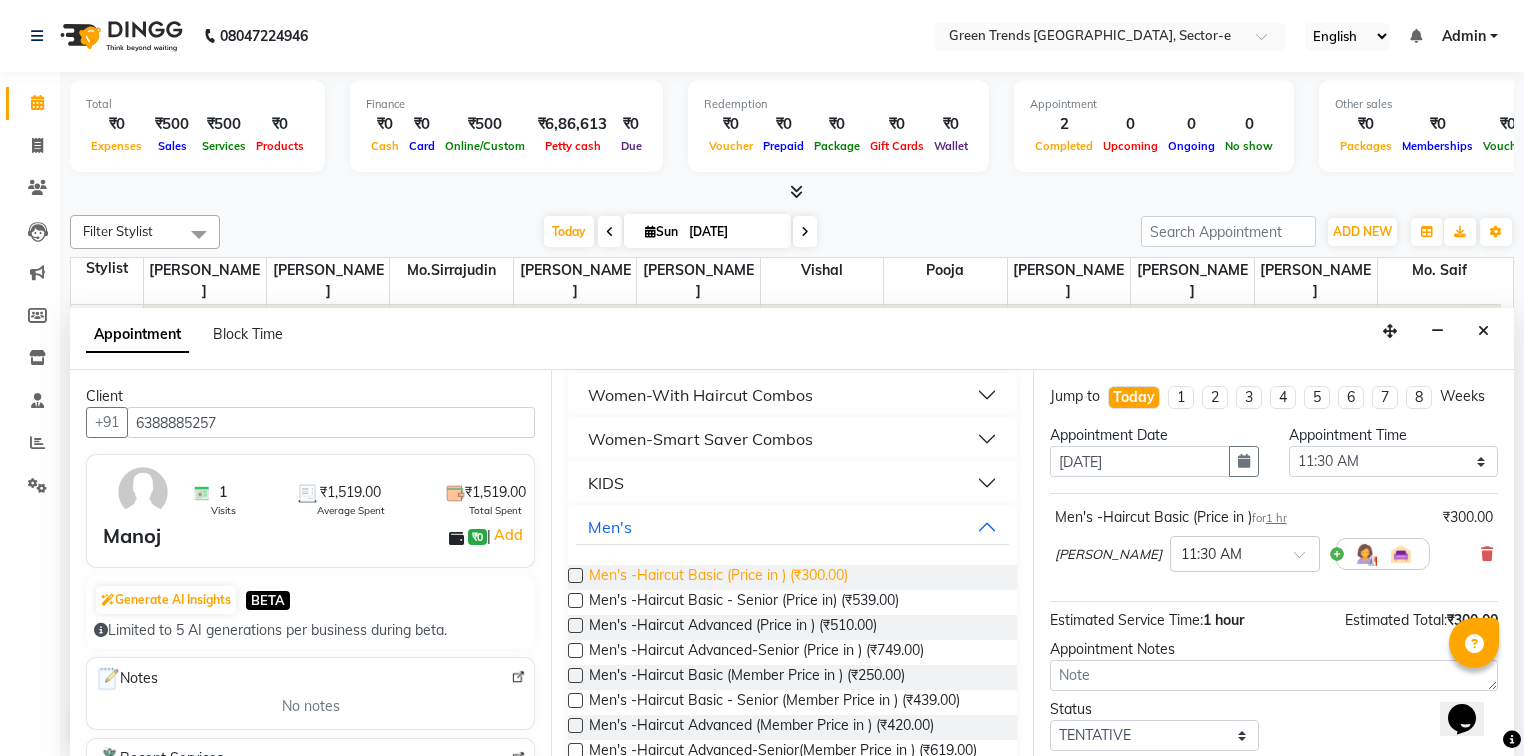 click on "Men's -Haircut Basic (Price in ) (₹300.00)" at bounding box center (718, 577) 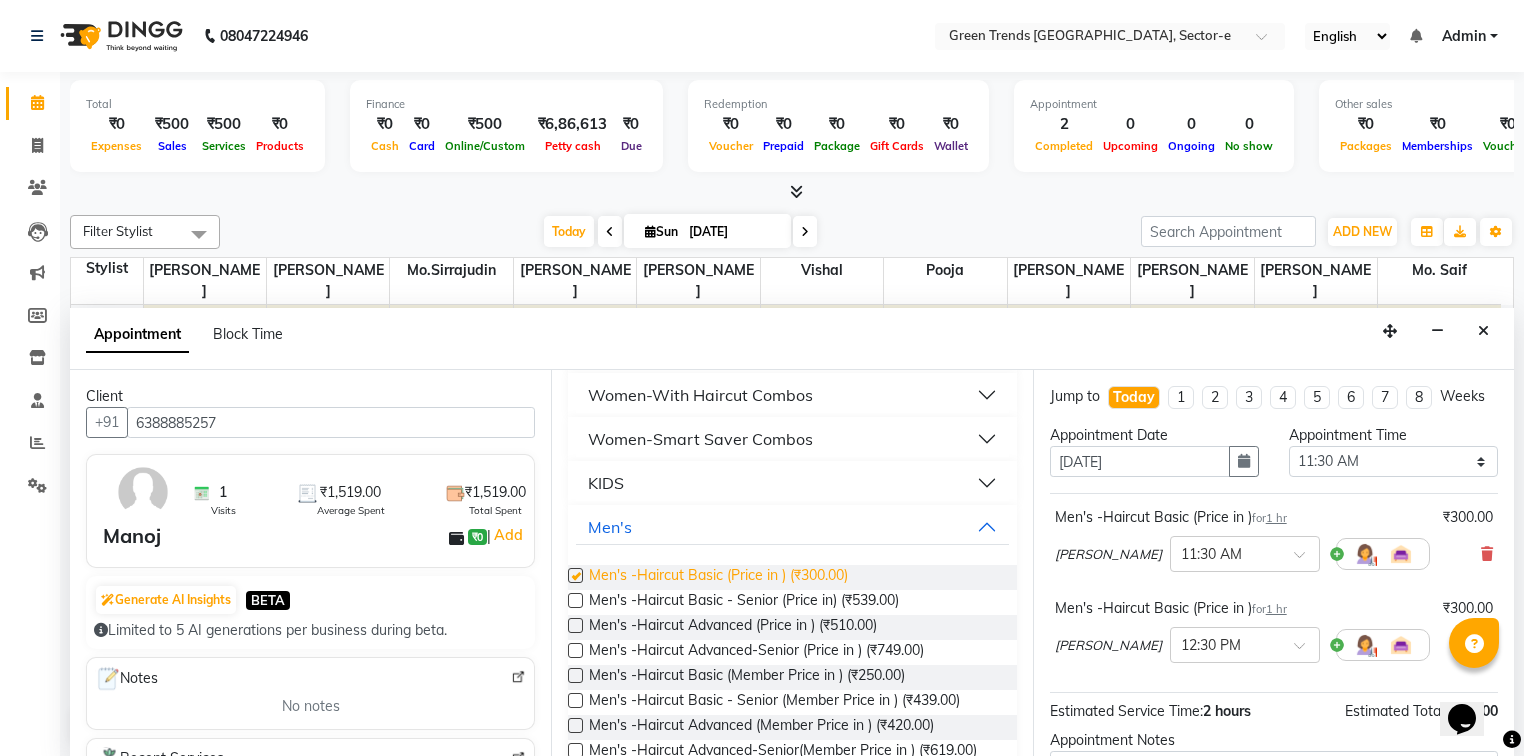 checkbox on "false" 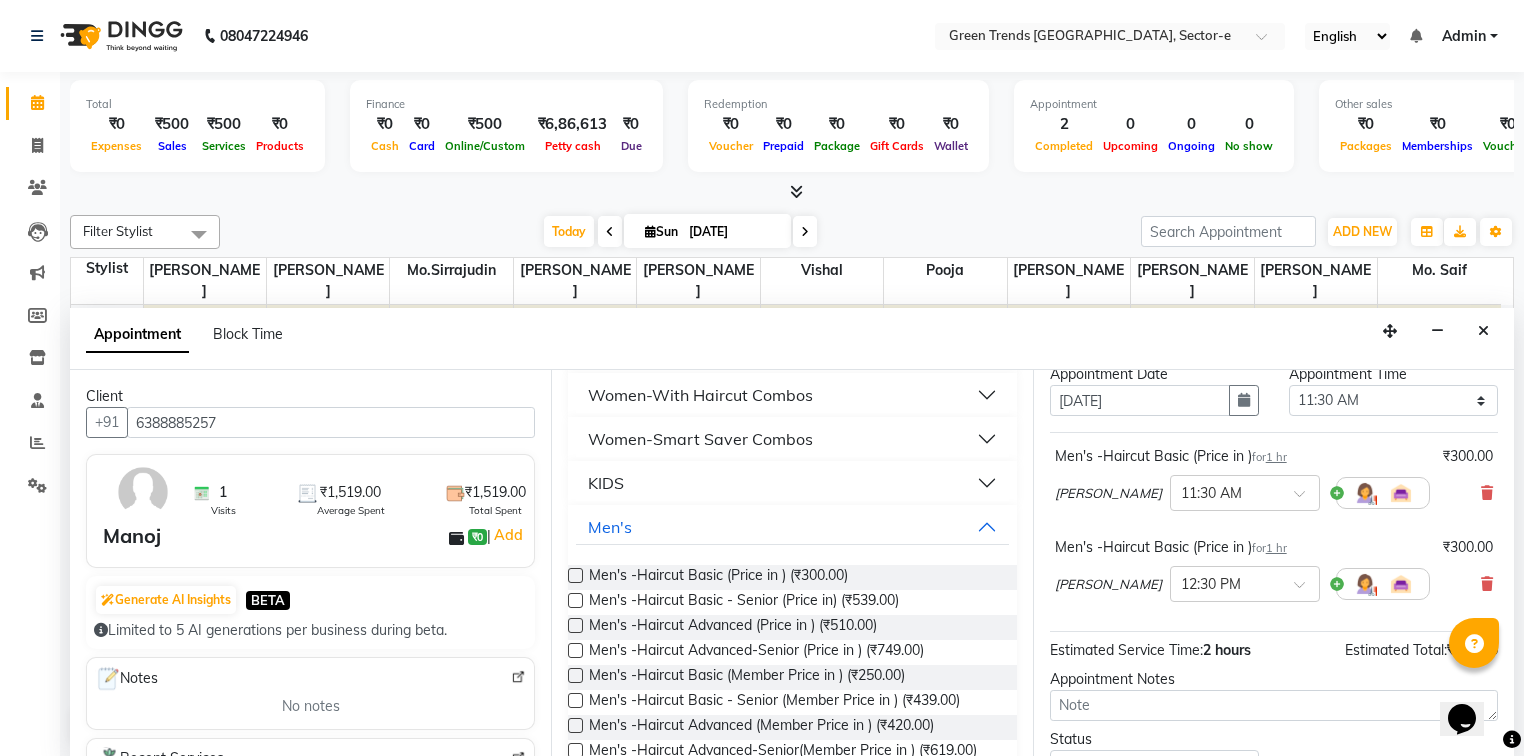 scroll, scrollTop: 209, scrollLeft: 0, axis: vertical 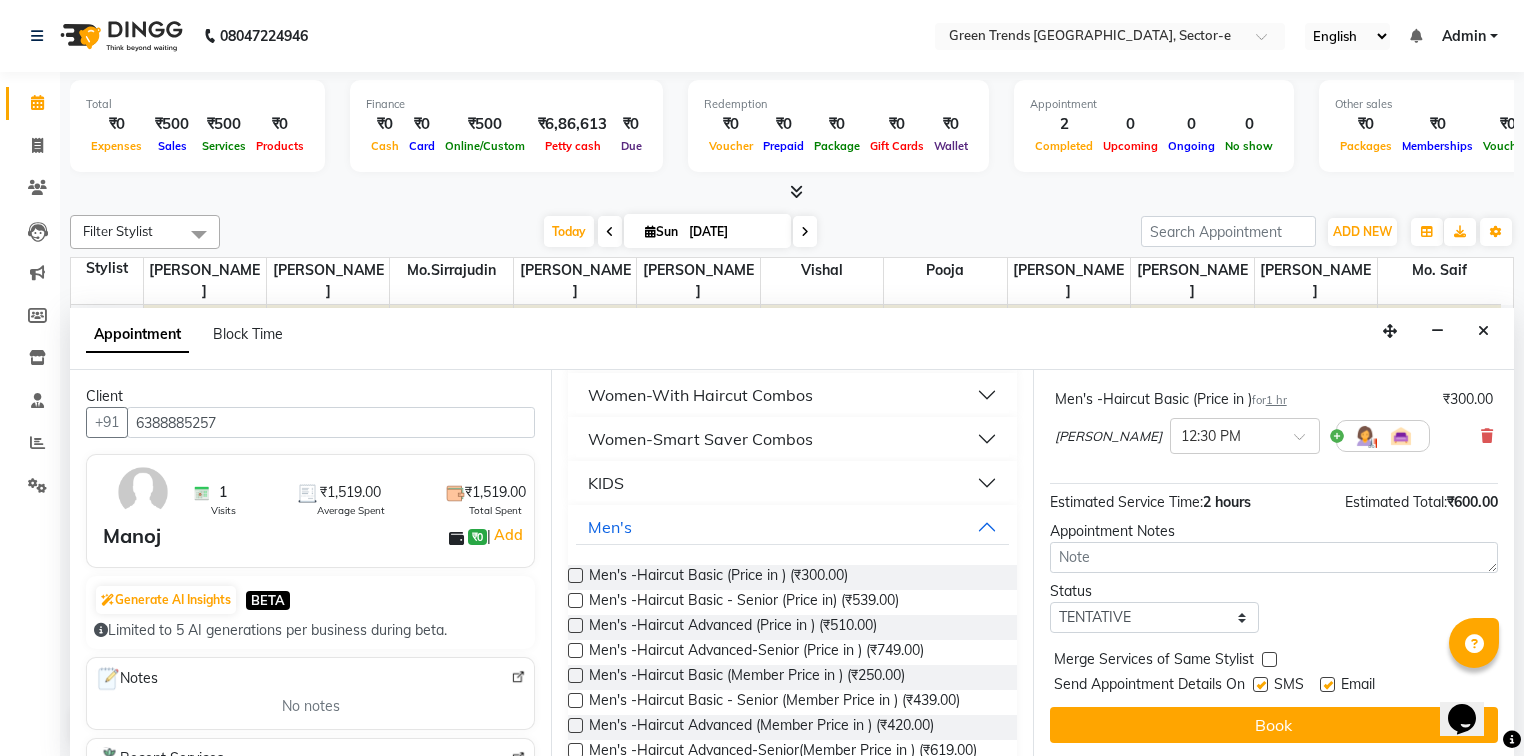click at bounding box center [1260, 684] 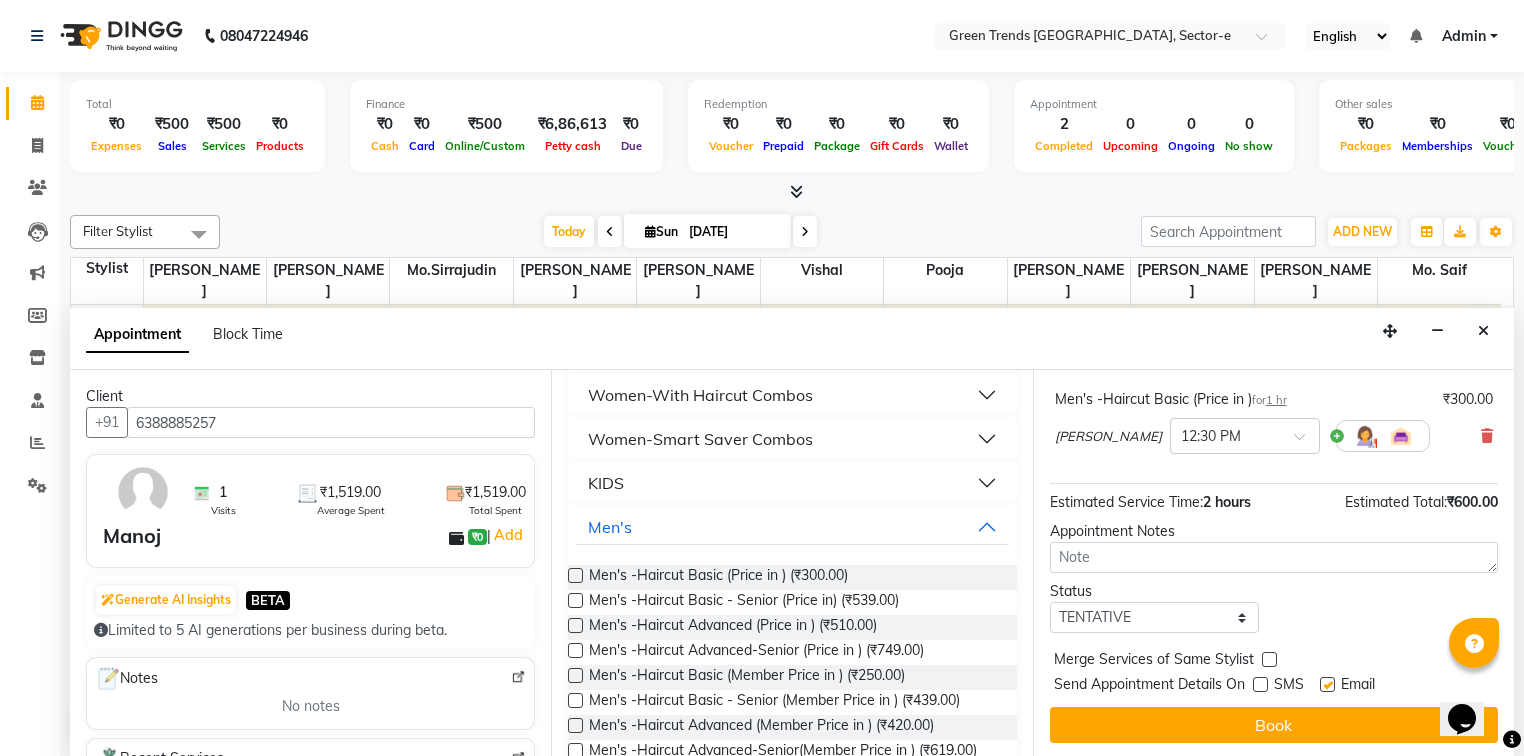 click at bounding box center [1327, 684] 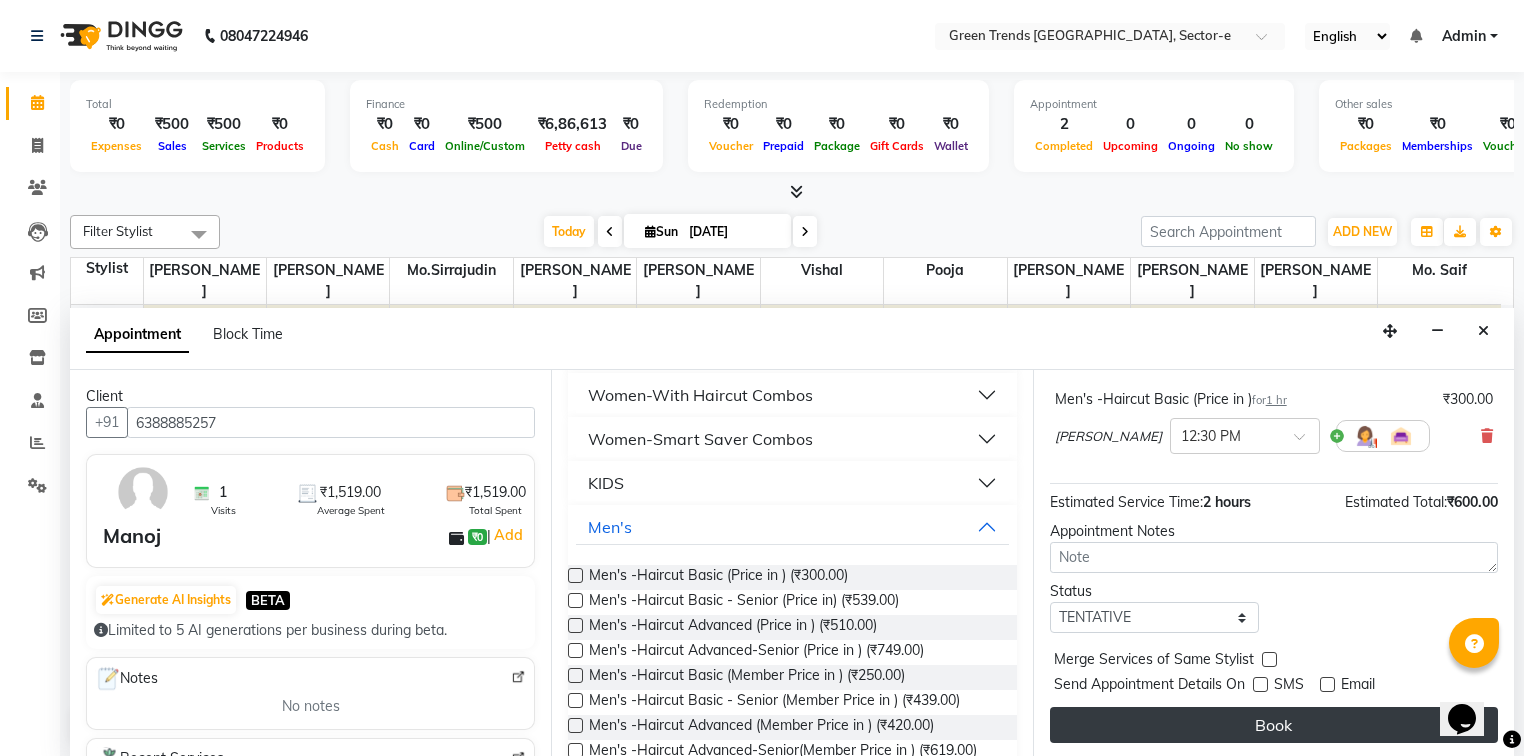 click on "Book" at bounding box center [1274, 725] 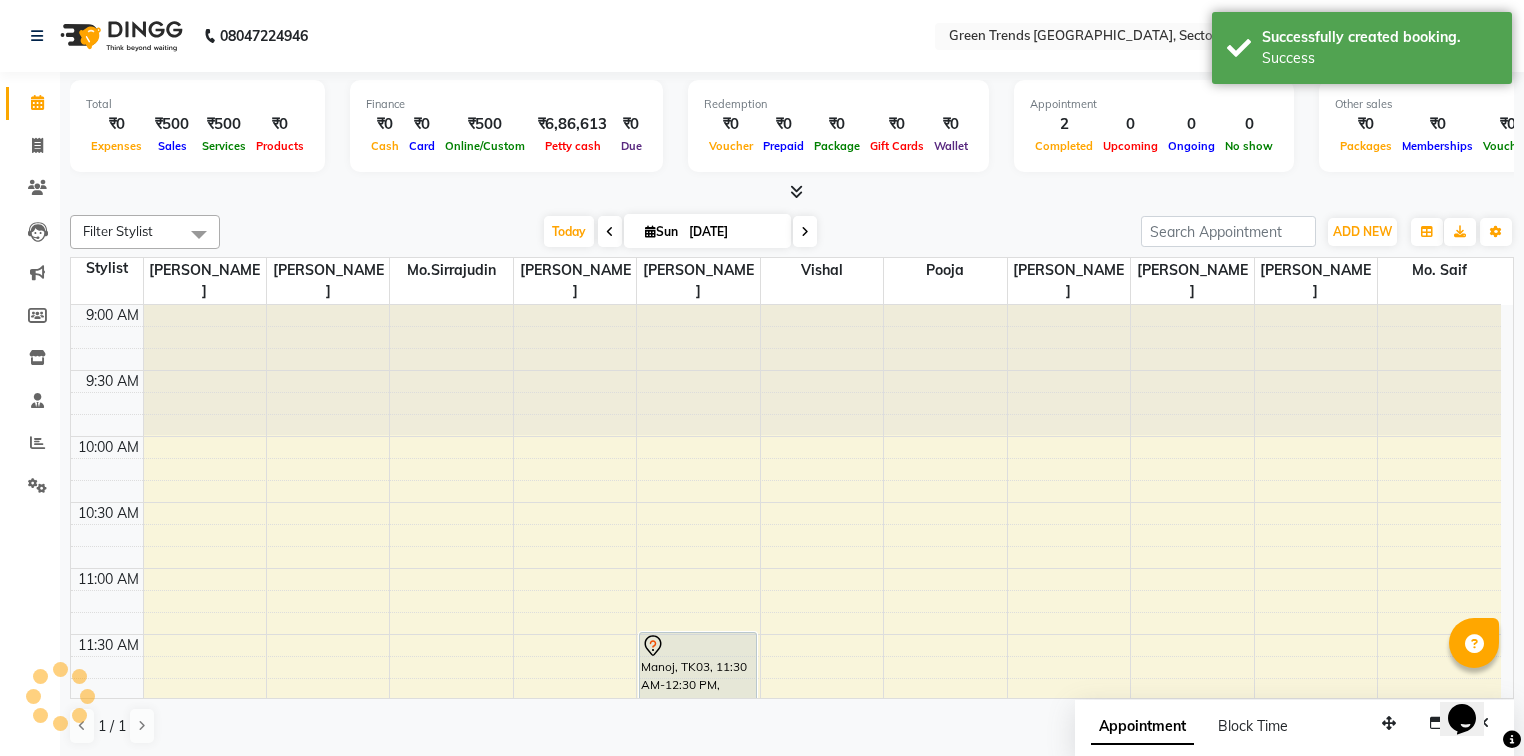 scroll, scrollTop: 0, scrollLeft: 0, axis: both 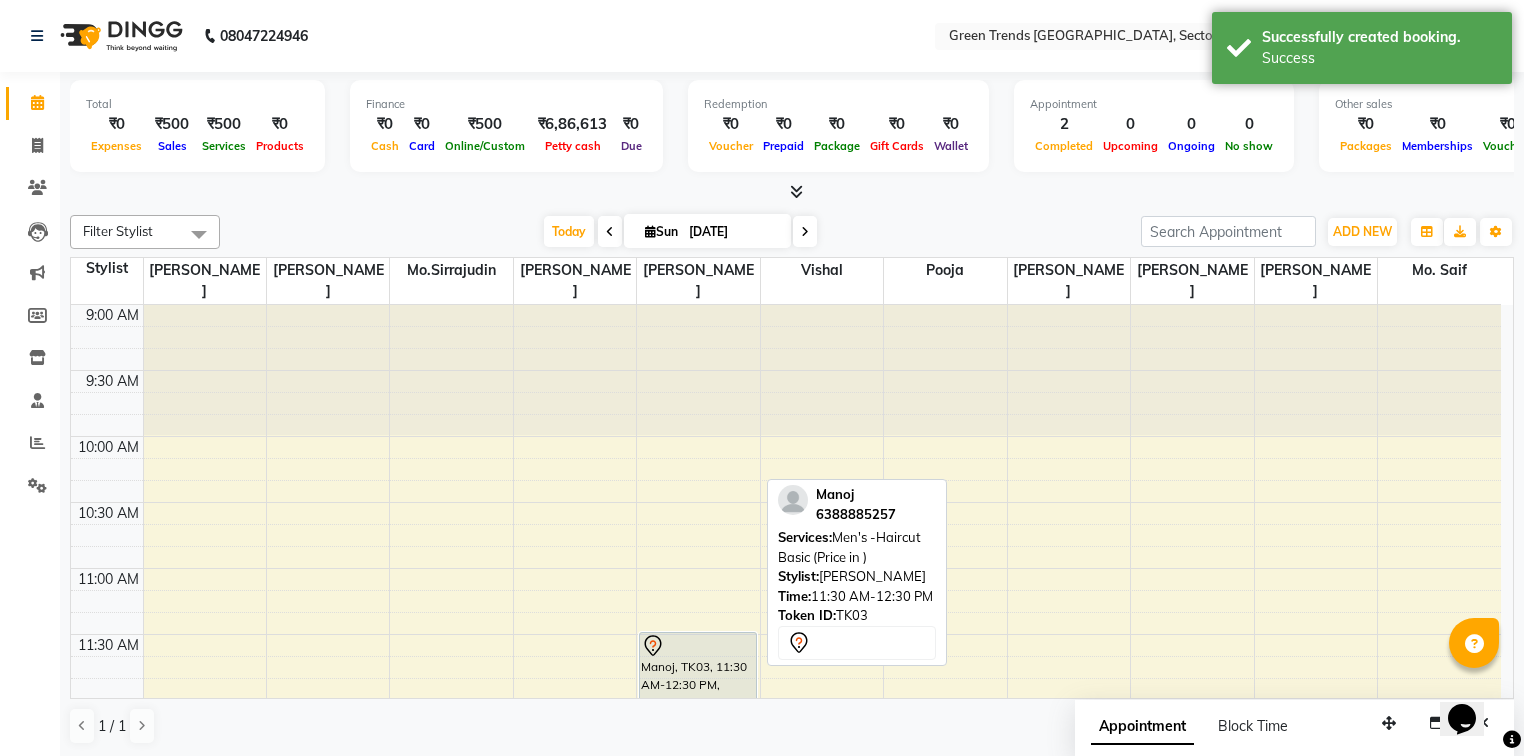 click on "Manoj, TK03, 11:30 AM-12:30 PM, Men's -Haircut Basic (Price in )" at bounding box center (697, 696) 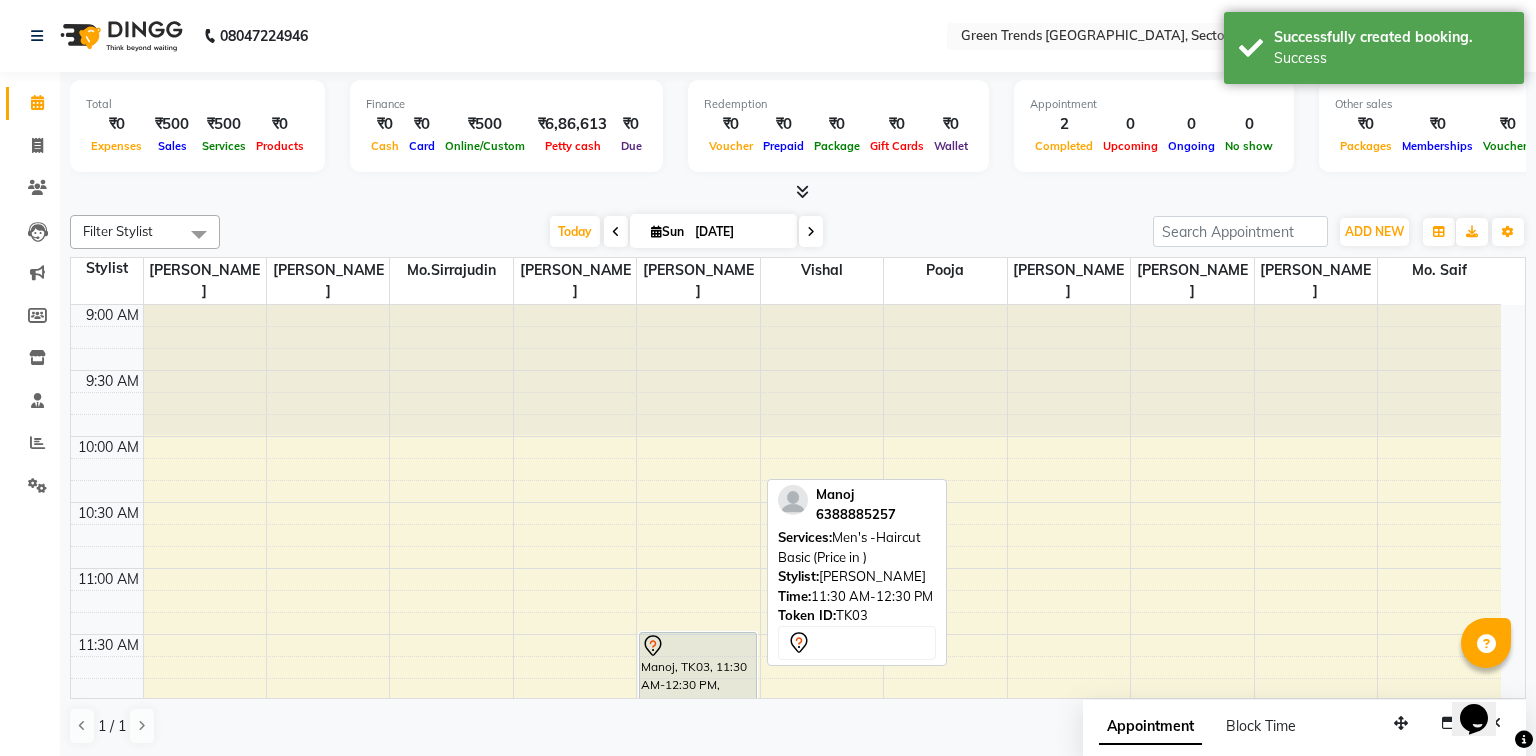select on "7" 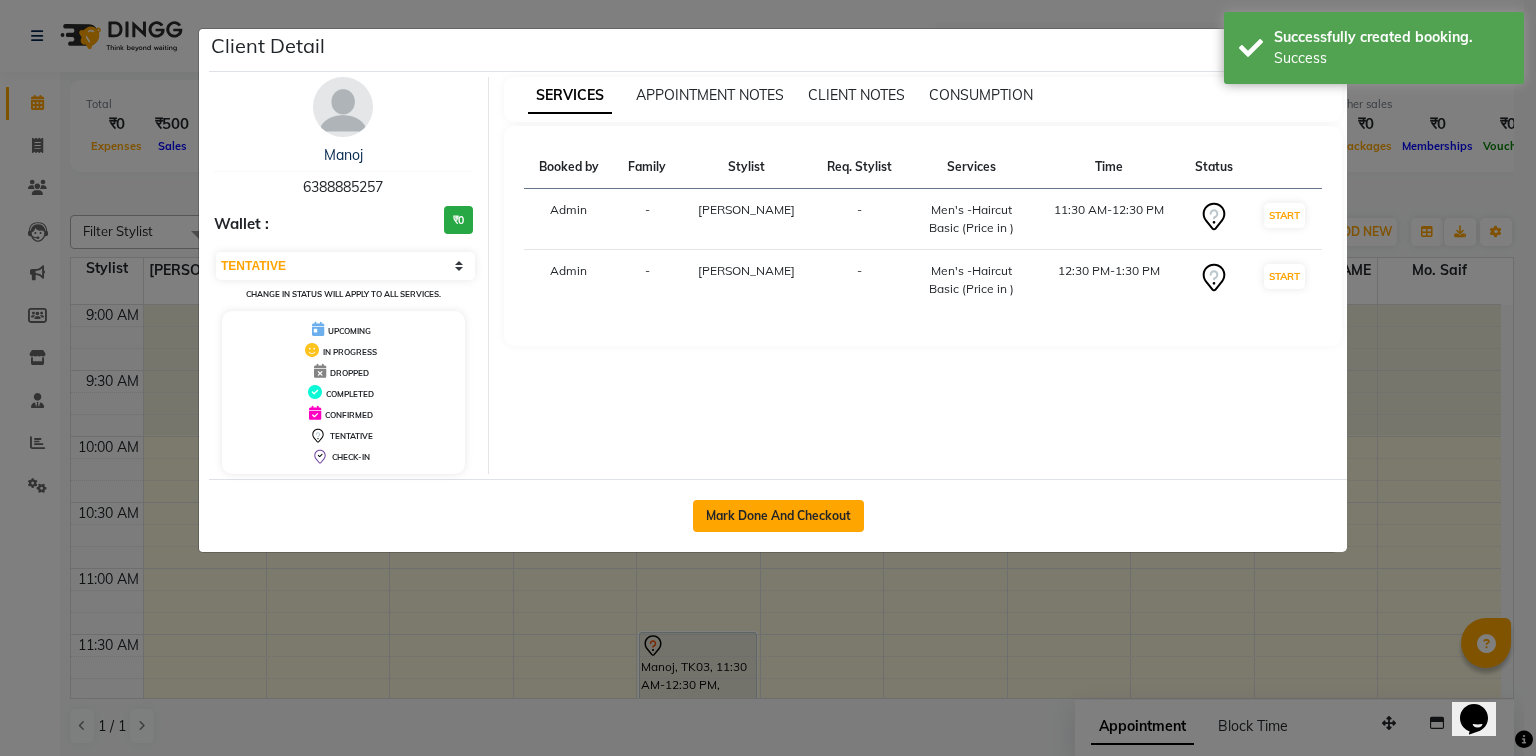 click on "Mark Done And Checkout" 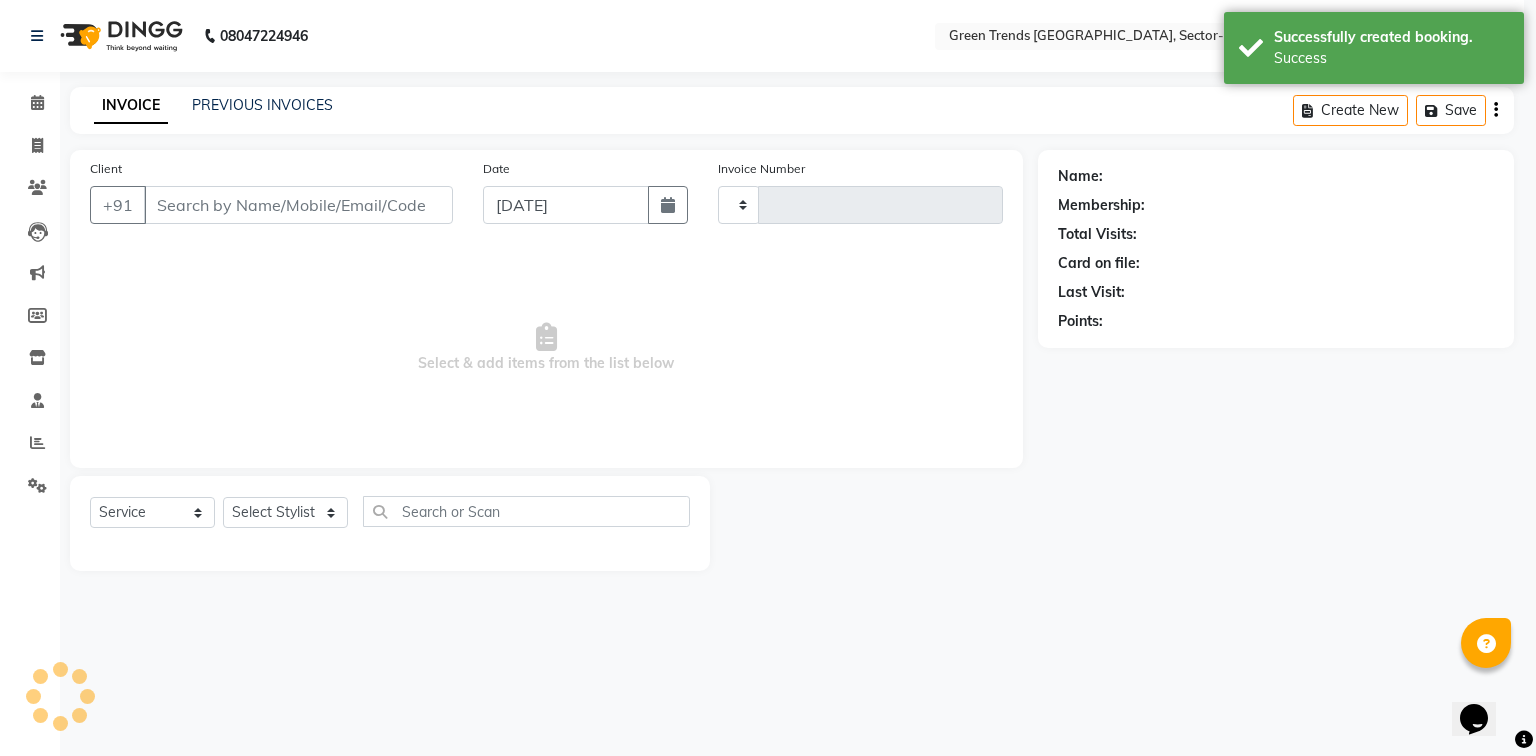 type on "0657" 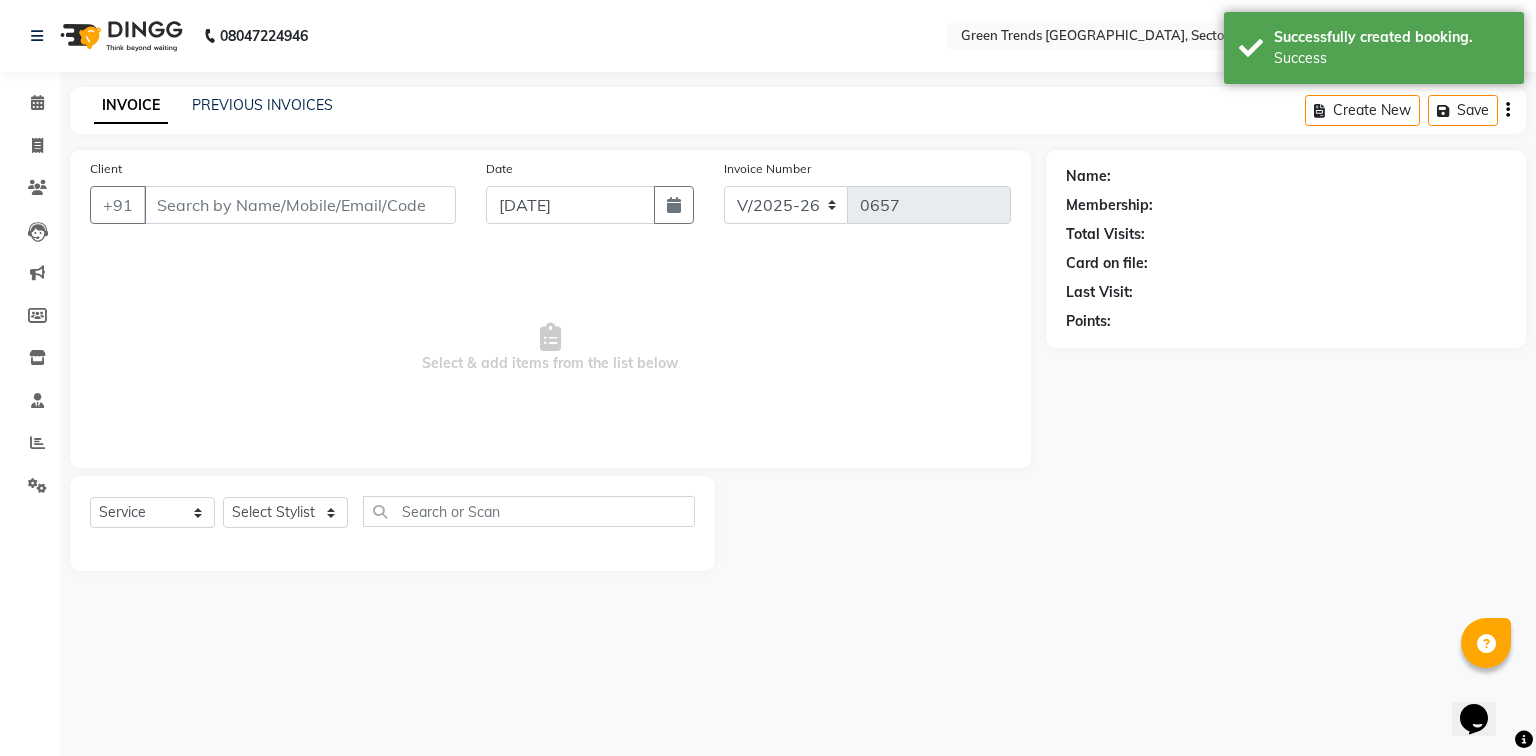 type on "6388885257" 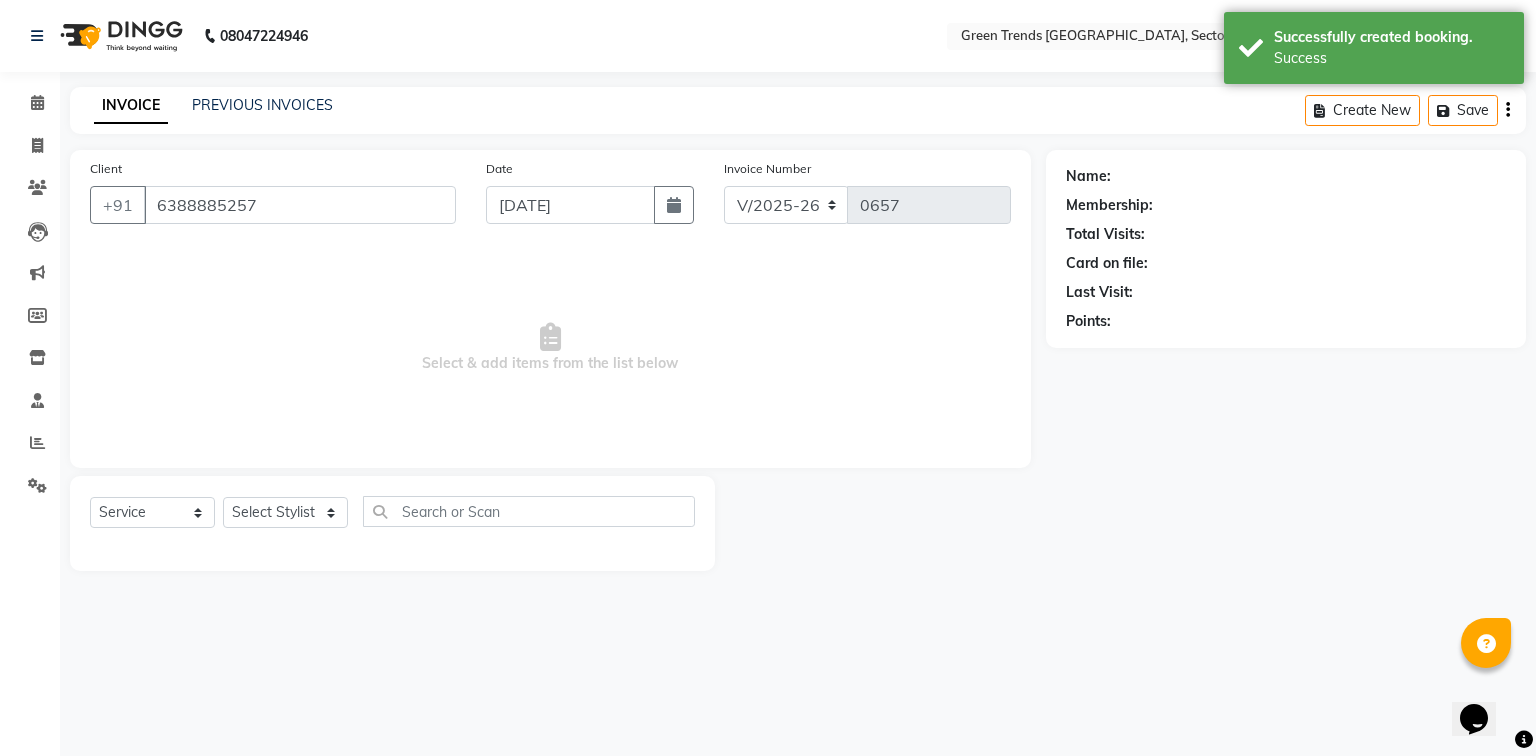 select on "58752" 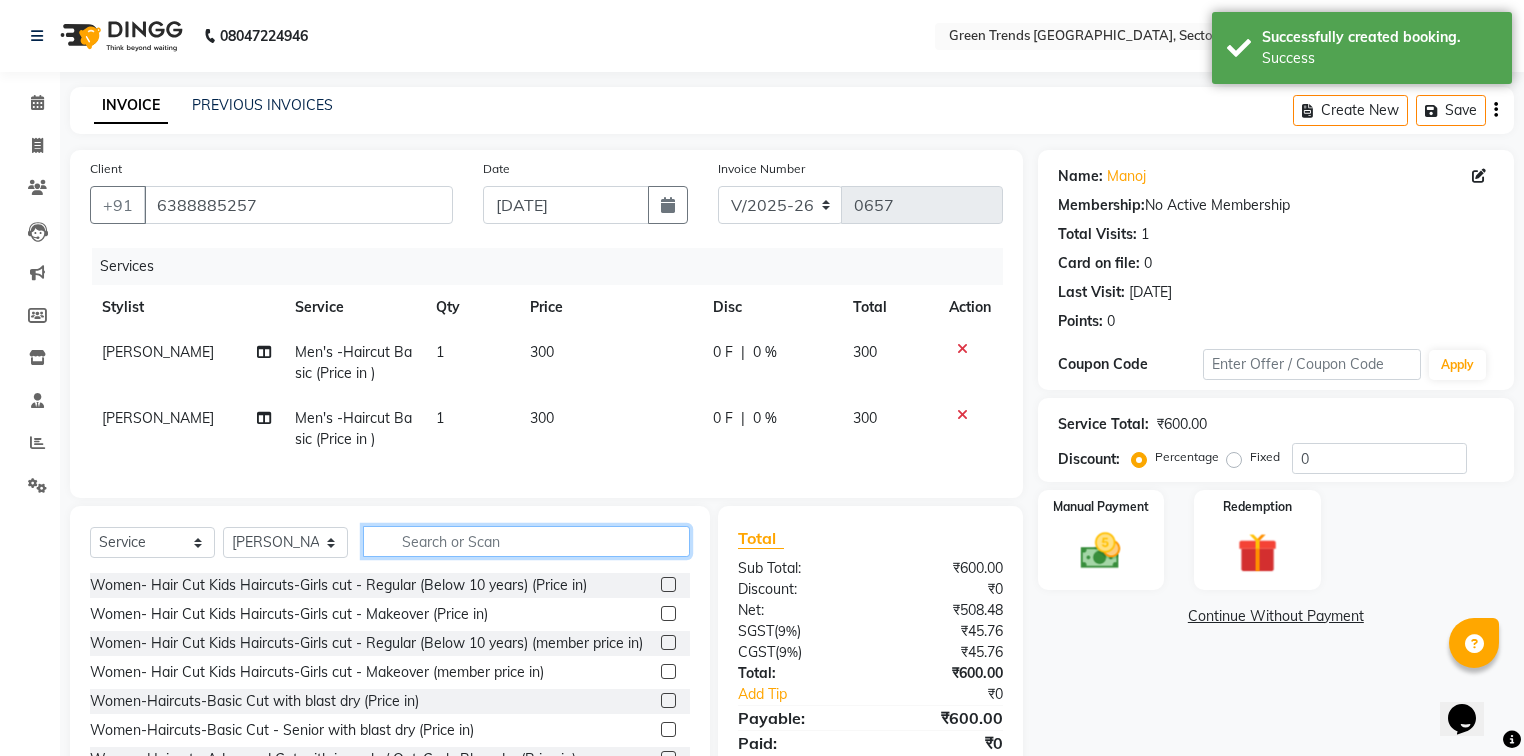 click 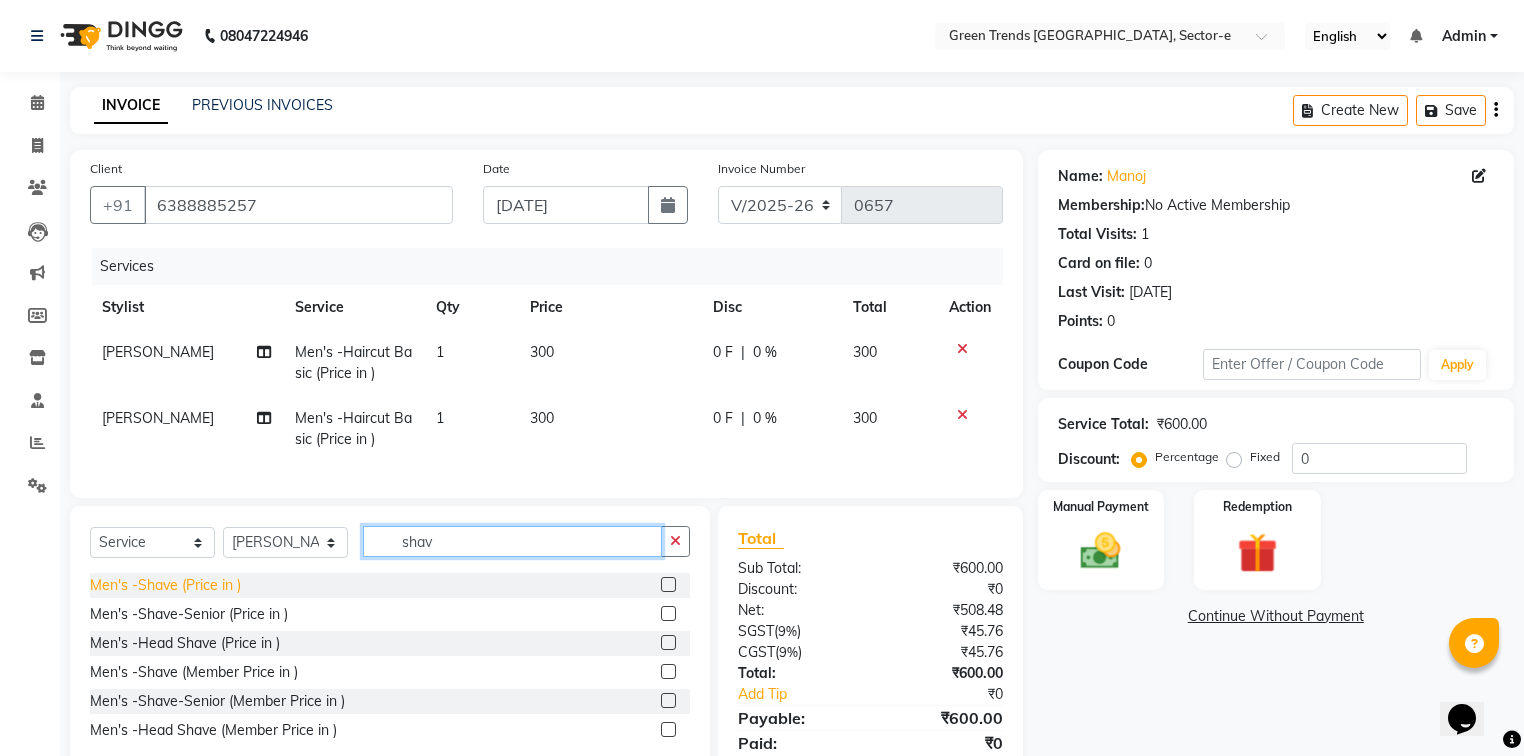 type on "shav" 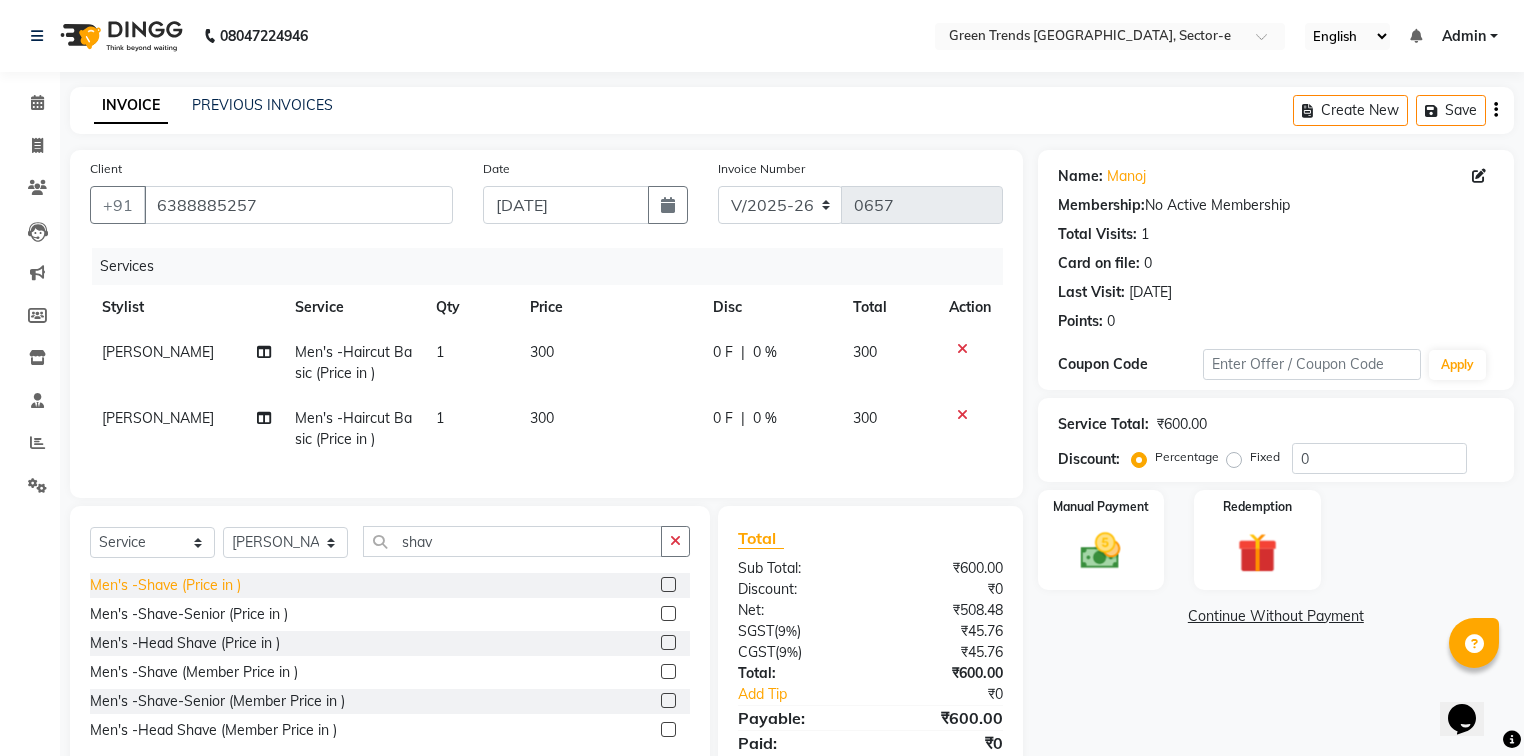 click on "Men's -Shave (Price in )" 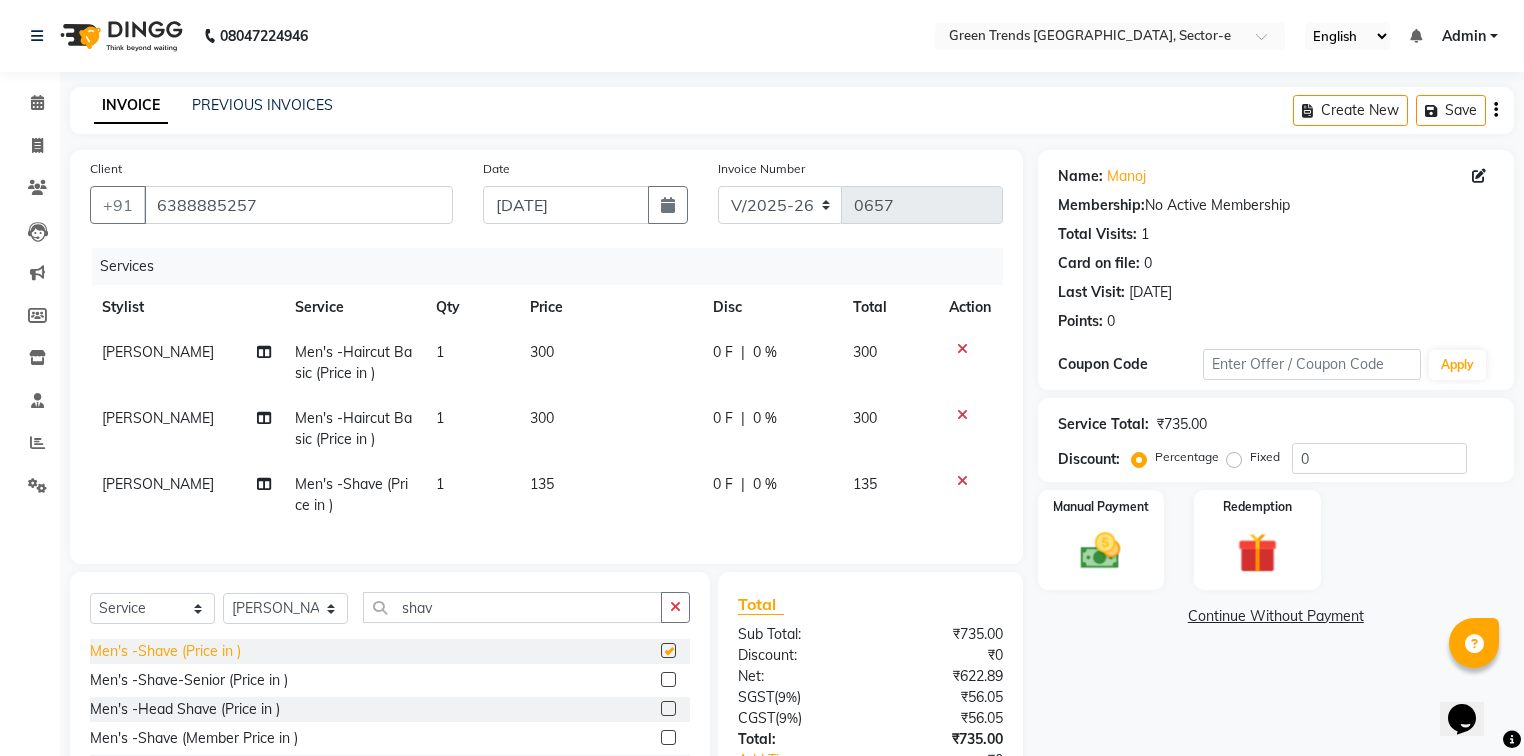 checkbox on "false" 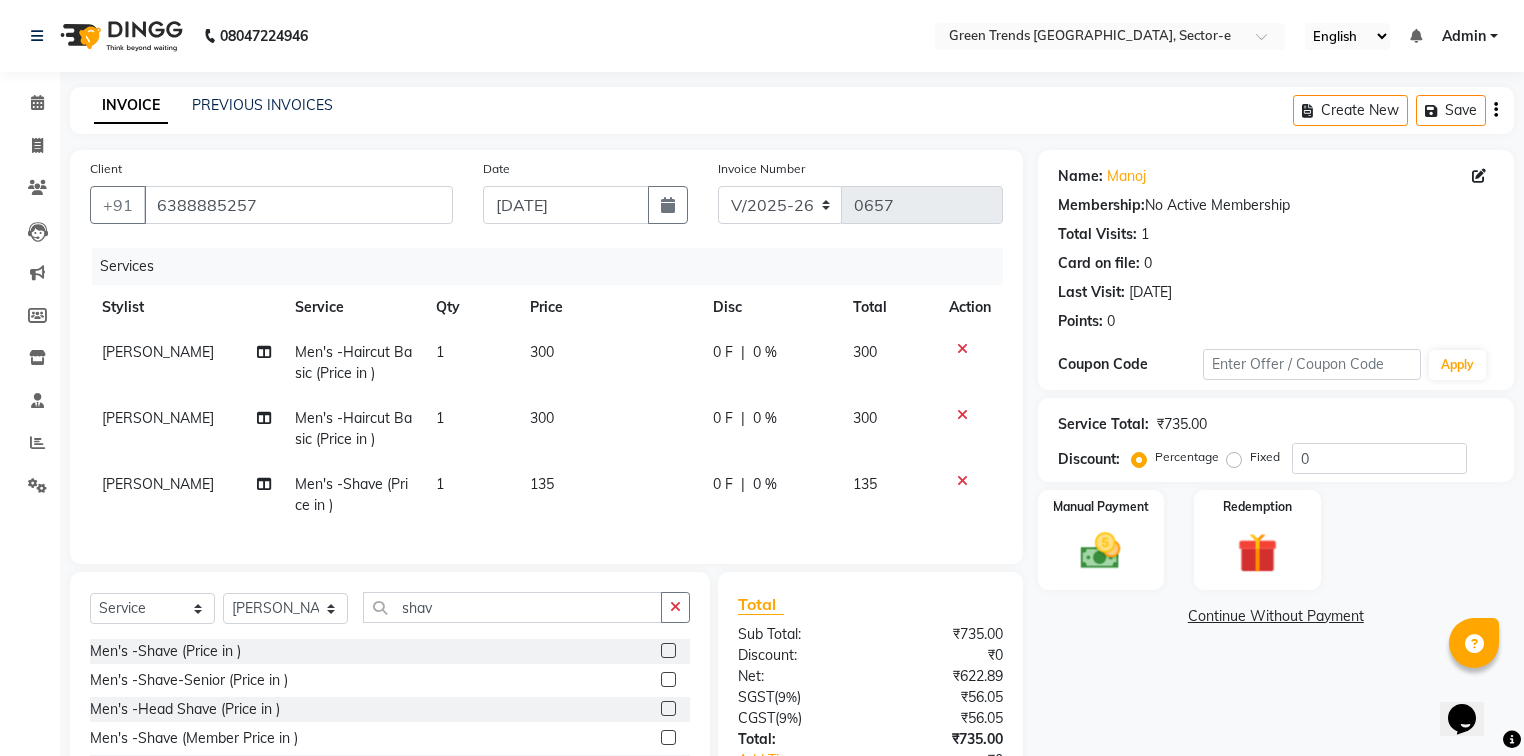 click on "0 F | 0 %" 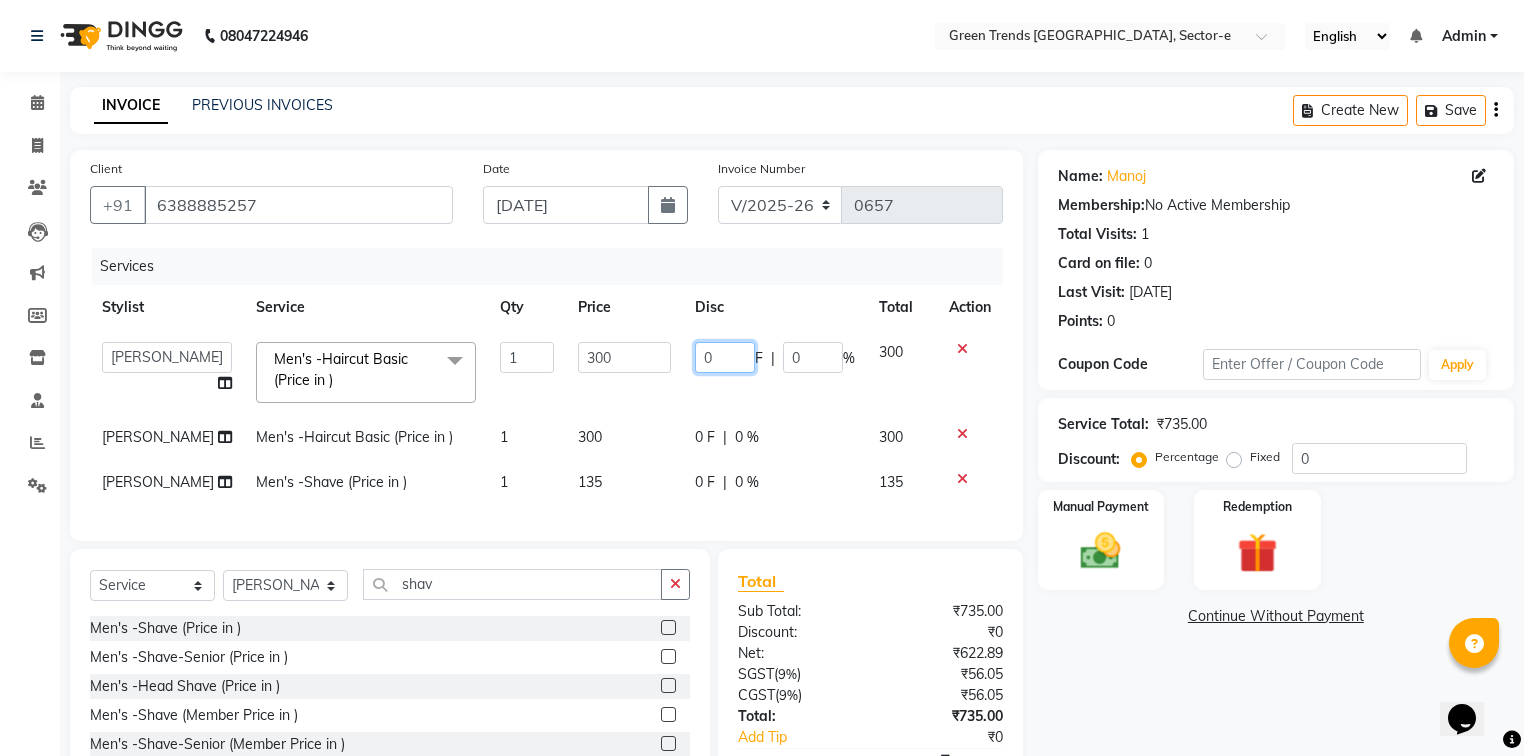 click on "0" 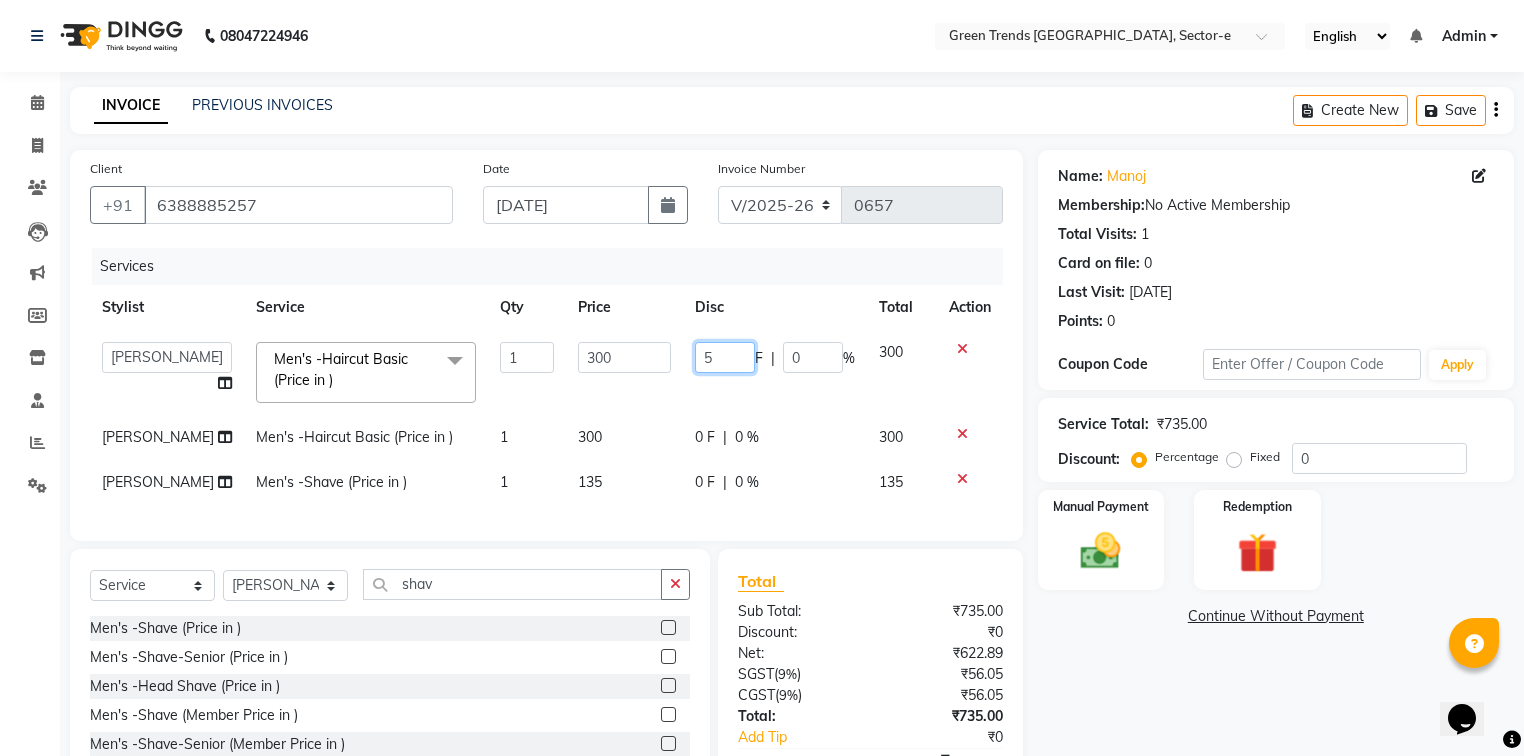 type on "50" 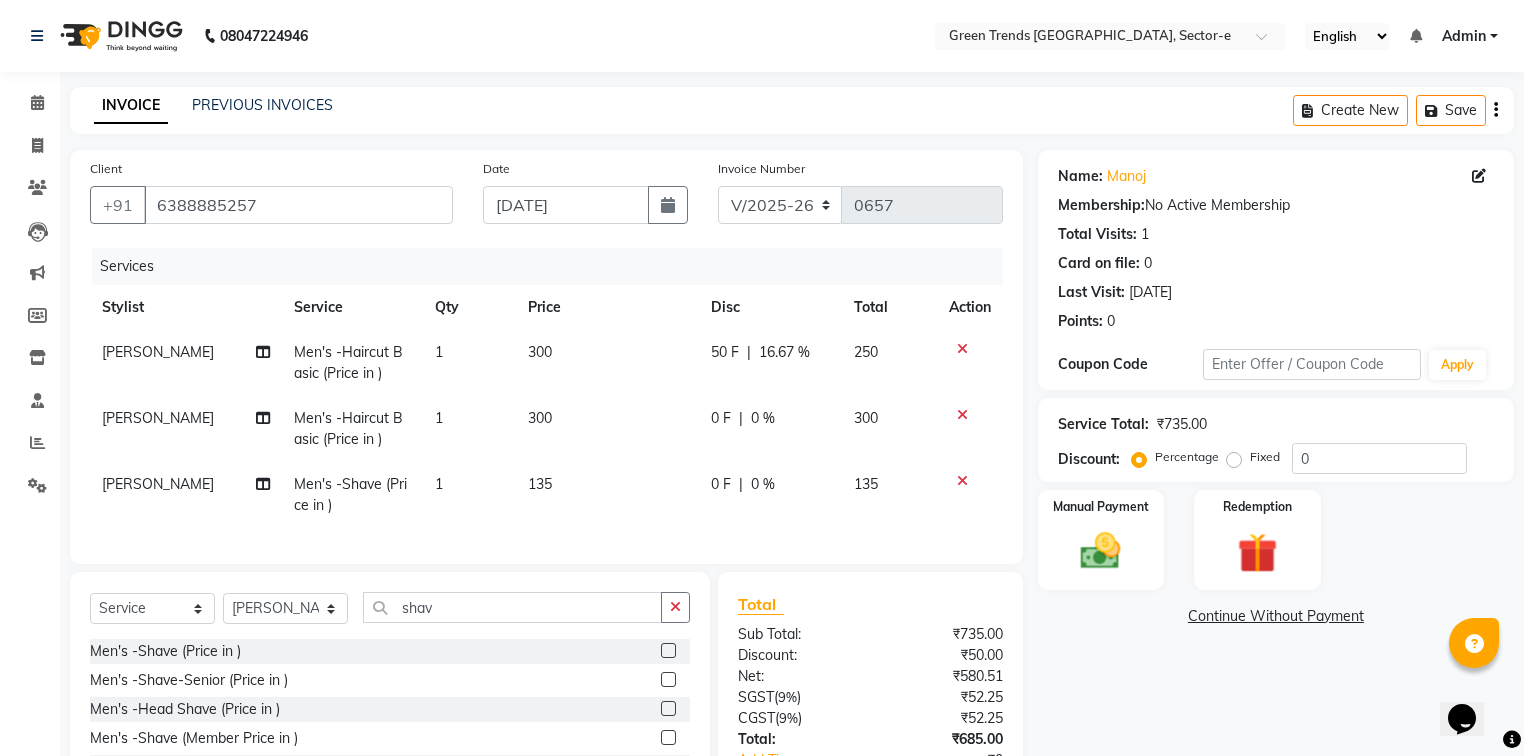 click on "0 F | 0 %" 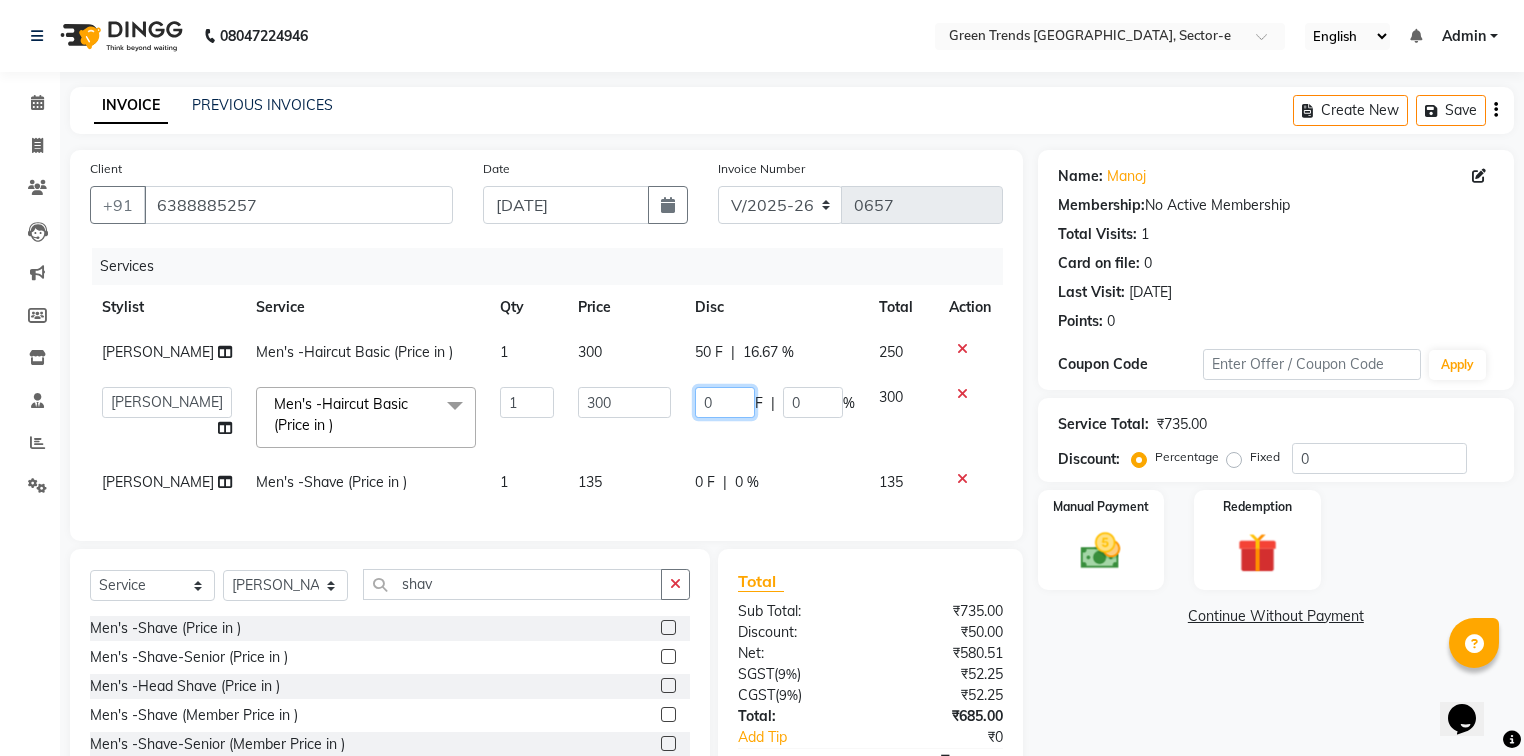 click on "0" 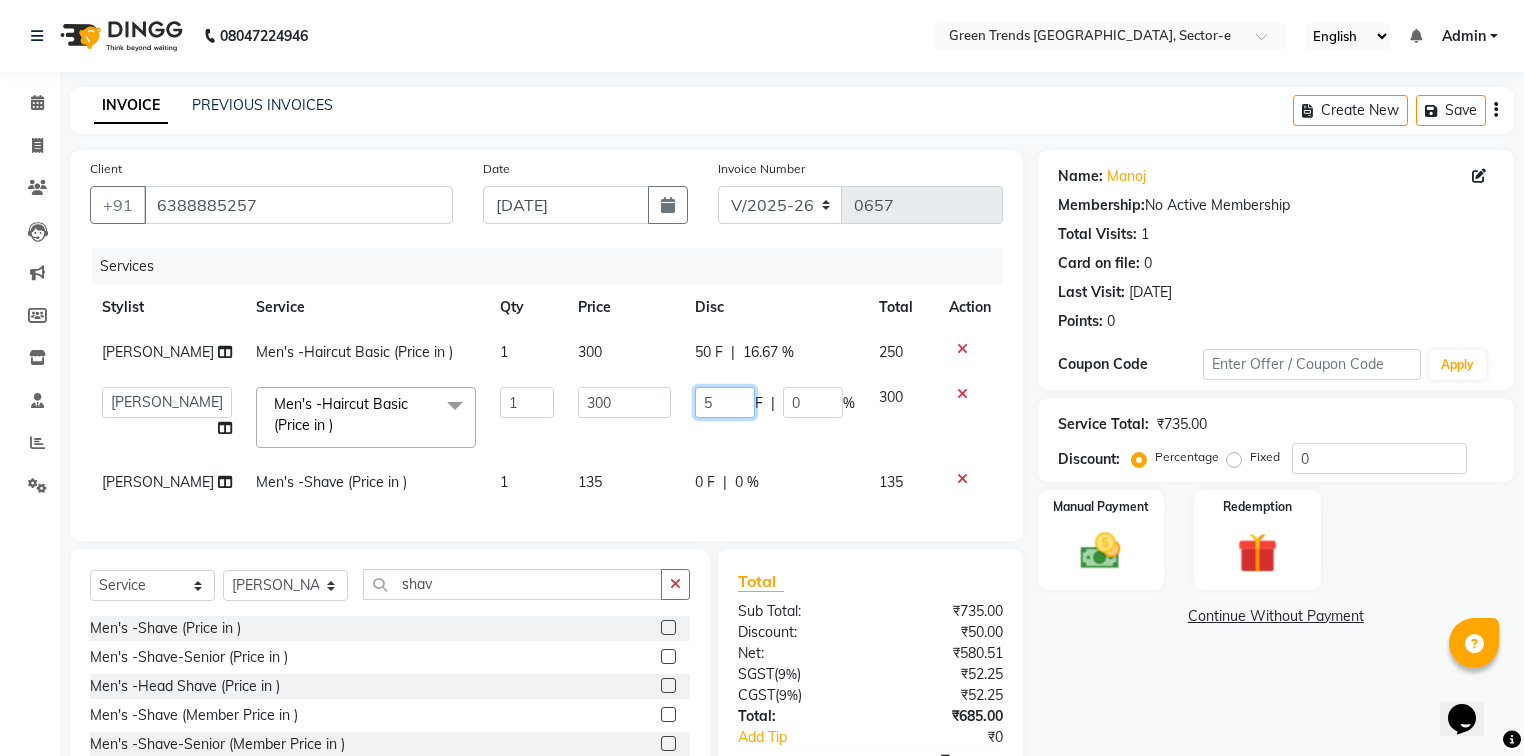 type on "50" 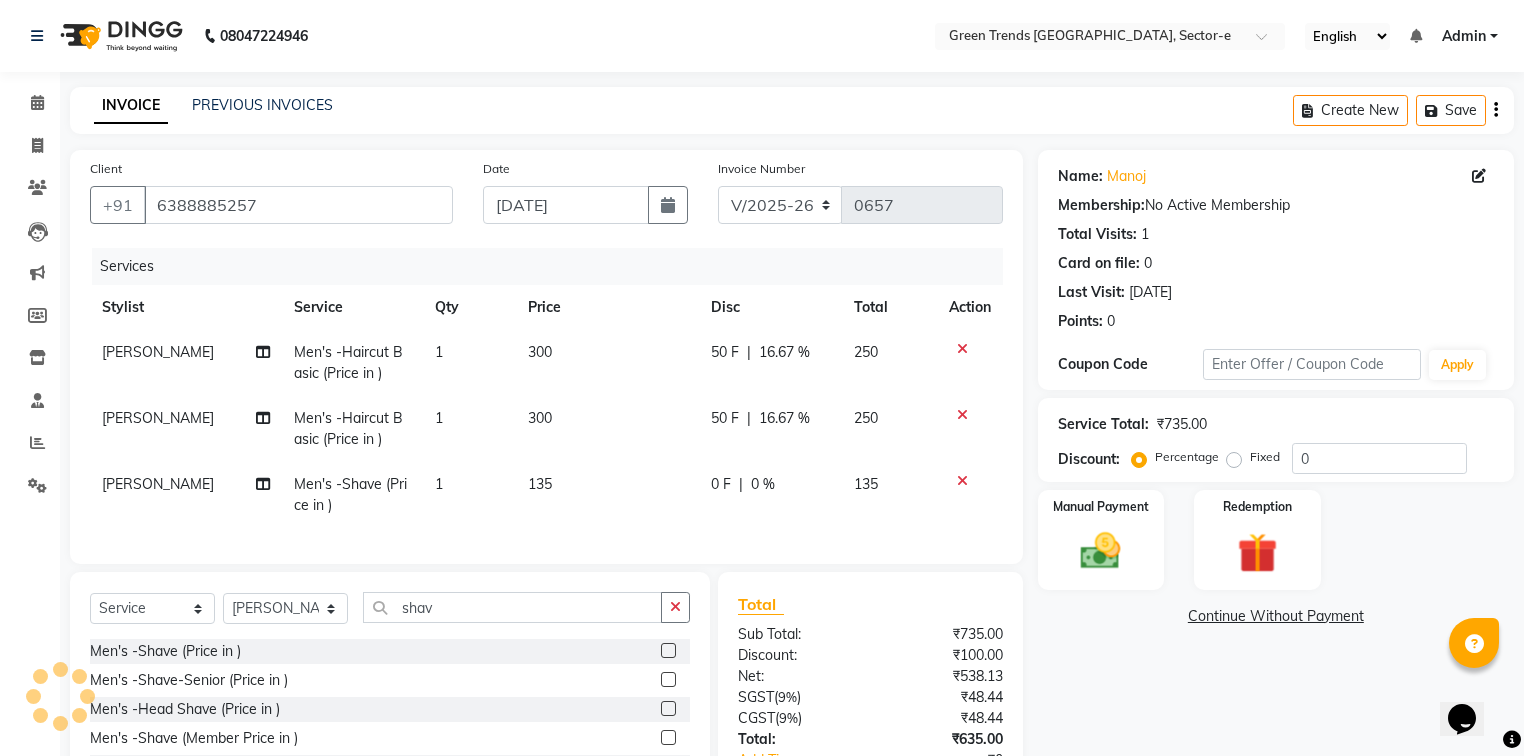 click on "0 F | 0 %" 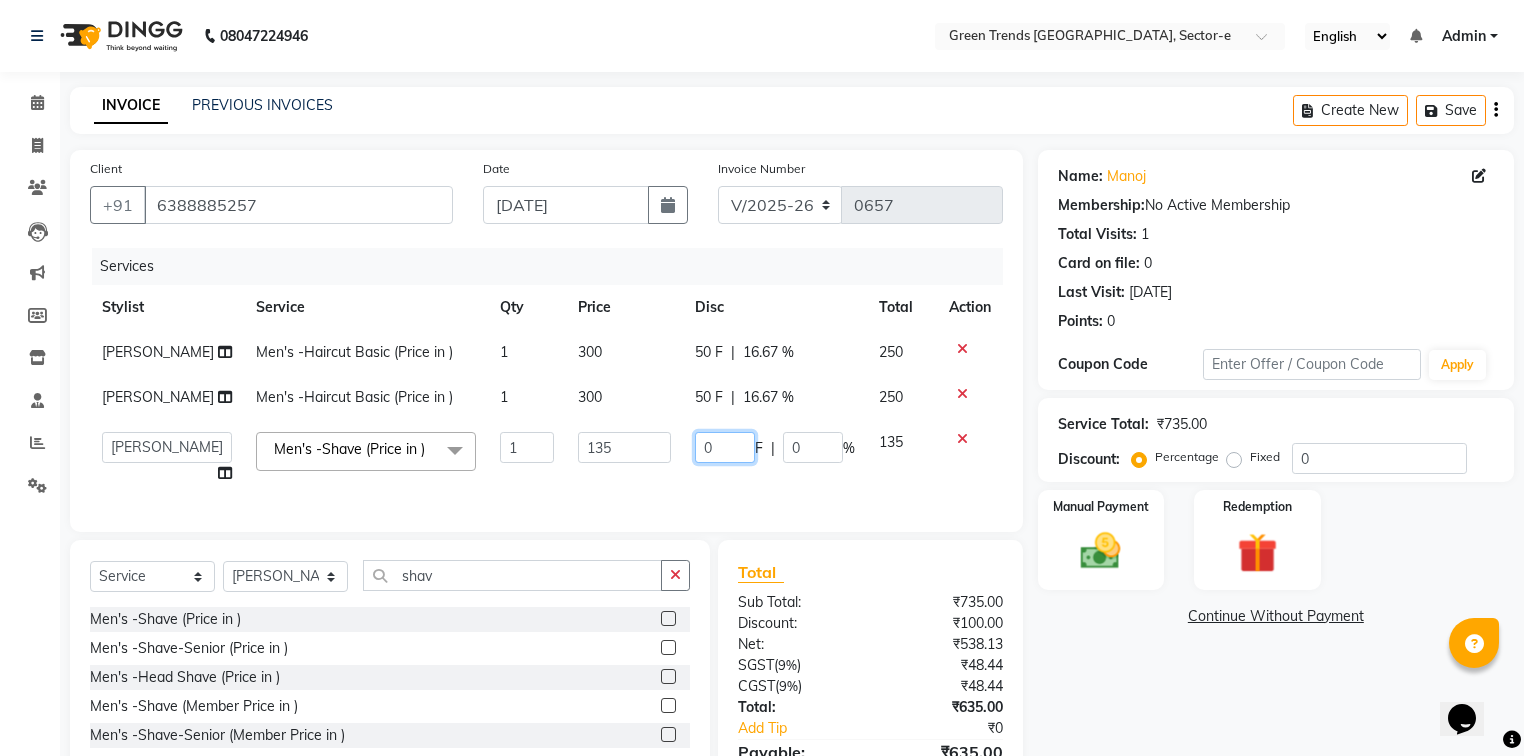 click on "0" 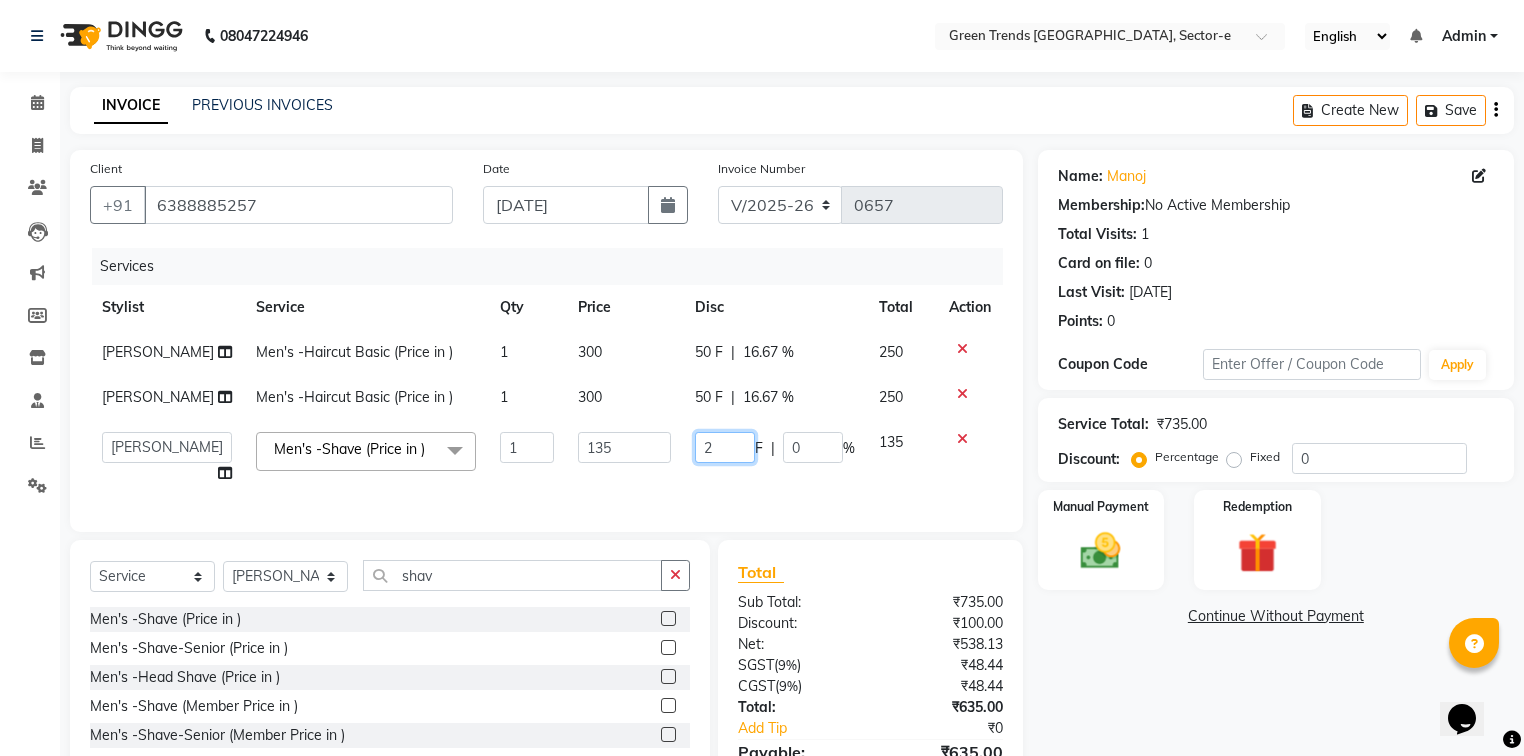 type on "25" 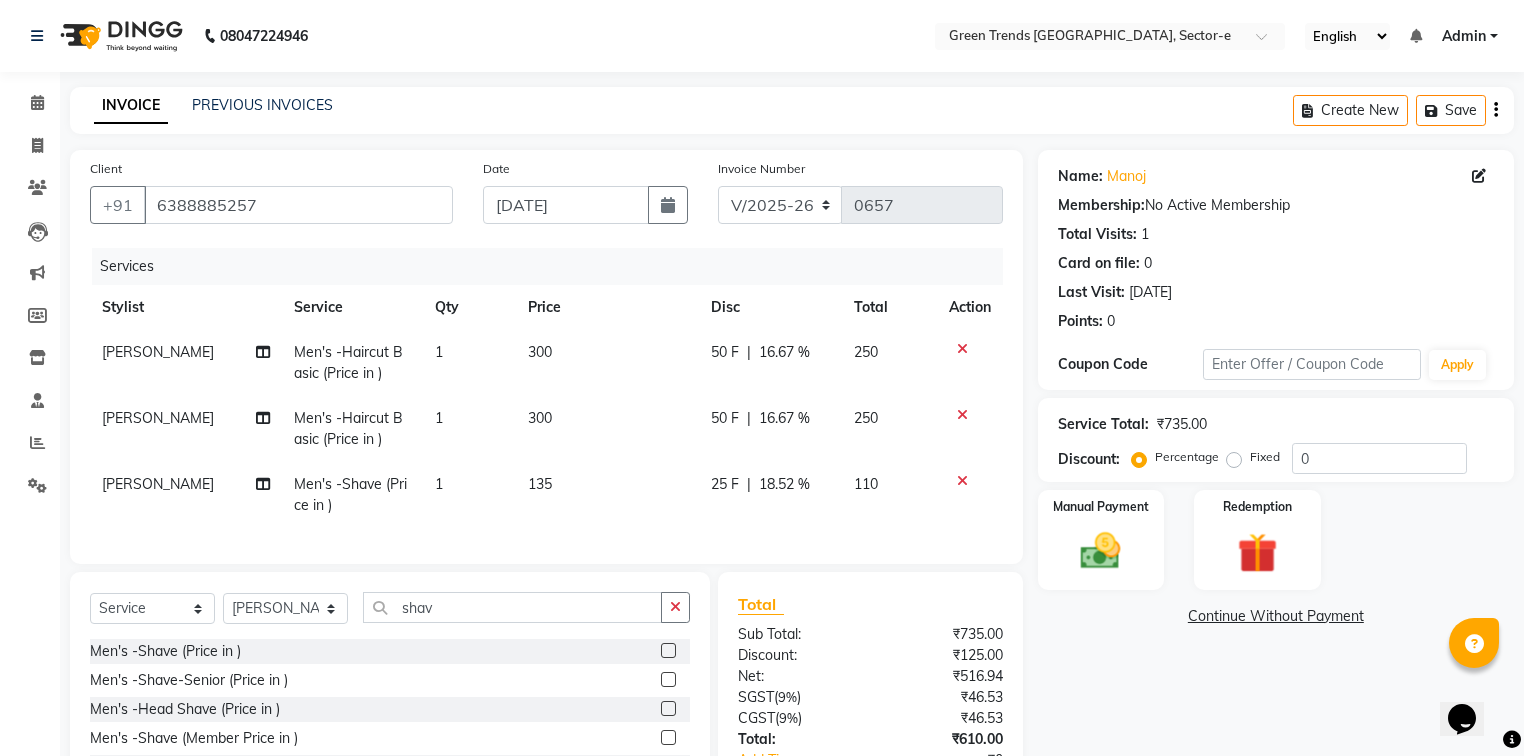 click on "Total Sub Total: ₹735.00 Discount: ₹125.00 Net: ₹516.94 SGST  ( 9% ) ₹46.53 CGST  ( 9% ) ₹46.53 Total: ₹610.00 Add Tip ₹0 Payable: ₹610.00 Paid: ₹0 Balance   : ₹610.00" 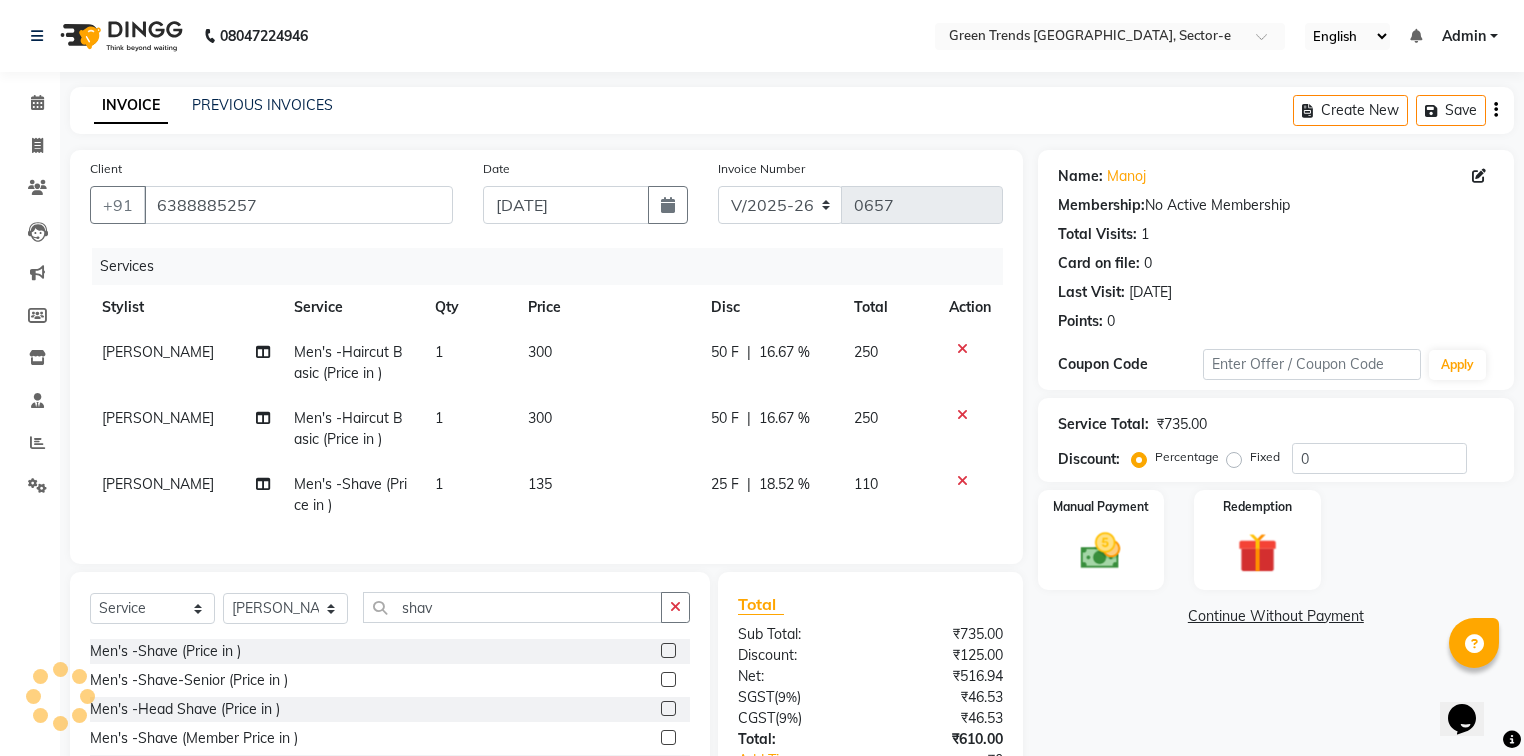 click on "[PERSON_NAME]" 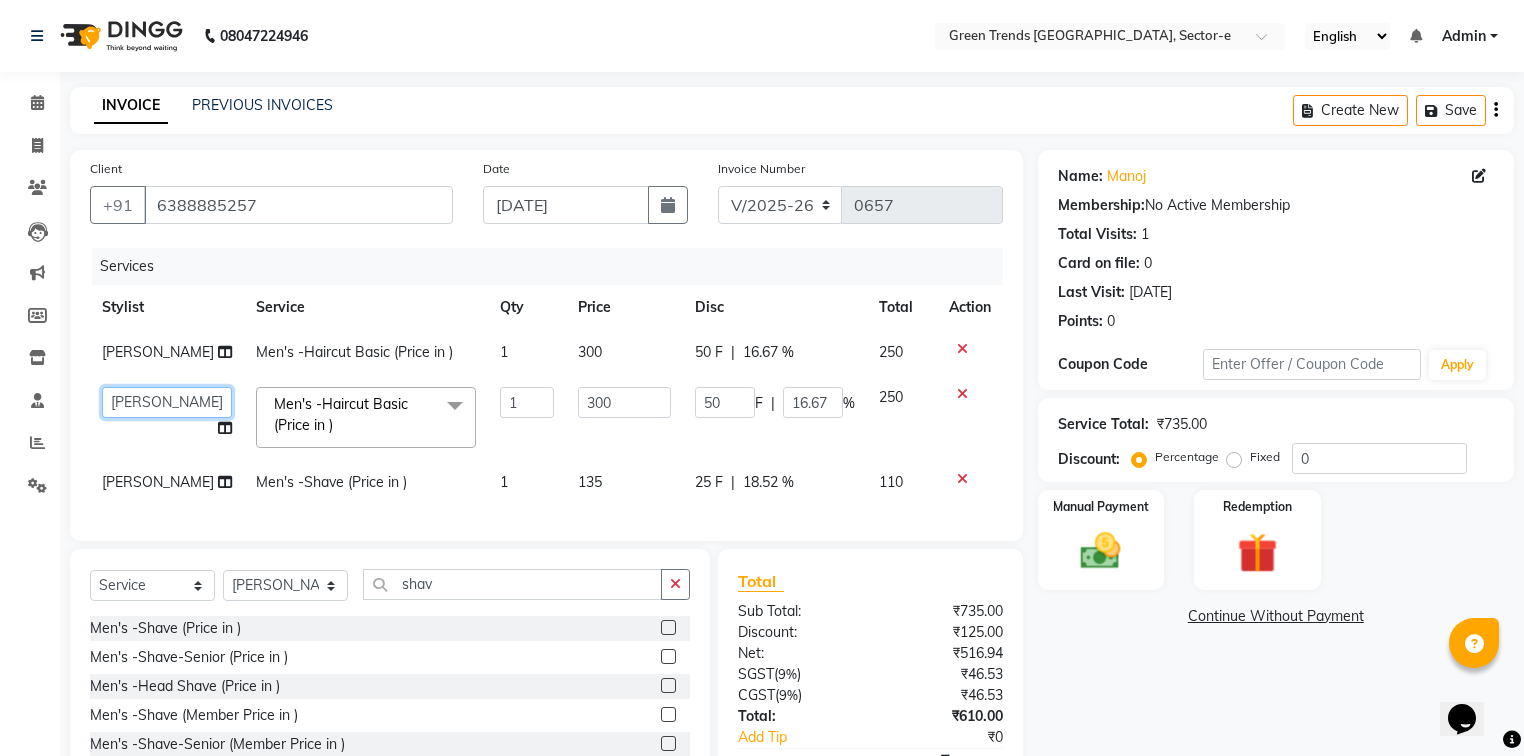 click on "[PERSON_NAME]   [PERSON_NAME]   Mo. [PERSON_NAME].[PERSON_NAME]   [PERSON_NAME]   Pooja   [PERSON_NAME]   [PERSON_NAME]   [PERSON_NAME]   Vishal" 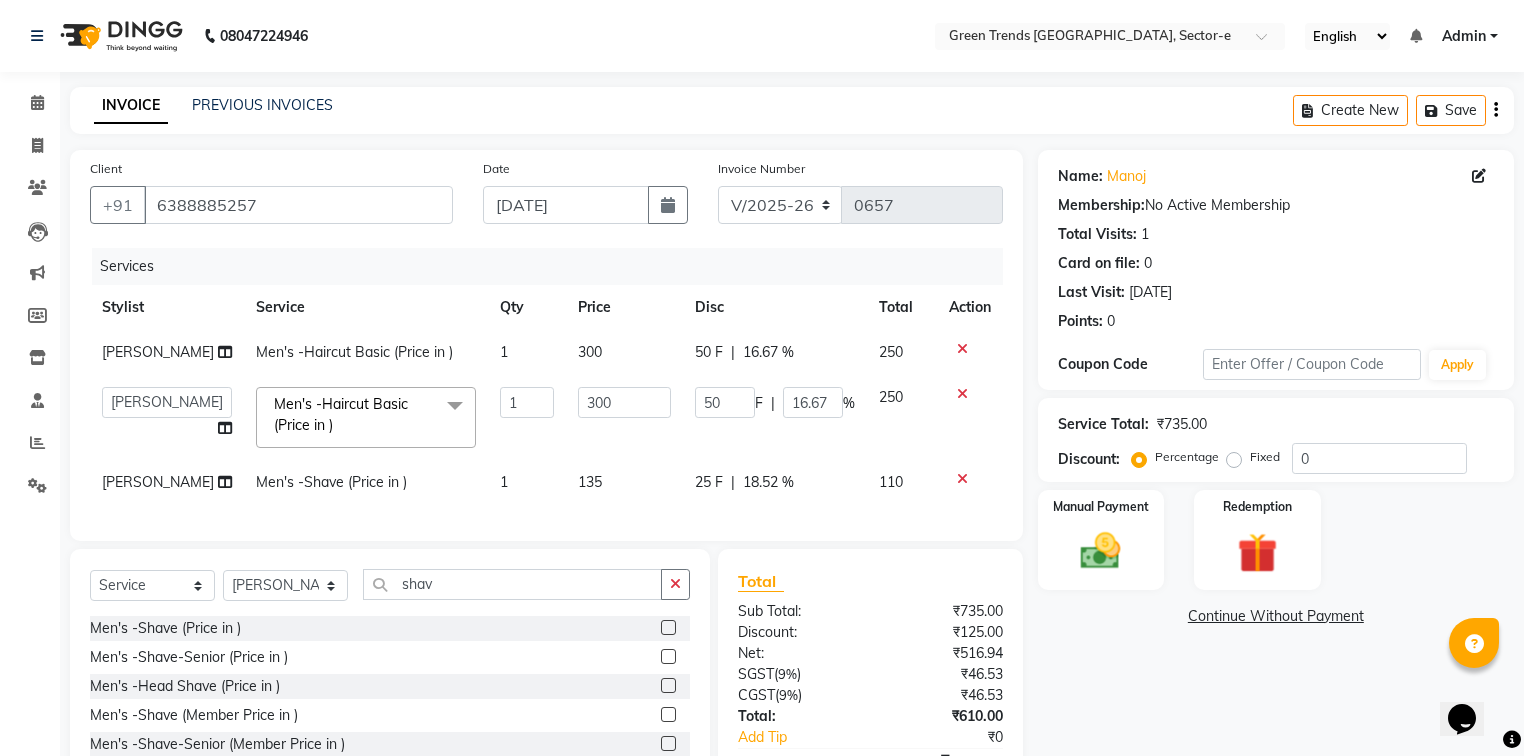 select on "58749" 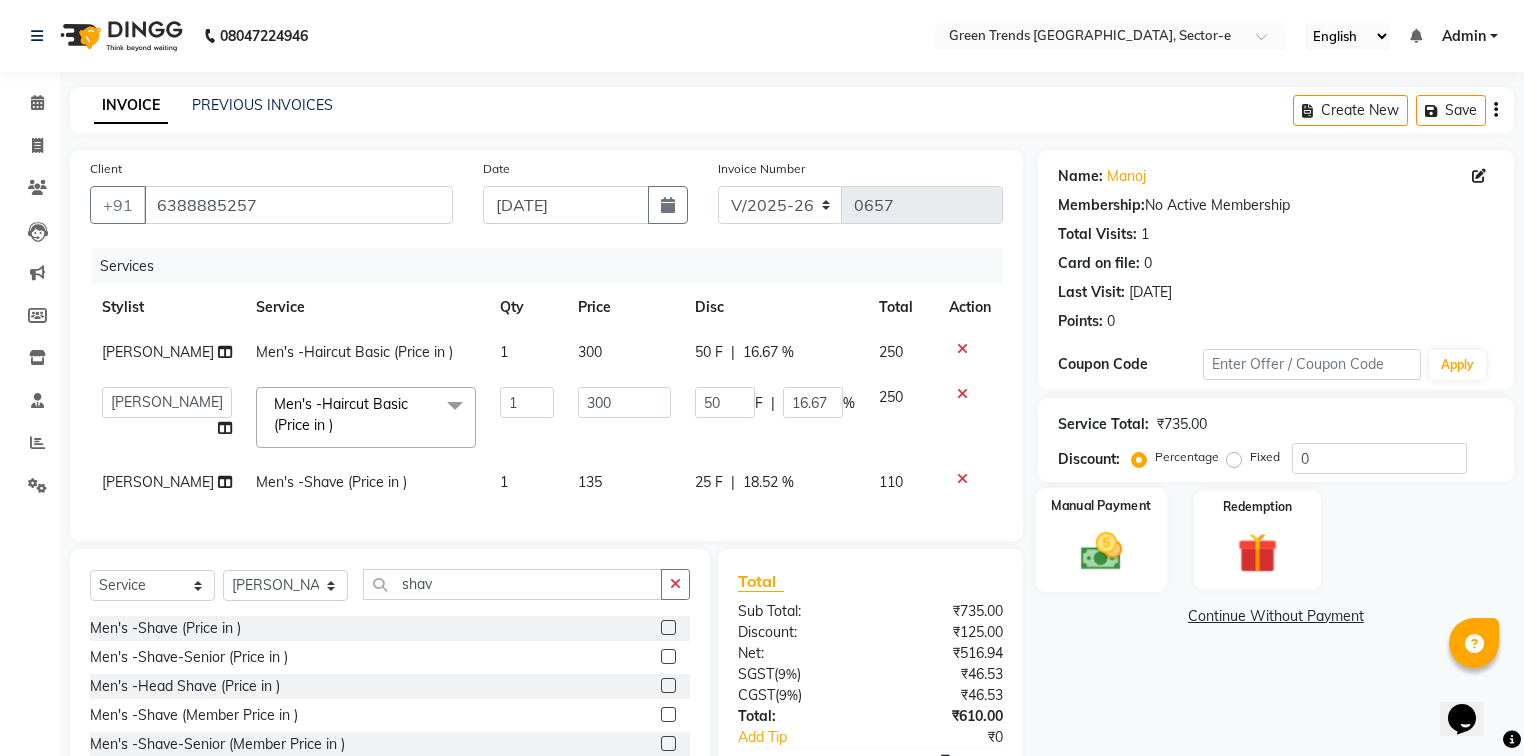 click on "Manual Payment" 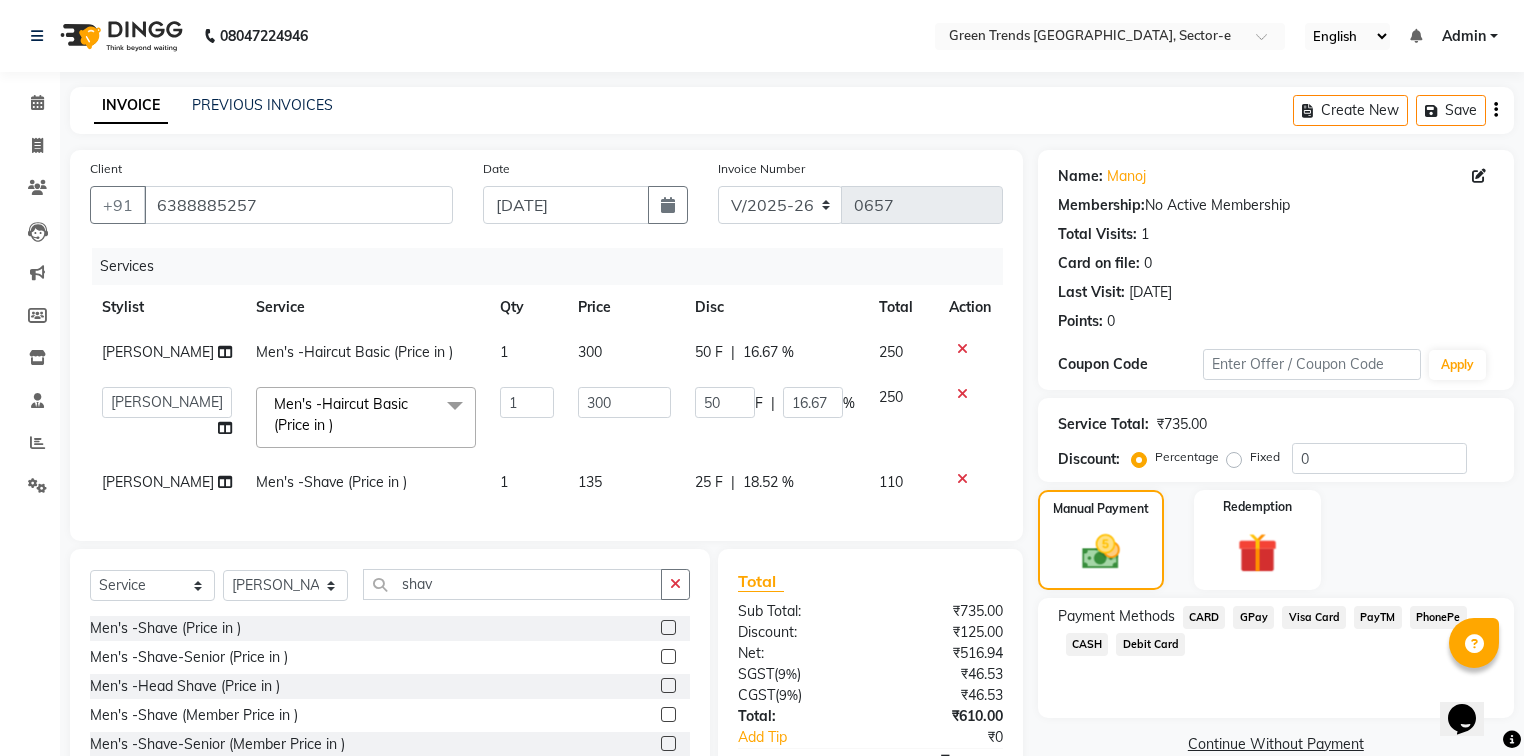 click on "GPay" 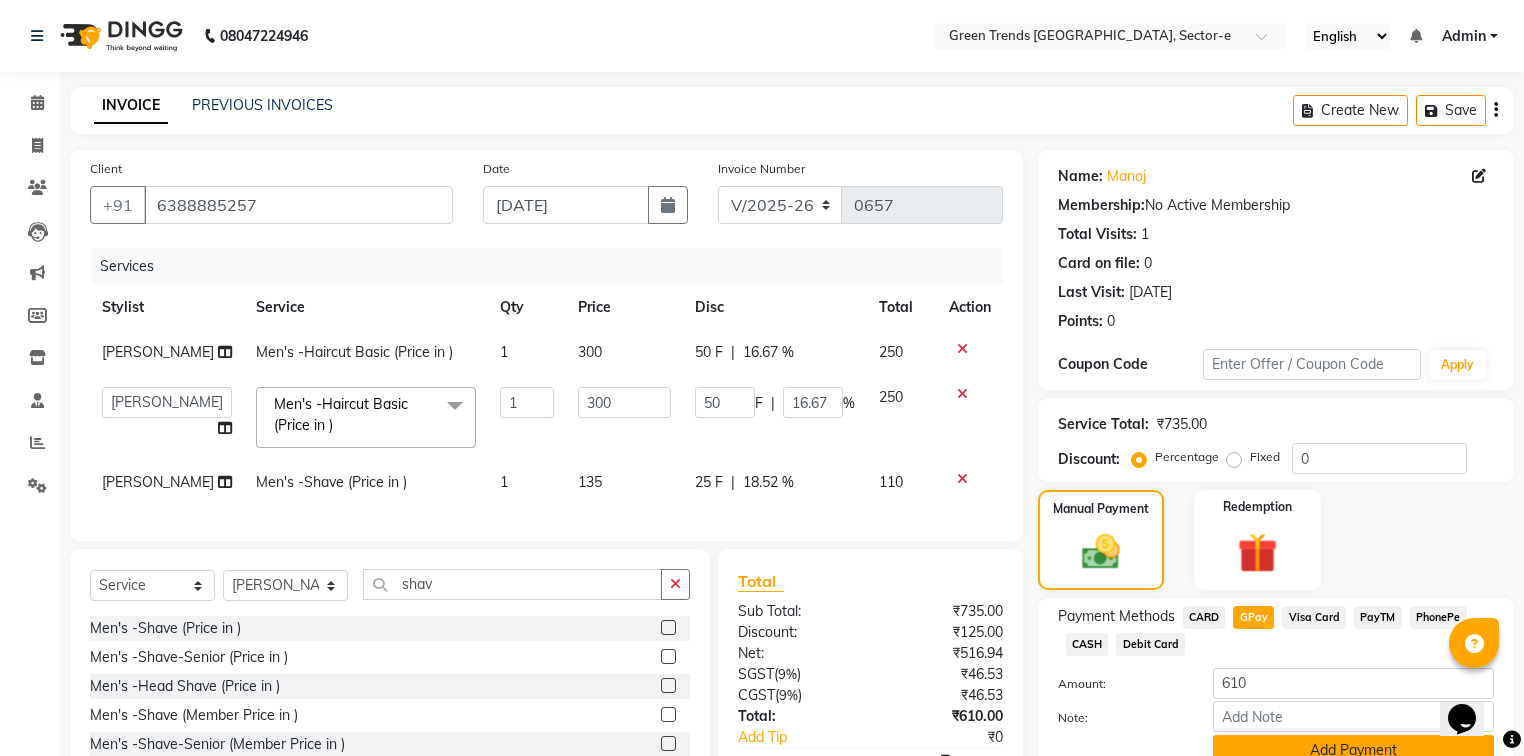 click on "Add Payment" 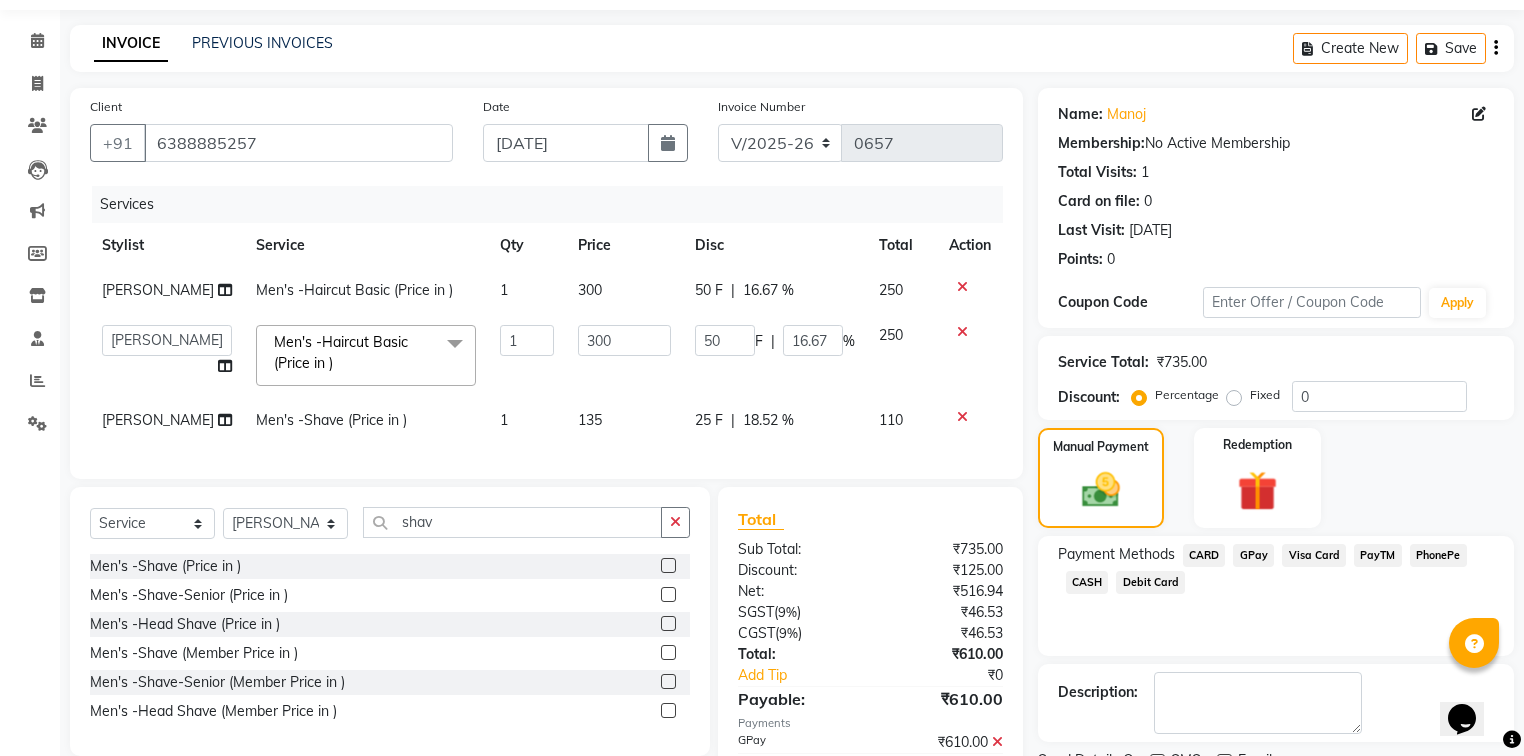 scroll, scrollTop: 144, scrollLeft: 0, axis: vertical 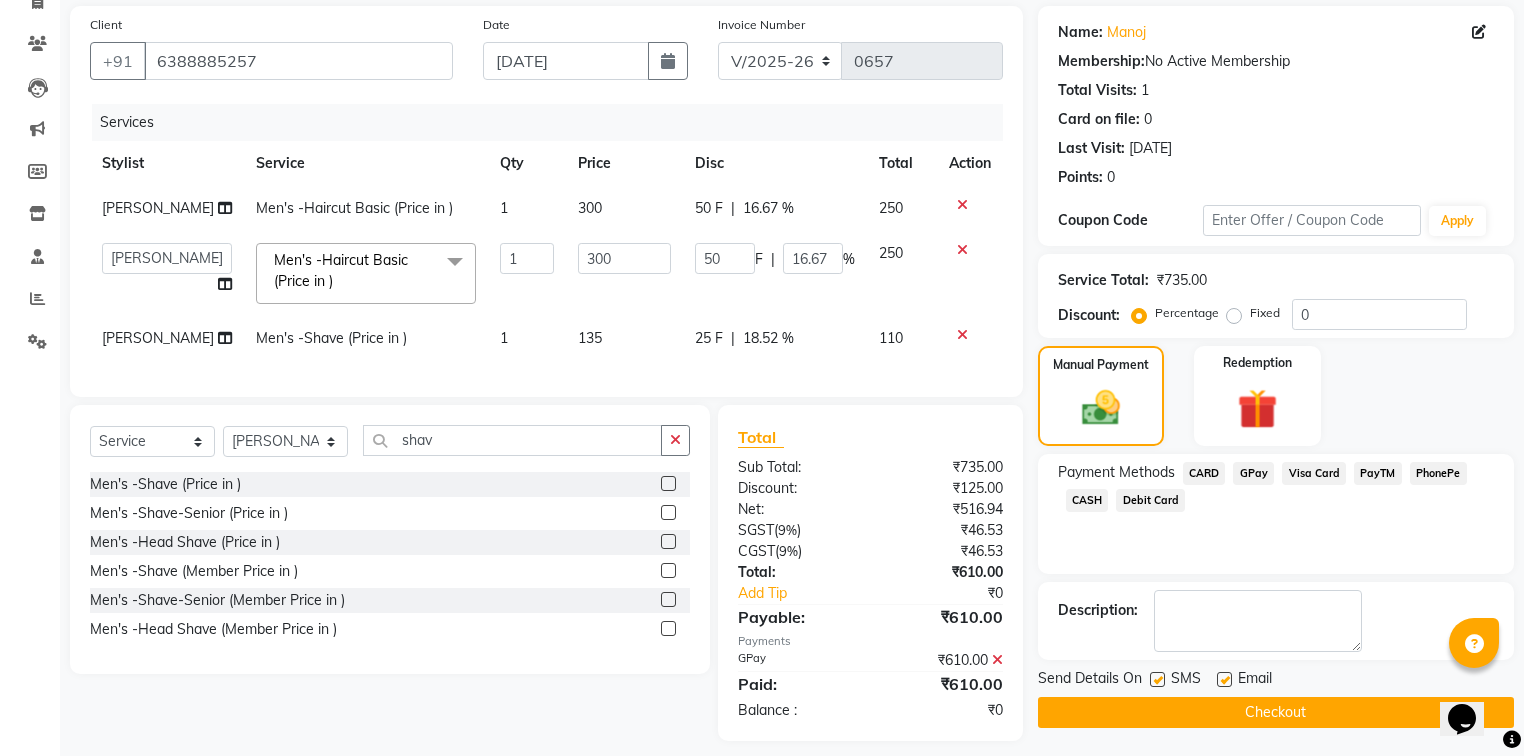 click 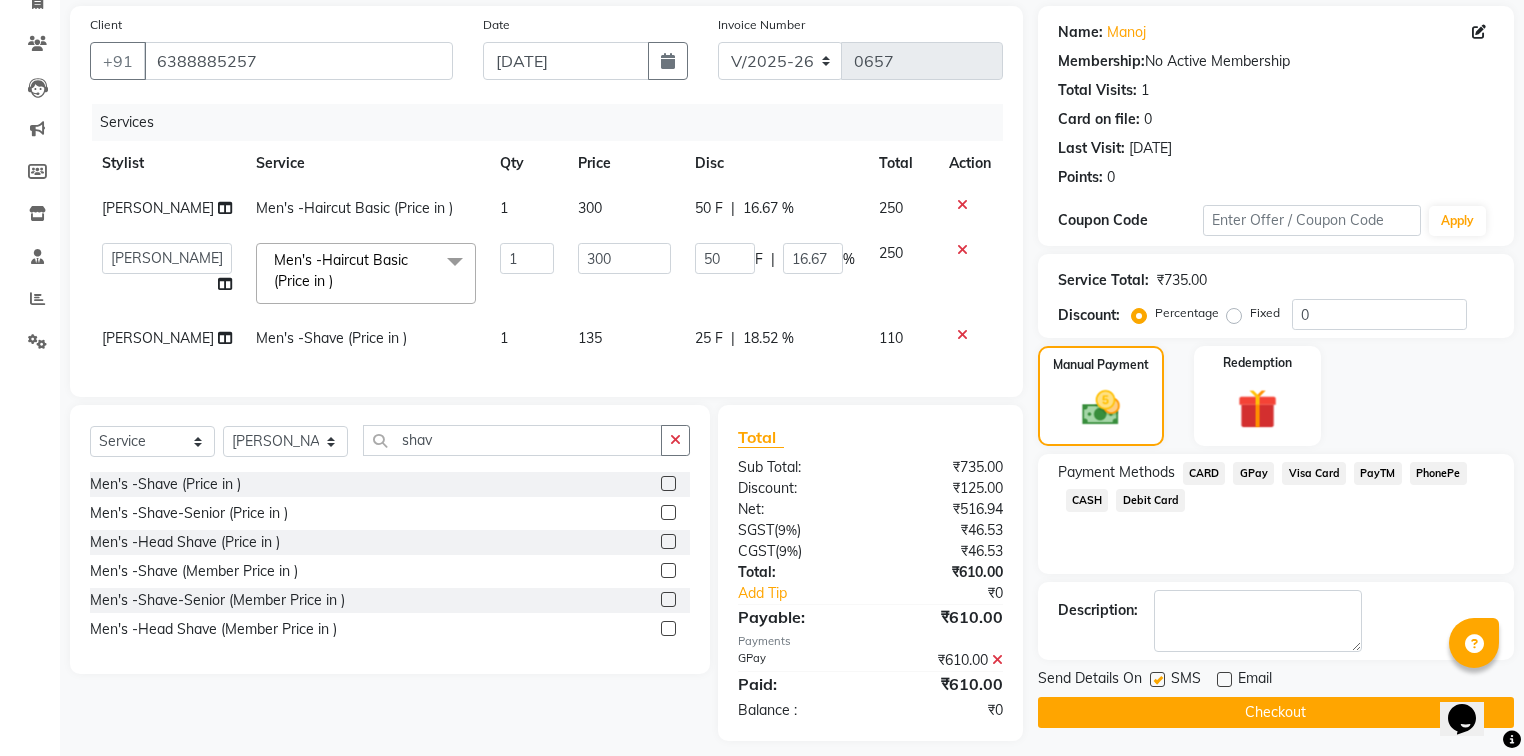 click 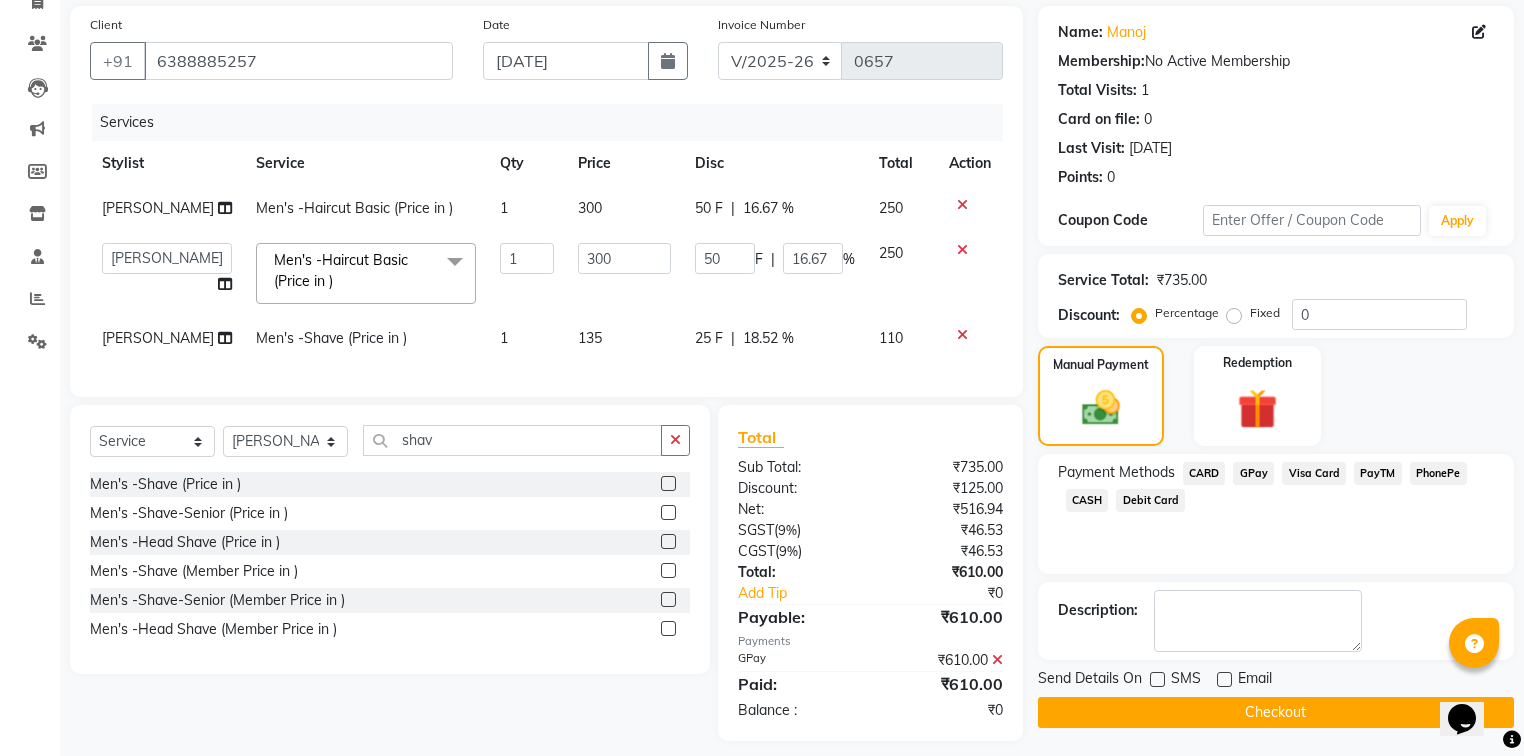 click on "Checkout" 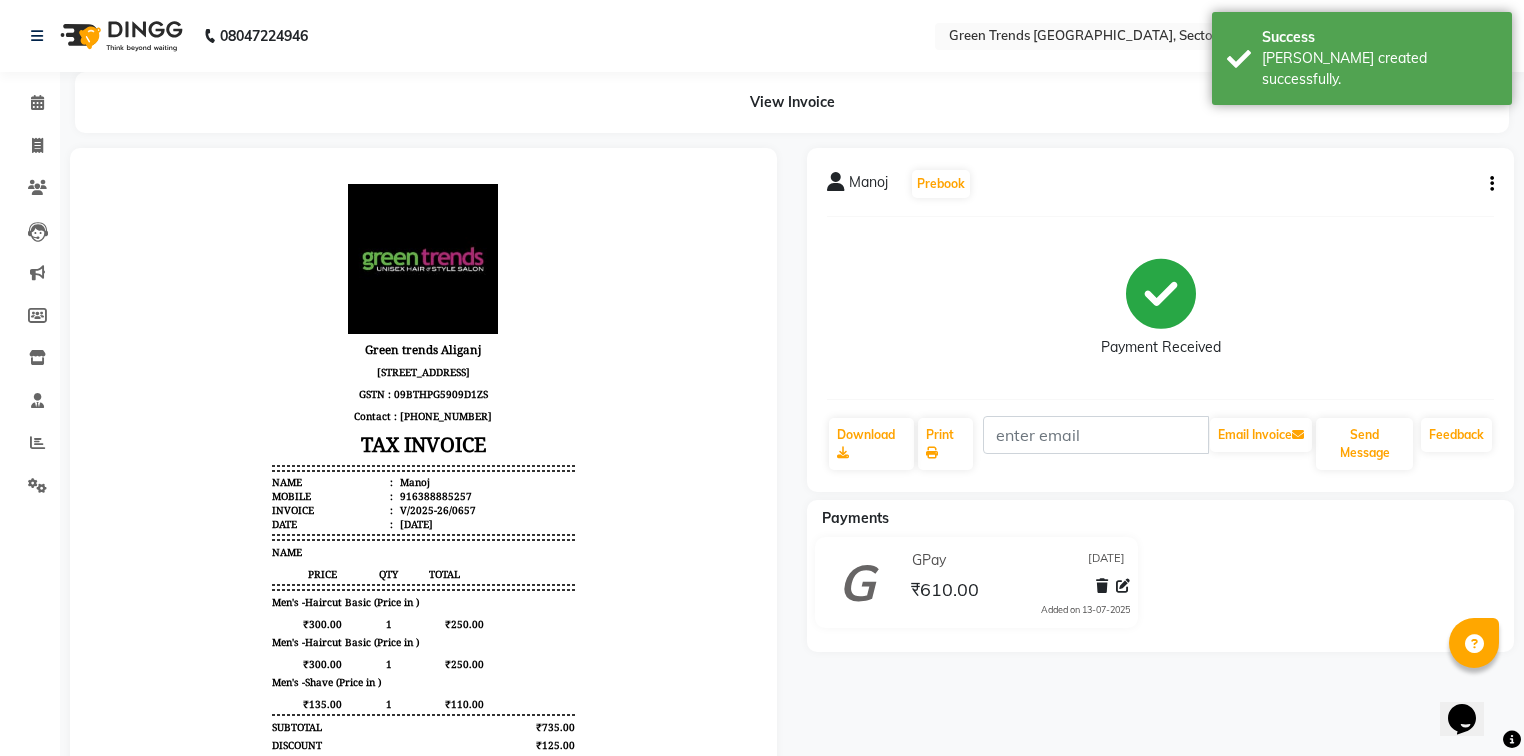 scroll, scrollTop: 0, scrollLeft: 0, axis: both 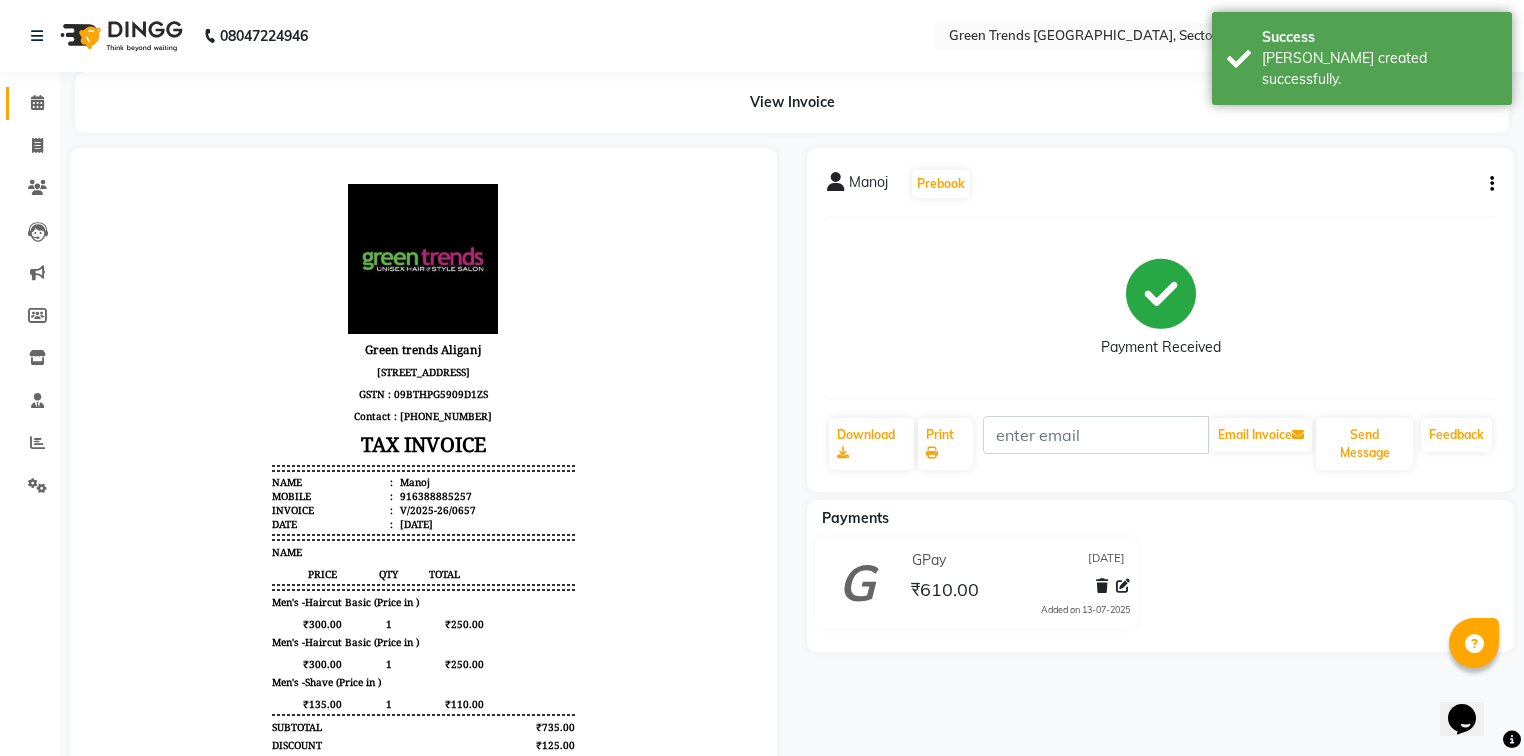 click on "Calendar" 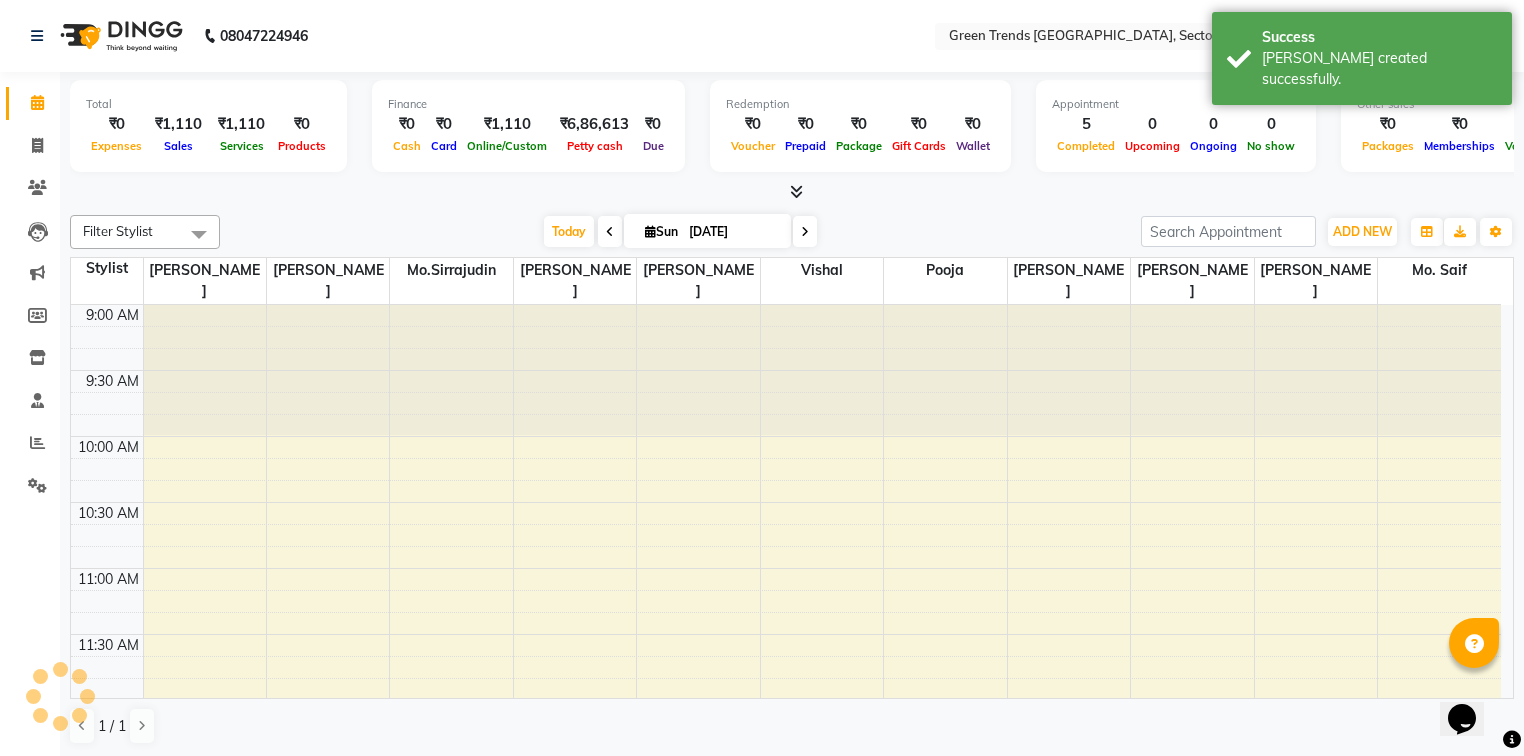 scroll, scrollTop: 0, scrollLeft: 0, axis: both 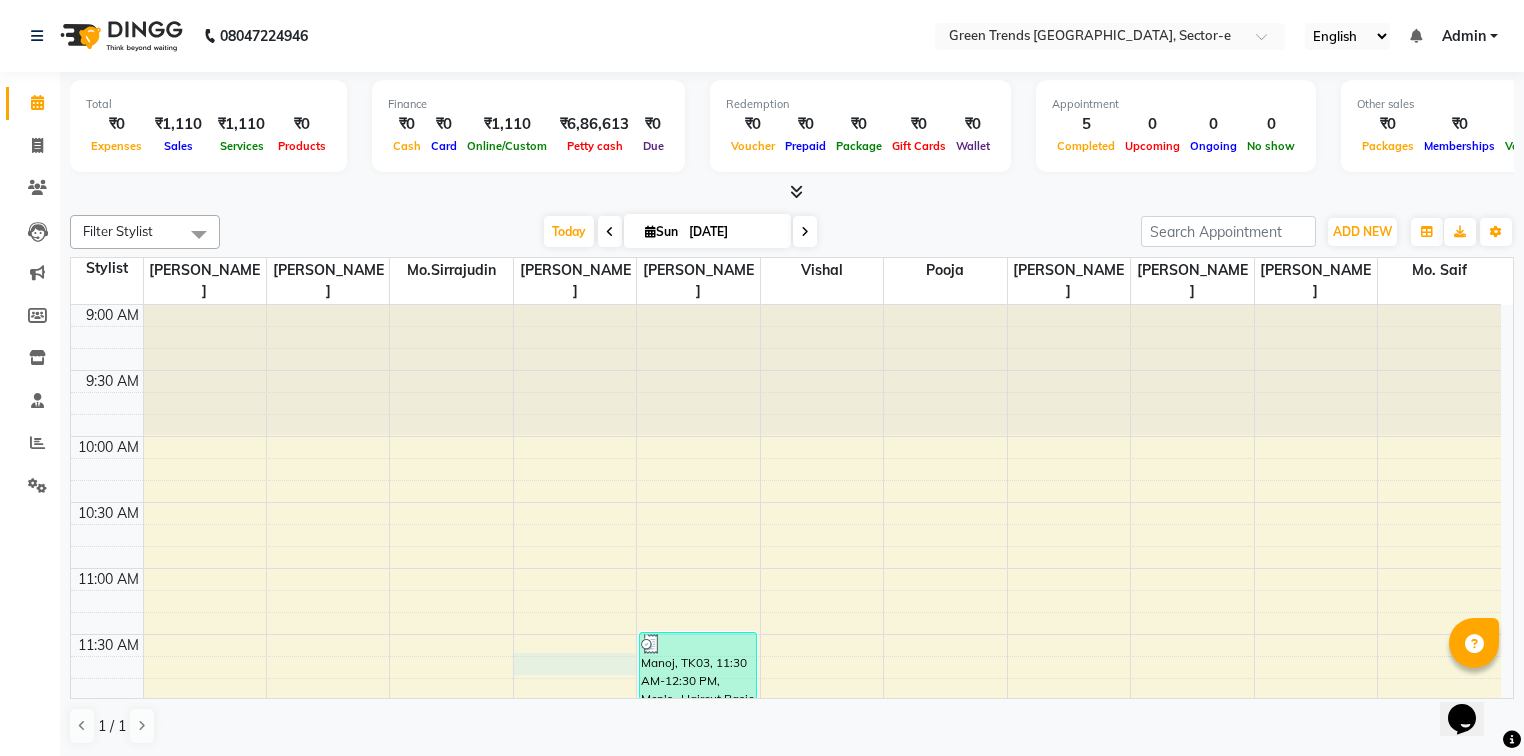 click on "9:00 AM 9:30 AM 10:00 AM 10:30 AM 11:00 AM 11:30 AM 12:00 PM 12:30 PM 1:00 PM 1:30 PM 2:00 PM 2:30 PM 3:00 PM 3:30 PM 4:00 PM 4:30 PM 5:00 PM 5:30 PM 6:00 PM 6:30 PM 7:00 PM 7:30 PM 8:00 PM 8:30 PM 9:00 PM 9:30 PM 10:00 PM 10:30 PM     Manoj, TK03, 01:30 PM-02:30 PM, Men's -Haircut Basic (Price in )     Alok, TK01, 03:25 PM-04:25 PM, Men's -Haircut Basic (Price in )     Manoj, TK03, 11:30 AM-12:30 PM, Men's -Haircut Basic (Price in )     [GEOGRAPHIC_DATA], TK03, 12:30 PM-02:30 PM, Men's -Haircut Basic (Price in ),Men's -Shave (Price in )     Nikhil, TK02, 03:30 PM-04:30 PM, Men's -Haircut Basic (Price in )" at bounding box center (786, 1228) 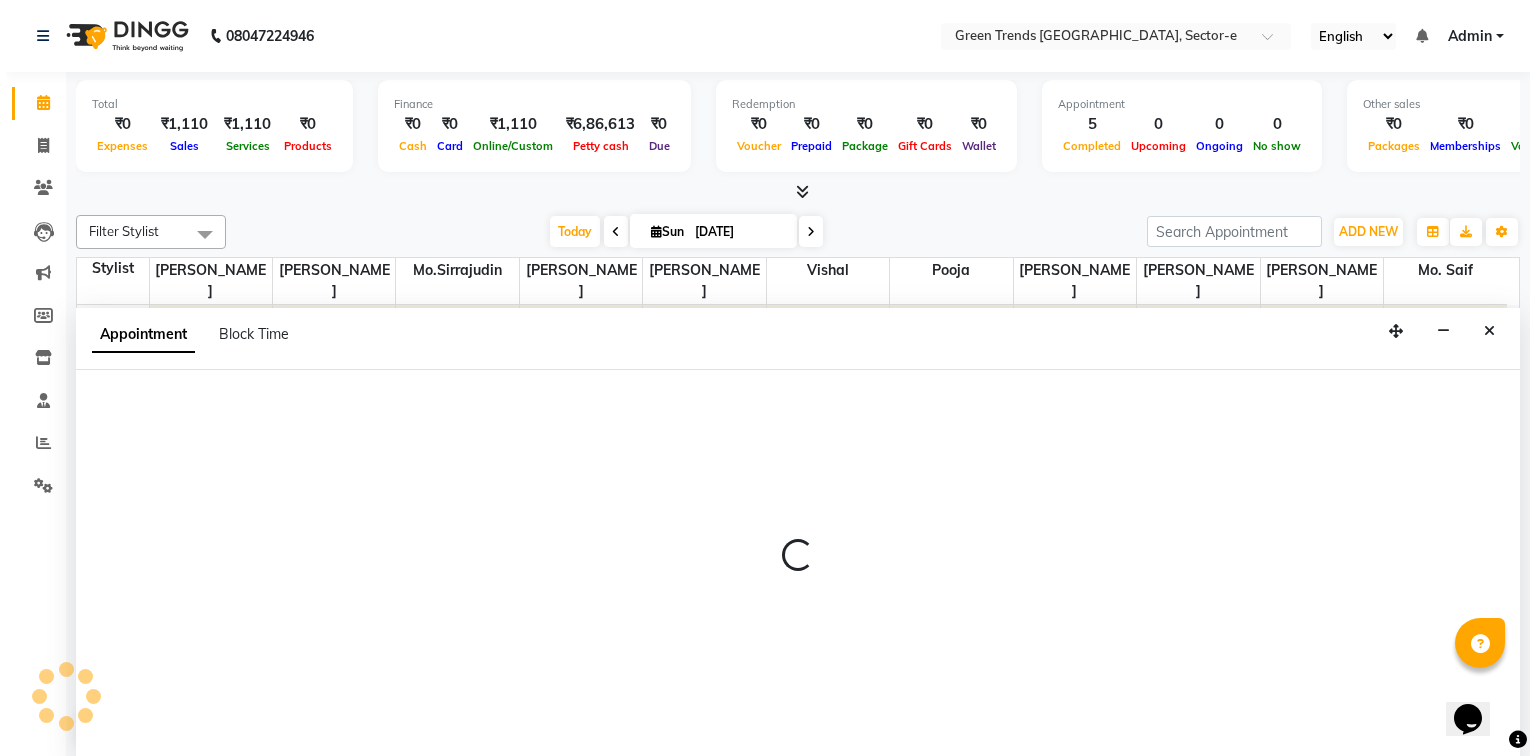 scroll, scrollTop: 0, scrollLeft: 0, axis: both 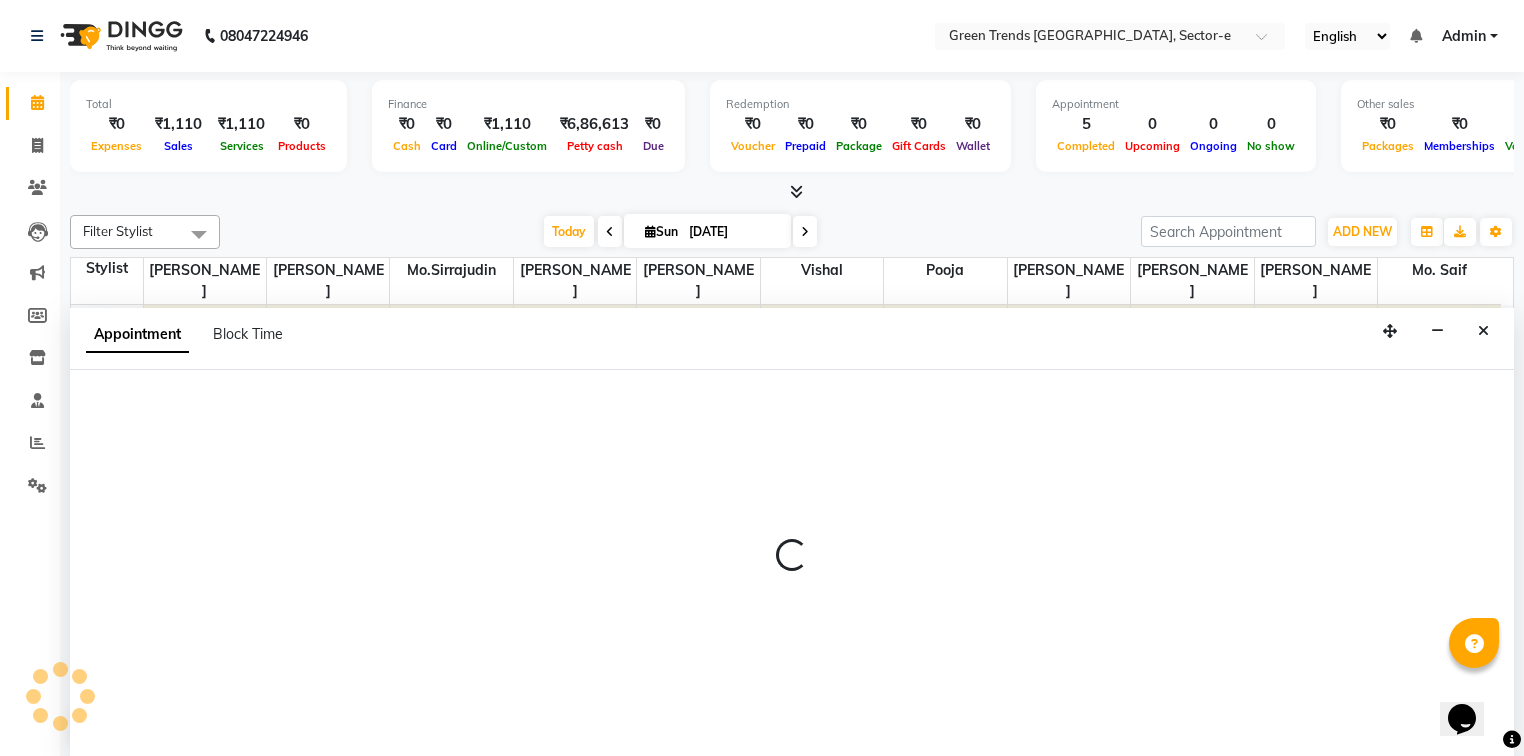 select on "58751" 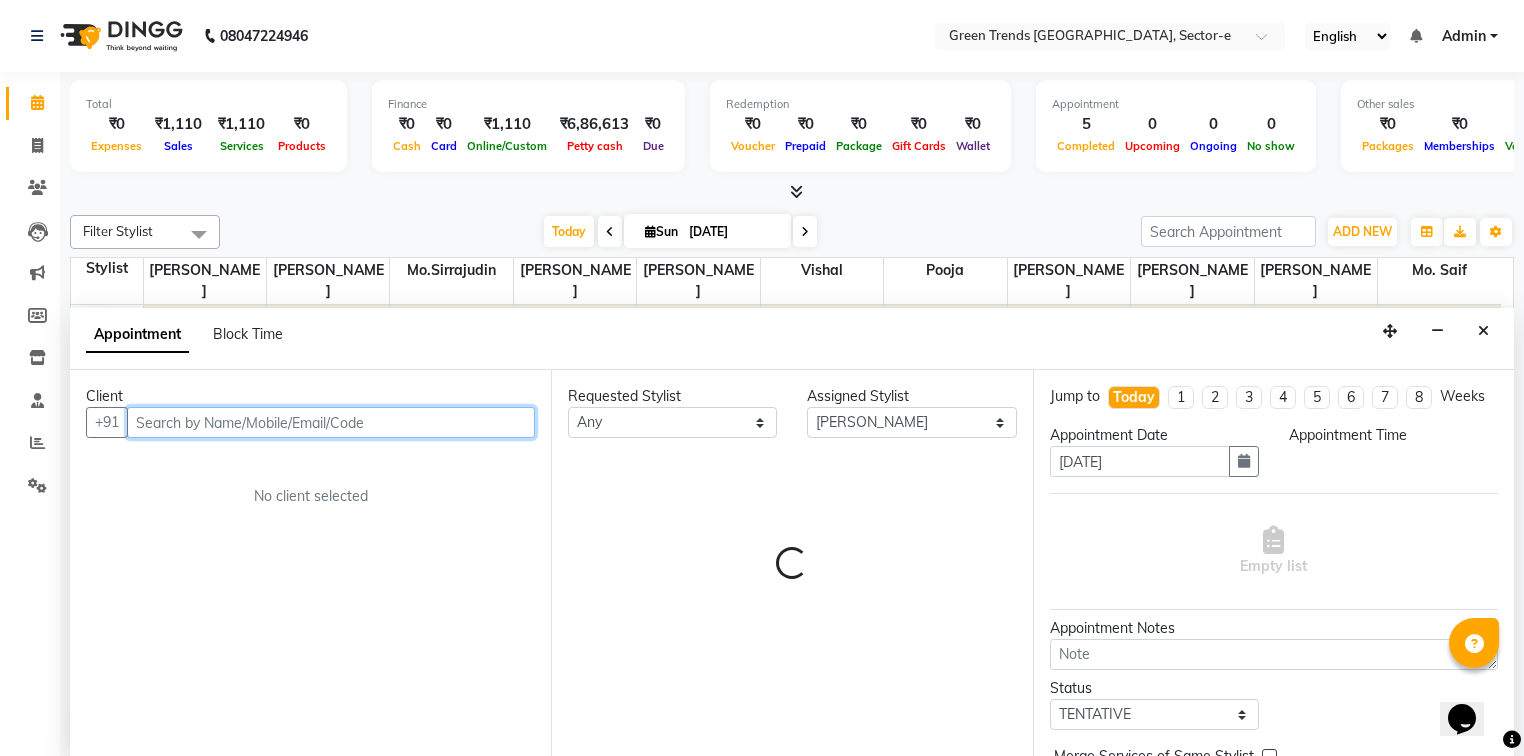 select on "705" 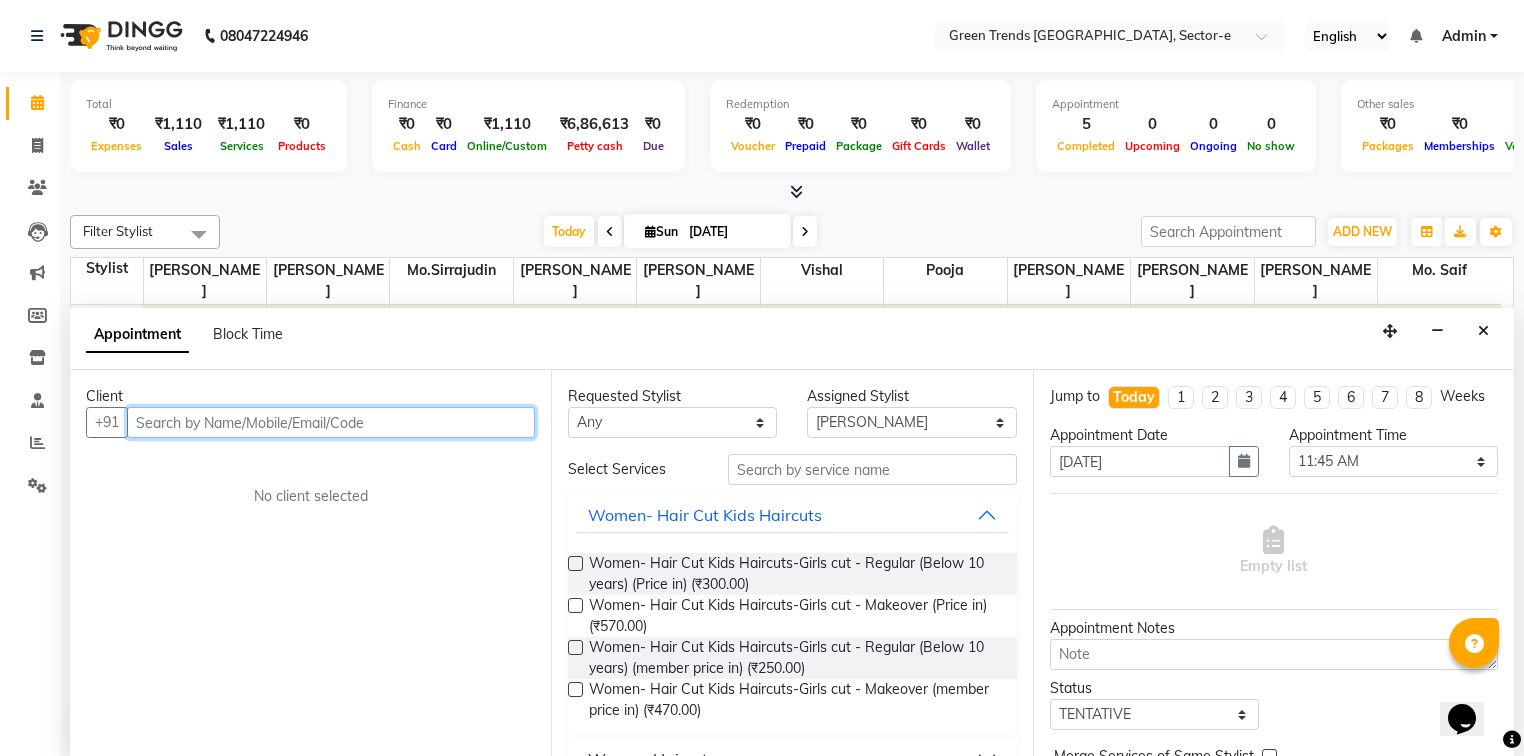 click at bounding box center [331, 422] 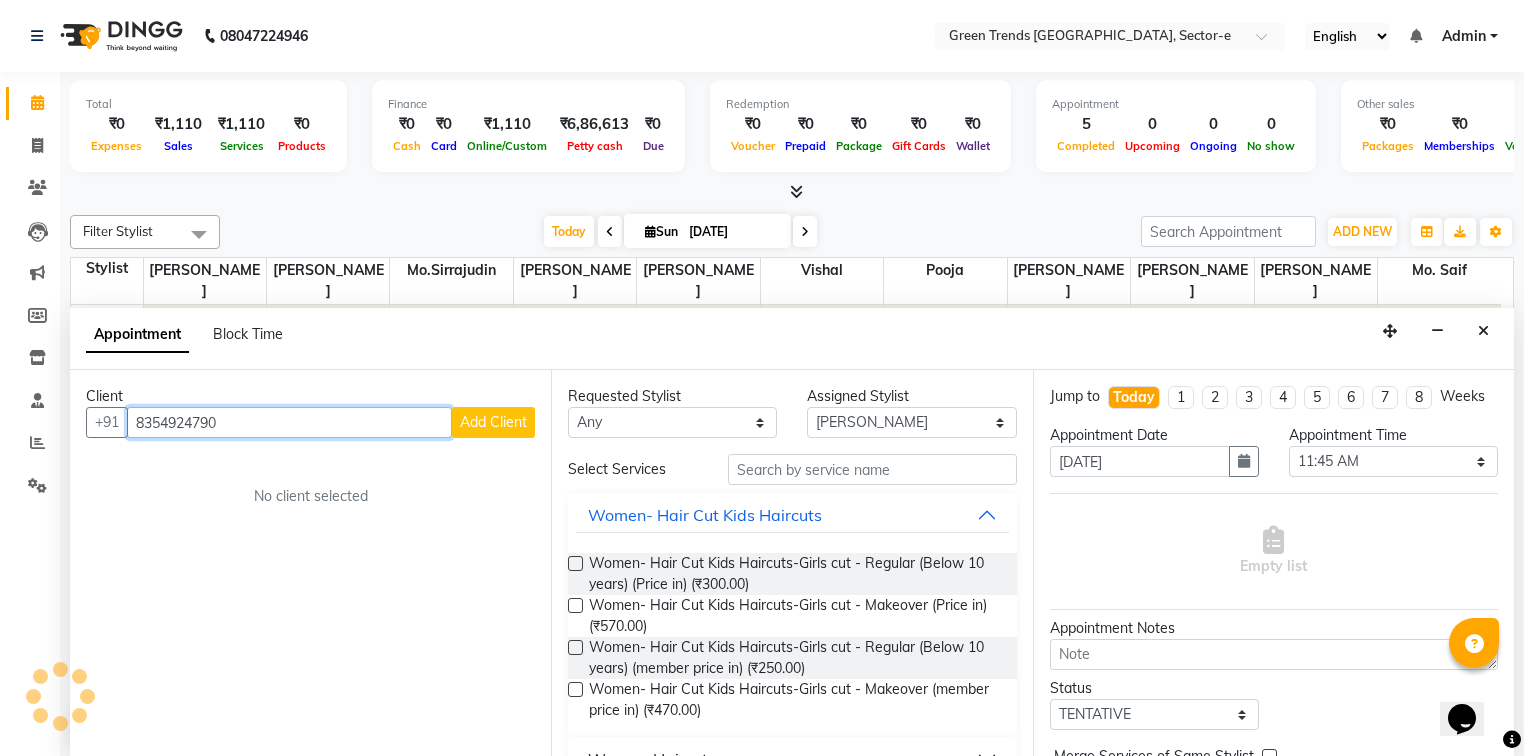 type on "8354924790" 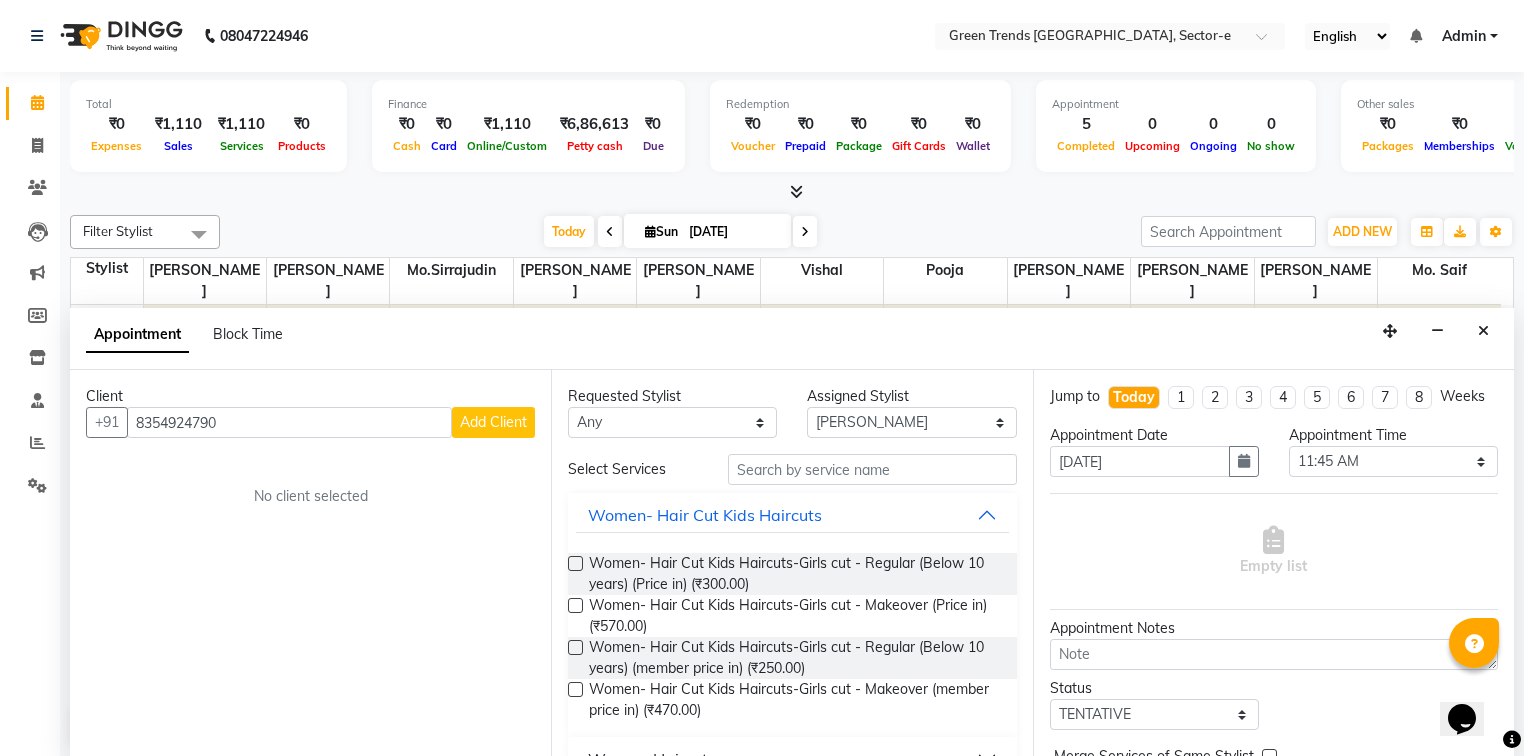 click on "Add Client" at bounding box center (493, 422) 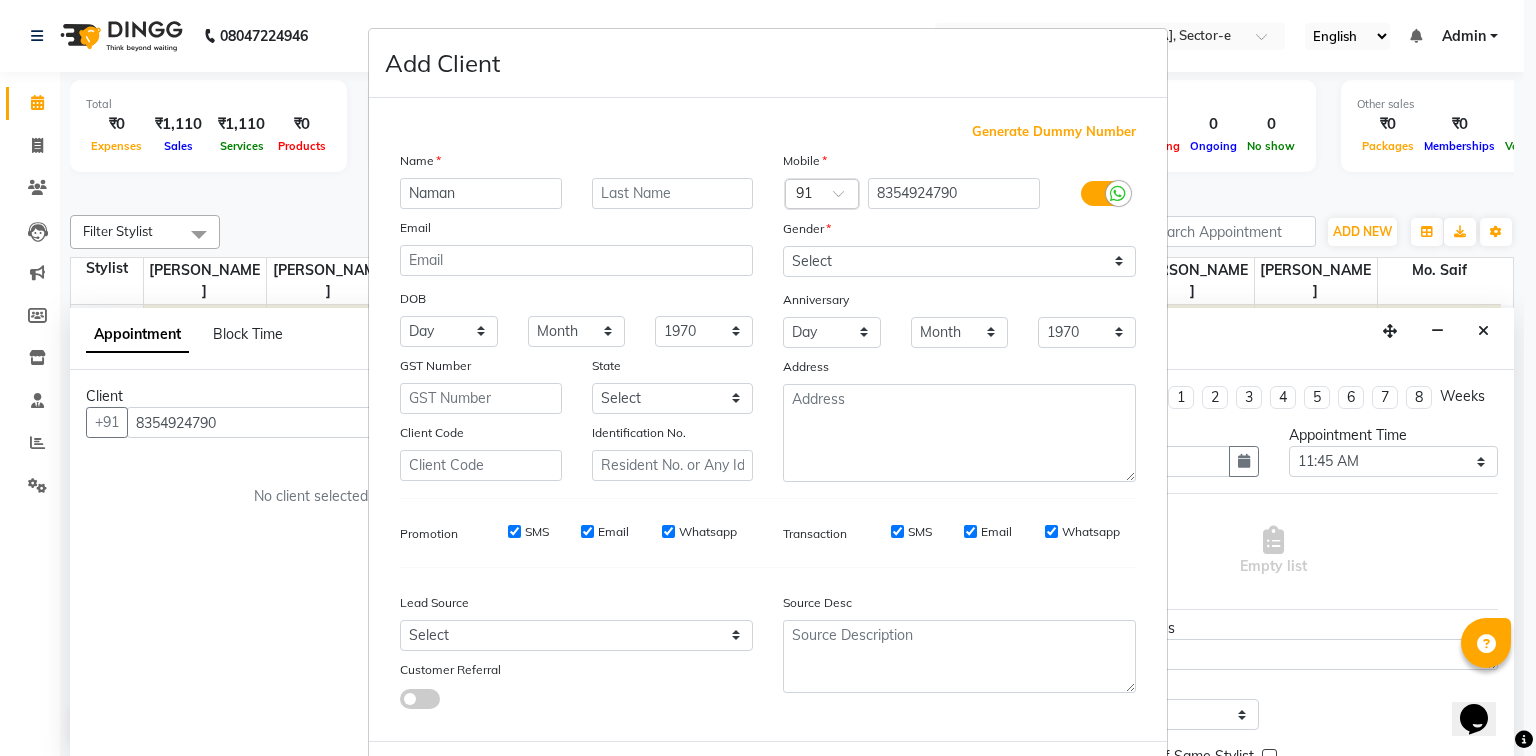 type on "Naman" 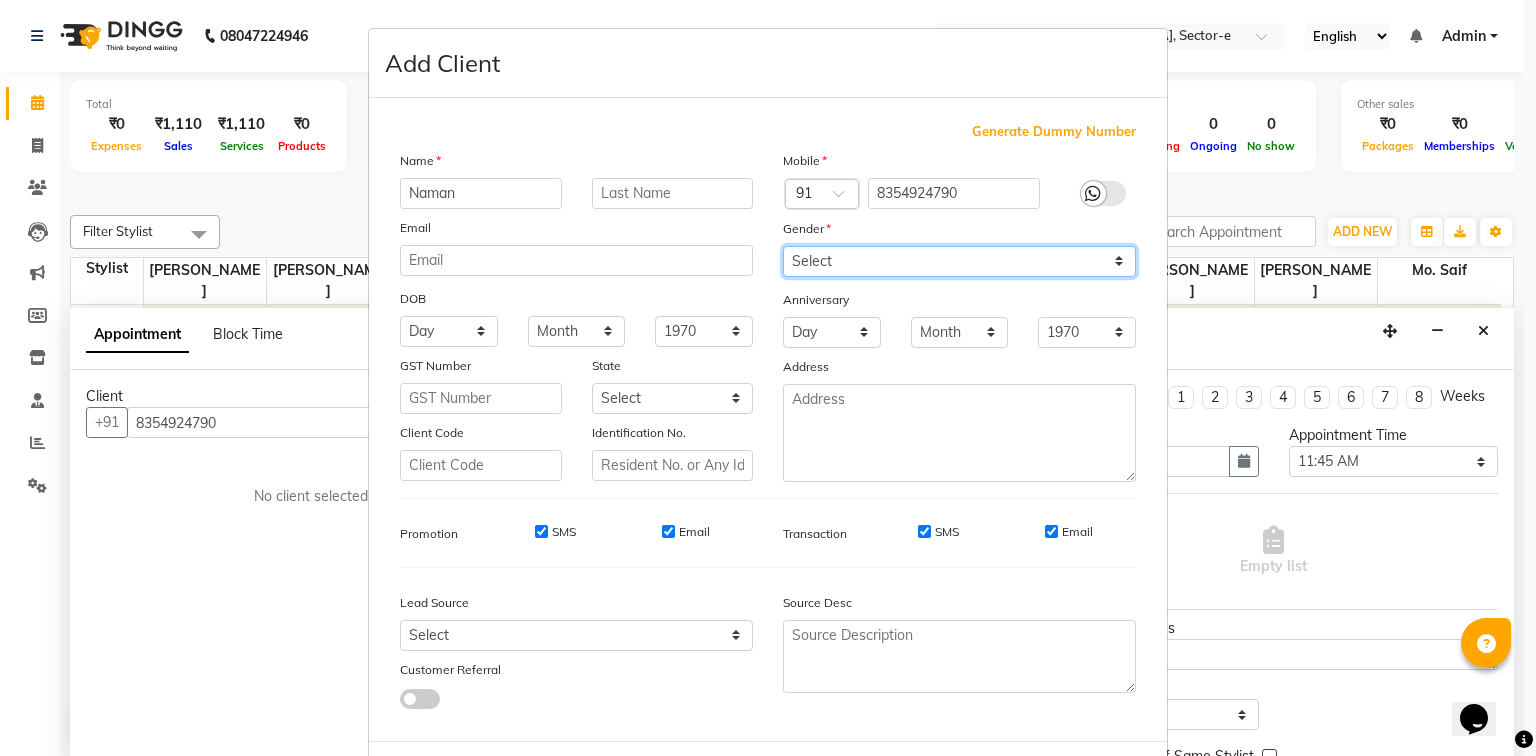 click on "Select [DEMOGRAPHIC_DATA] [DEMOGRAPHIC_DATA] Other Prefer Not To Say" at bounding box center (959, 261) 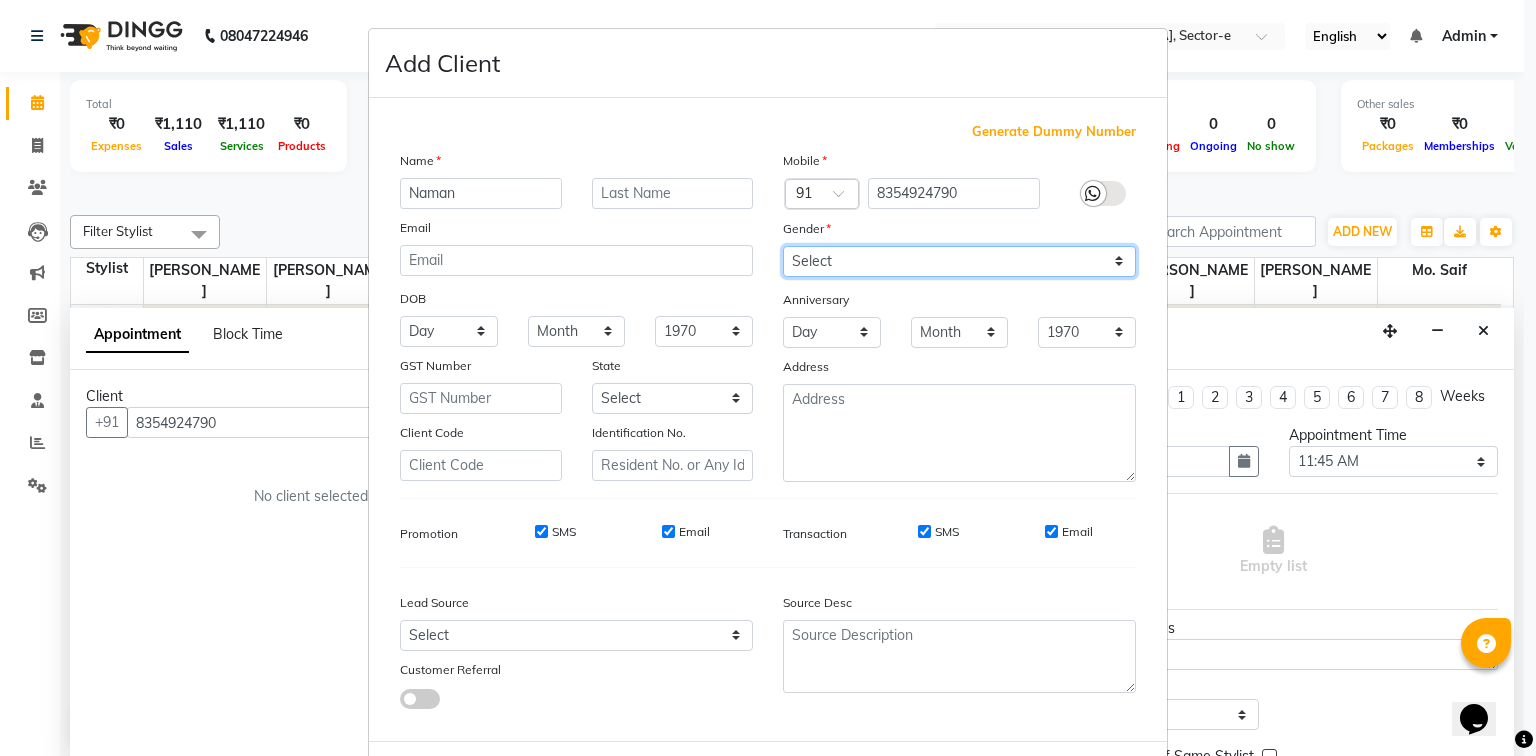 click on "Select [DEMOGRAPHIC_DATA] [DEMOGRAPHIC_DATA] Other Prefer Not To Say" at bounding box center [959, 261] 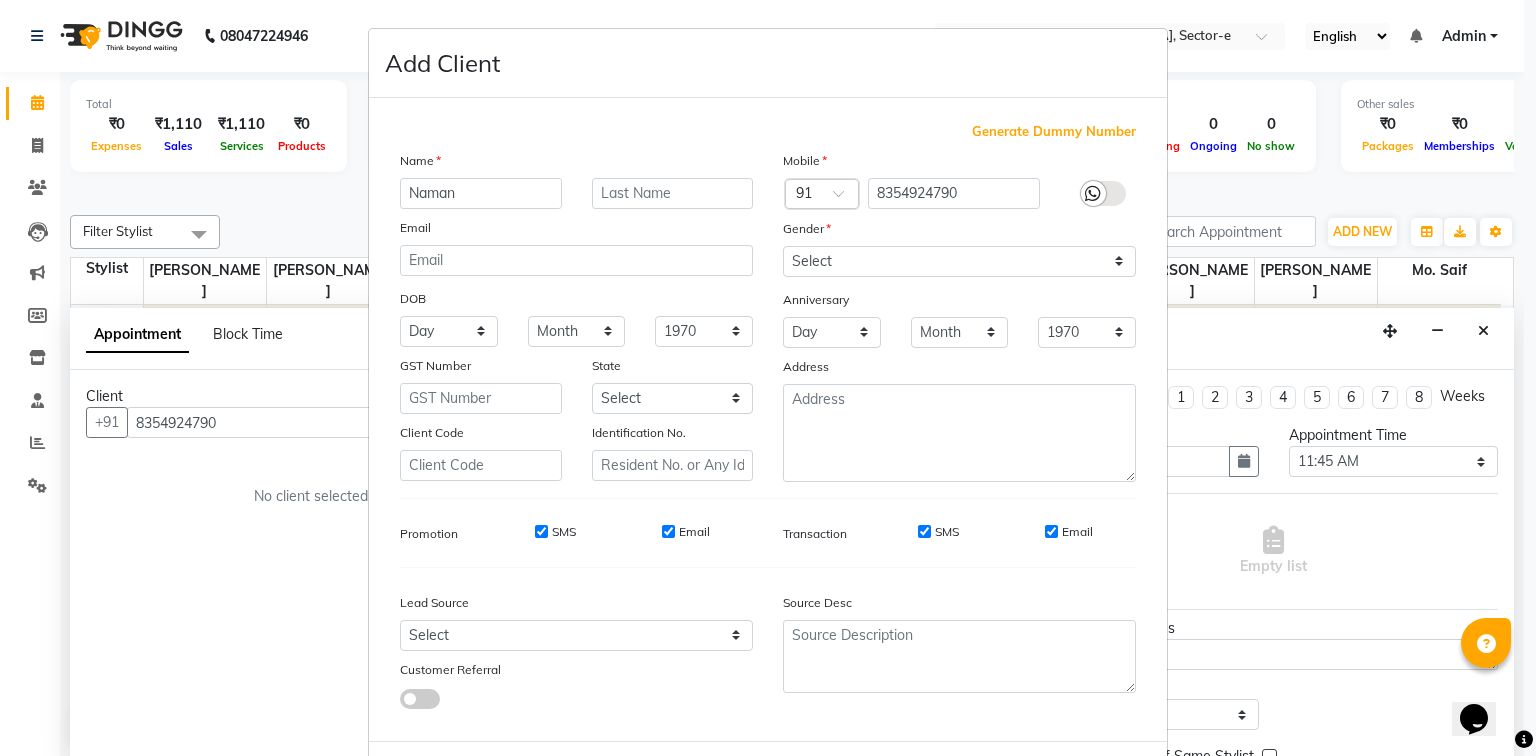 drag, startPoint x: 1507, startPoint y: 657, endPoint x: 1498, endPoint y: 740, distance: 83.48653 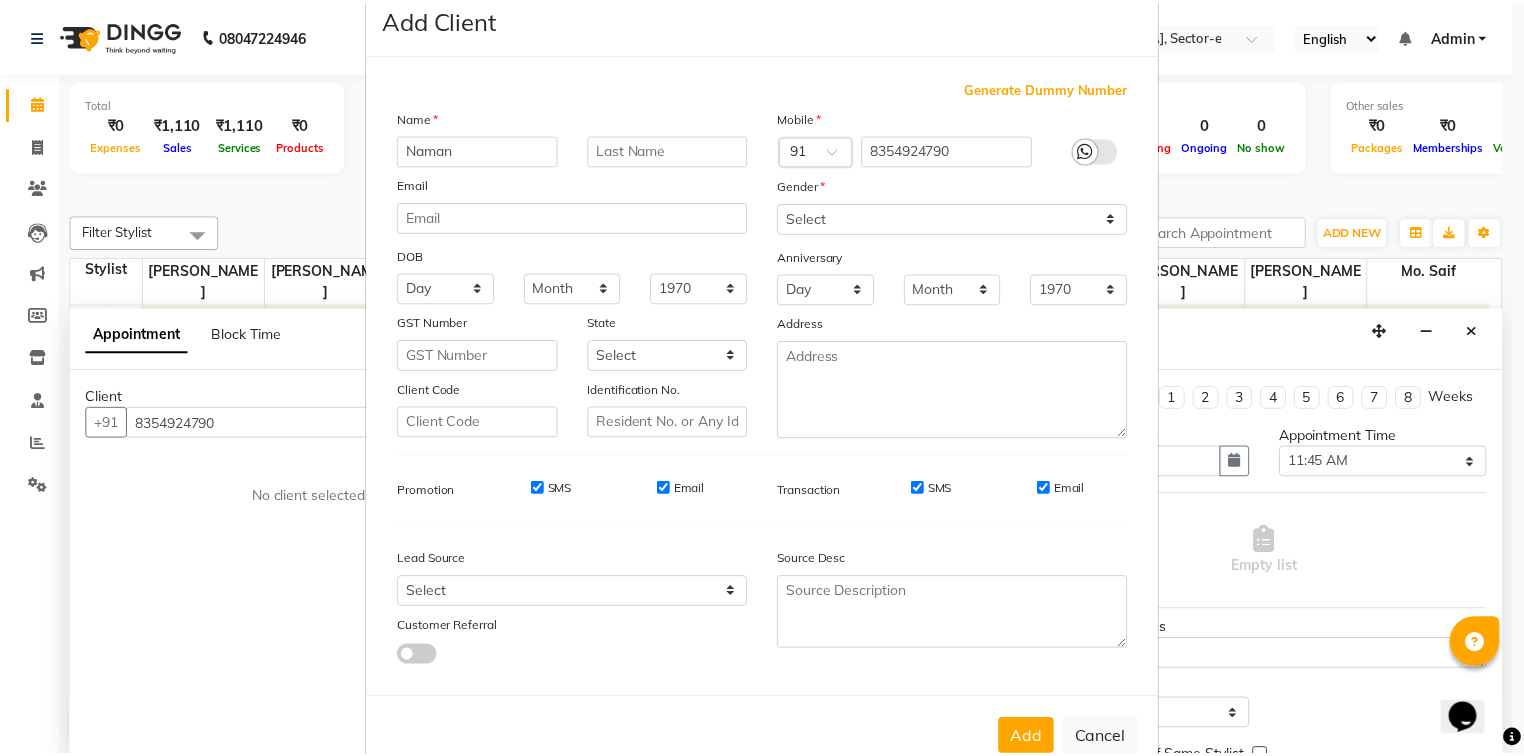 scroll, scrollTop: 100, scrollLeft: 0, axis: vertical 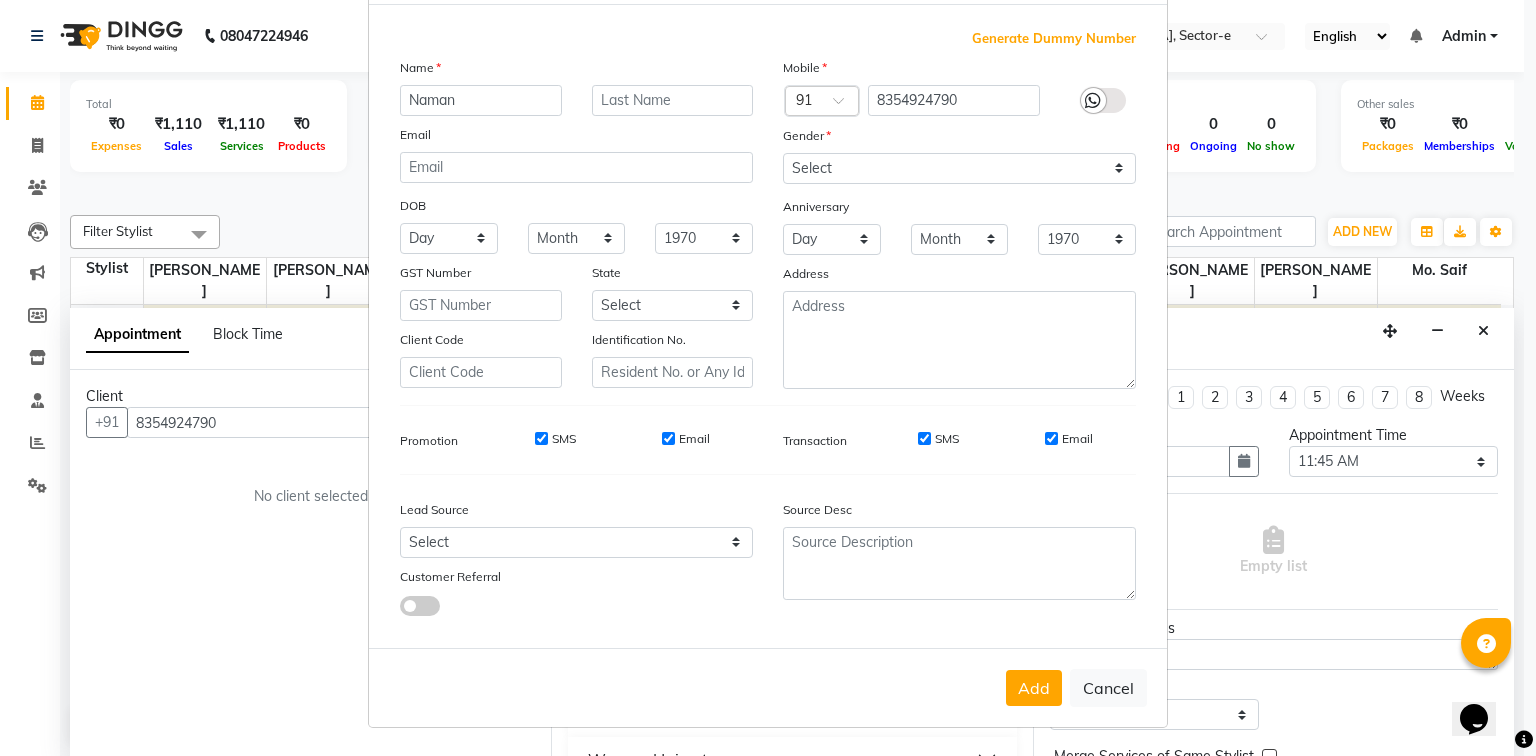 click on "Add" at bounding box center (1034, 688) 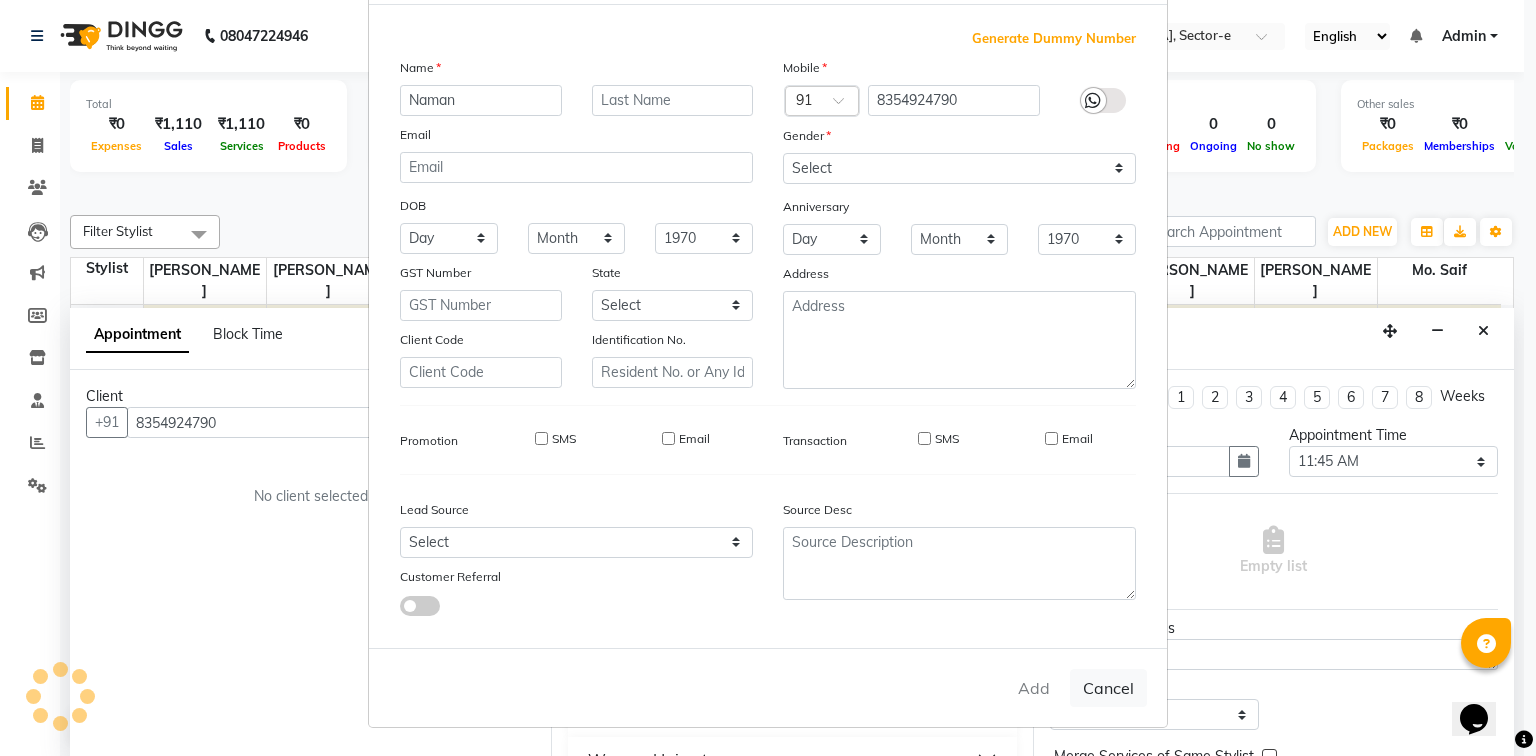type 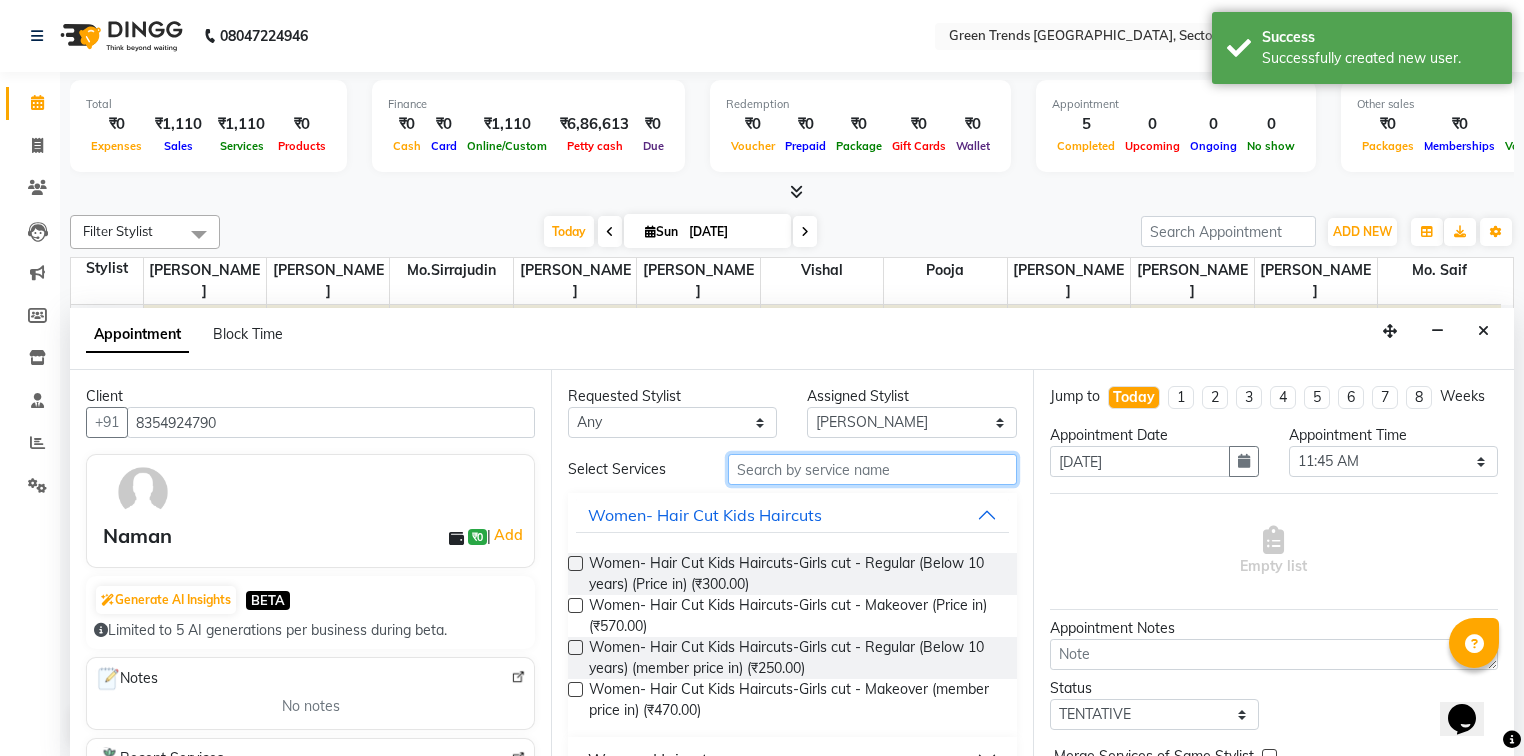 click at bounding box center [872, 469] 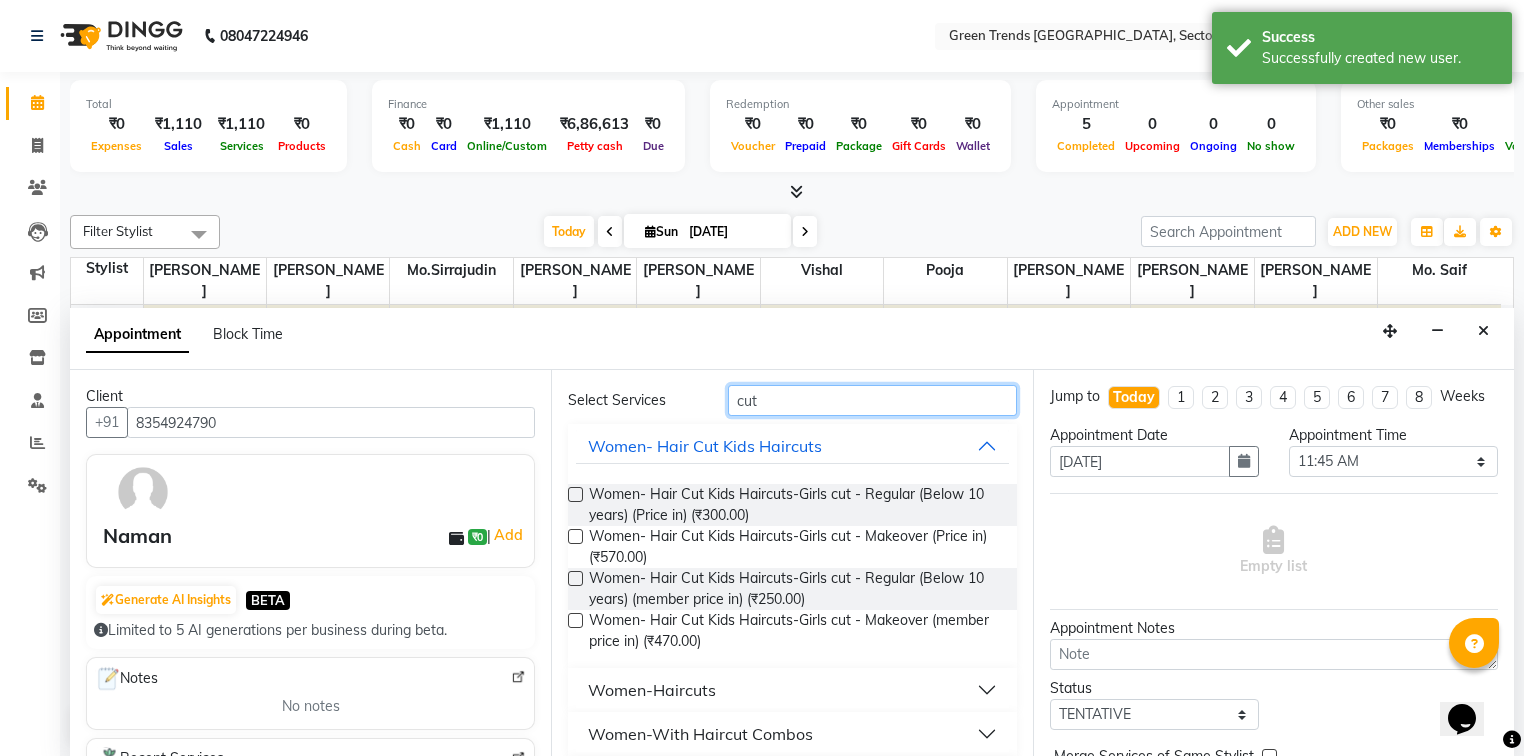 scroll, scrollTop: 215, scrollLeft: 0, axis: vertical 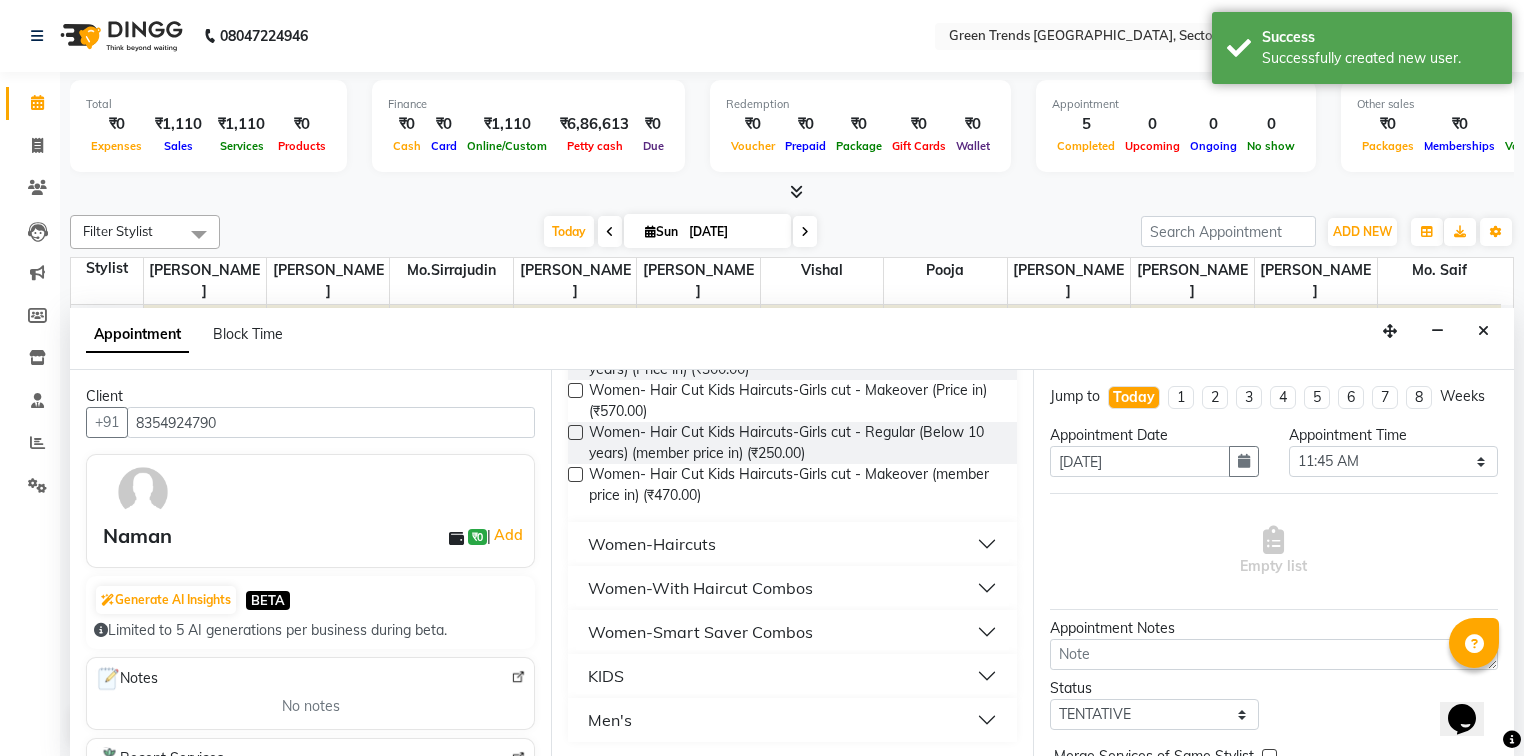 type on "cut" 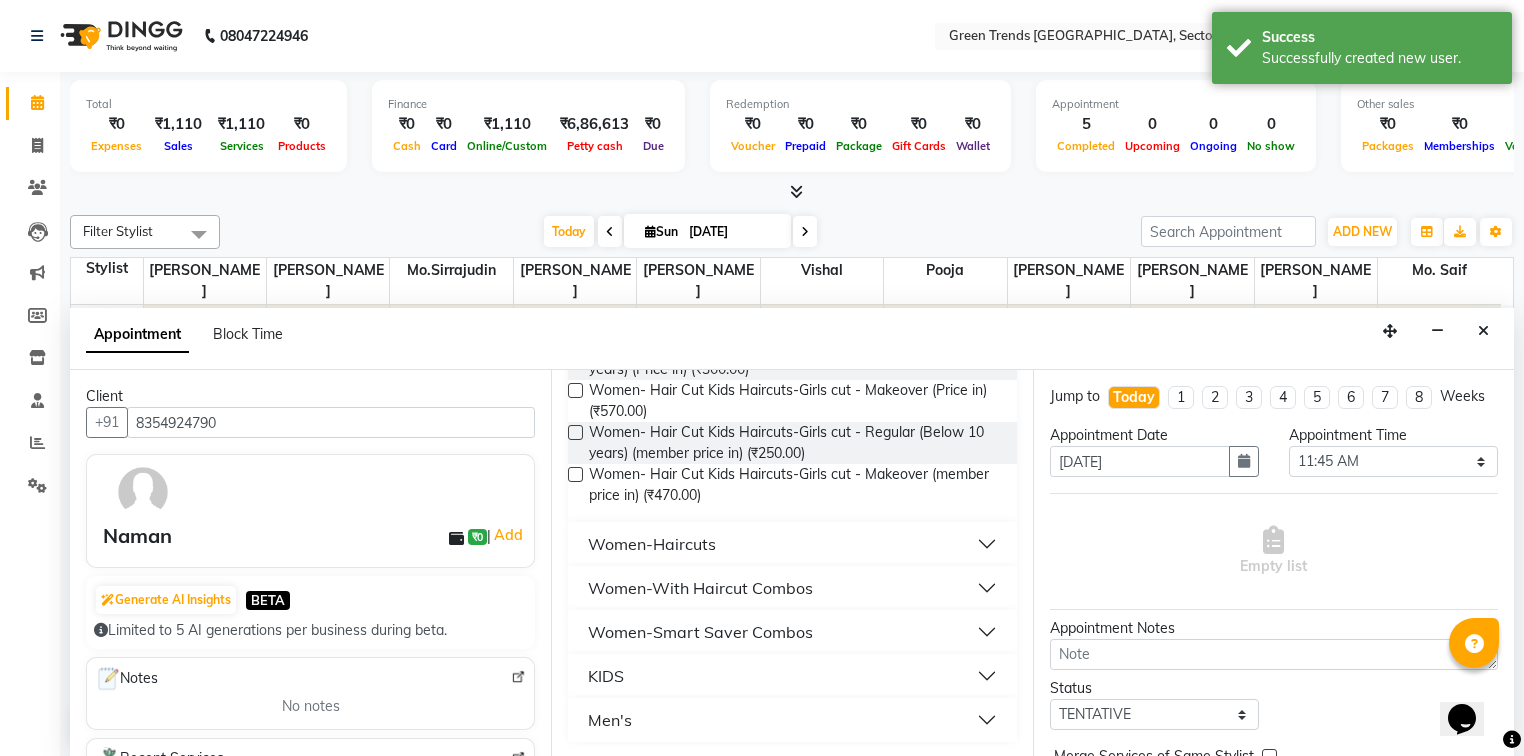 click on "Men's" at bounding box center (610, 720) 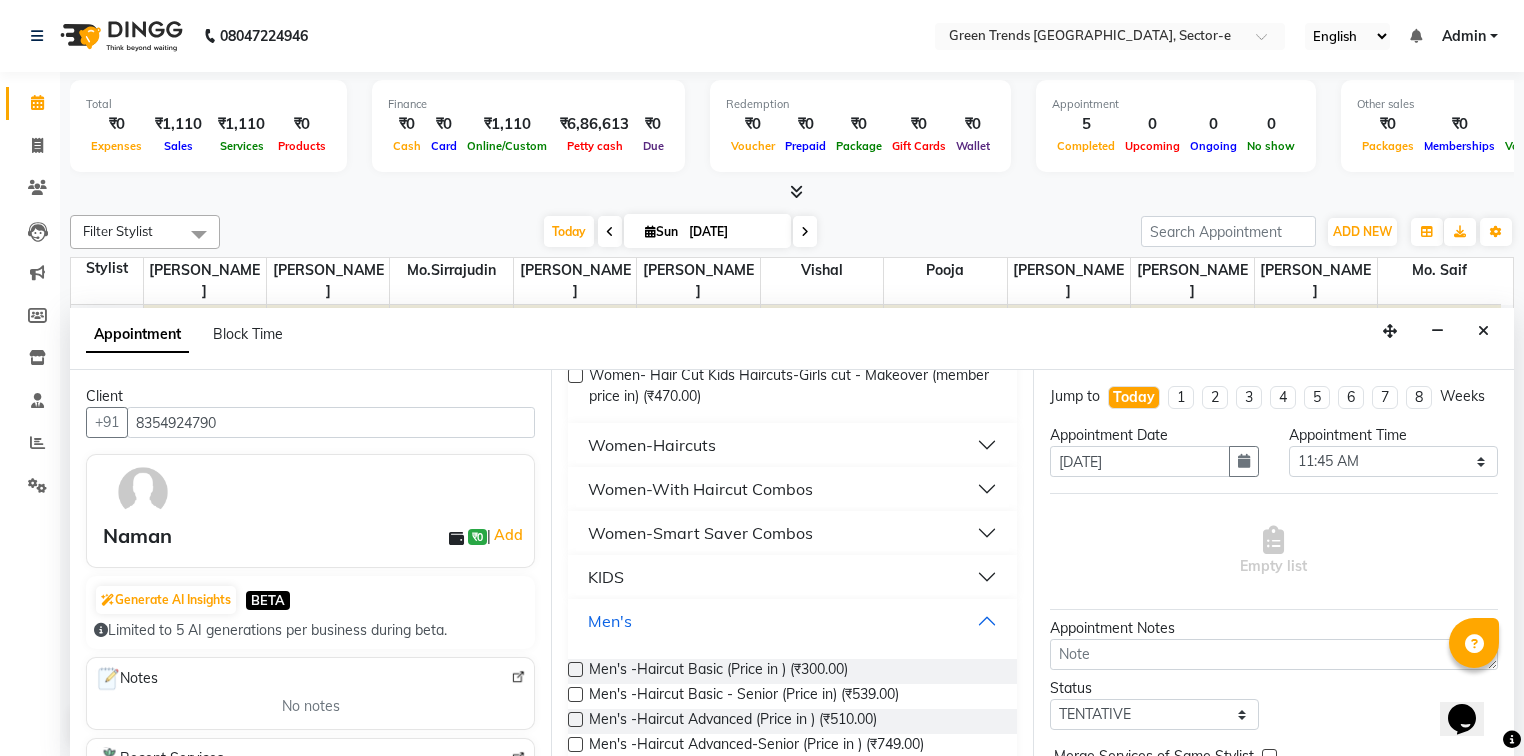 scroll, scrollTop: 380, scrollLeft: 0, axis: vertical 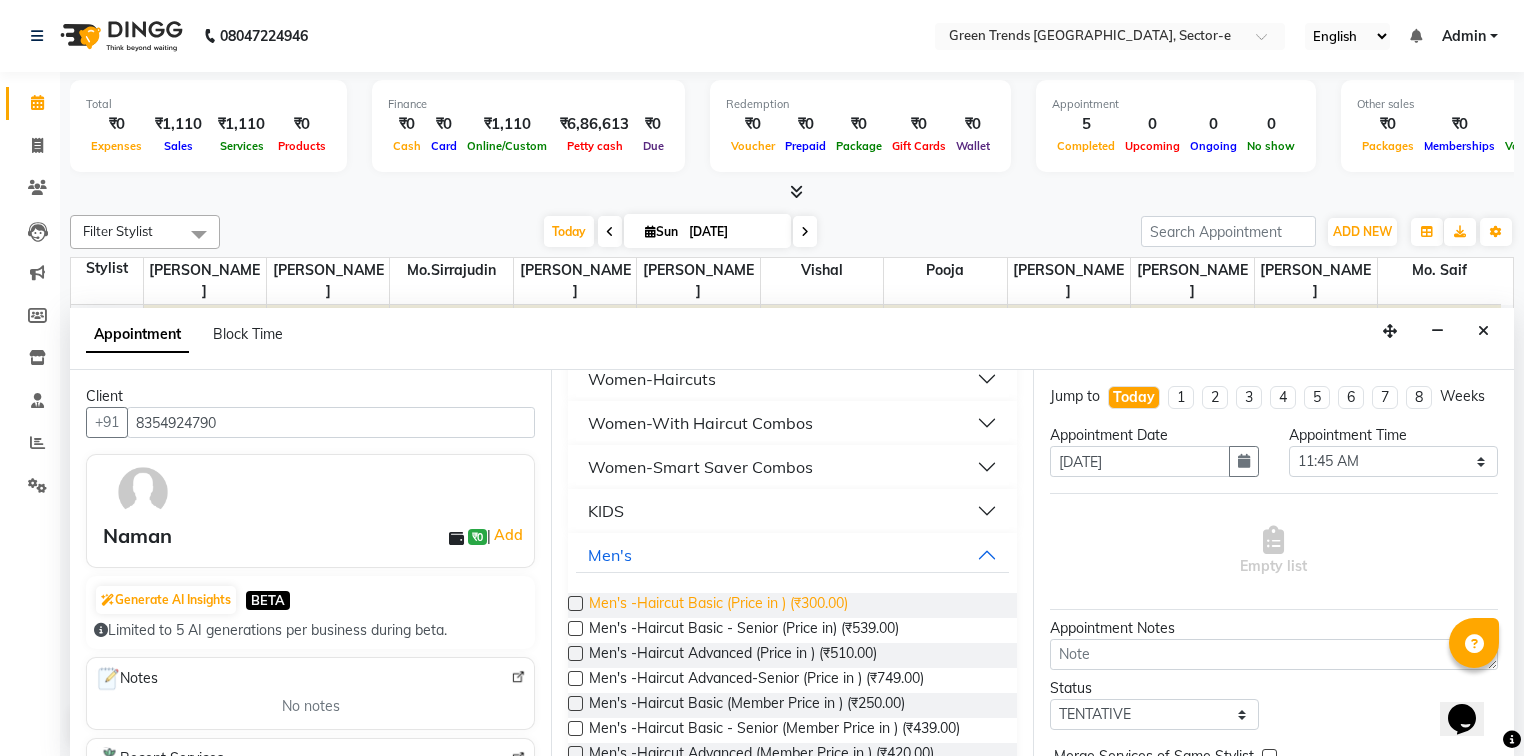 click on "Men's -Haircut Basic (Price in ) (₹300.00)" at bounding box center (718, 605) 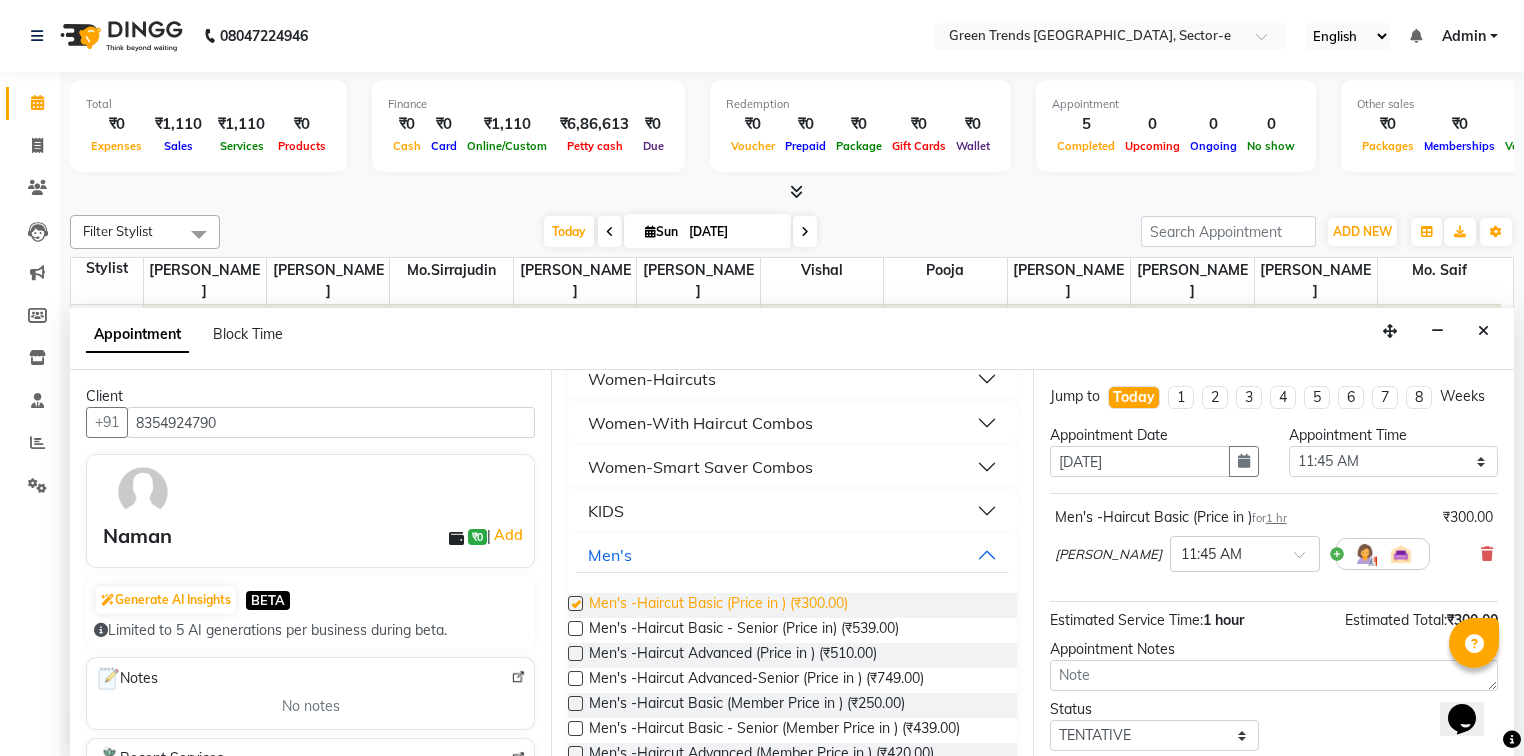 checkbox on "false" 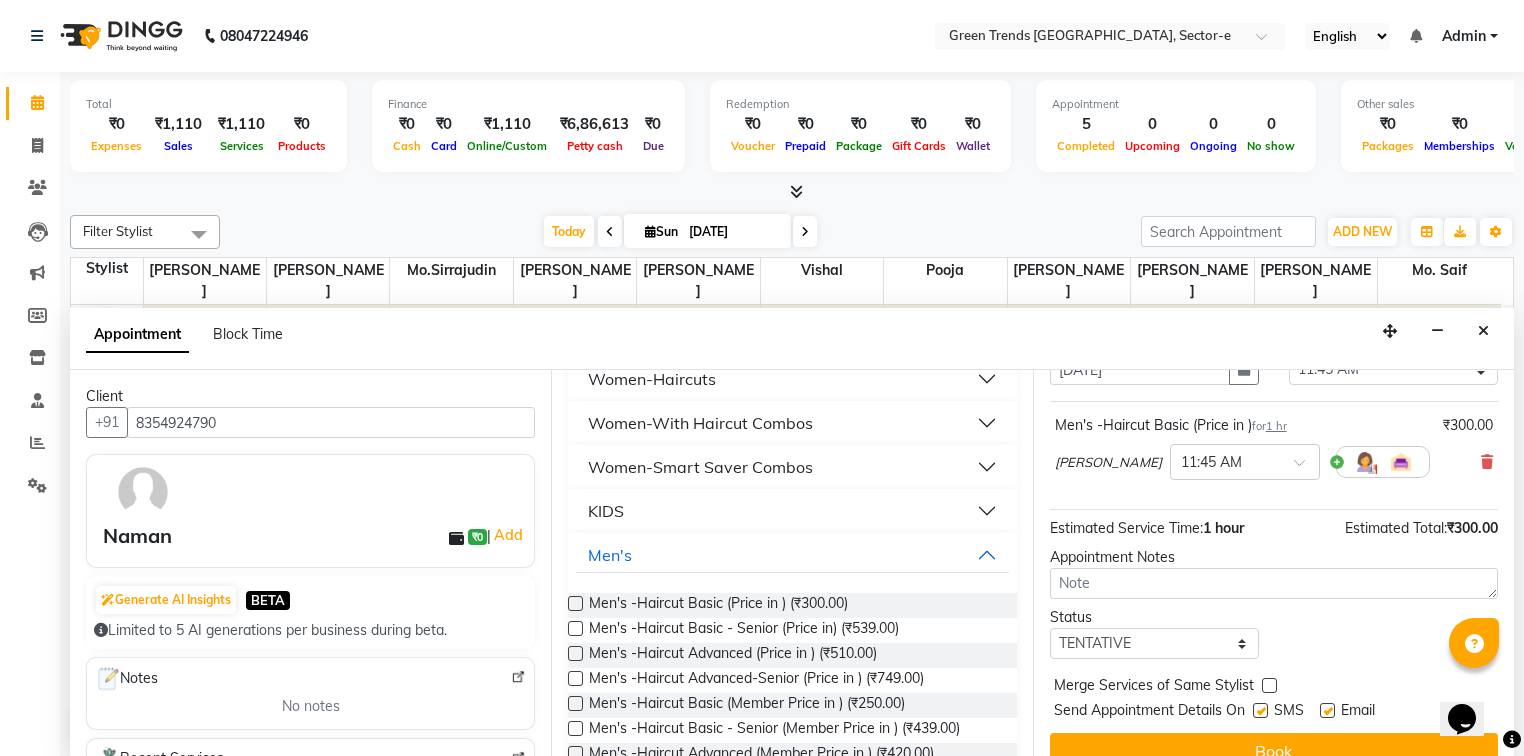 scroll, scrollTop: 118, scrollLeft: 0, axis: vertical 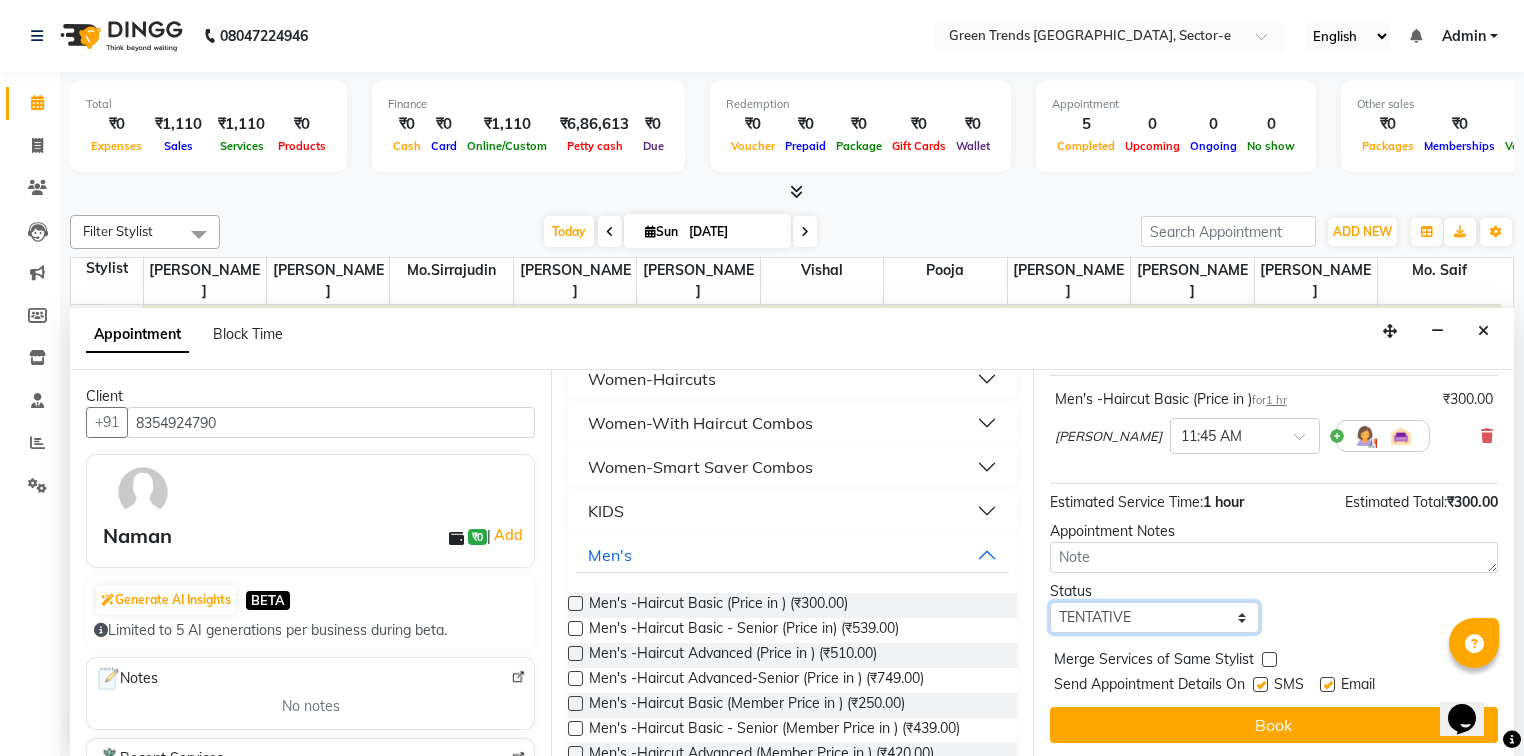 click on "Select TENTATIVE CONFIRM CHECK-IN UPCOMING" at bounding box center (1154, 617) 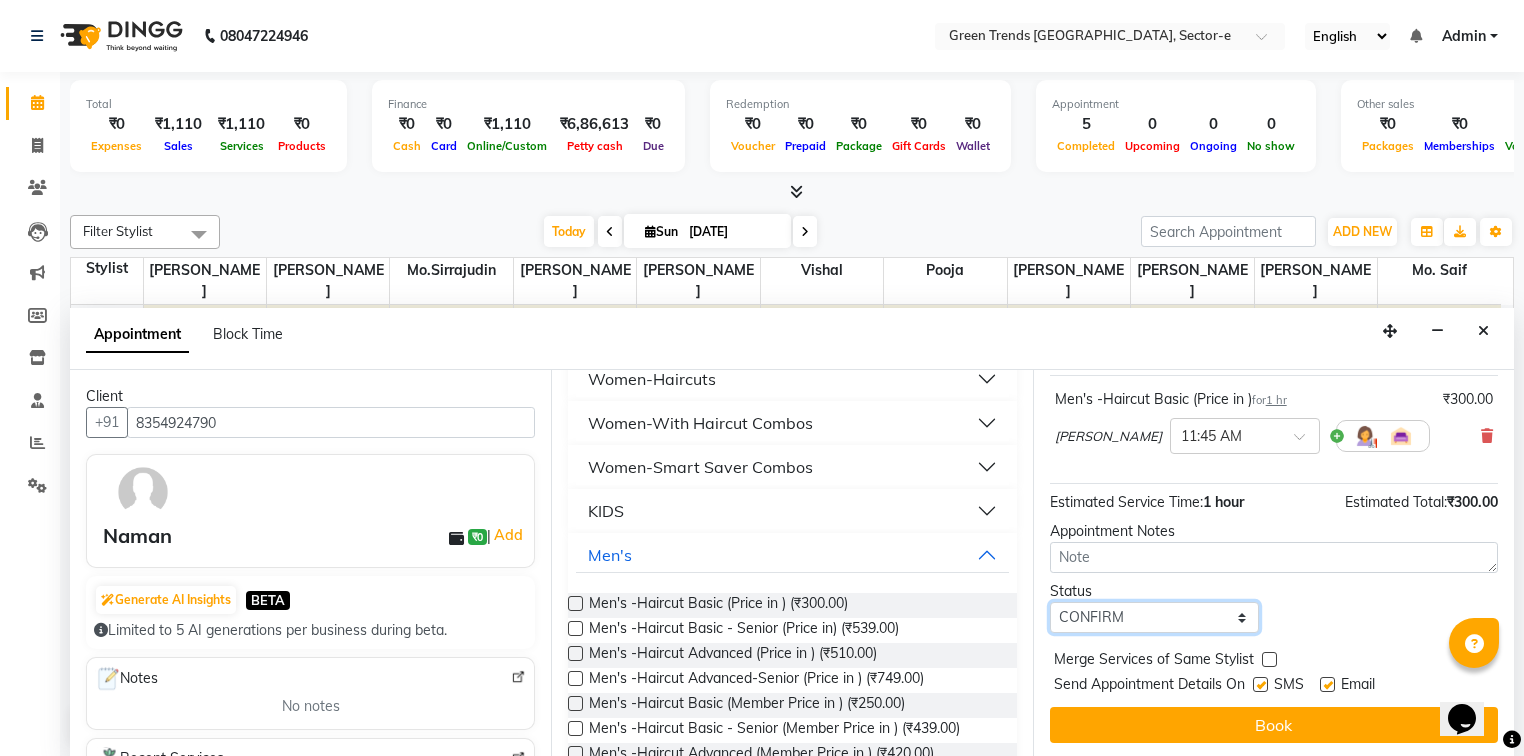 click on "Select TENTATIVE CONFIRM CHECK-IN UPCOMING" at bounding box center [1154, 617] 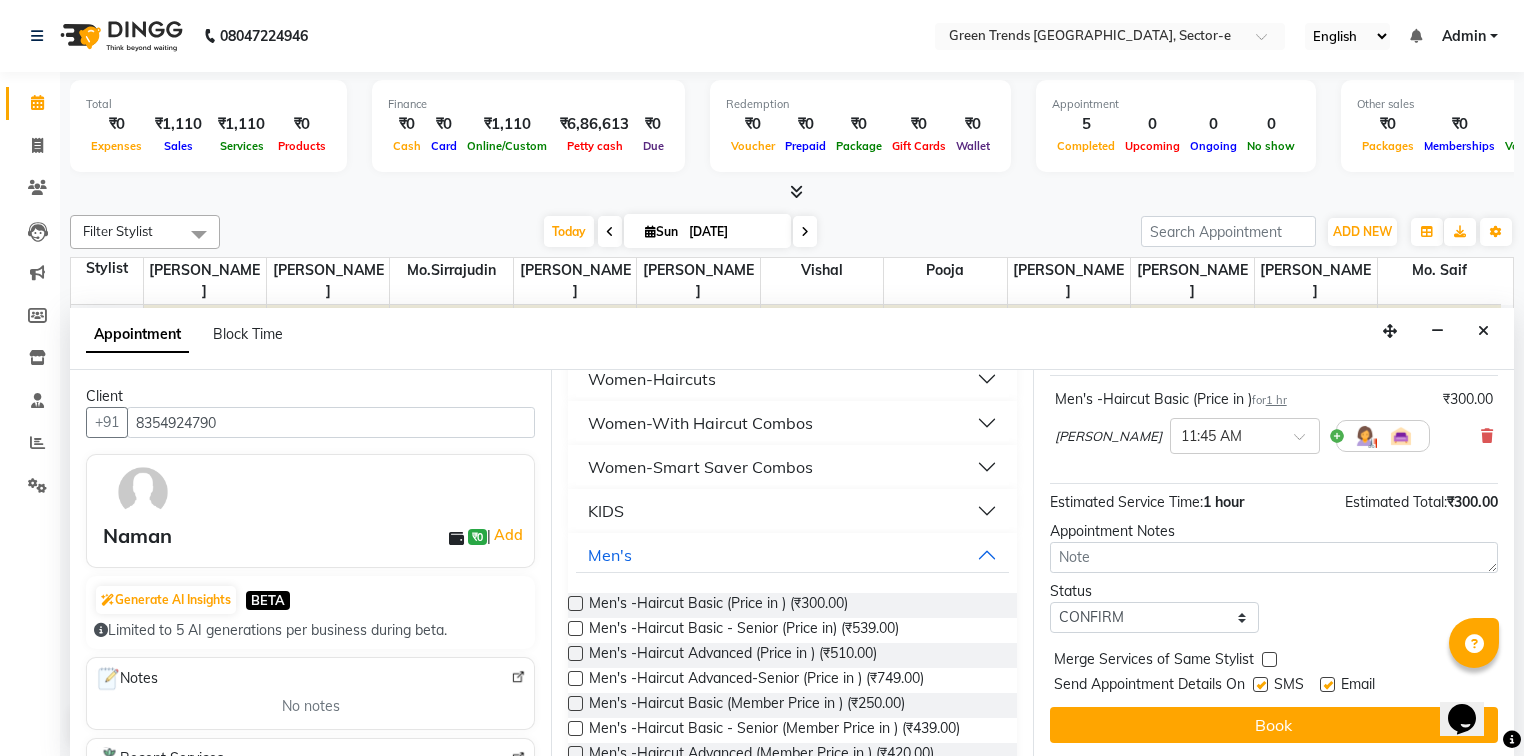 click at bounding box center (1260, 684) 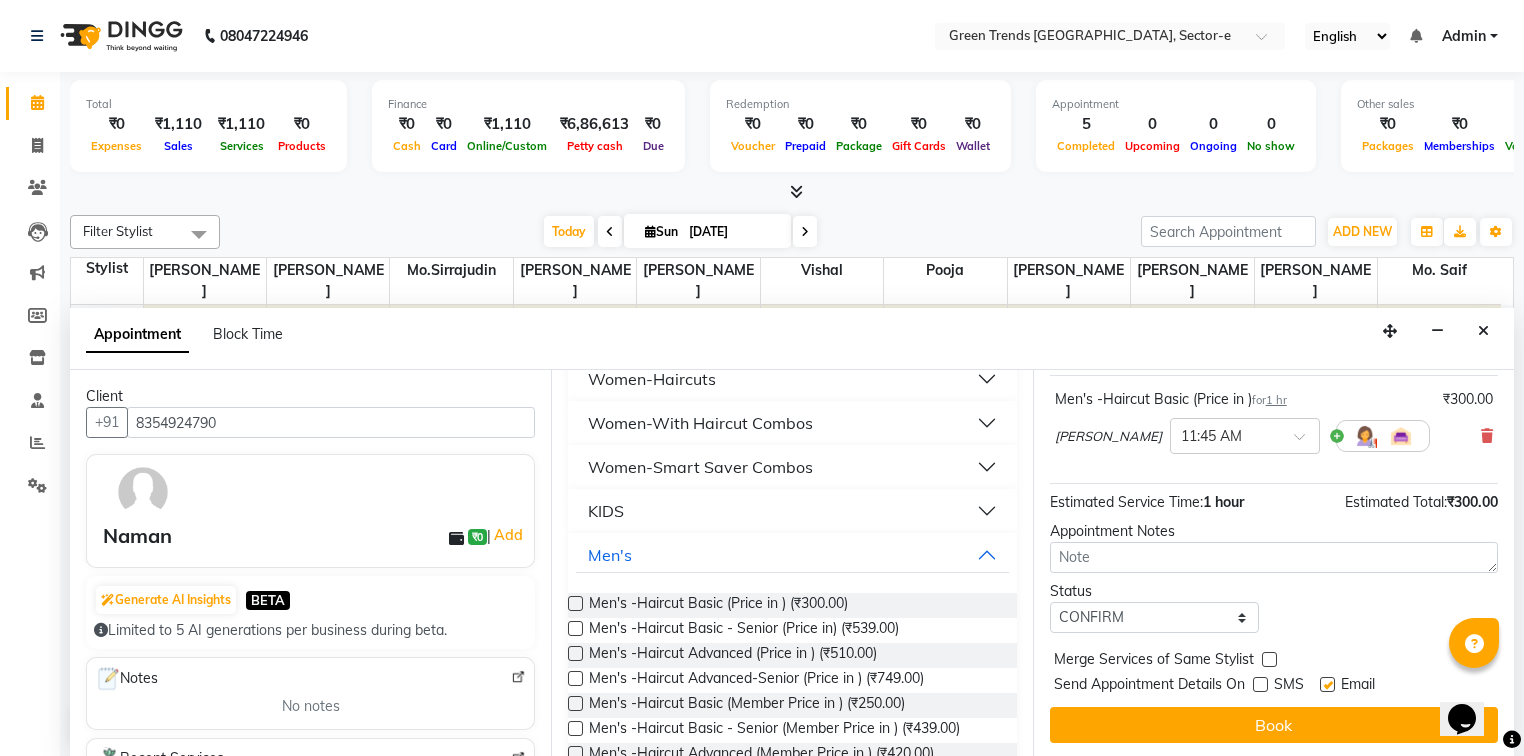 click at bounding box center (1327, 684) 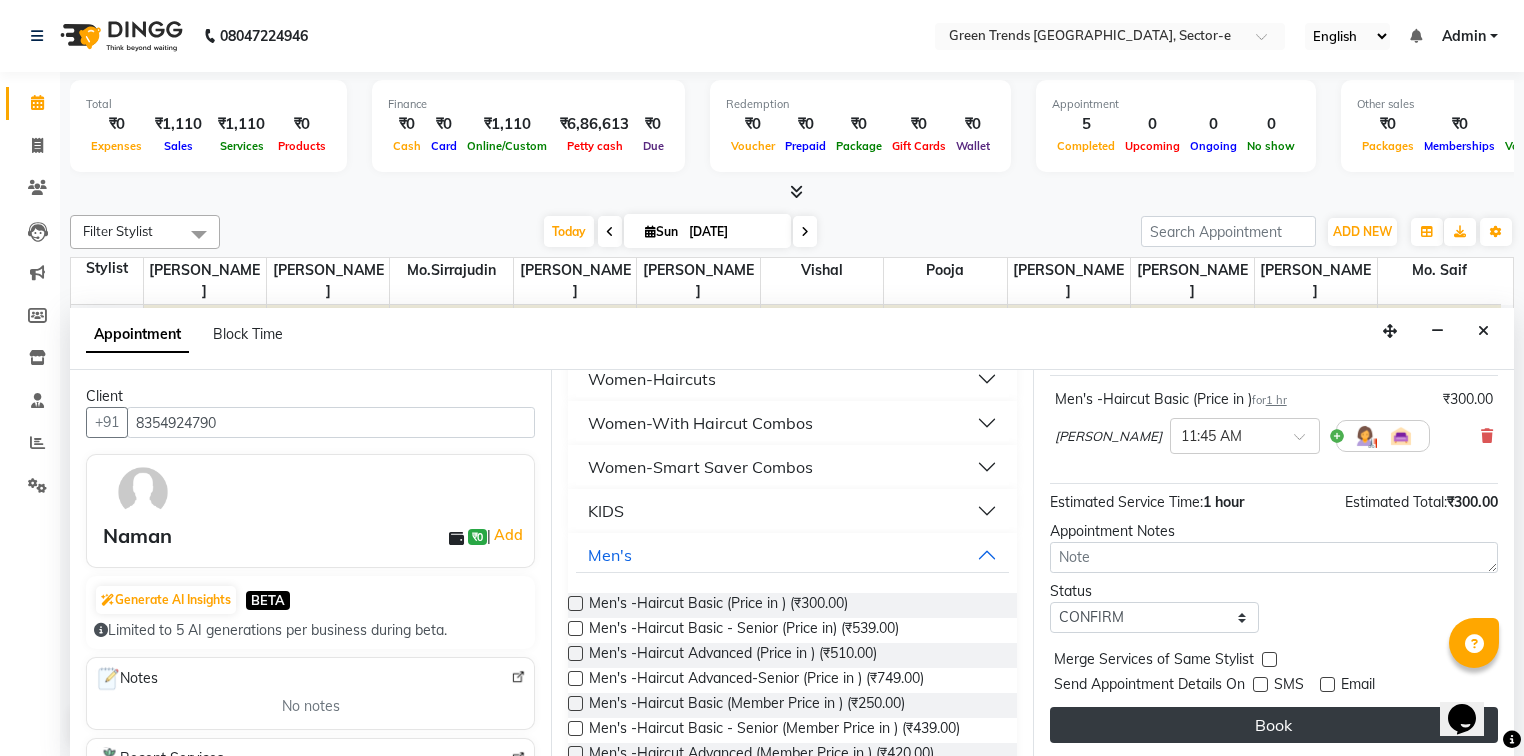 click on "Book" at bounding box center [1274, 725] 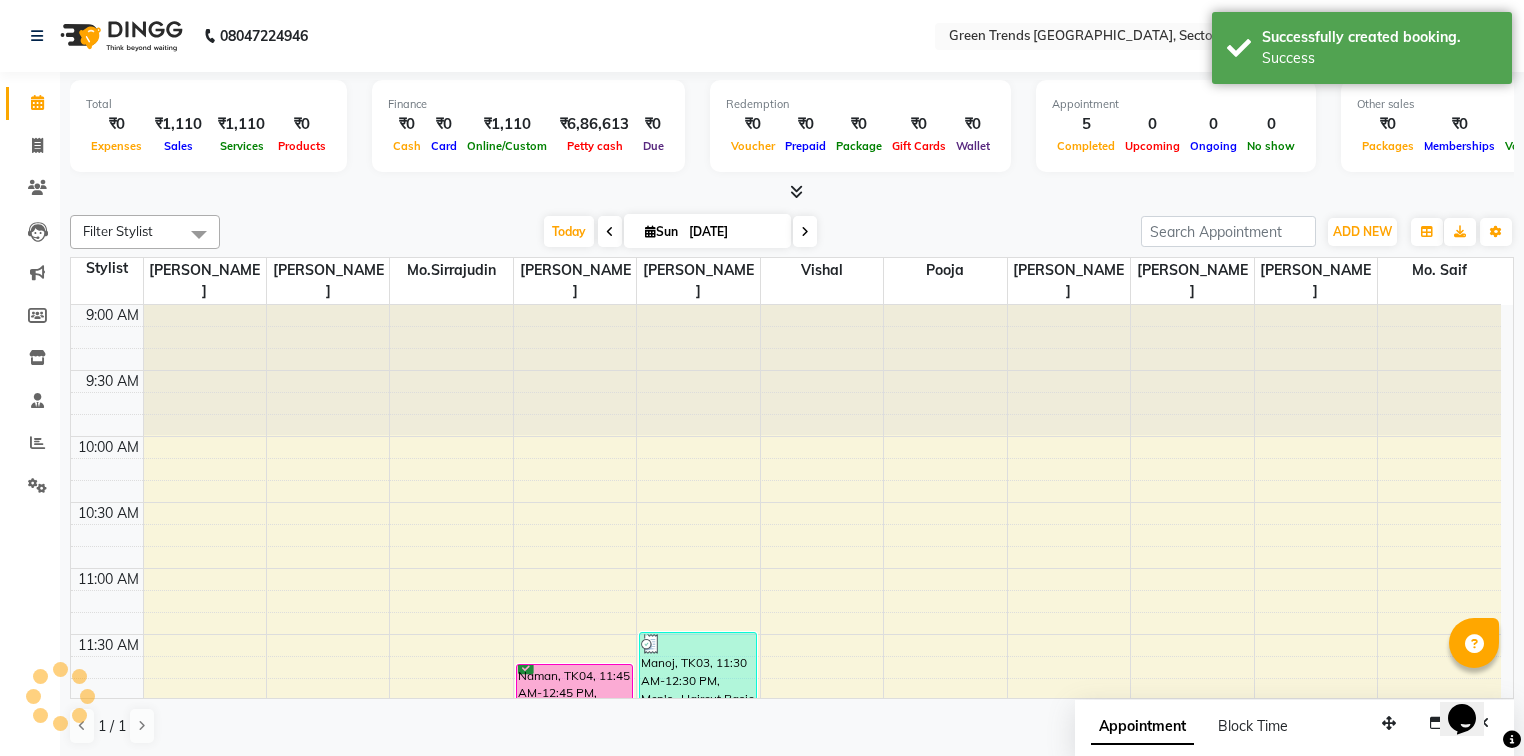 scroll, scrollTop: 0, scrollLeft: 0, axis: both 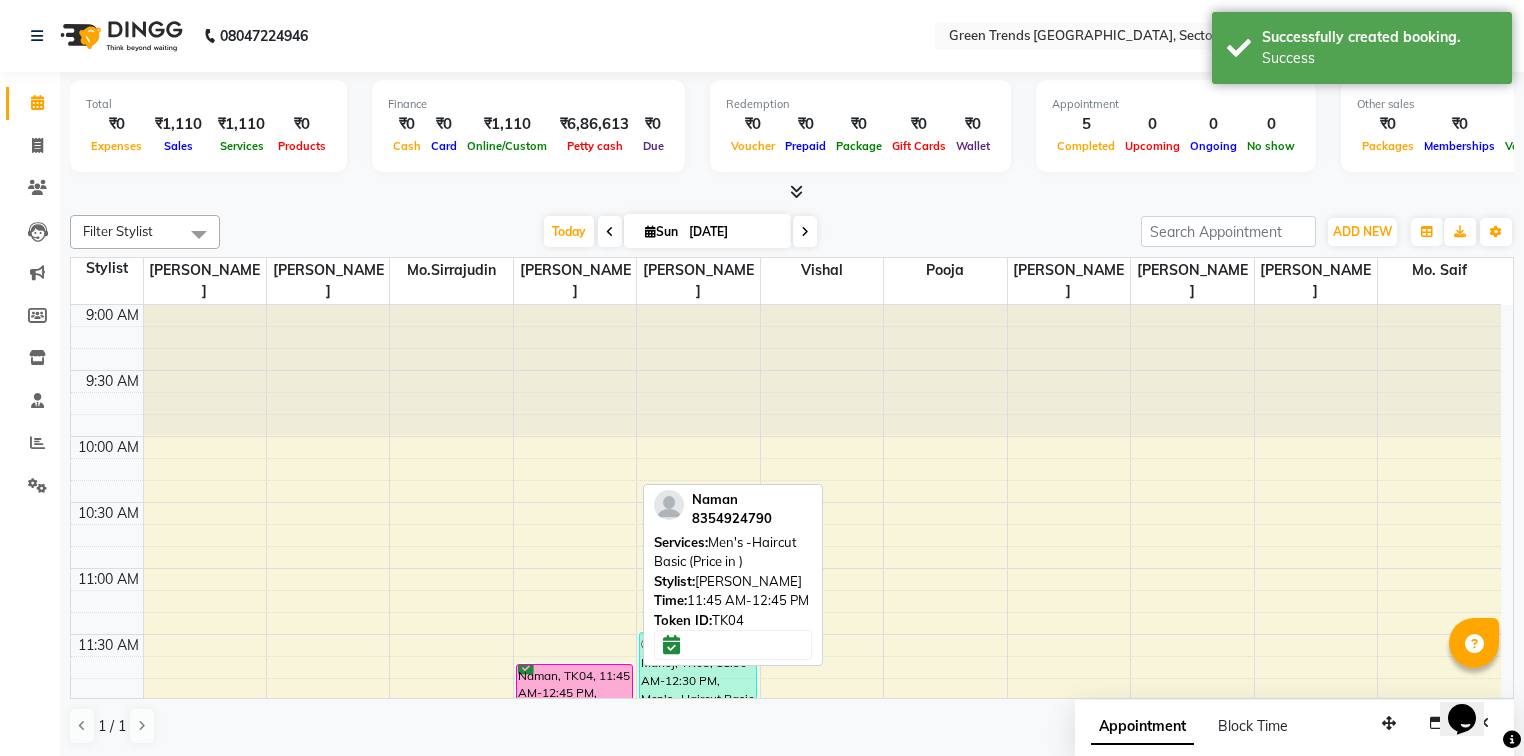 click on "Naman, TK04, 11:45 AM-12:45 PM, Men's -Haircut Basic (Price in )" at bounding box center [574, 729] 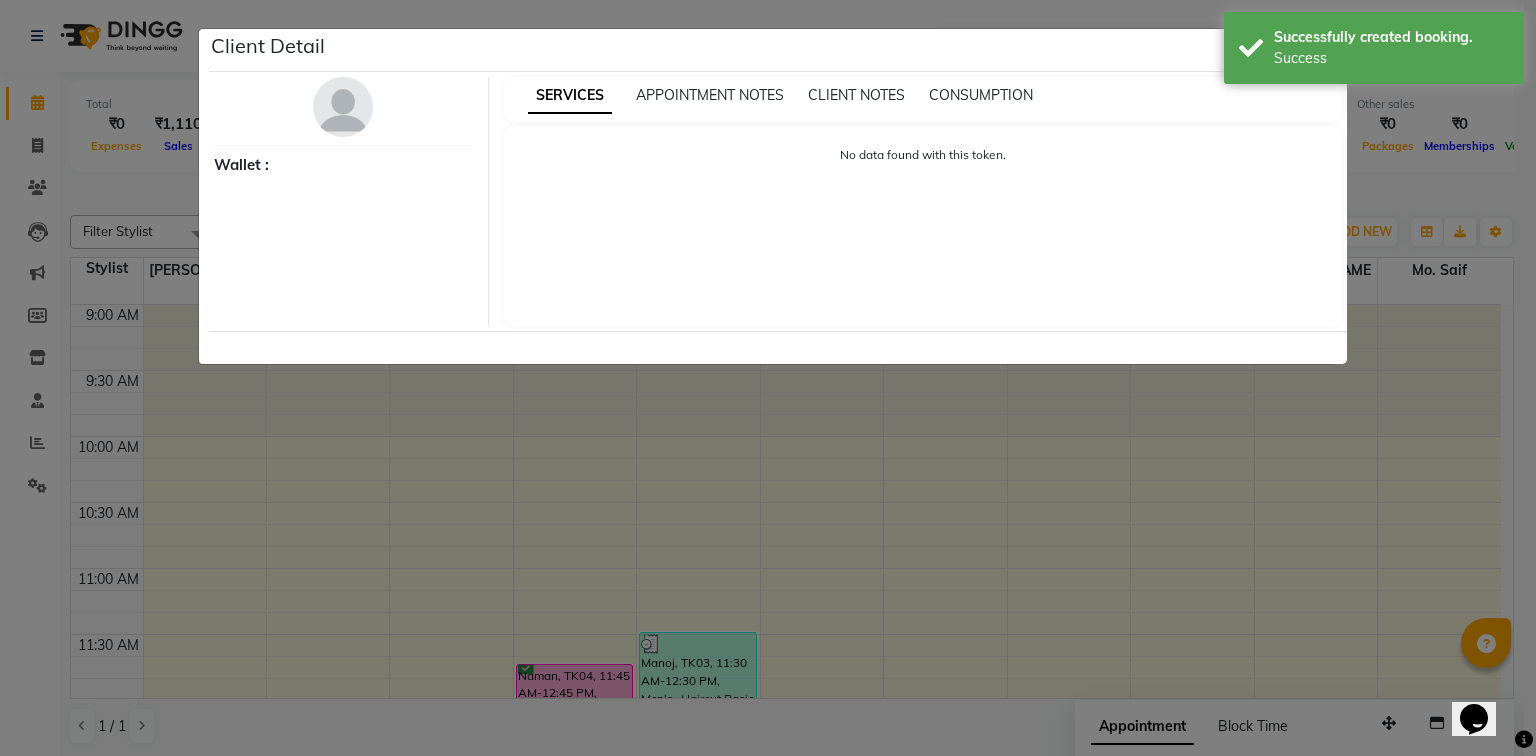 select on "6" 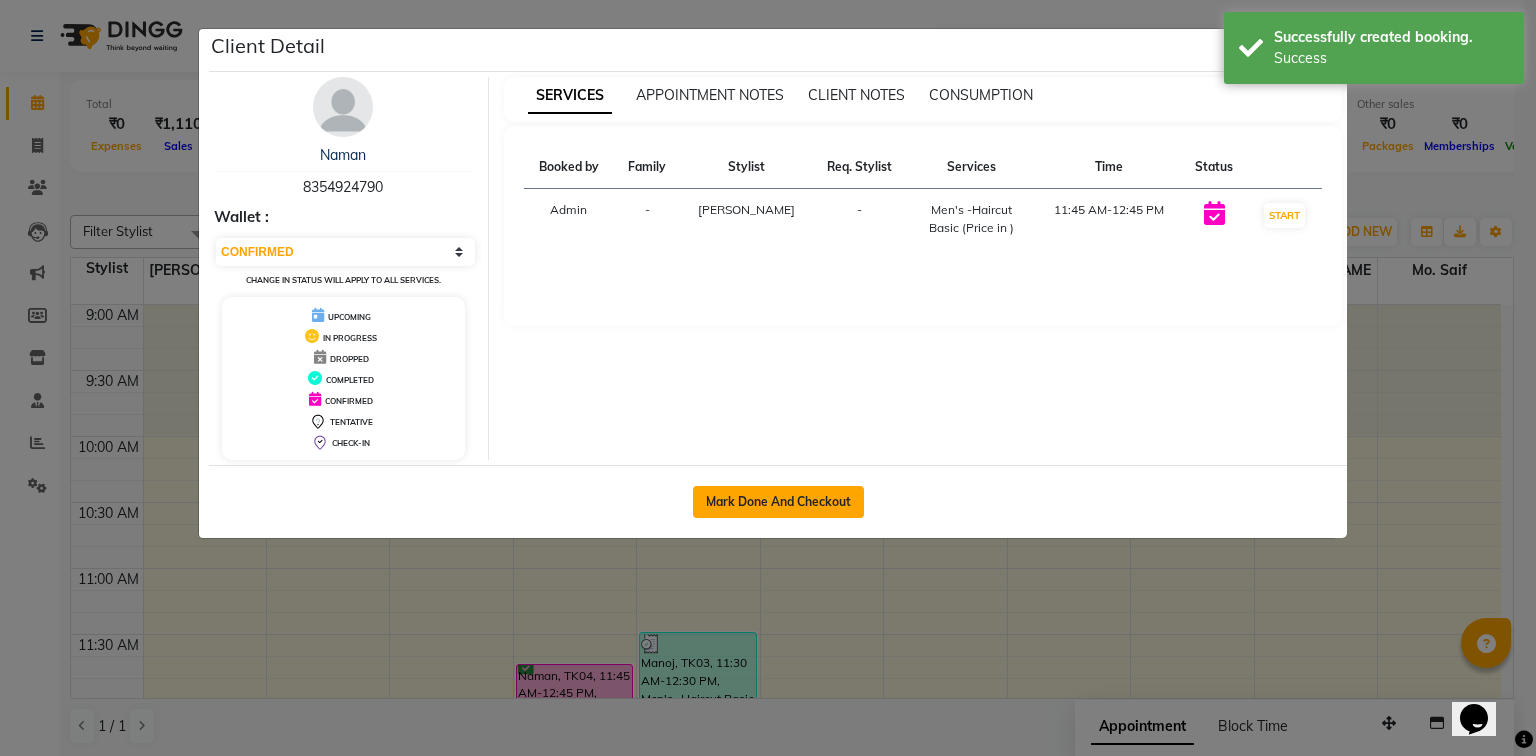 click on "Mark Done And Checkout" 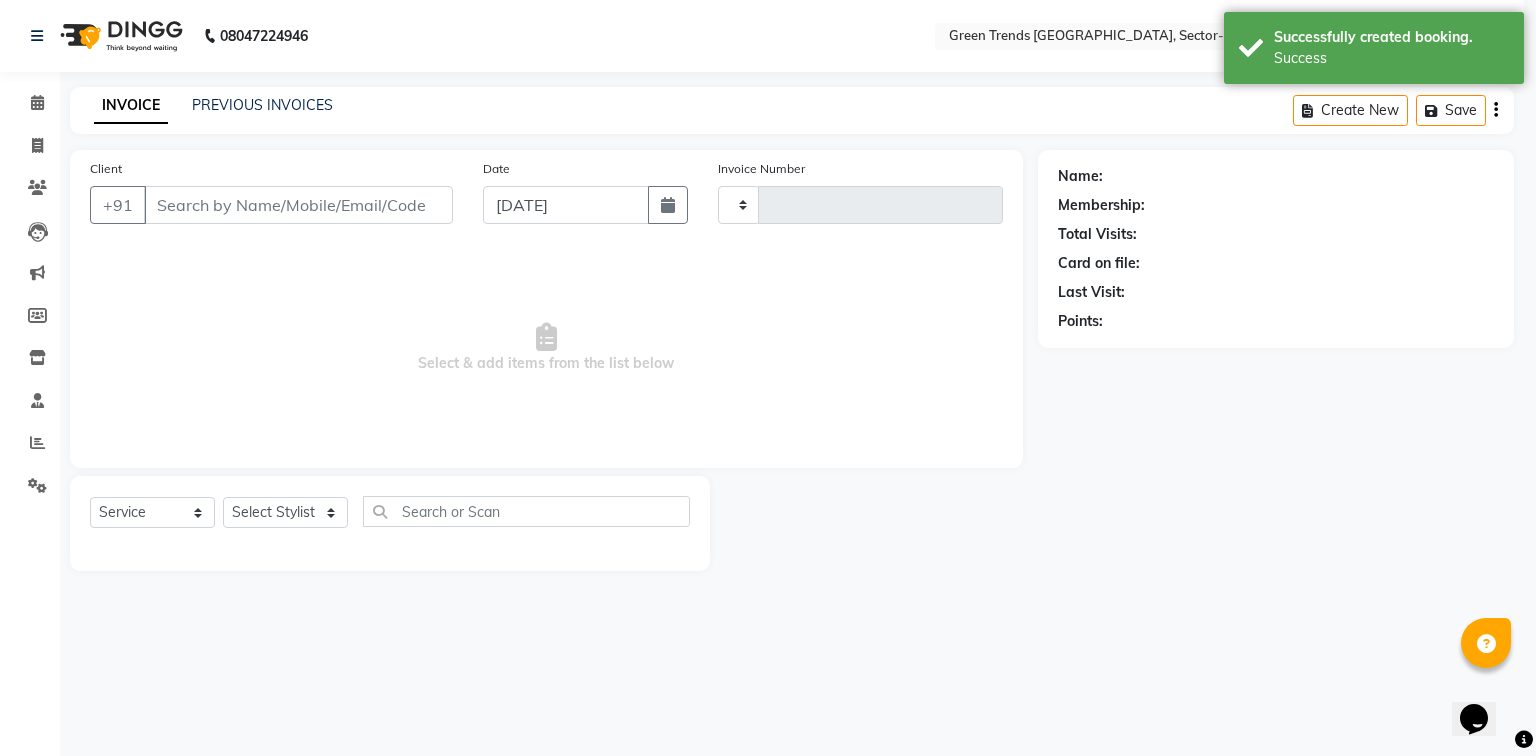 type on "0658" 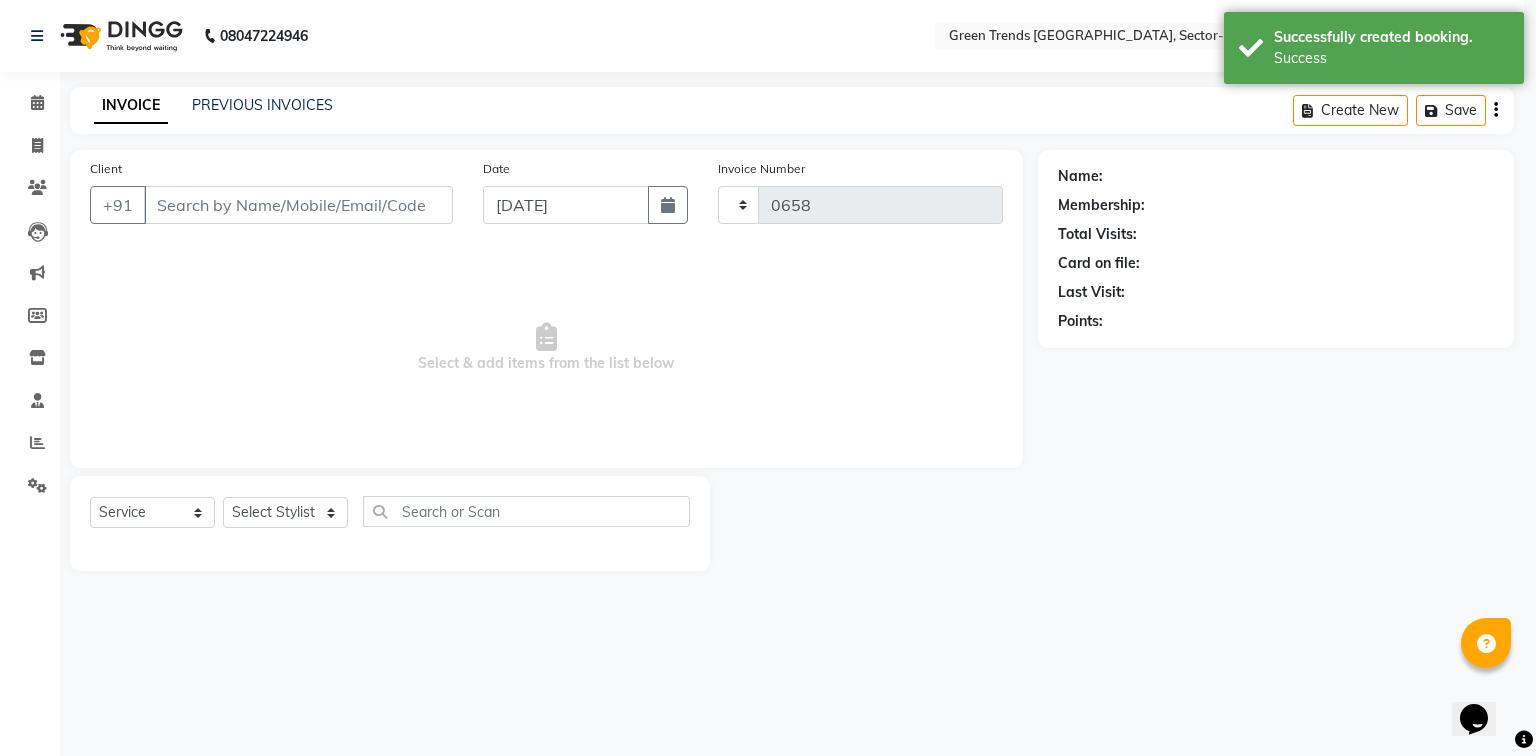 select on "7023" 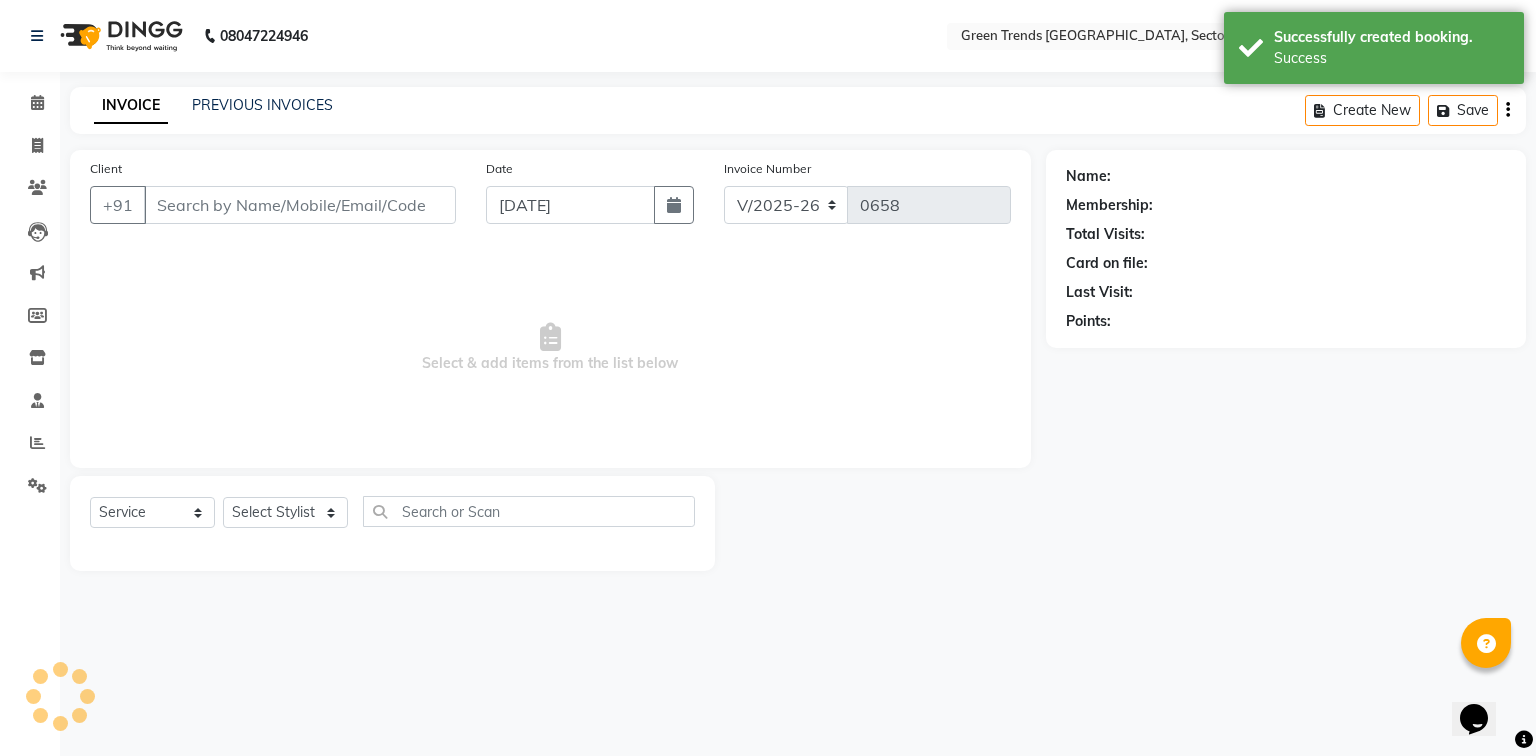 type on "8354924790" 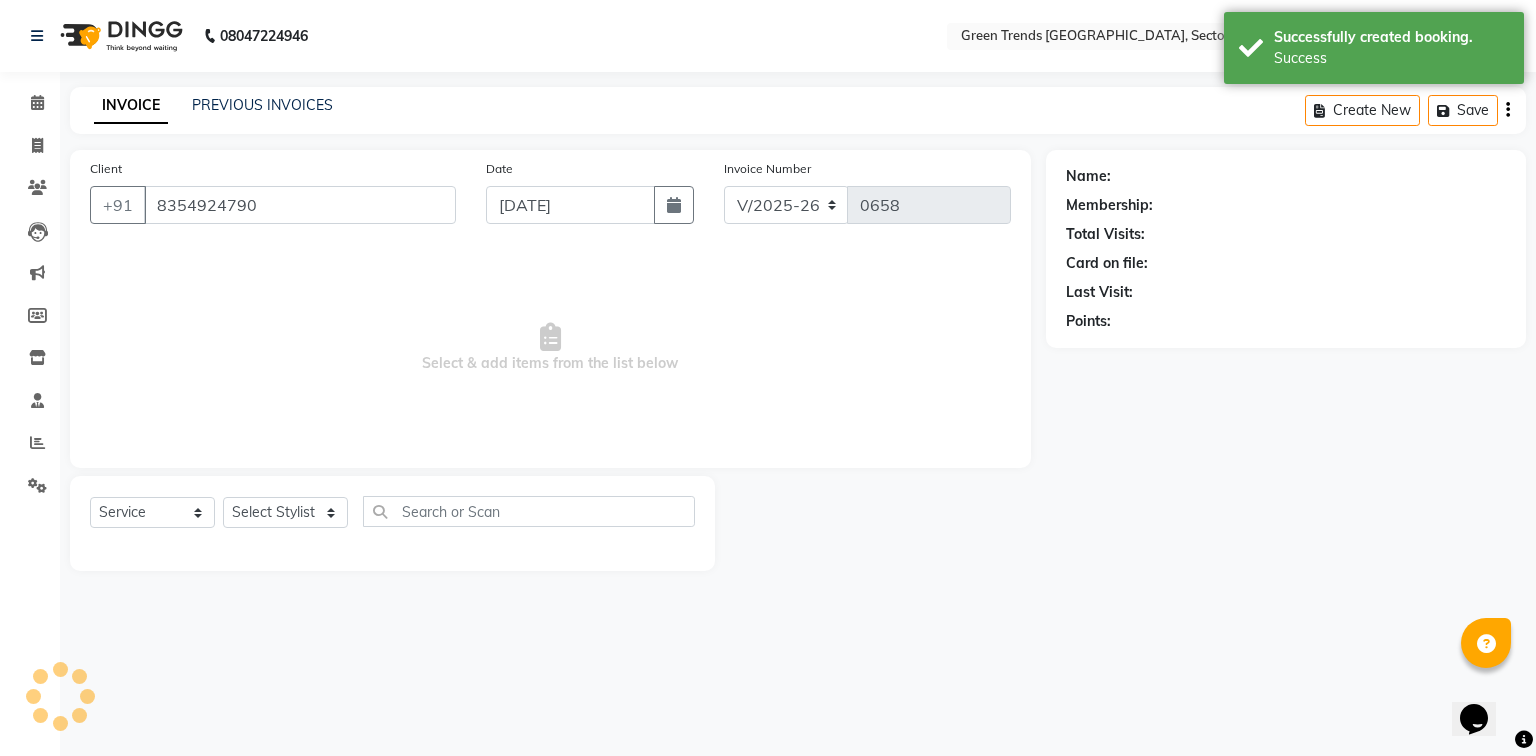 select on "58751" 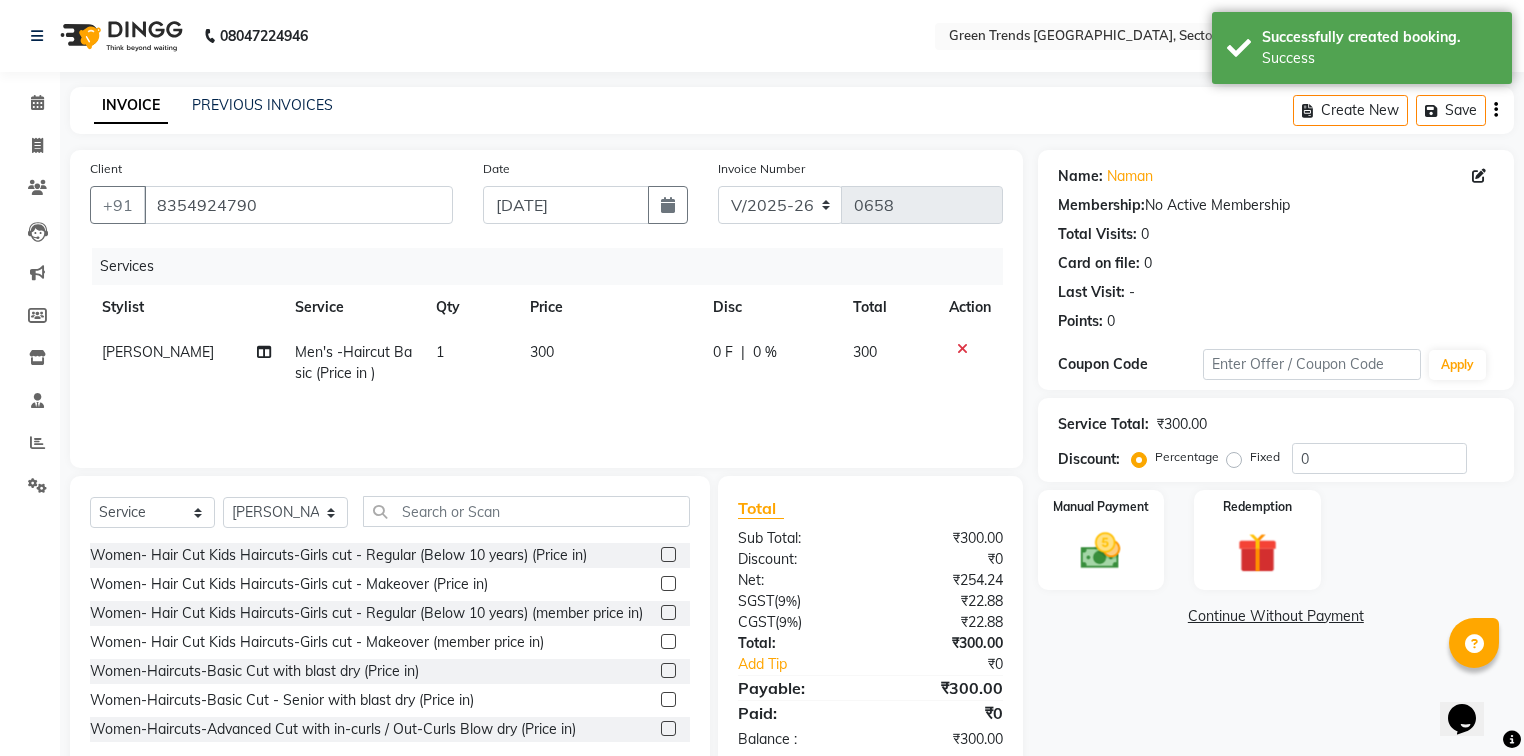 click on "0 F" 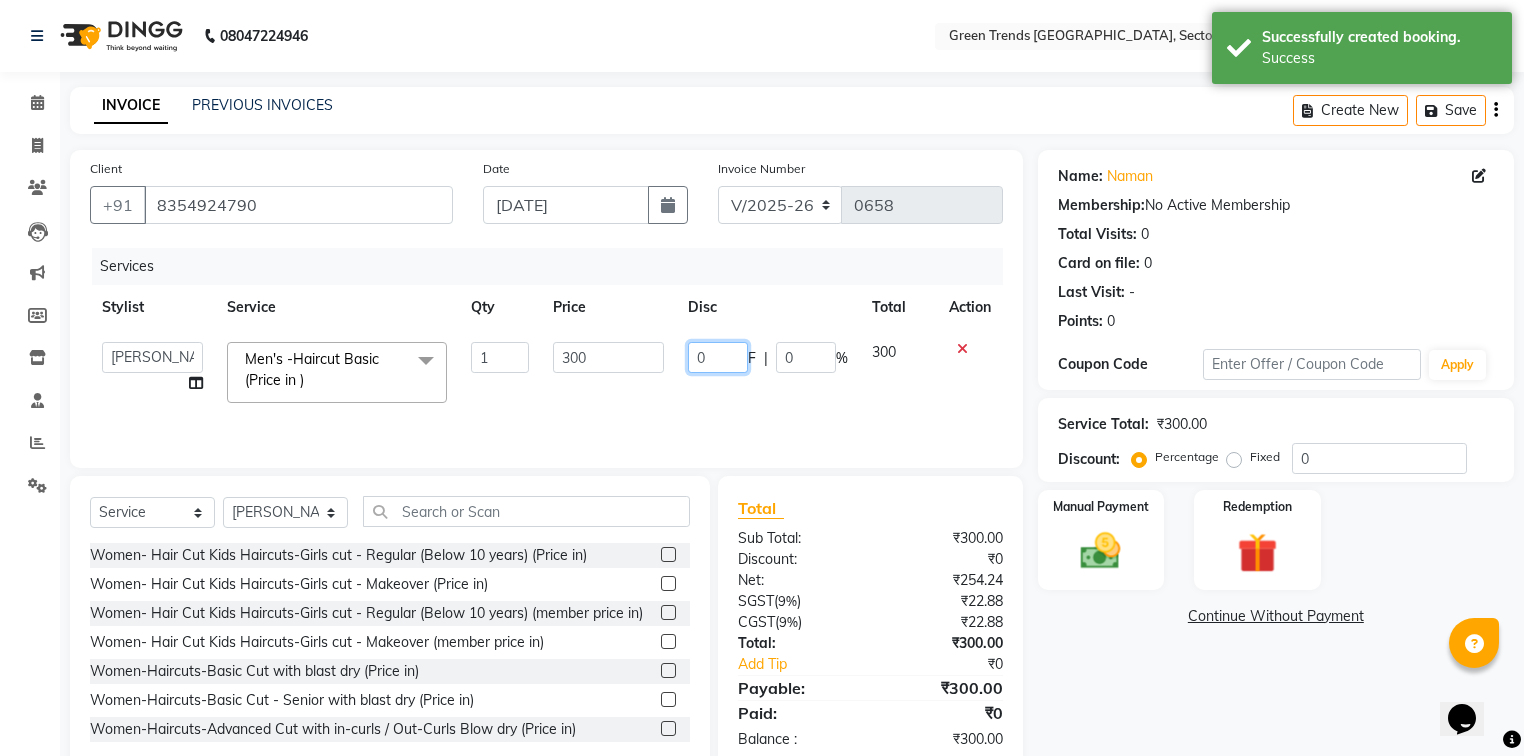 click on "0" 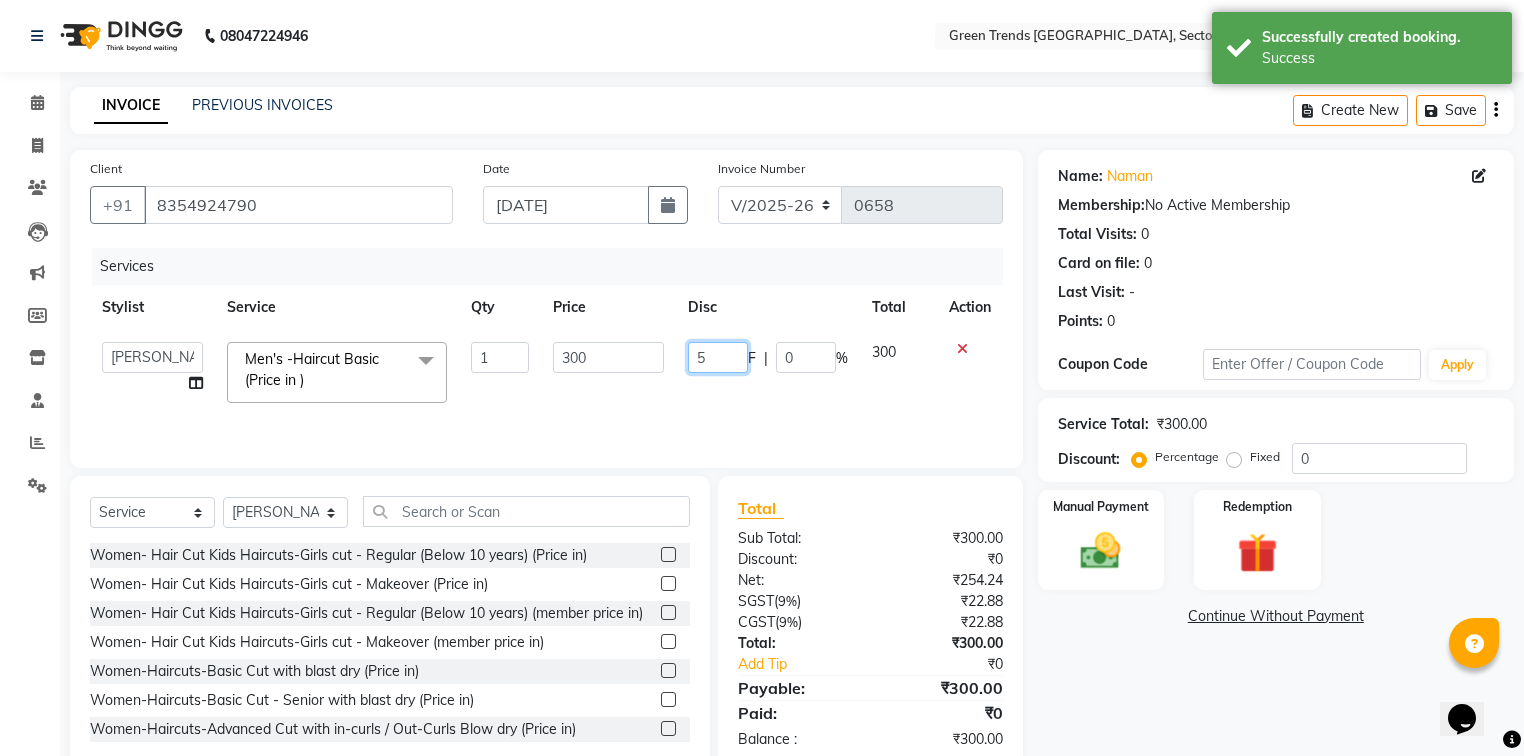 type on "50" 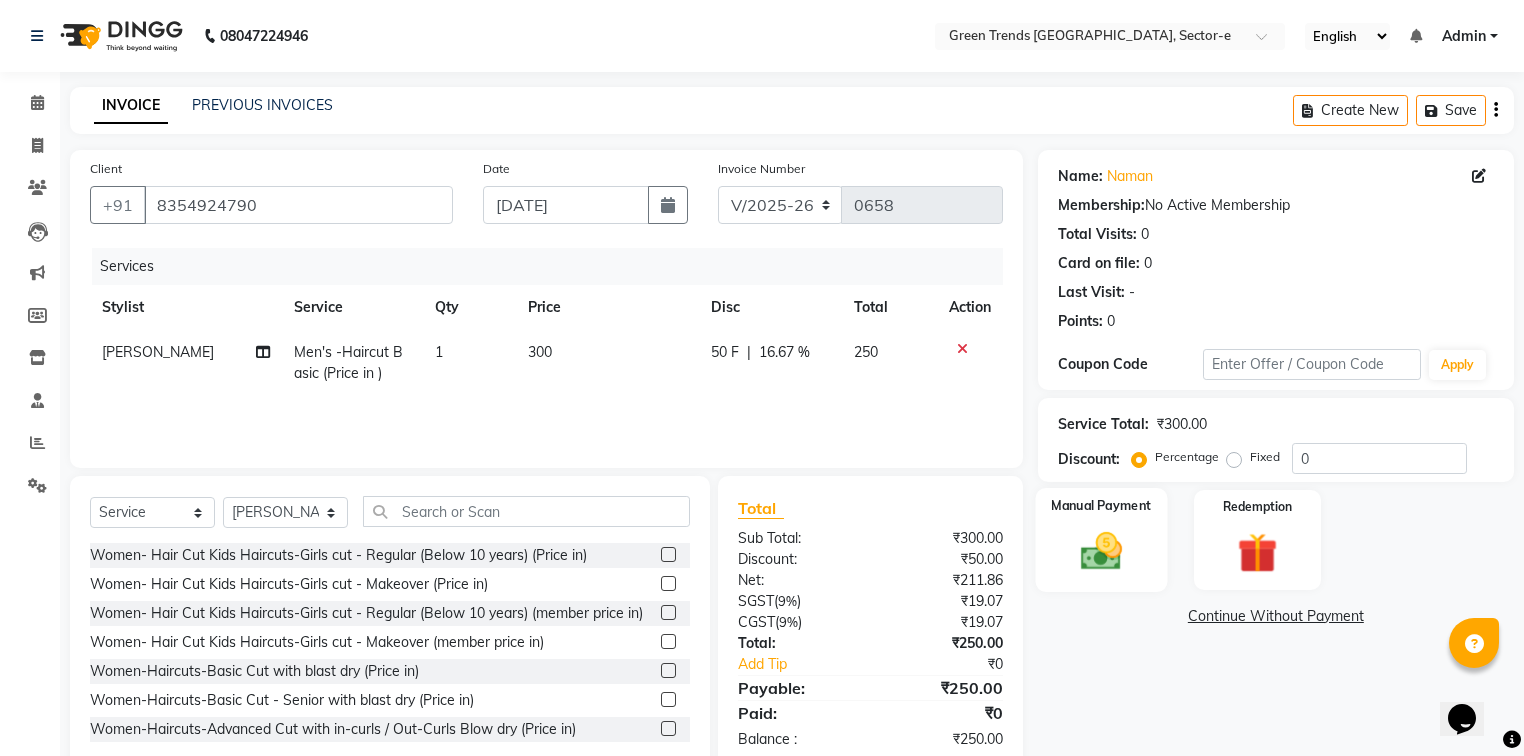 click 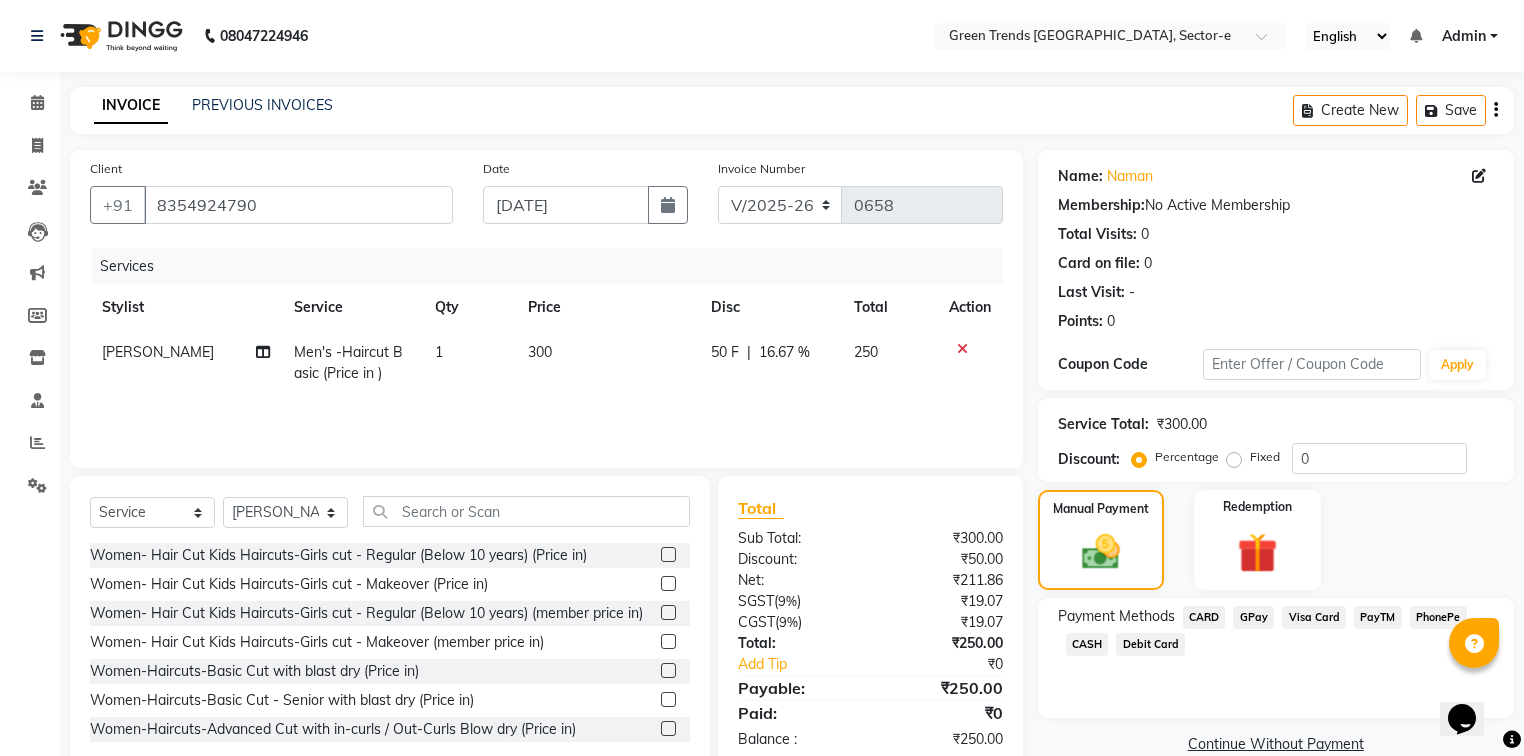 click on "CASH" 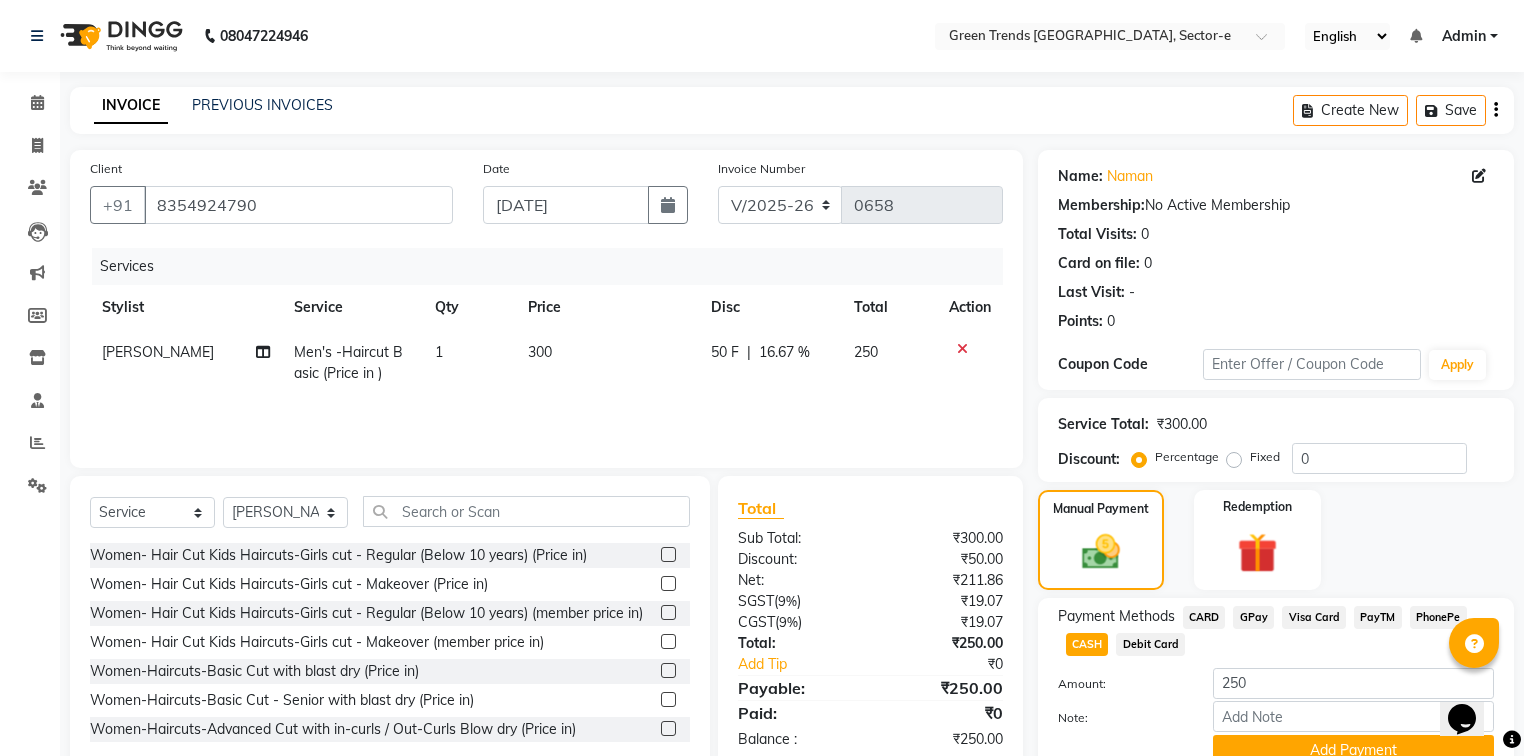 scroll, scrollTop: 91, scrollLeft: 0, axis: vertical 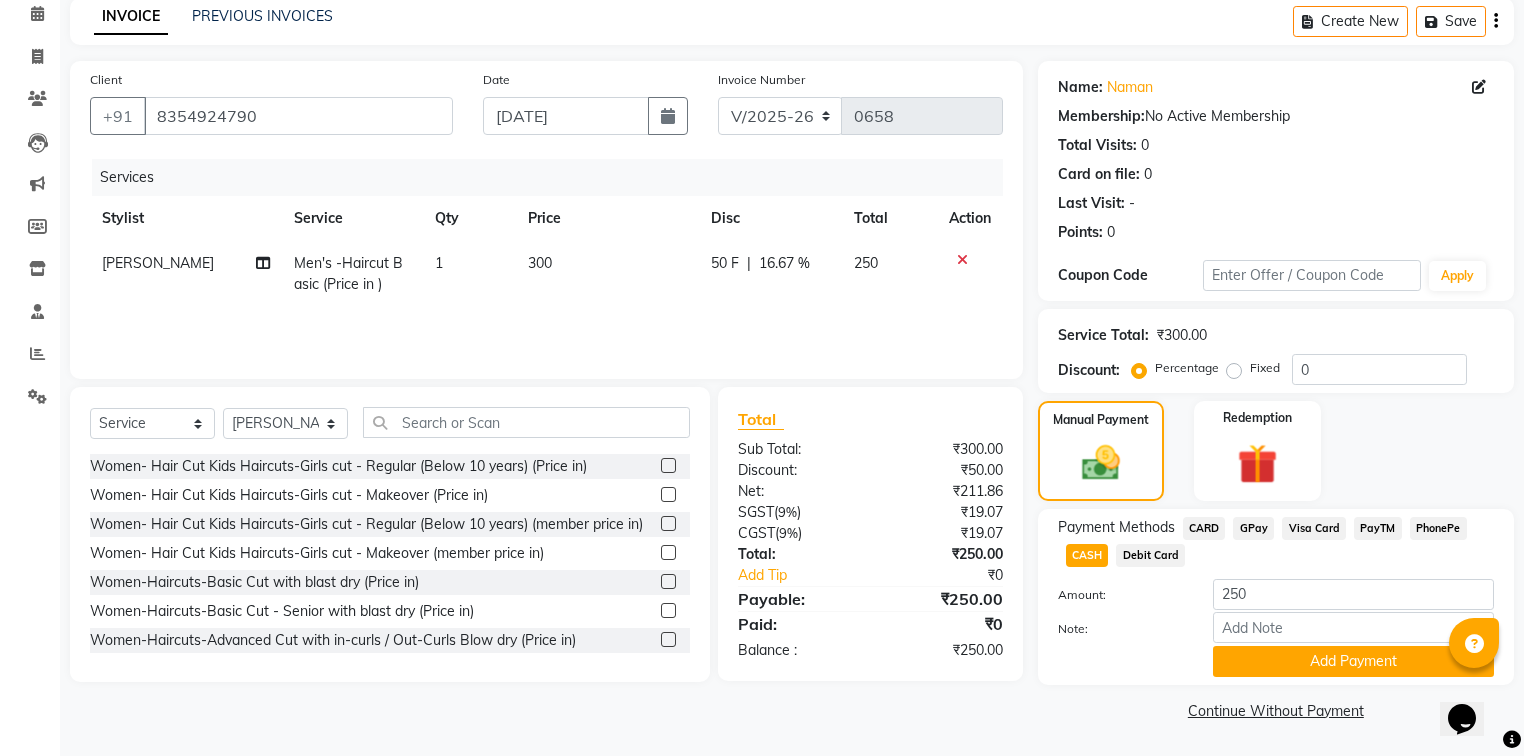 click on "Payment Methods  CARD   GPay   Visa Card   PayTM   PhonePe   CASH   Debit Card  Amount: 250 Note: Add Payment" 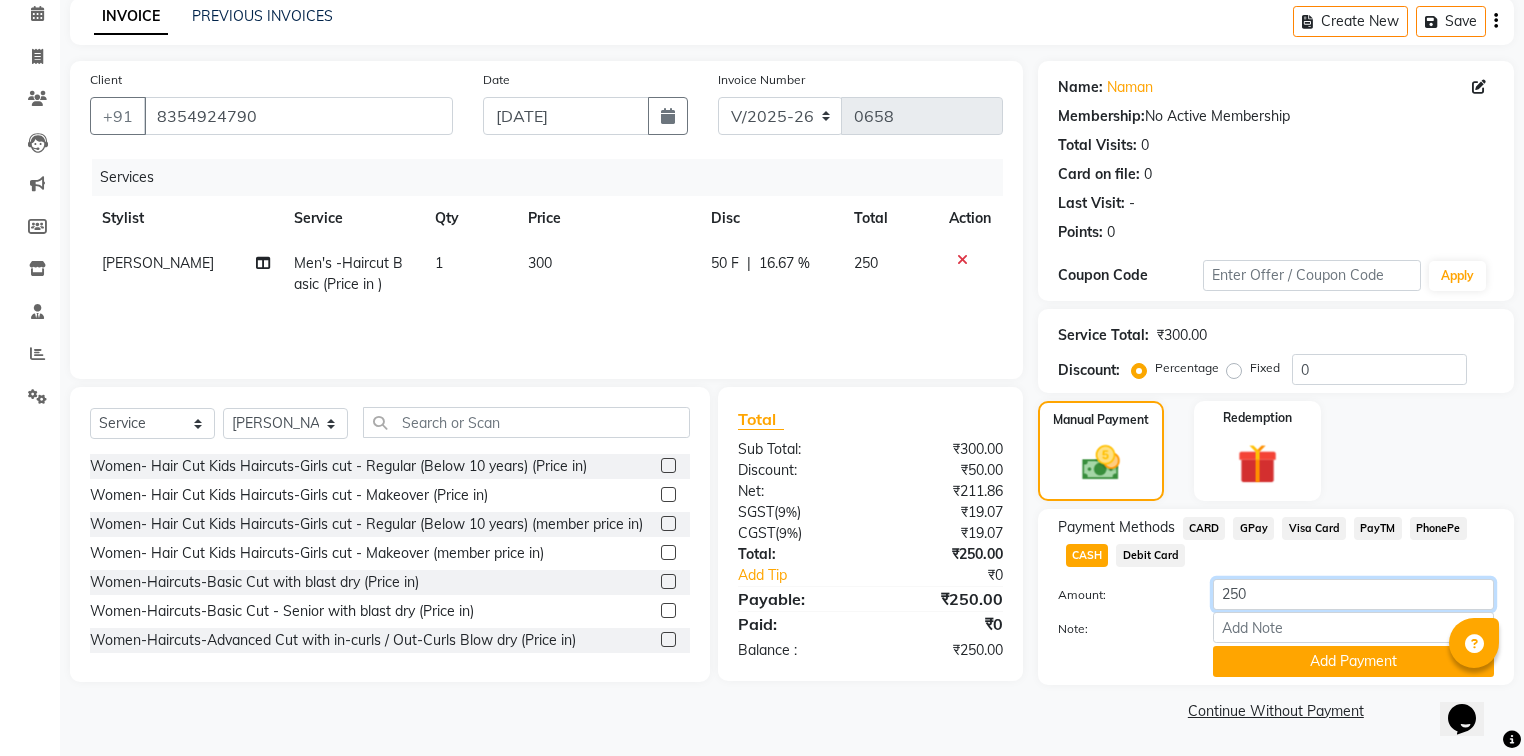 click on "250" 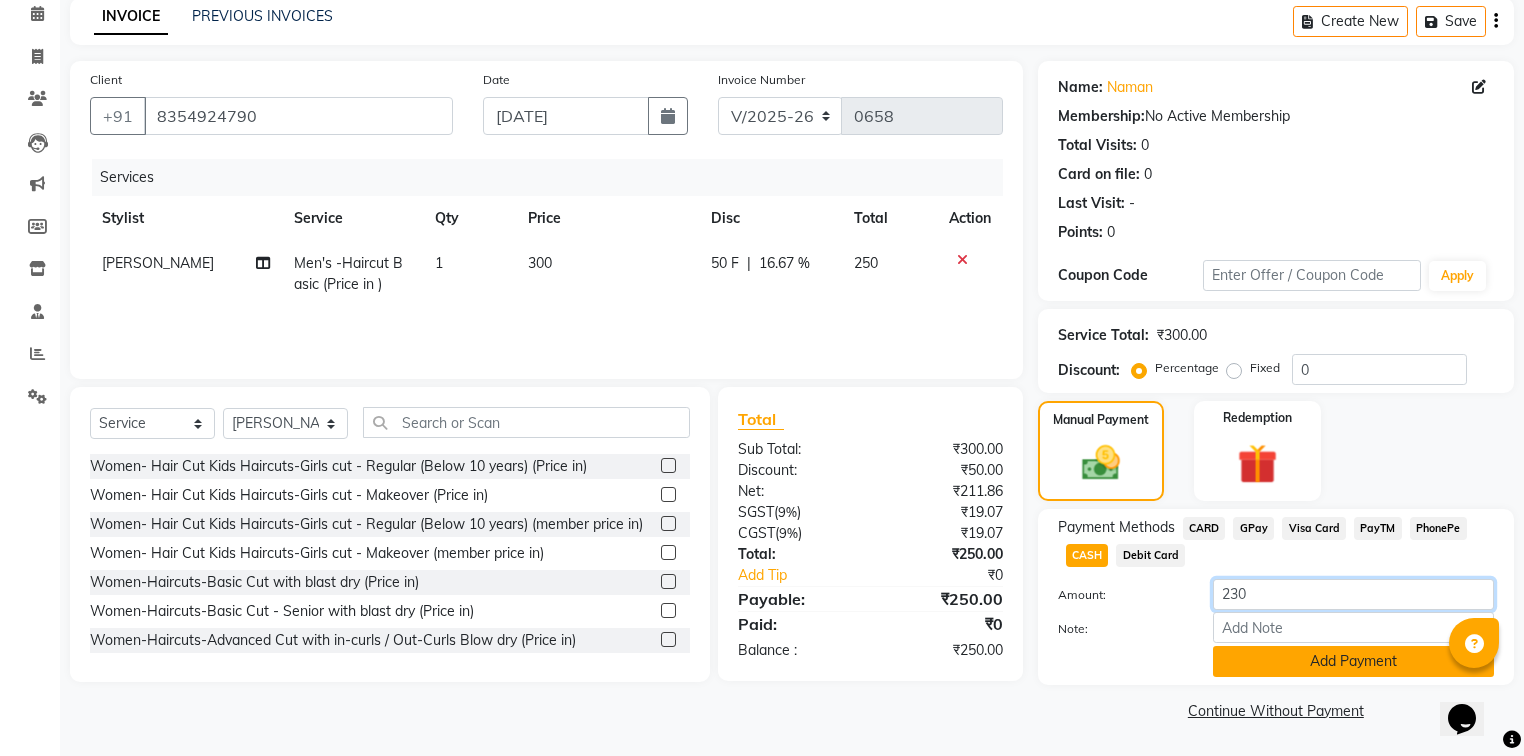 type on "230" 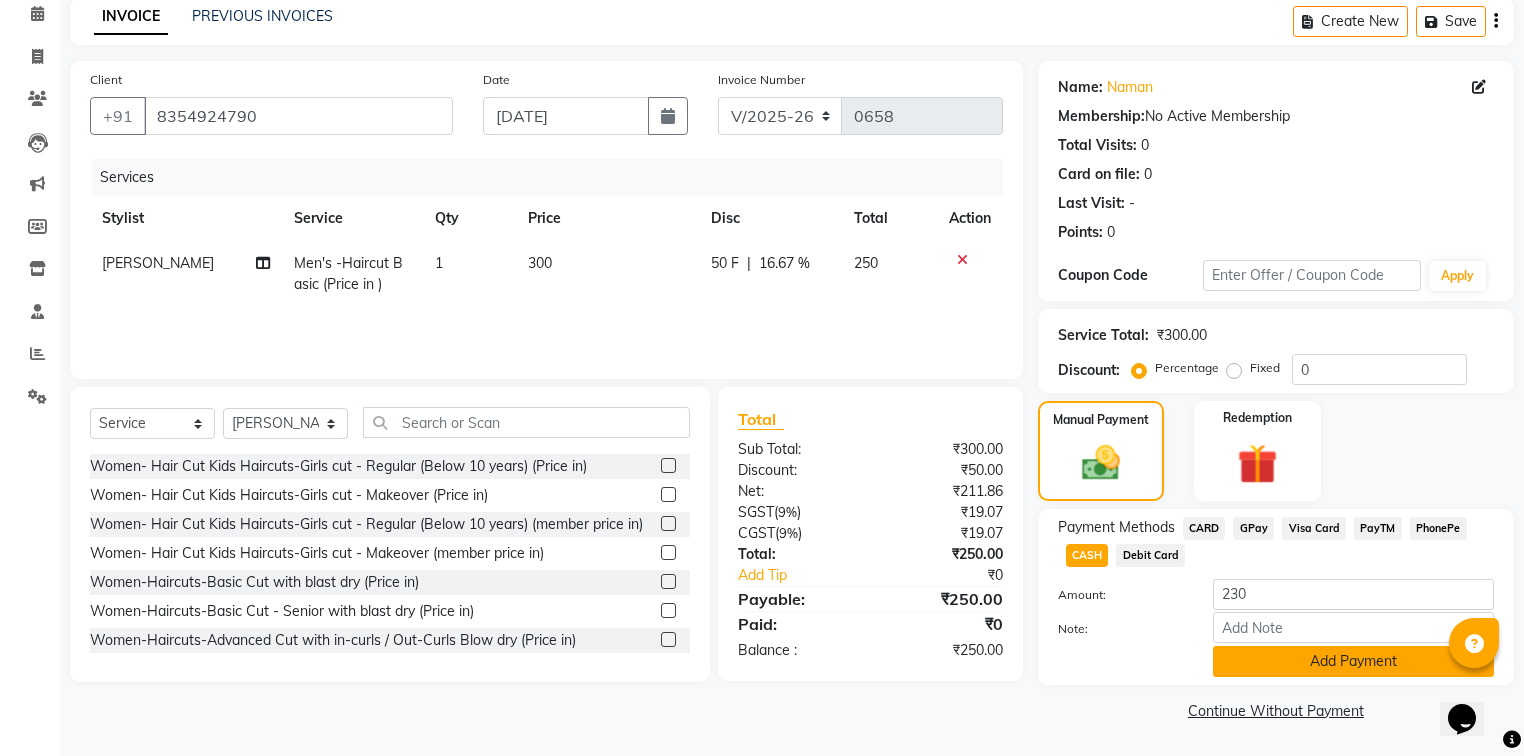 click on "Add Payment" 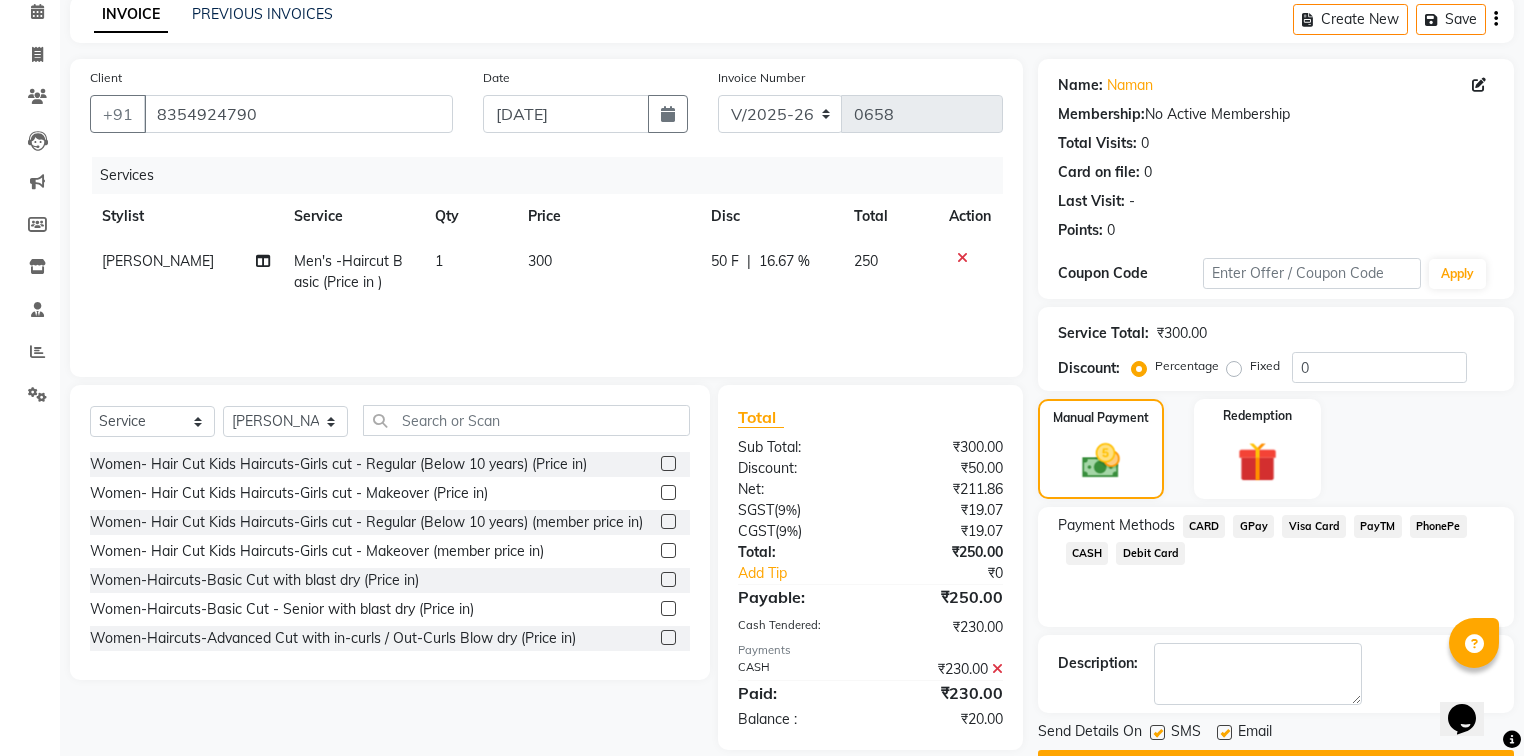 click on "GPay" 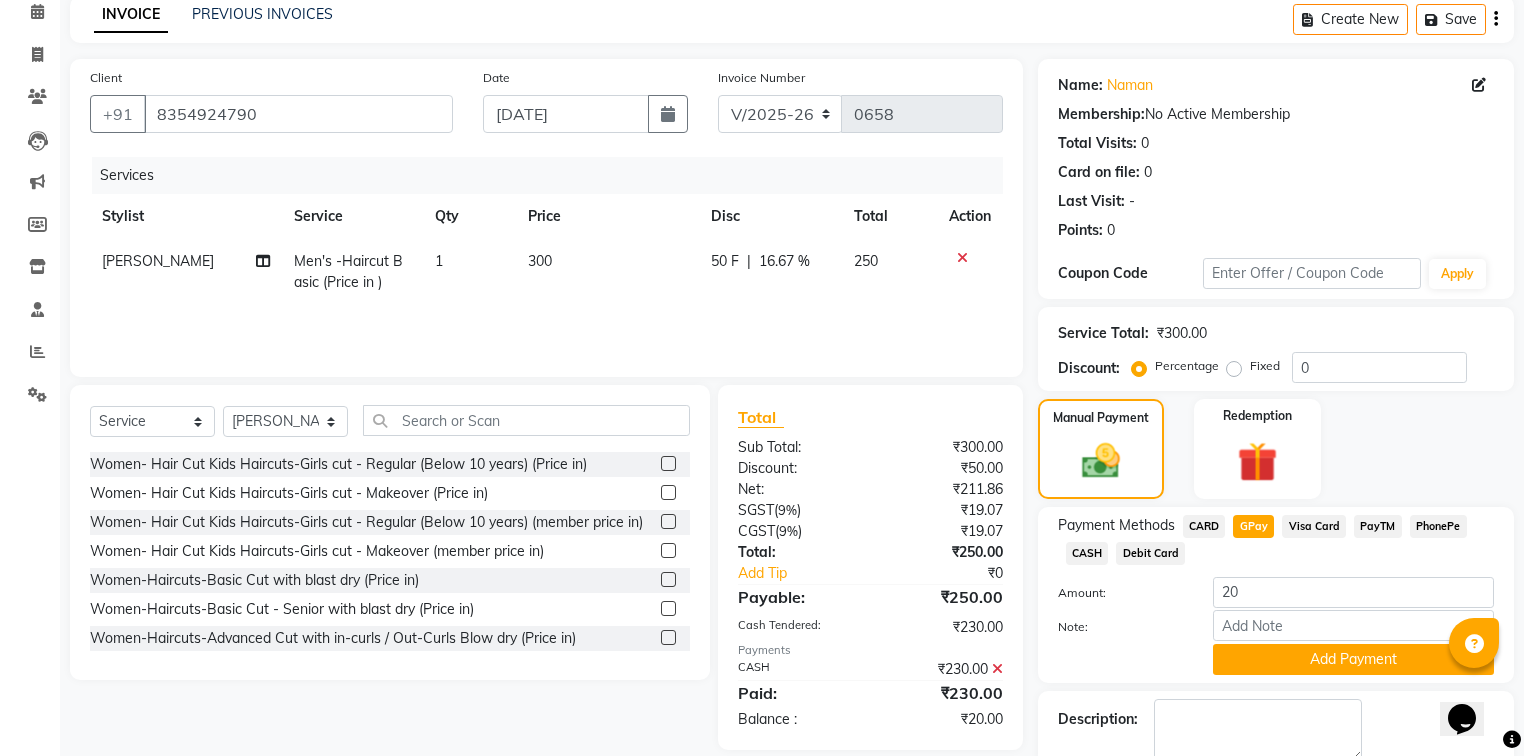 scroll, scrollTop: 203, scrollLeft: 0, axis: vertical 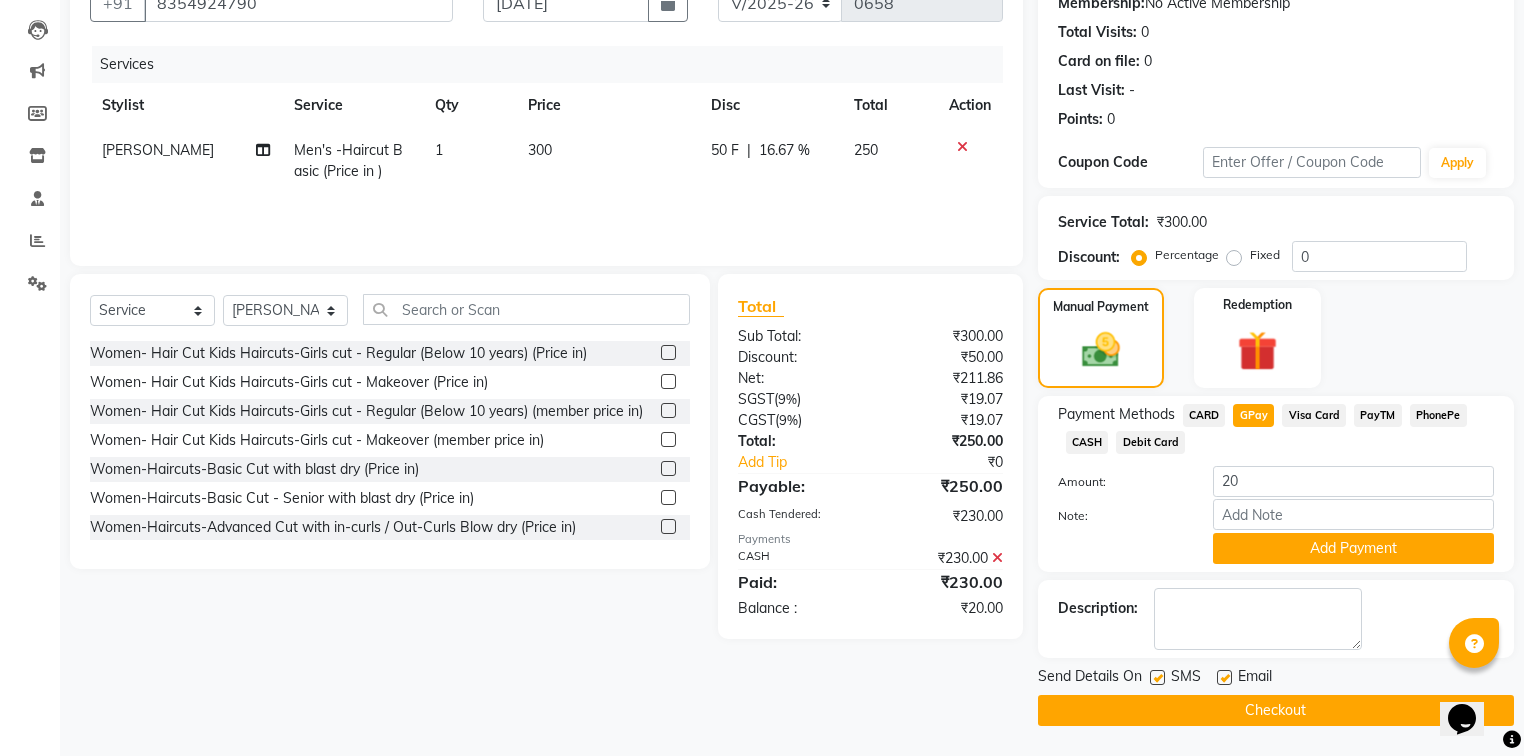 click 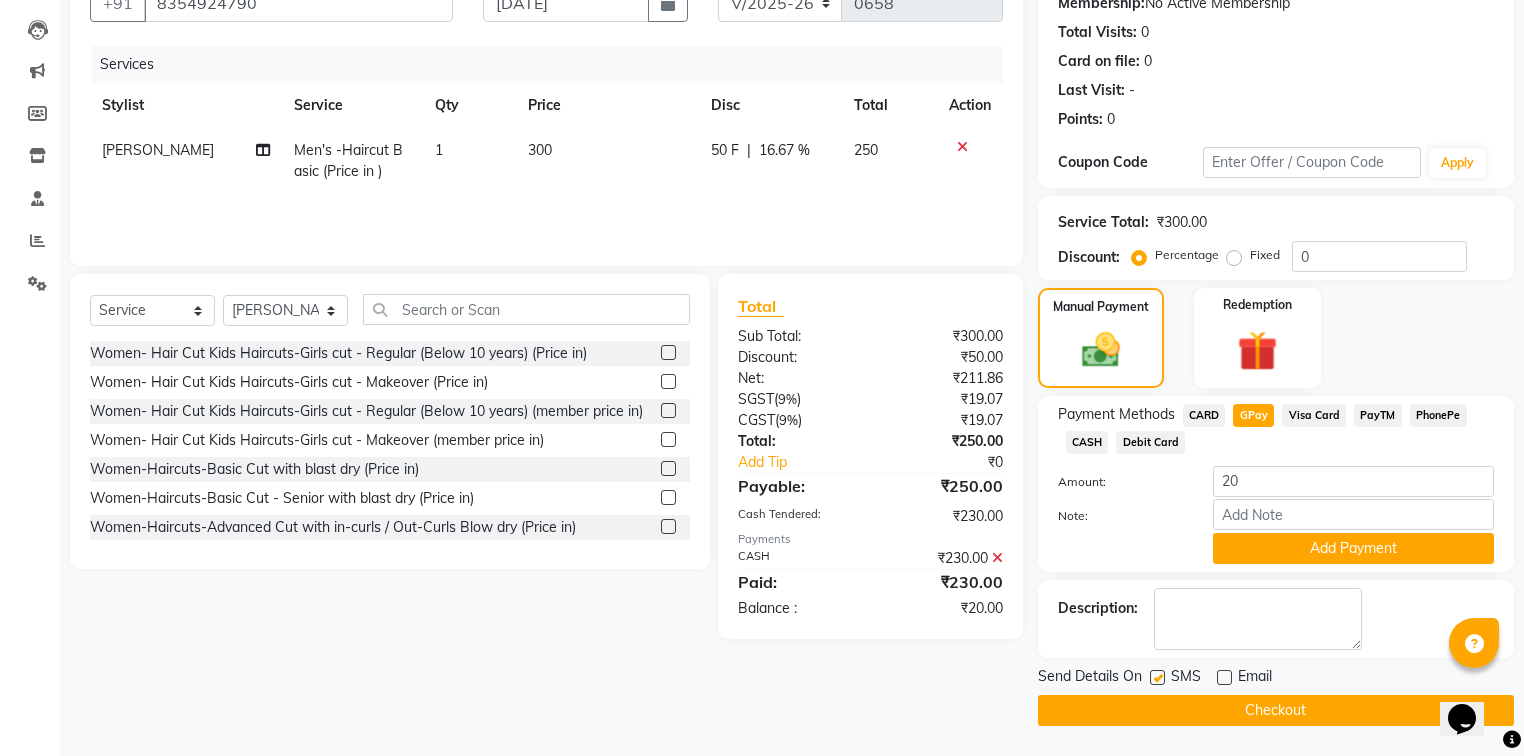 click 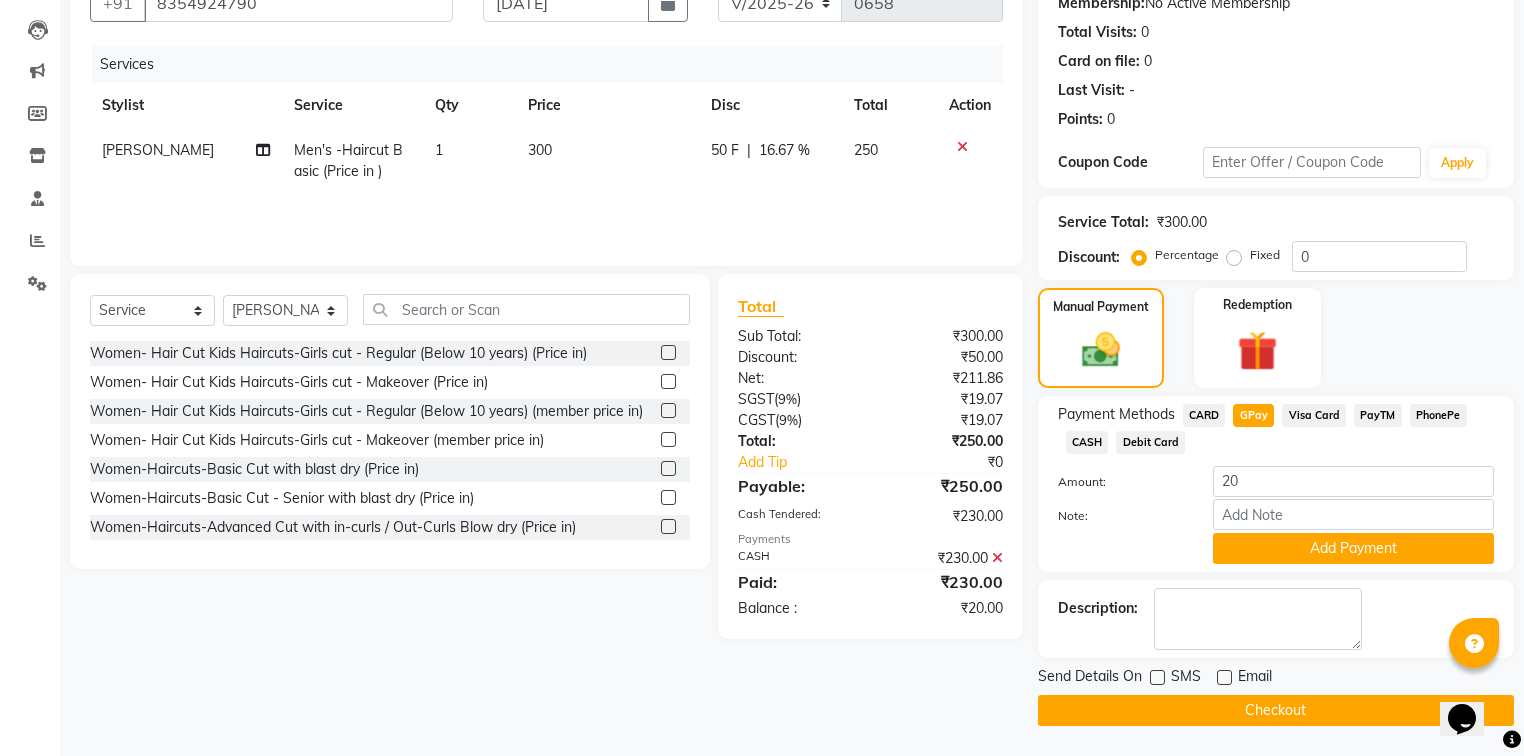 click on "Checkout" 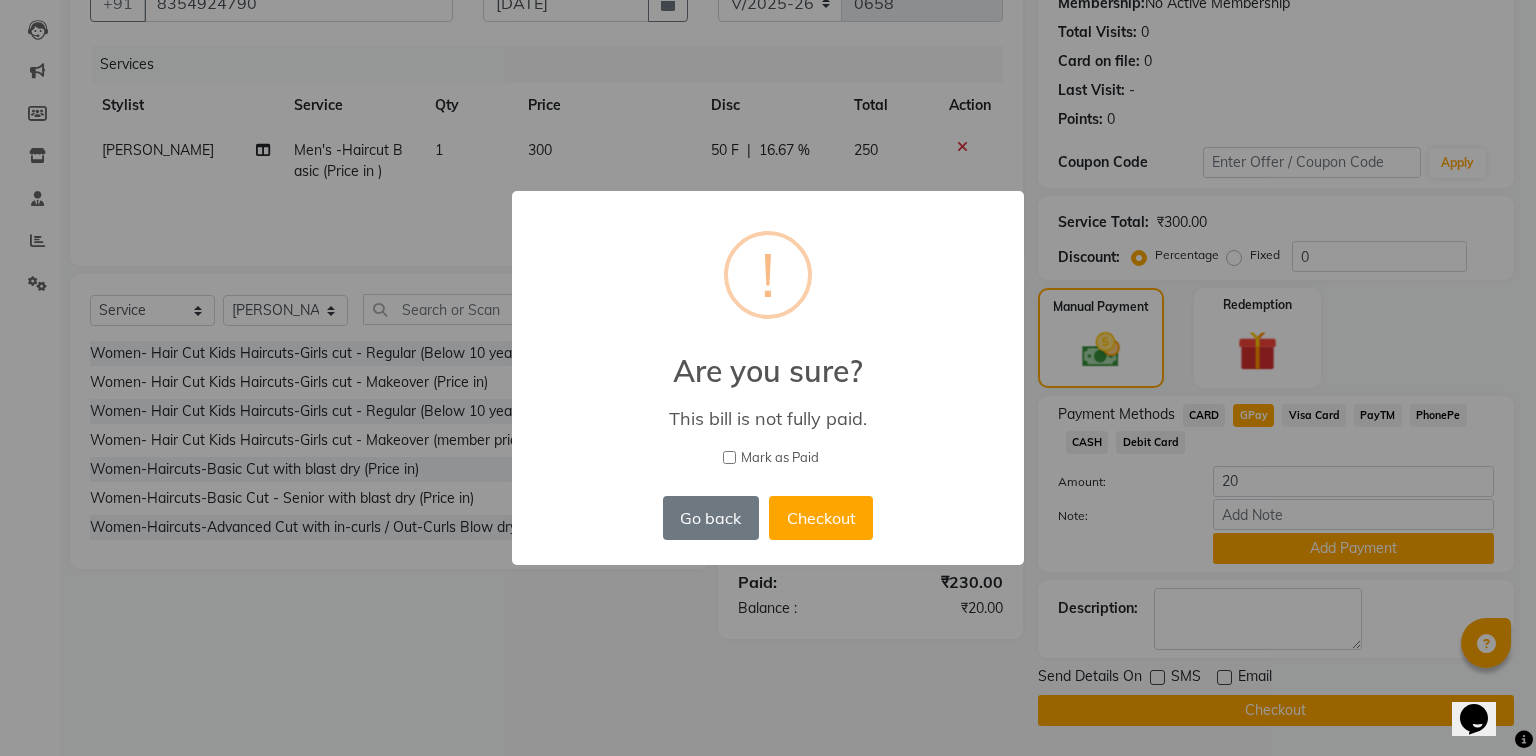 click on "× ! Are you sure? This bill is not fully paid. [PERSON_NAME] as Paid Go back No Checkout" at bounding box center [768, 378] 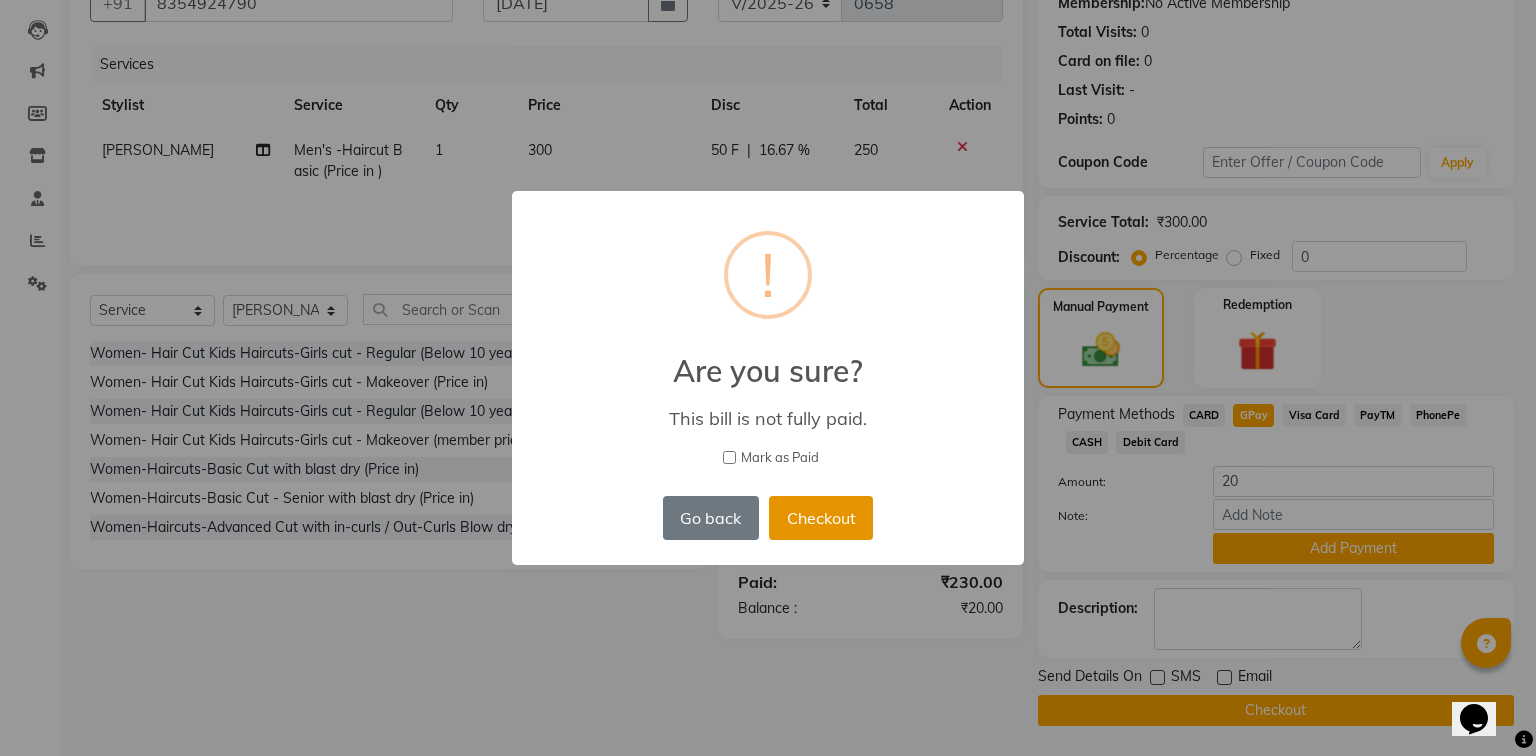 click on "Checkout" at bounding box center [821, 518] 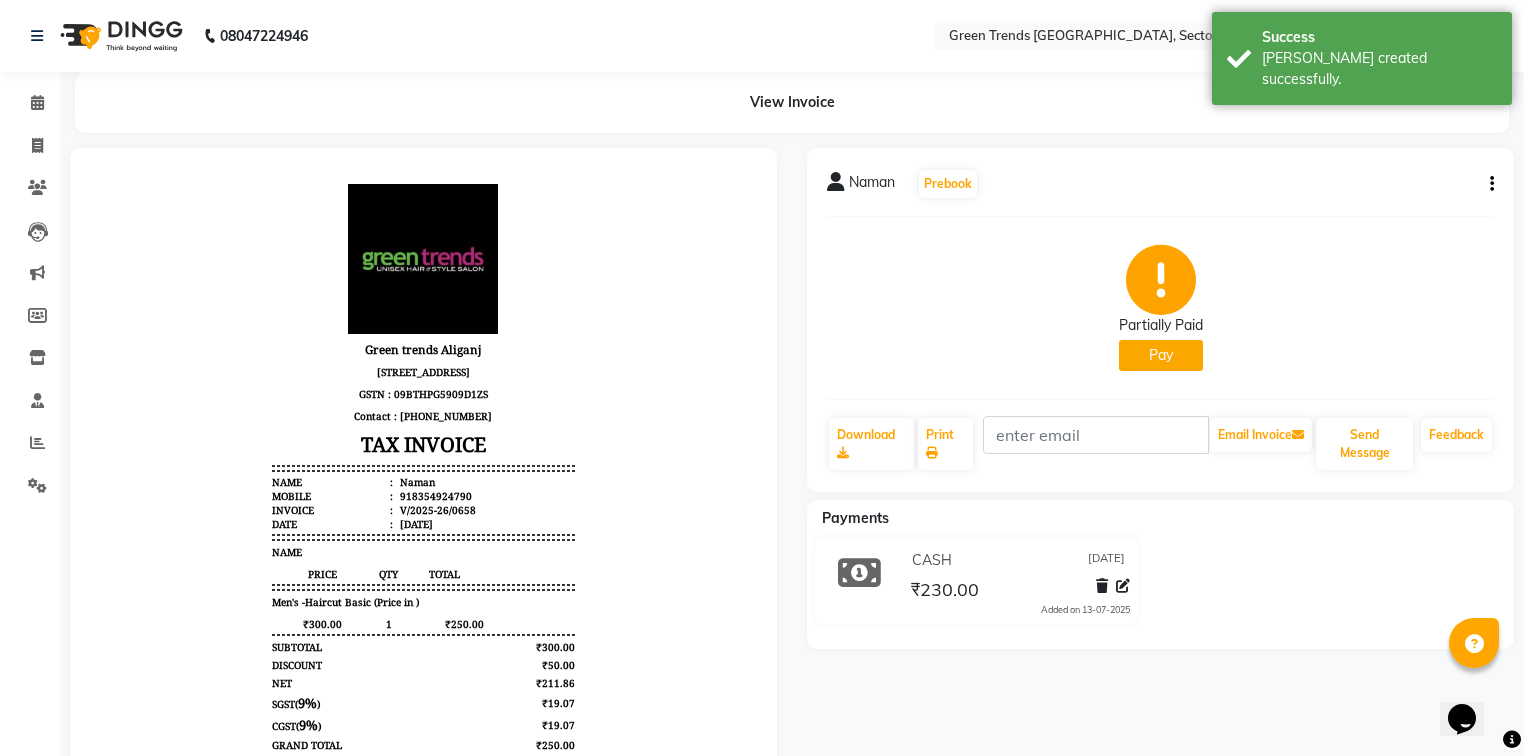 scroll, scrollTop: 0, scrollLeft: 0, axis: both 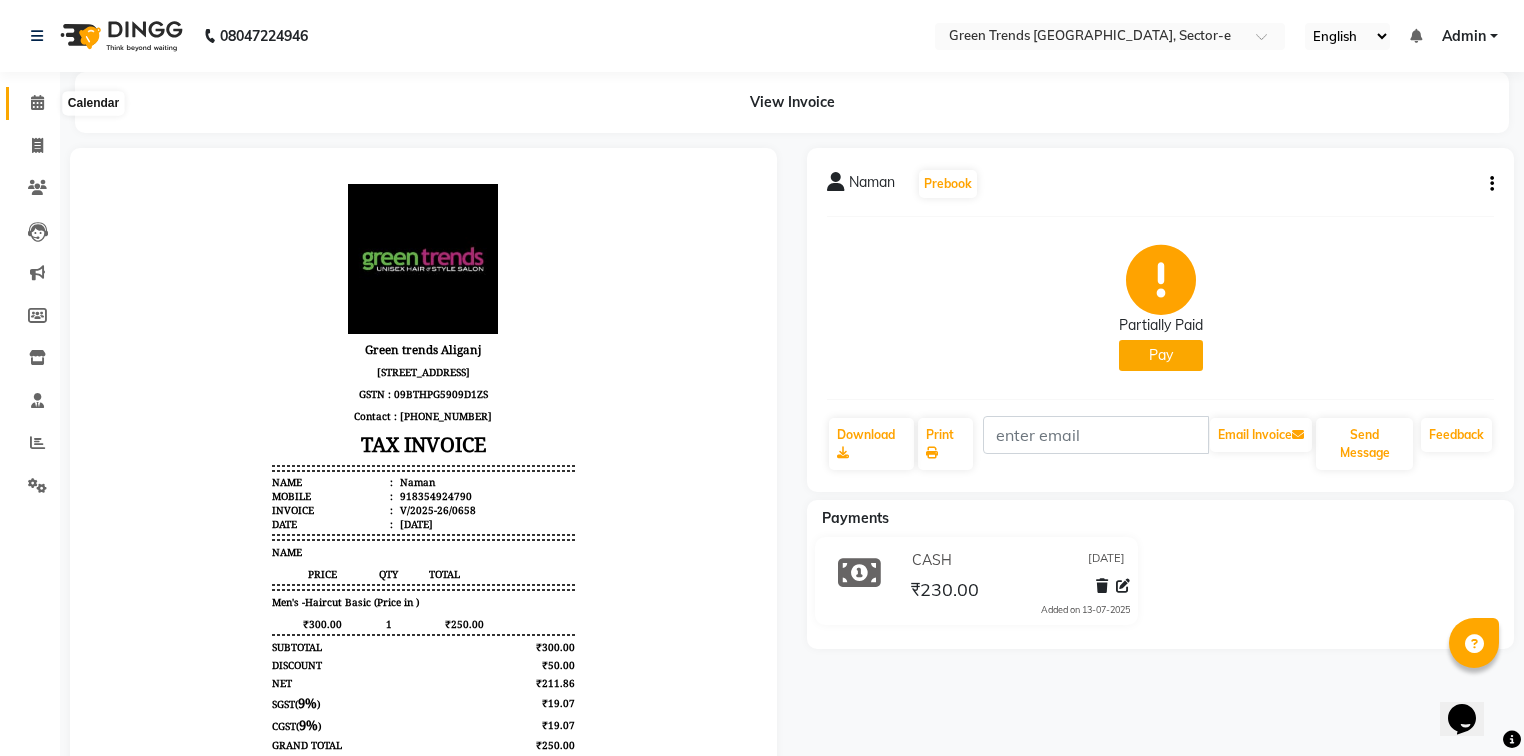 click 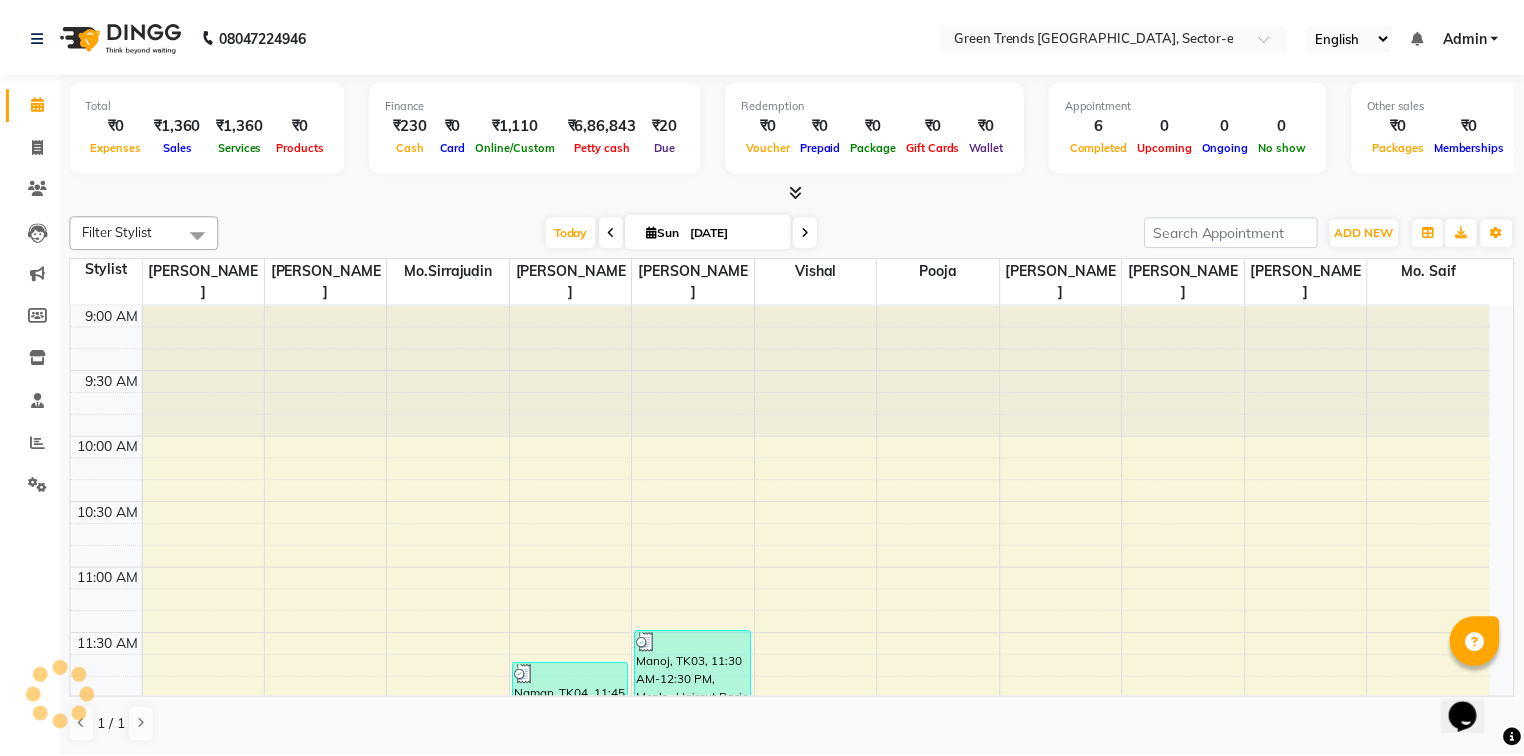 scroll, scrollTop: 0, scrollLeft: 0, axis: both 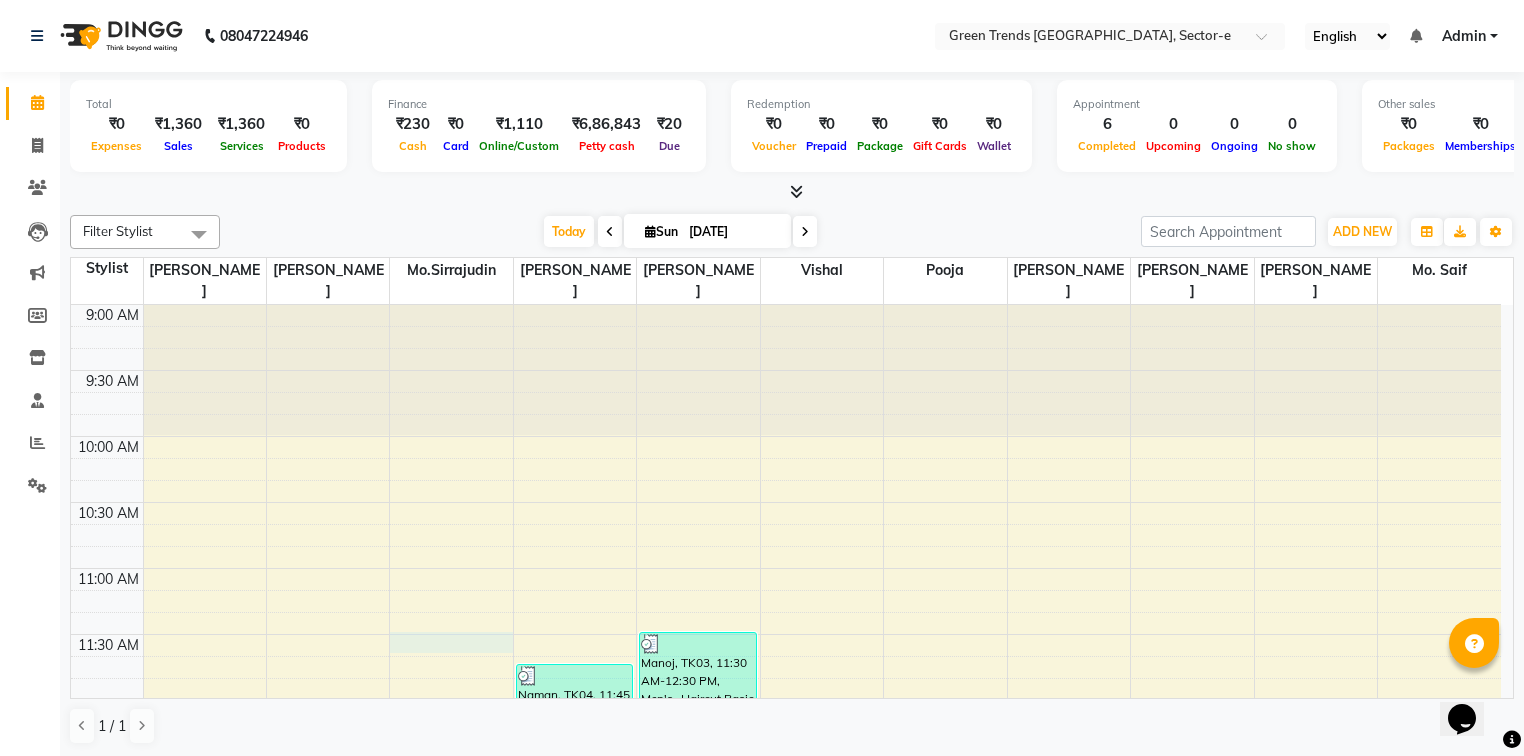 click on "9:00 AM 9:30 AM 10:00 AM 10:30 AM 11:00 AM 11:30 AM 12:00 PM 12:30 PM 1:00 PM 1:30 PM 2:00 PM 2:30 PM 3:00 PM 3:30 PM 4:00 PM 4:30 PM 5:00 PM 5:30 PM 6:00 PM 6:30 PM 7:00 PM 7:30 PM 8:00 PM 8:30 PM 9:00 PM 9:30 PM 10:00 PM 10:30 PM     Manoj, TK03, 01:30 PM-02:30 PM, Men's -Haircut Basic (Price in )     Alok, TK01, 03:25 PM-04:25 PM, Men's -Haircut Basic (Price in )     Naman, TK04, 11:45 AM-12:45 PM, Men's -Haircut Basic (Price in )     [GEOGRAPHIC_DATA], TK03, 11:30 AM-12:30 PM, Men's -Haircut Basic (Price in )     Manoj, TK03, 12:30 PM-02:30 PM, Men's -Haircut Basic (Price in ),Men's -Shave (Price in )     Nikhil, TK02, 03:30 PM-04:30 PM, Men's -Haircut Basic (Price in )" at bounding box center [786, 1228] 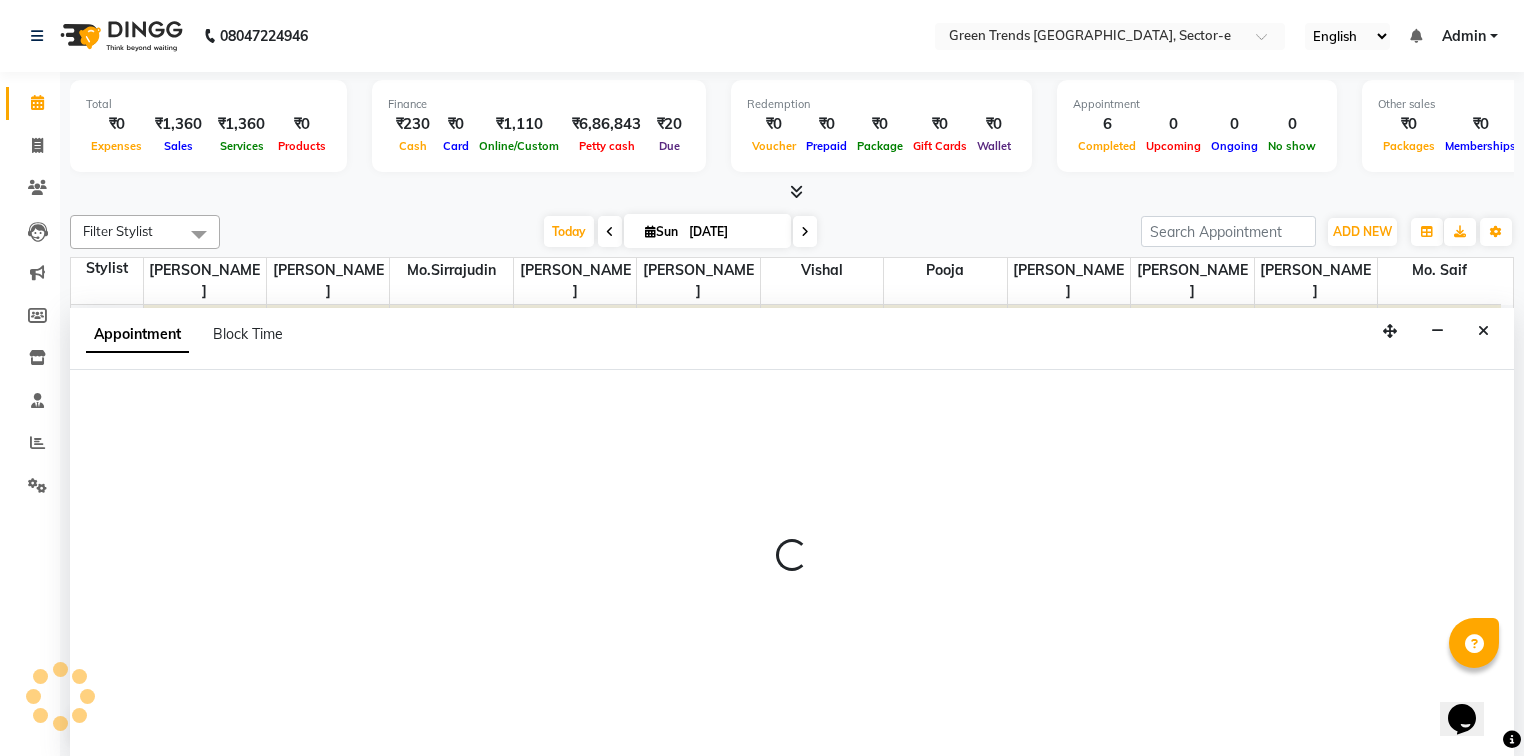 scroll, scrollTop: 0, scrollLeft: 0, axis: both 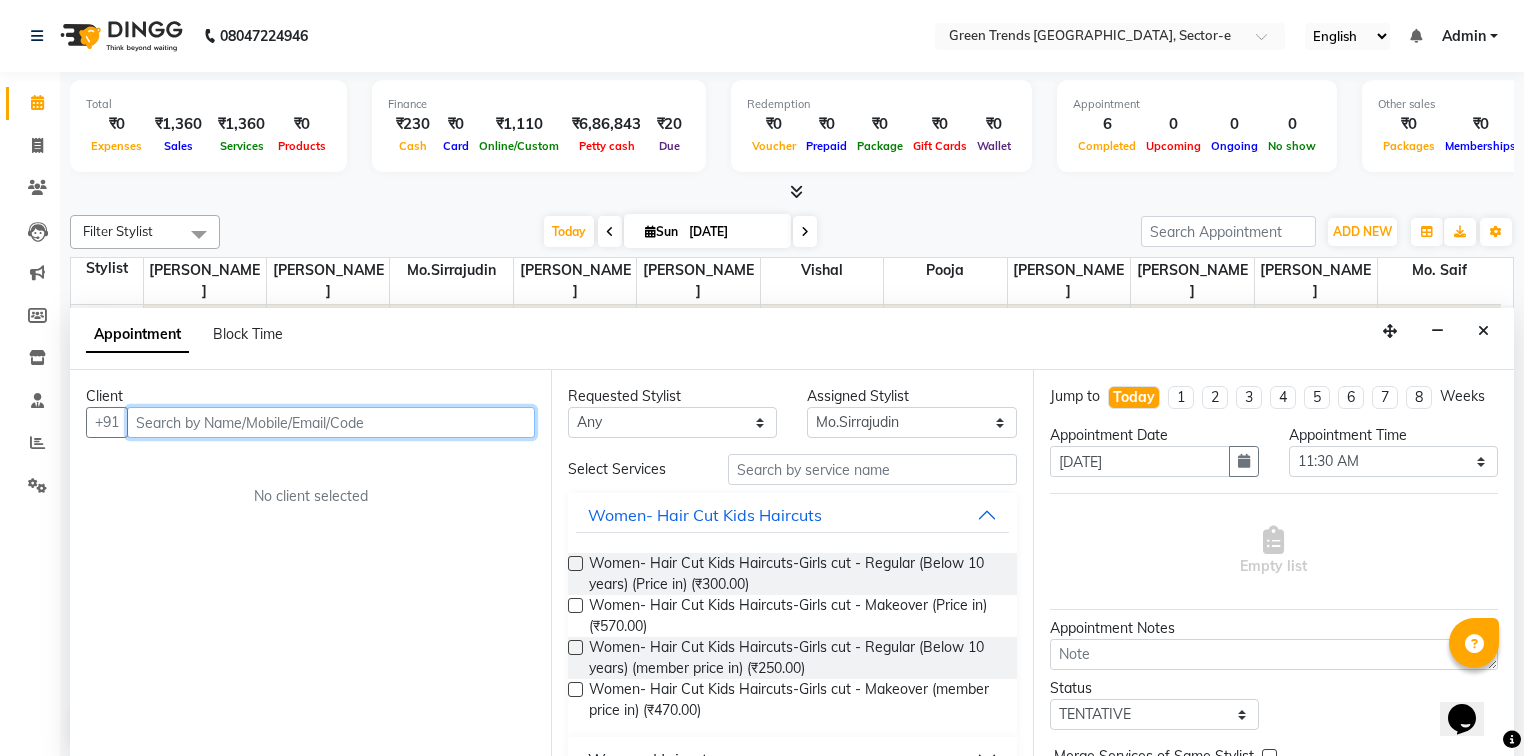 click at bounding box center (331, 422) 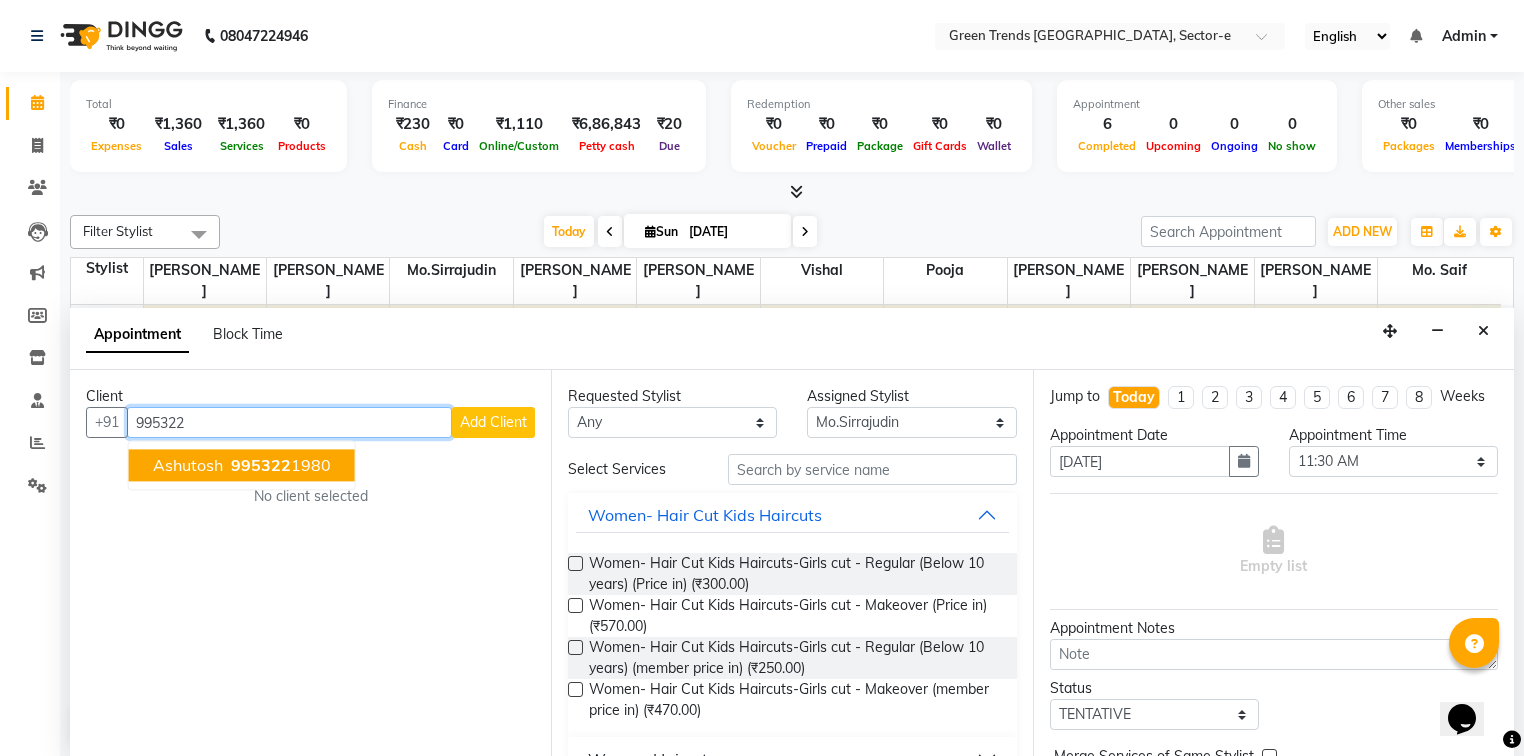 click on "995322" at bounding box center [261, 466] 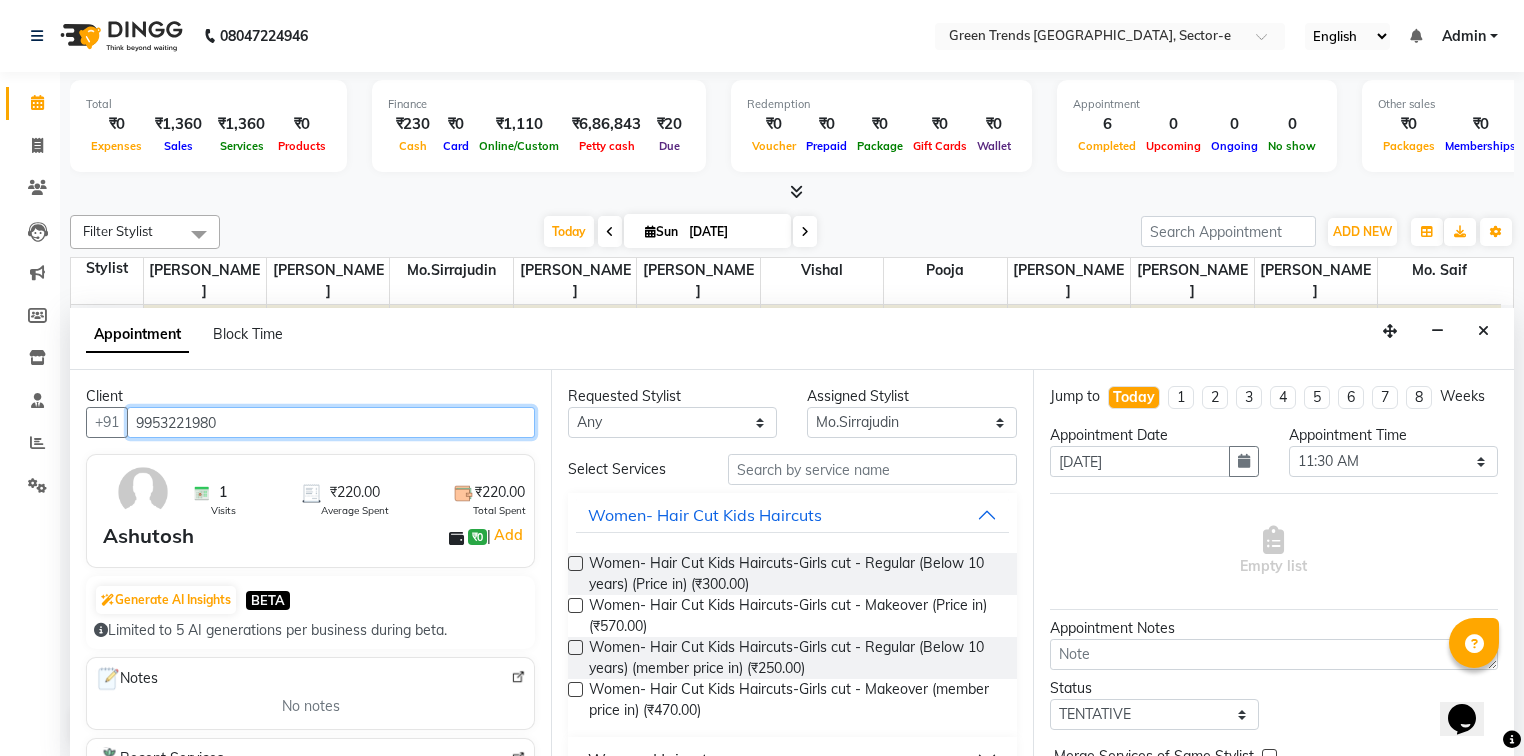 type on "9953221980" 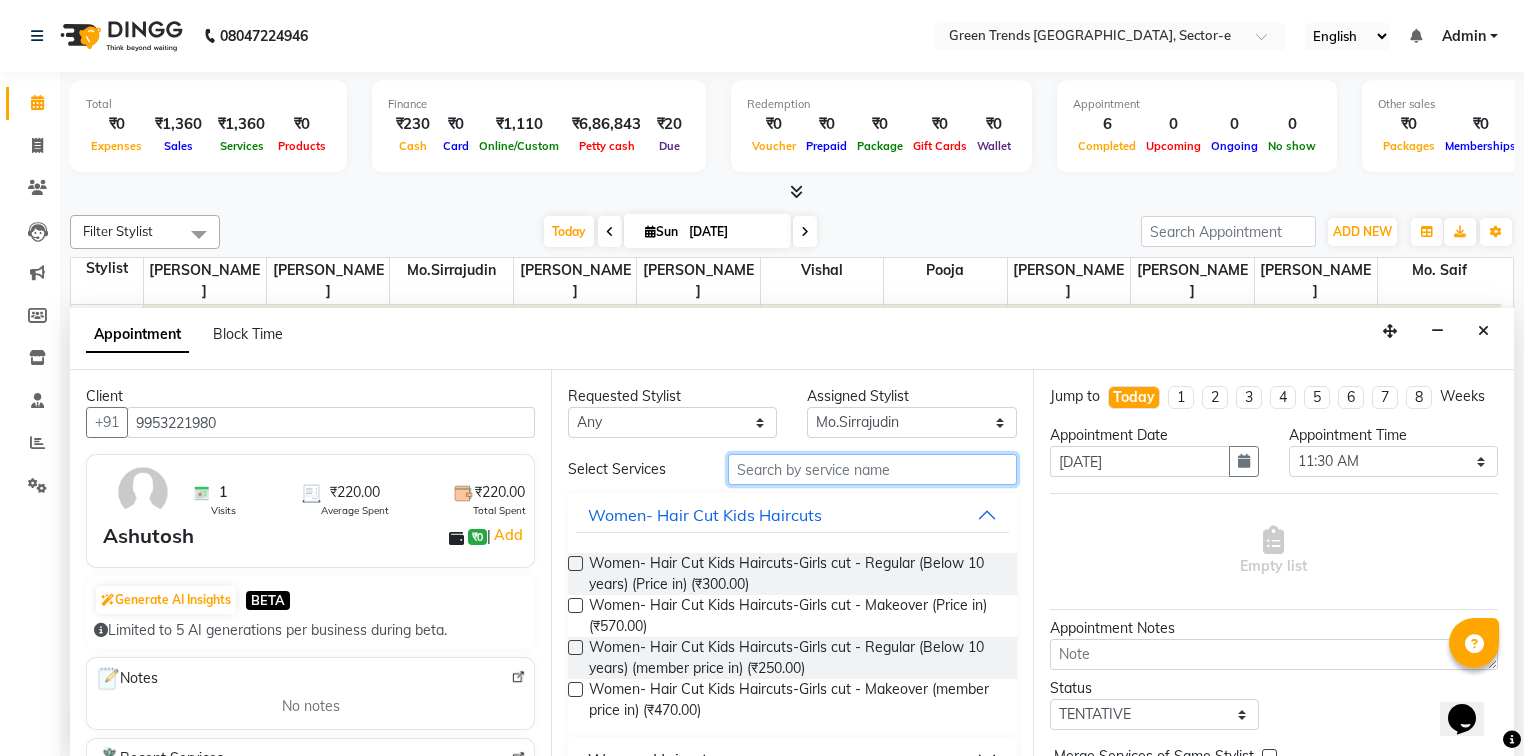 click at bounding box center (872, 469) 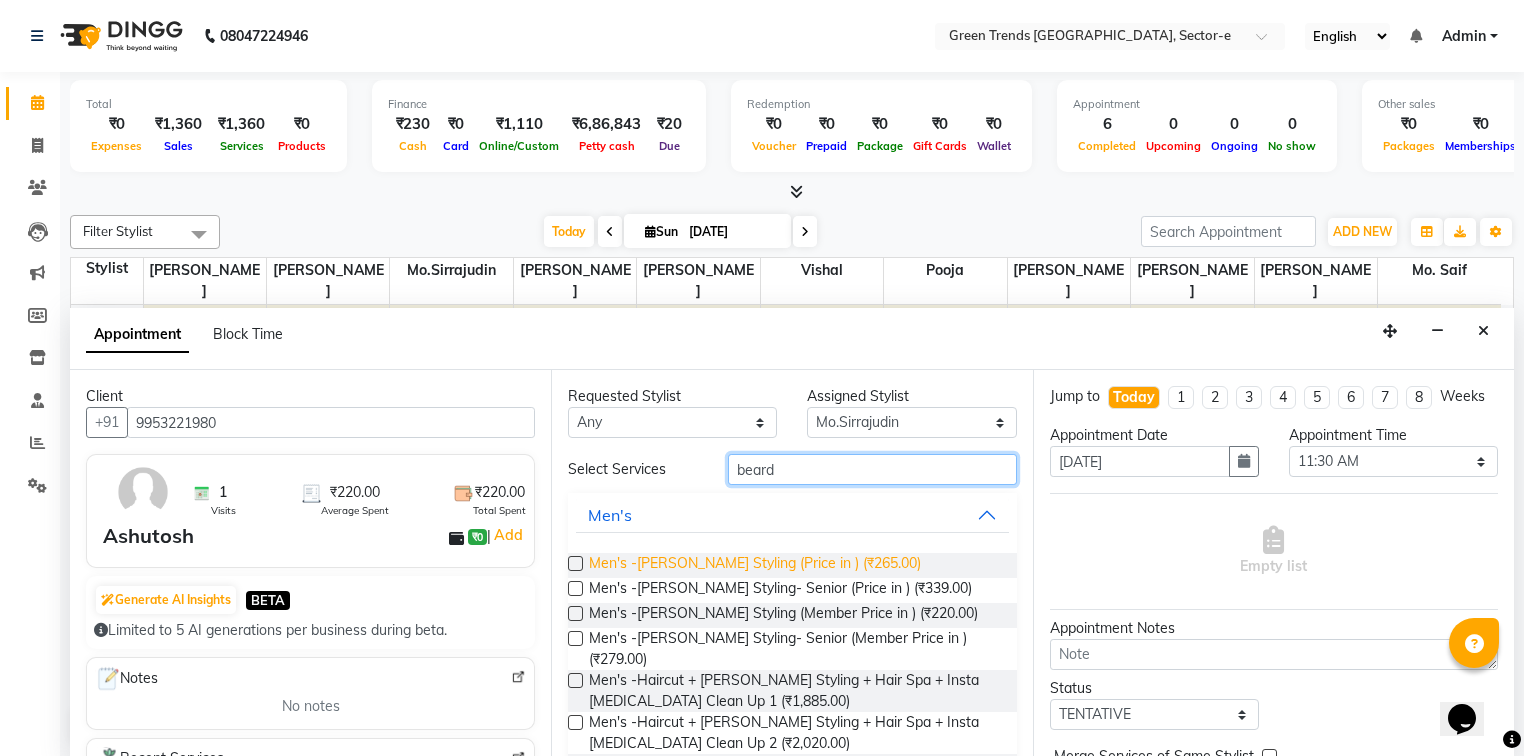 type on "beard" 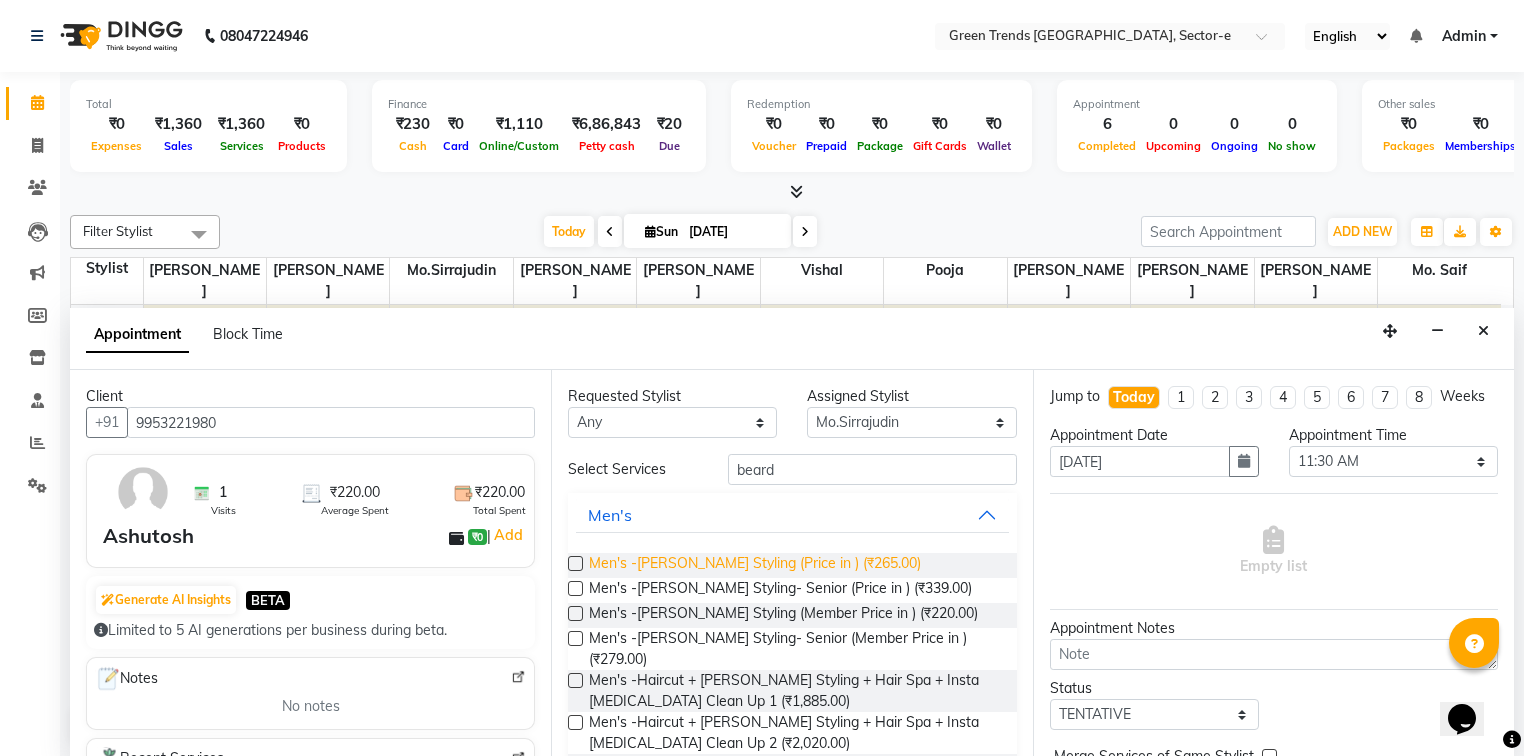 click on "Men's -[PERSON_NAME] Styling  (Price in ) (₹265.00)" at bounding box center [755, 565] 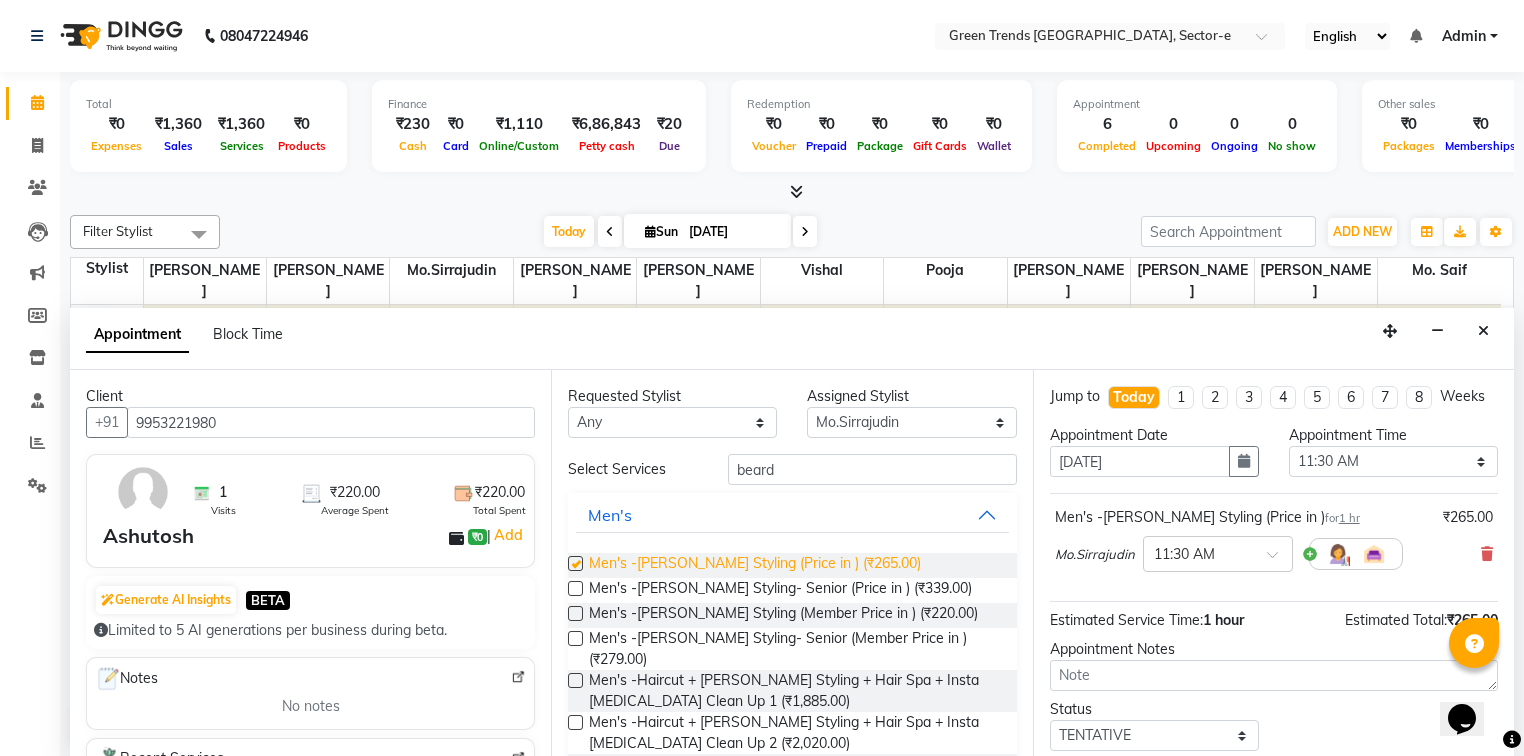 checkbox on "false" 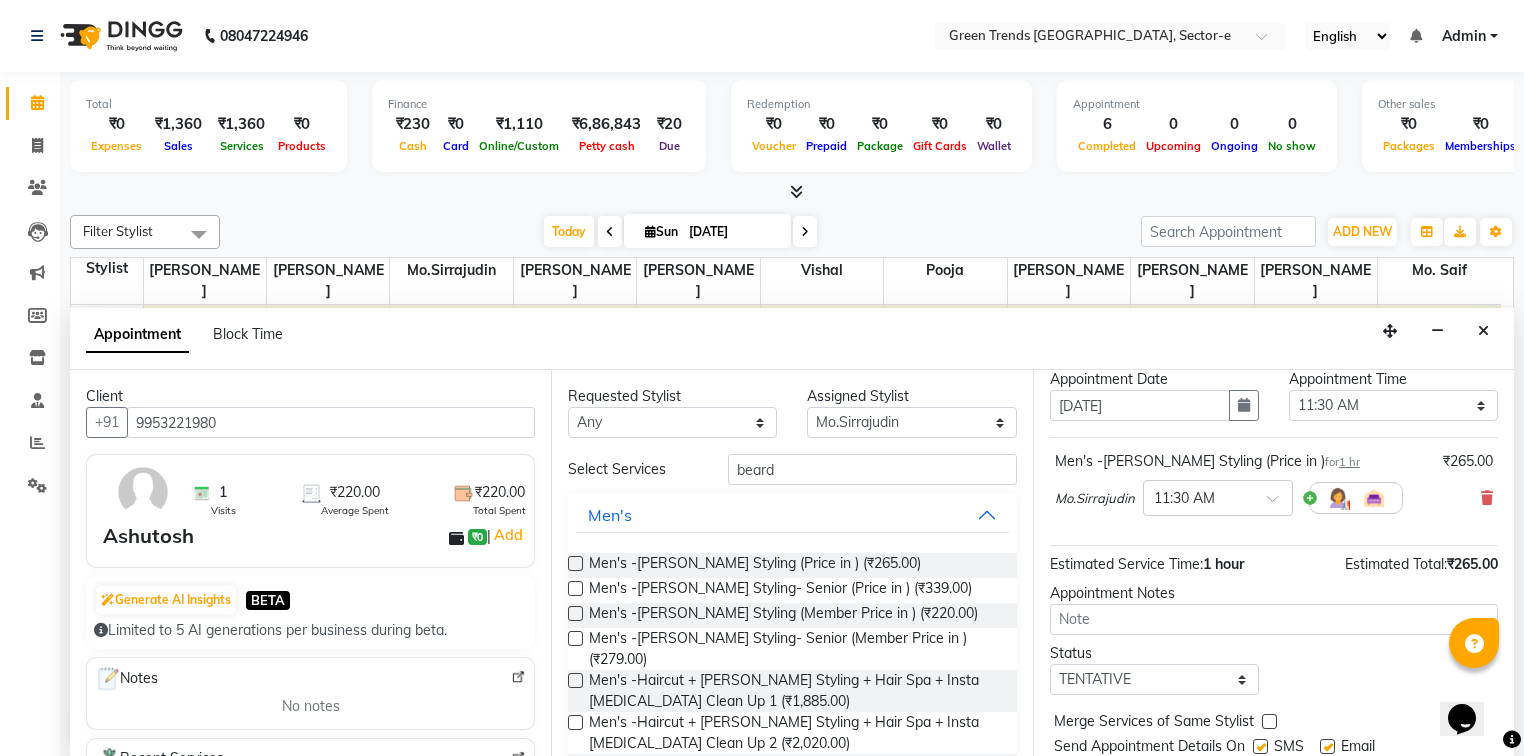 scroll, scrollTop: 118, scrollLeft: 0, axis: vertical 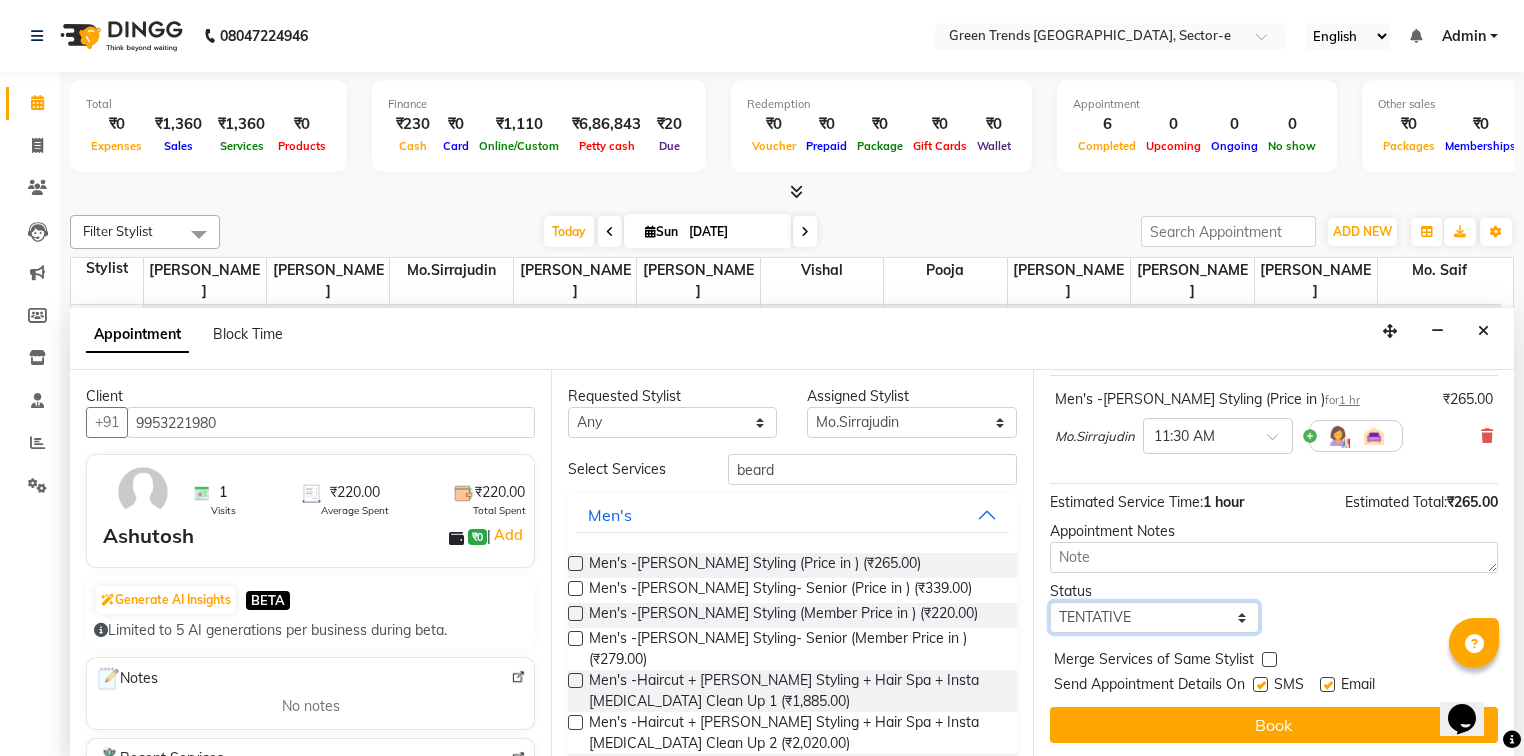 click on "Select TENTATIVE CONFIRM CHECK-IN UPCOMING" at bounding box center (1154, 617) 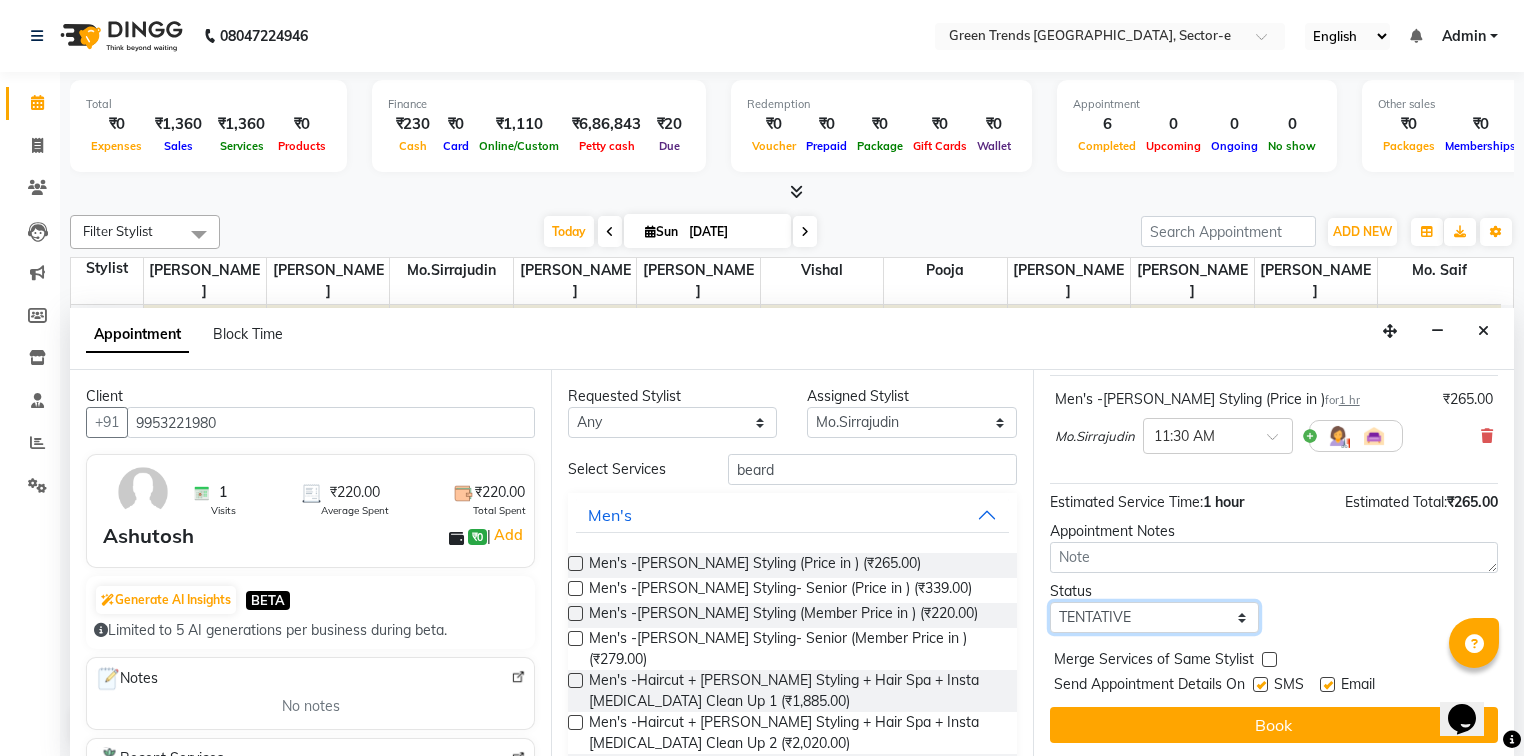 select on "confirm booking" 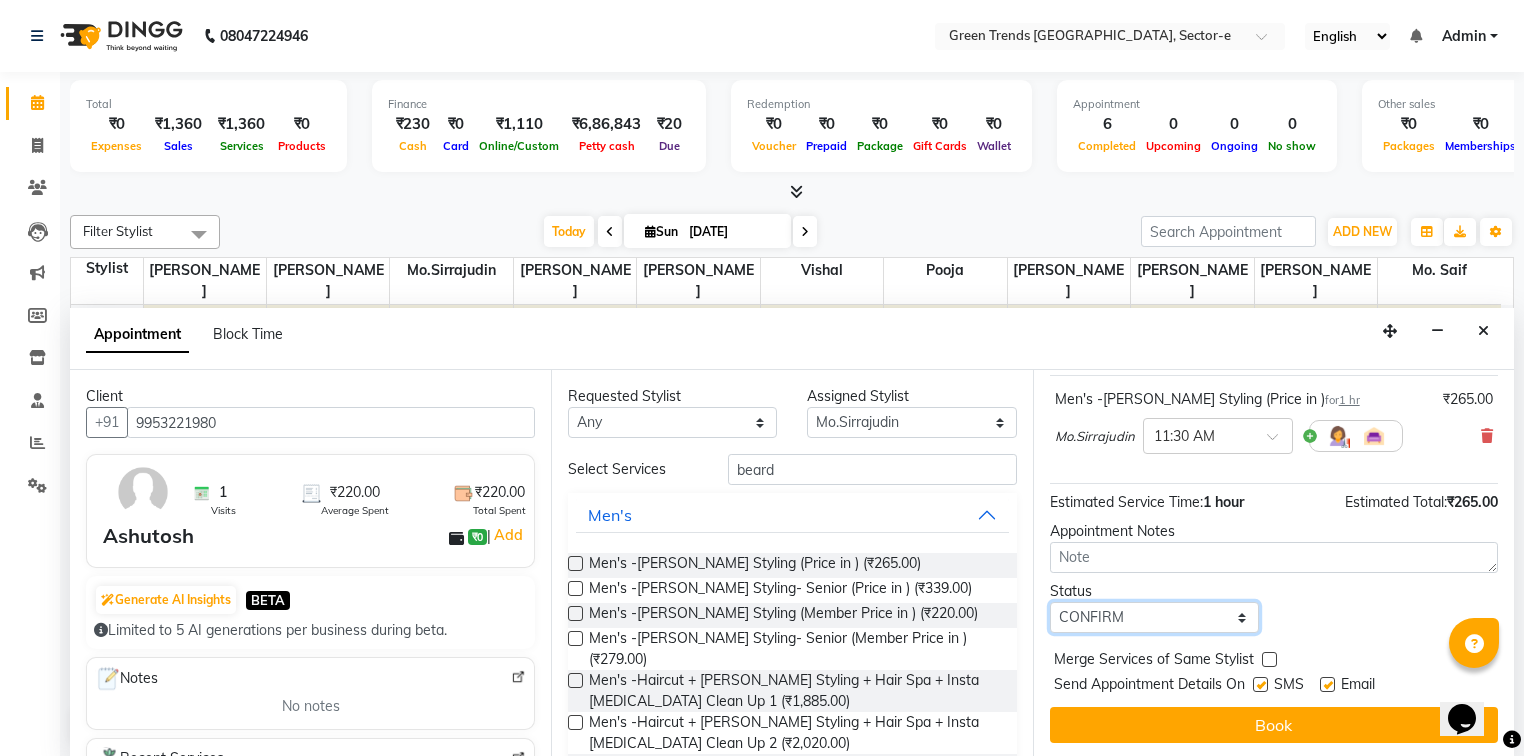 click on "Select TENTATIVE CONFIRM CHECK-IN UPCOMING" at bounding box center [1154, 617] 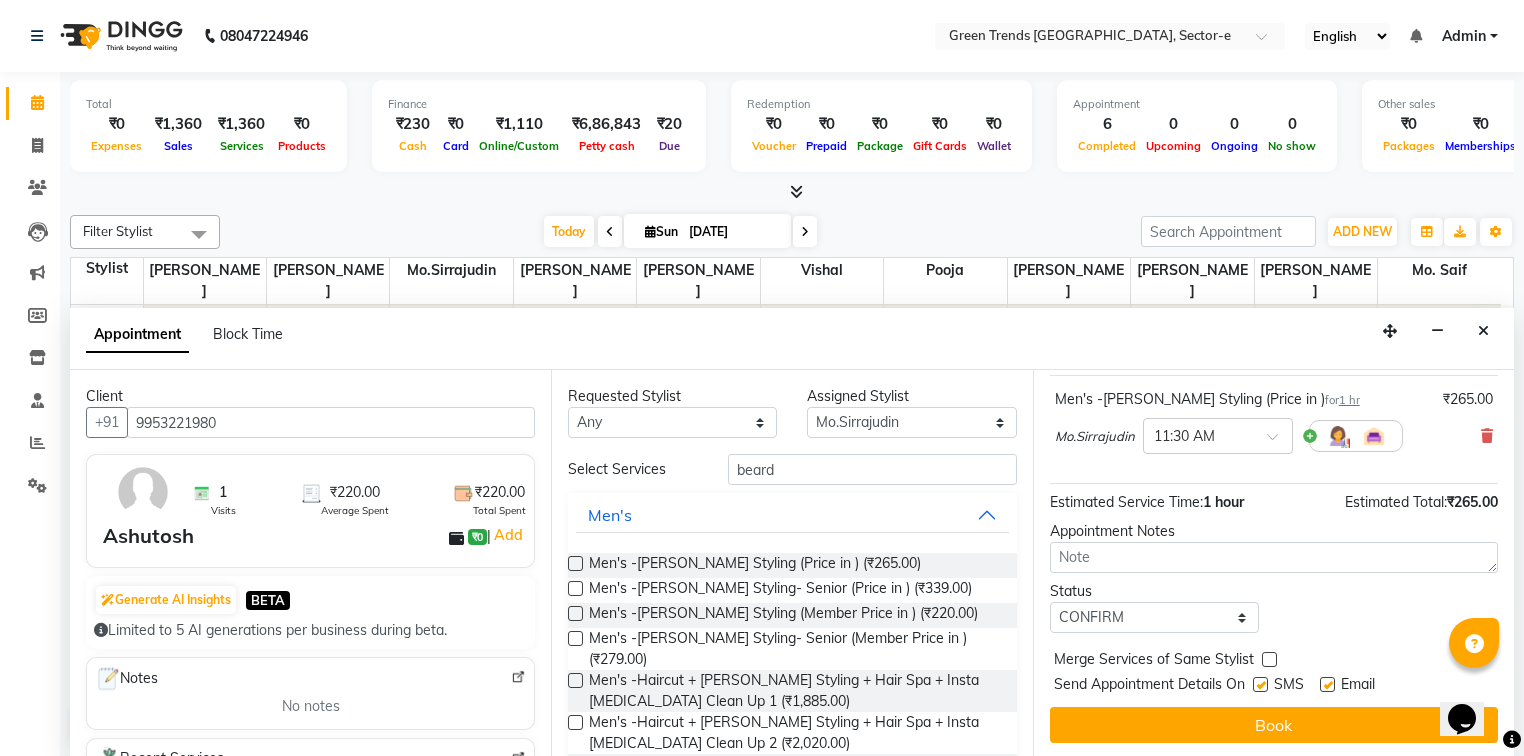 click at bounding box center (1260, 684) 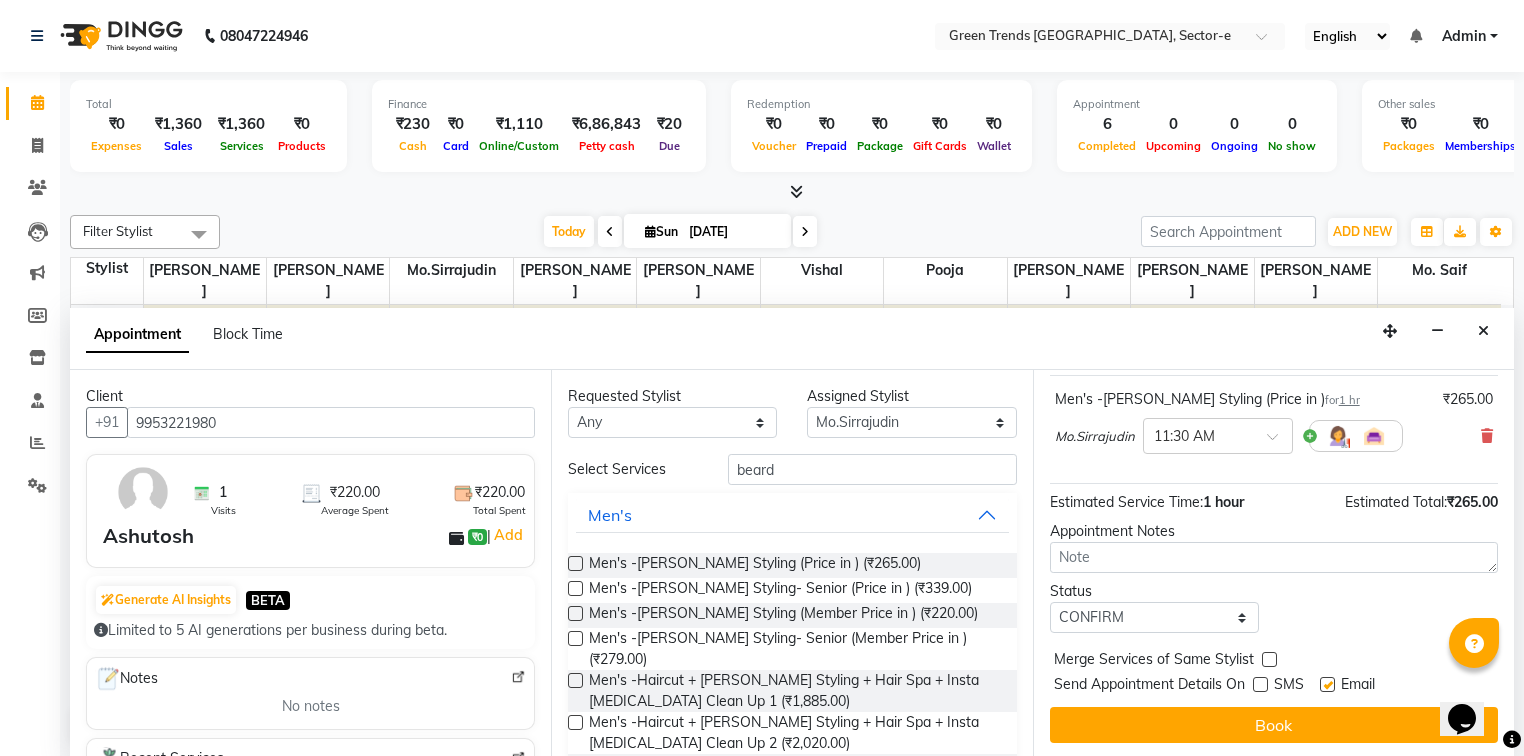 click at bounding box center [1327, 684] 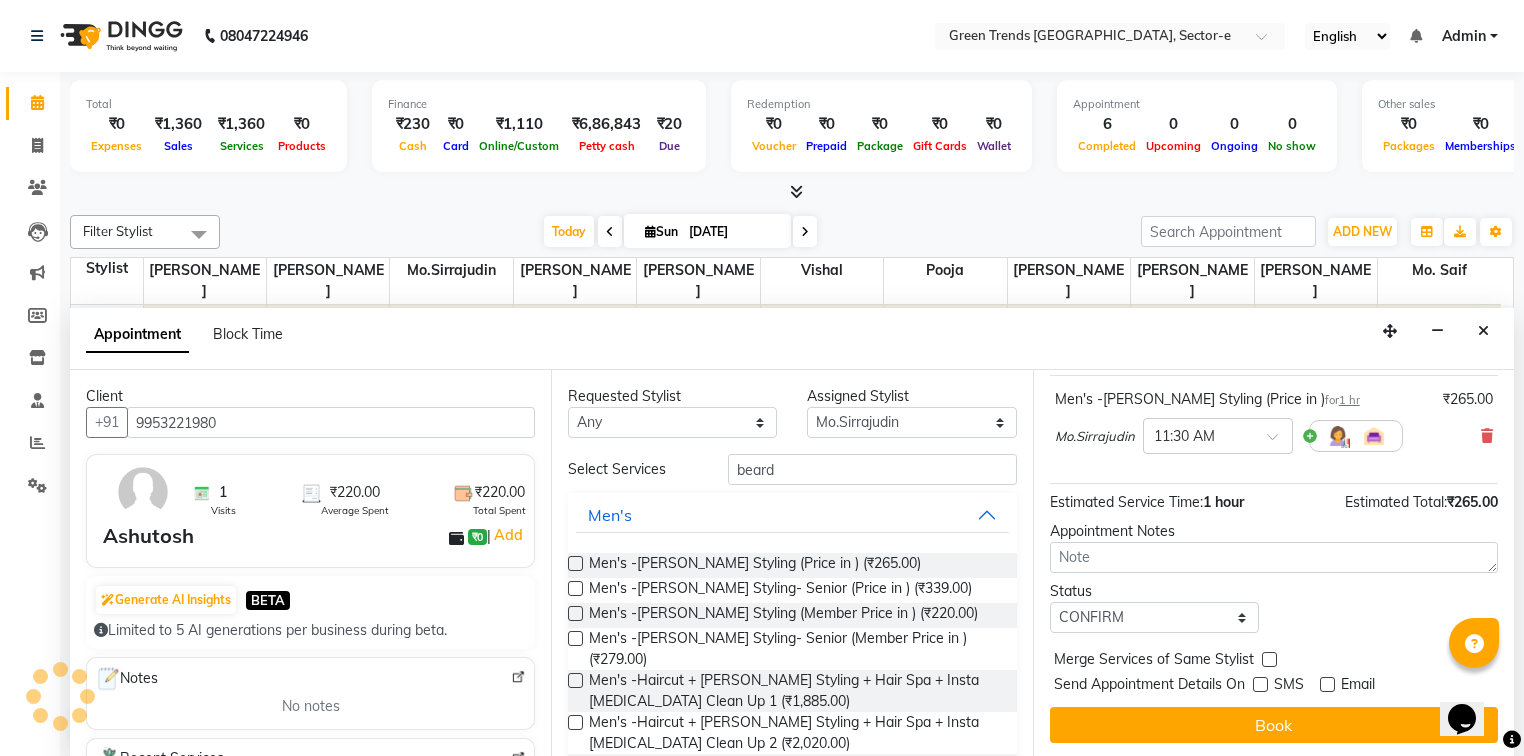 click on "Book" at bounding box center [1274, 725] 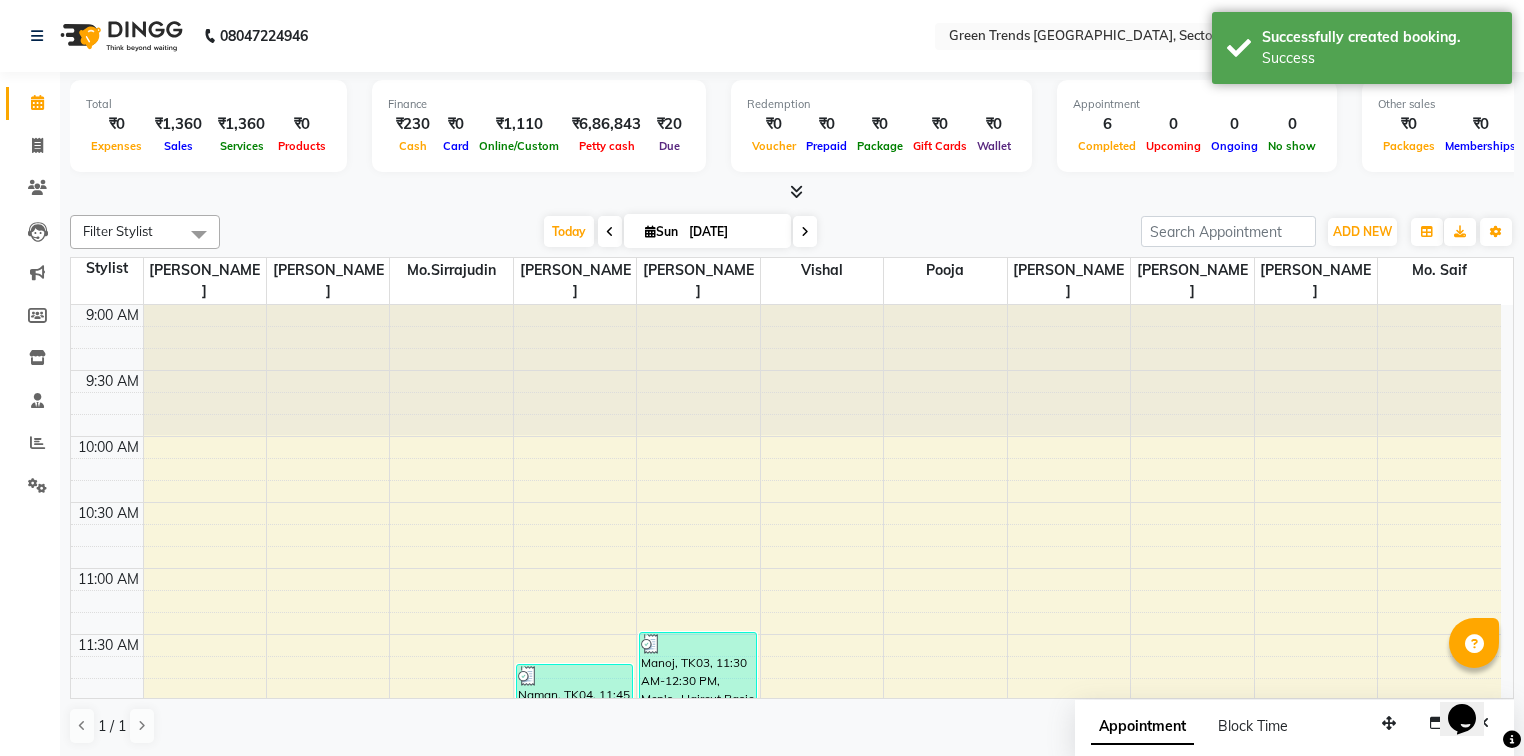 scroll, scrollTop: 0, scrollLeft: 0, axis: both 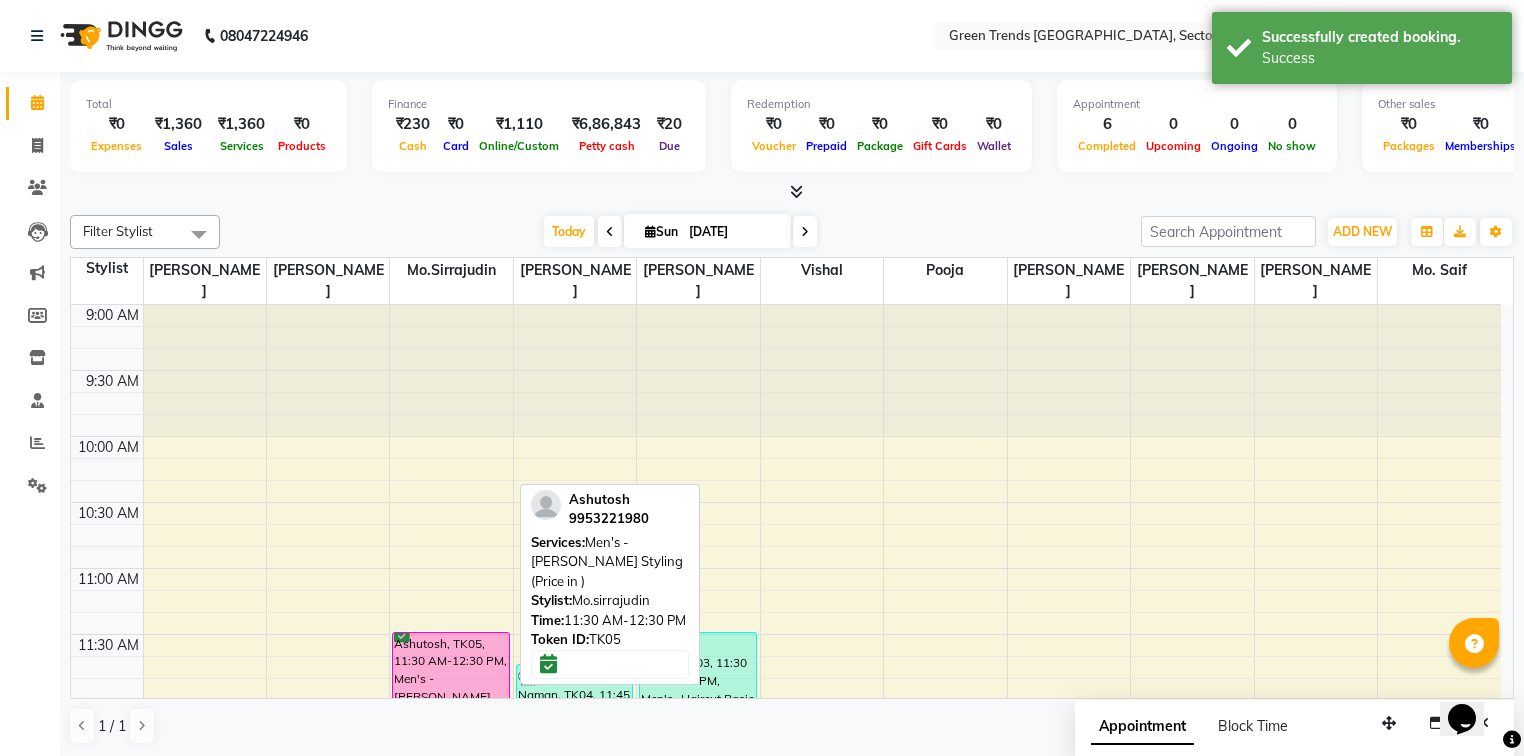 click on "Ashutosh, TK05, 11:30 AM-12:30 PM, Men's -[PERSON_NAME] Styling  (Price in )" at bounding box center (450, 696) 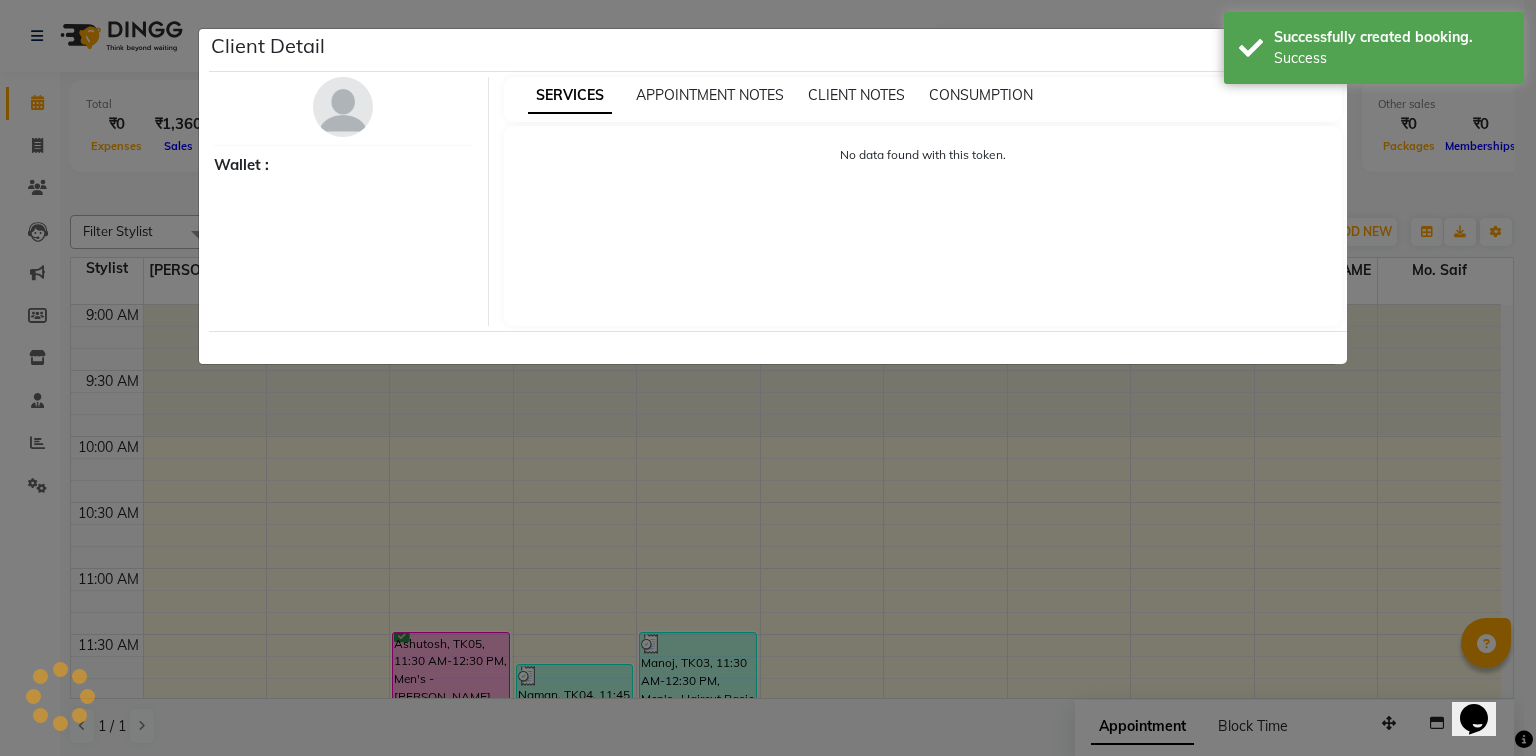 select on "6" 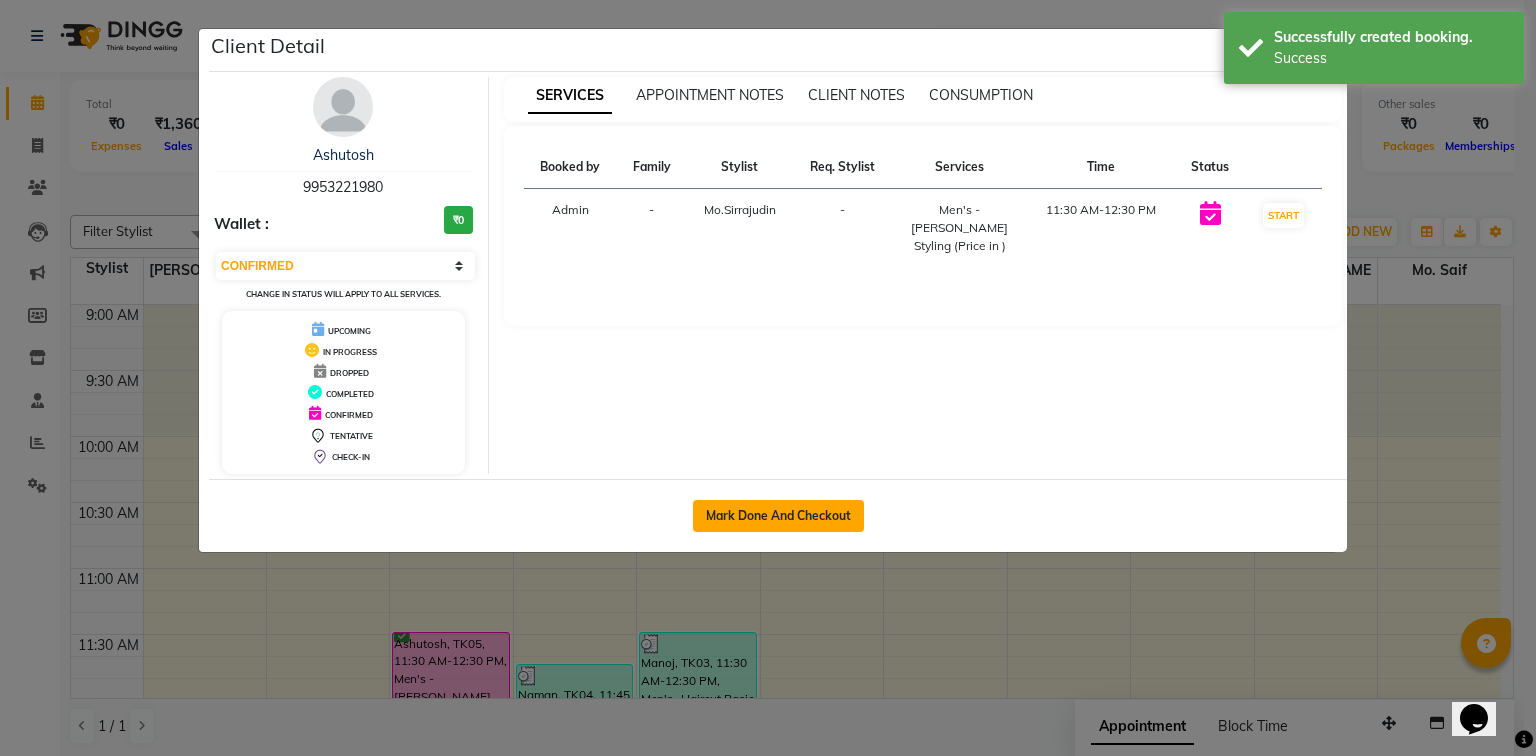 click on "Mark Done And Checkout" 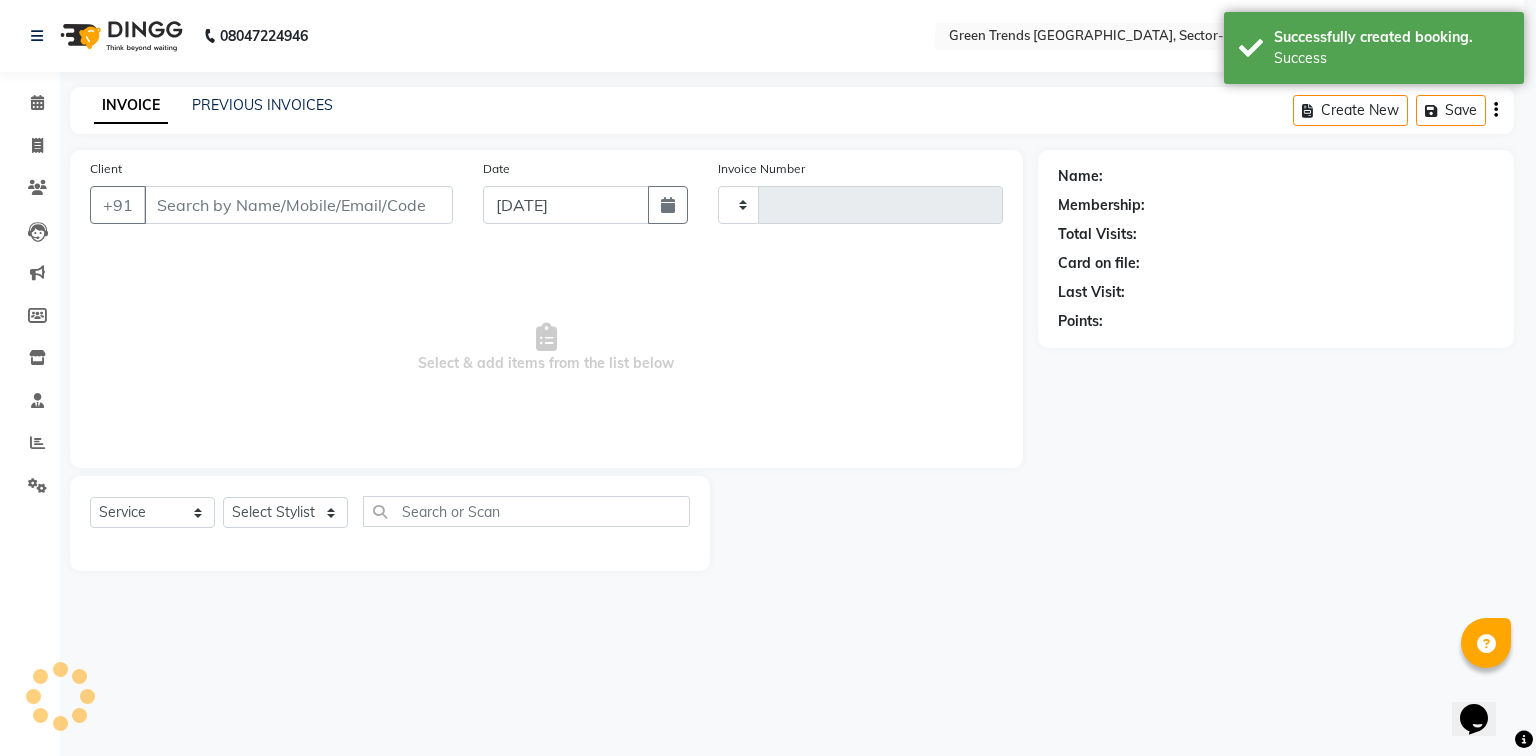 type on "0659" 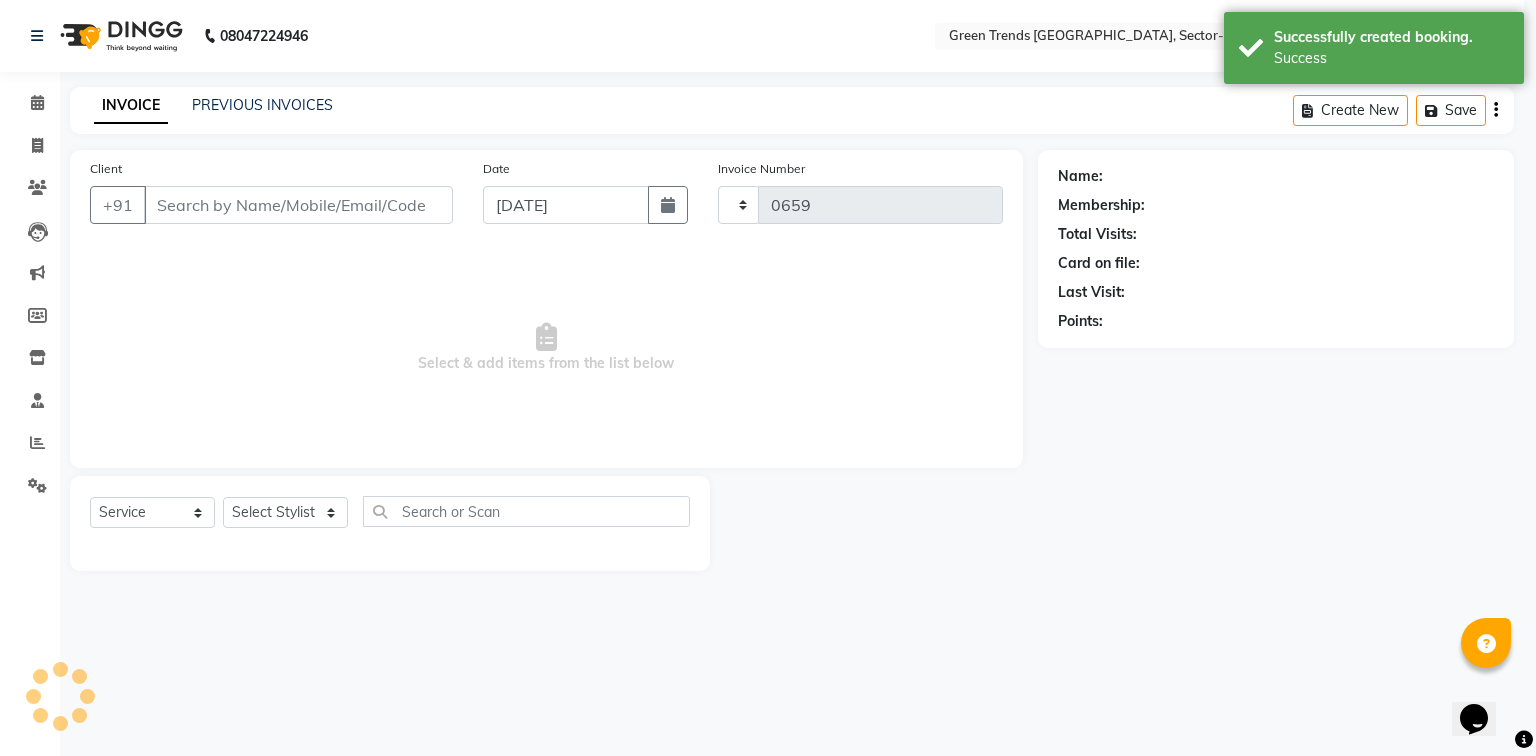 select on "7023" 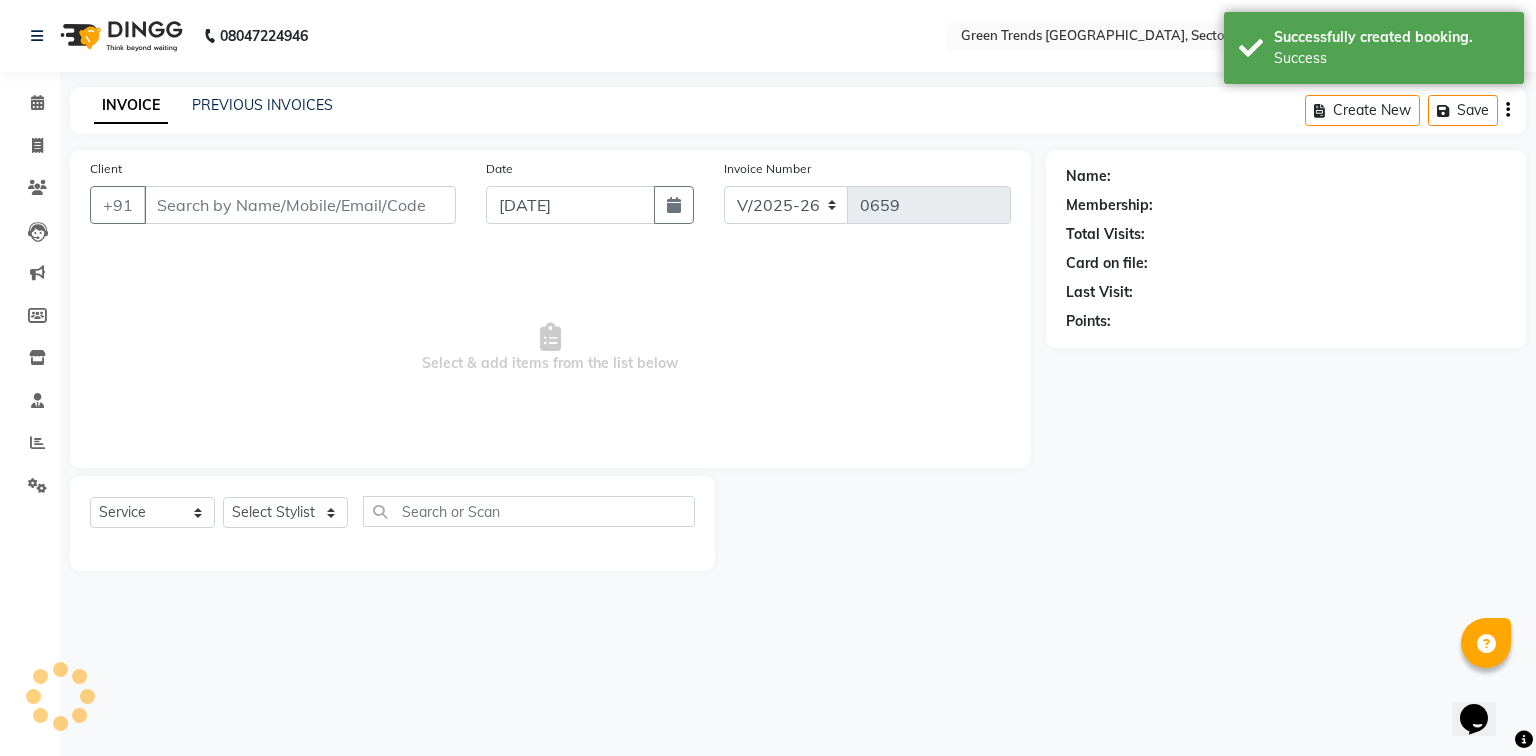 type on "9953221980" 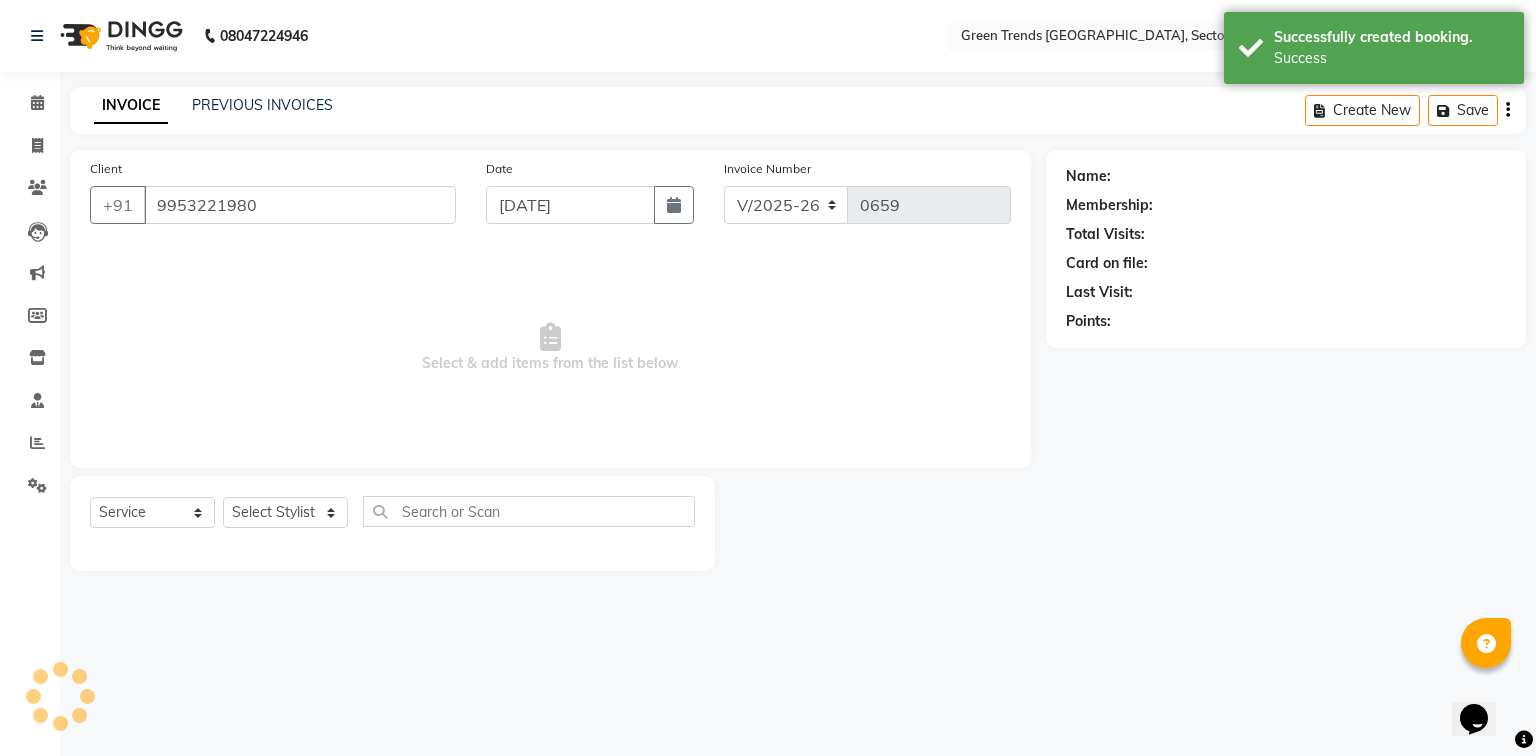 select on "58750" 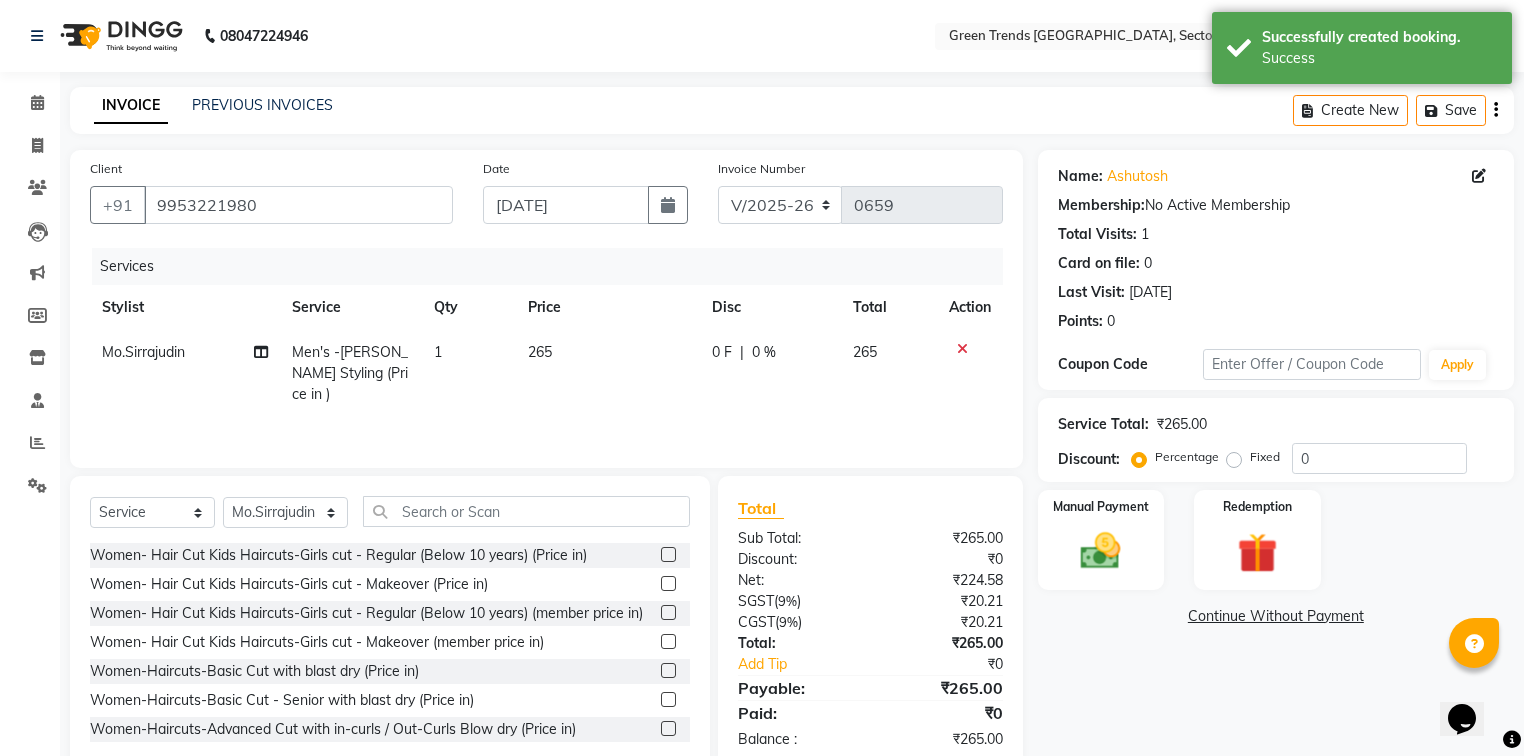 click on "0 F" 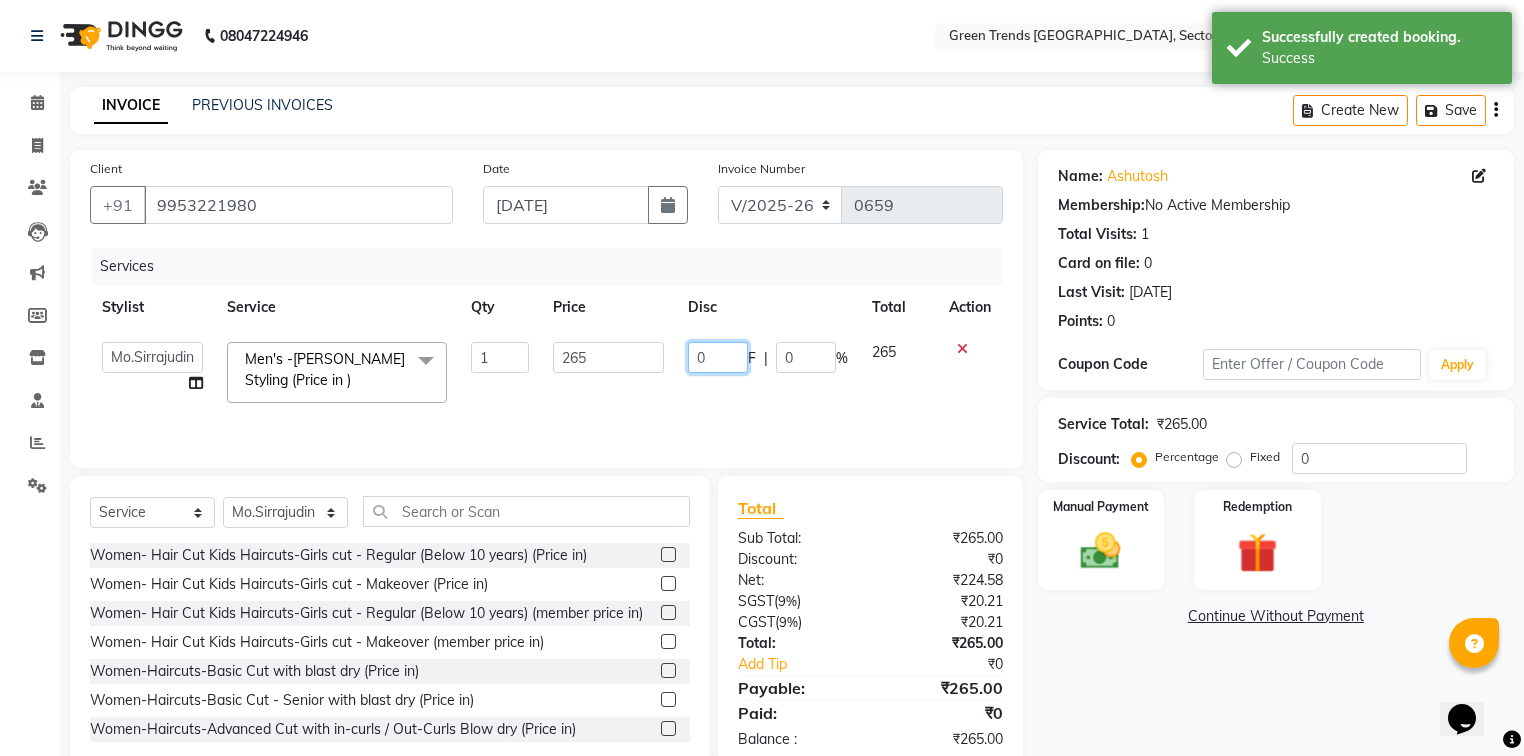 click on "0" 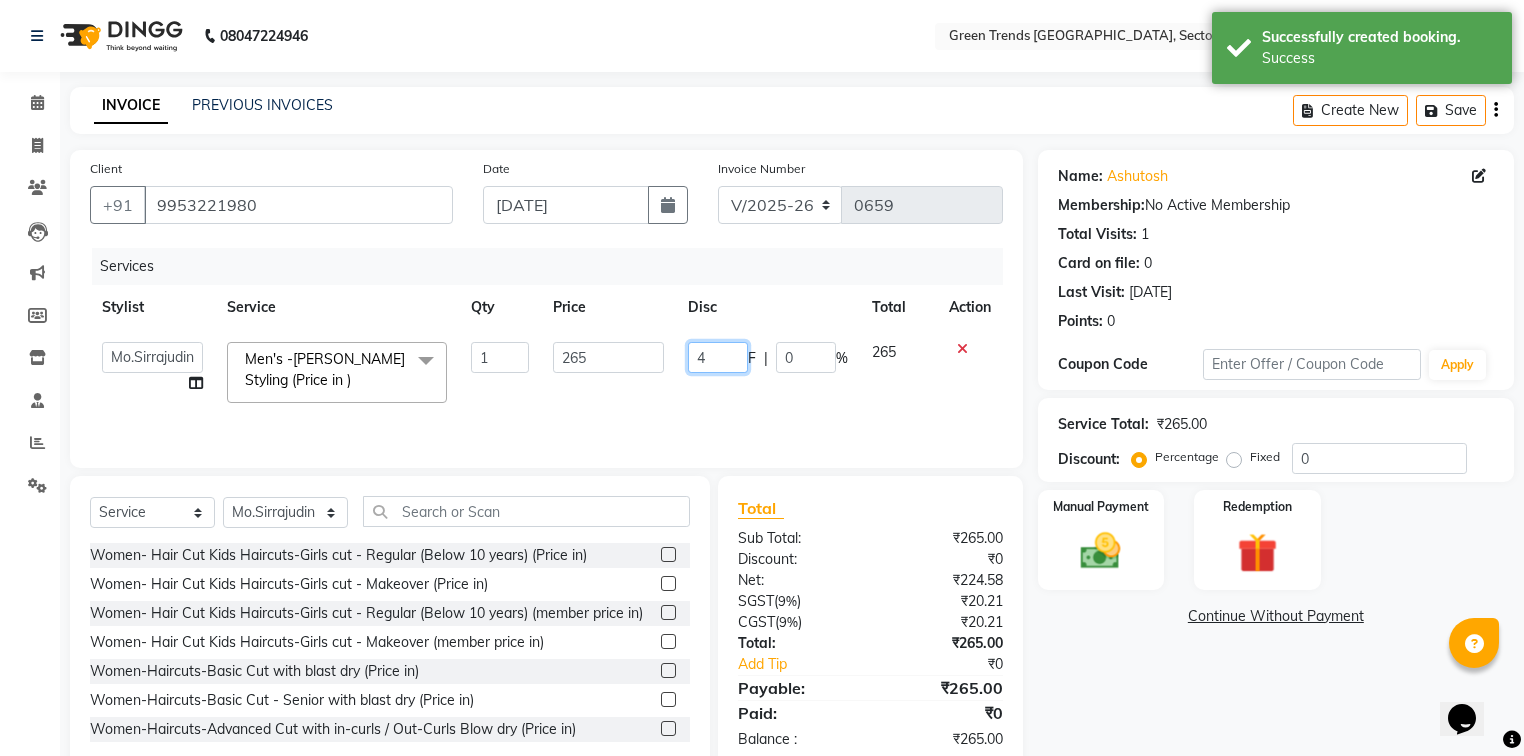 type on "45" 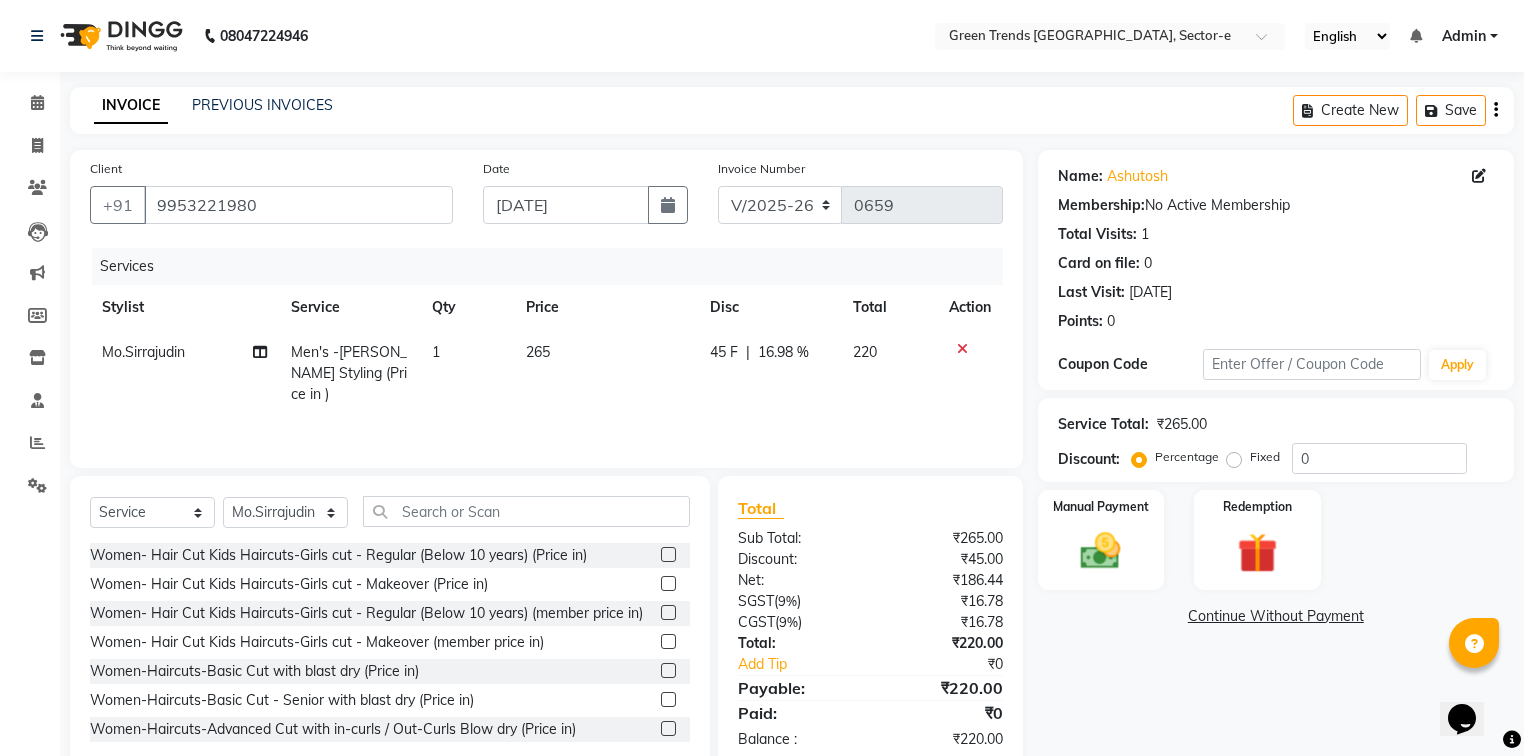 click on "Discount:" 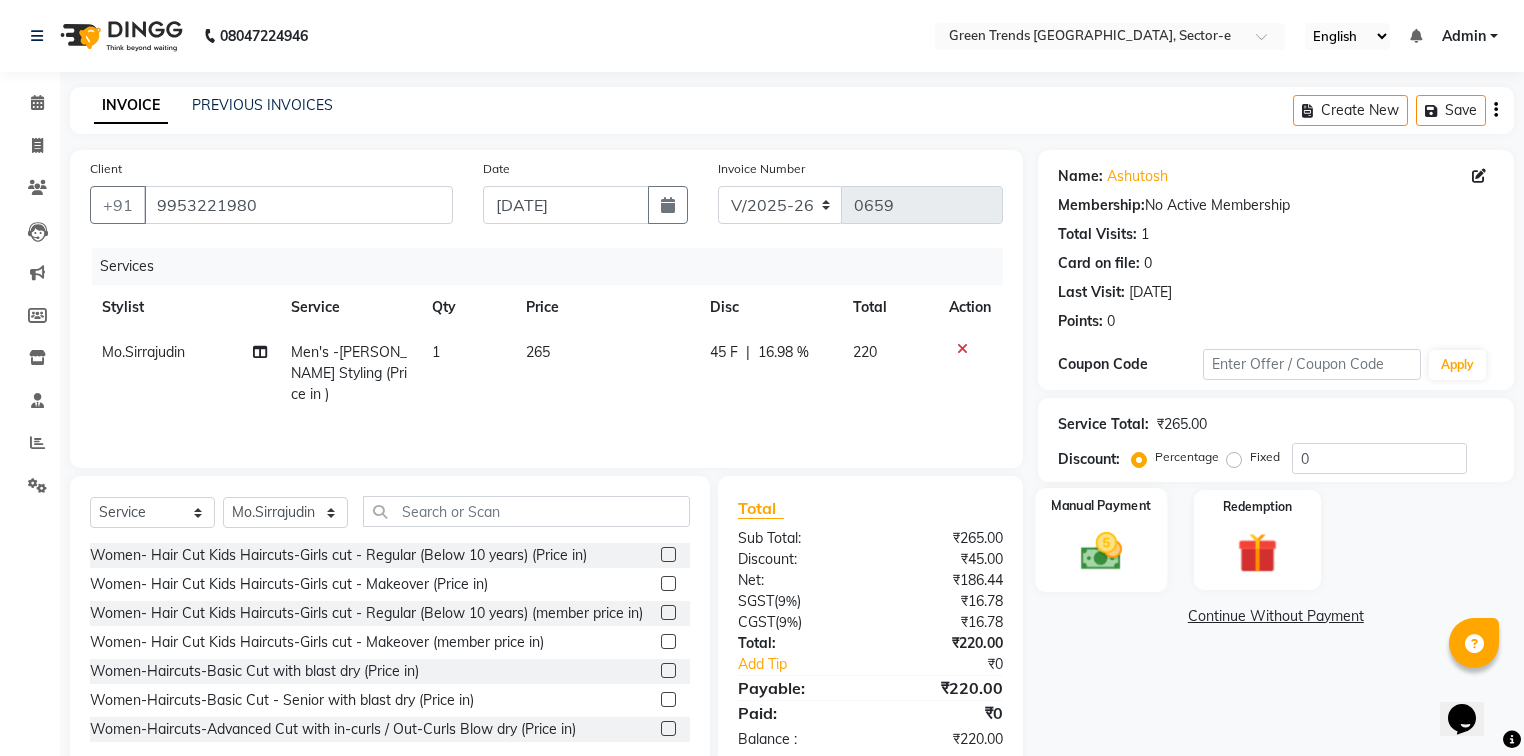 click 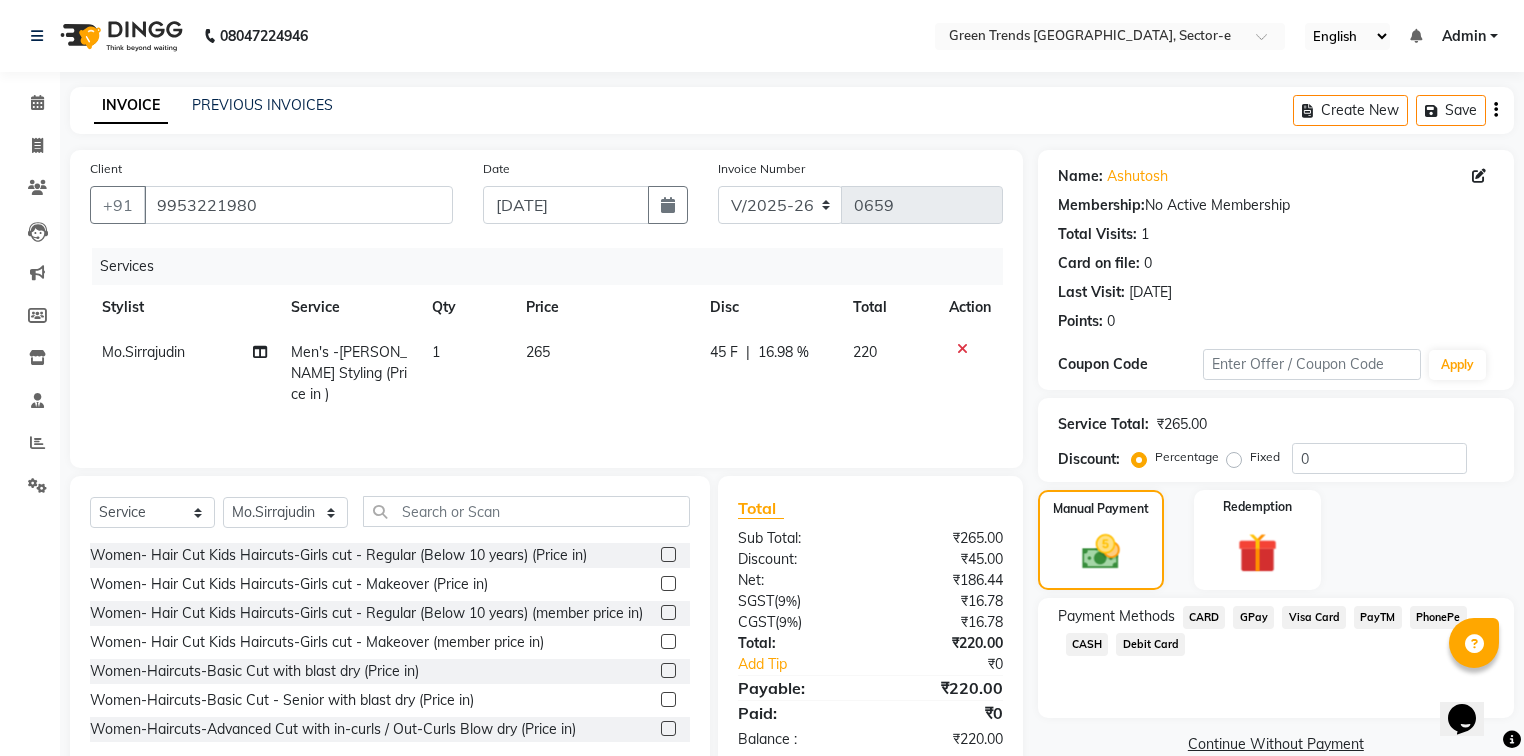 click on "GPay" 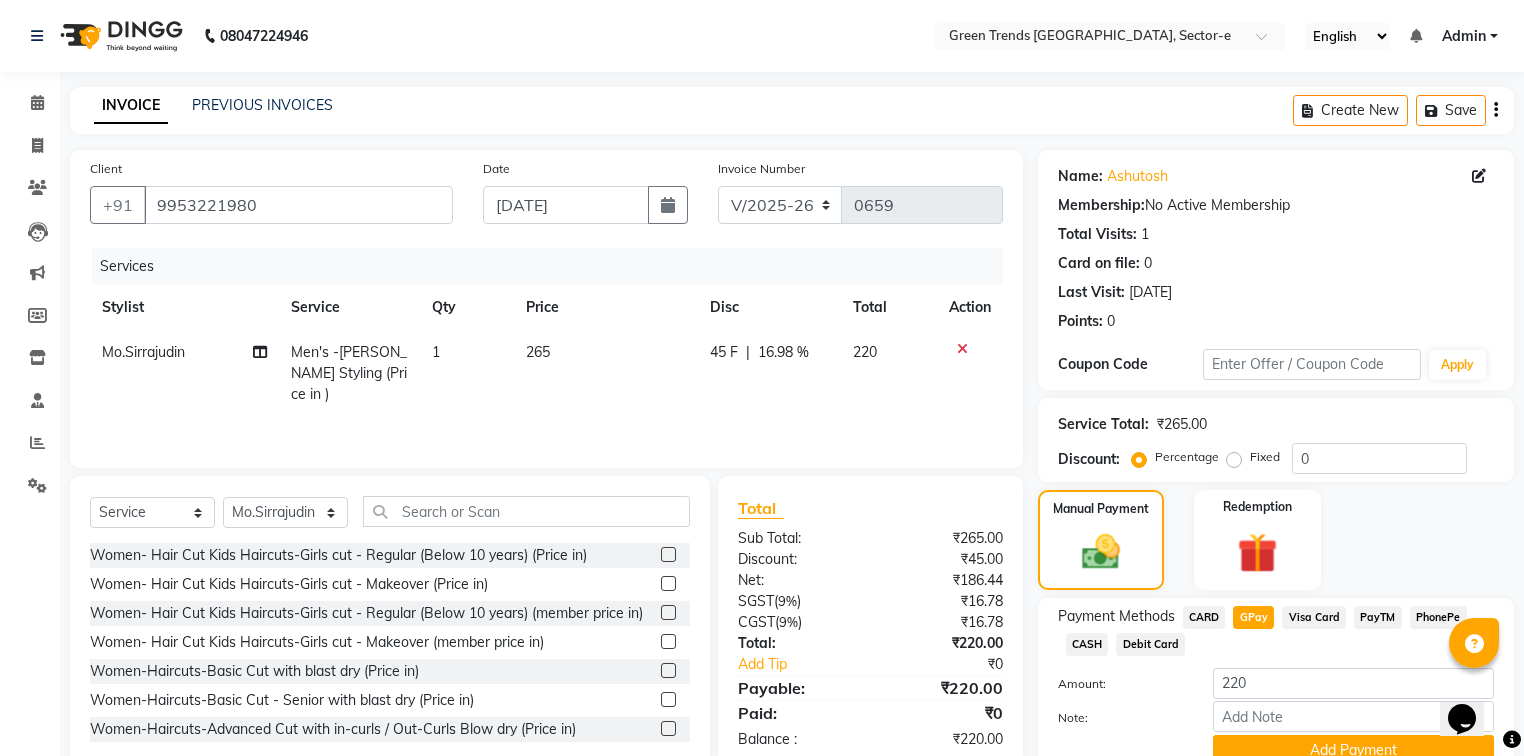 scroll, scrollTop: 91, scrollLeft: 0, axis: vertical 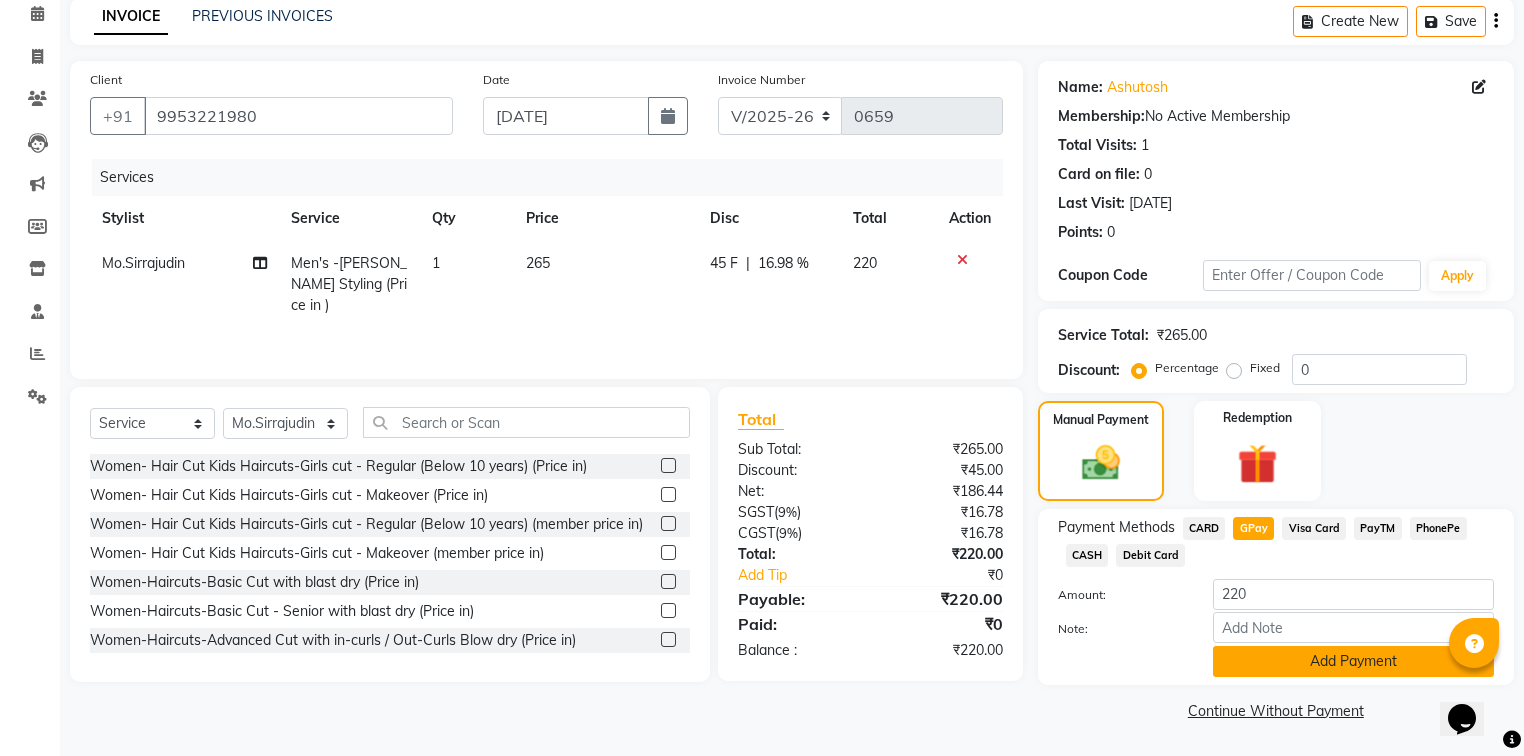 click on "Add Payment" 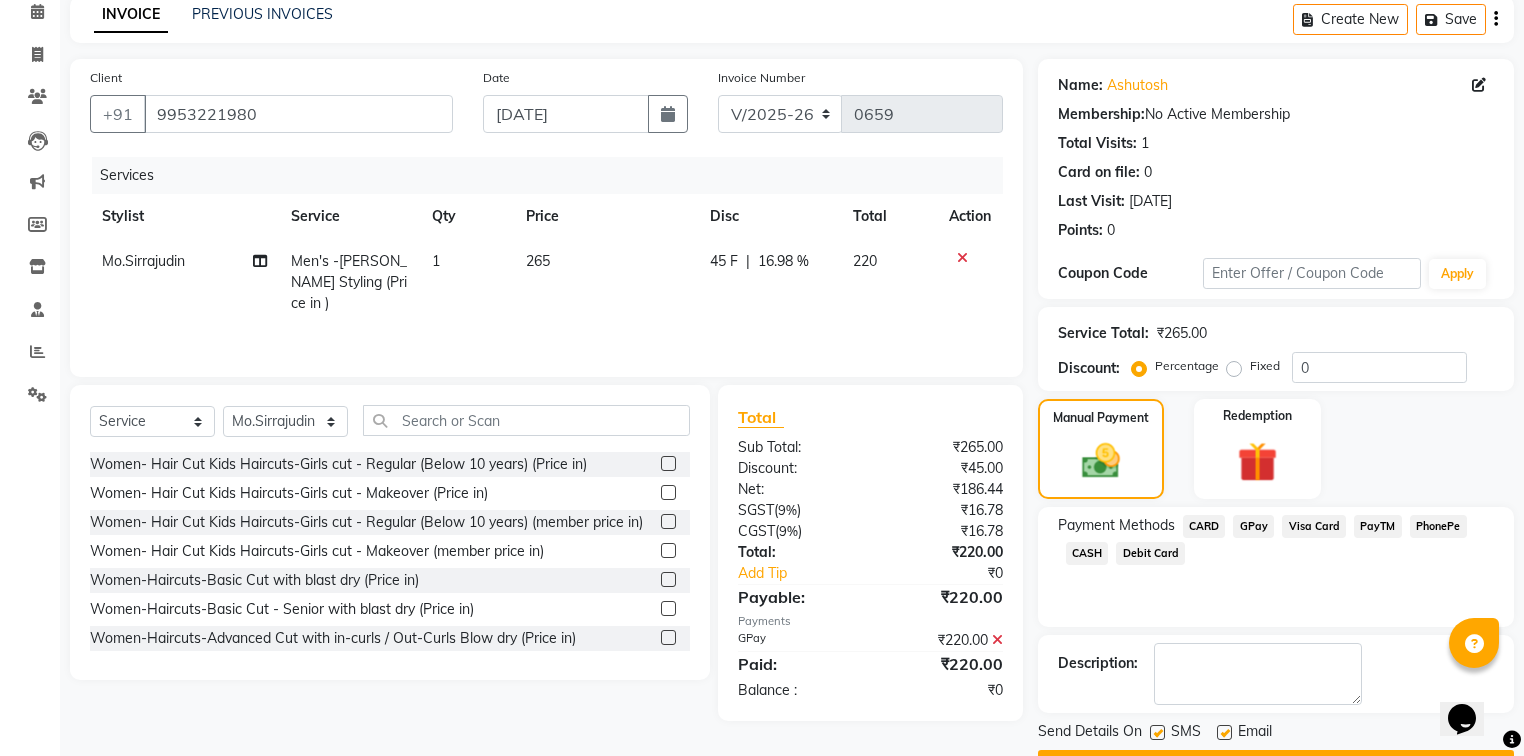 click 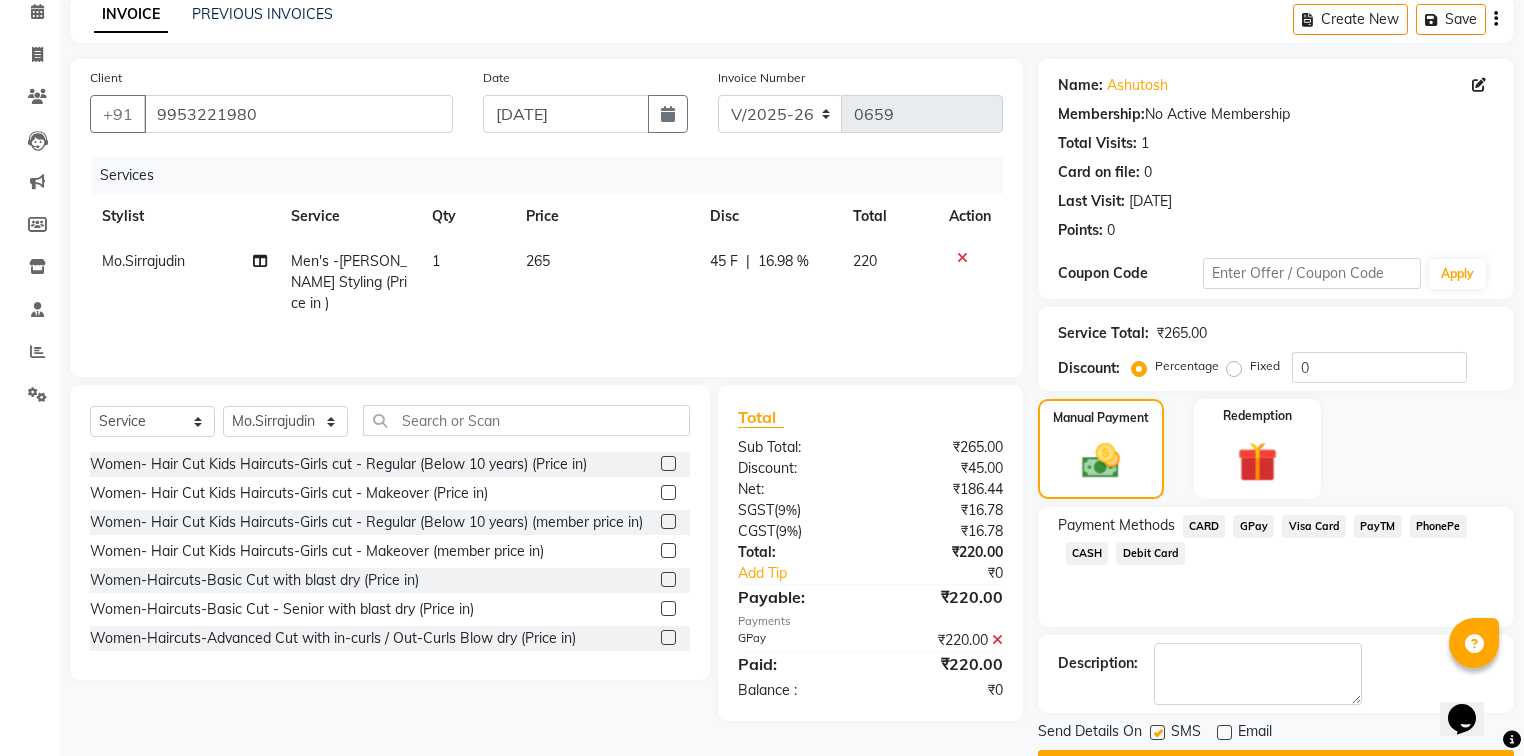 click 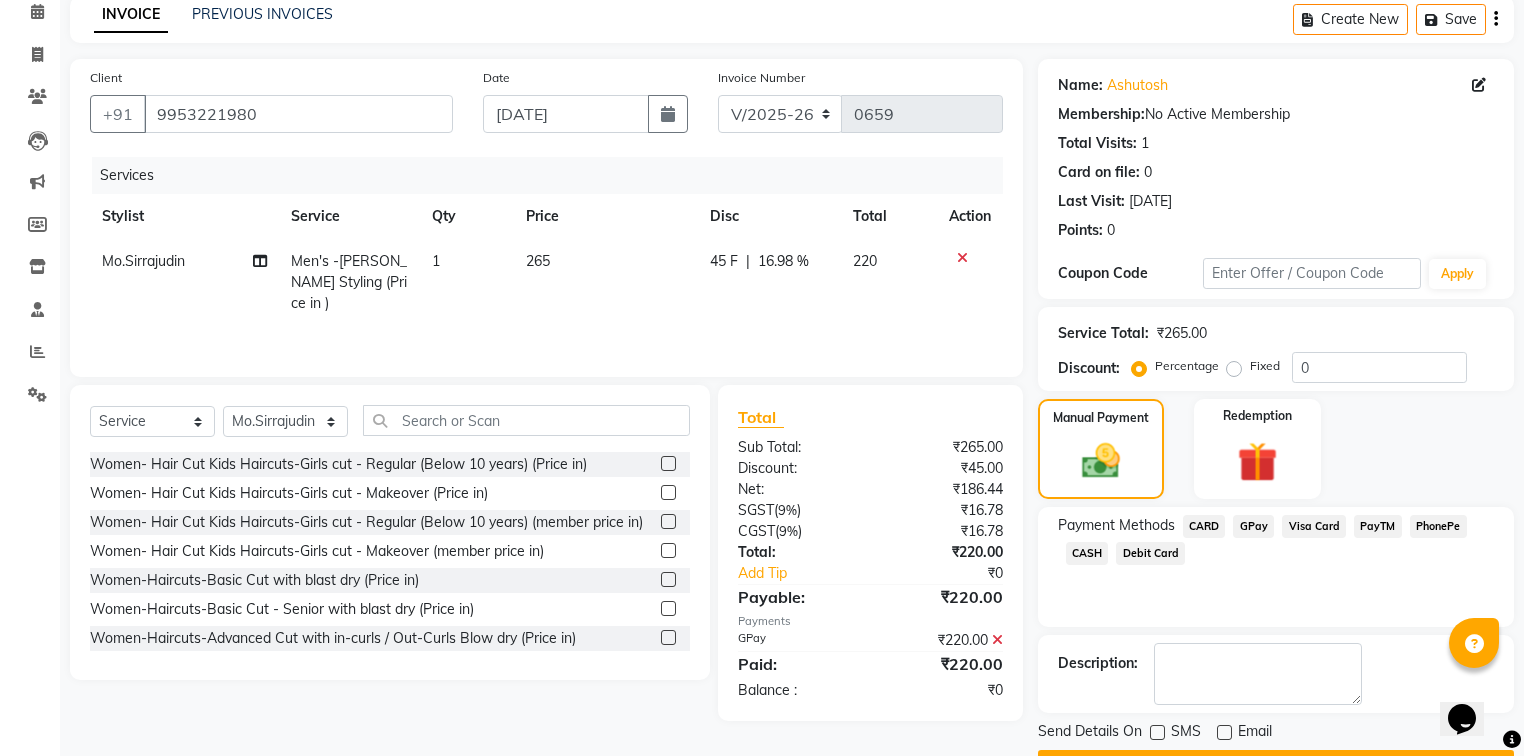 click on "Checkout" 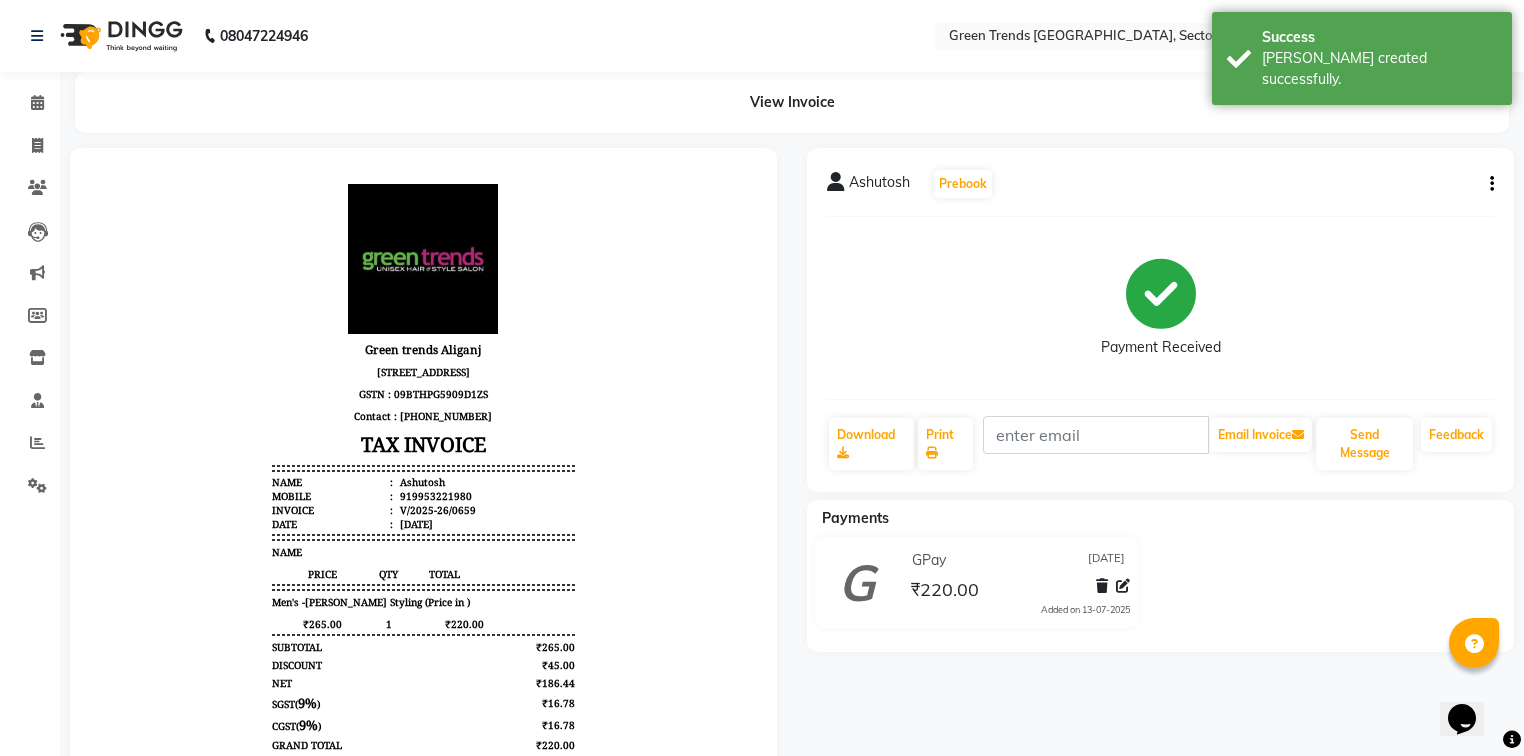scroll, scrollTop: 0, scrollLeft: 0, axis: both 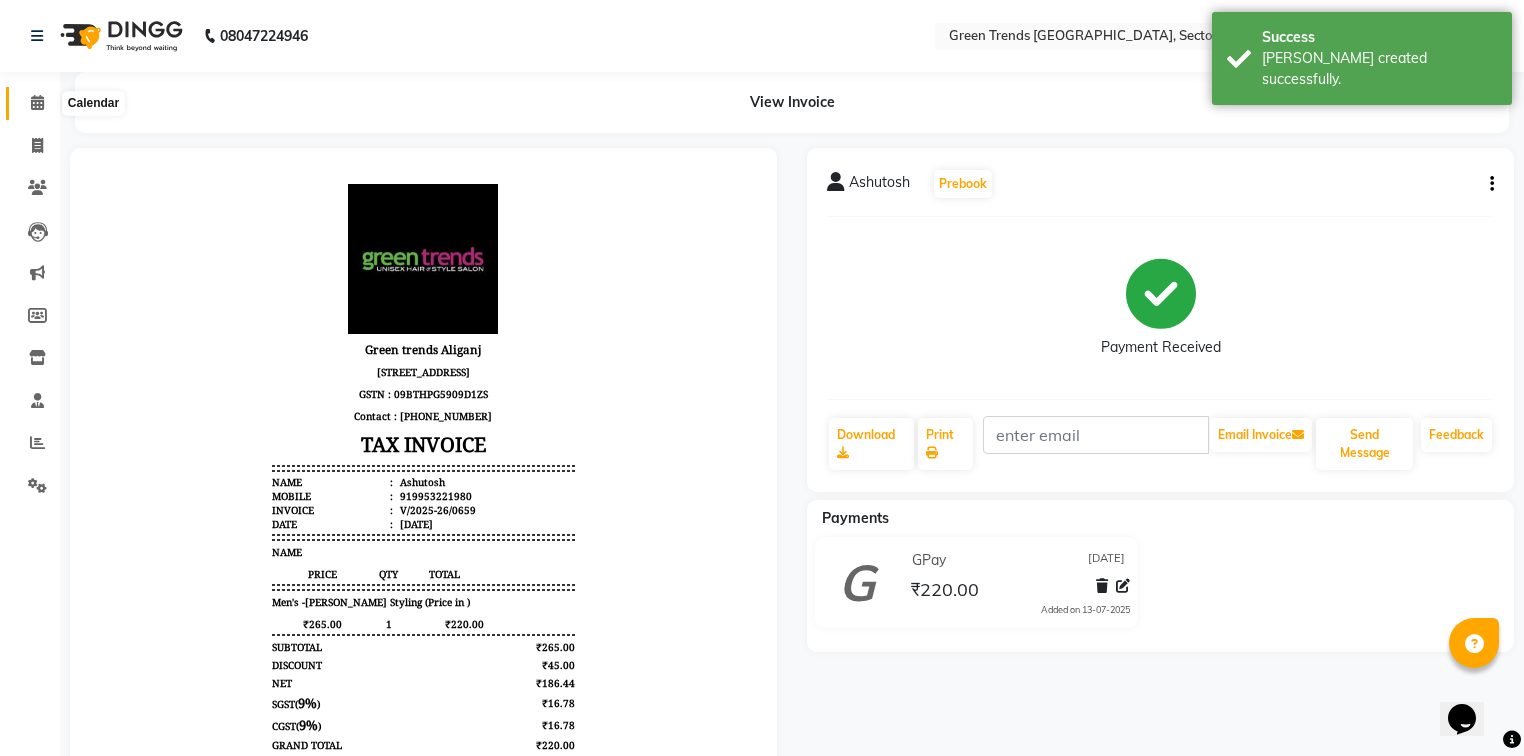 click 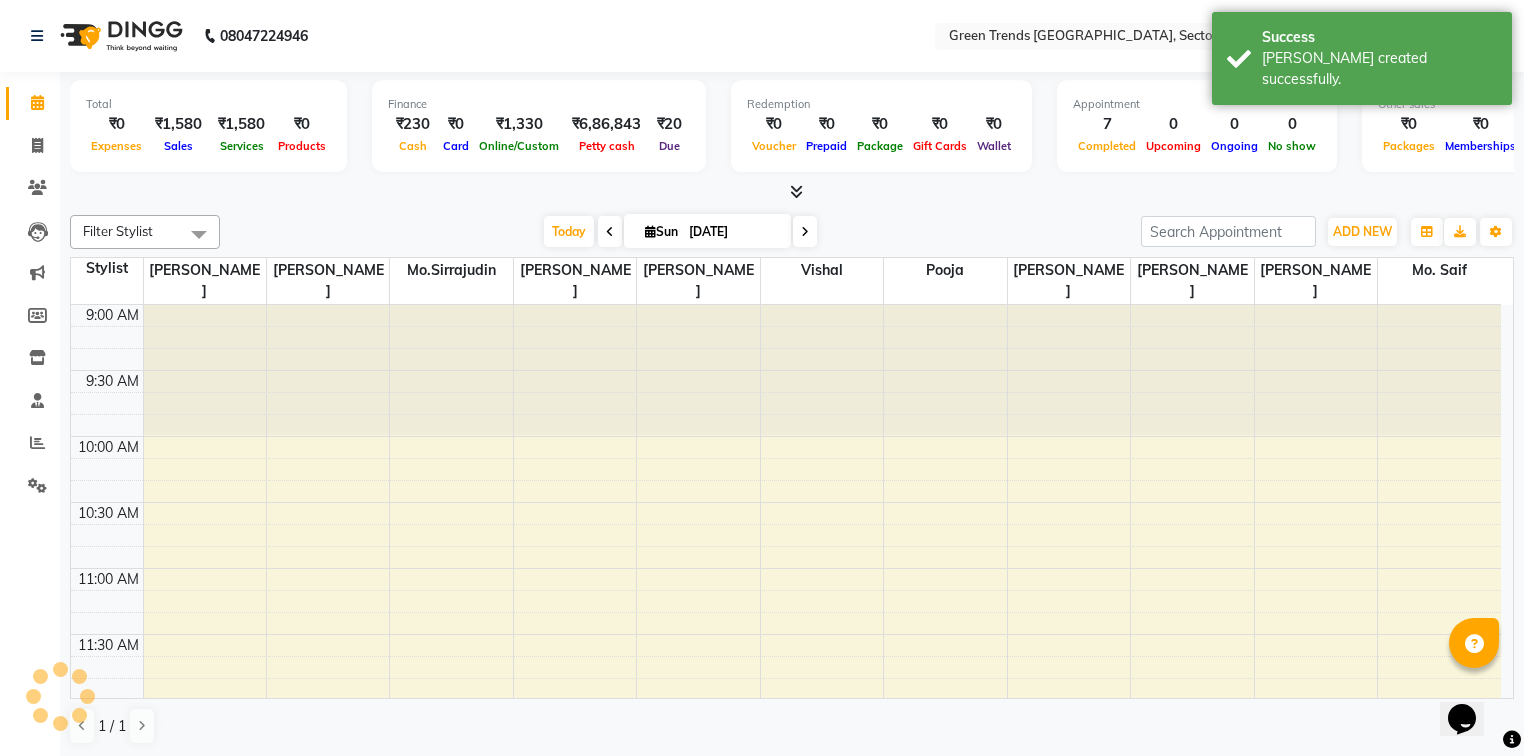 scroll, scrollTop: 0, scrollLeft: 0, axis: both 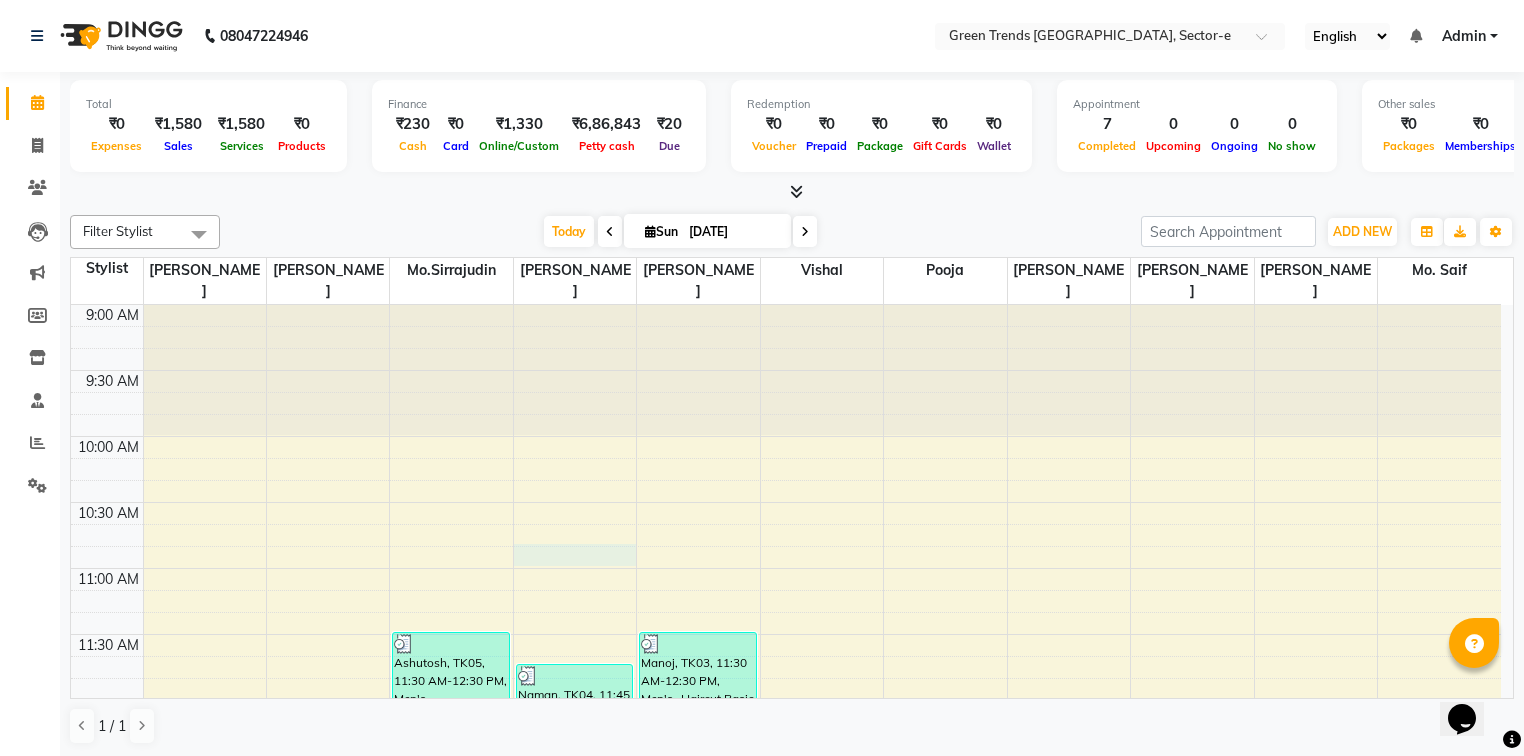 click on "9:00 AM 9:30 AM 10:00 AM 10:30 AM 11:00 AM 11:30 AM 12:00 PM 12:30 PM 1:00 PM 1:30 PM 2:00 PM 2:30 PM 3:00 PM 3:30 PM 4:00 PM 4:30 PM 5:00 PM 5:30 PM 6:00 PM 6:30 PM 7:00 PM 7:30 PM 8:00 PM 8:30 PM 9:00 PM 9:30 PM 10:00 PM 10:30 PM     Manoj, TK03, 01:30 PM-02:30 PM, Men's -Haircut Basic (Price in )     Ashutosh, TK05, 11:30 AM-12:30 PM, Men's -[PERSON_NAME] Styling  (Price in )     Alok, TK01, 03:25 PM-04:25 PM, Men's -Haircut Basic (Price in )     Naman, TK04, 11:45 AM-12:45 PM, Men's -Haircut Basic (Price in )     Manoj, TK03, 11:30 AM-12:30 PM, Men's -Haircut Basic (Price in )     Manoj, TK03, 12:30 PM-02:30 PM, Men's -Haircut Basic (Price in ),Men's -Shave (Price in )     Nikhil, TK02, 03:30 PM-04:30 PM, Men's -Haircut Basic (Price in )" at bounding box center (786, 1228) 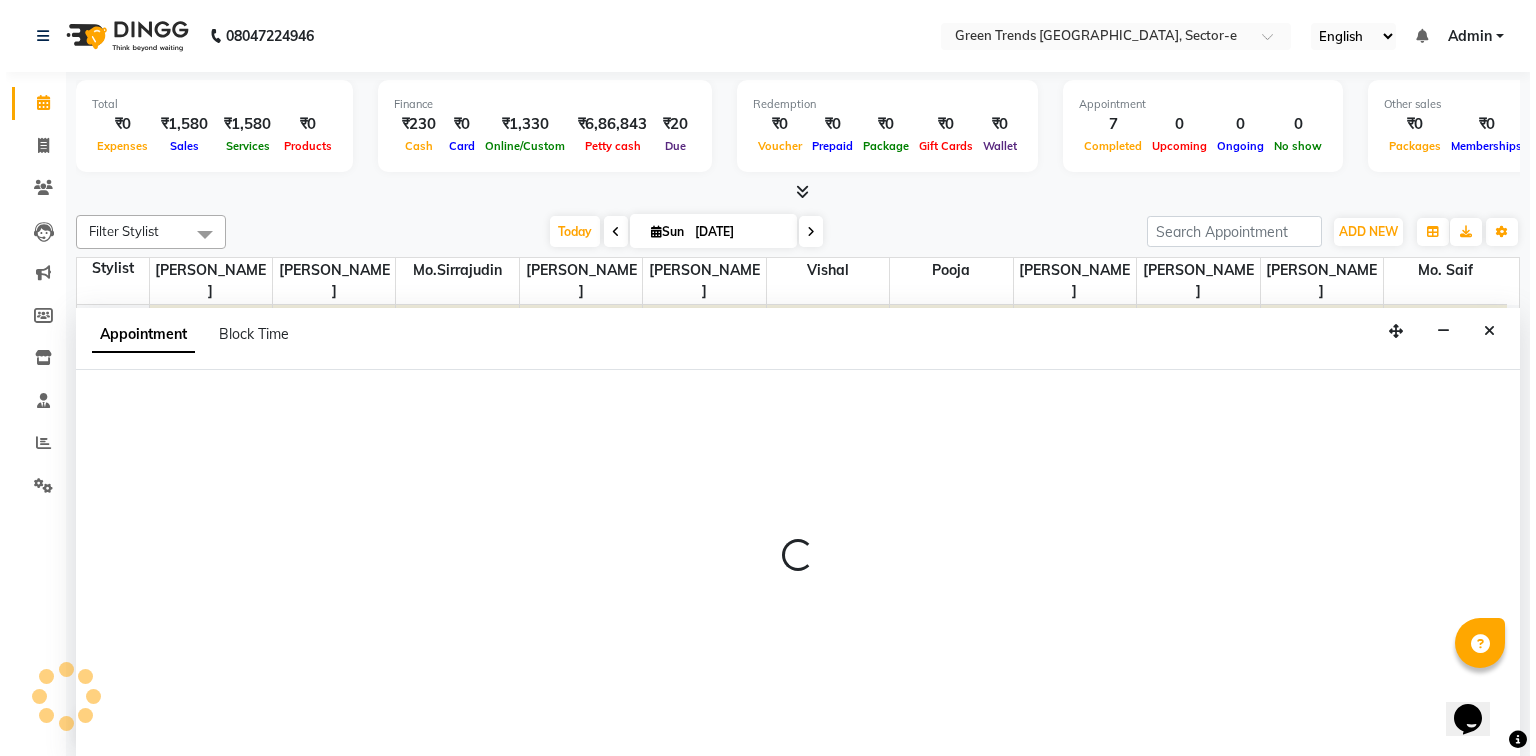 scroll, scrollTop: 0, scrollLeft: 0, axis: both 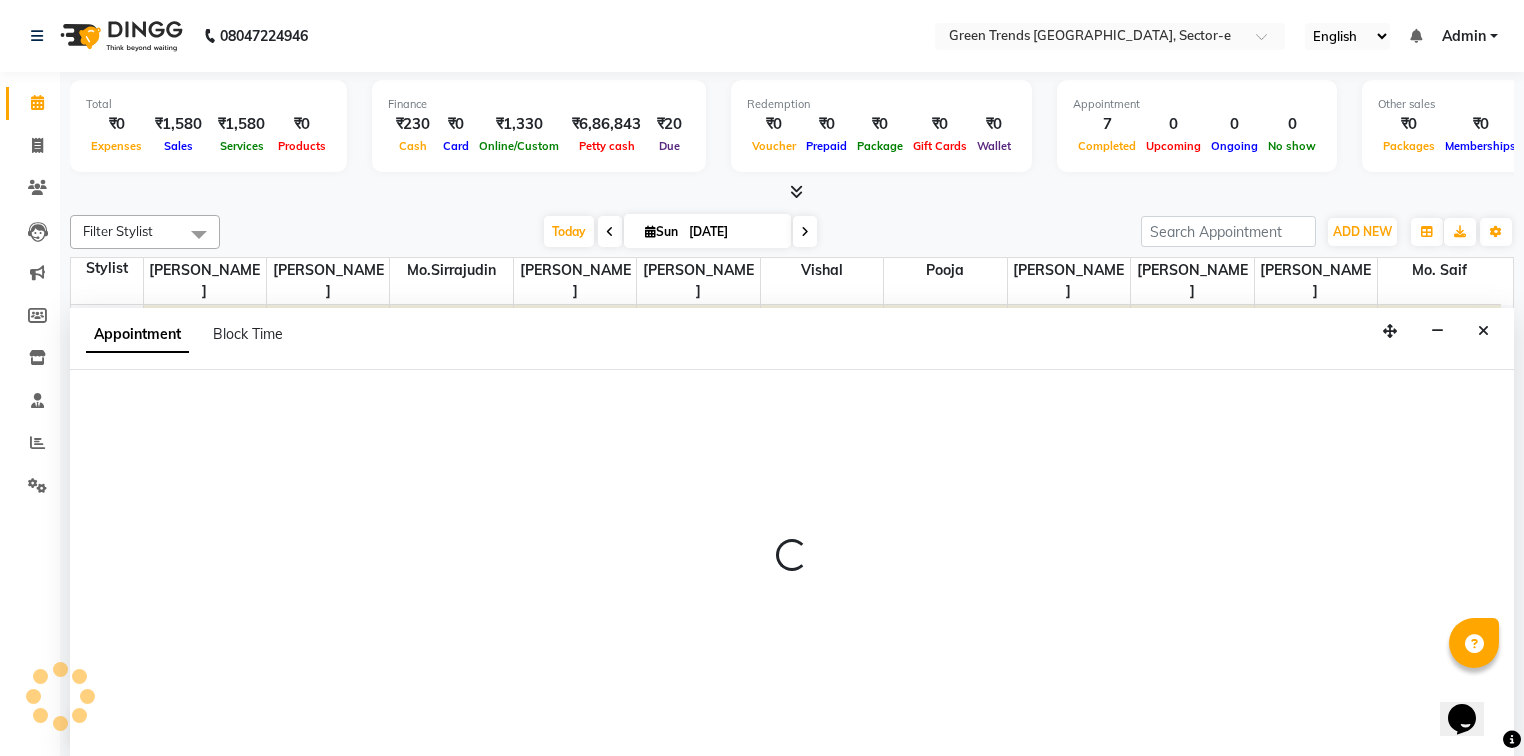 select on "58751" 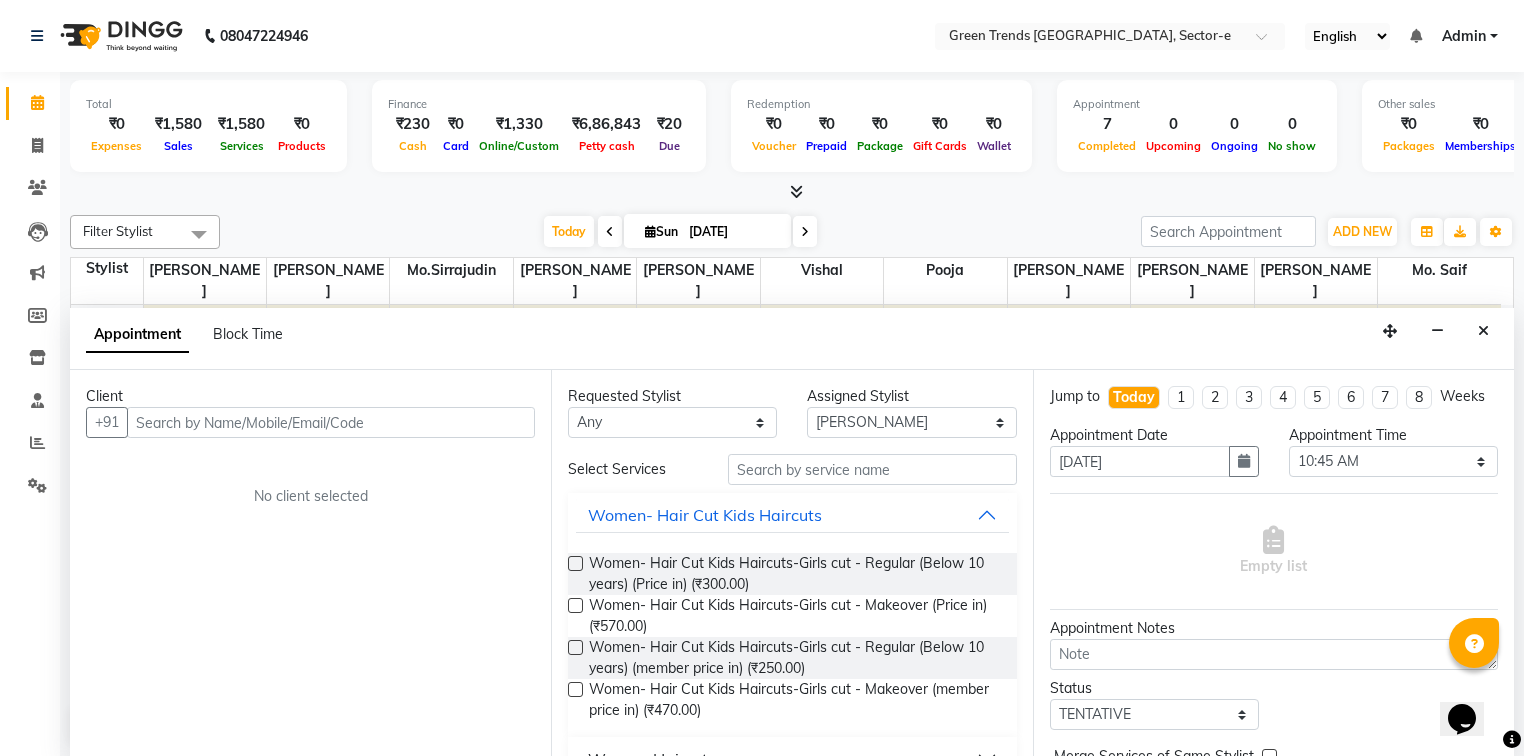 click at bounding box center [331, 422] 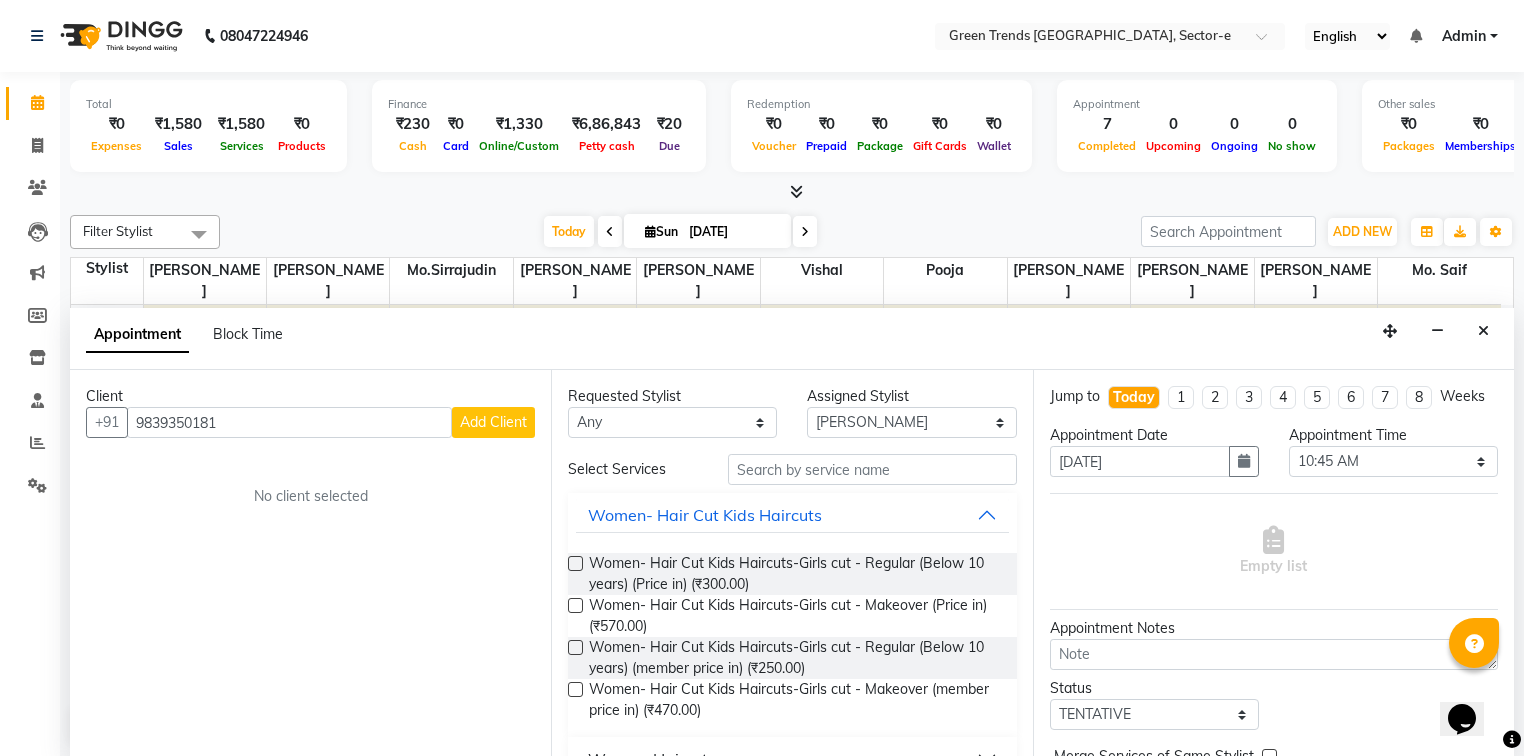 type on "9839350181" 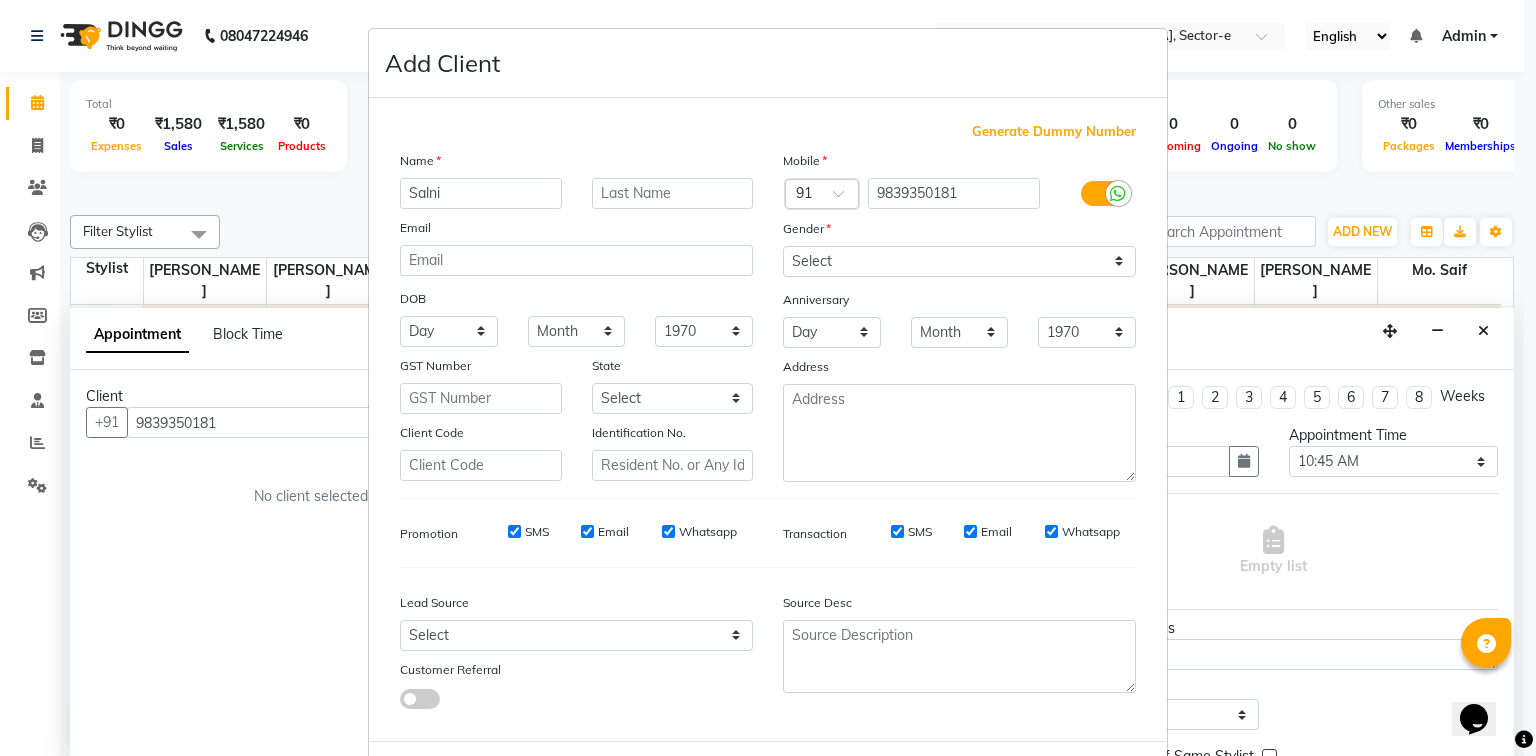 type on "Salni" 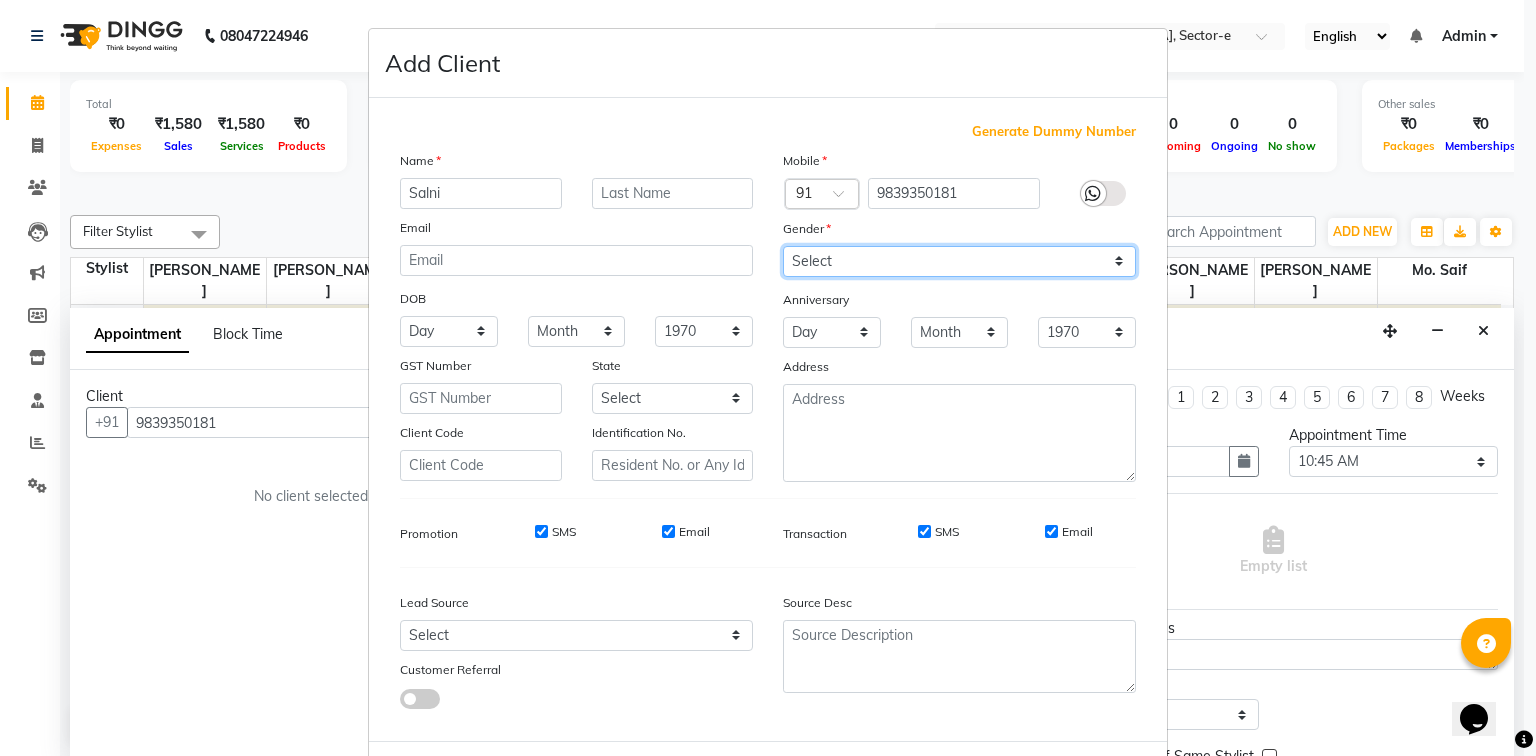 click on "Select [DEMOGRAPHIC_DATA] [DEMOGRAPHIC_DATA] Other Prefer Not To Say" at bounding box center [959, 261] 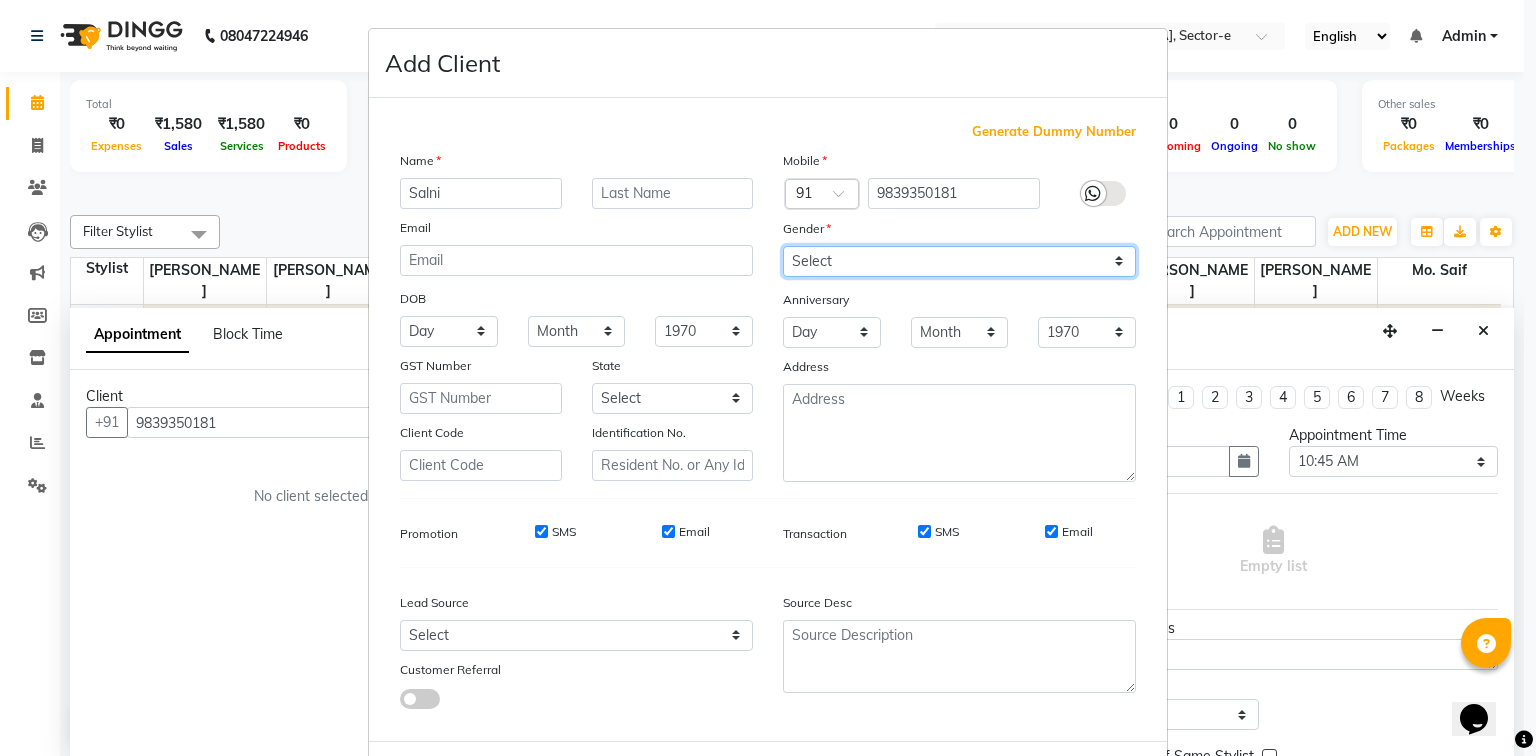 click on "Select [DEMOGRAPHIC_DATA] [DEMOGRAPHIC_DATA] Other Prefer Not To Say" at bounding box center (959, 261) 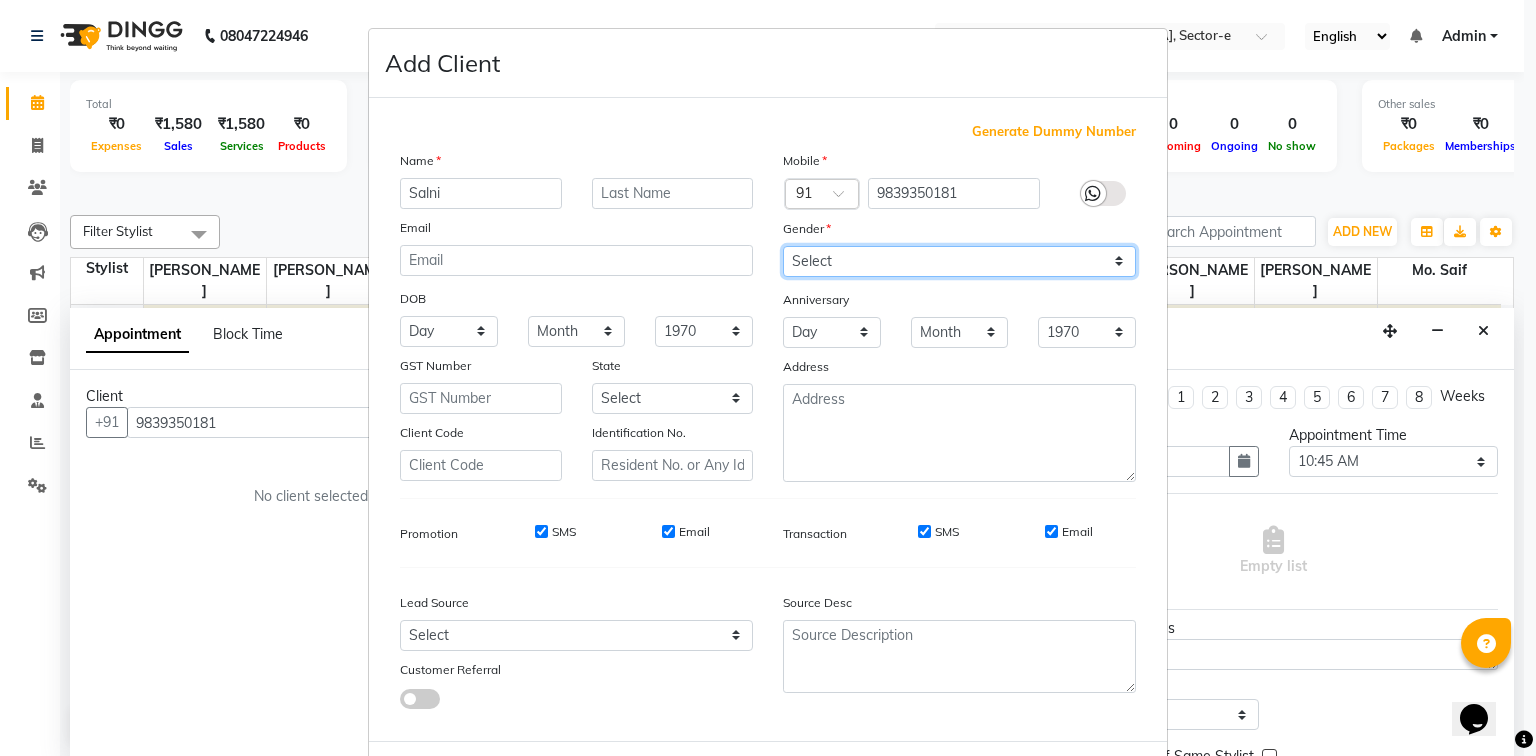 click on "Select [DEMOGRAPHIC_DATA] [DEMOGRAPHIC_DATA] Other Prefer Not To Say" at bounding box center [959, 261] 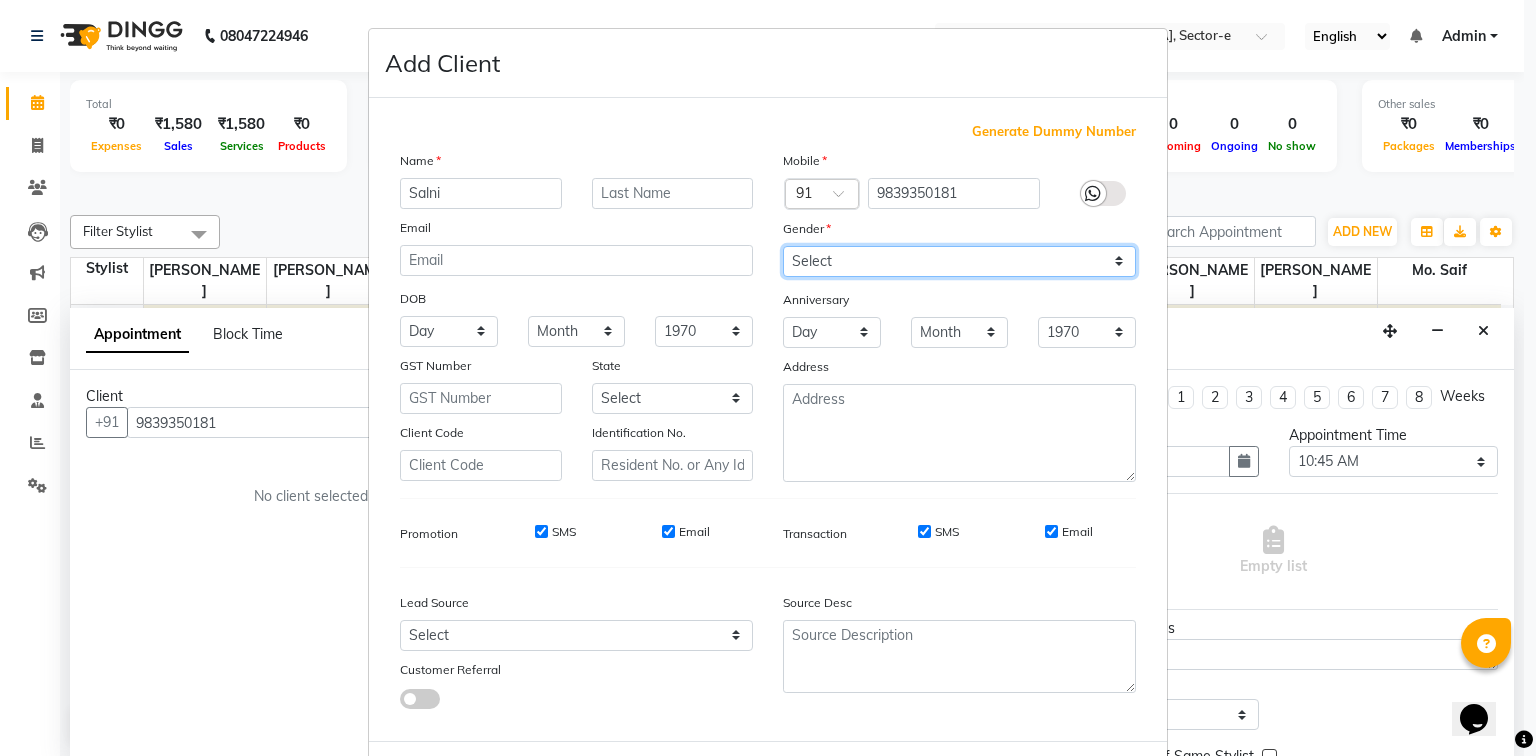 click on "Select [DEMOGRAPHIC_DATA] [DEMOGRAPHIC_DATA] Other Prefer Not To Say" at bounding box center [959, 261] 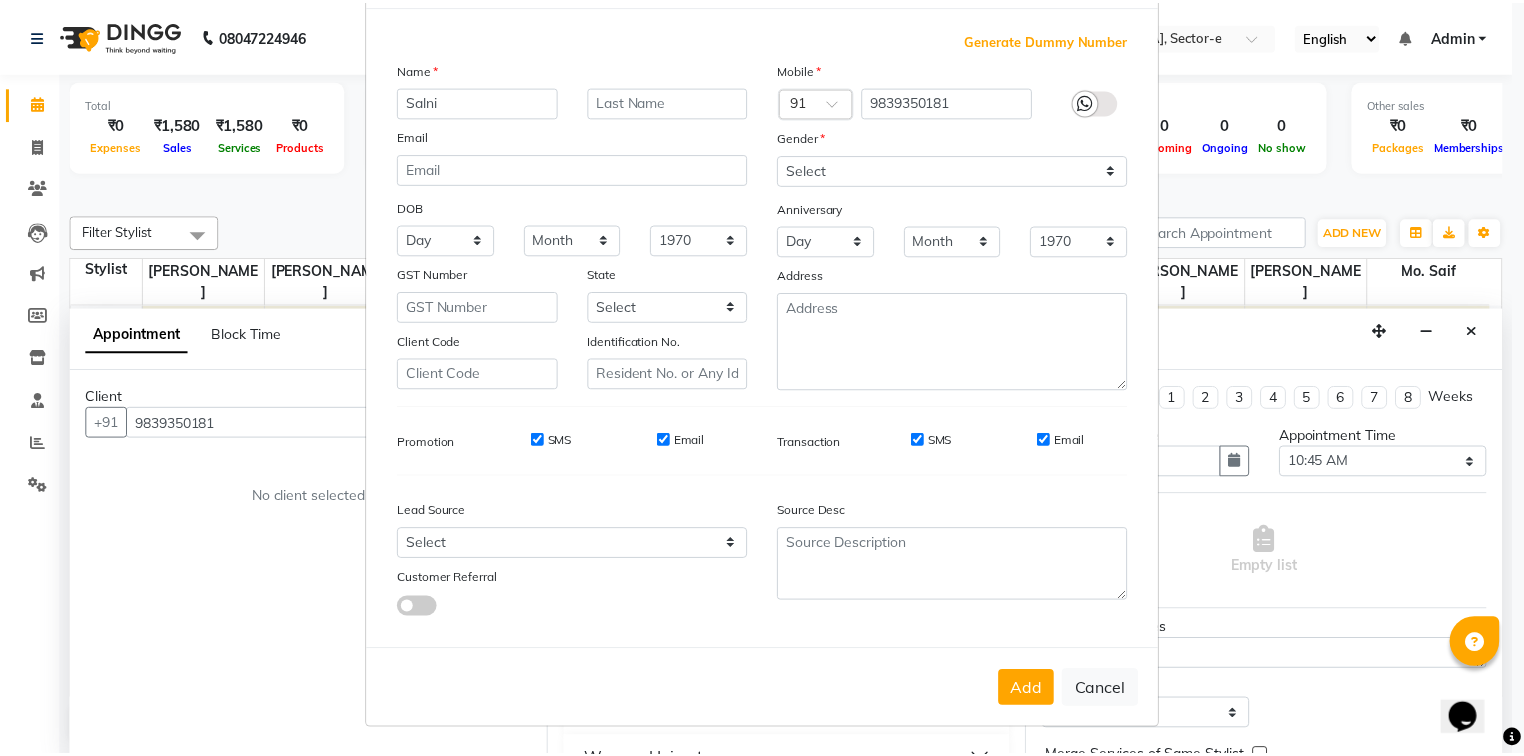 scroll, scrollTop: 100, scrollLeft: 0, axis: vertical 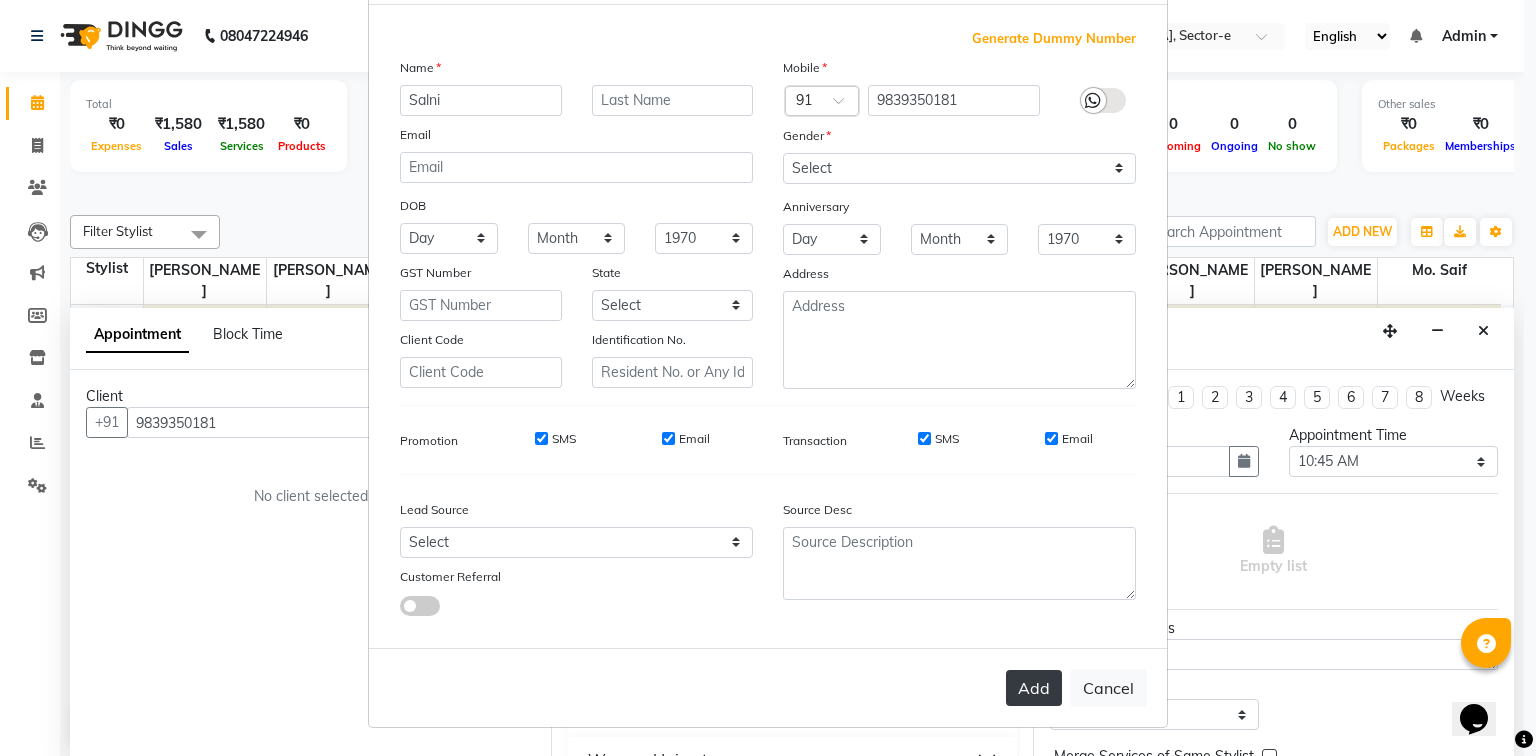 click on "Add" at bounding box center (1034, 688) 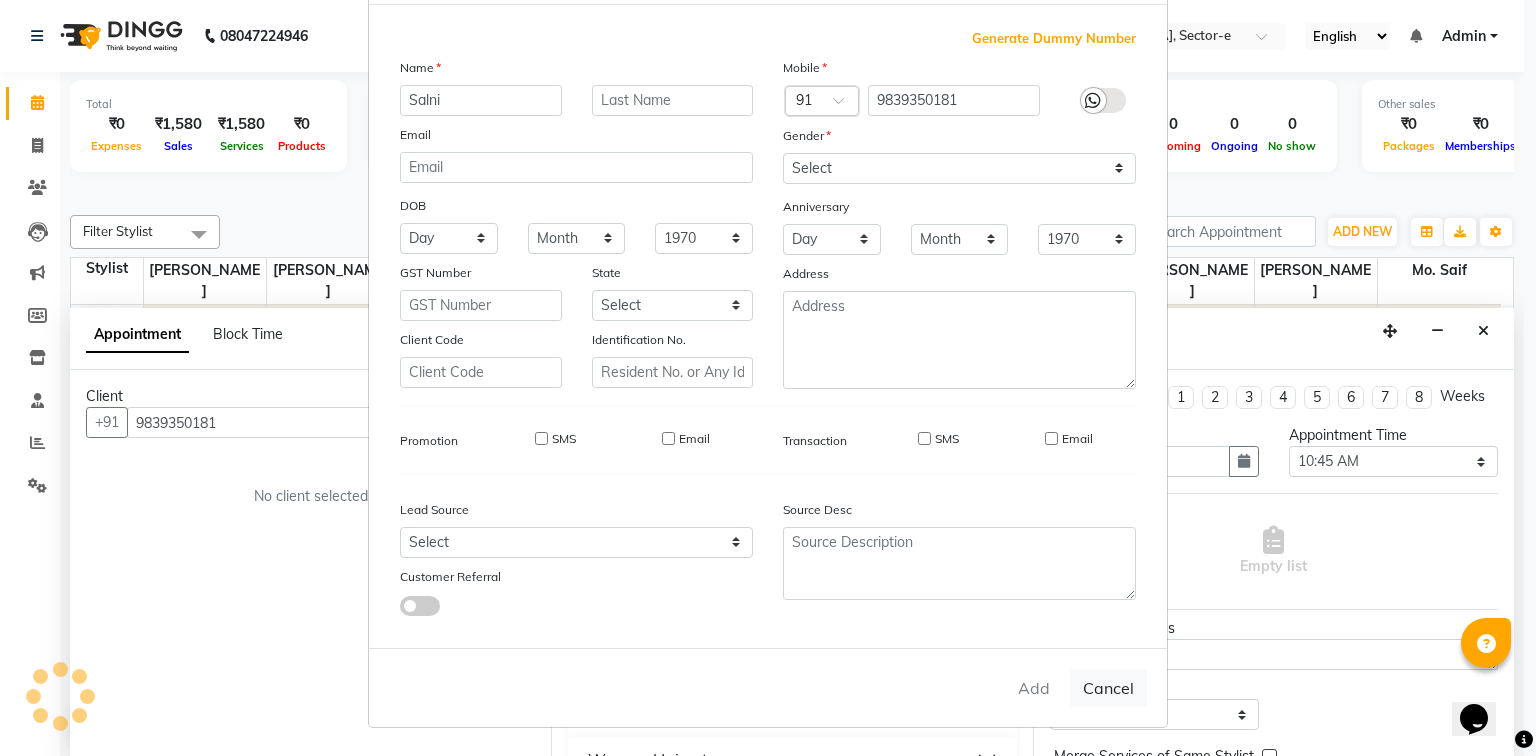 type 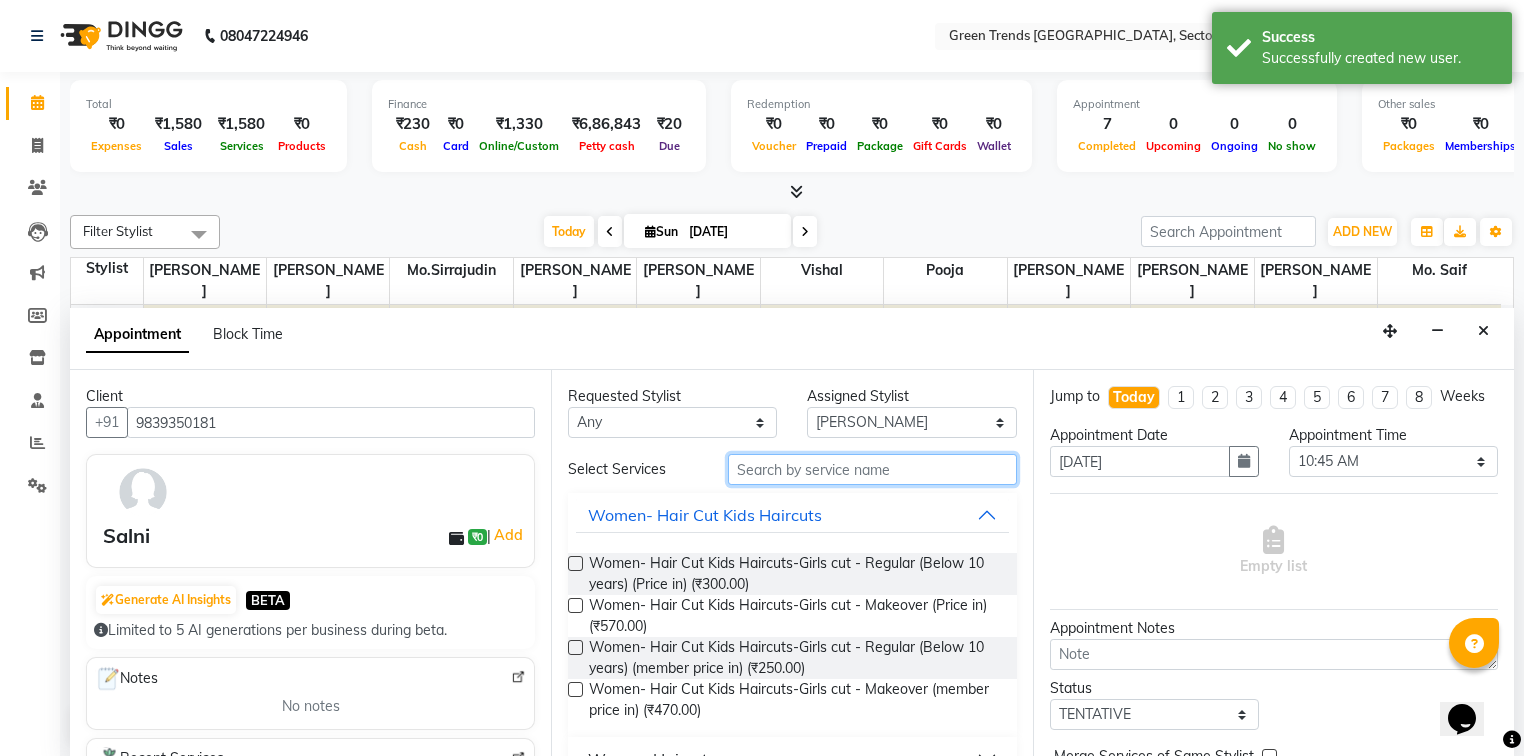 click at bounding box center (872, 469) 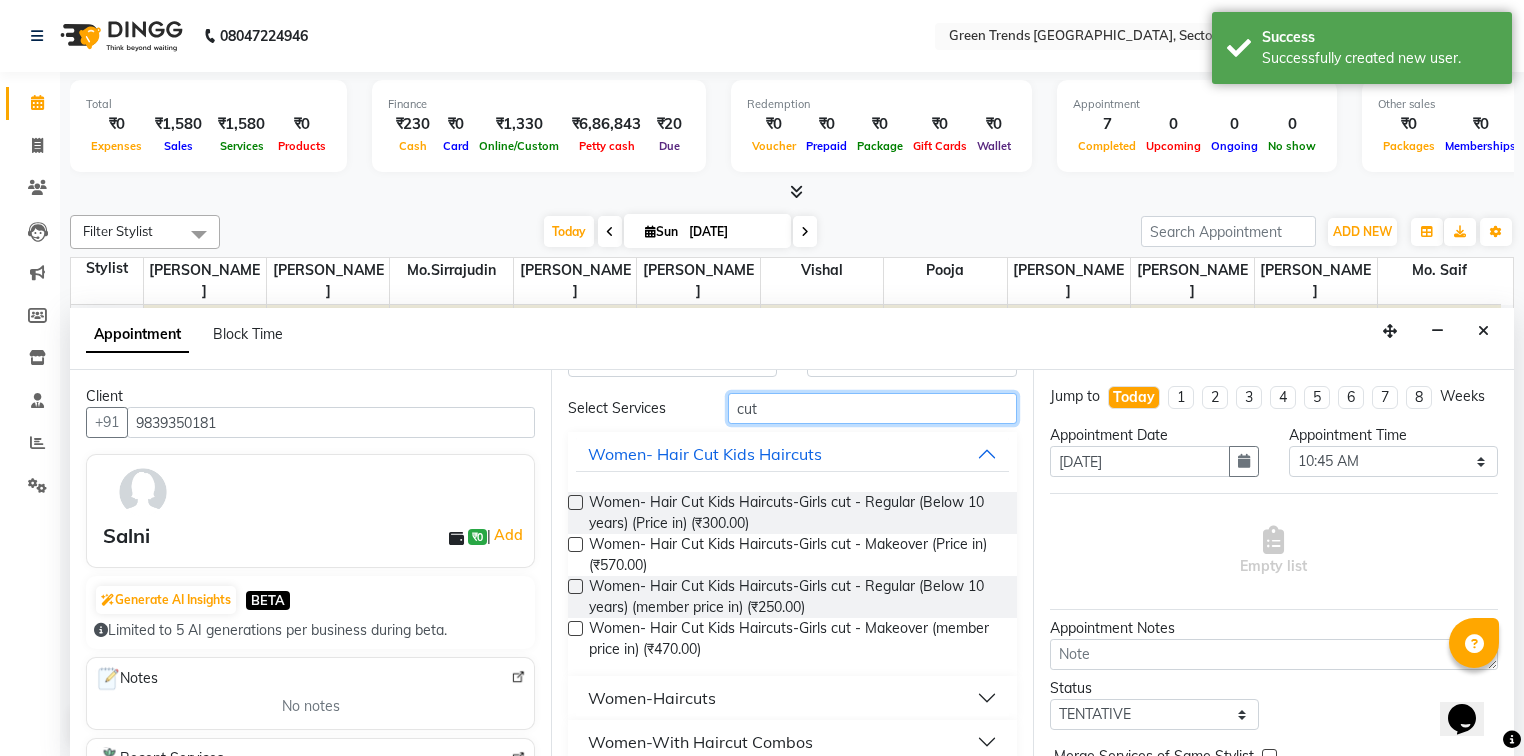 scroll, scrollTop: 63, scrollLeft: 0, axis: vertical 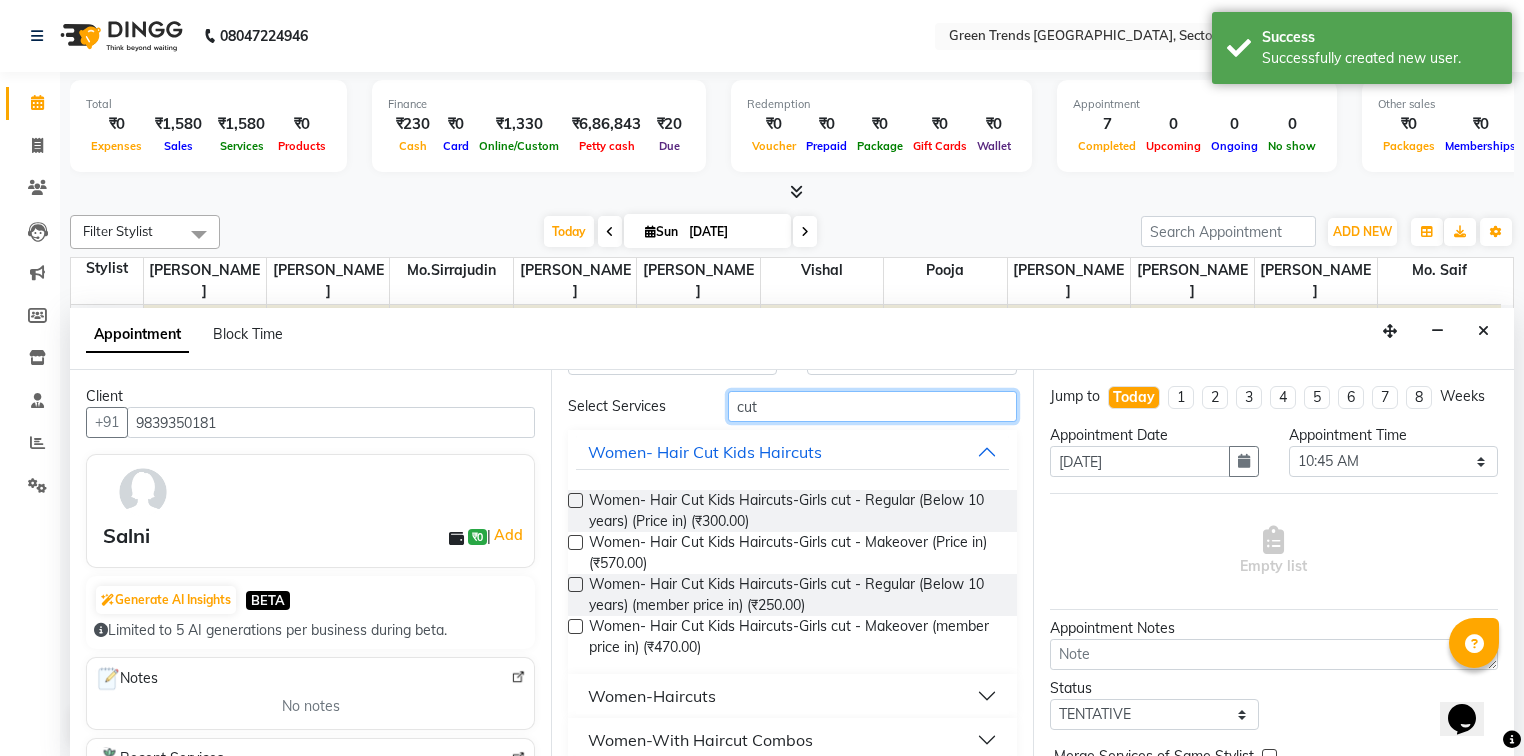 type on "cut" 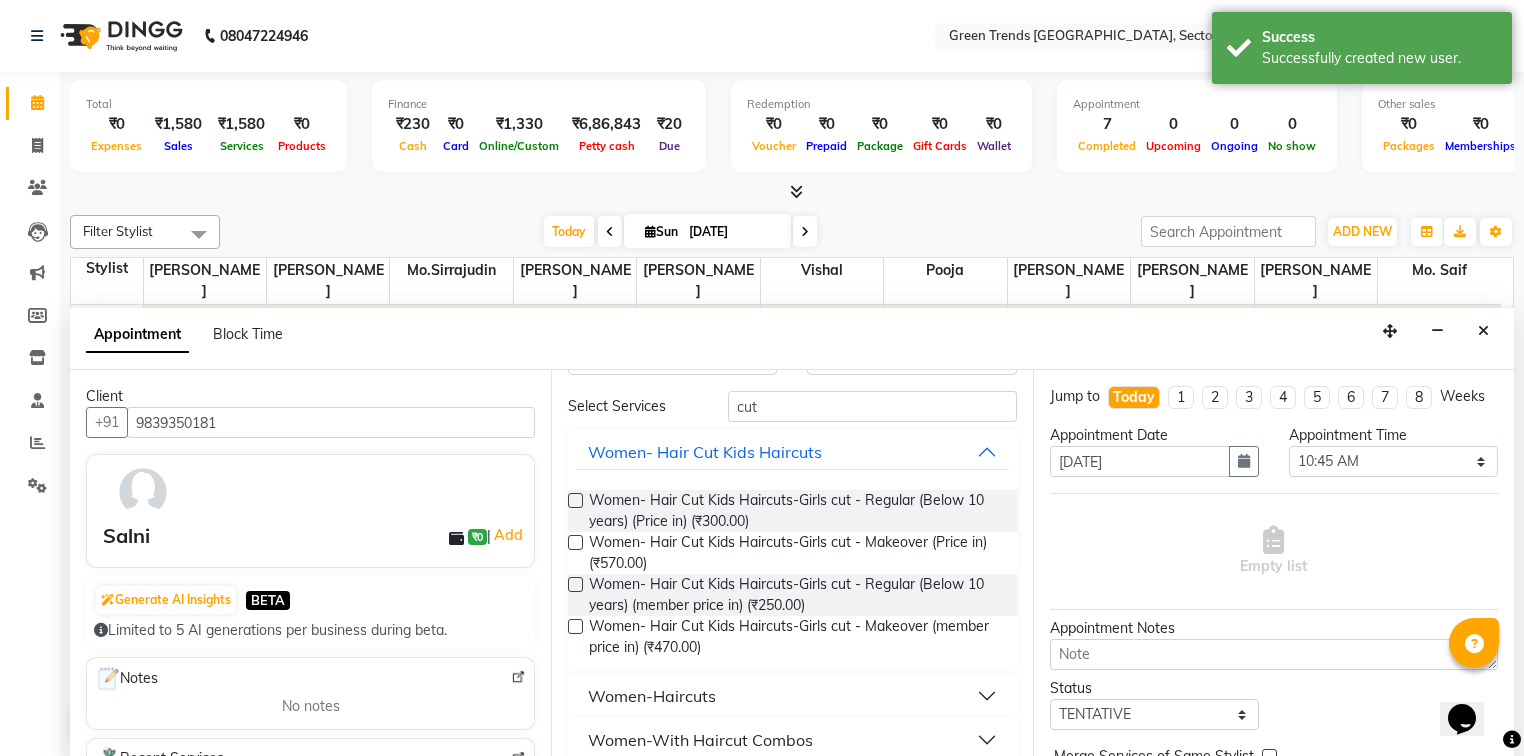 click on "Women-Haircuts" at bounding box center [792, 696] 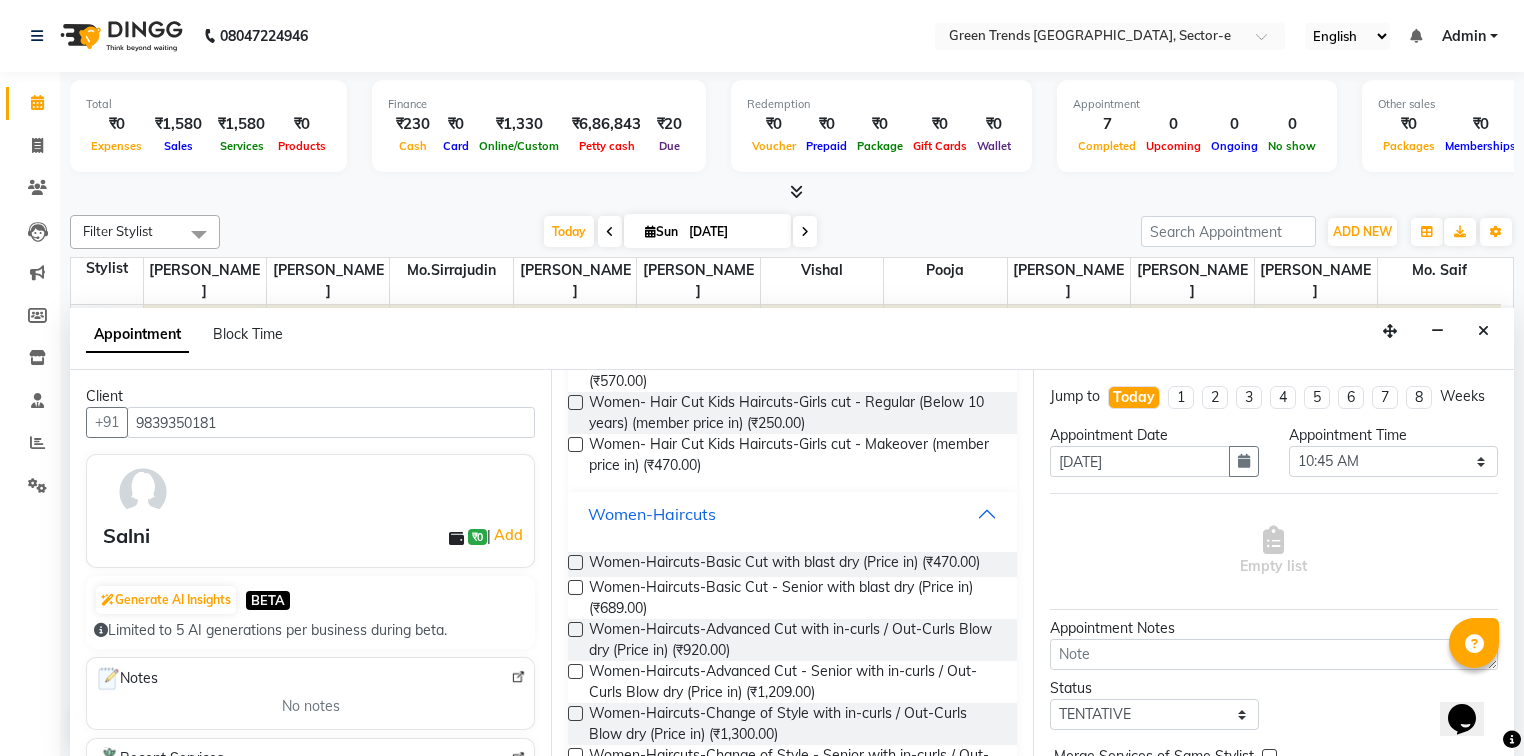 scroll, scrollTop: 248, scrollLeft: 0, axis: vertical 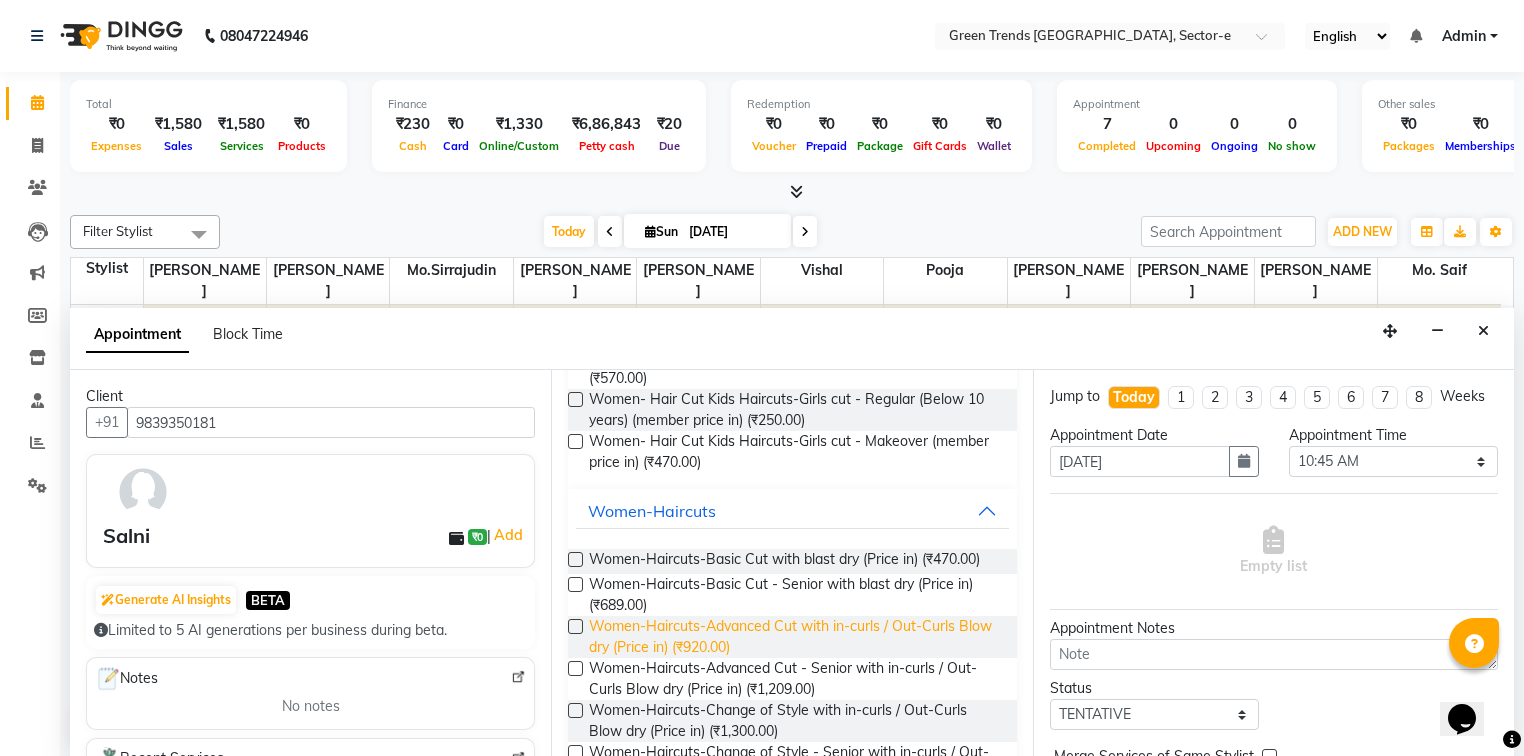 click on "Women-Haircuts-Advanced Cut with in-curls / Out-Curls Blow dry (Price in) (₹920.00)" at bounding box center (794, 637) 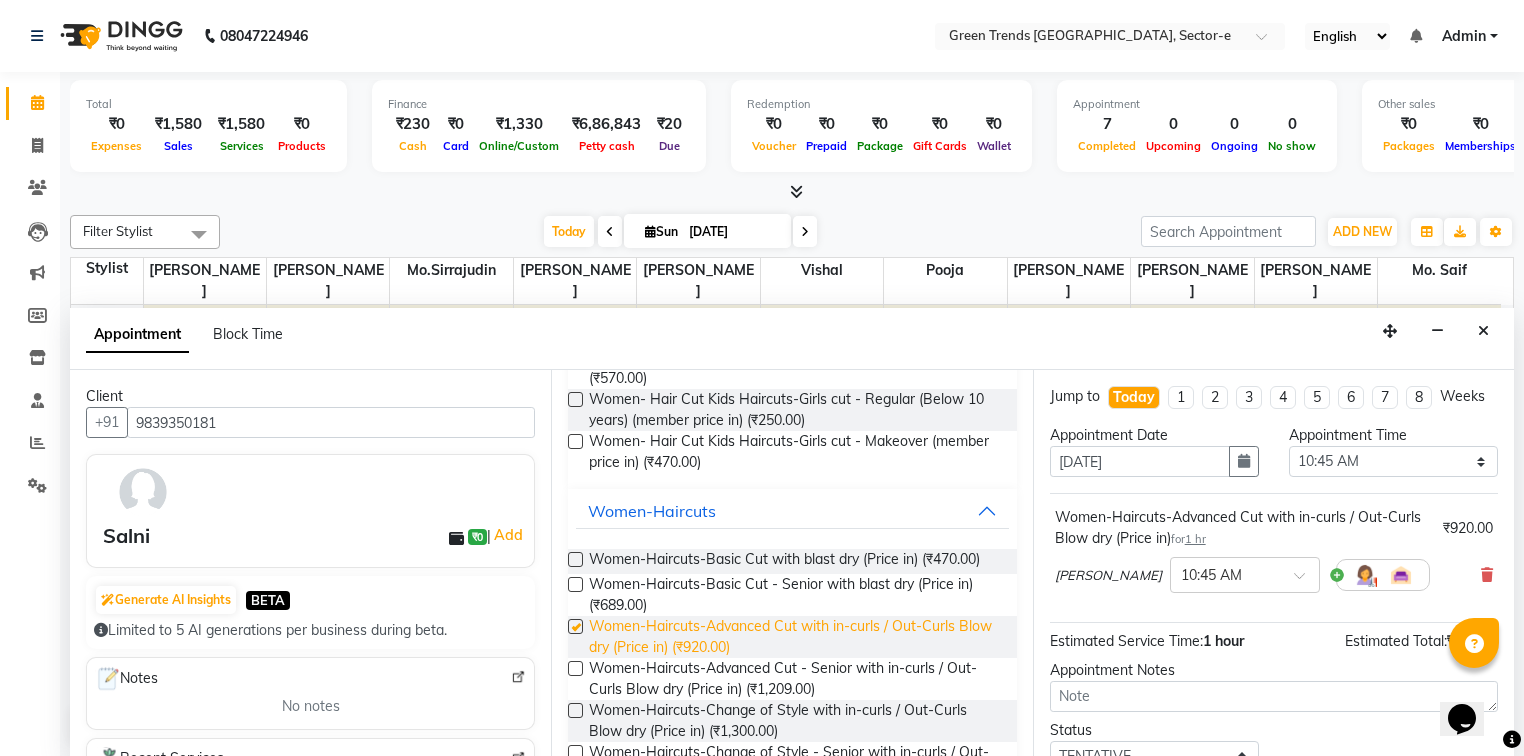 checkbox on "false" 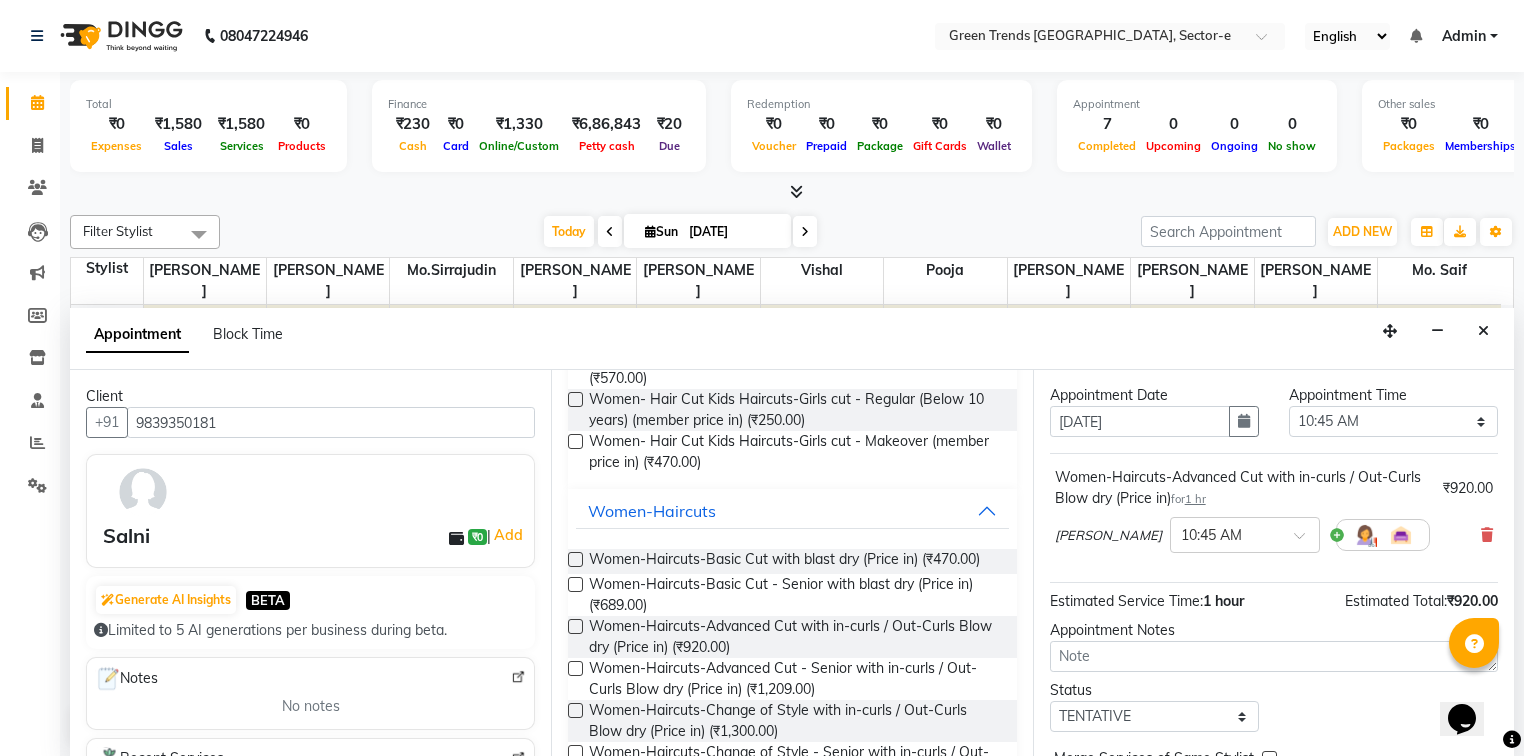 scroll, scrollTop: 104, scrollLeft: 0, axis: vertical 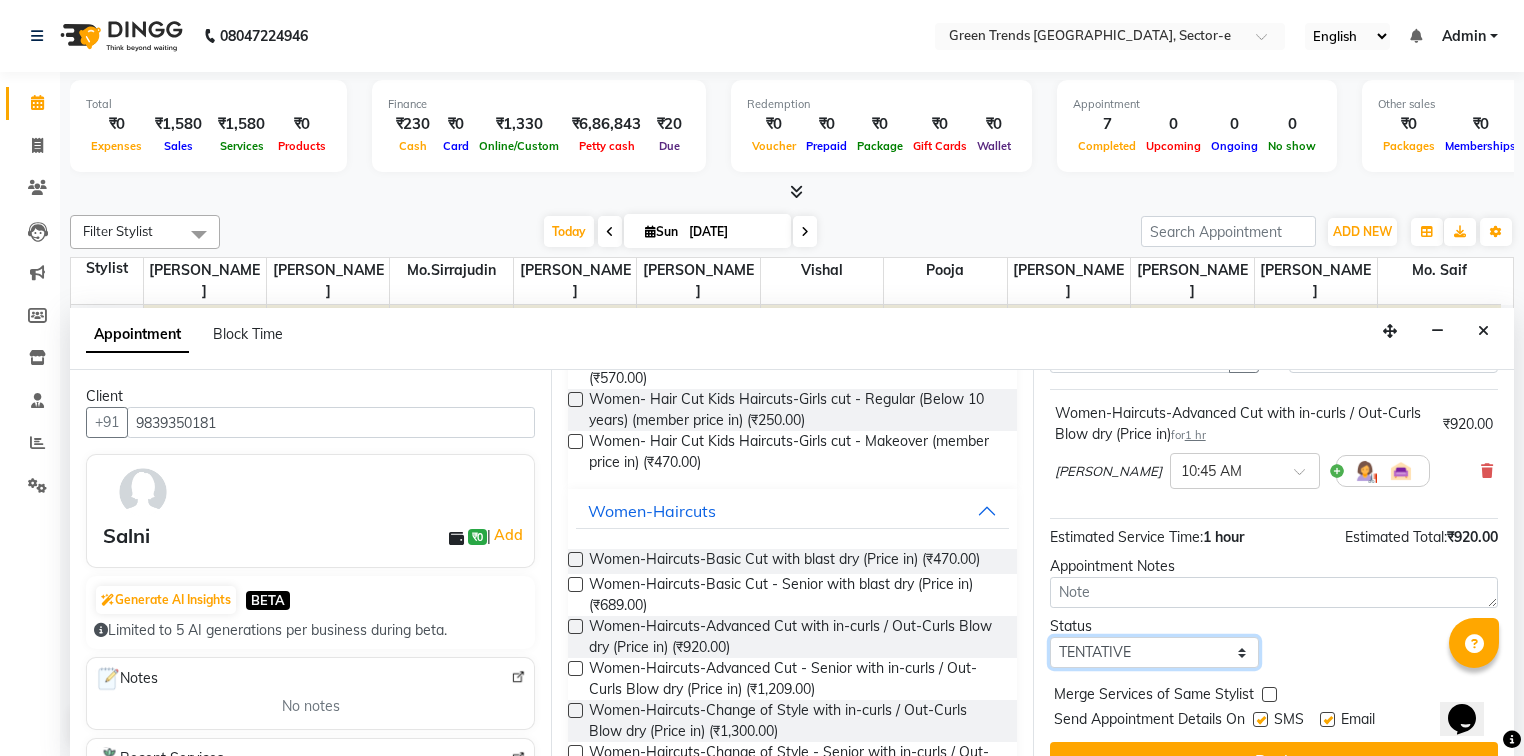 click on "Select TENTATIVE CONFIRM CHECK-IN UPCOMING" at bounding box center [1154, 652] 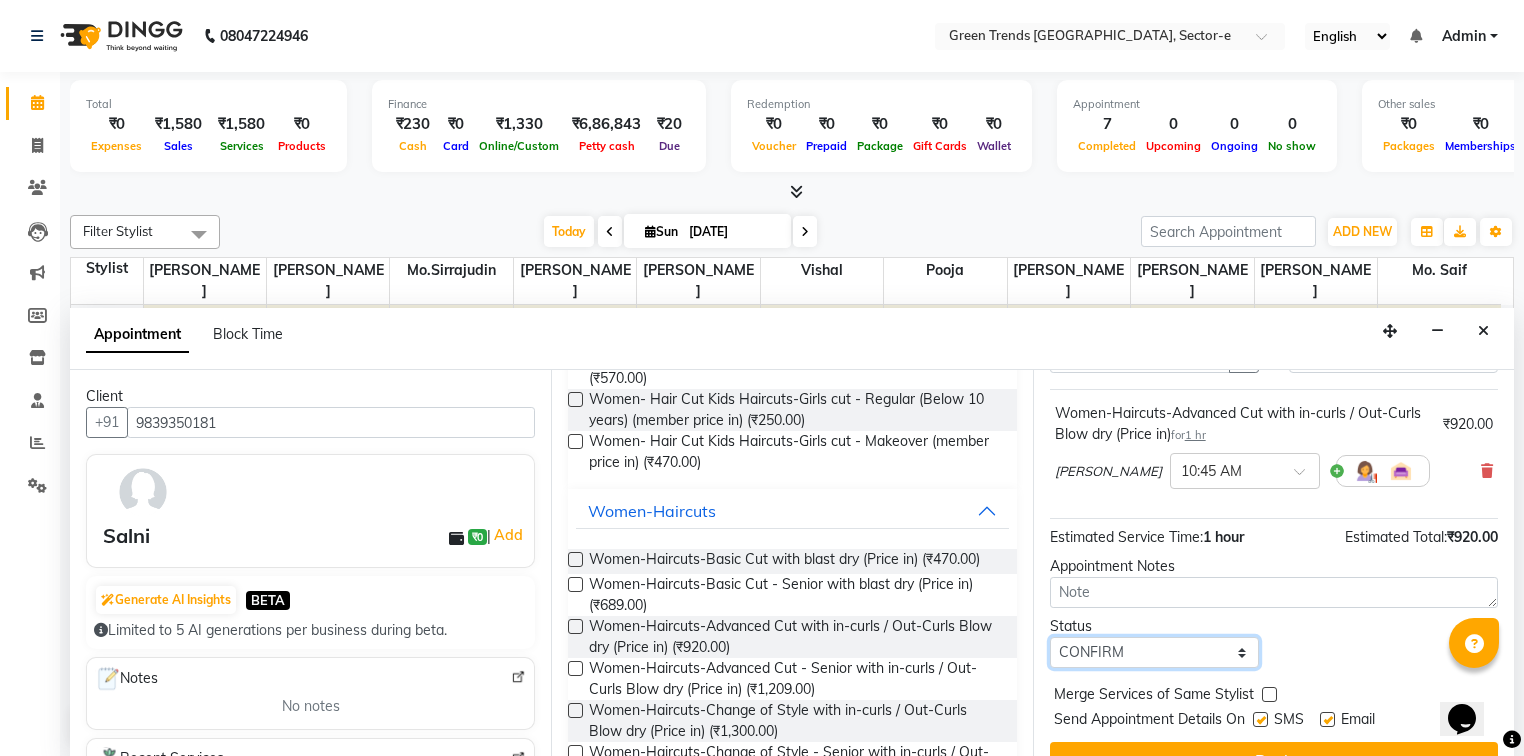click on "Select TENTATIVE CONFIRM CHECK-IN UPCOMING" at bounding box center (1154, 652) 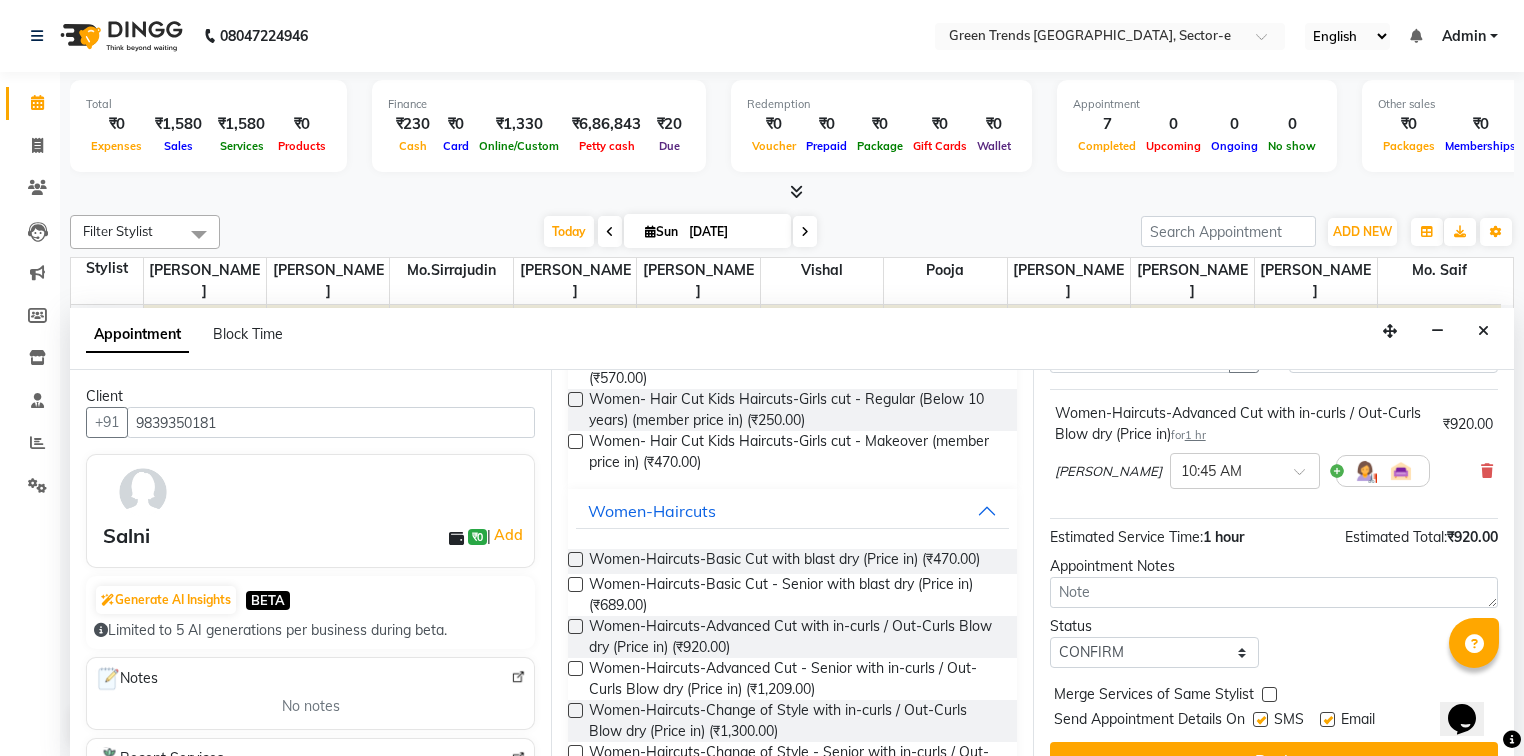 drag, startPoint x: 1257, startPoint y: 716, endPoint x: 1320, endPoint y: 701, distance: 64.7611 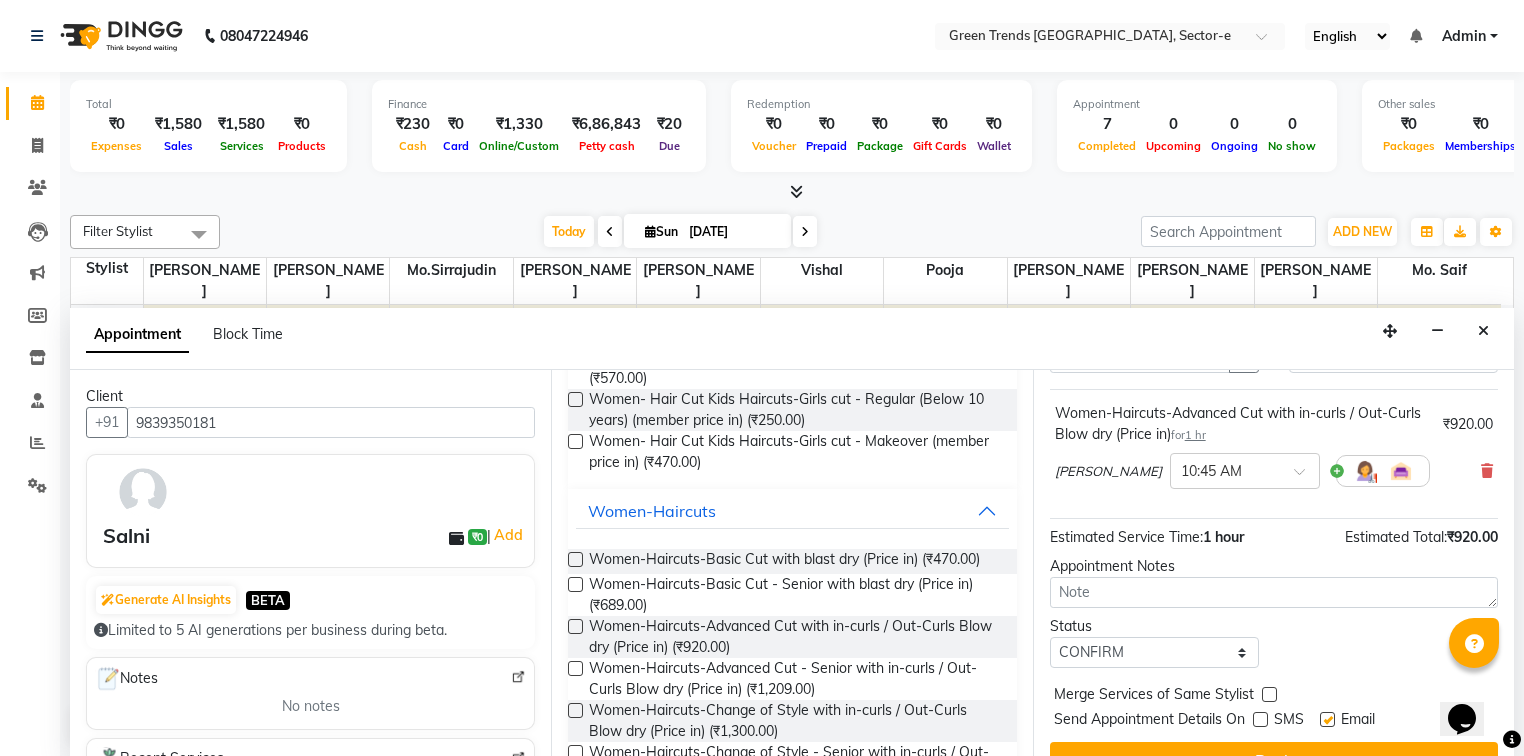 click at bounding box center (1327, 719) 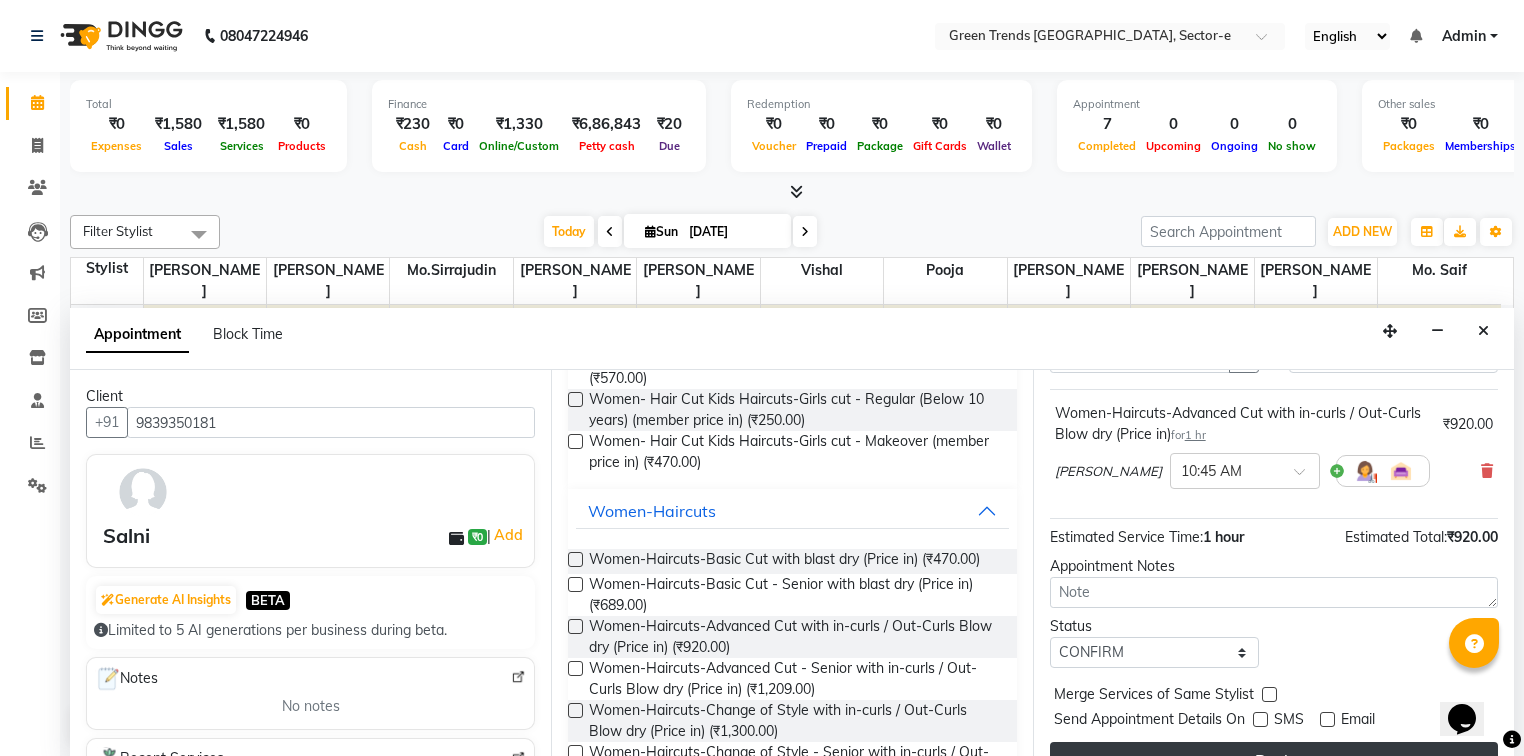 click on "Book" at bounding box center (1274, 760) 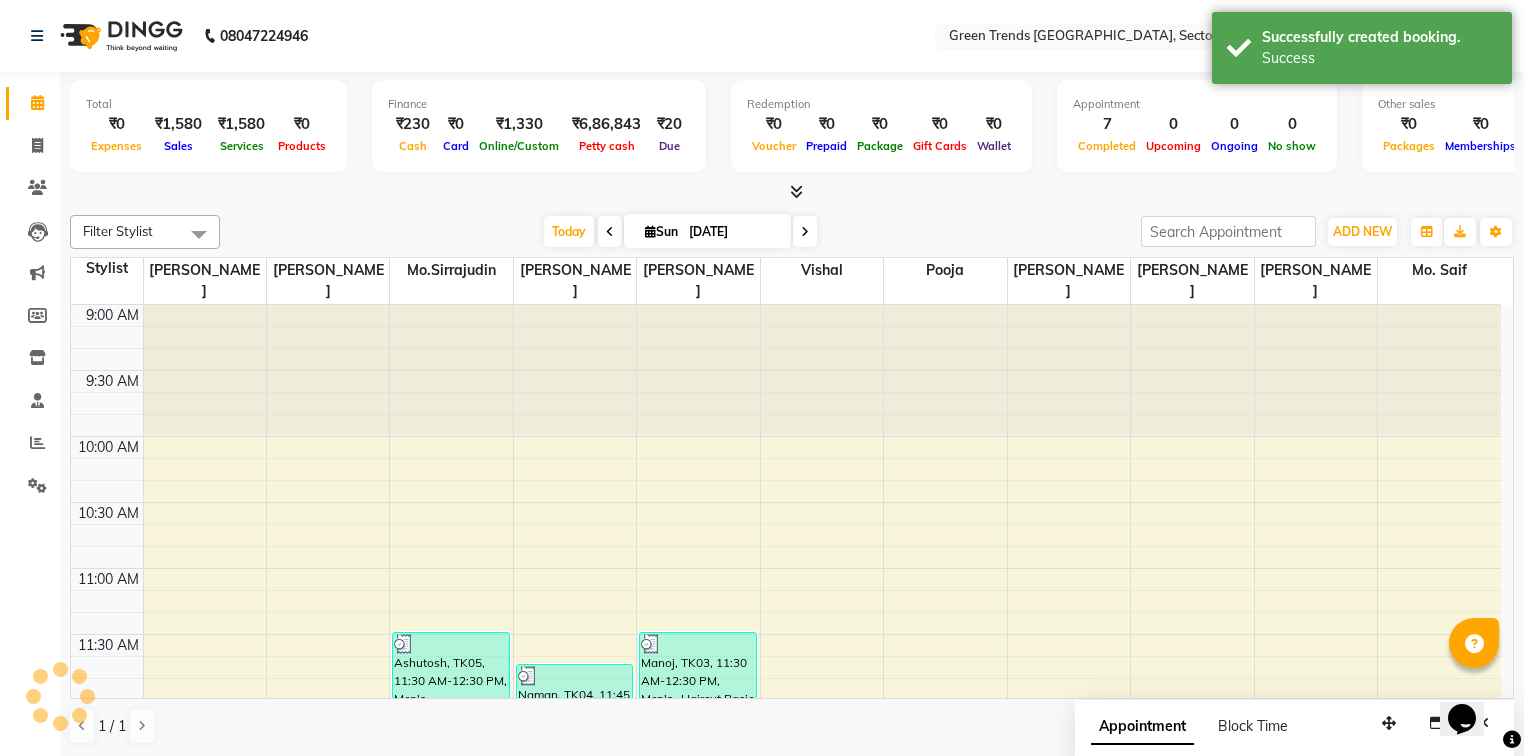 scroll, scrollTop: 0, scrollLeft: 0, axis: both 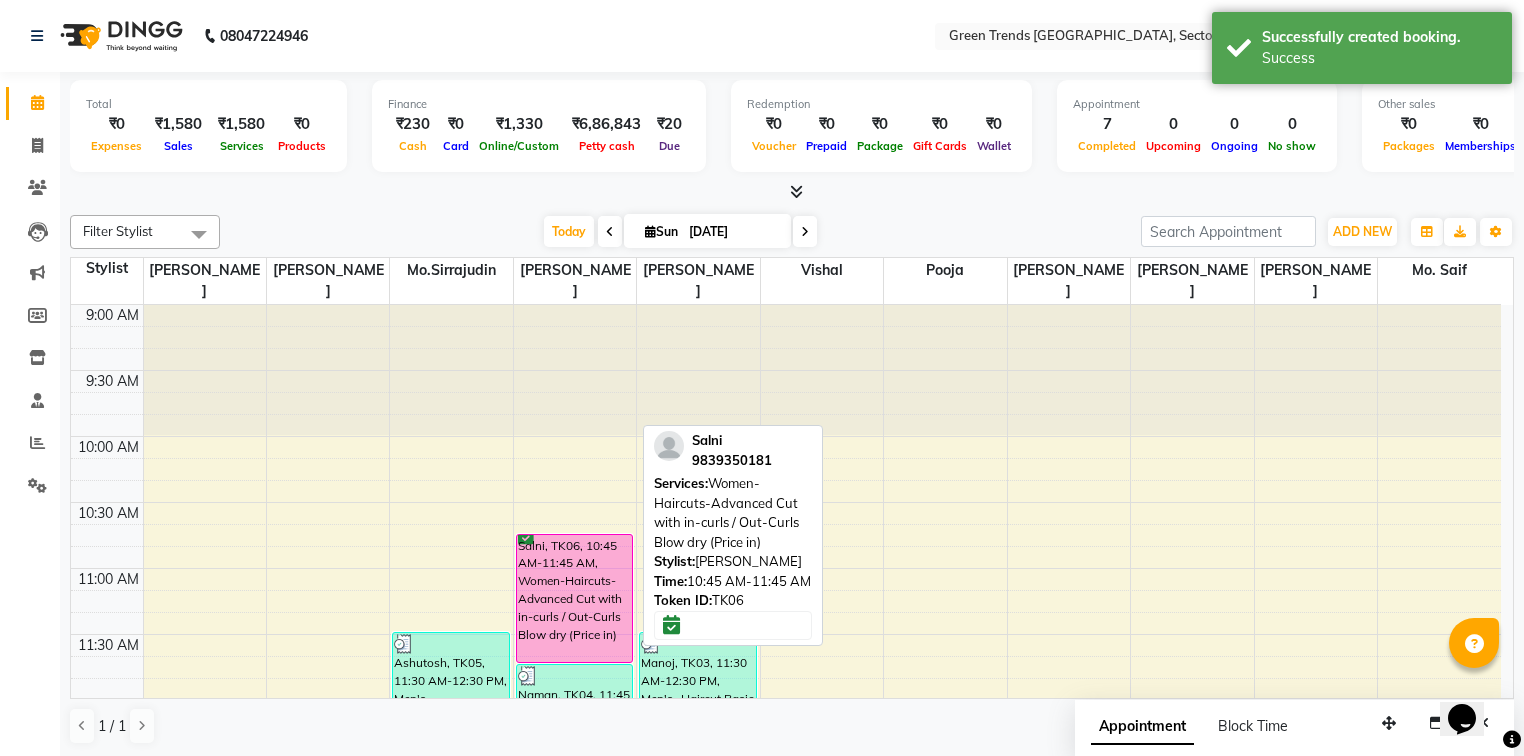 click on "Salni, TK06, 10:45 AM-11:45 AM, Women-Haircuts-Advanced Cut with in-curls / Out-Curls Blow dry (Price in)" at bounding box center [574, 598] 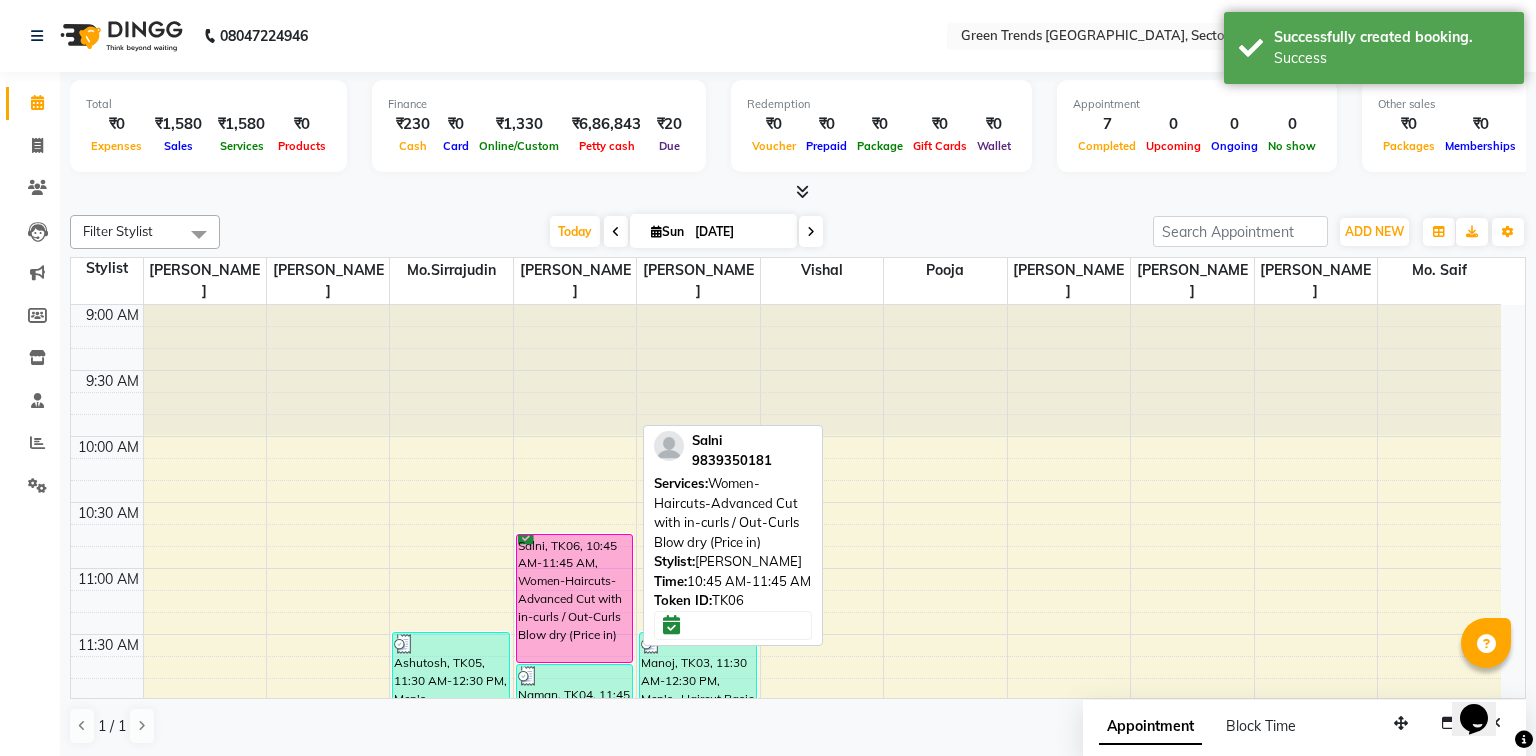 select on "6" 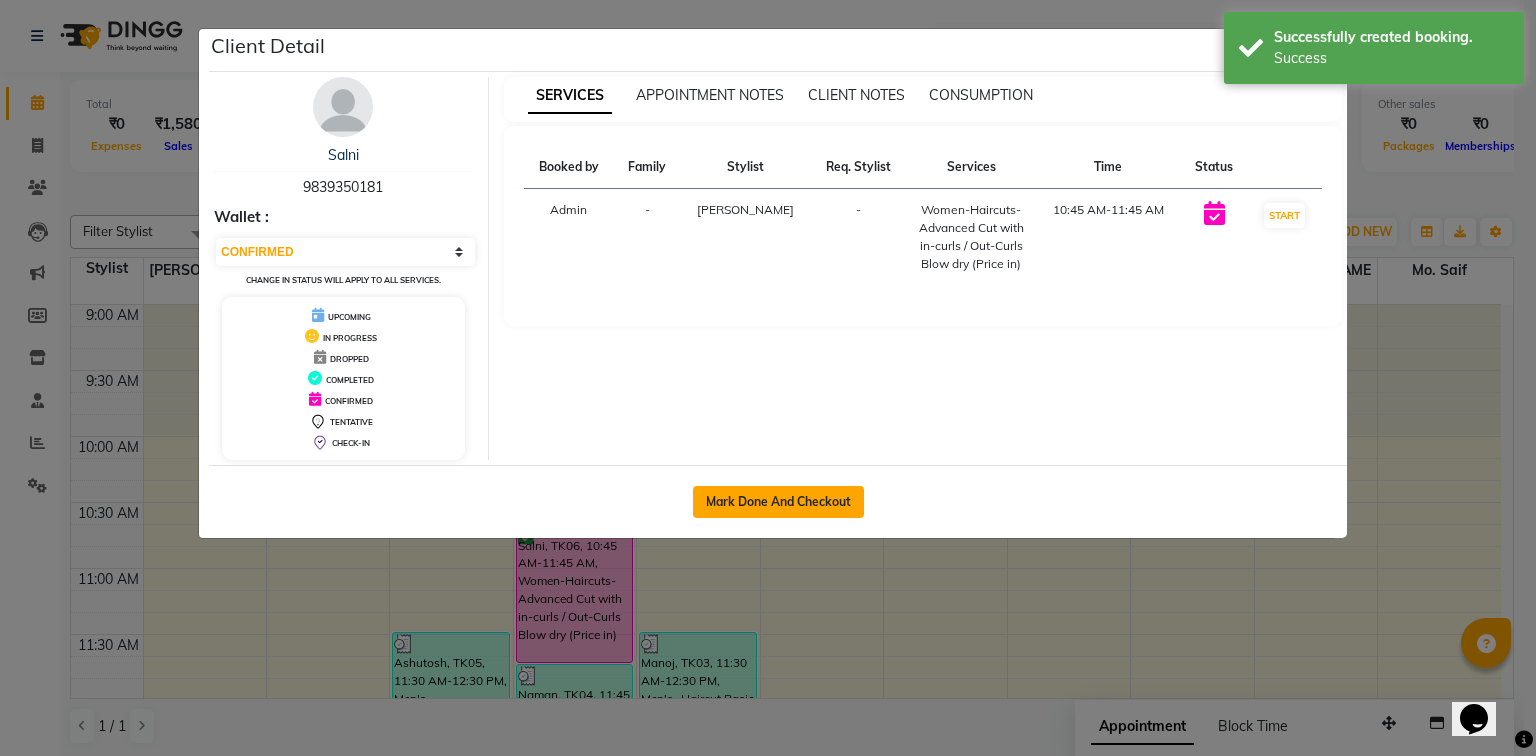click on "Mark Done And Checkout" 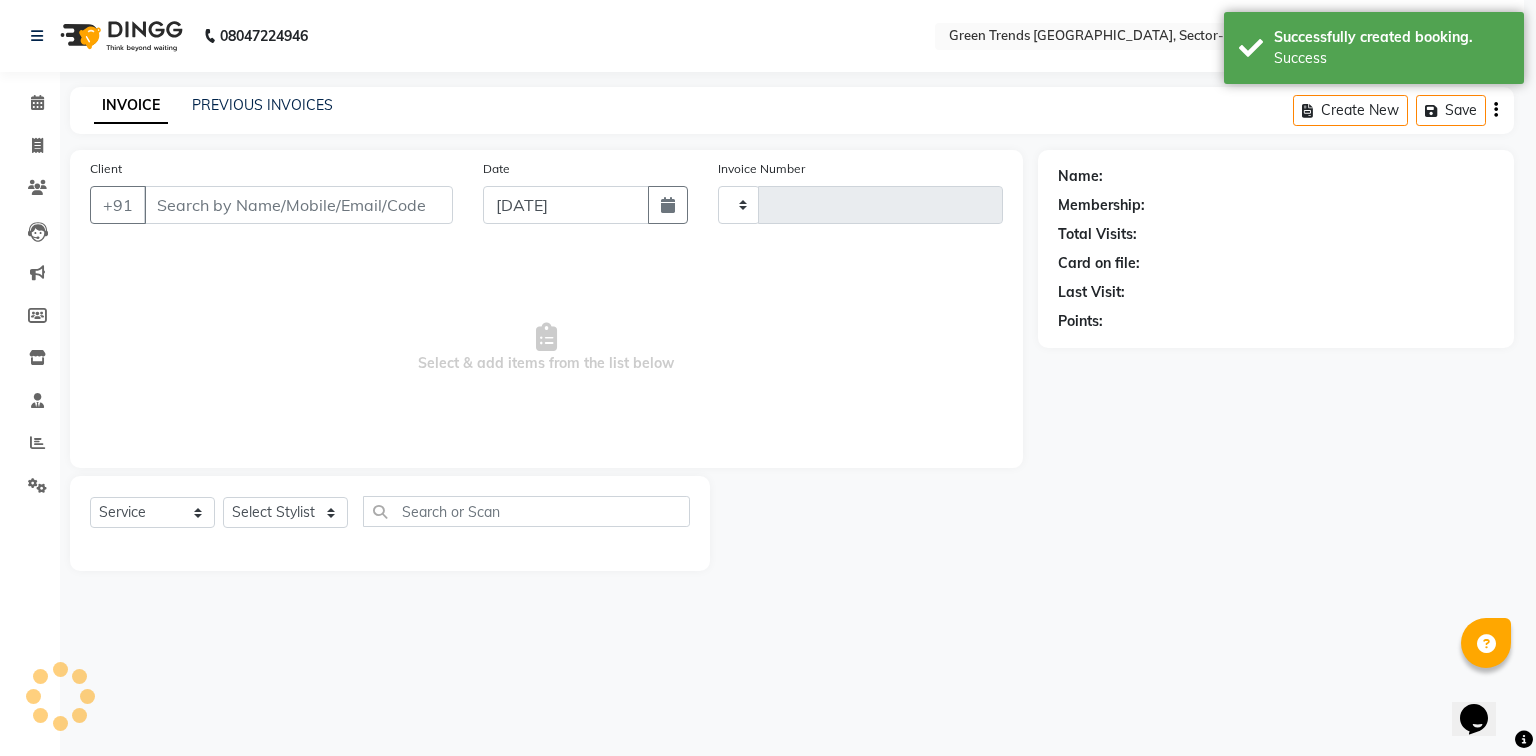 type on "0660" 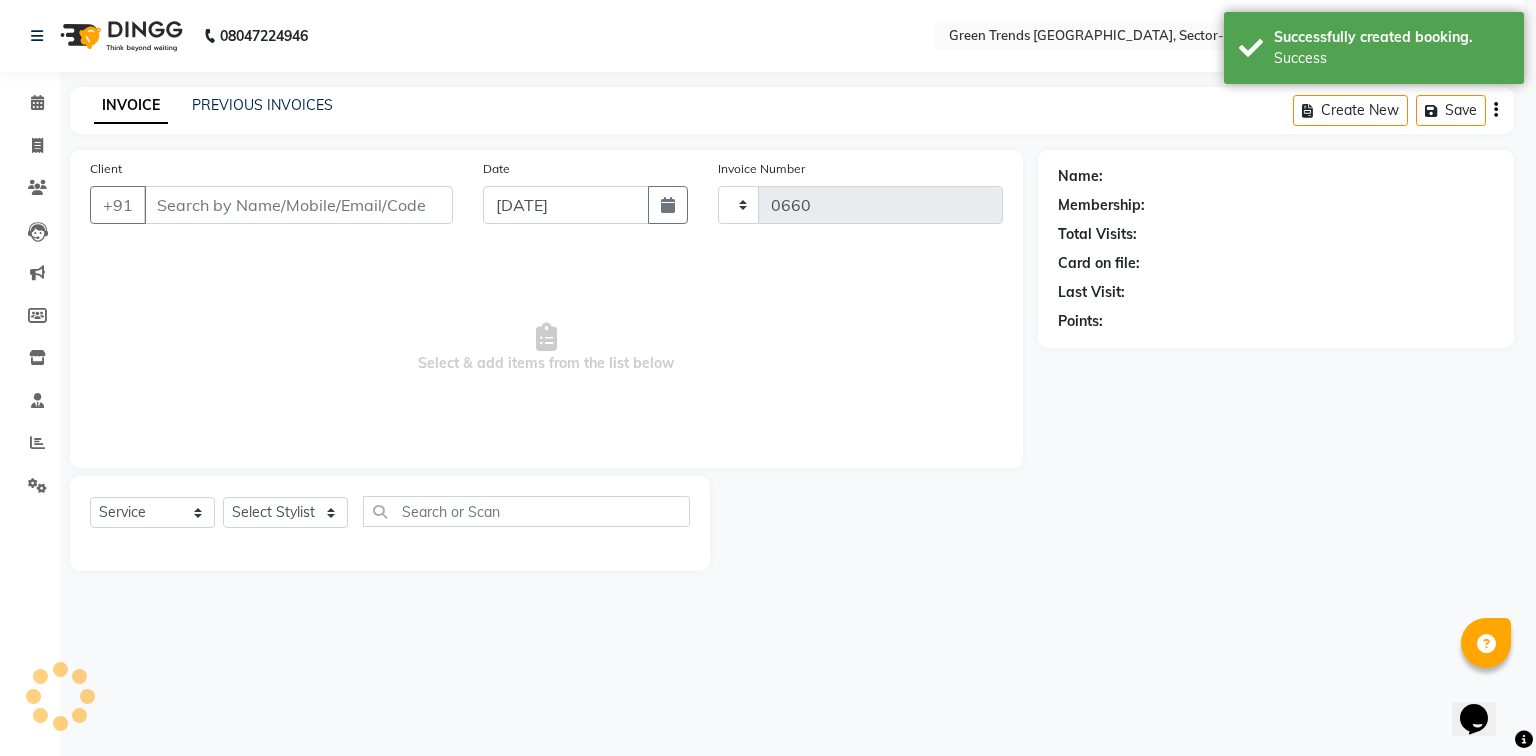 select on "7023" 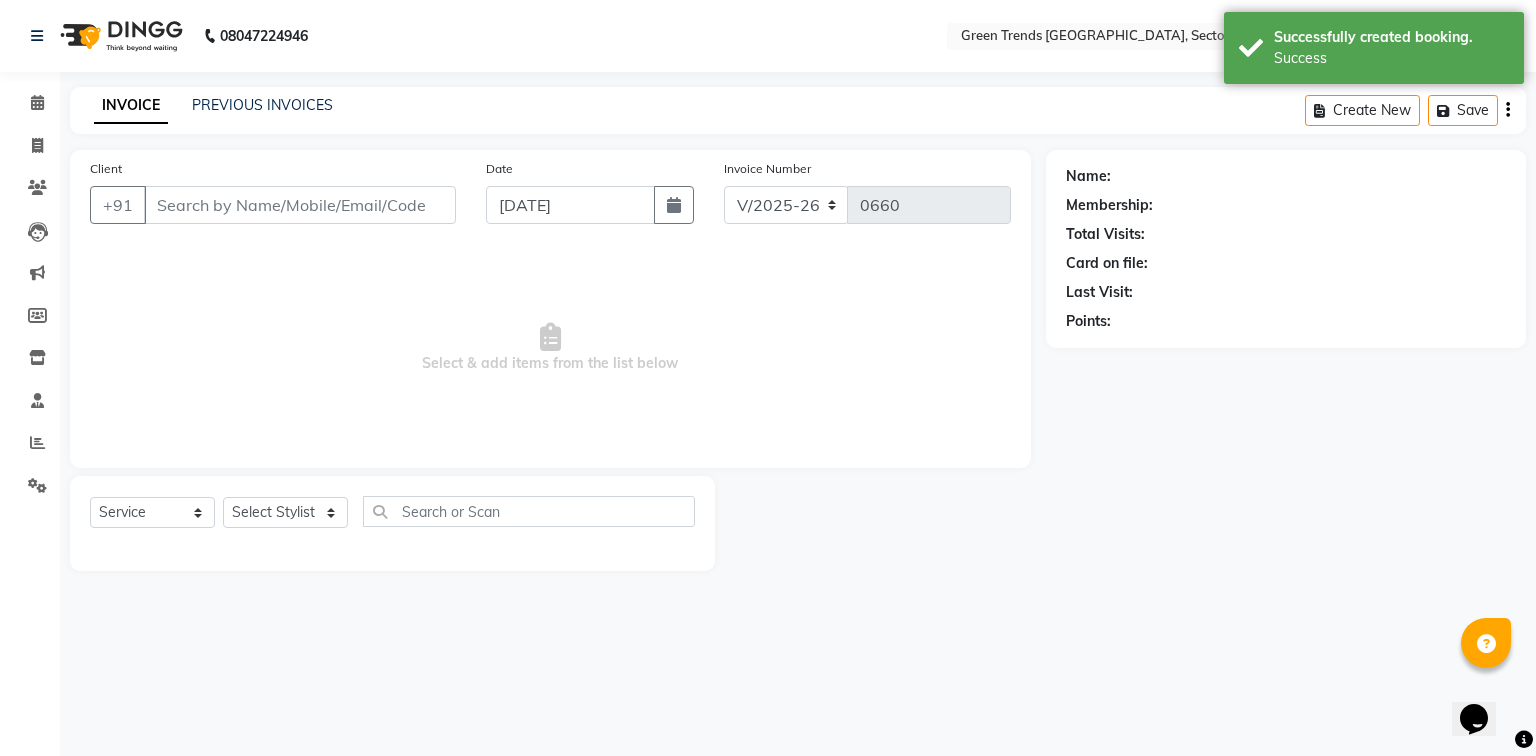 type on "9839350181" 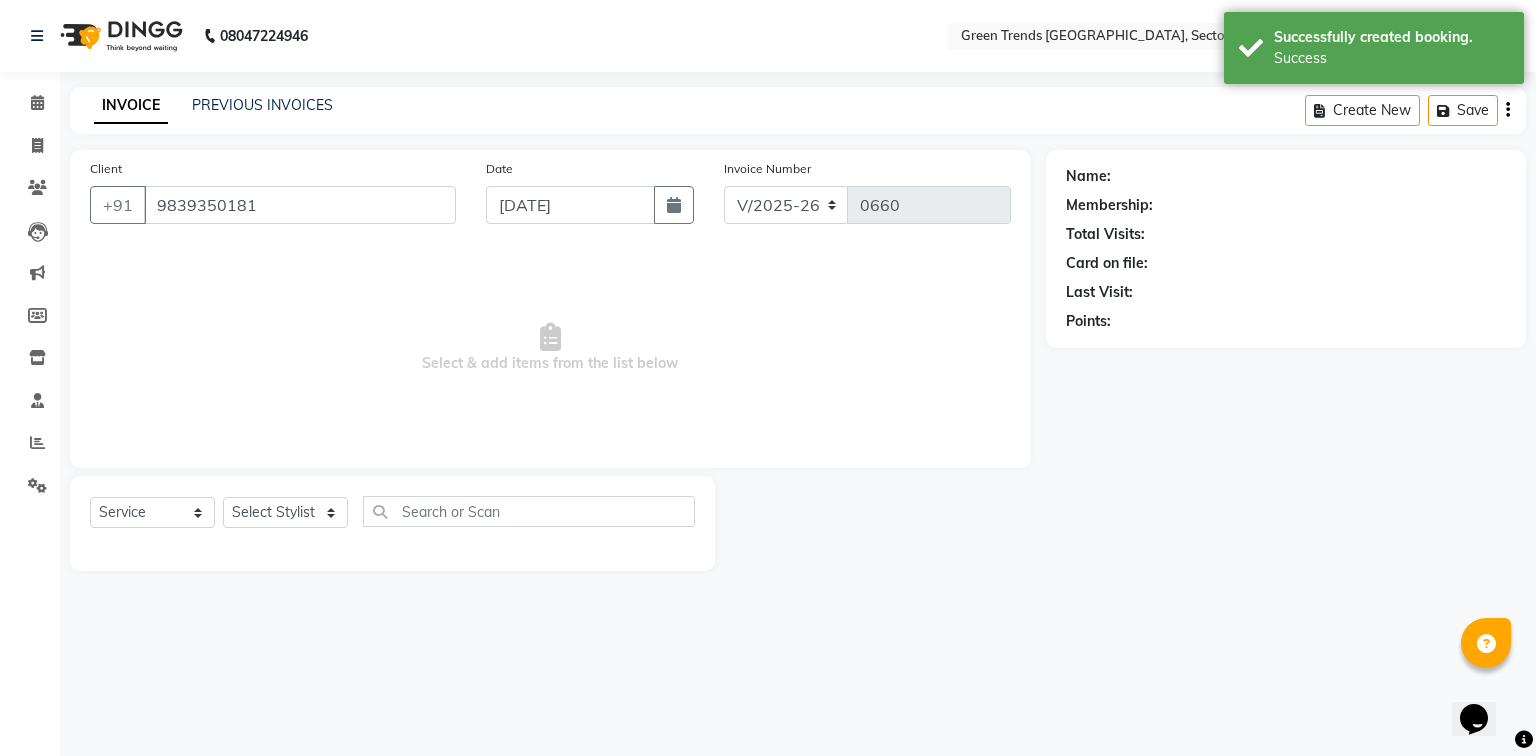 select on "58751" 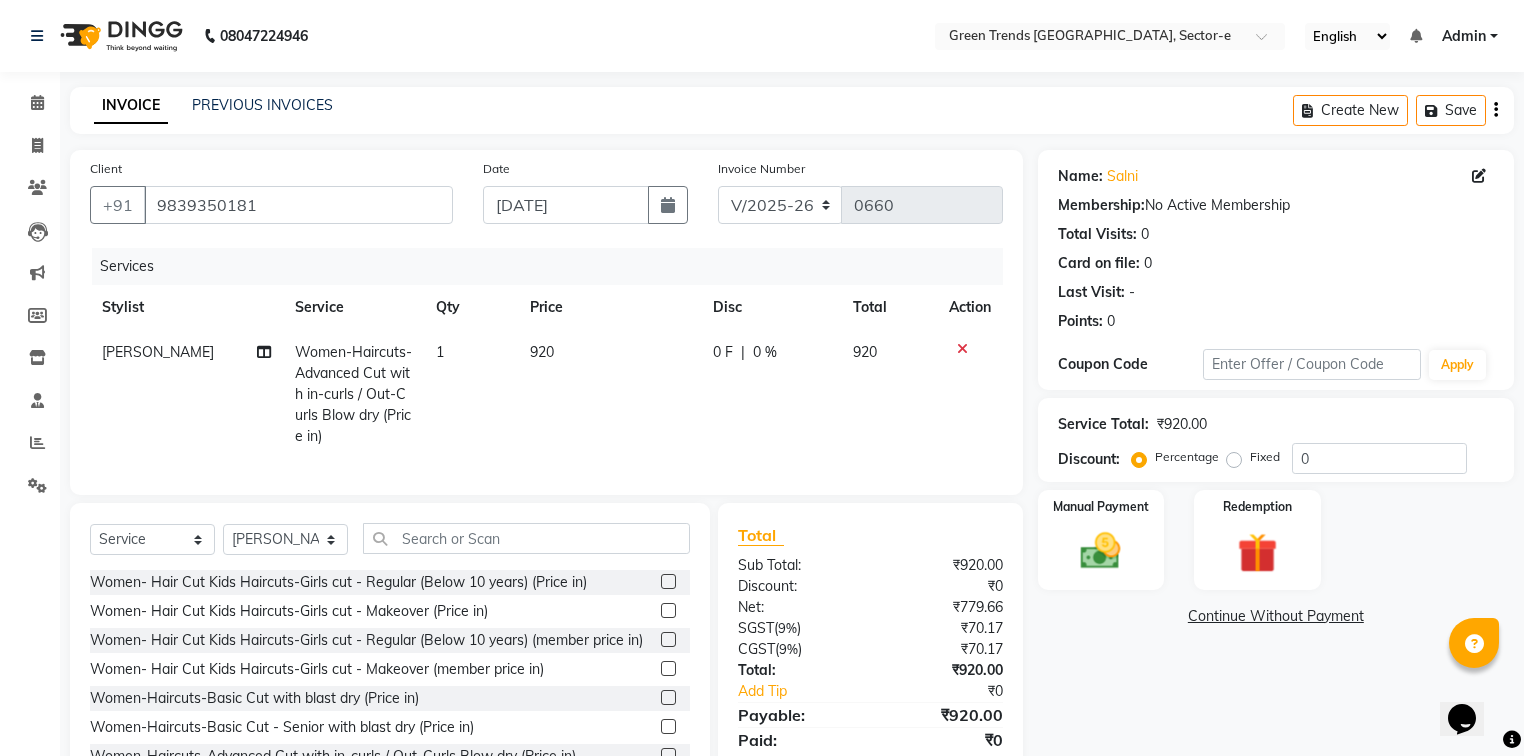 click on "0 F" 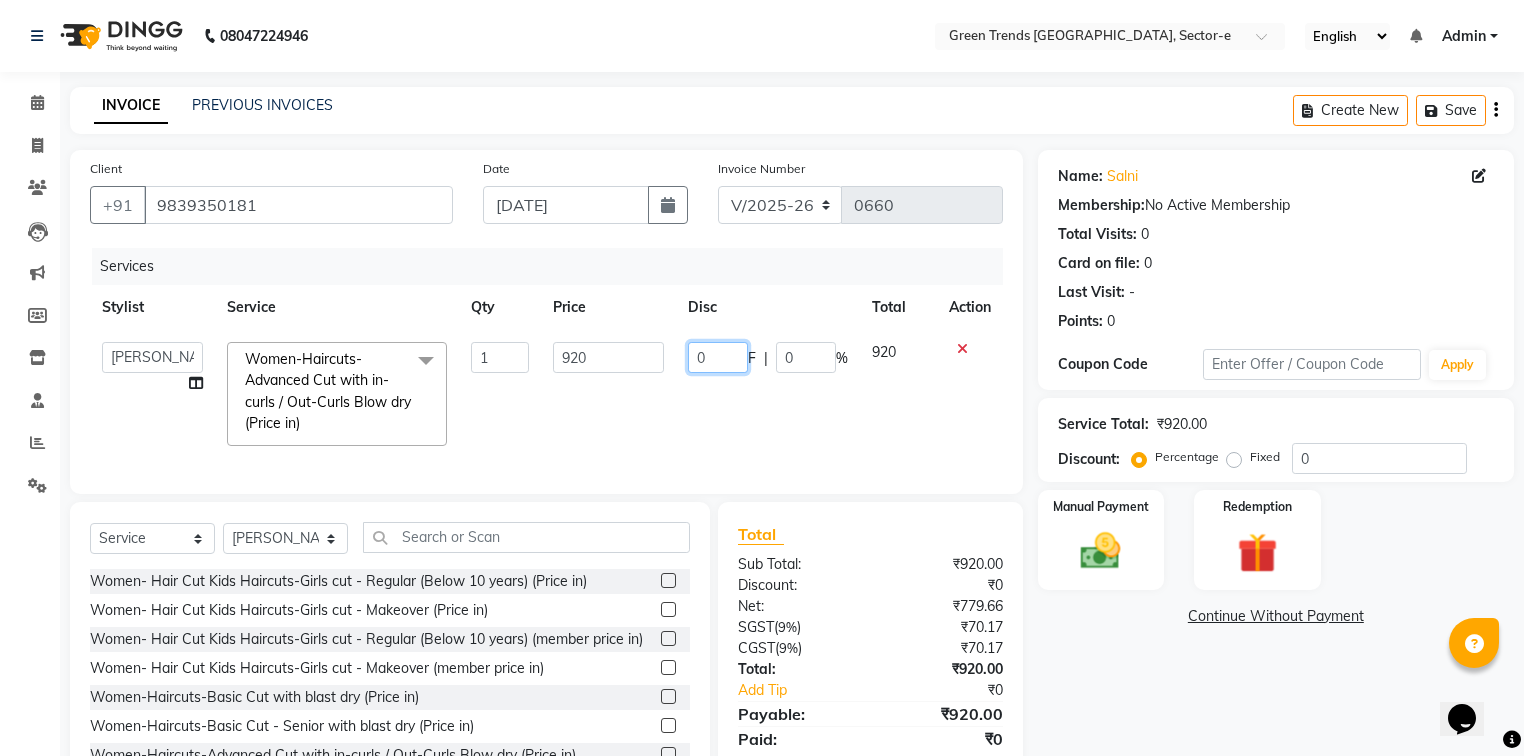 click on "0" 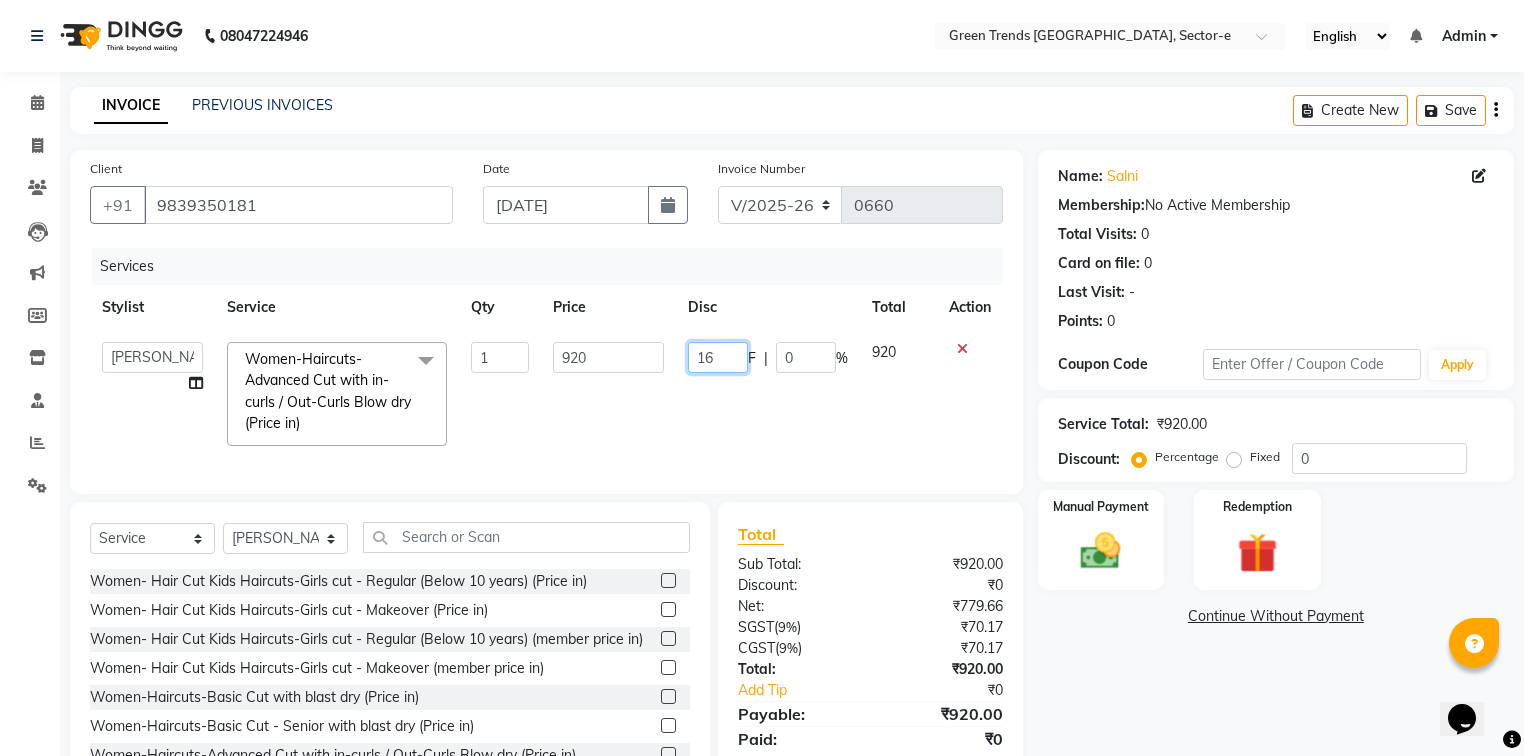 type on "160" 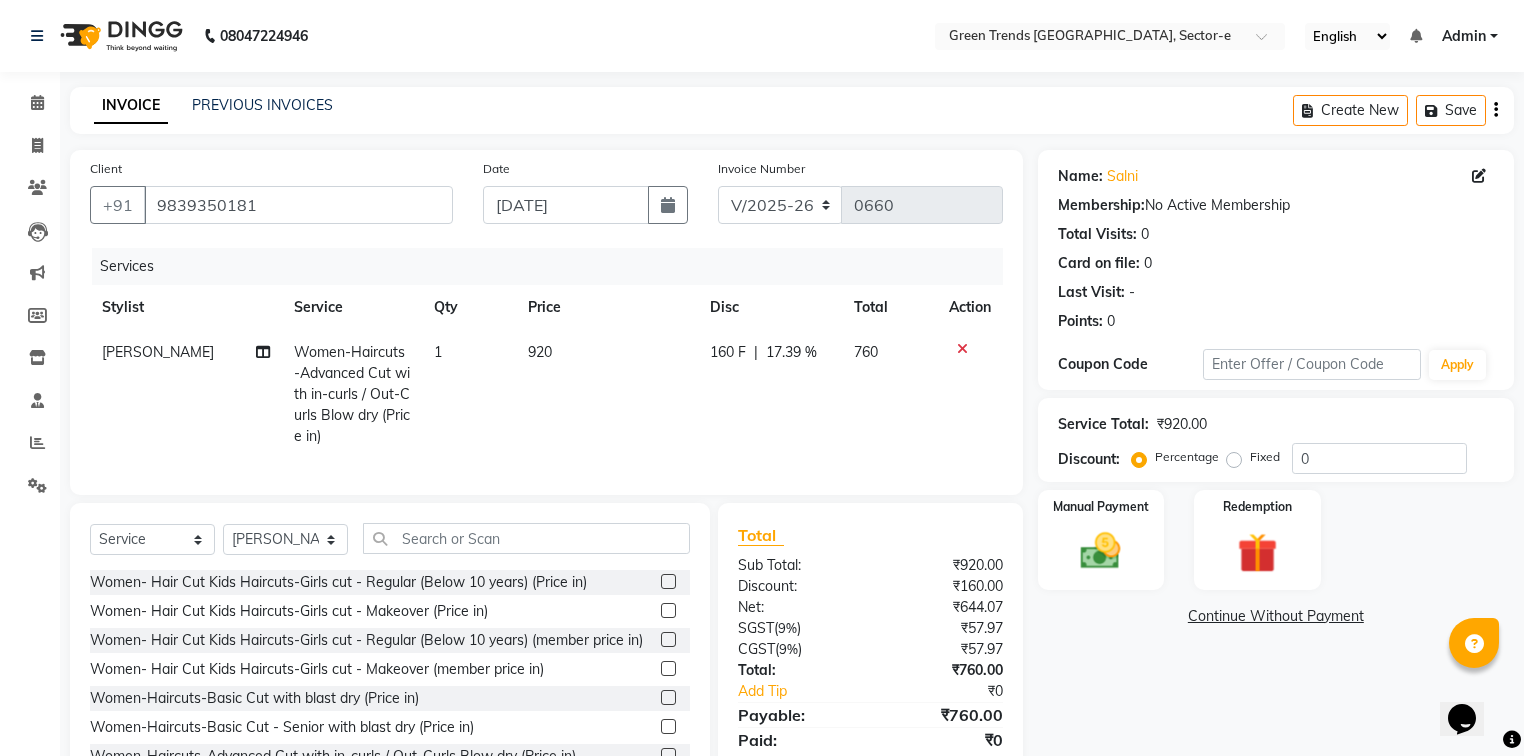 click on "Total" 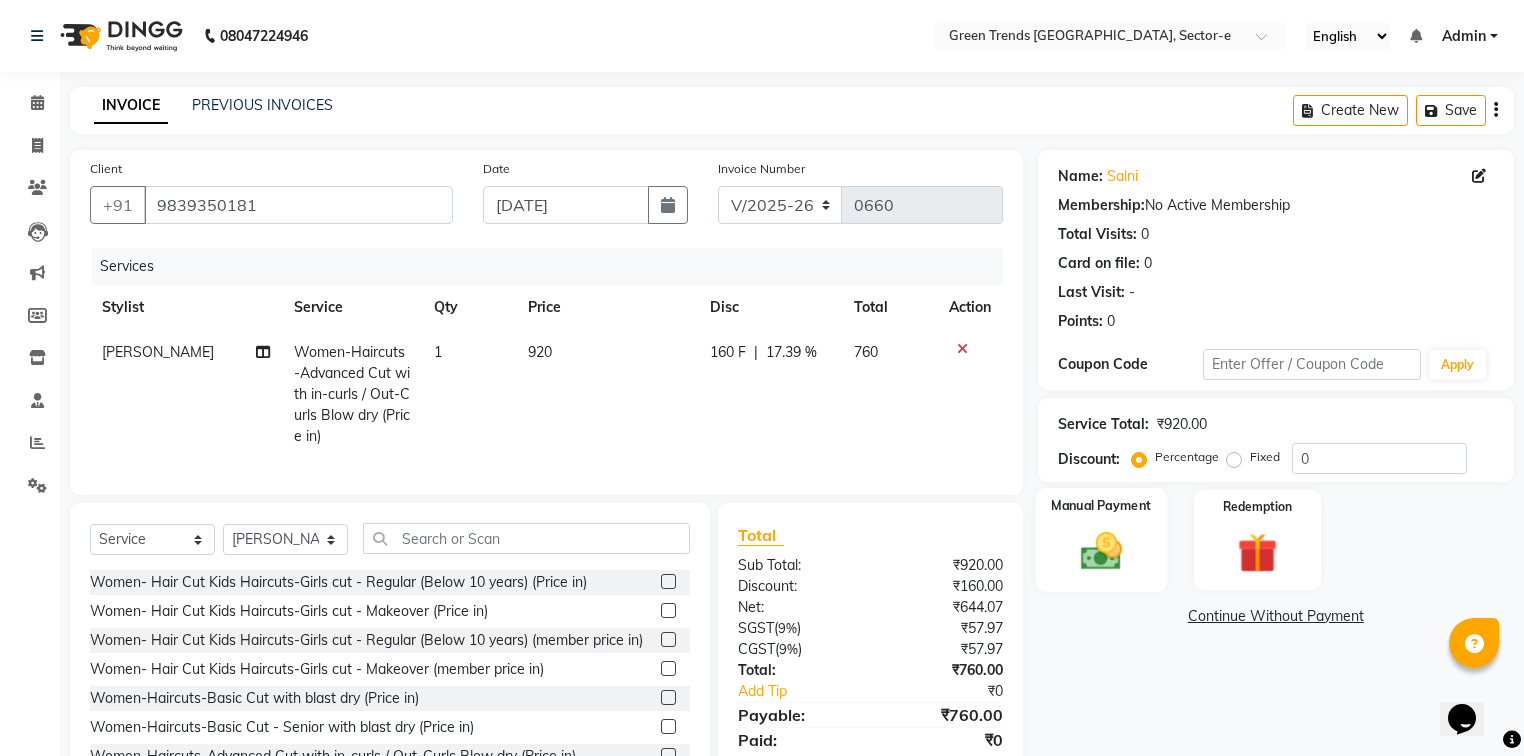 click 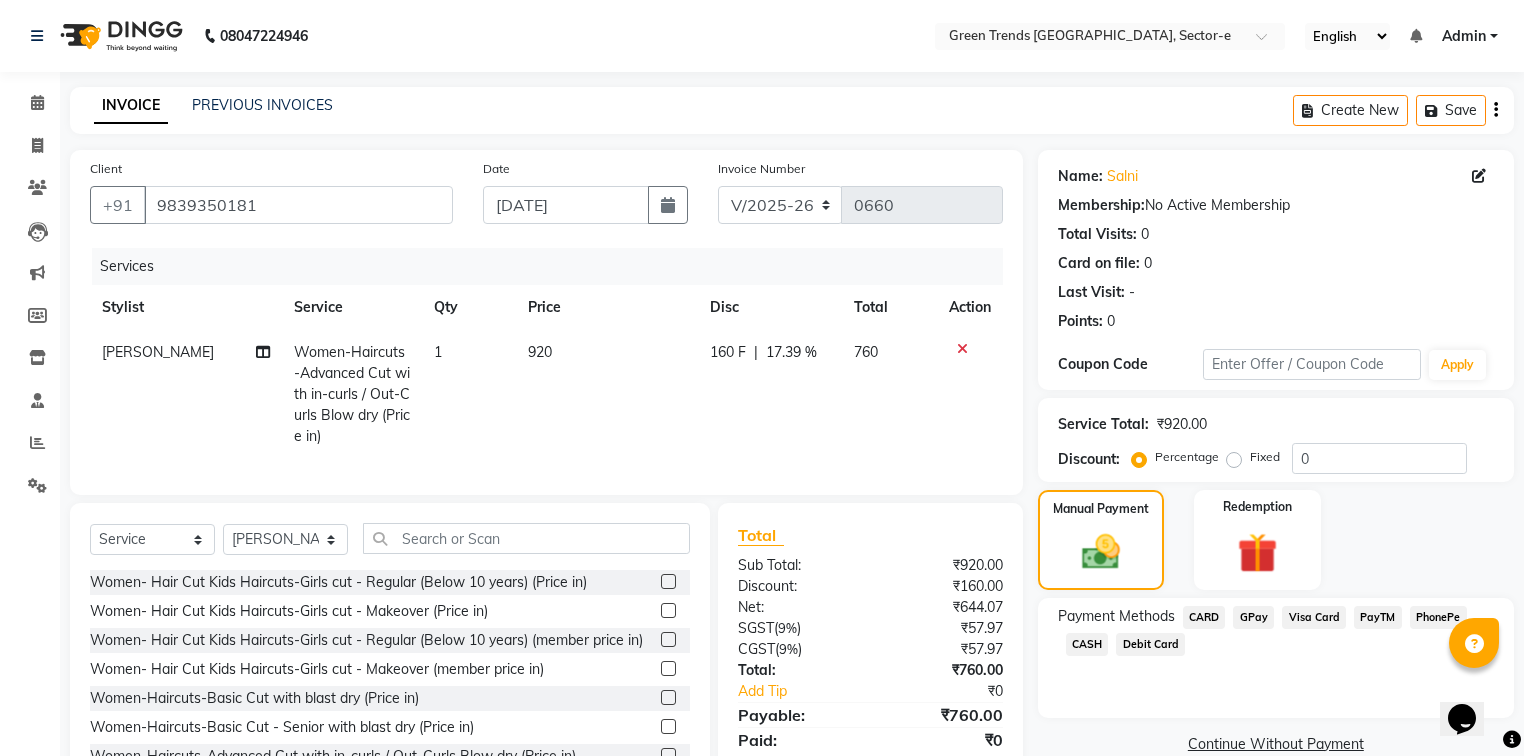 click on "CASH" 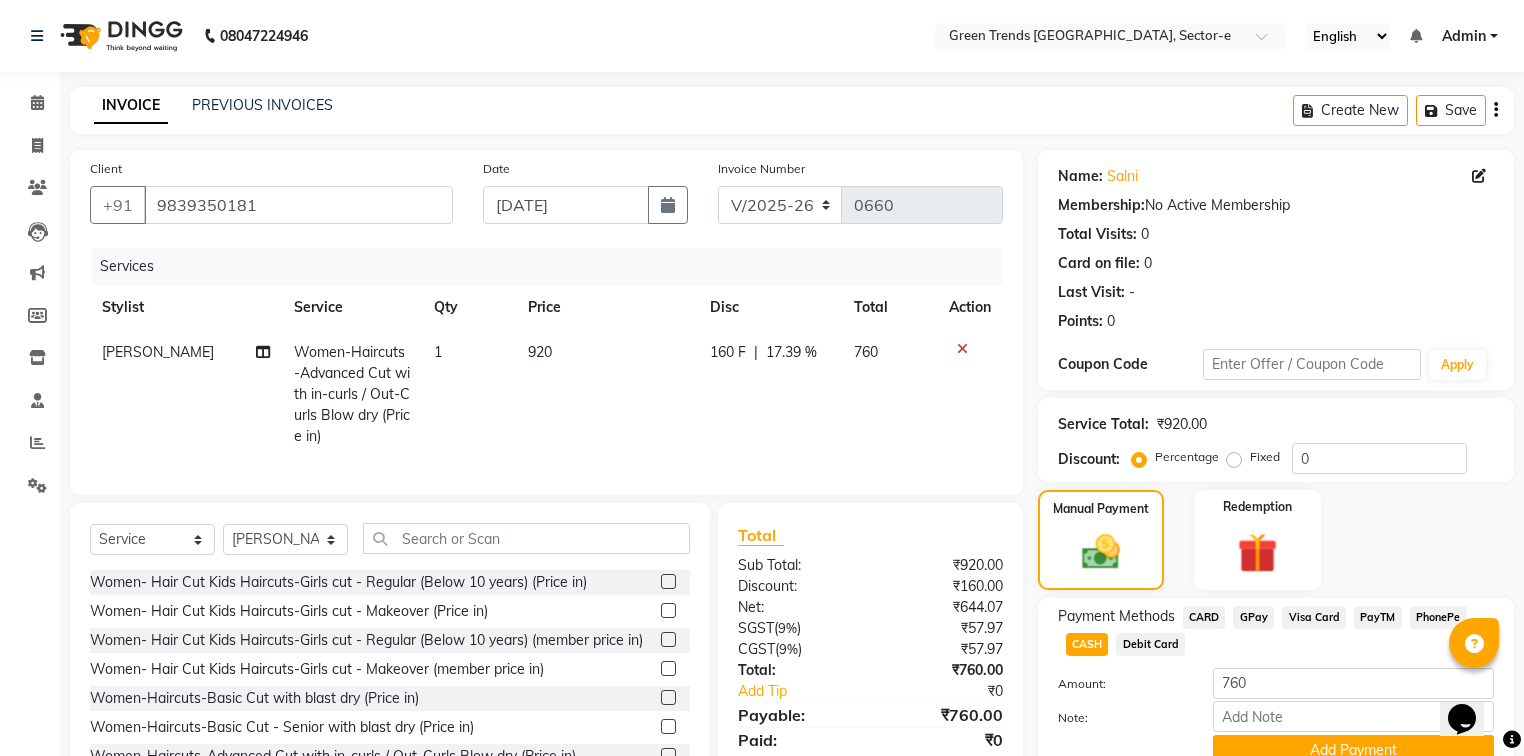 scroll, scrollTop: 80, scrollLeft: 0, axis: vertical 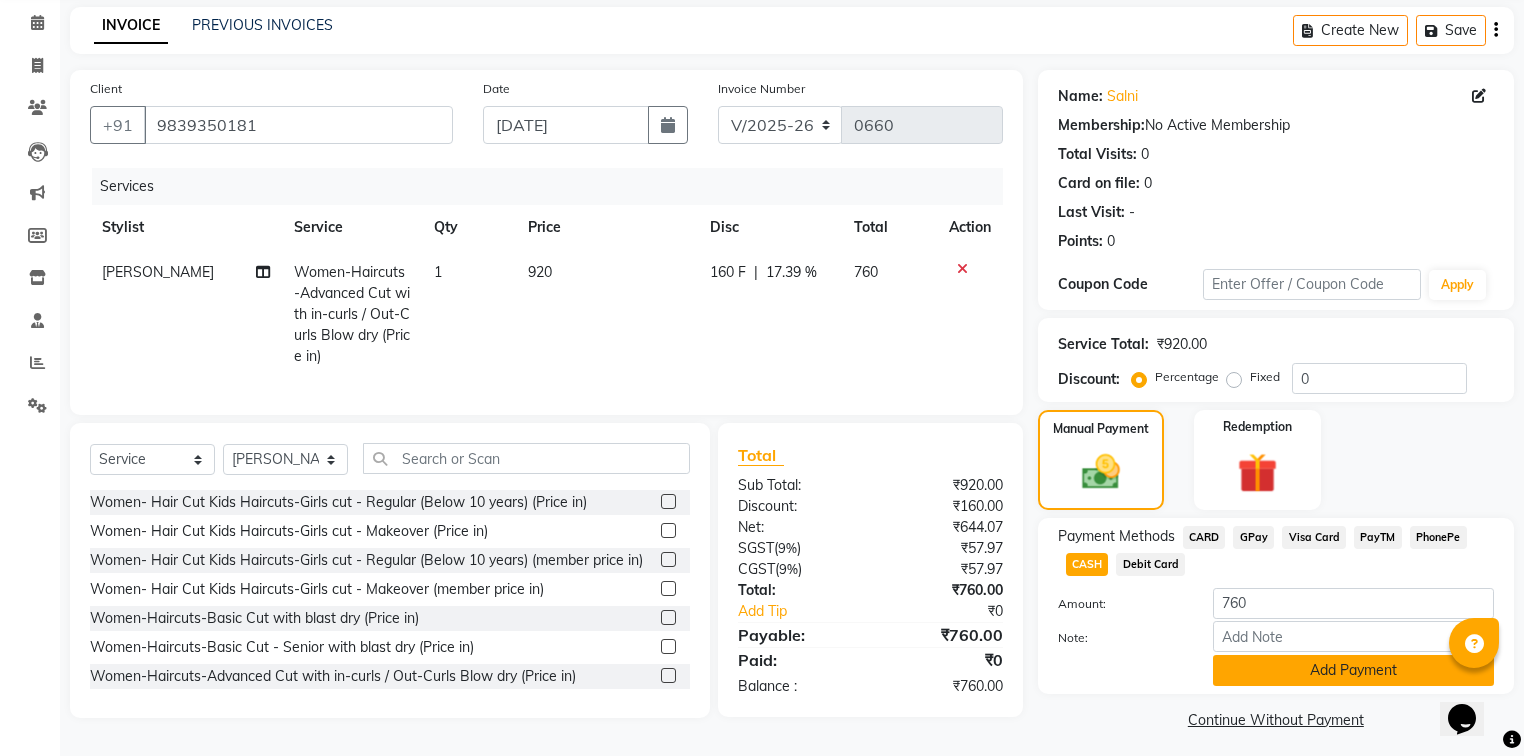 click on "Add Payment" 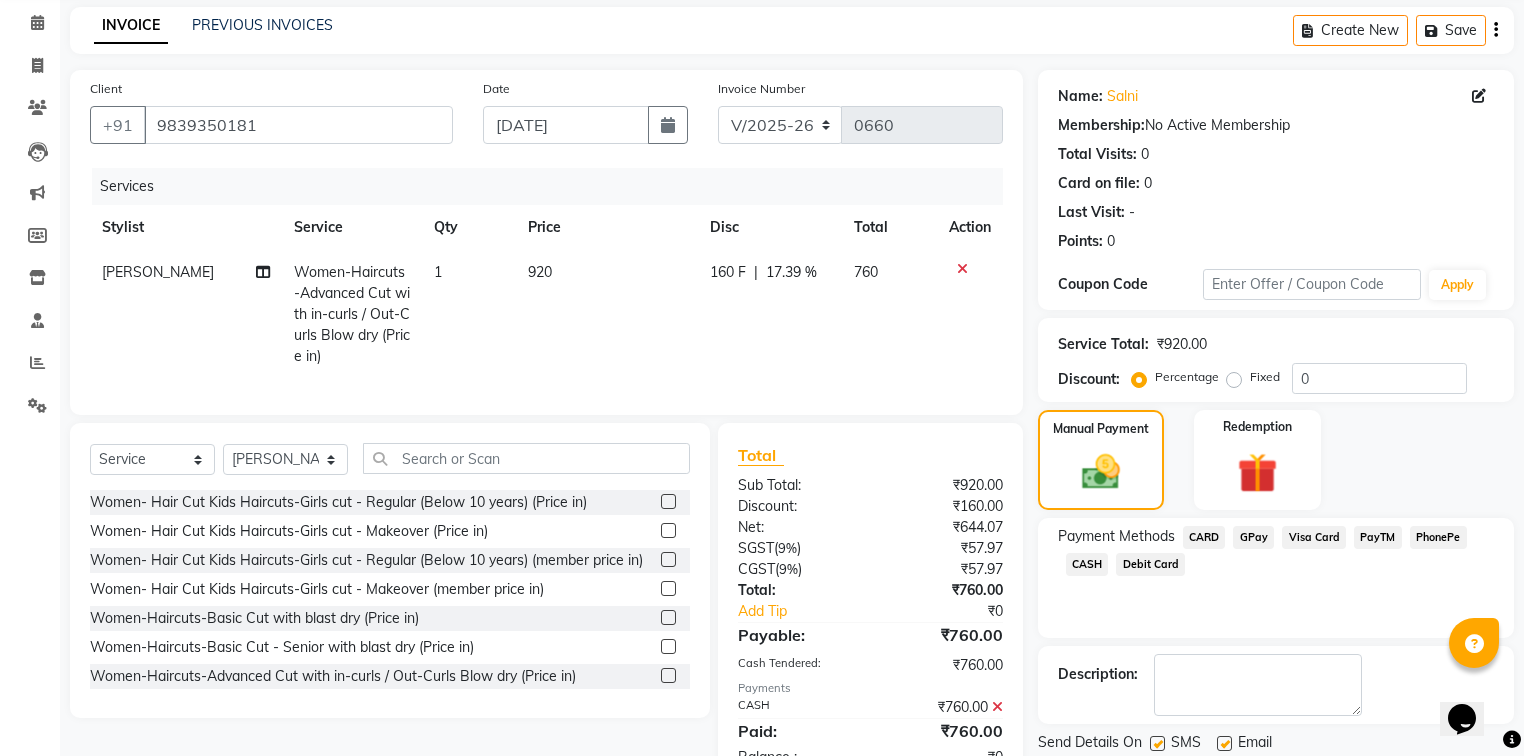 click 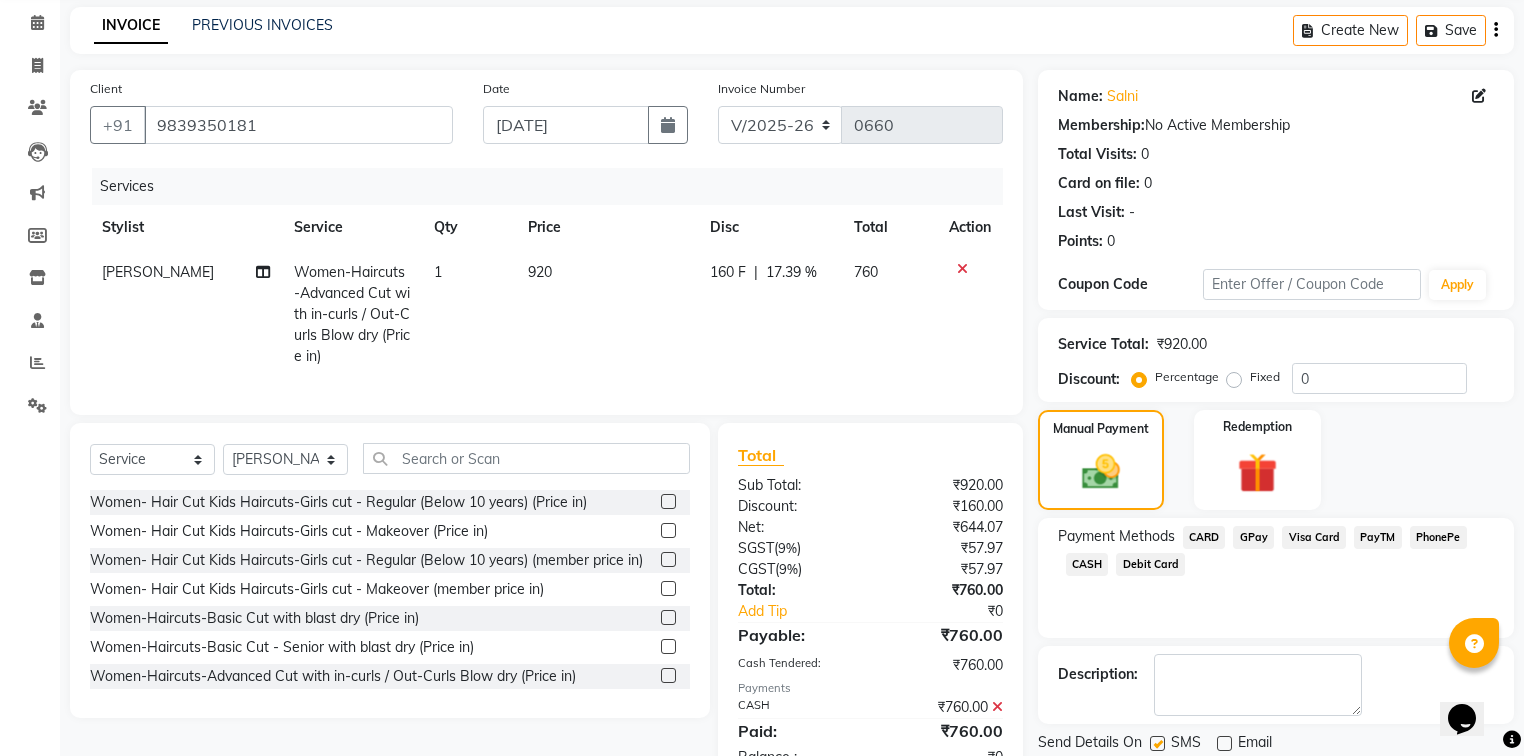 click 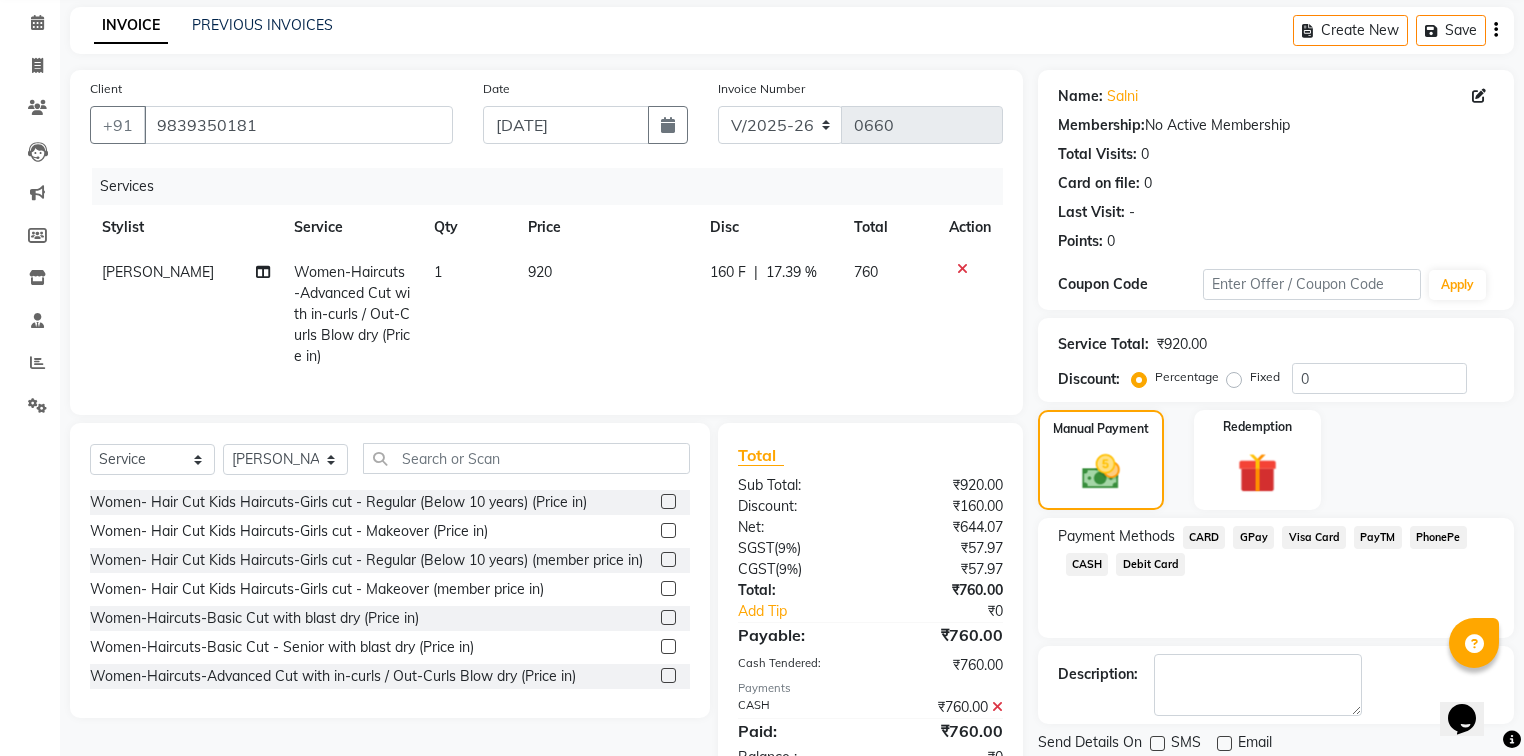 scroll, scrollTop: 142, scrollLeft: 0, axis: vertical 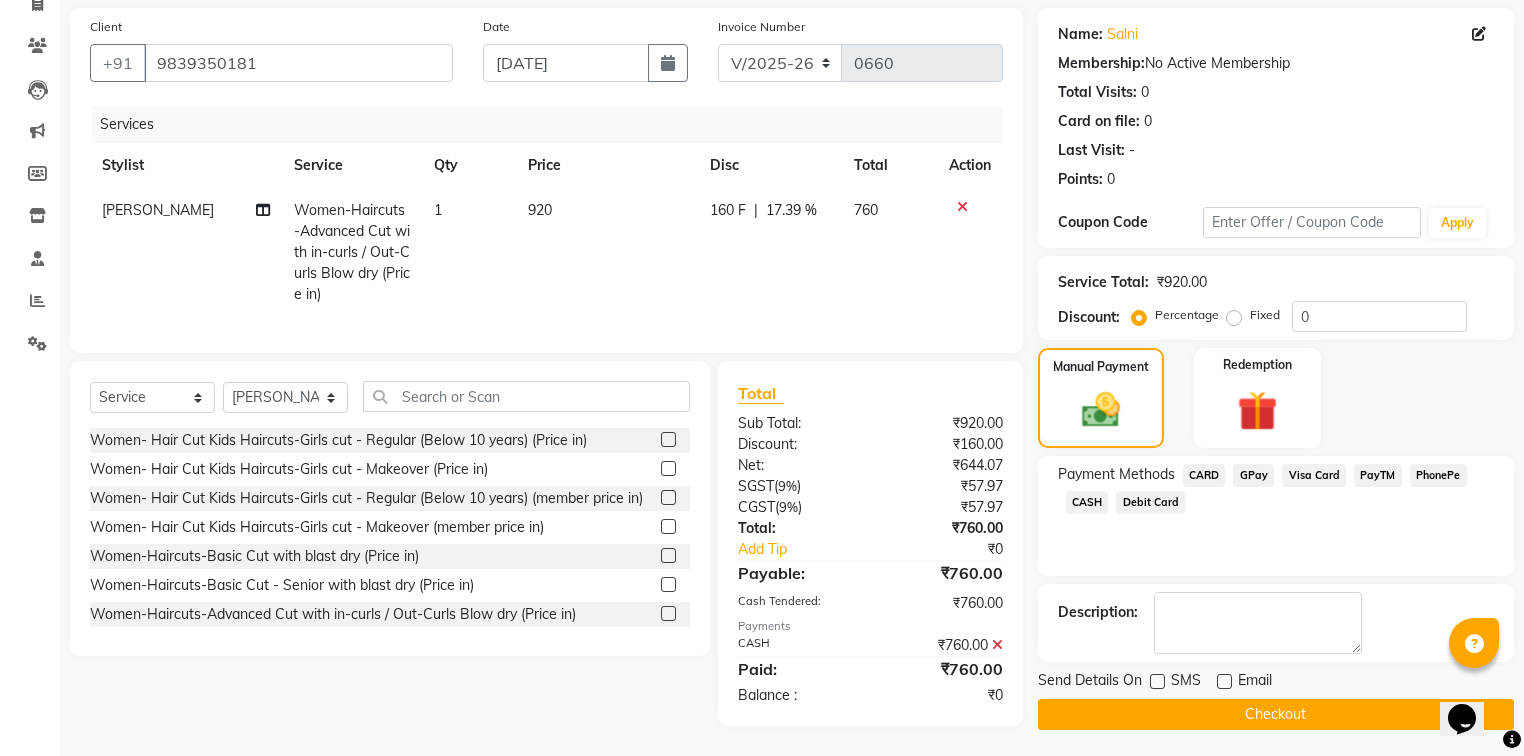click on "Checkout" 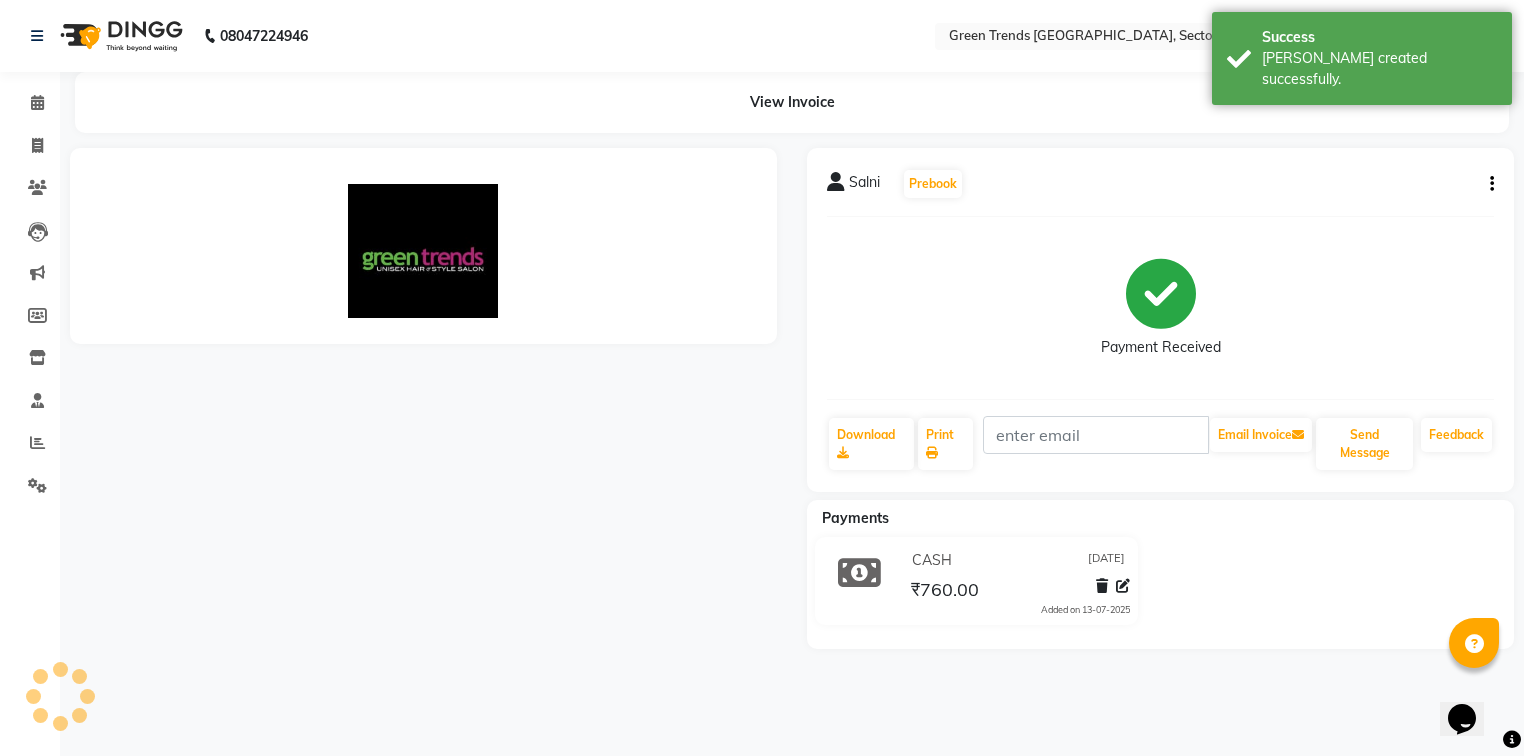 scroll, scrollTop: 0, scrollLeft: 0, axis: both 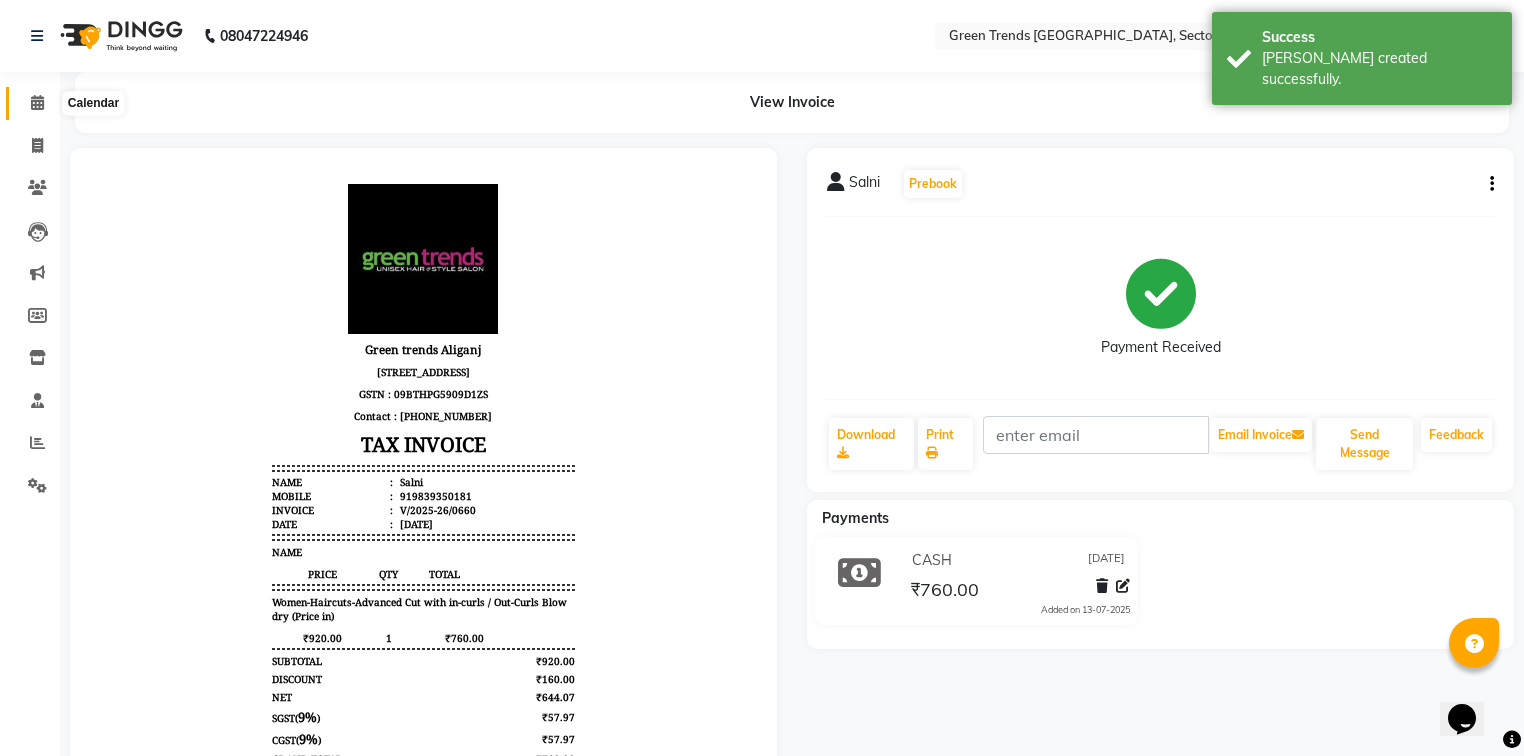 click 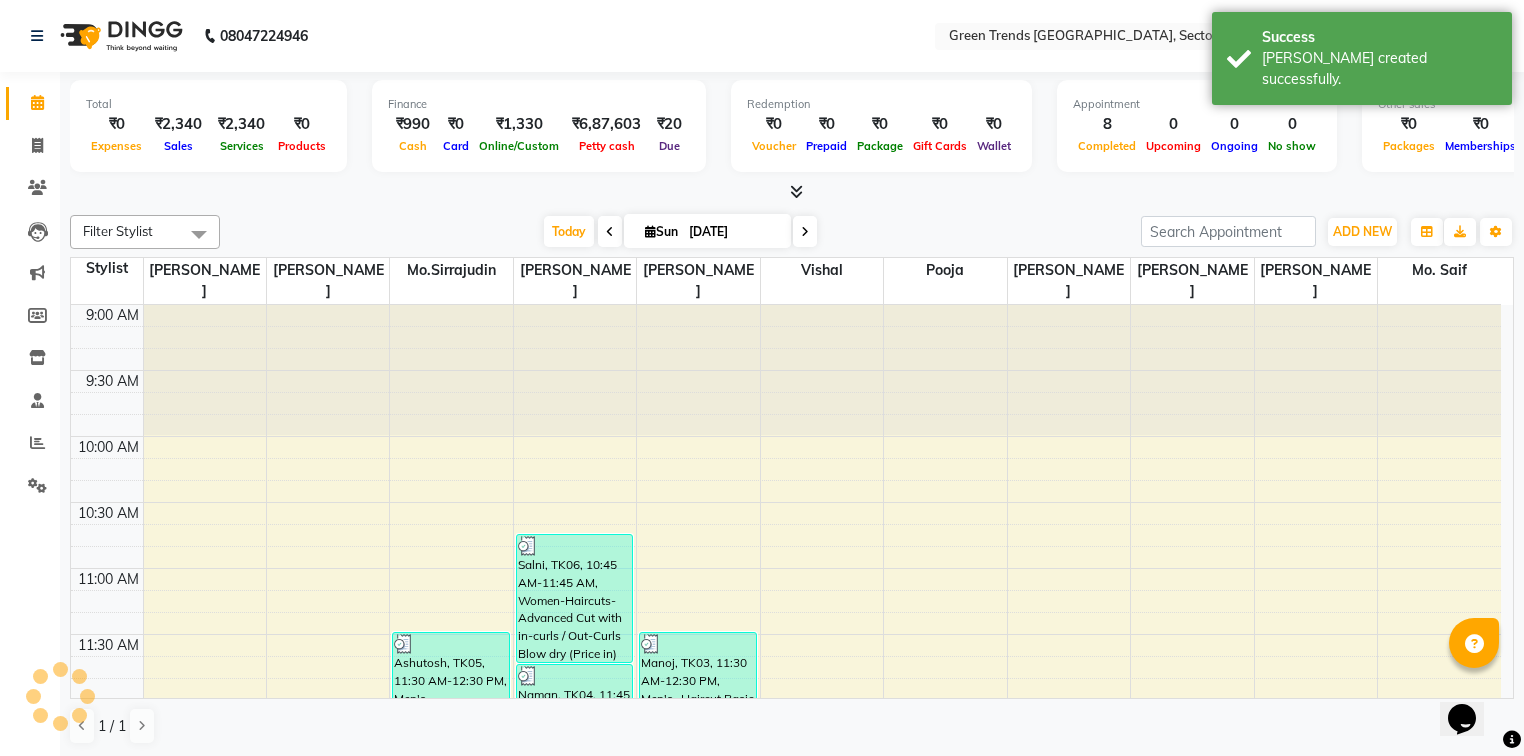 scroll, scrollTop: 0, scrollLeft: 0, axis: both 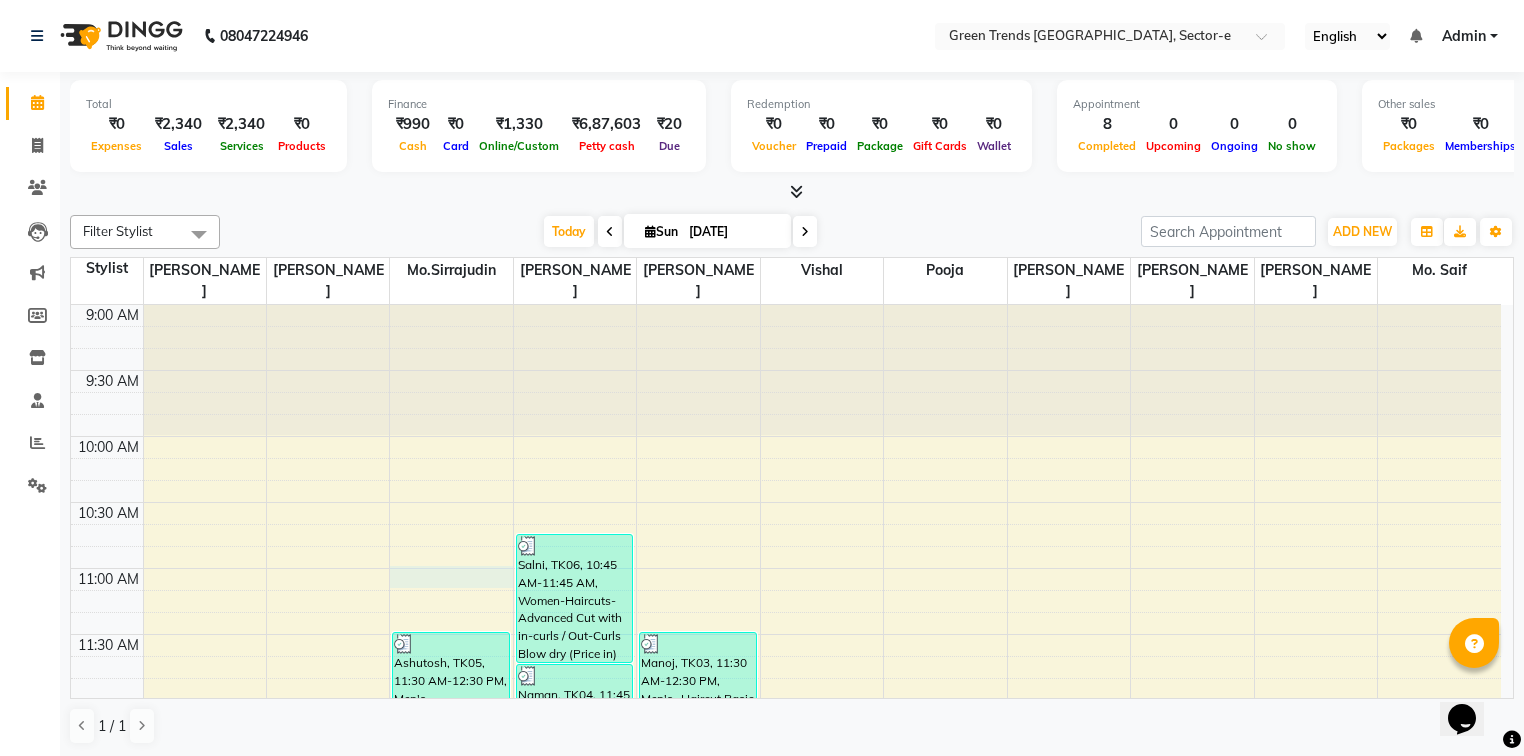 click on "9:00 AM 9:30 AM 10:00 AM 10:30 AM 11:00 AM 11:30 AM 12:00 PM 12:30 PM 1:00 PM 1:30 PM 2:00 PM 2:30 PM 3:00 PM 3:30 PM 4:00 PM 4:30 PM 5:00 PM 5:30 PM 6:00 PM 6:30 PM 7:00 PM 7:30 PM 8:00 PM 8:30 PM 9:00 PM 9:30 PM 10:00 PM 10:30 PM     Manoj, TK03, 01:30 PM-02:30 PM, Men's -Haircut Basic (Price in )     Ashutosh, TK05, 11:30 AM-12:30 PM, Men's -[PERSON_NAME] Styling  (Price in )     Alok, TK01, 03:25 PM-04:25 PM, Men's -Haircut Basic (Price in )     Salni, TK06, 10:45 AM-11:45 AM, Women-Haircuts-Advanced Cut with in-curls / Out-Curls Blow dry (Price in)     Naman, TK04, 11:45 AM-12:45 PM, Men's -Haircut Basic (Price in )     Manoj, TK03, 11:30 AM-12:30 PM, Men's -Haircut Basic (Price in )     Manoj, TK03, 12:30 PM-02:30 PM, Men's -Haircut Basic (Price in ),Men's -Shave (Price in )     Nikhil, TK02, 03:30 PM-04:30 PM, Men's -Haircut Basic (Price in )" at bounding box center [786, 1228] 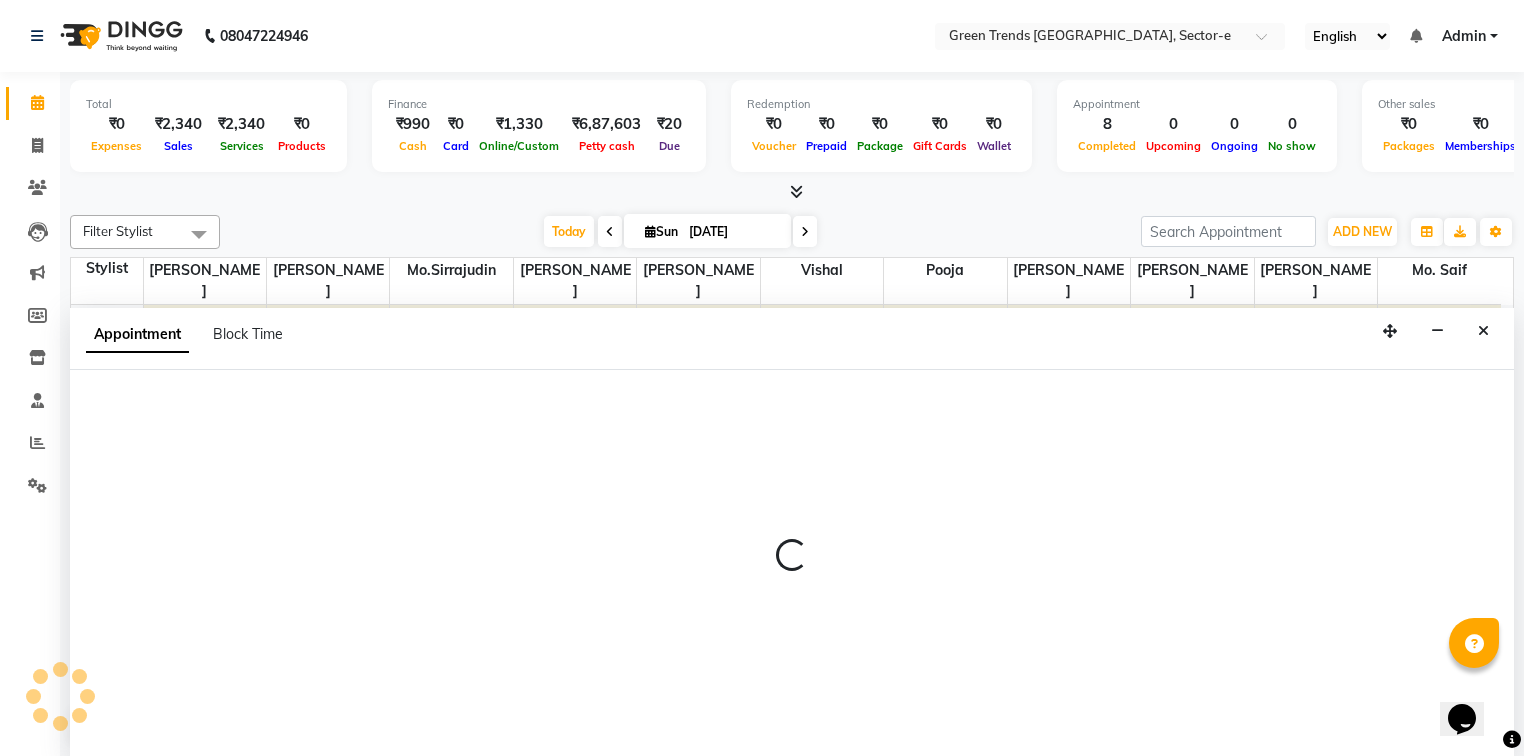 scroll, scrollTop: 0, scrollLeft: 0, axis: both 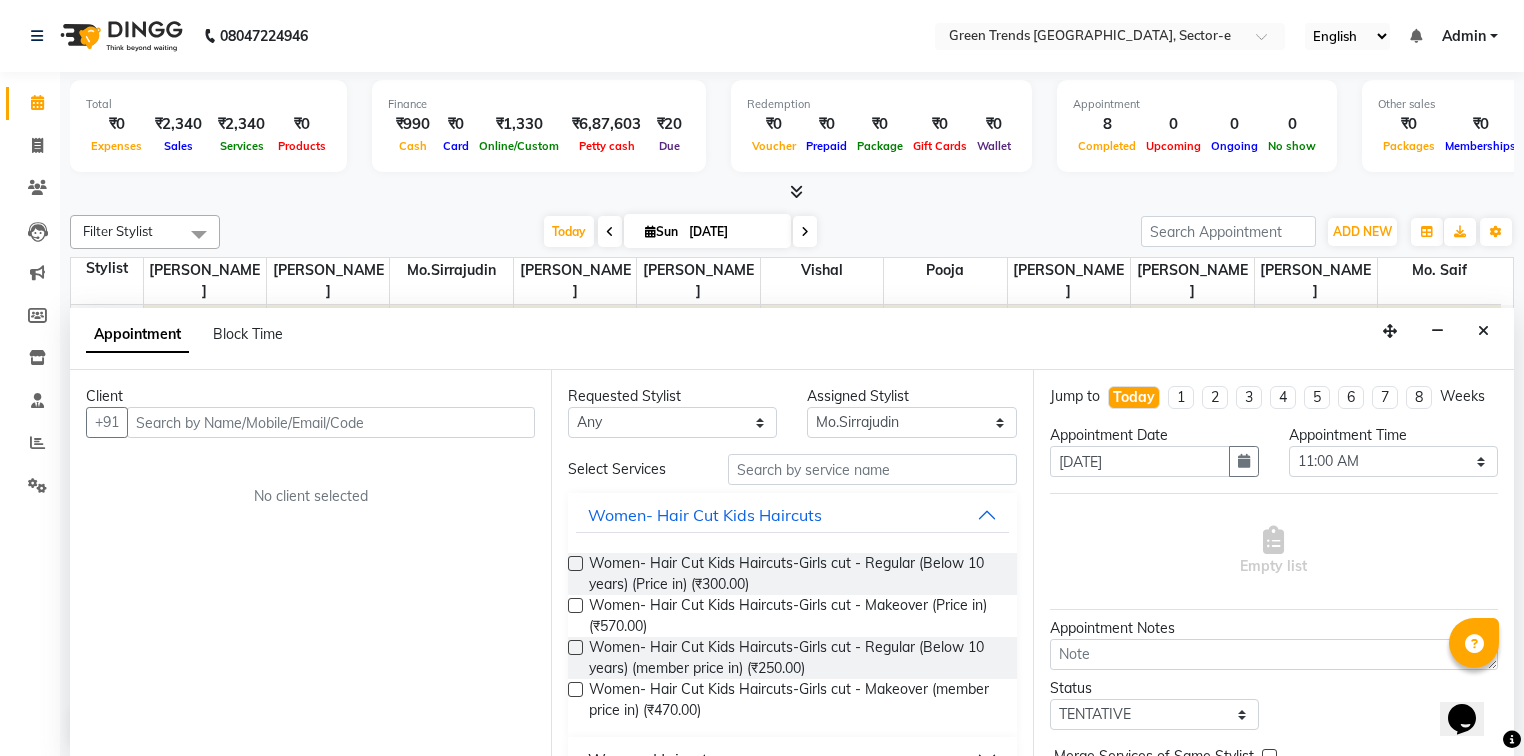 click at bounding box center [331, 422] 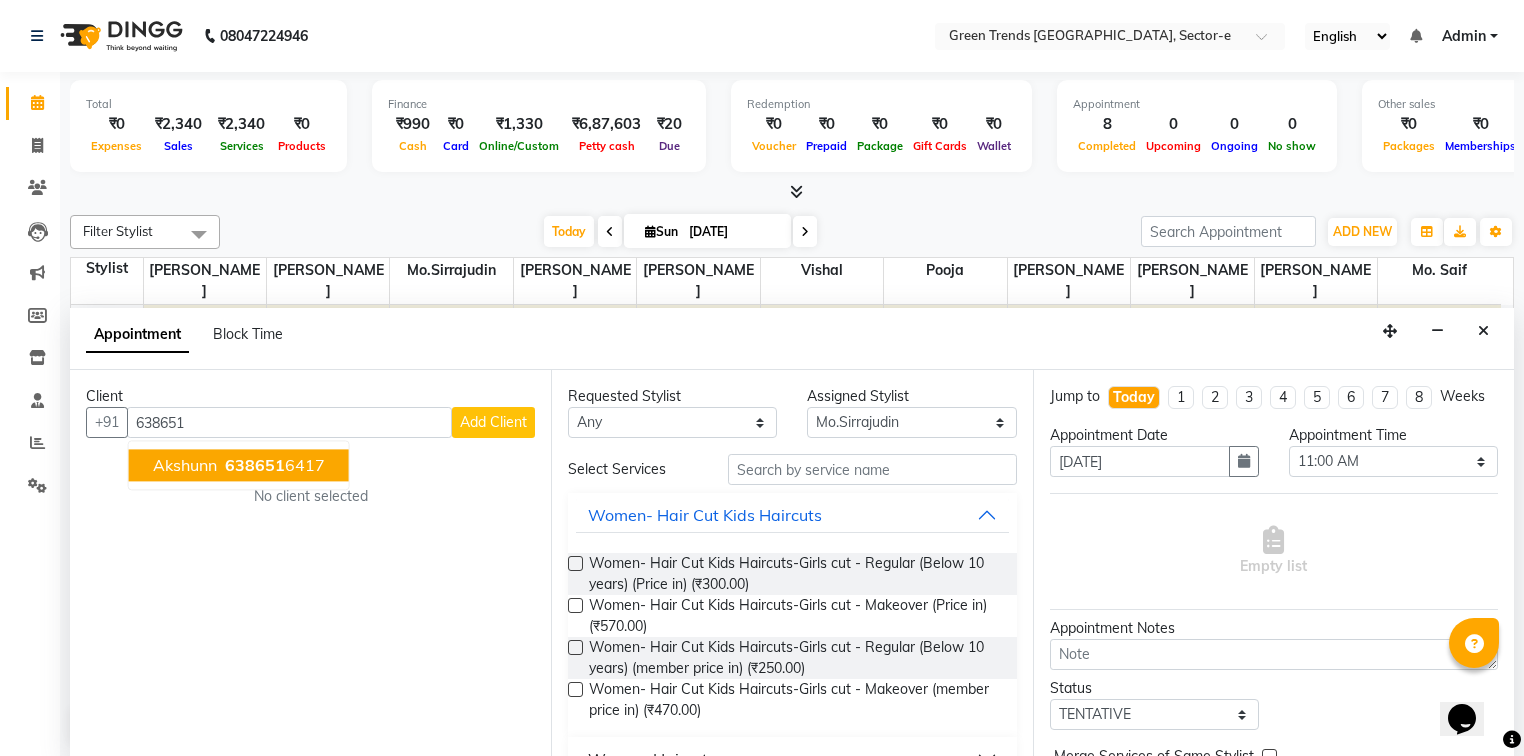 click on "638651" at bounding box center (255, 466) 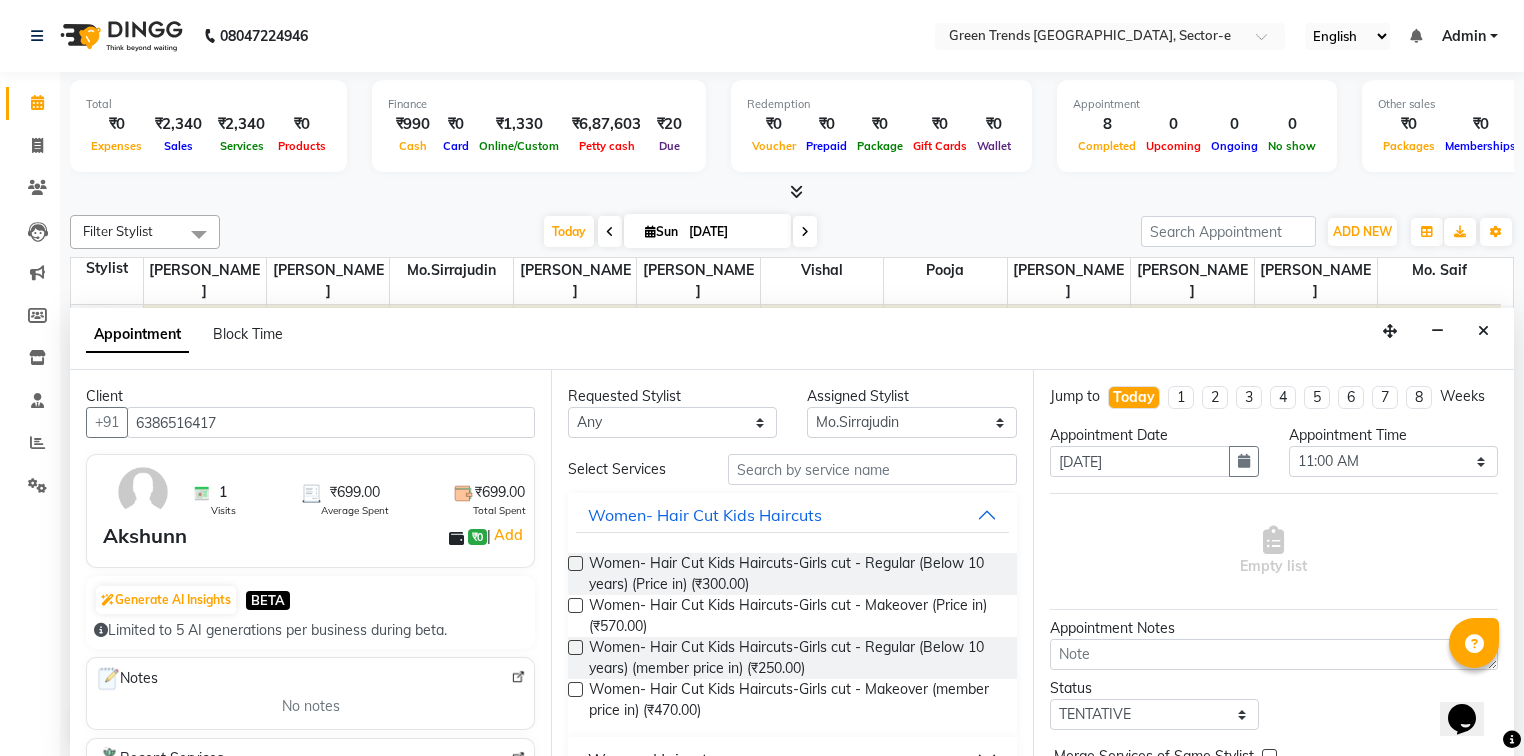 type on "6386516417" 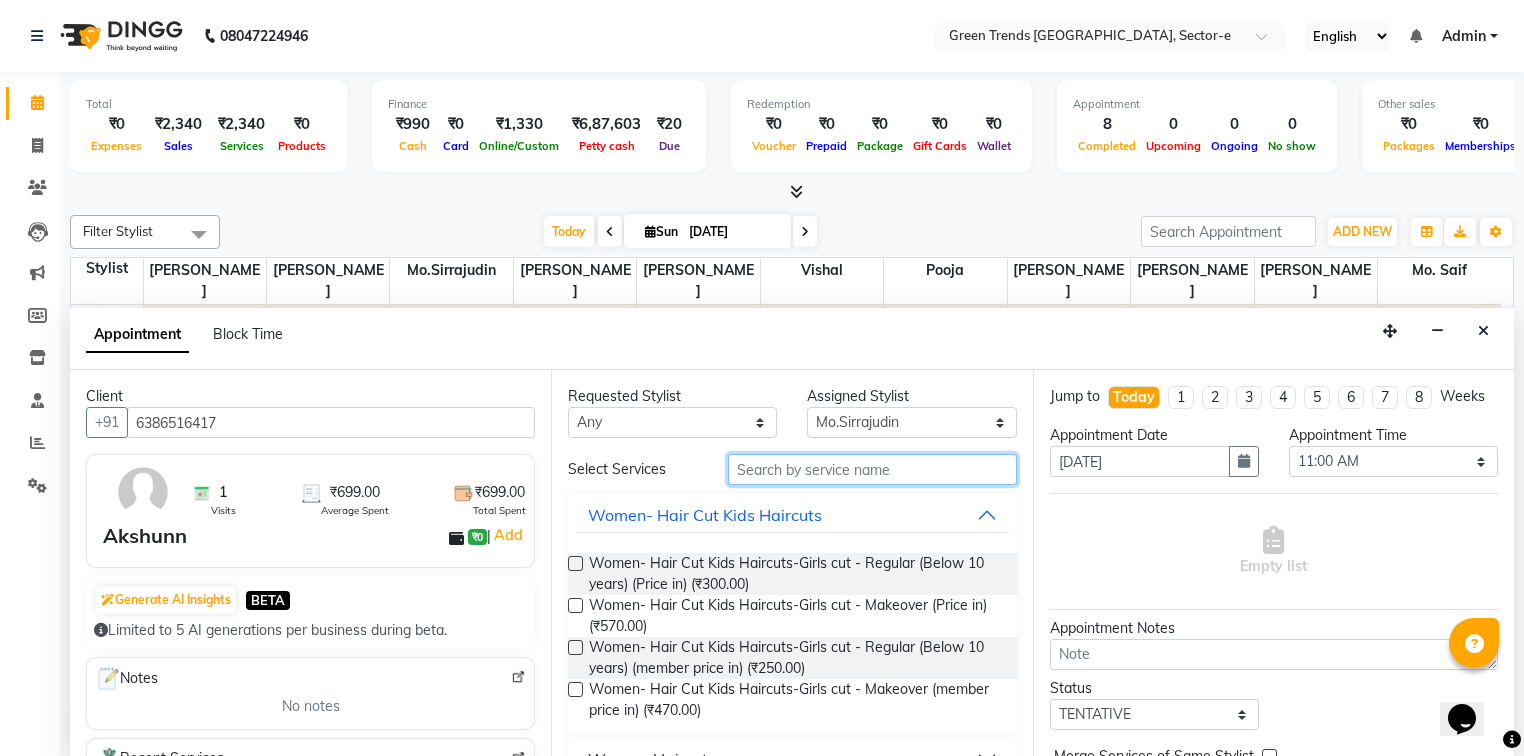 click at bounding box center (872, 469) 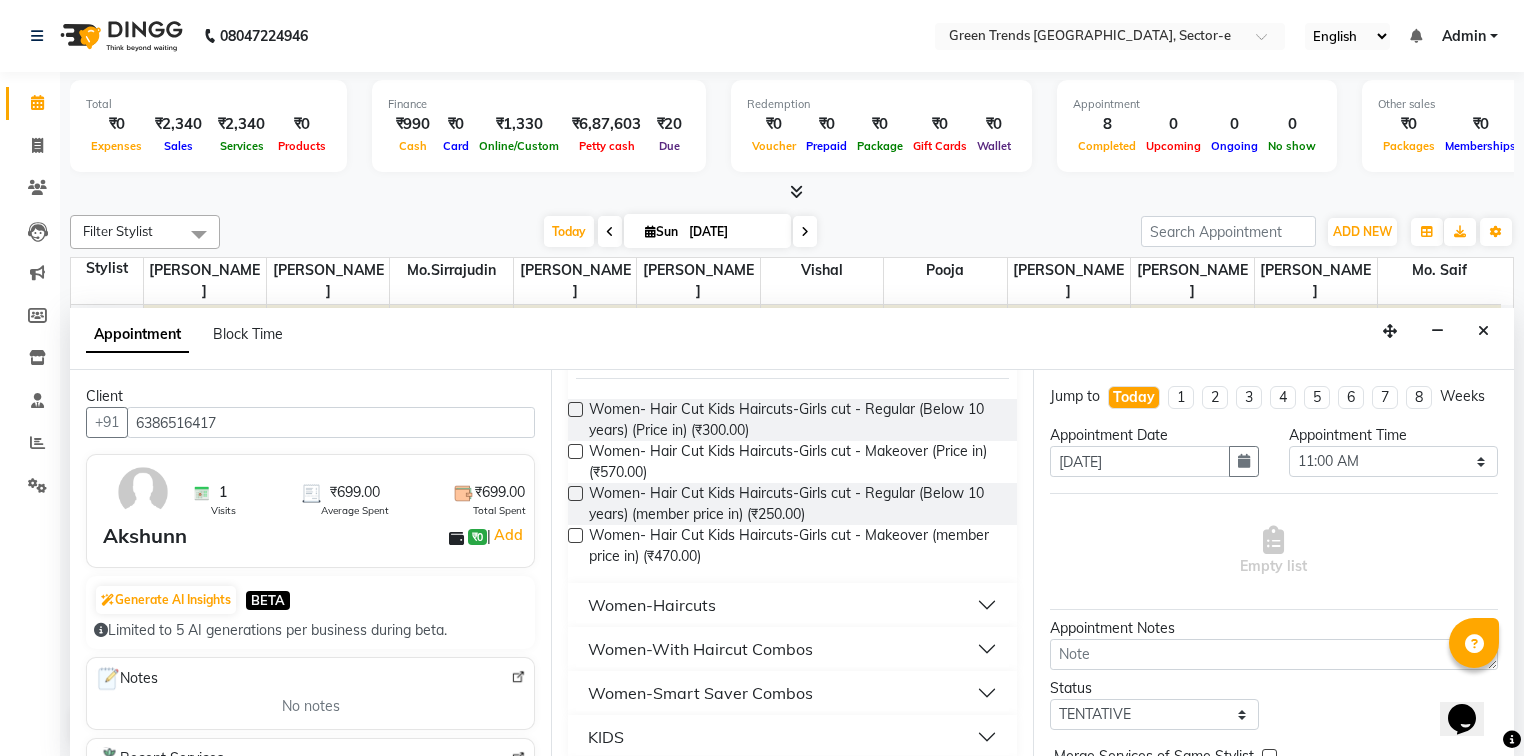 scroll, scrollTop: 215, scrollLeft: 0, axis: vertical 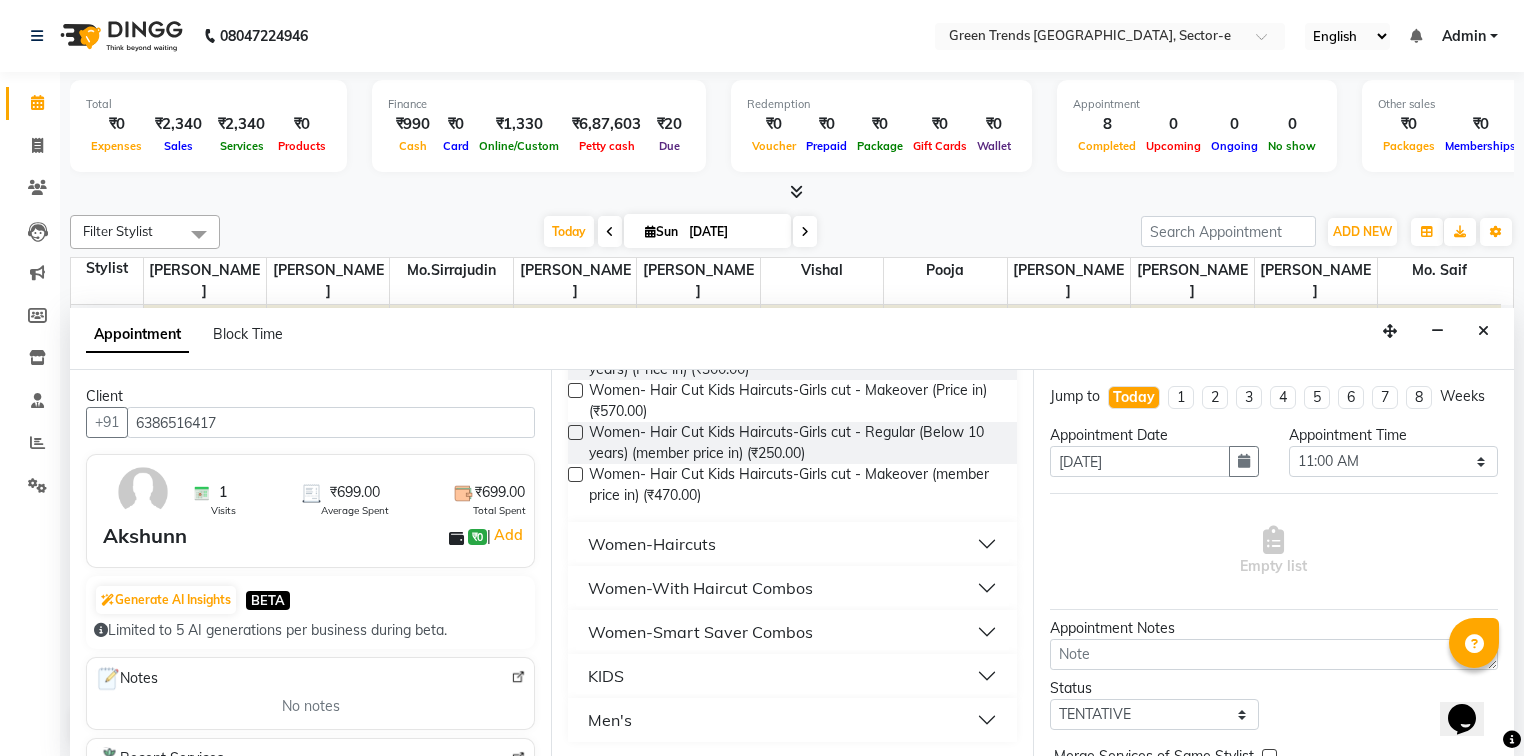 type on "cut" 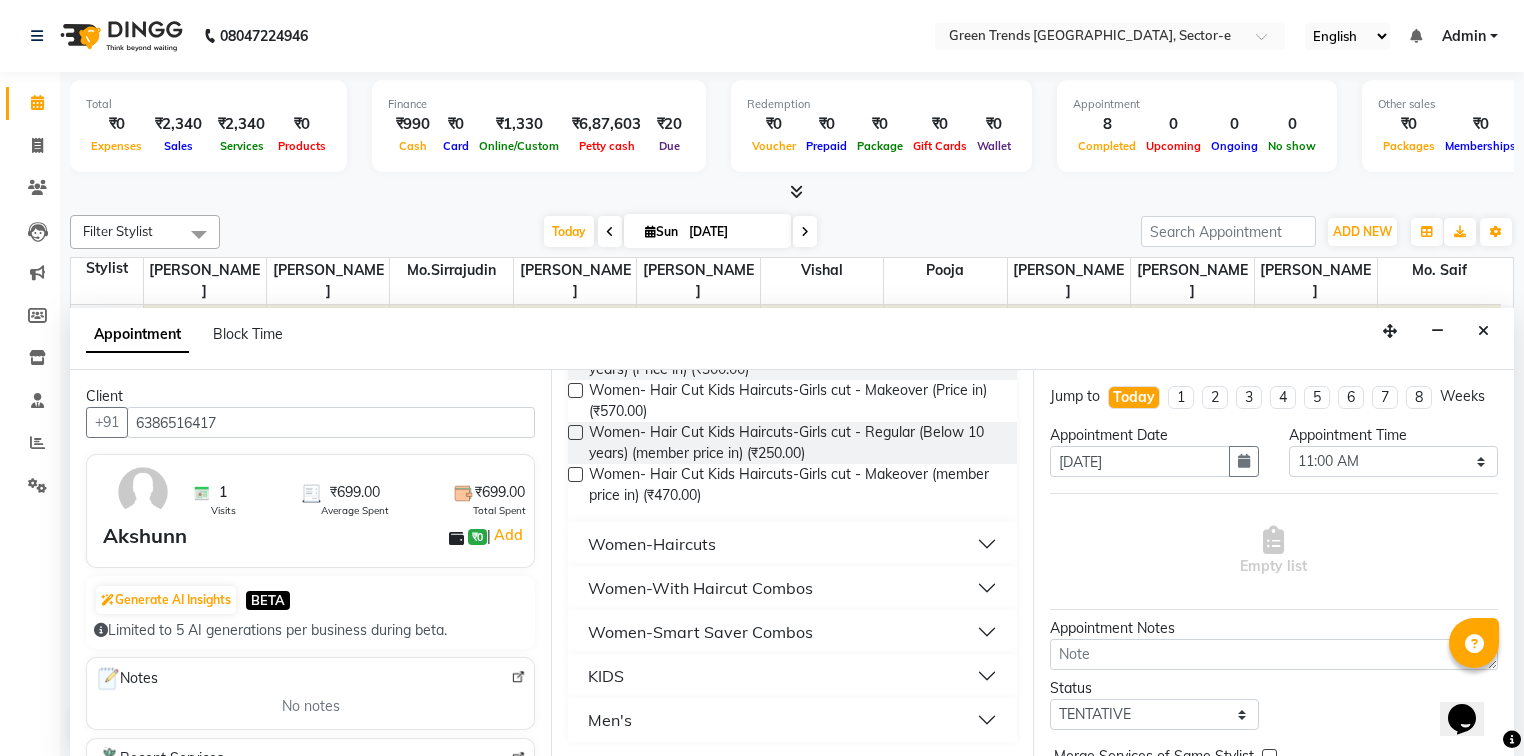 click on "Men's" at bounding box center (610, 720) 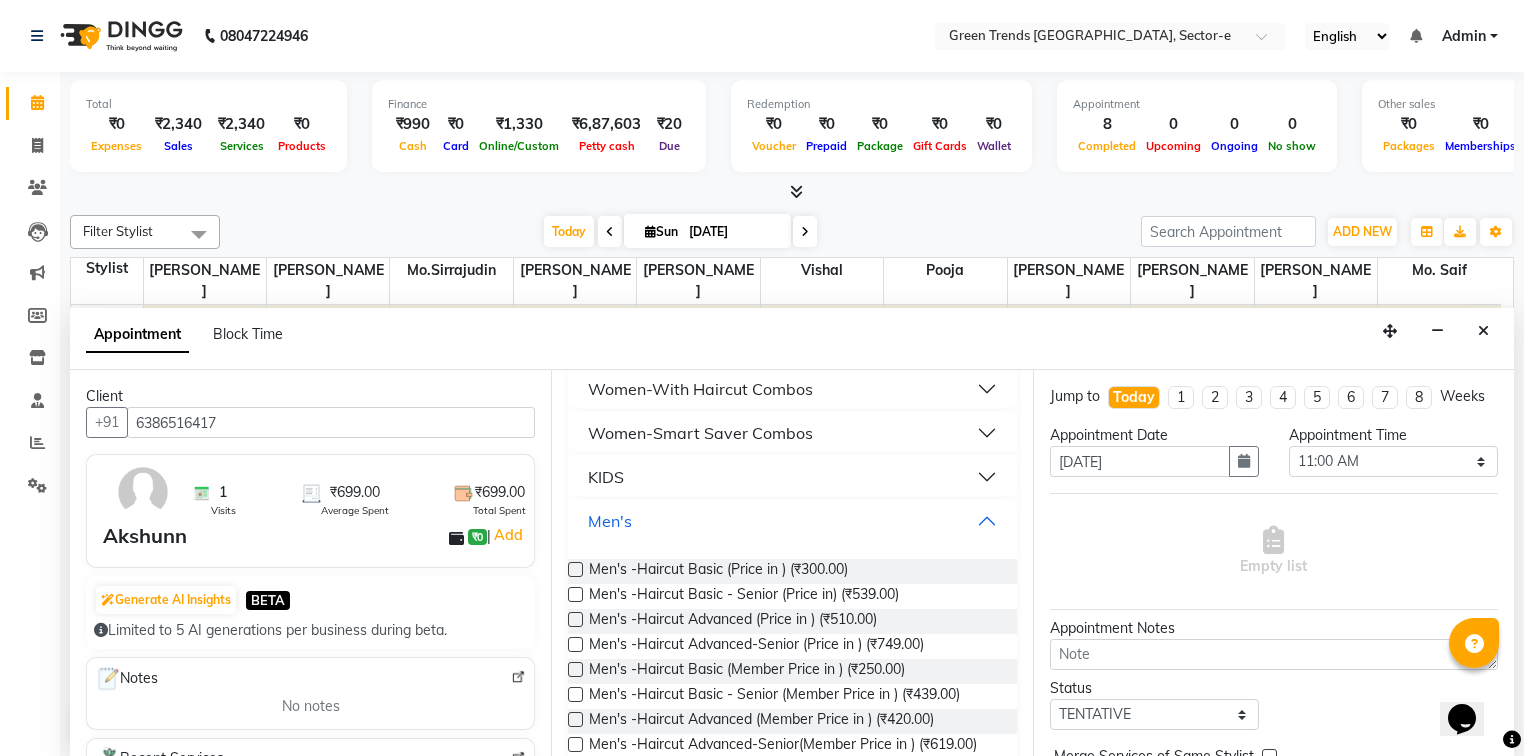 scroll, scrollTop: 427, scrollLeft: 0, axis: vertical 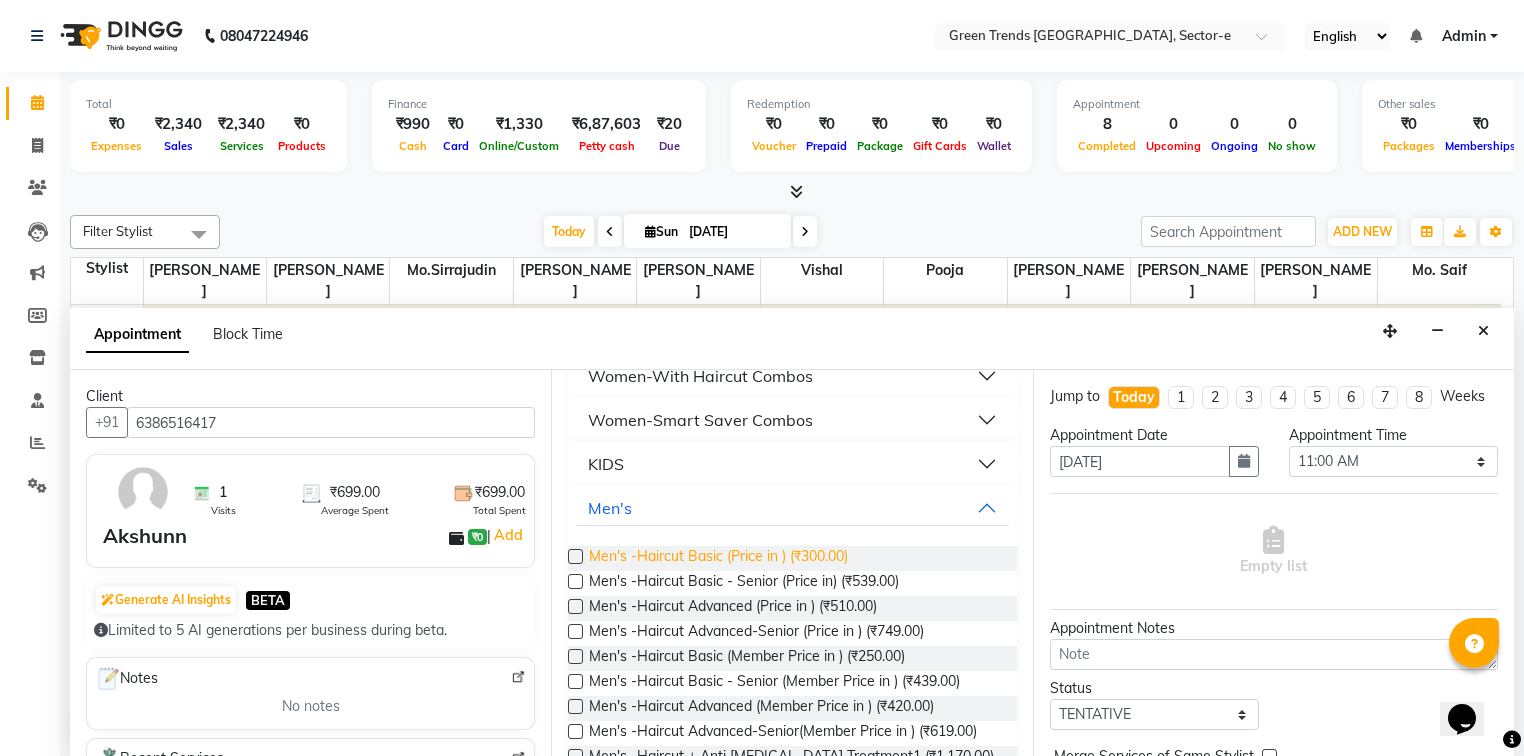click on "Men's -Haircut Basic (Price in ) (₹300.00)" at bounding box center [718, 558] 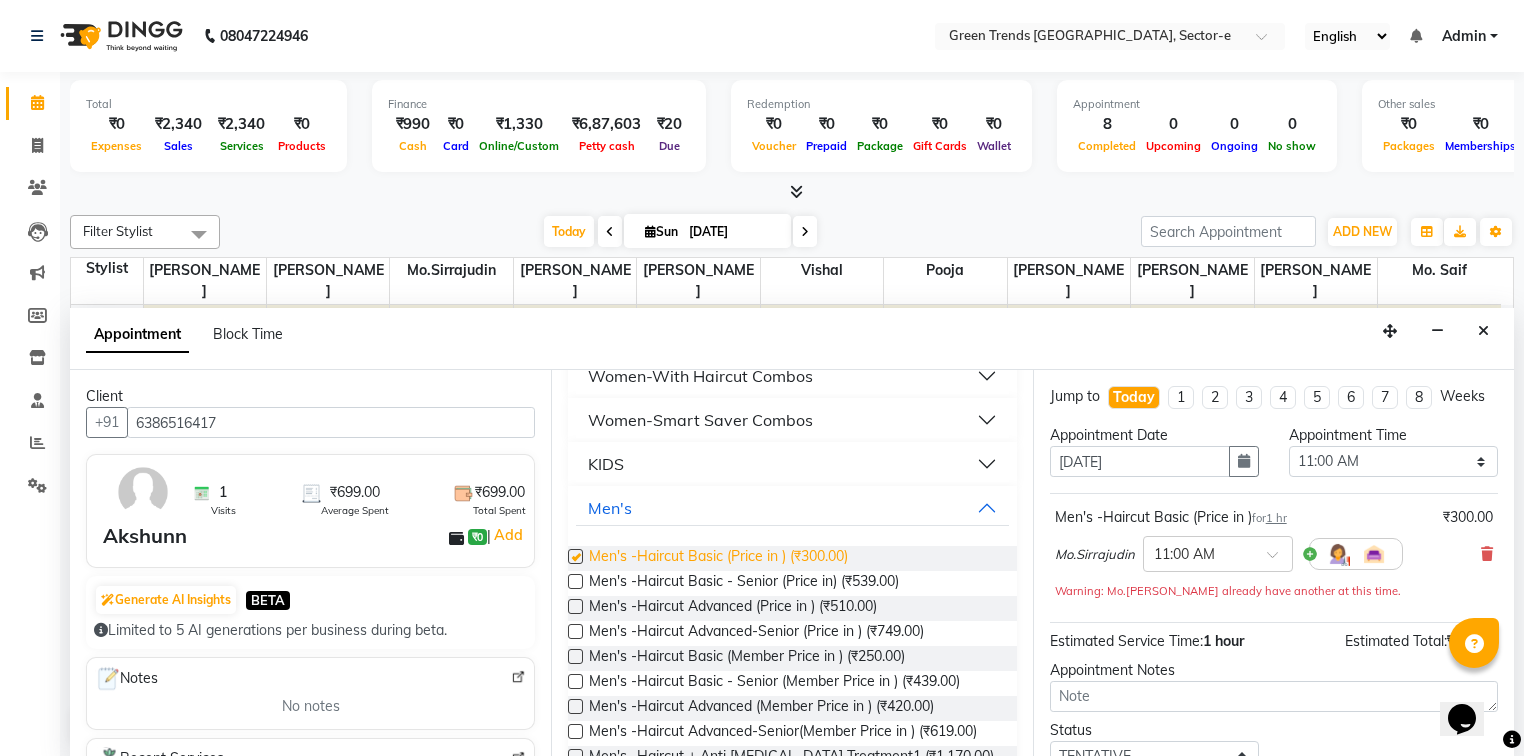 checkbox on "false" 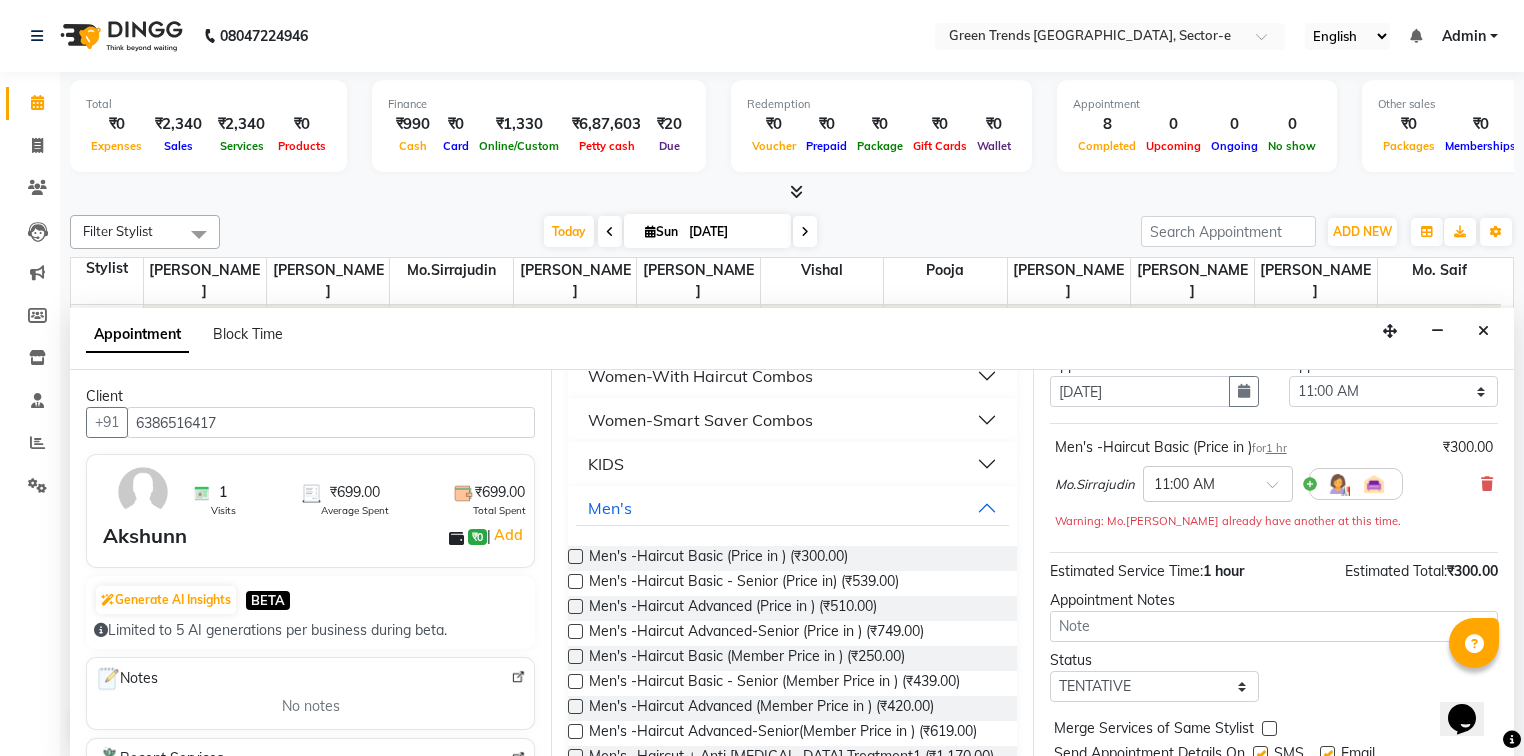 scroll, scrollTop: 78, scrollLeft: 0, axis: vertical 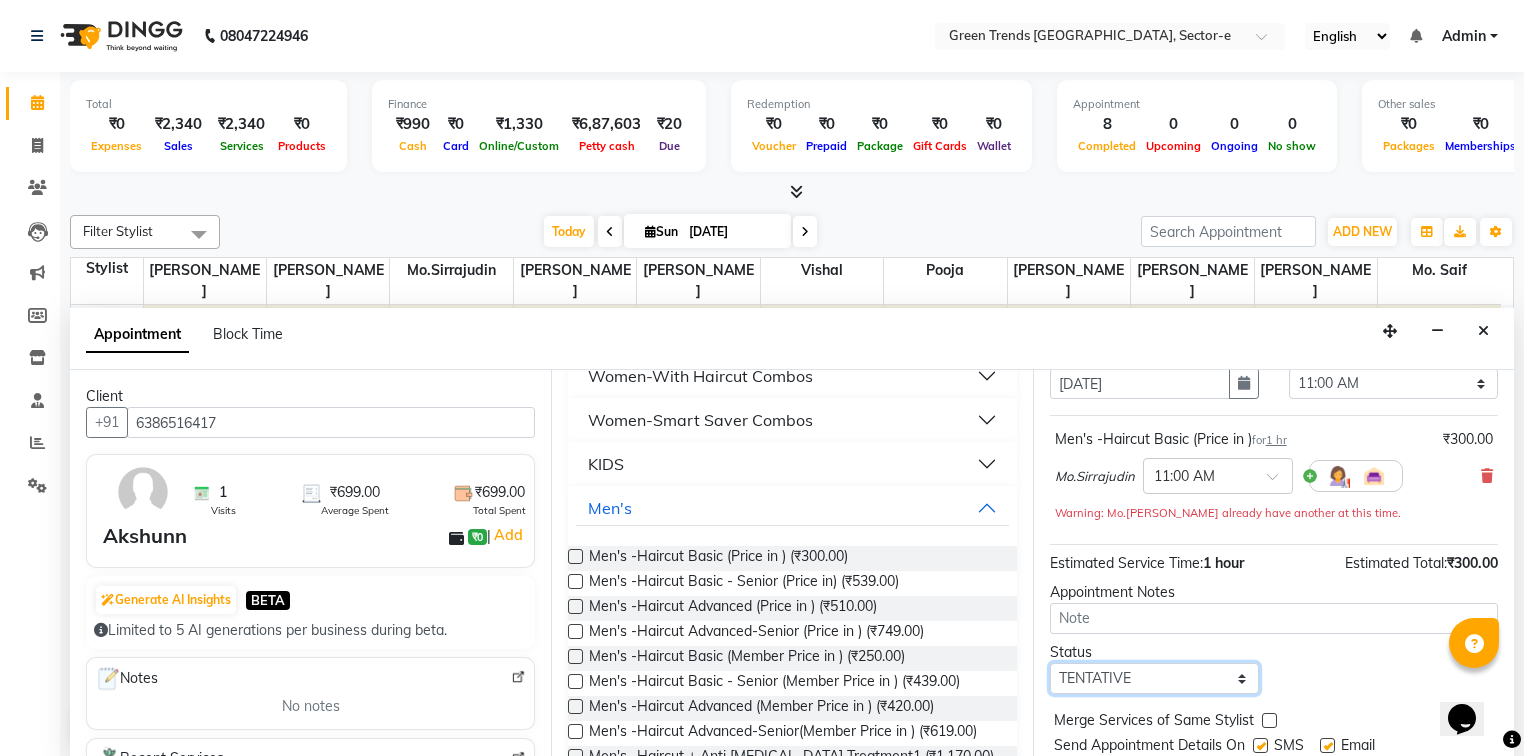 click on "Select TENTATIVE CONFIRM CHECK-IN UPCOMING" at bounding box center [1154, 678] 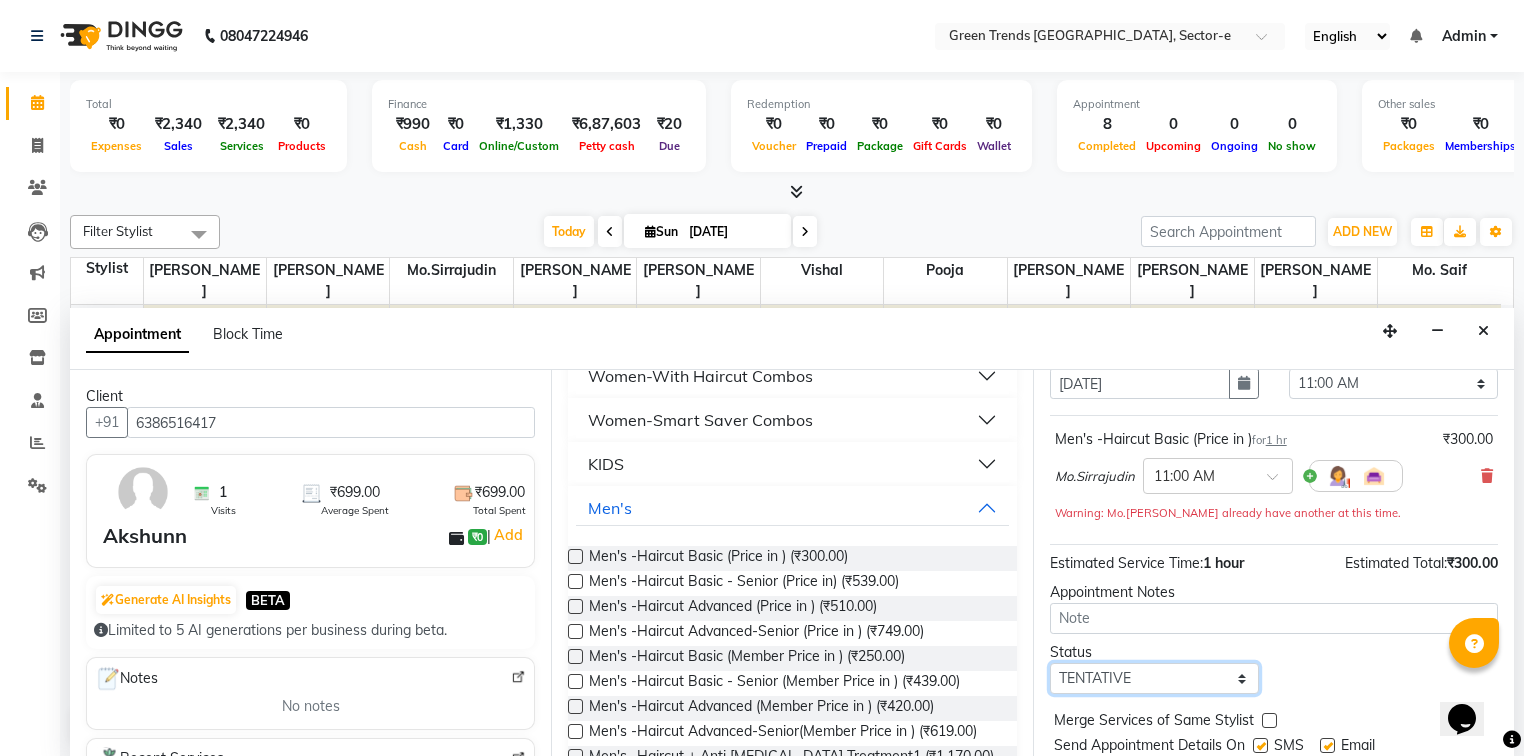 select on "confirm booking" 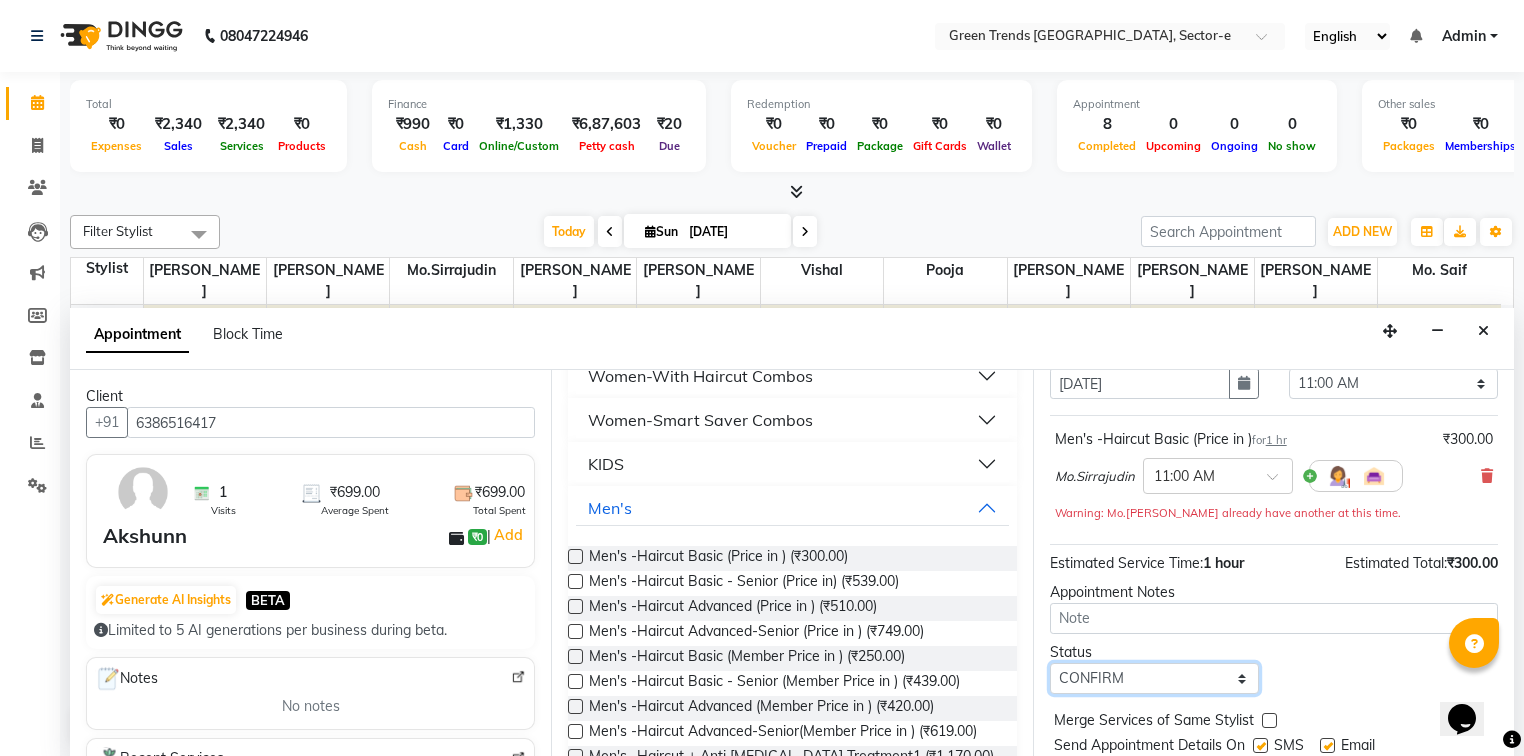 click on "Select TENTATIVE CONFIRM CHECK-IN UPCOMING" at bounding box center [1154, 678] 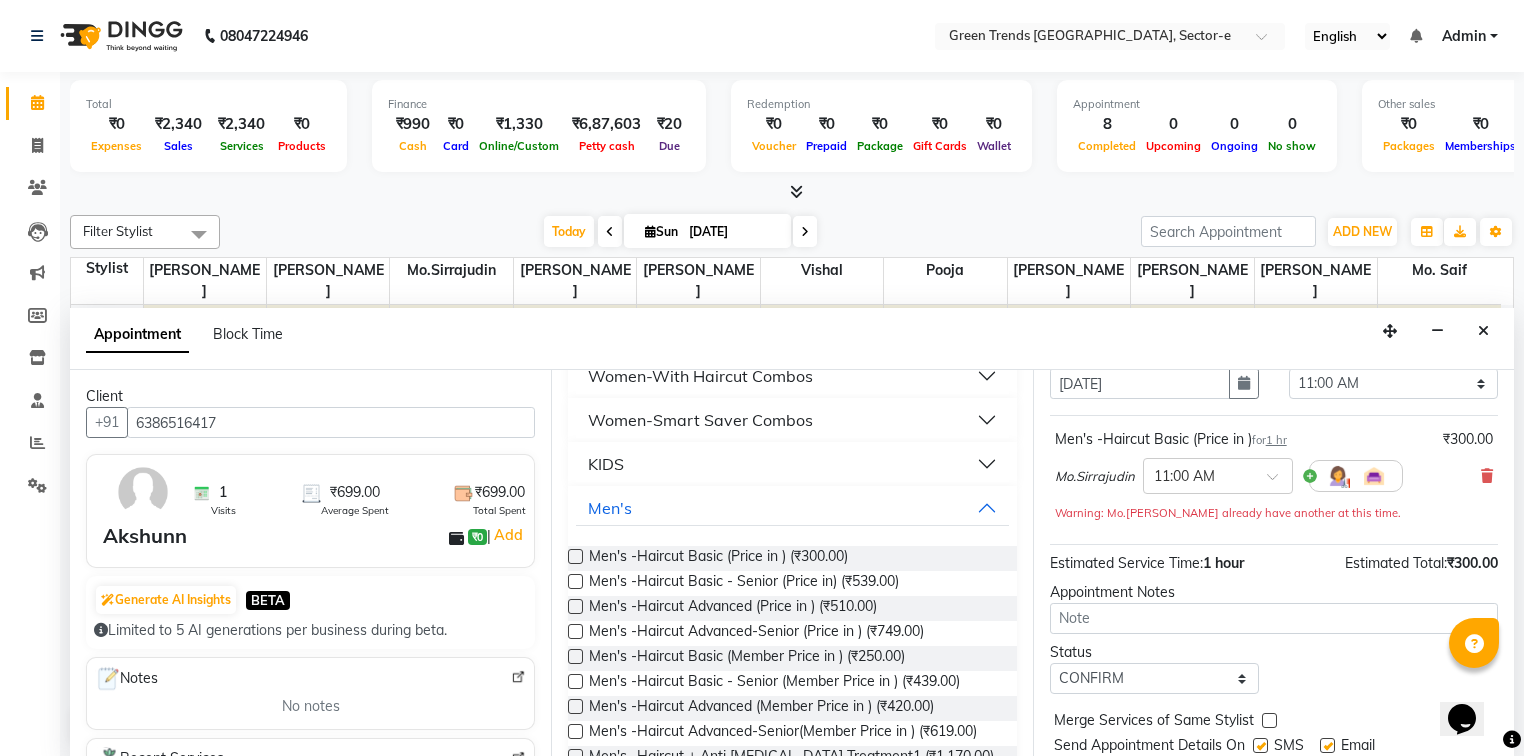 click on "Send Appointment Details On SMS Email" at bounding box center [1276, 747] 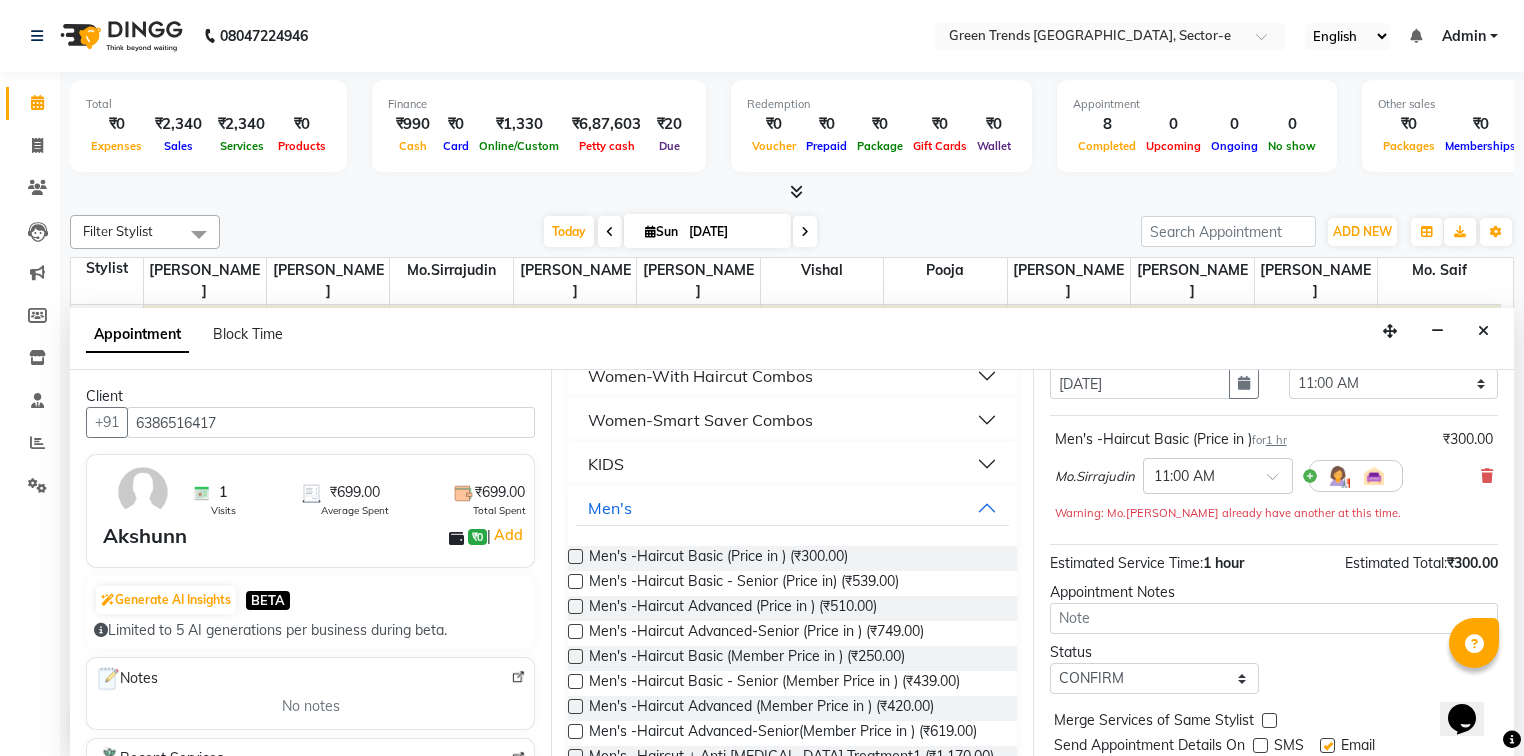 click at bounding box center [1327, 745] 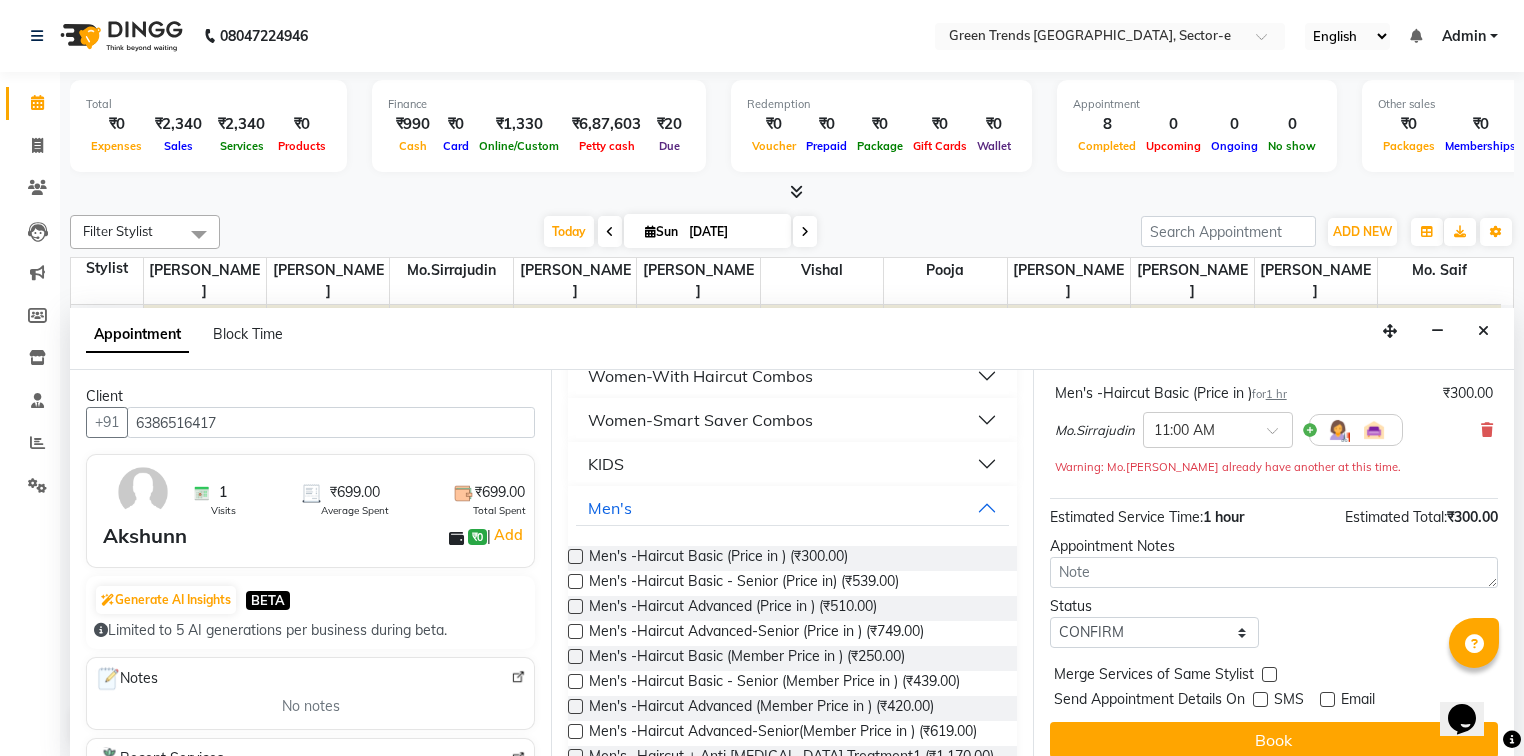 scroll, scrollTop: 139, scrollLeft: 0, axis: vertical 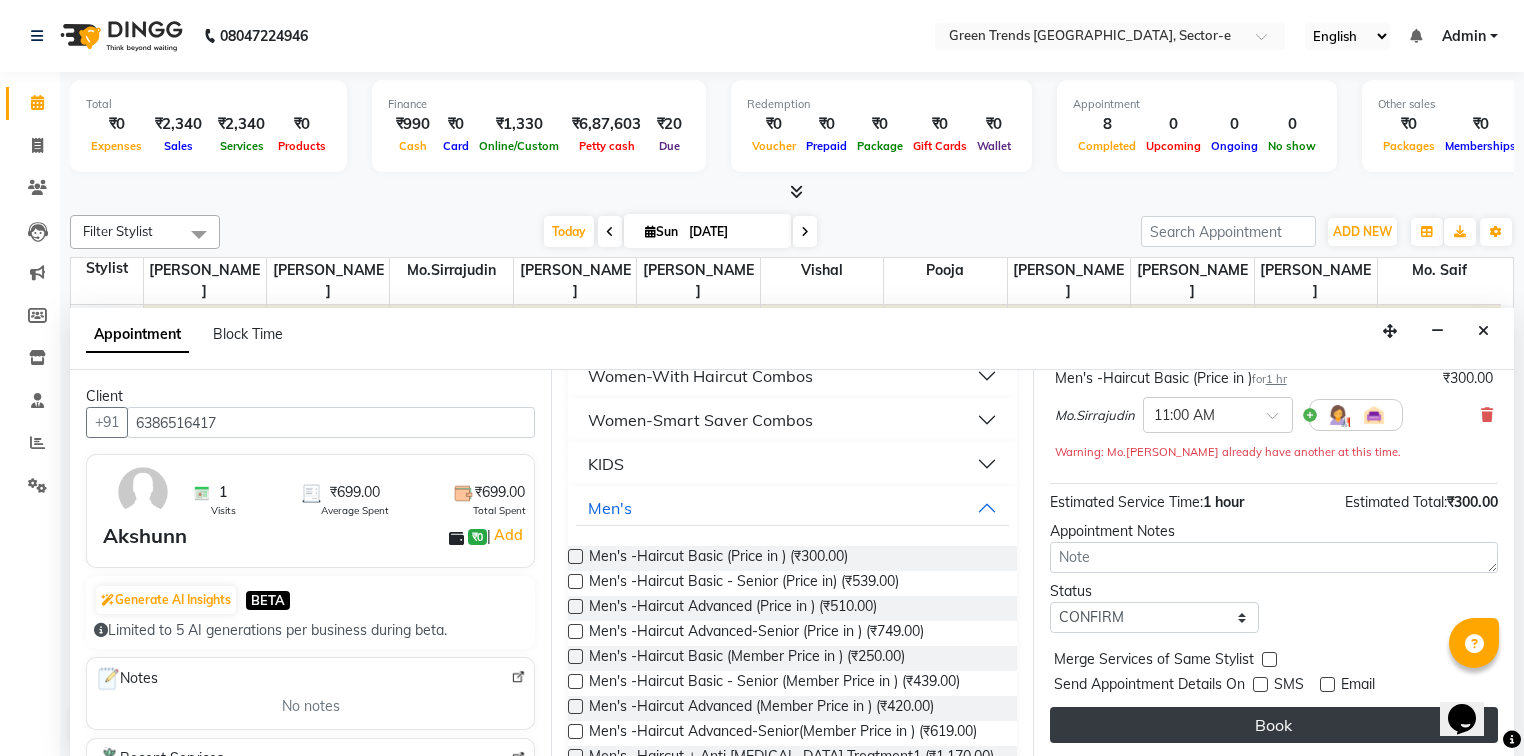 click on "Book" at bounding box center [1274, 725] 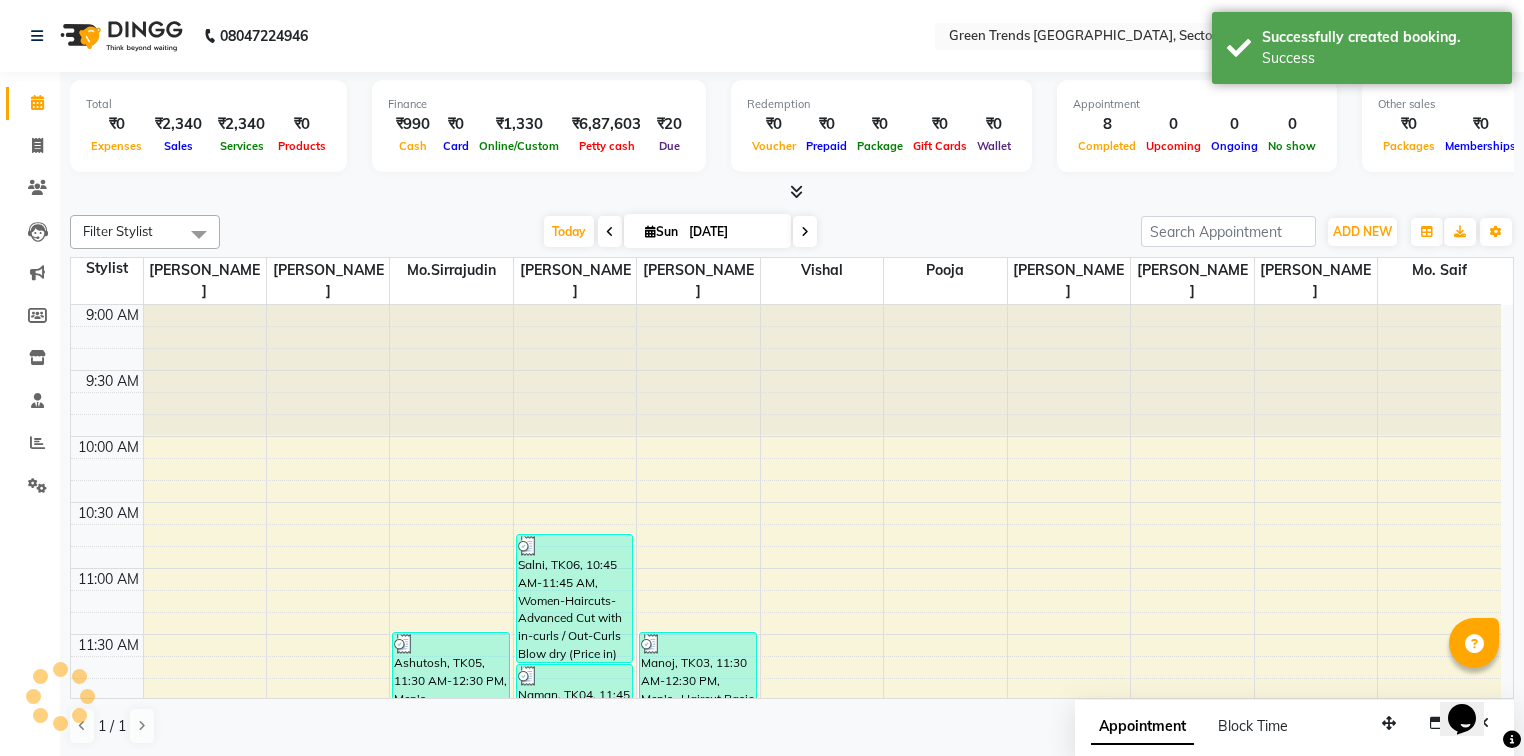 scroll, scrollTop: 0, scrollLeft: 0, axis: both 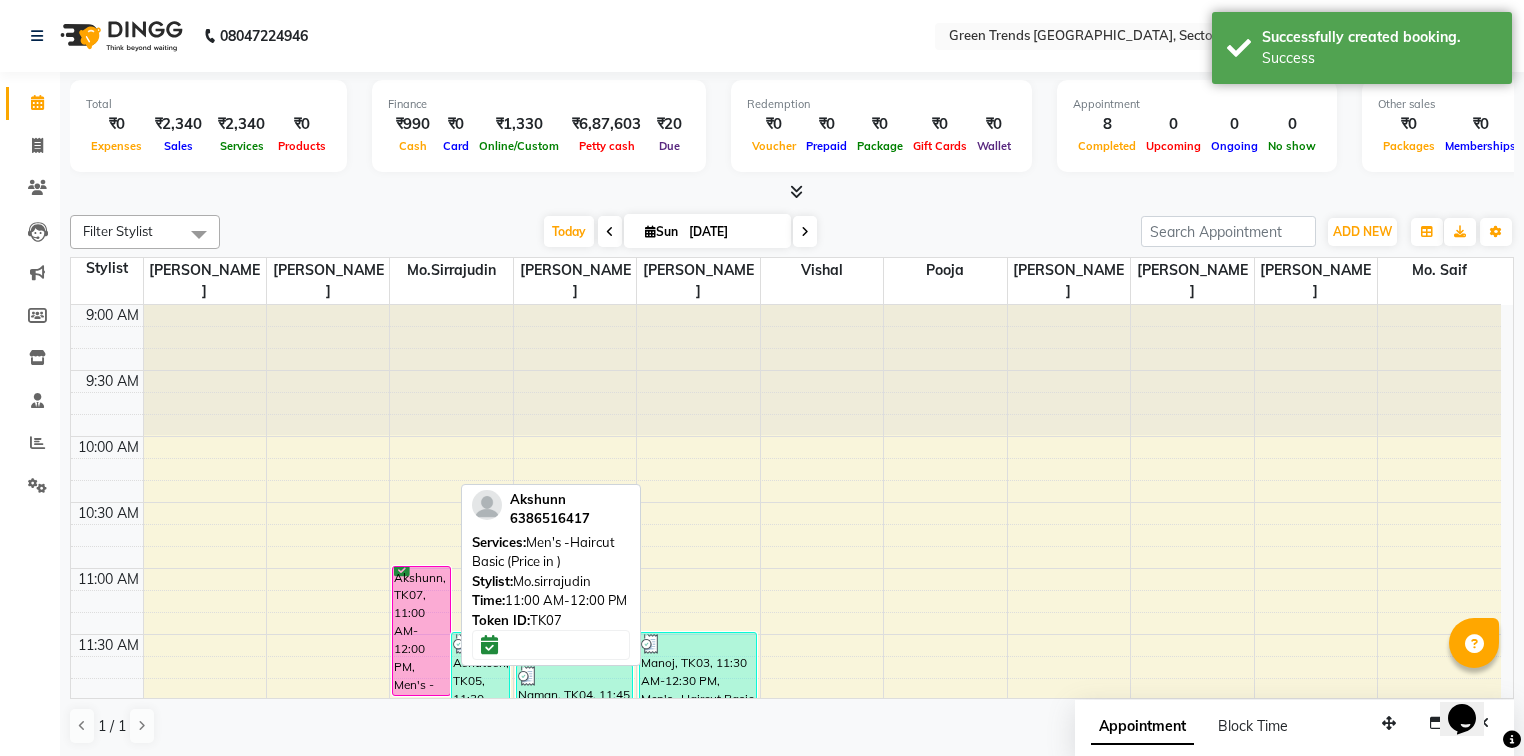 click on "Akshunn, TK07, 11:00 AM-12:00 PM, Men's -Haircut Basic (Price in )" at bounding box center (421, 631) 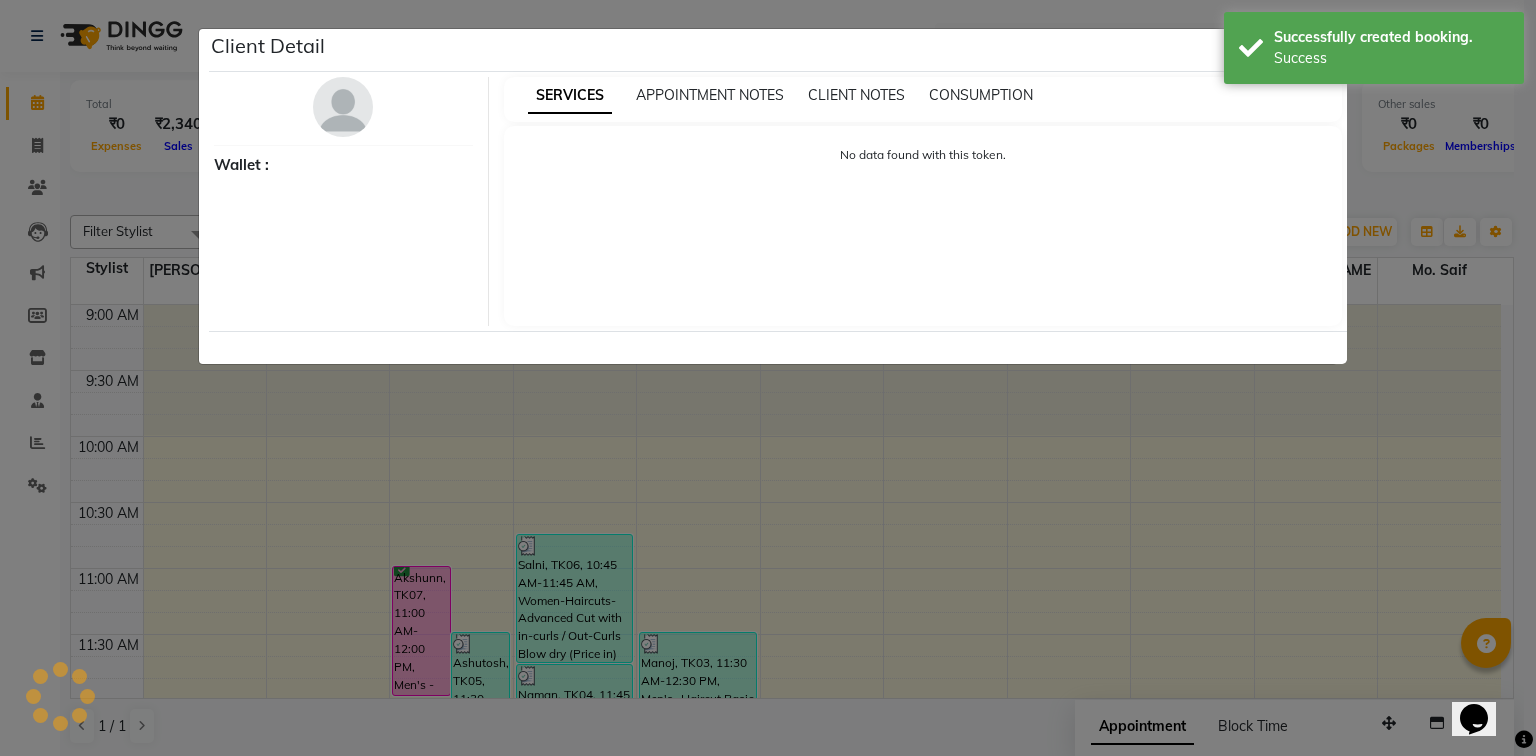 select on "6" 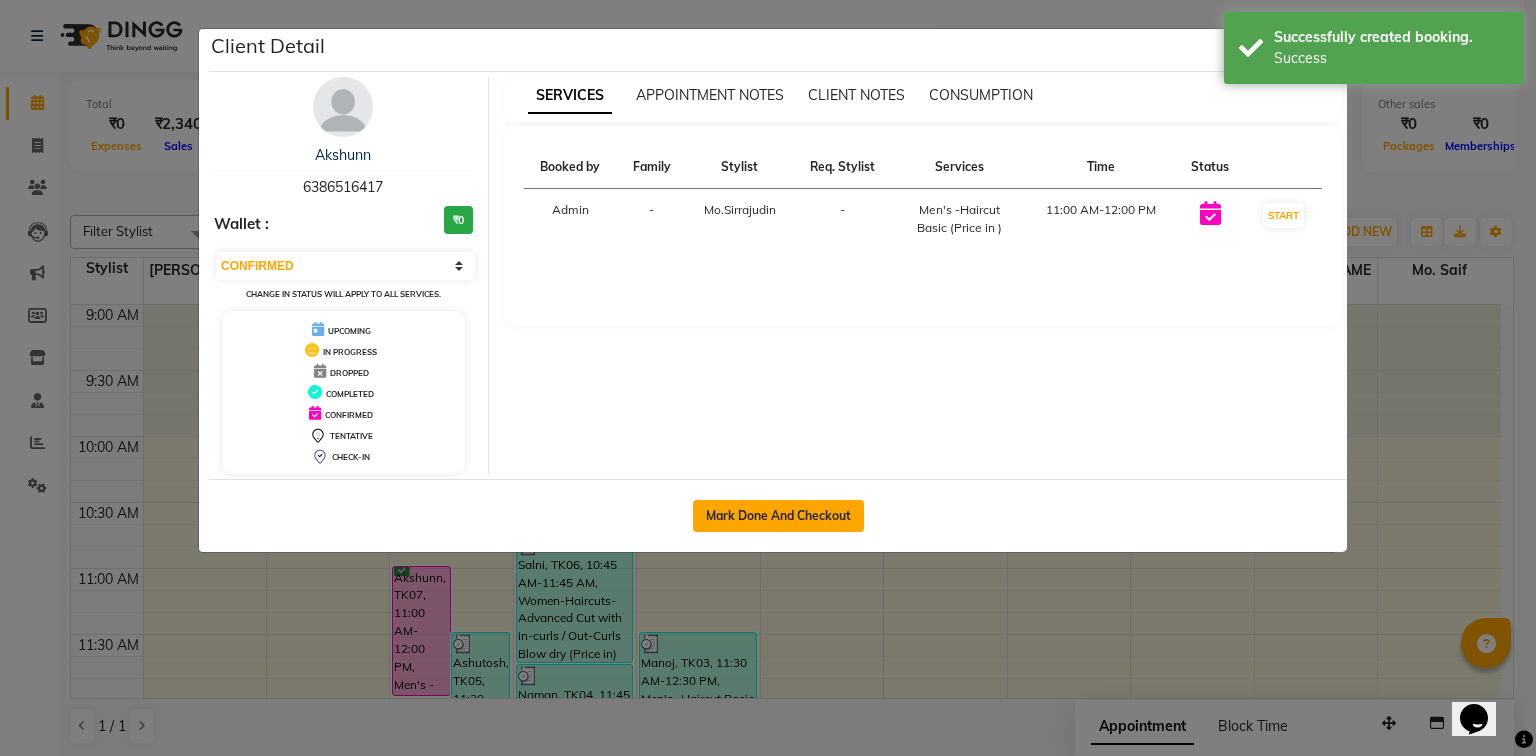 click on "Mark Done And Checkout" 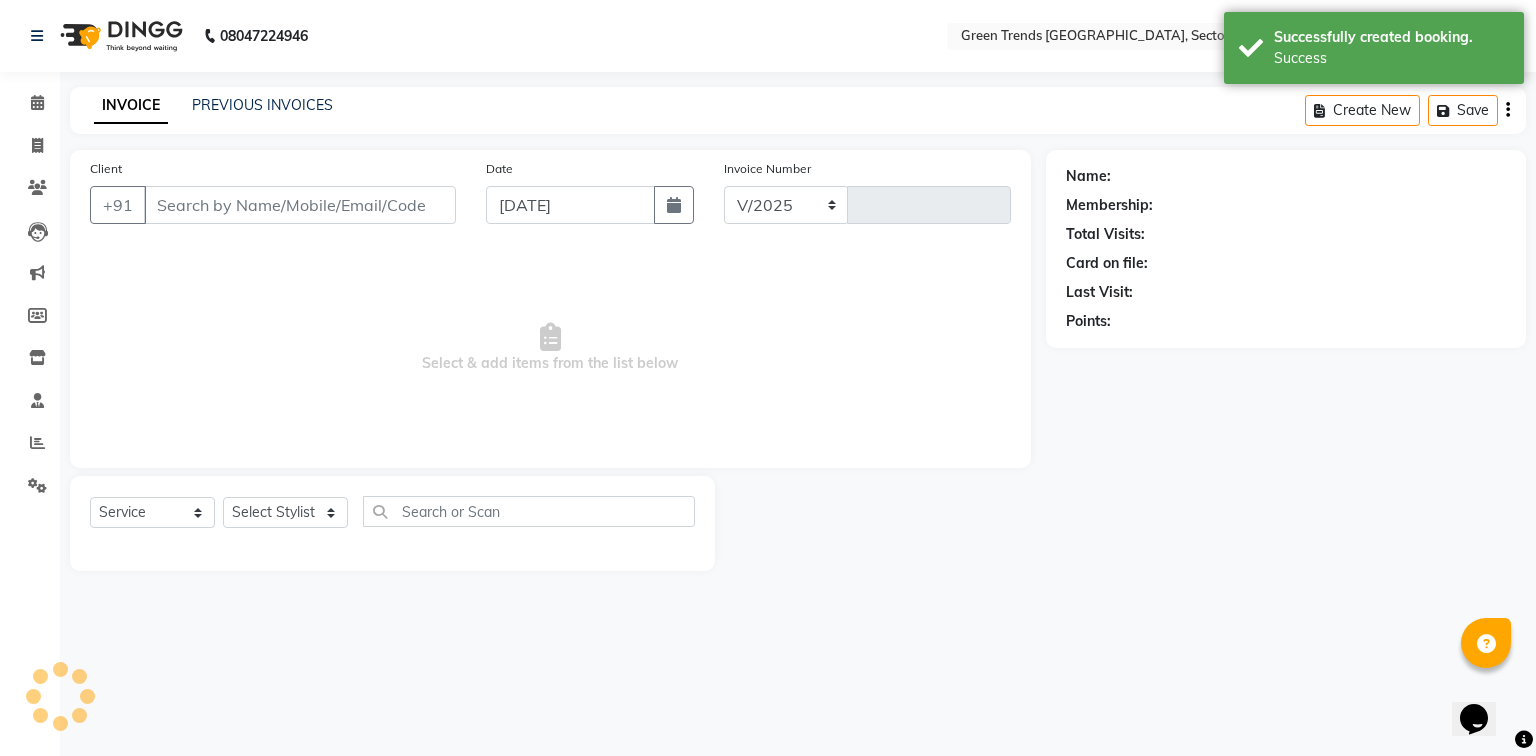 select on "7023" 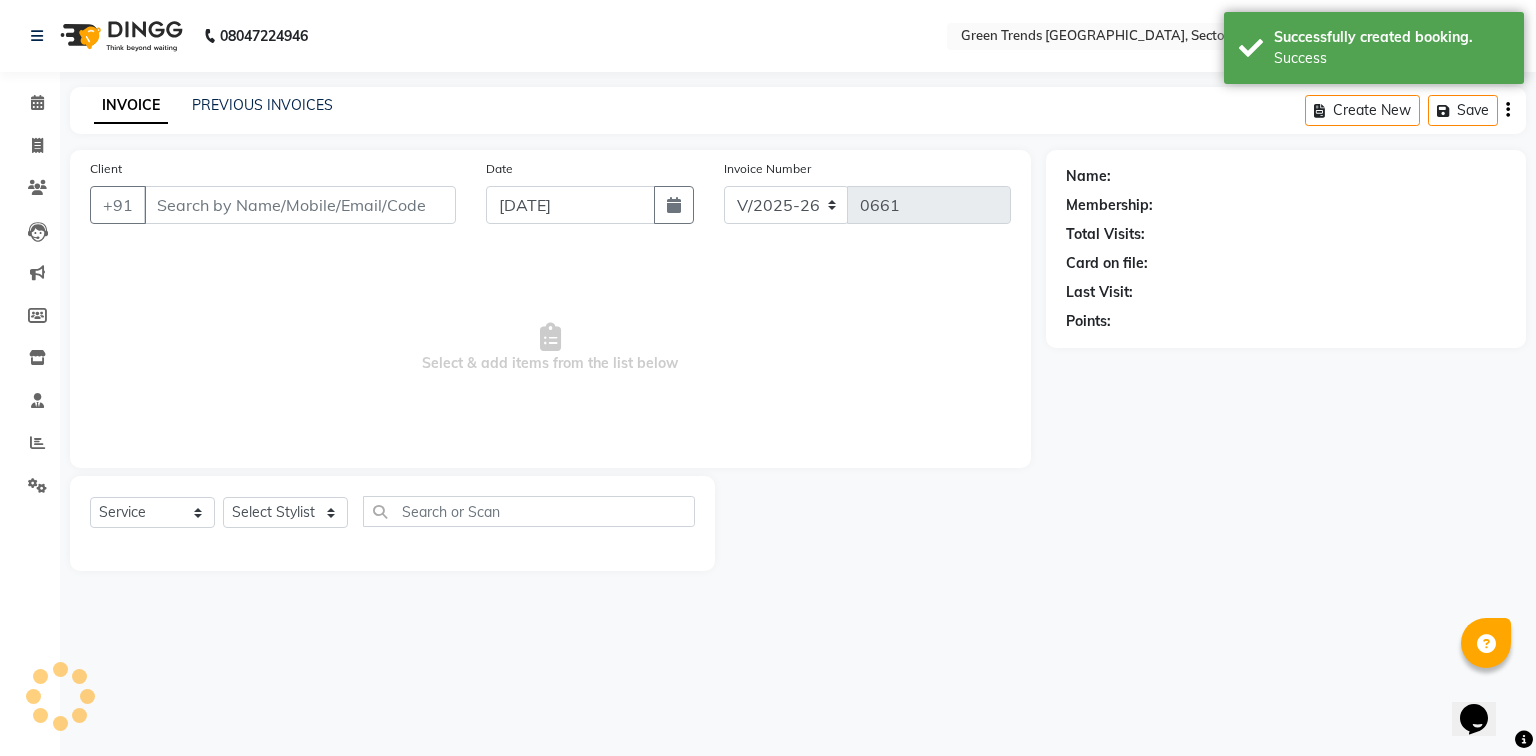 type on "6386516417" 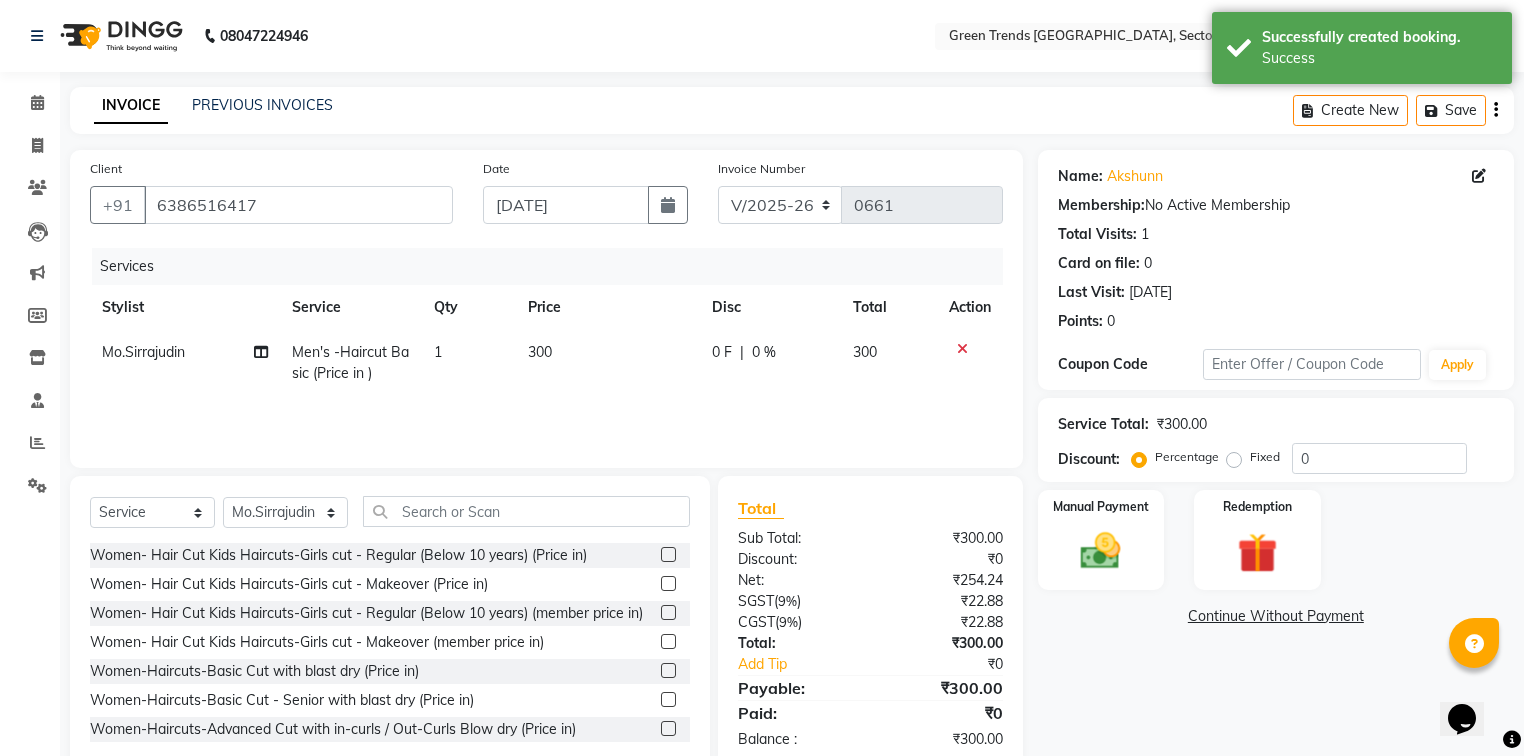 click on "0 F" 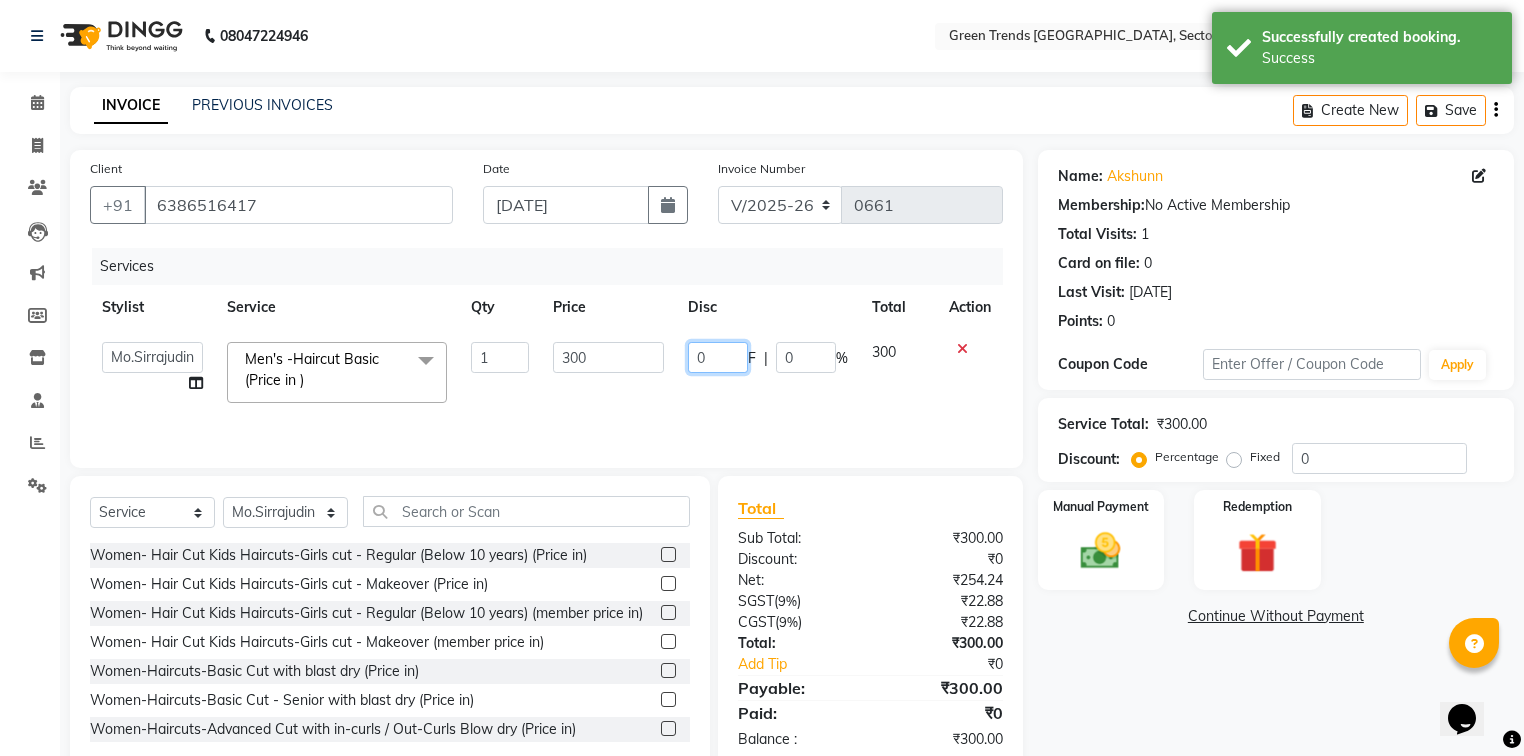 click on "0" 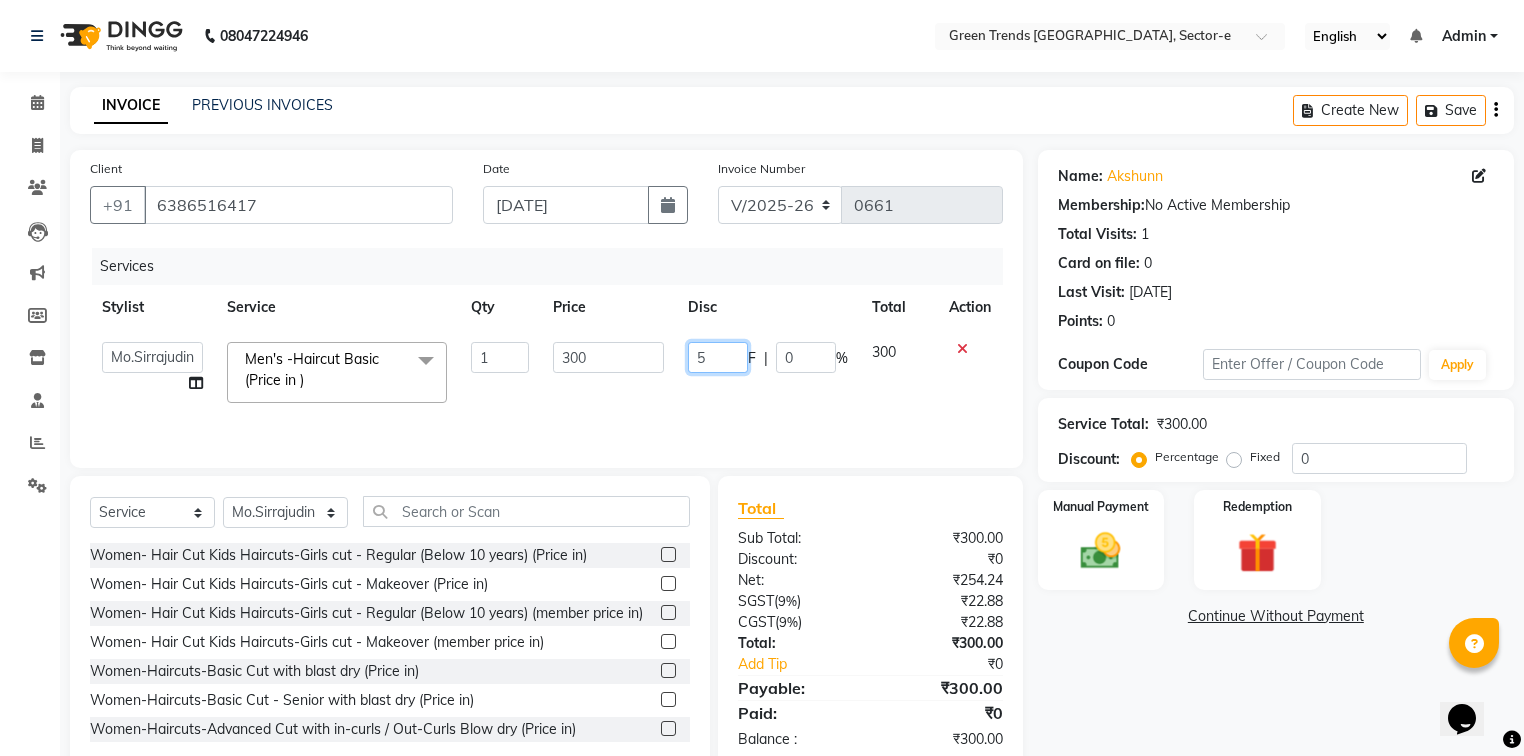 type on "50" 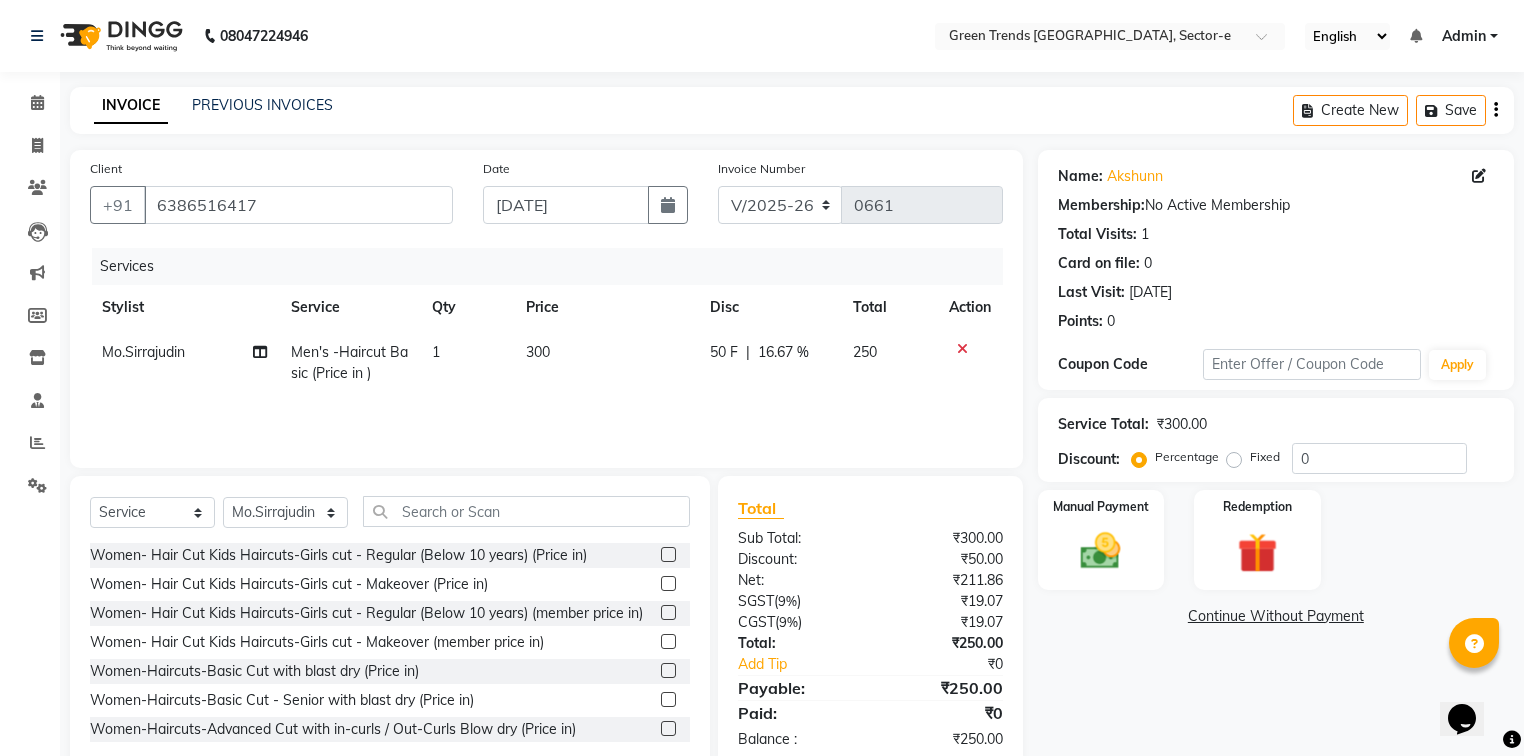 click on "Total Sub Total: ₹300.00 Discount: ₹50.00 Net: ₹211.86 SGST  ( 9% ) ₹19.07 CGST  ( 9% ) ₹19.07 Total: ₹250.00 Add Tip ₹0 Payable: ₹250.00 Paid: ₹0 Balance   : ₹250.00" 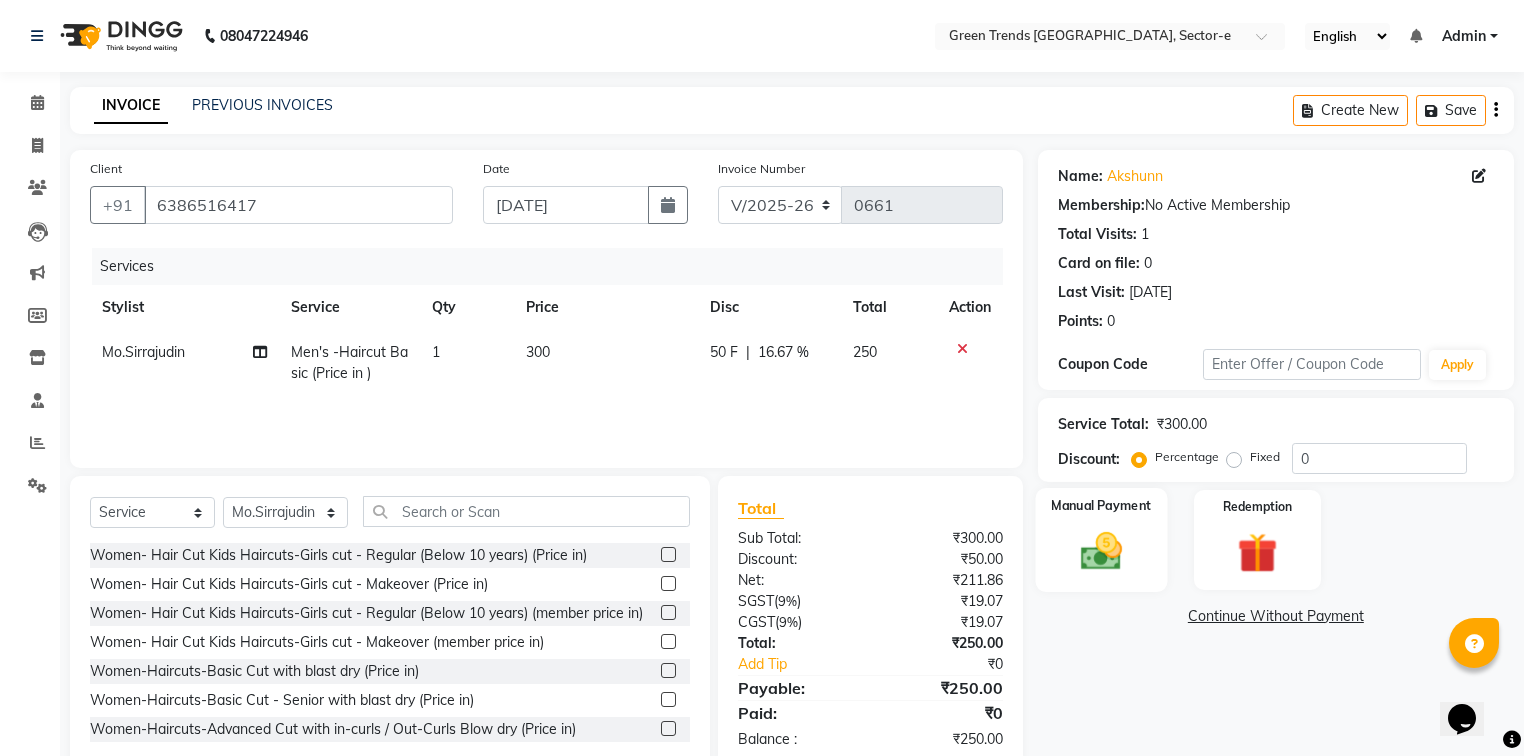 click 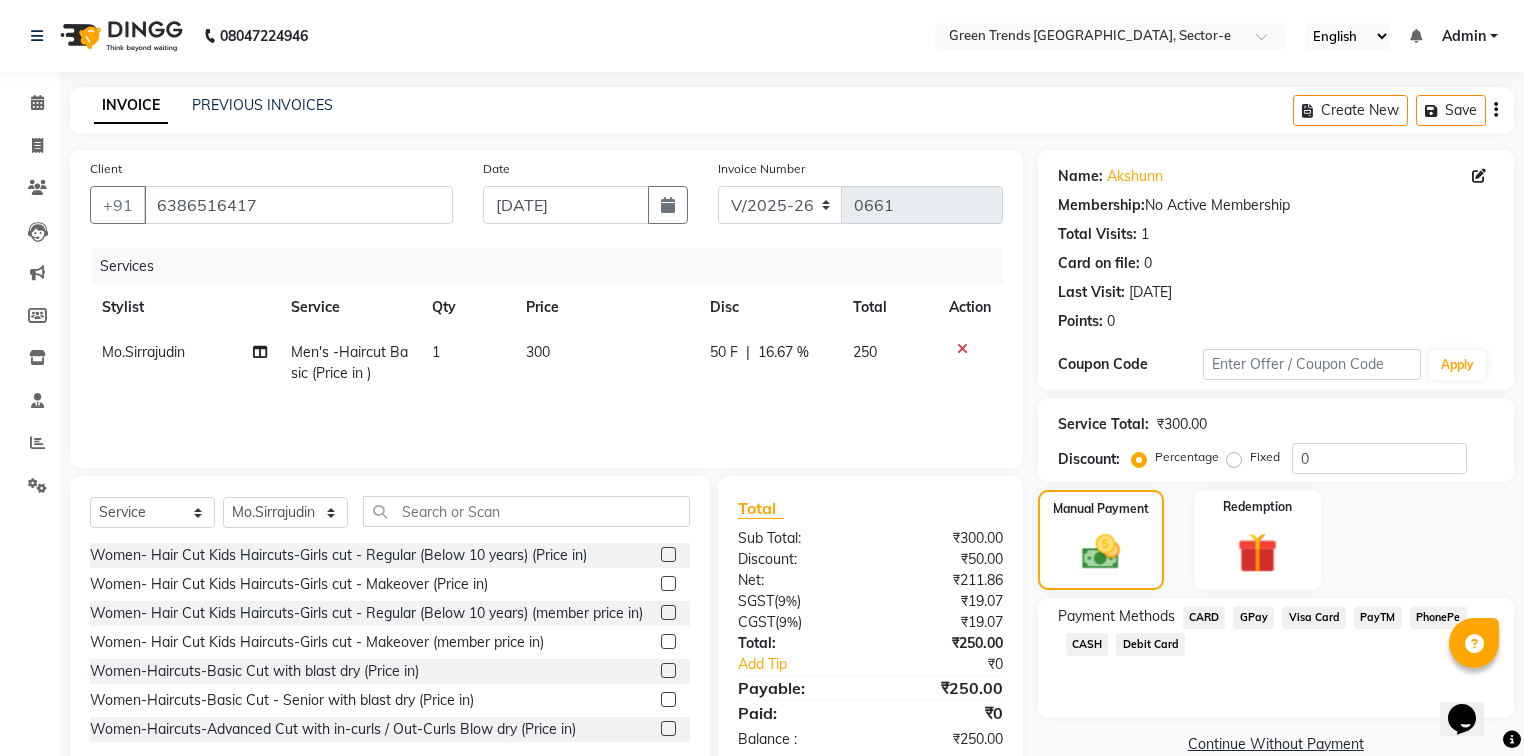 click on "CASH" 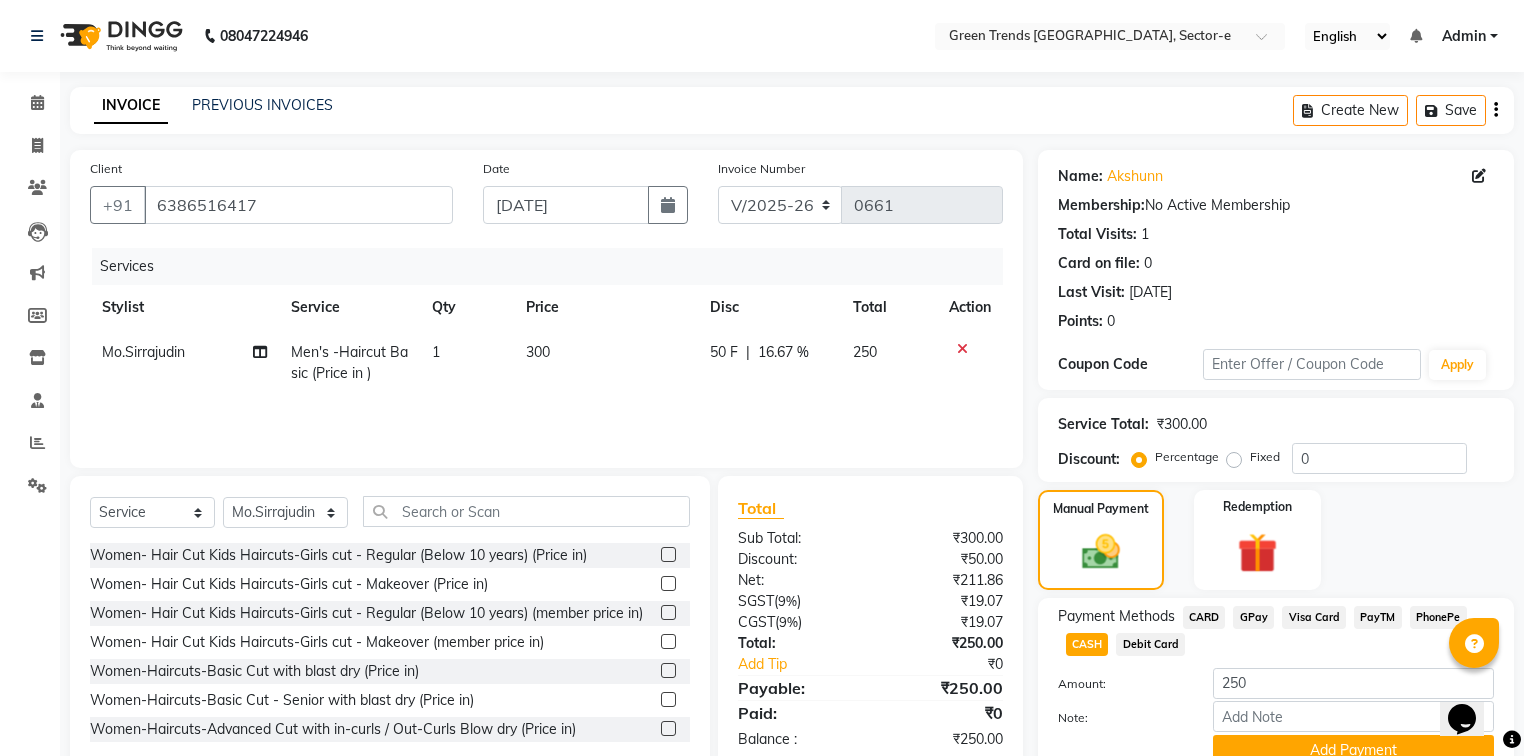 scroll, scrollTop: 91, scrollLeft: 0, axis: vertical 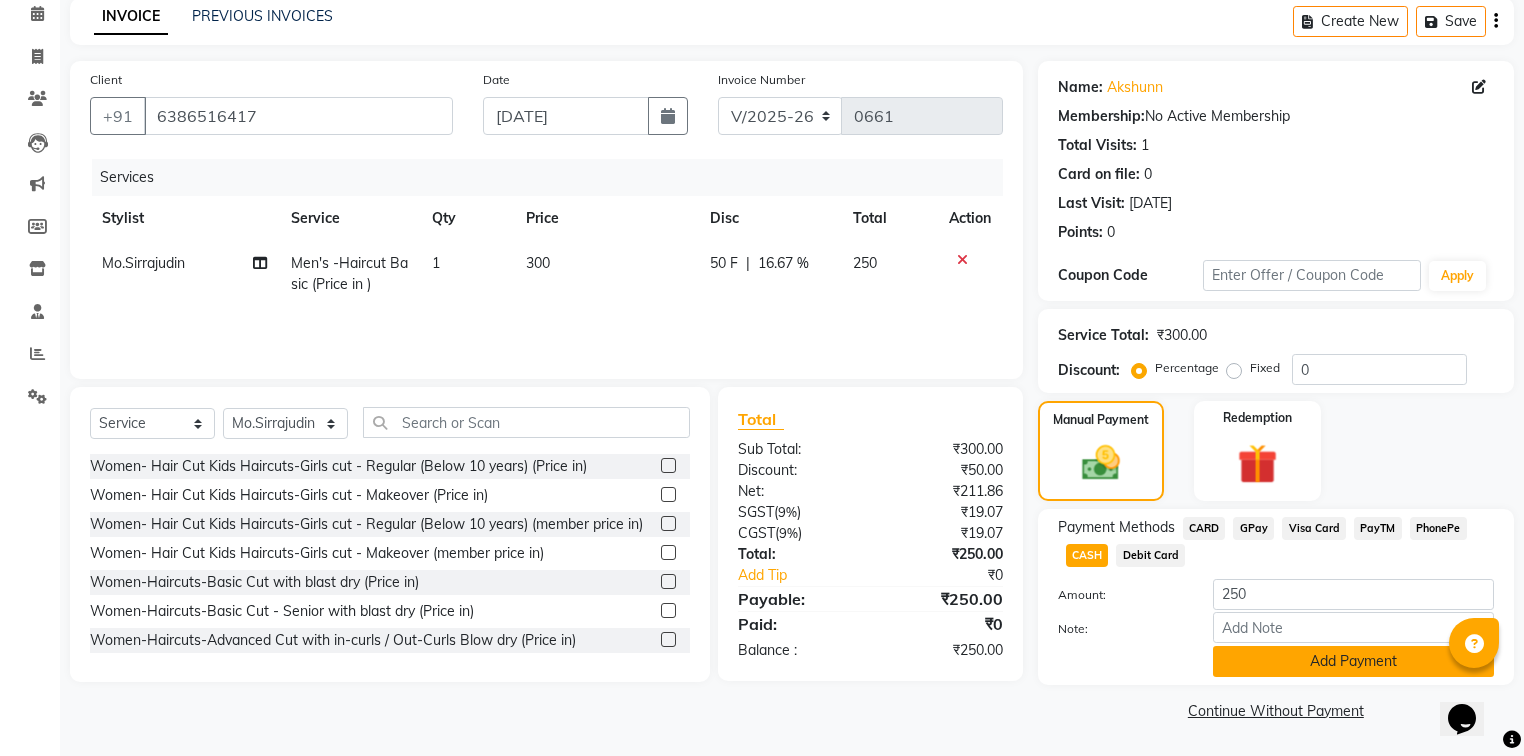 click on "Add Payment" 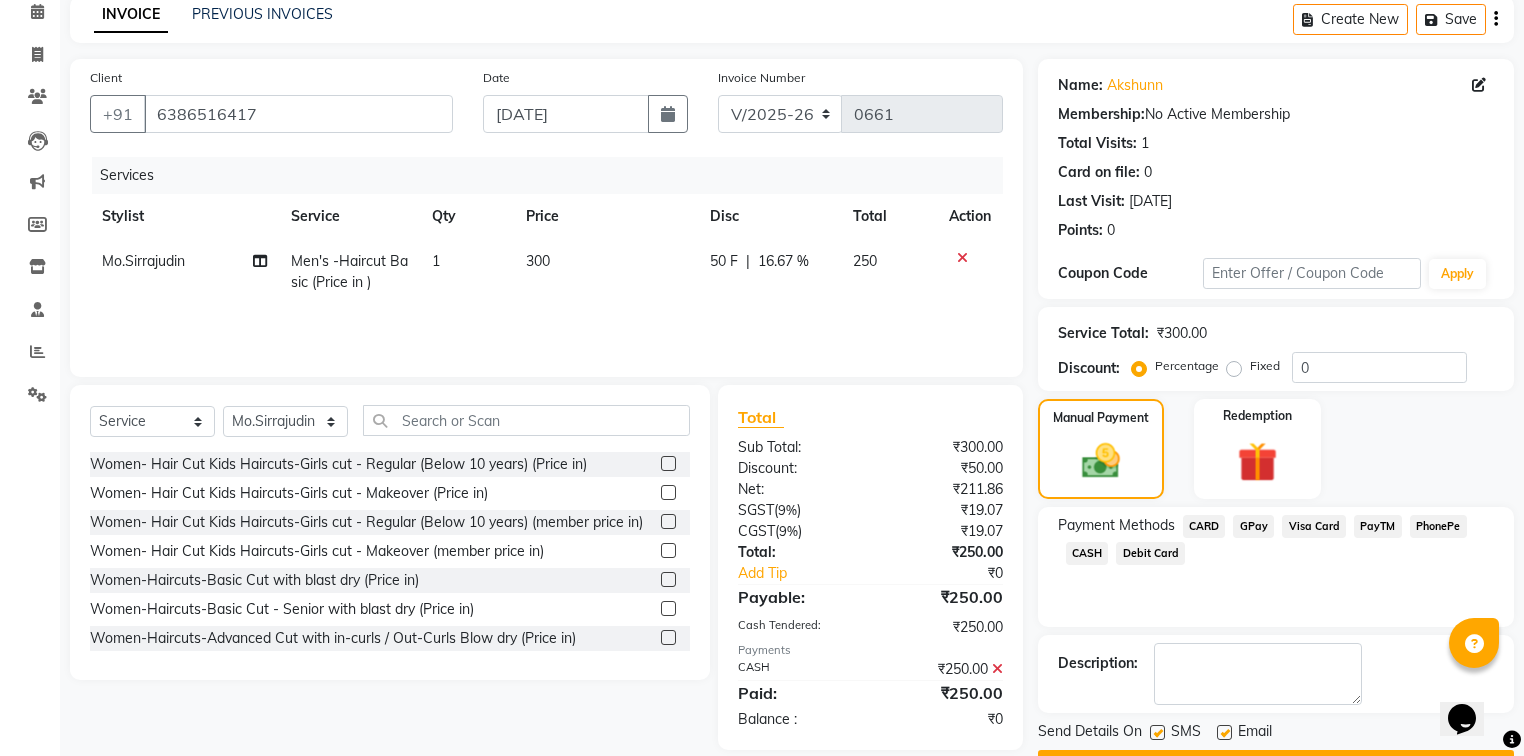 click 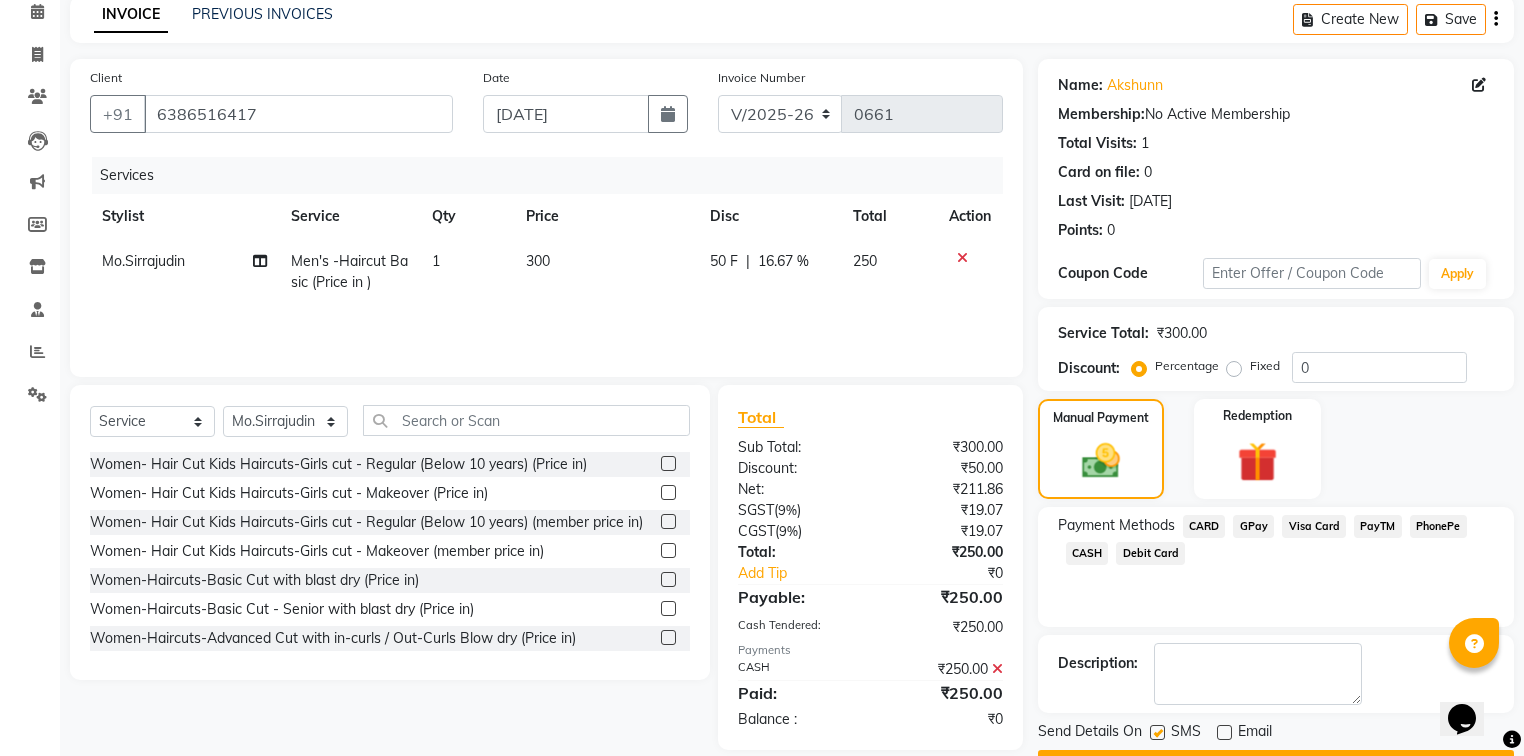 click 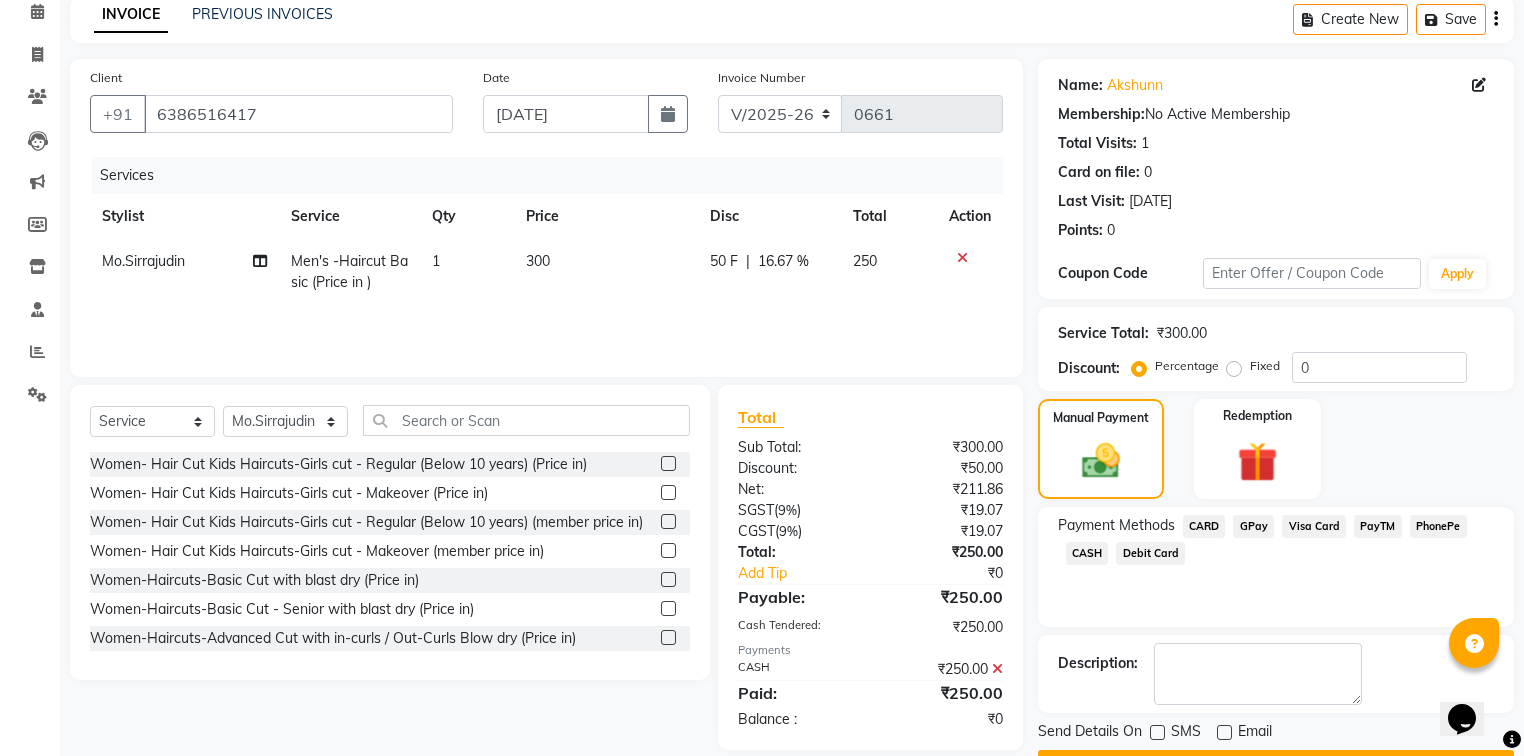 click on "Checkout" 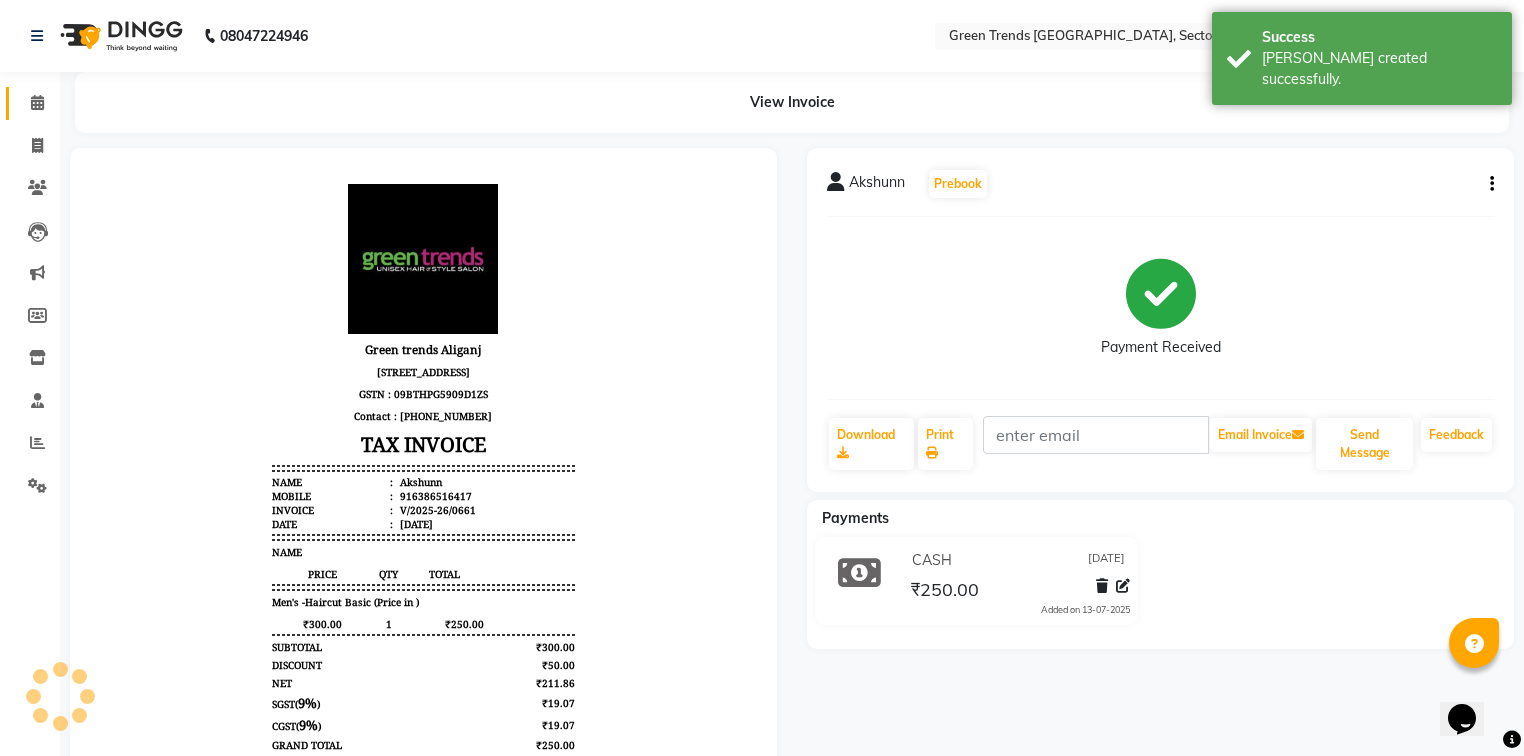 scroll, scrollTop: 0, scrollLeft: 0, axis: both 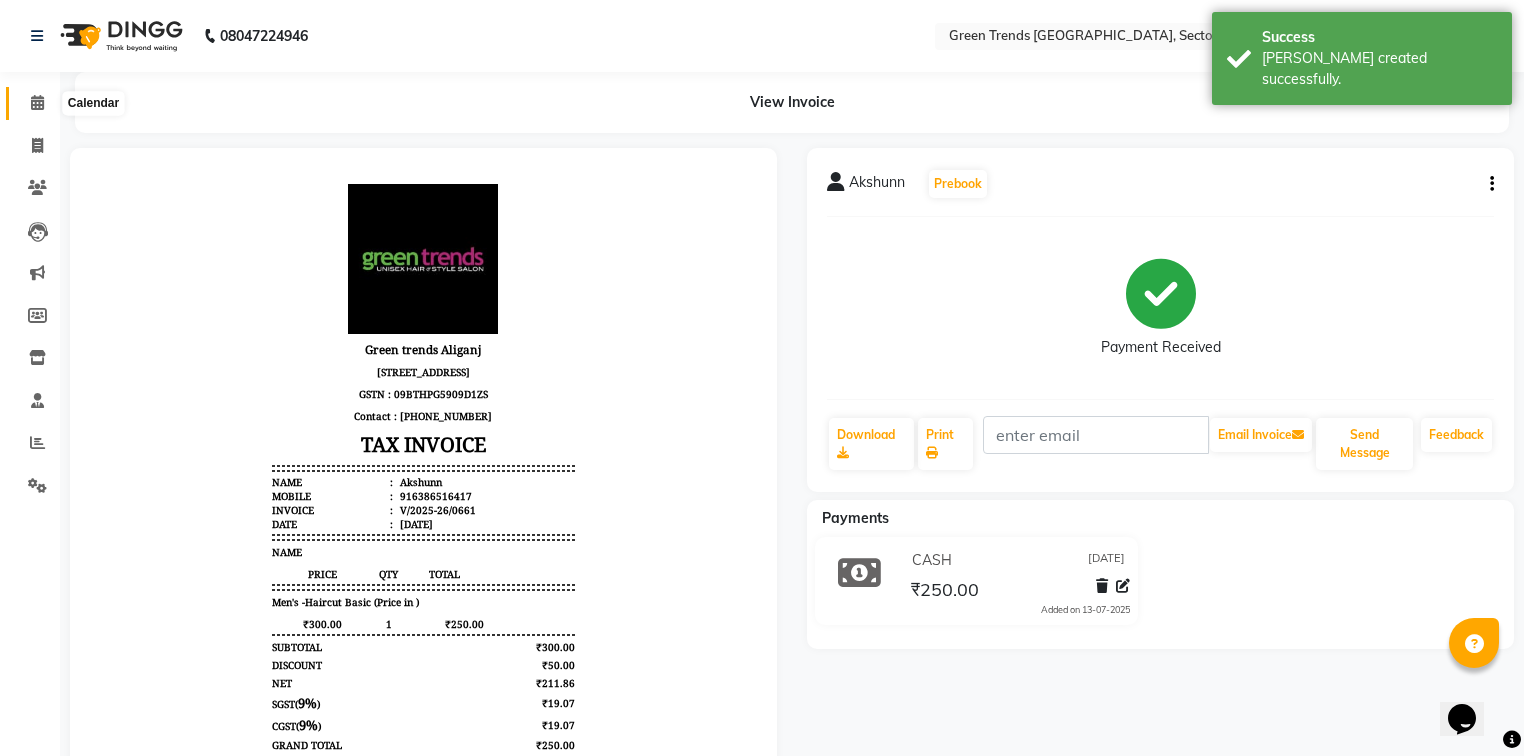 click 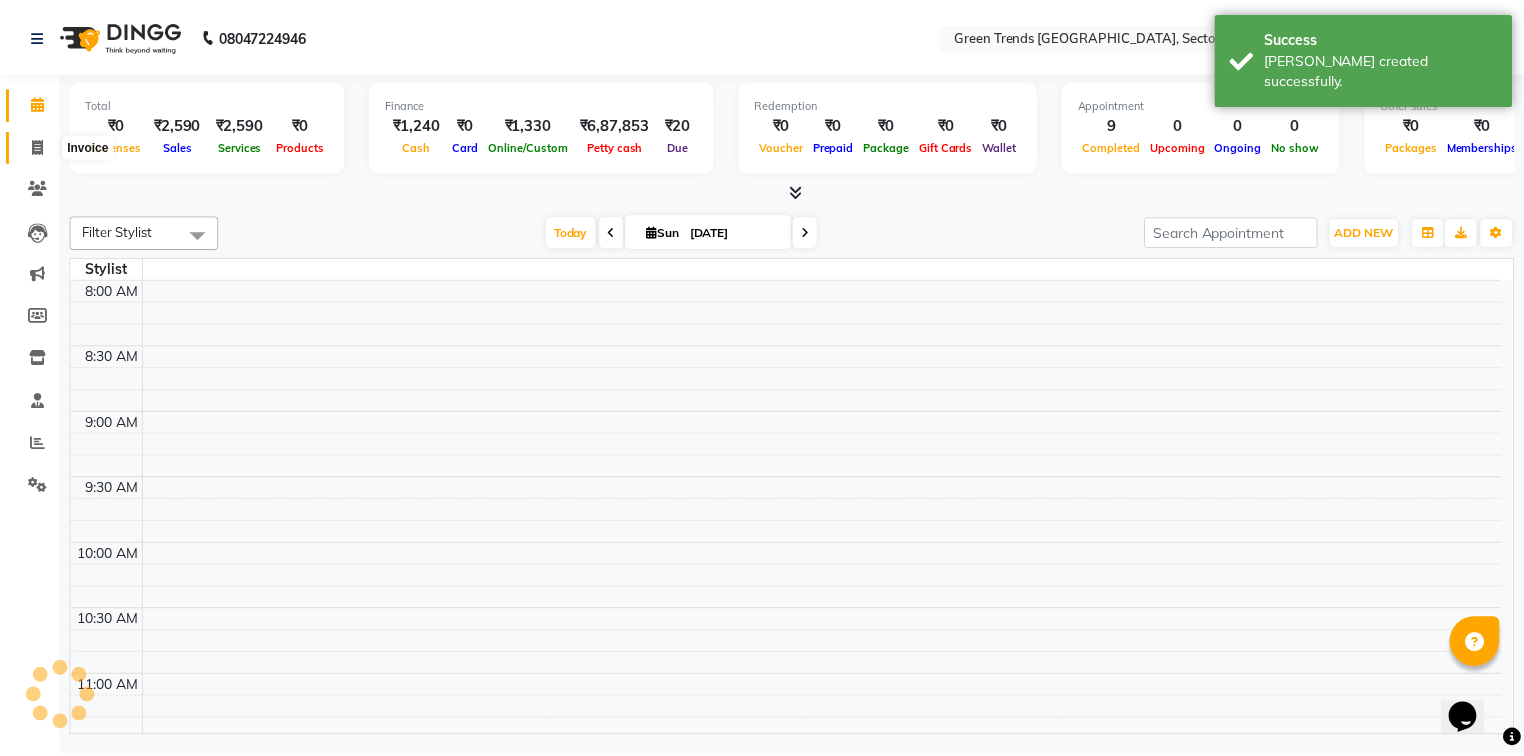scroll, scrollTop: 0, scrollLeft: 0, axis: both 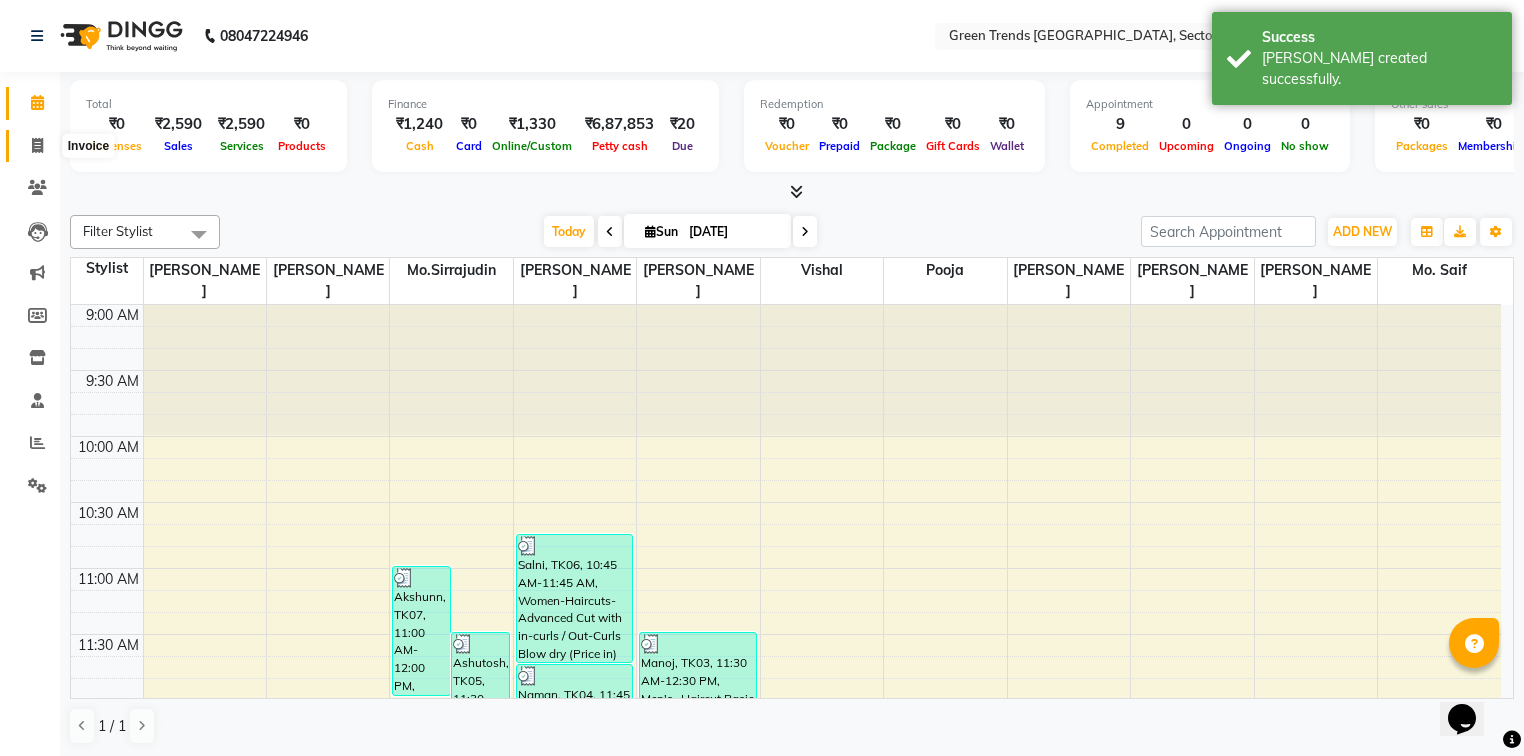 click 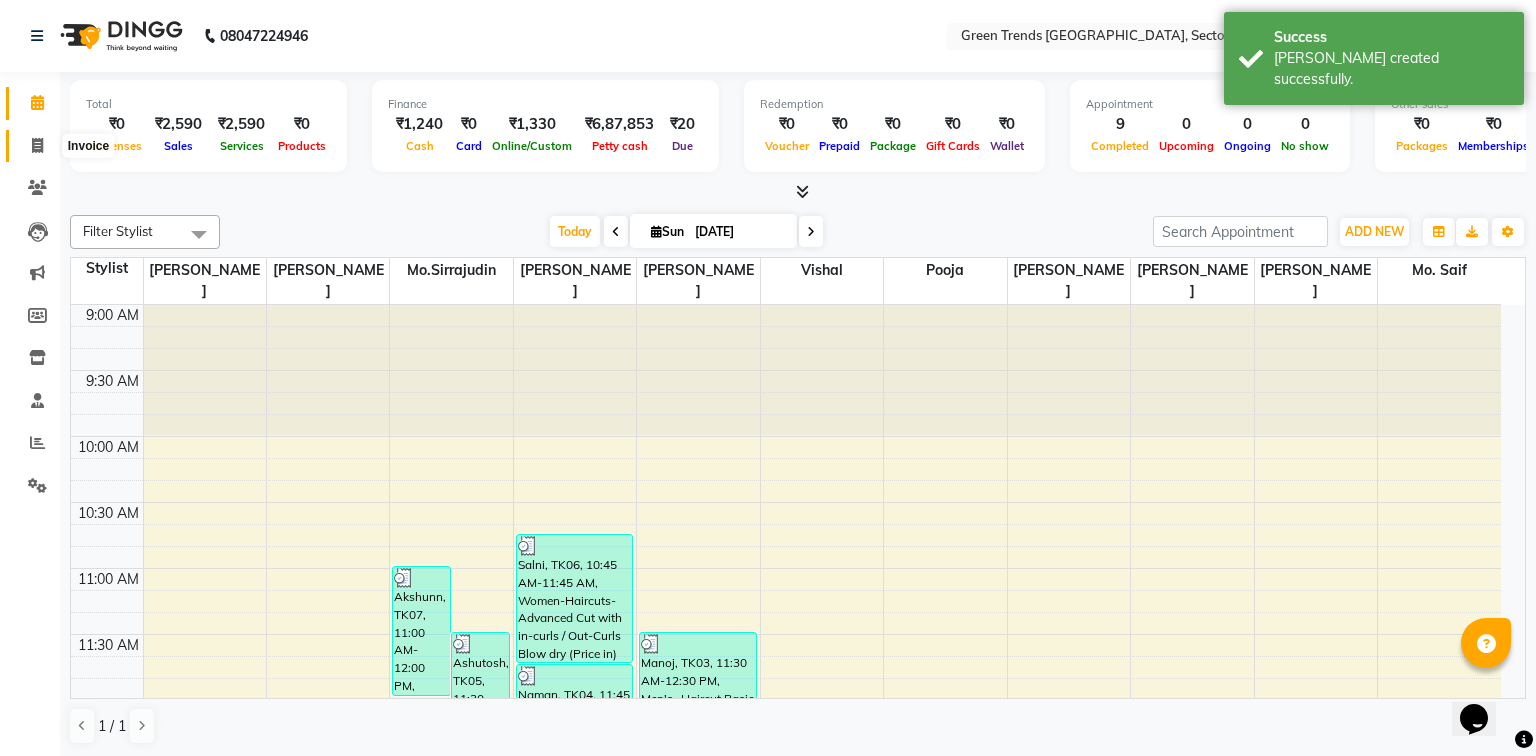 select on "service" 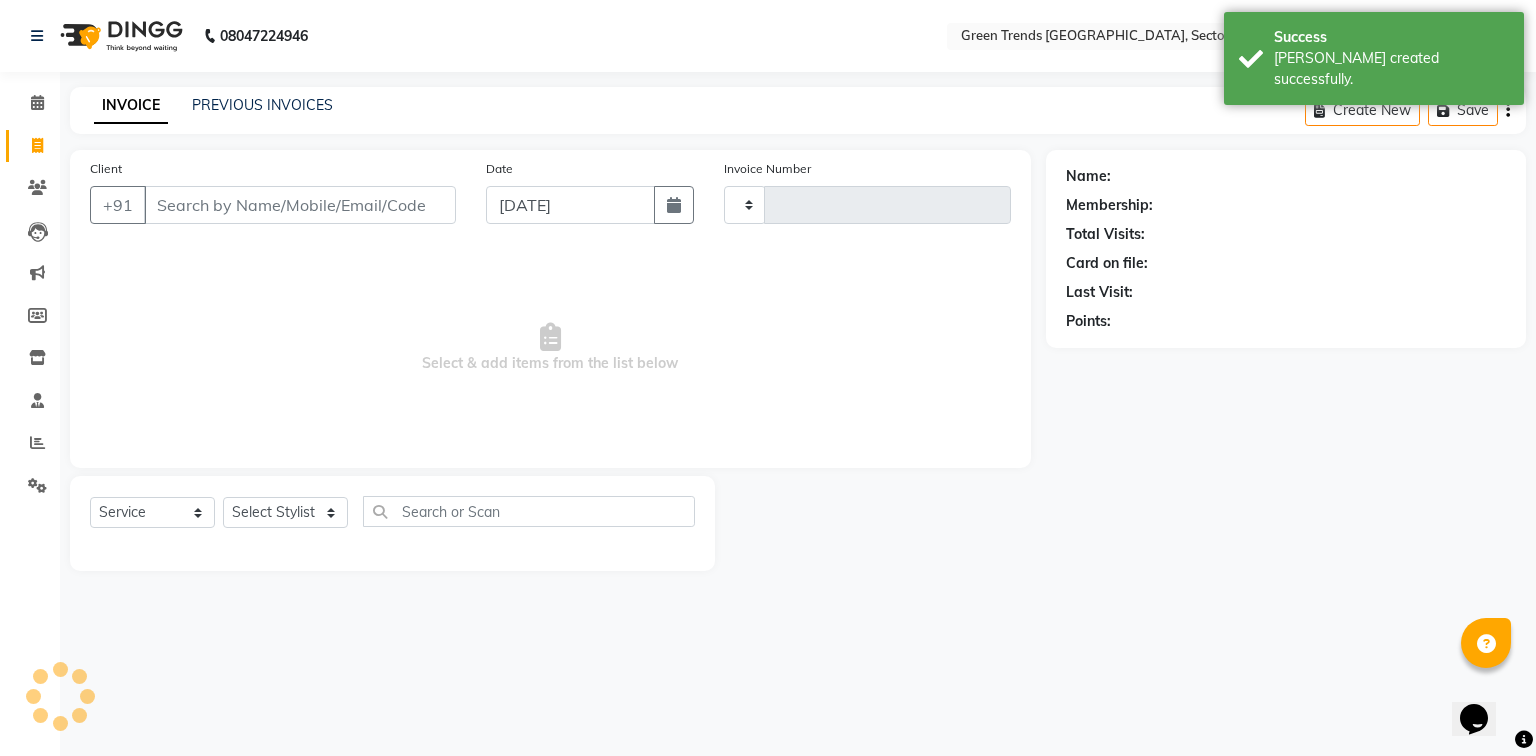 type on "0662" 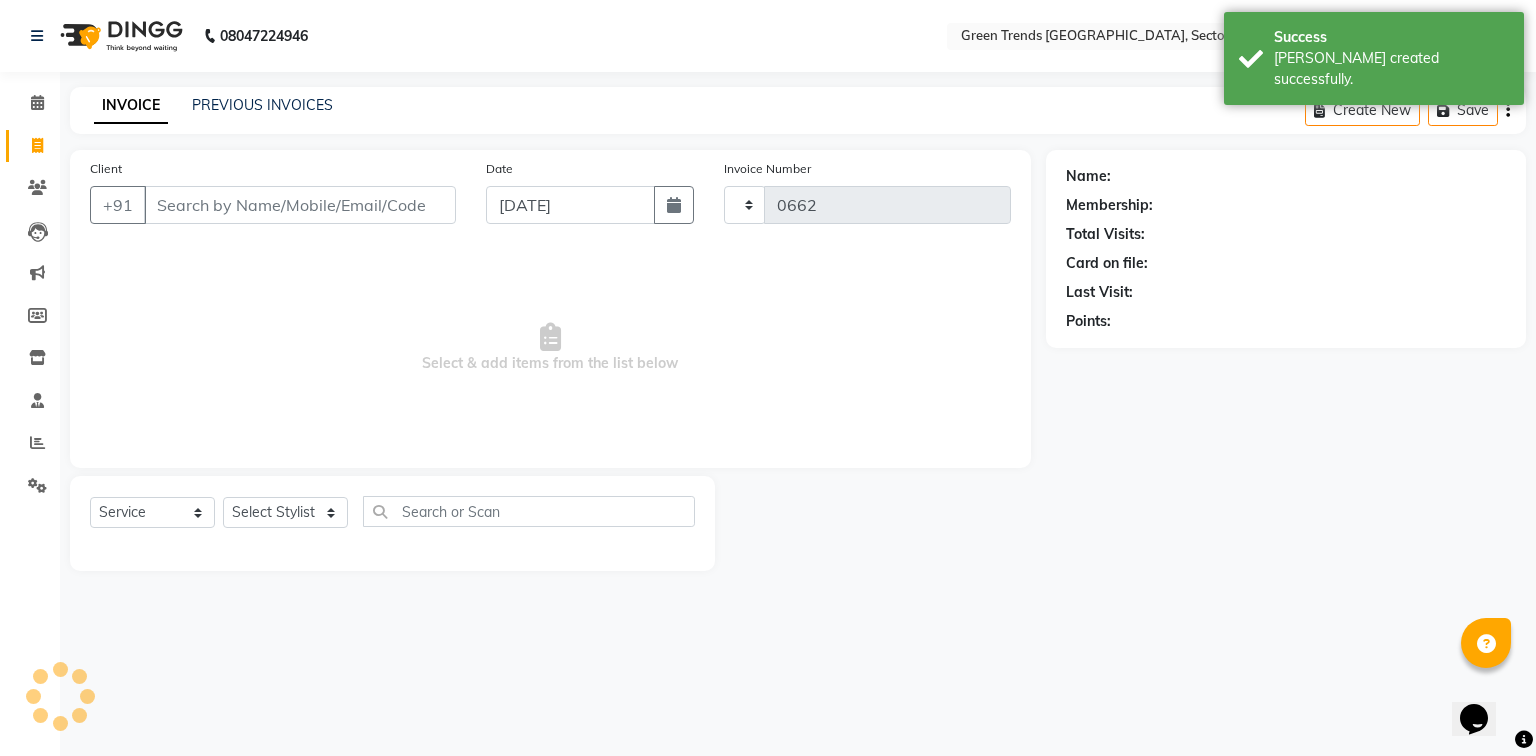 select on "7023" 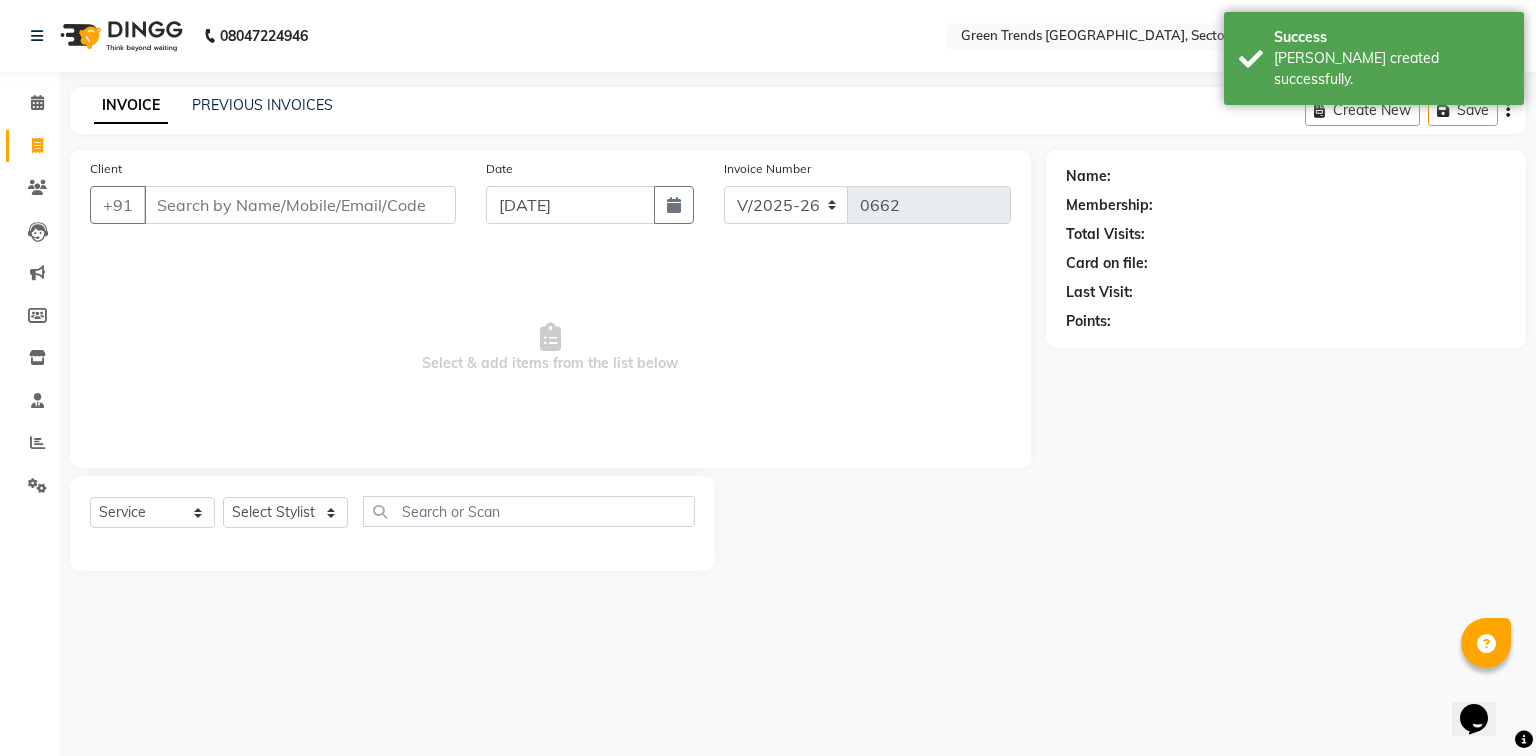 click on "Client" at bounding box center (300, 205) 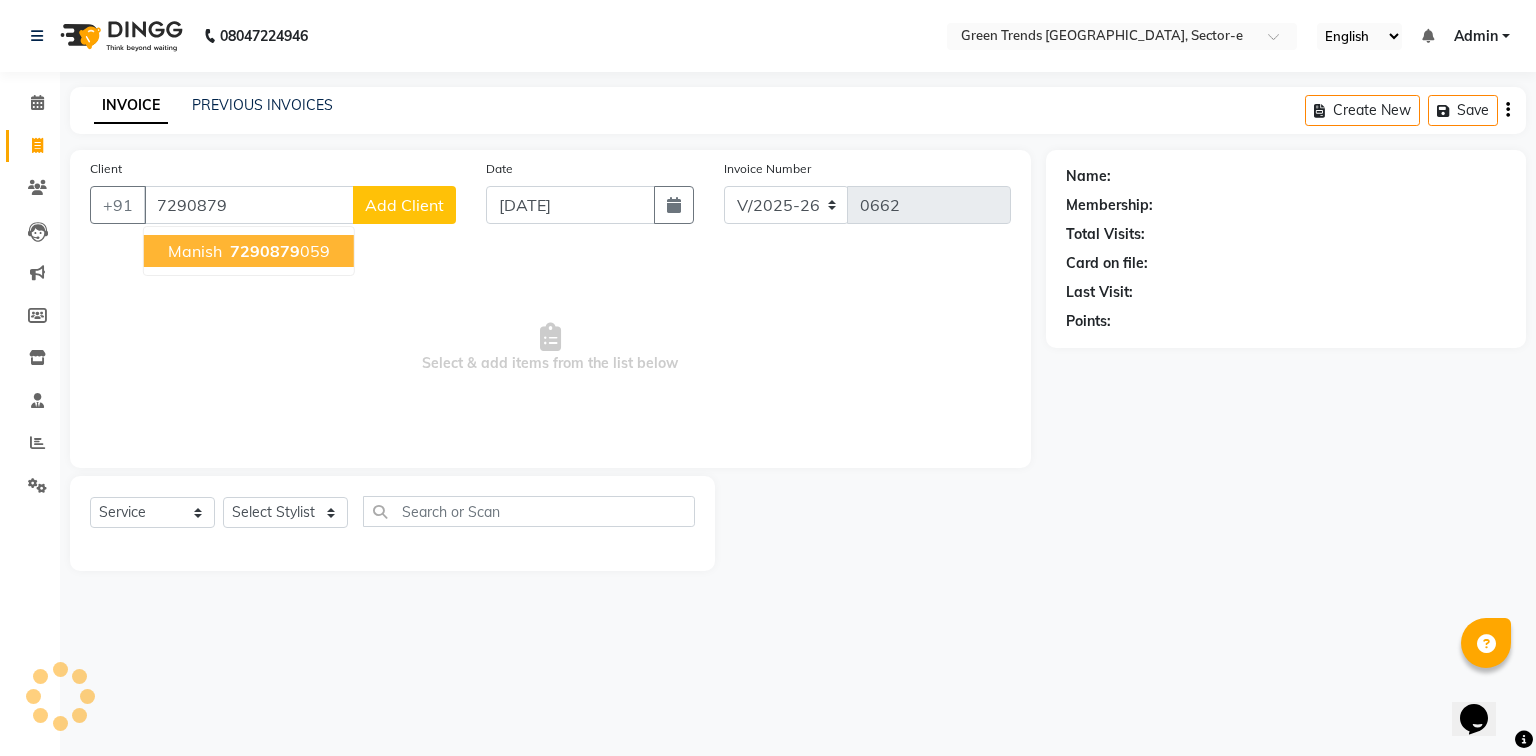 click on "Manish   7290879 059" at bounding box center [249, 251] 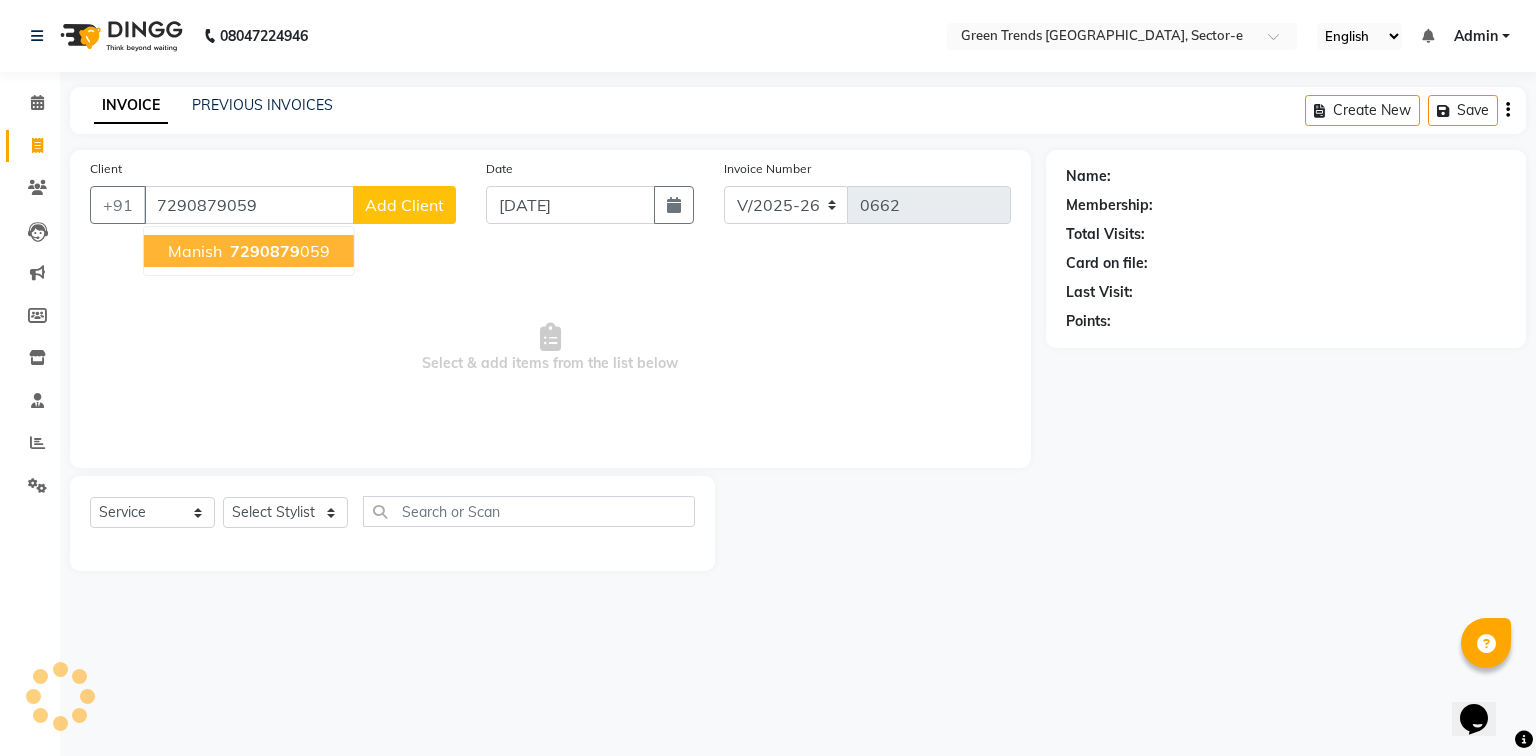 type on "7290879059" 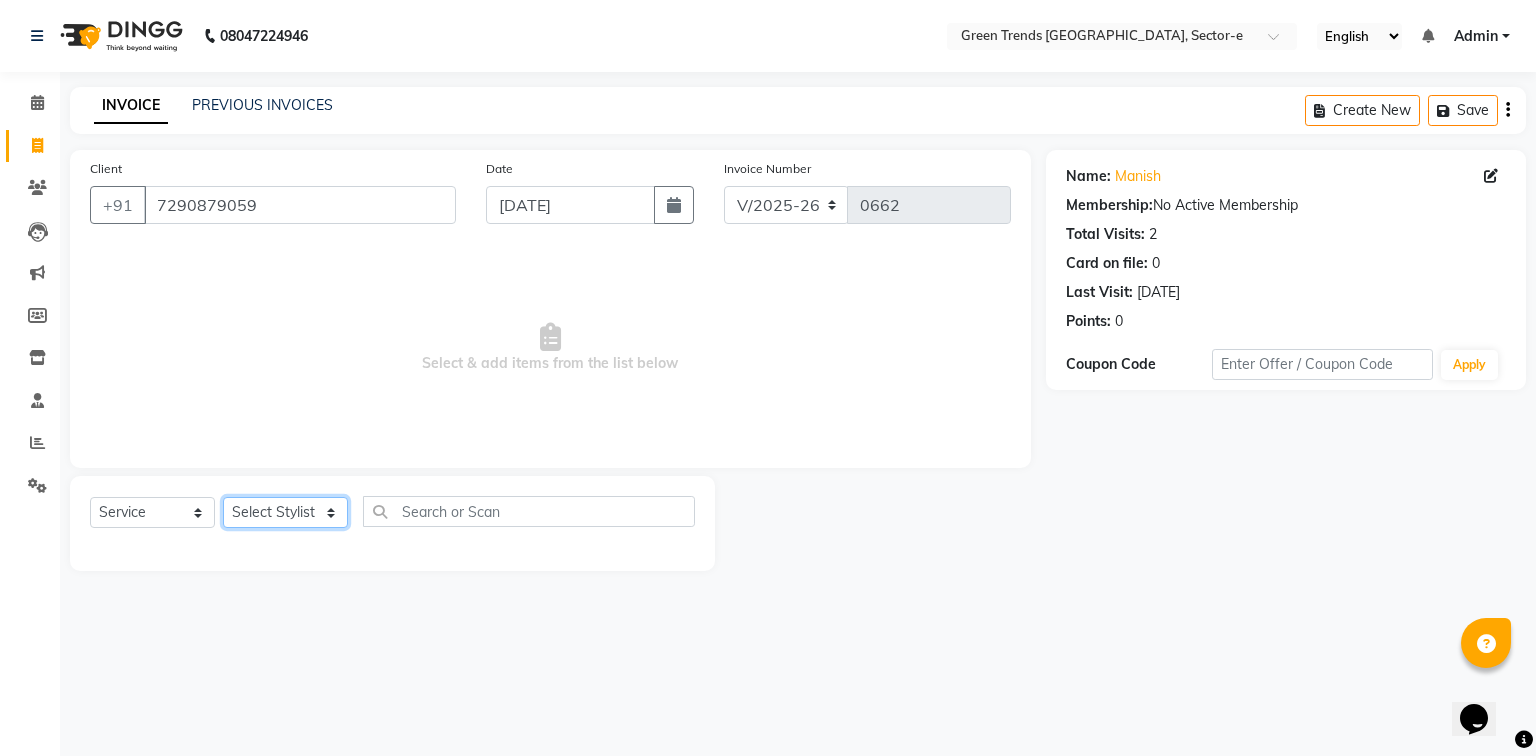 click on "Select Stylist [PERSON_NAME] [PERSON_NAME] Mo. [PERSON_NAME].[PERSON_NAME] [PERSON_NAME] Pooja [PERSON_NAME] [PERSON_NAME] [PERSON_NAME] Vishal" 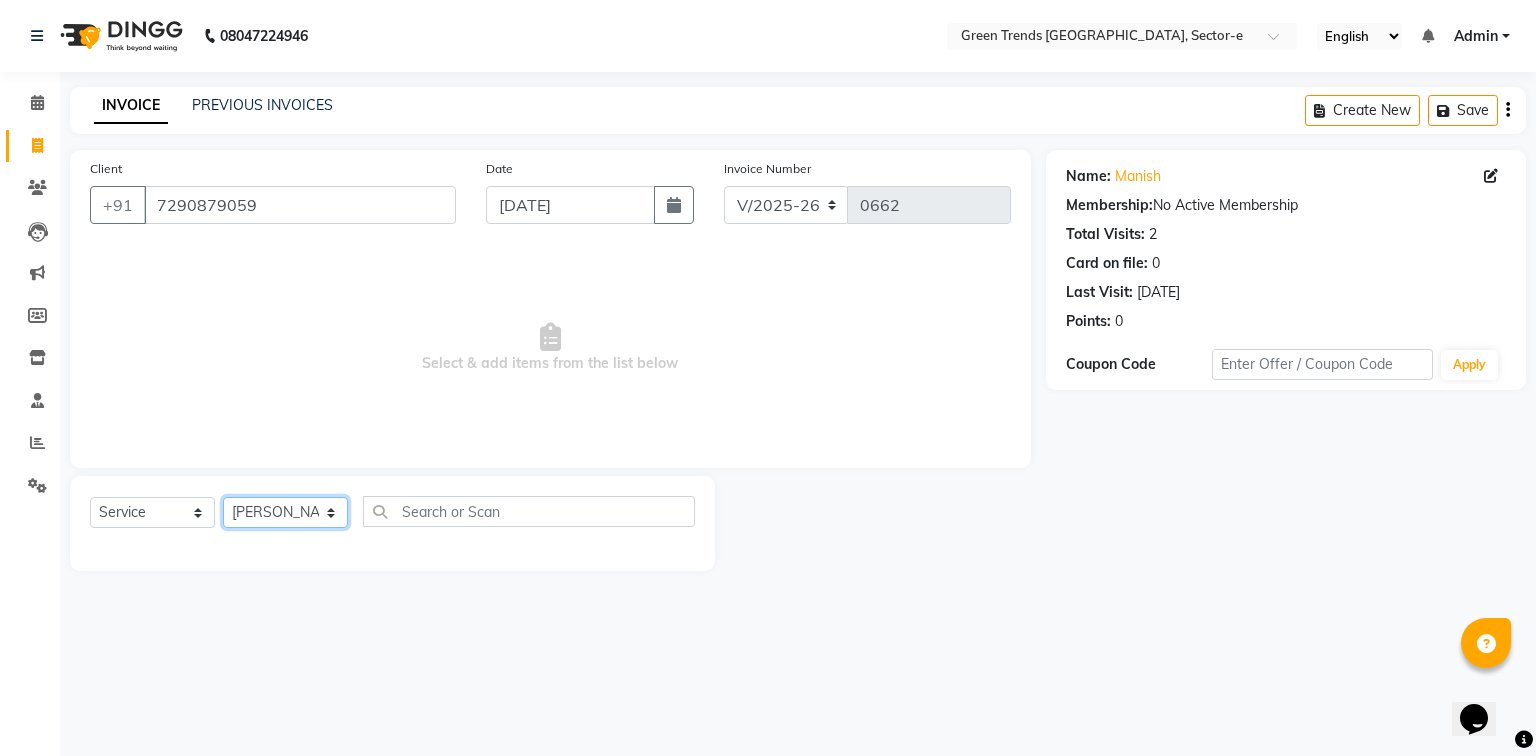 click on "Select Stylist [PERSON_NAME] [PERSON_NAME] Mo. [PERSON_NAME].[PERSON_NAME] [PERSON_NAME] Pooja [PERSON_NAME] [PERSON_NAME] [PERSON_NAME] Vishal" 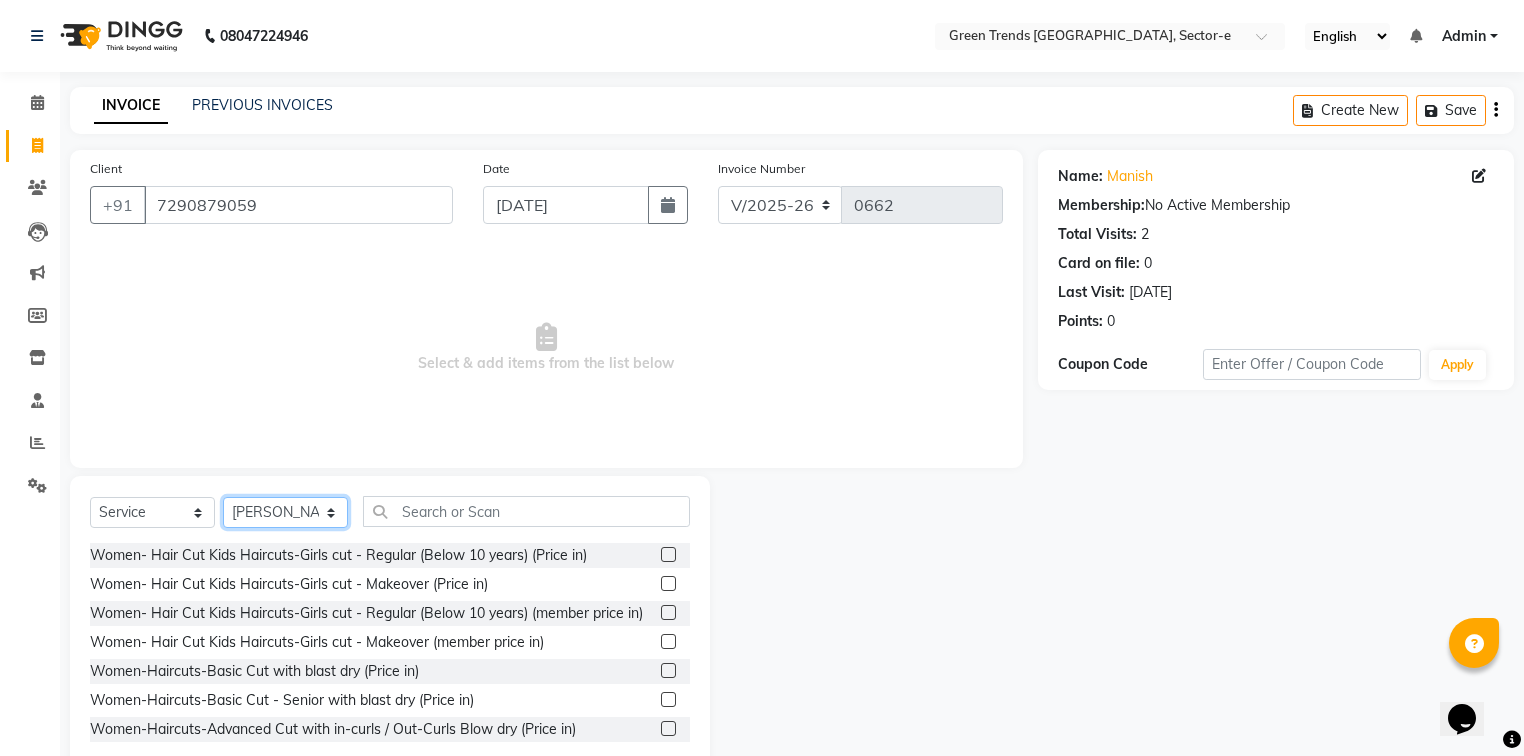 click on "Select Stylist [PERSON_NAME] [PERSON_NAME] Mo. [PERSON_NAME].[PERSON_NAME] [PERSON_NAME] Pooja [PERSON_NAME] [PERSON_NAME] [PERSON_NAME] Vishal" 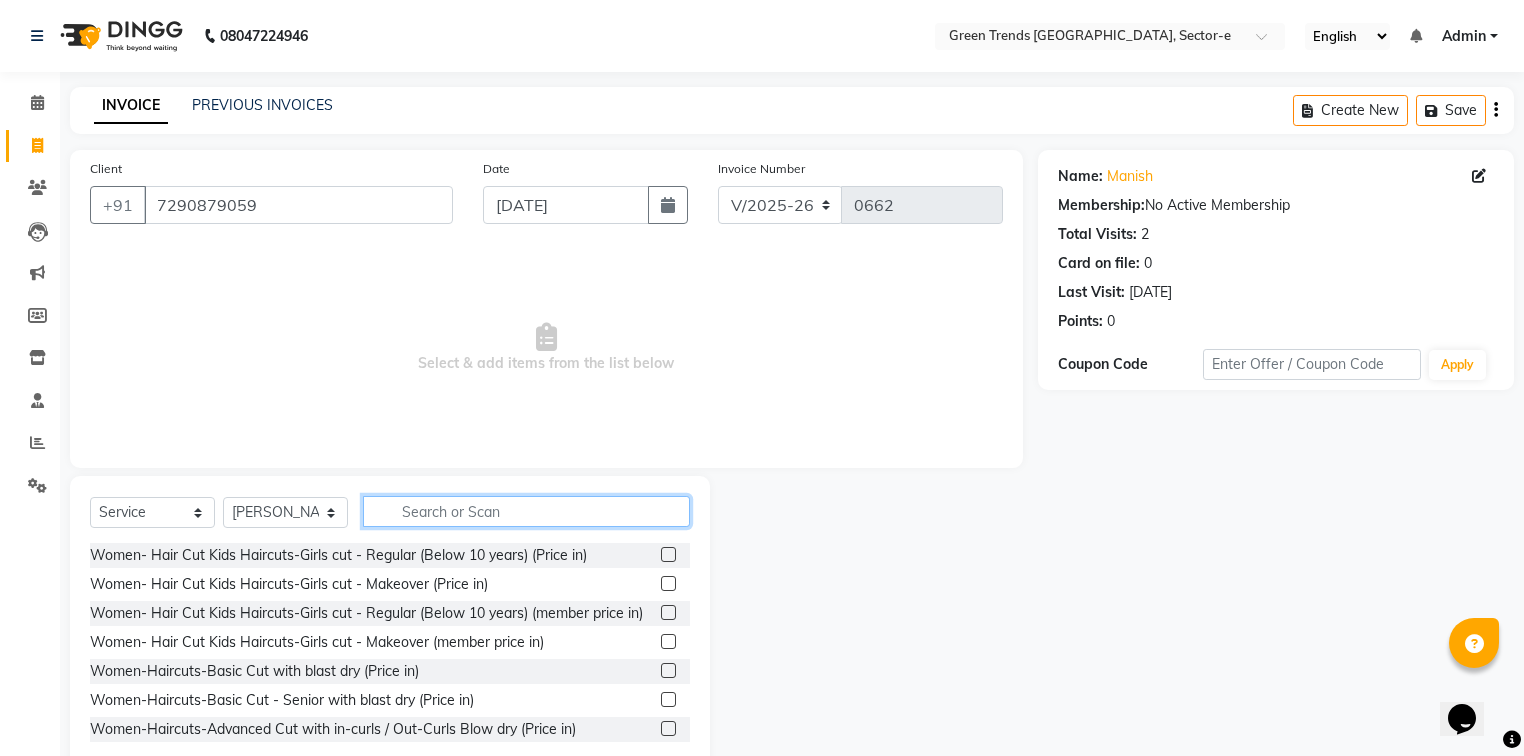 click 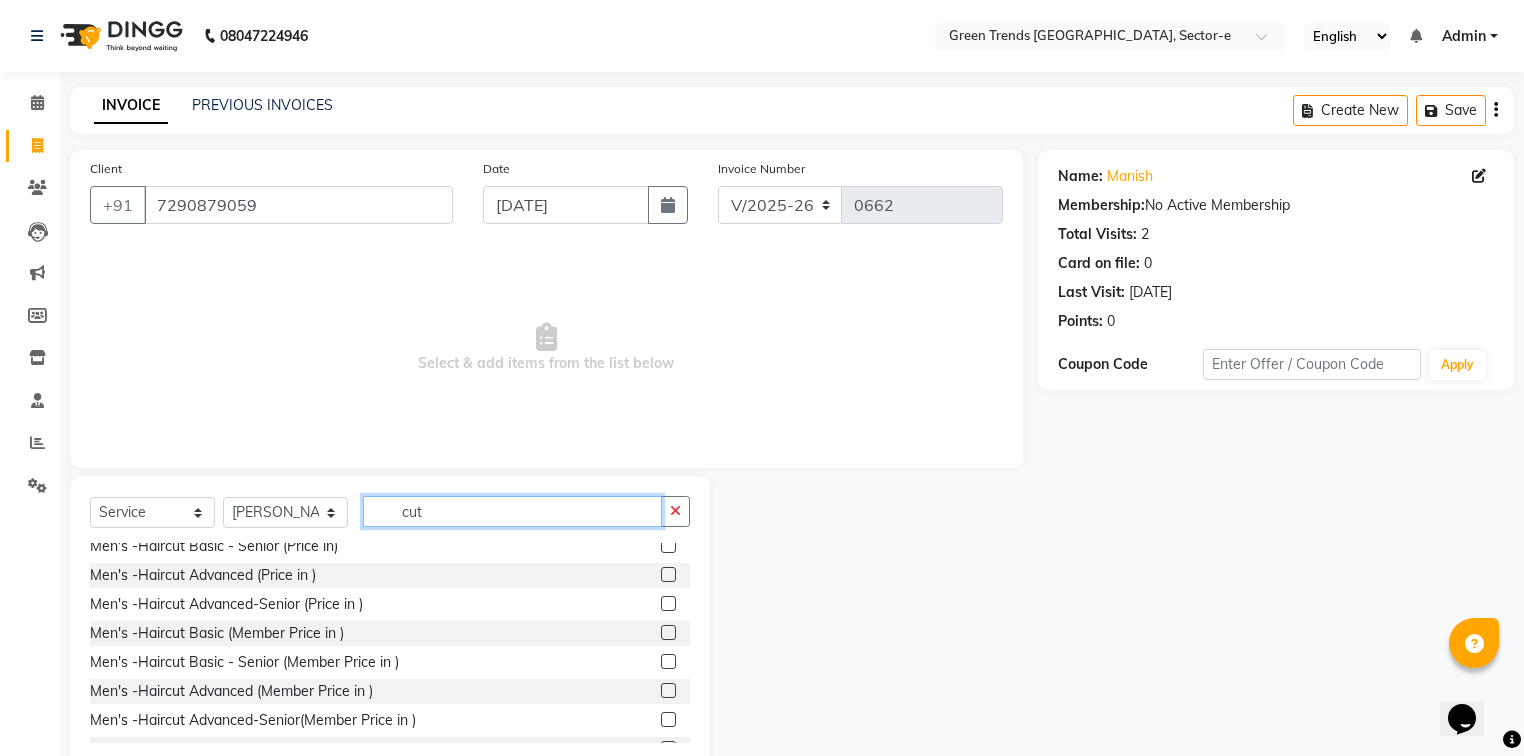 scroll, scrollTop: 1258, scrollLeft: 0, axis: vertical 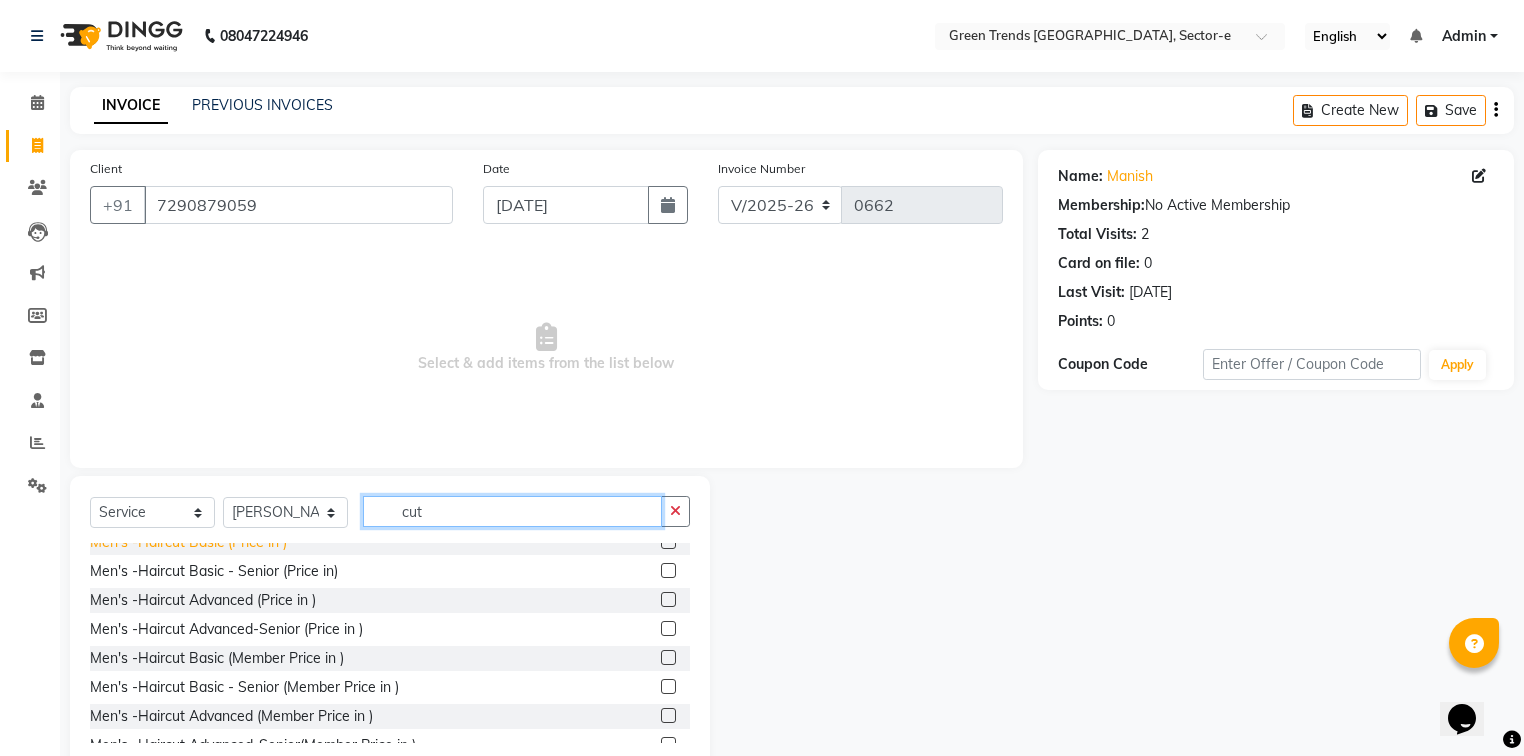 type on "cut" 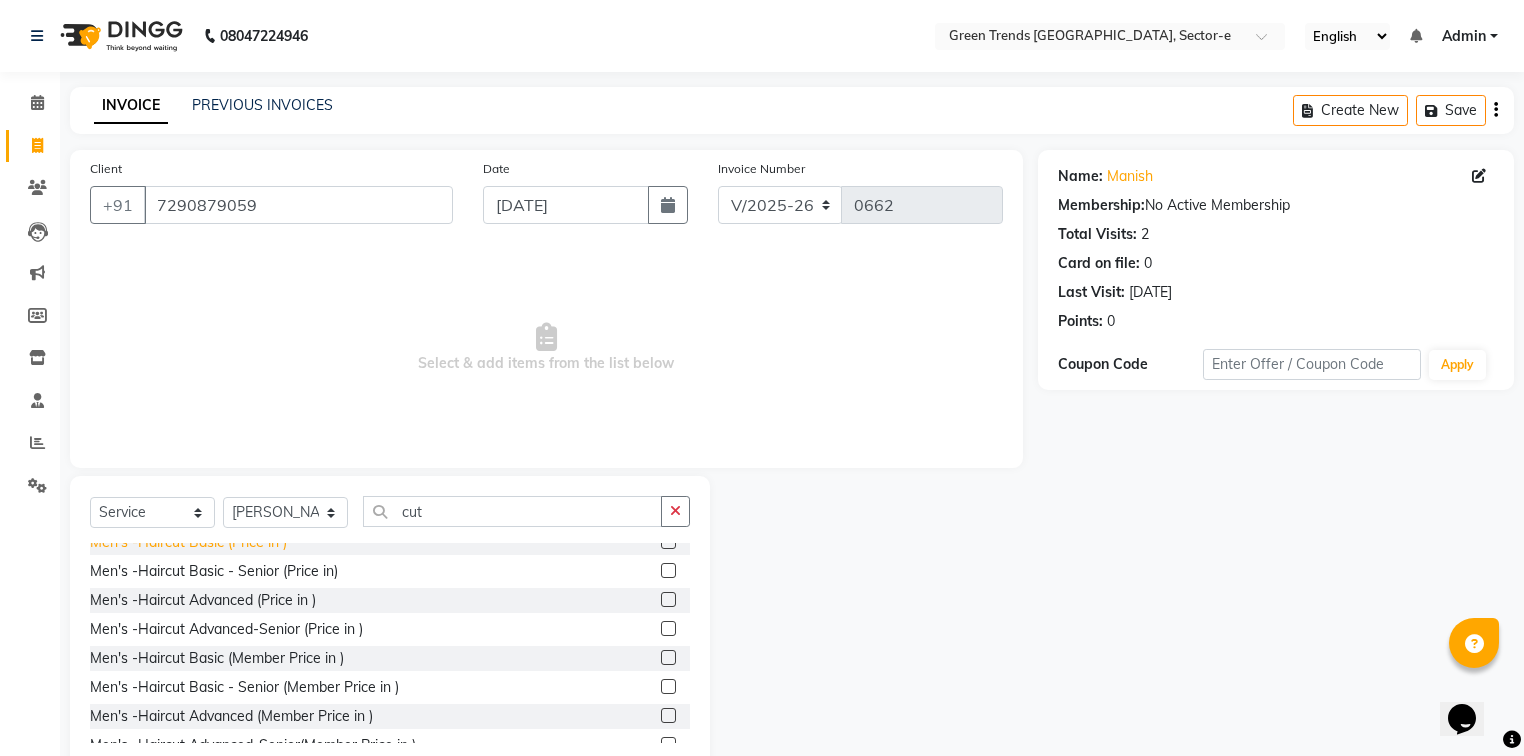 click on "Men's -Haircut Basic (Price in )" 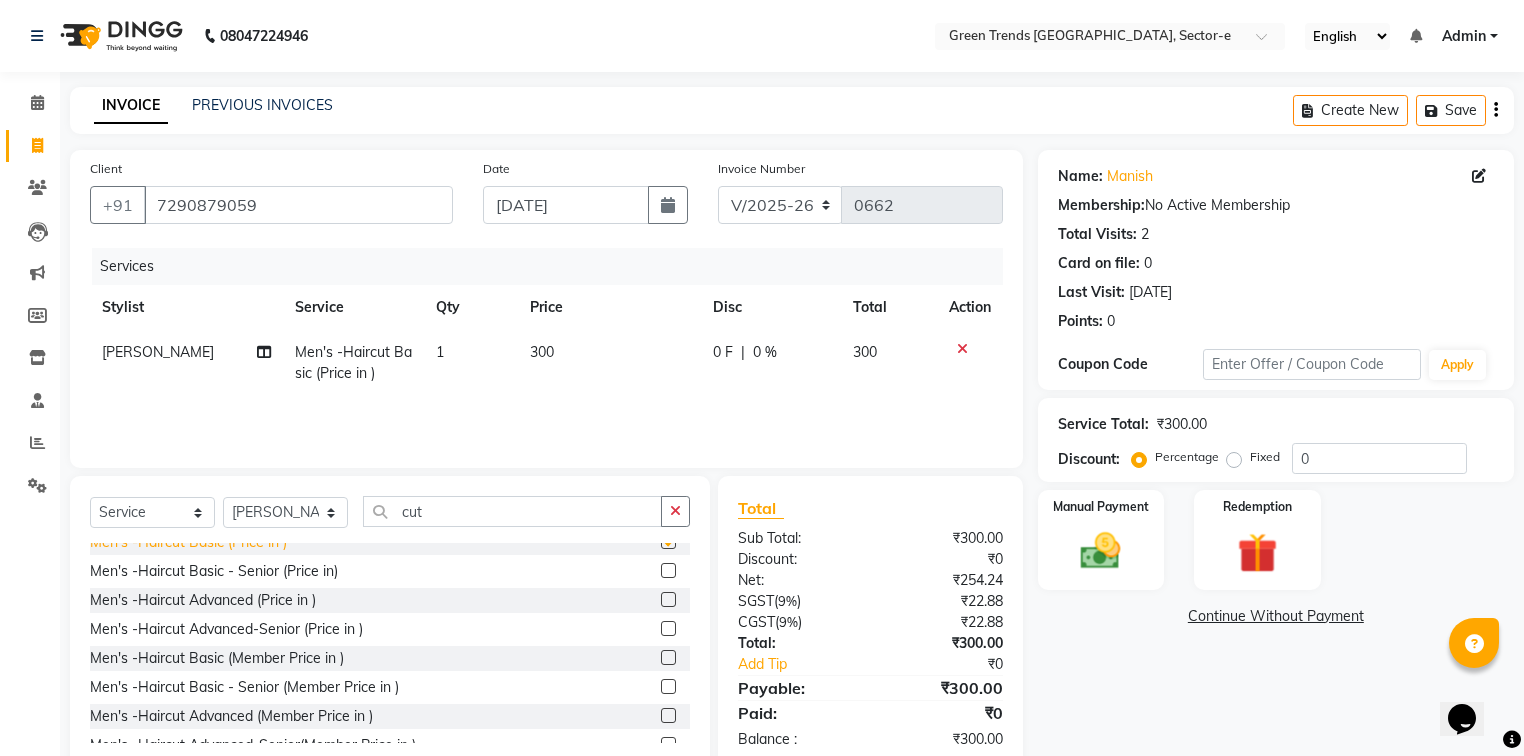 checkbox on "false" 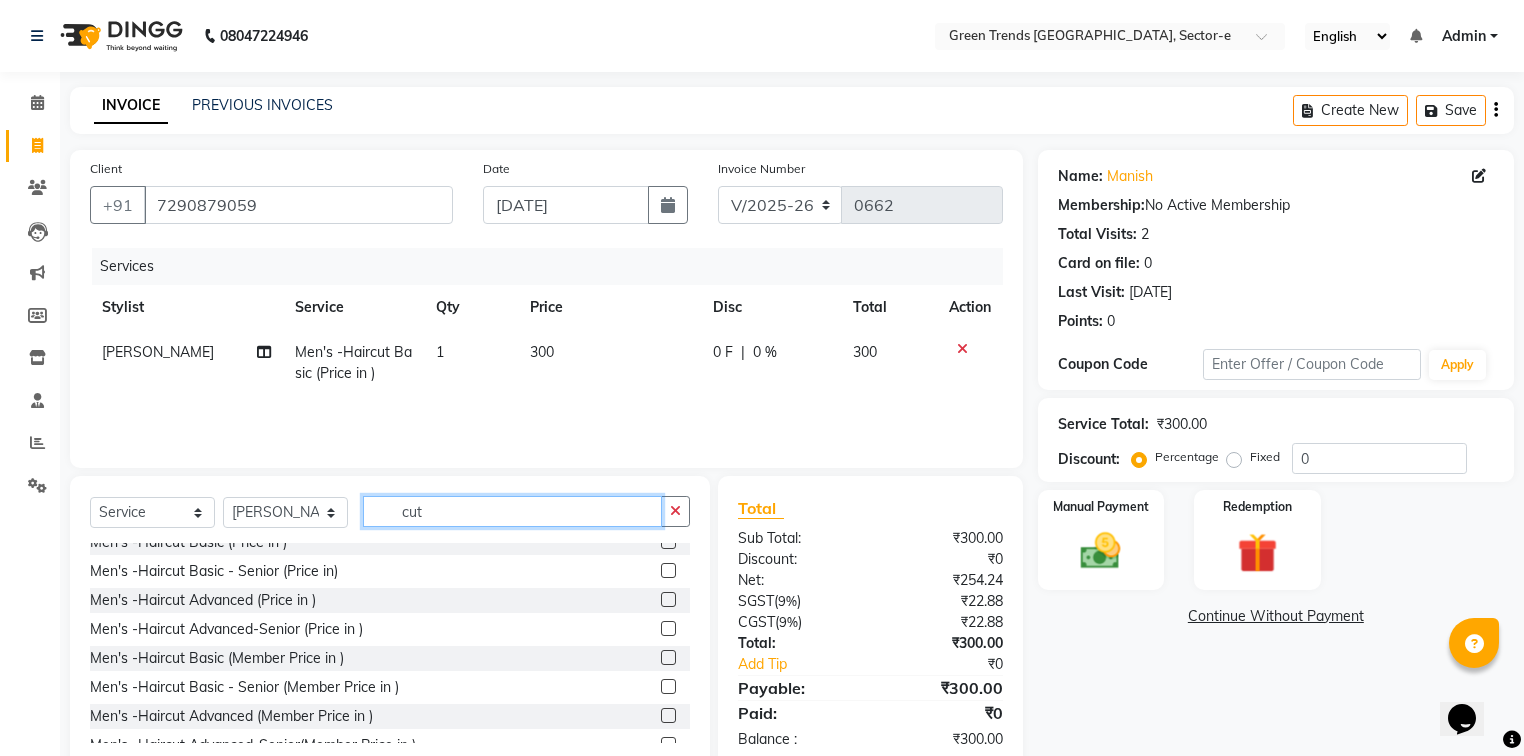 click on "cut" 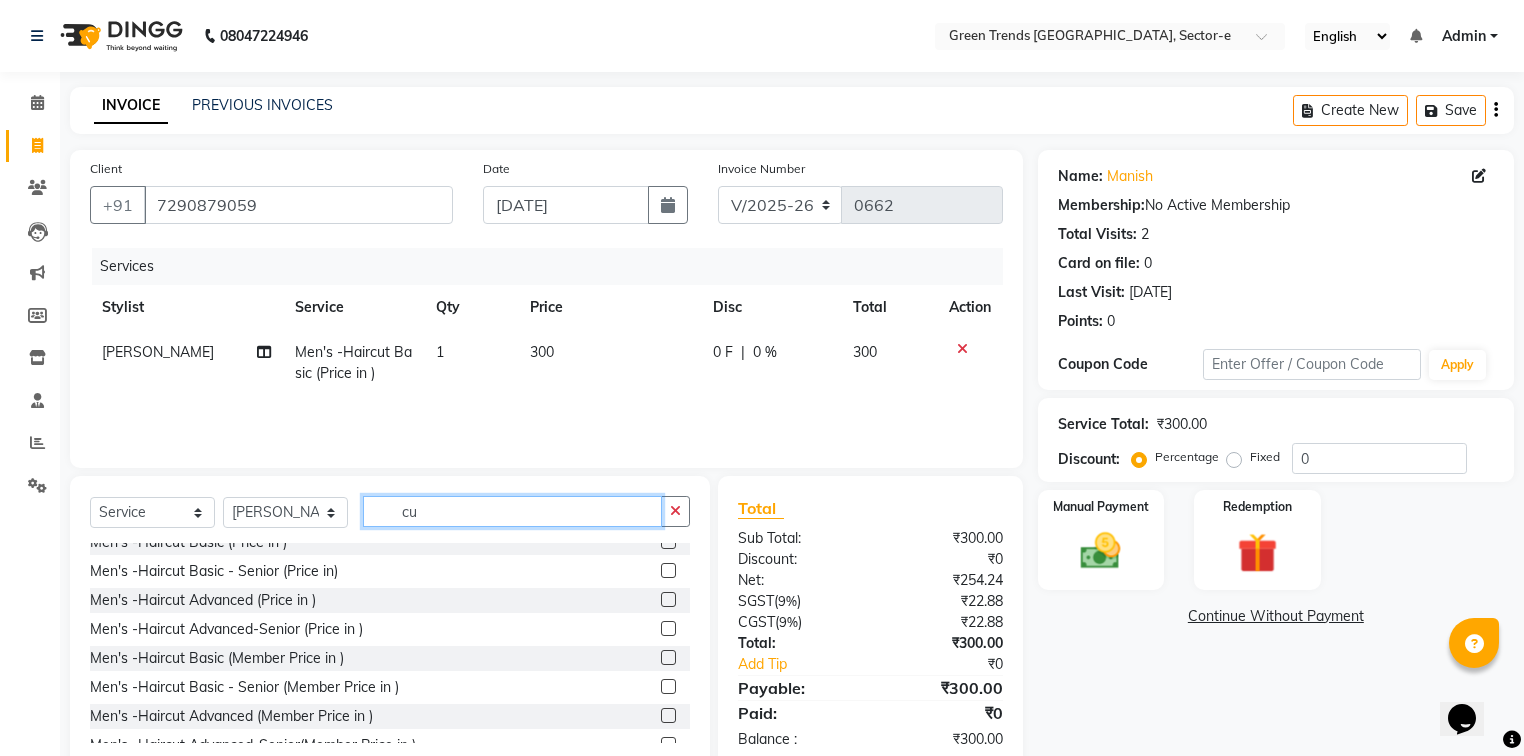 type on "c" 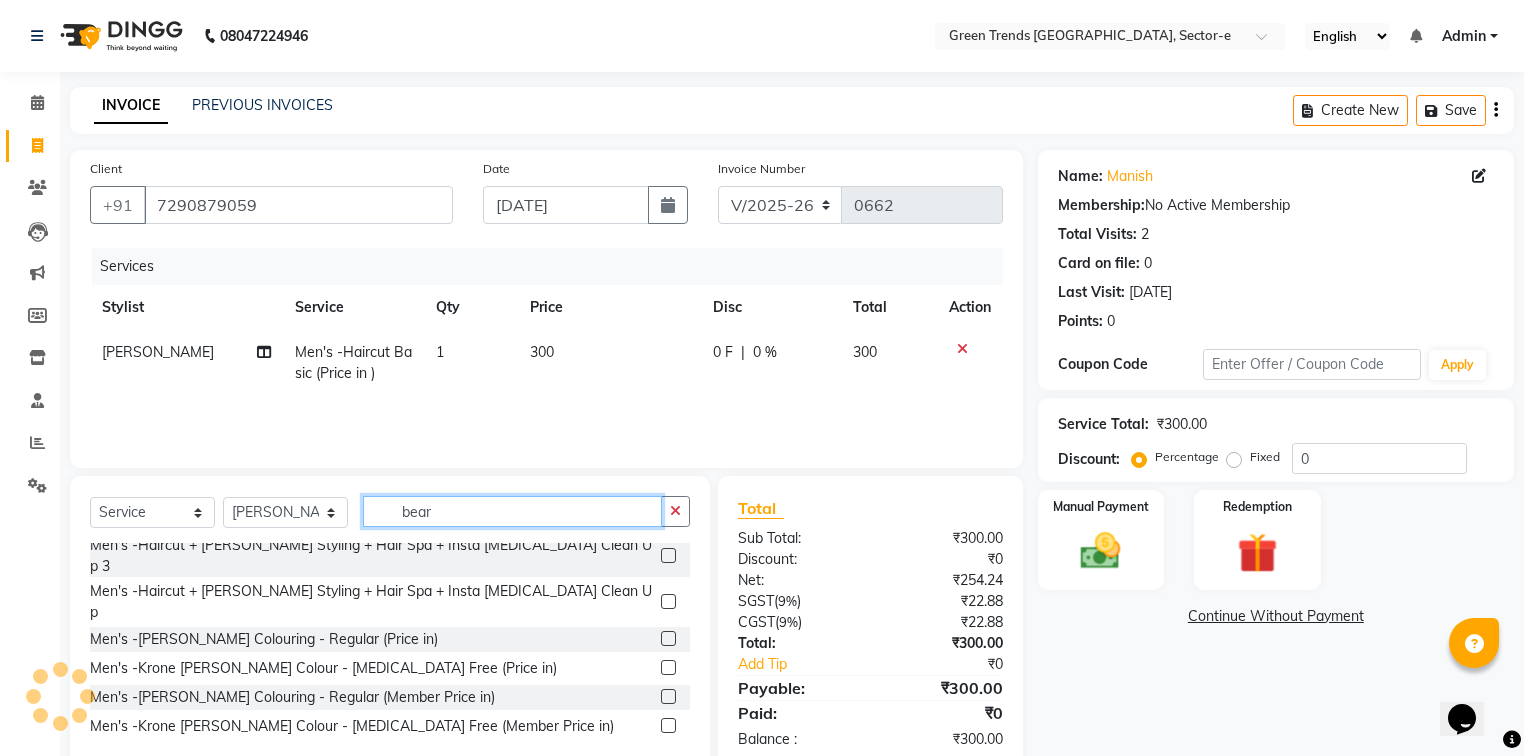 scroll, scrollTop: 48, scrollLeft: 0, axis: vertical 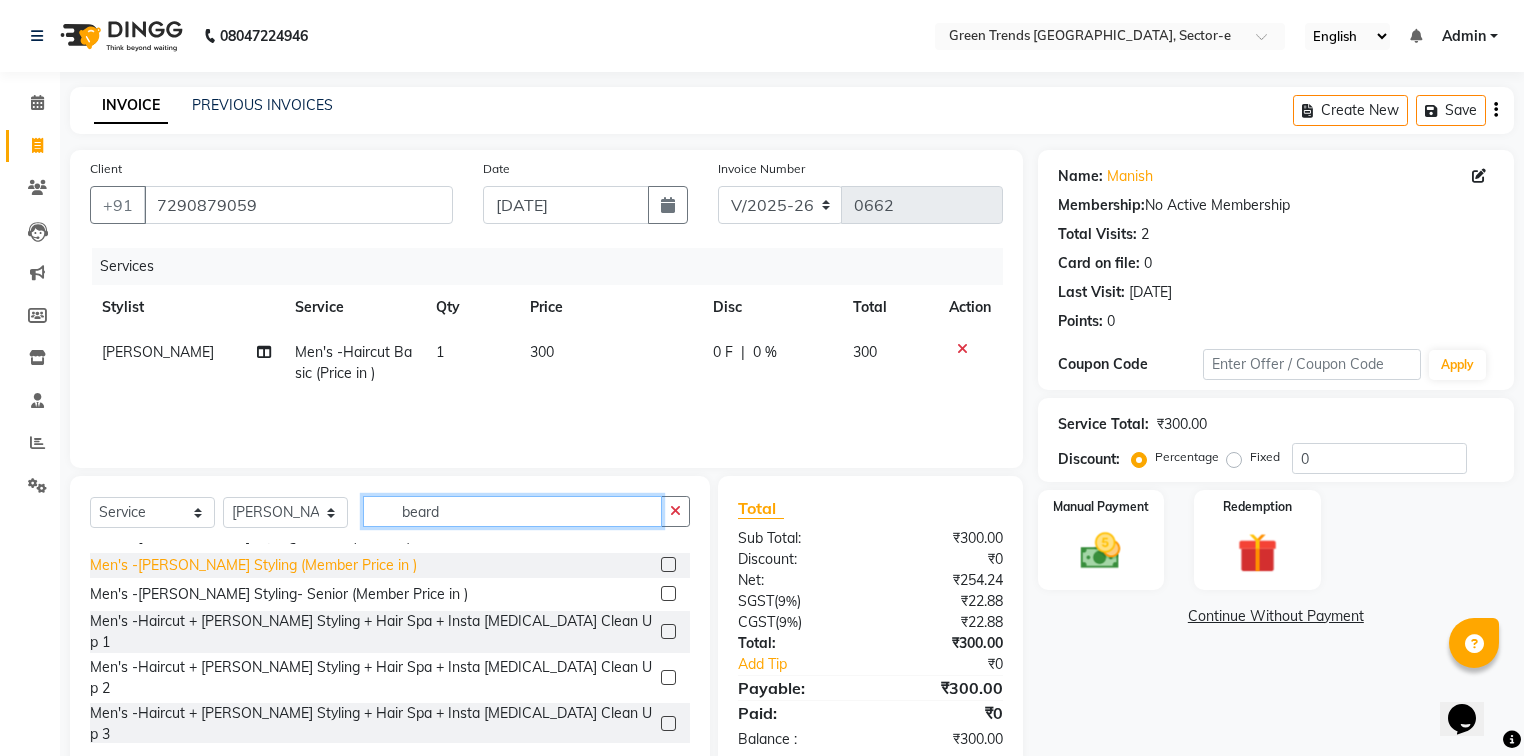 type on "beard" 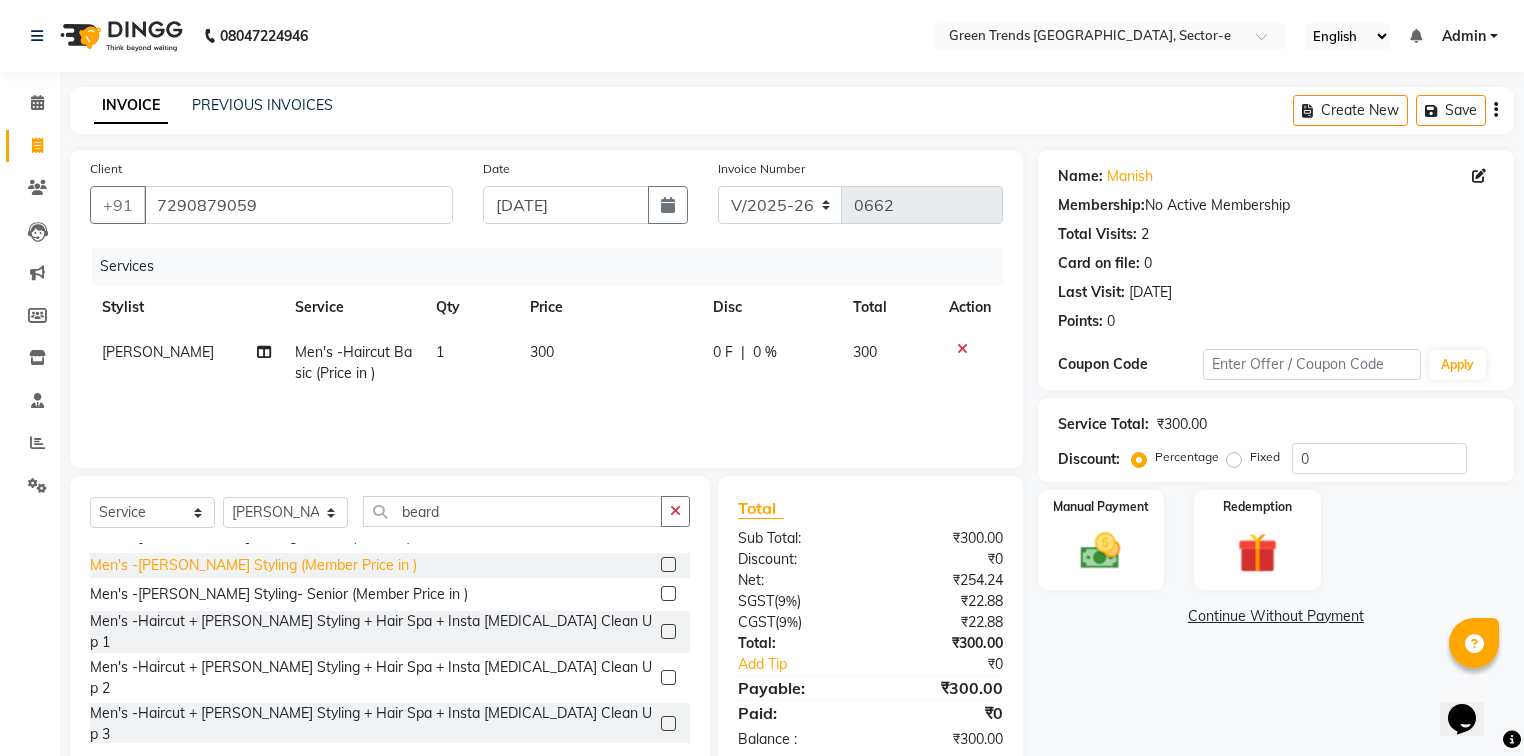 click on "Men's -[PERSON_NAME] Styling (Member Price in )" 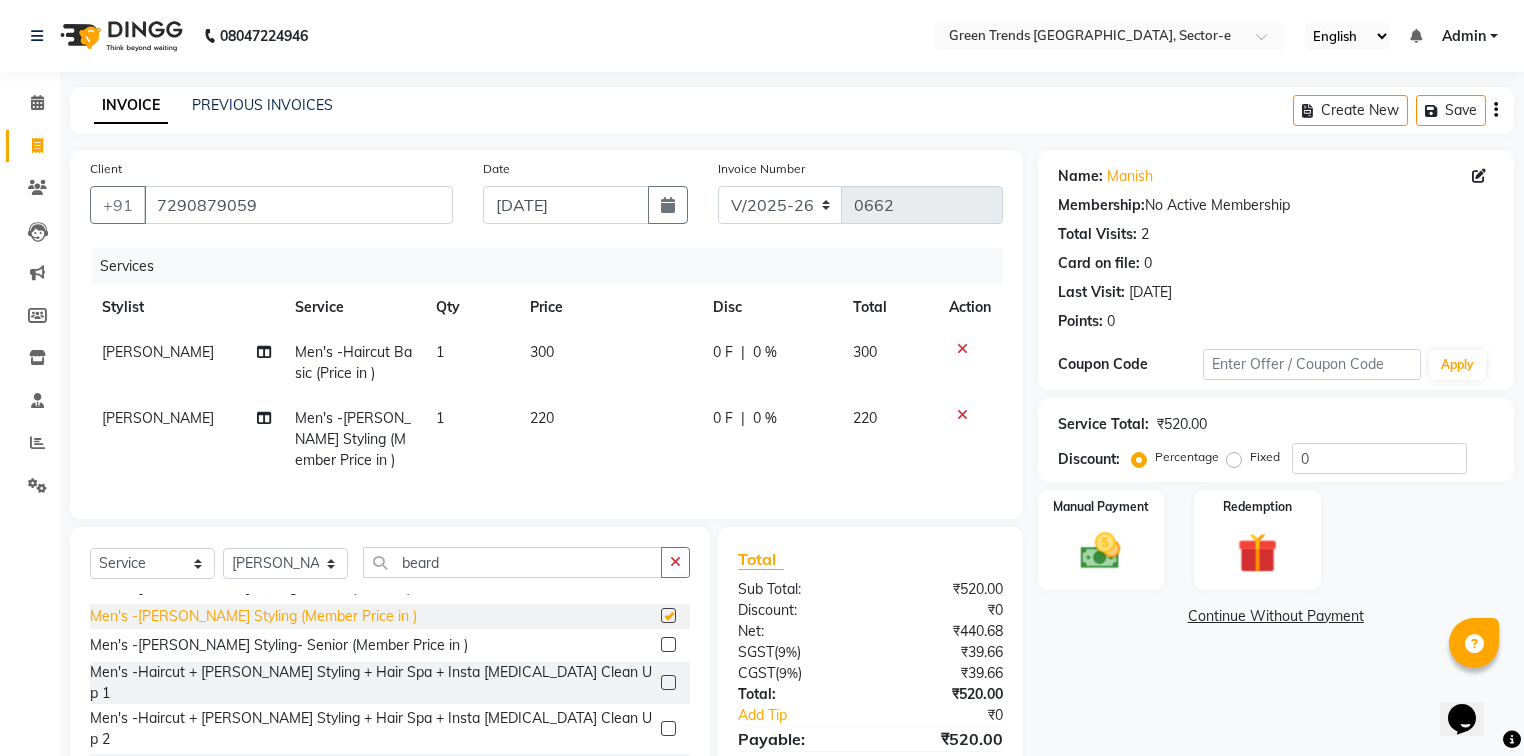 checkbox on "false" 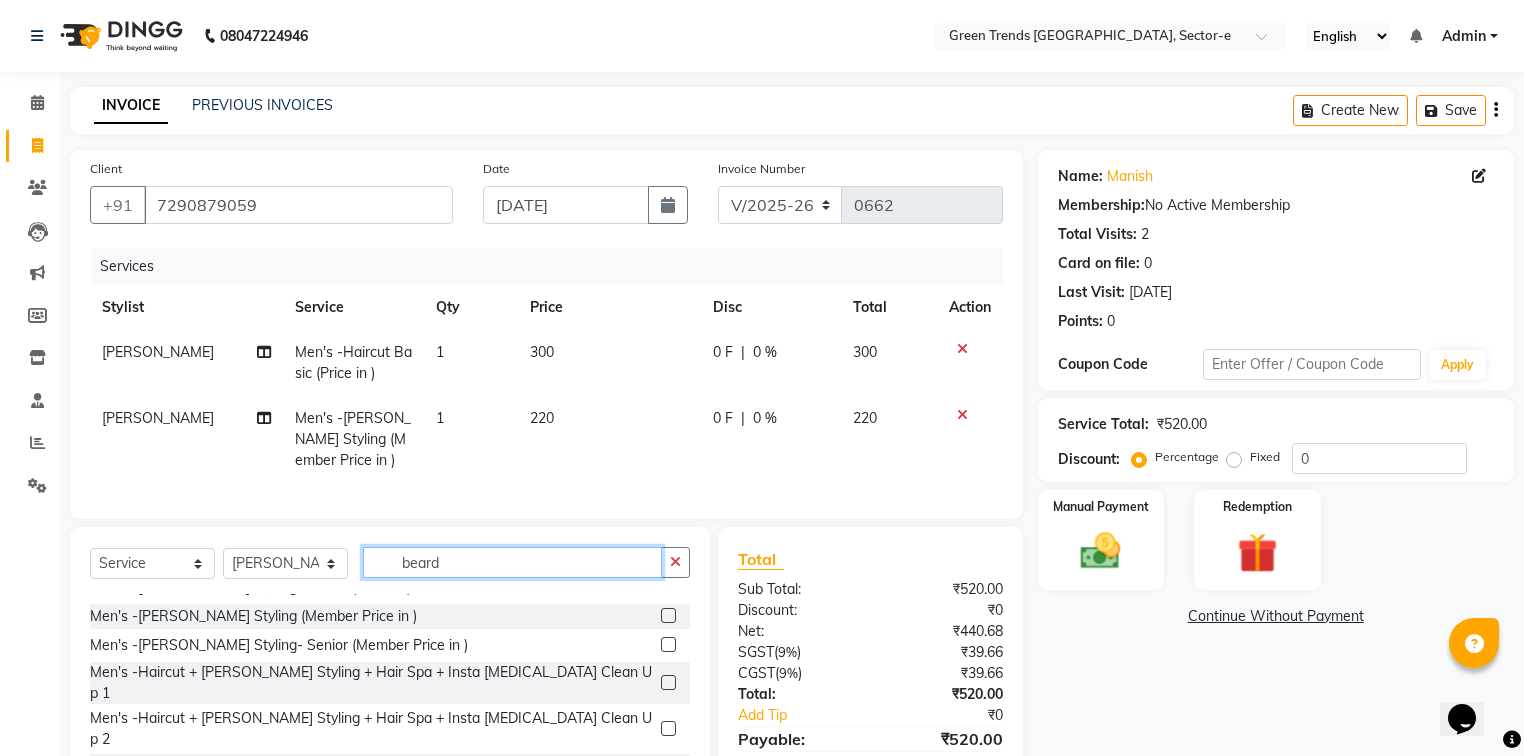 click on "beard" 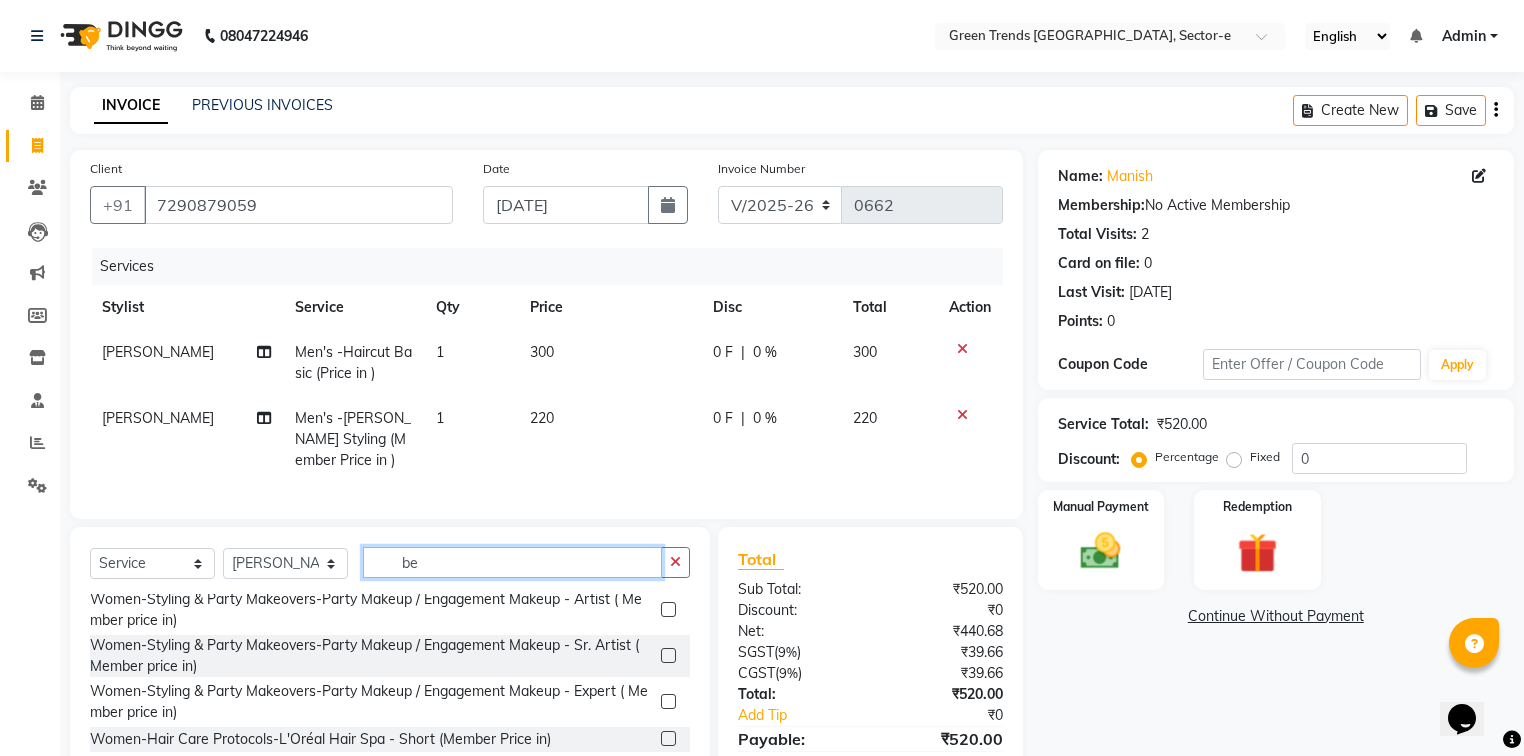 type on "b" 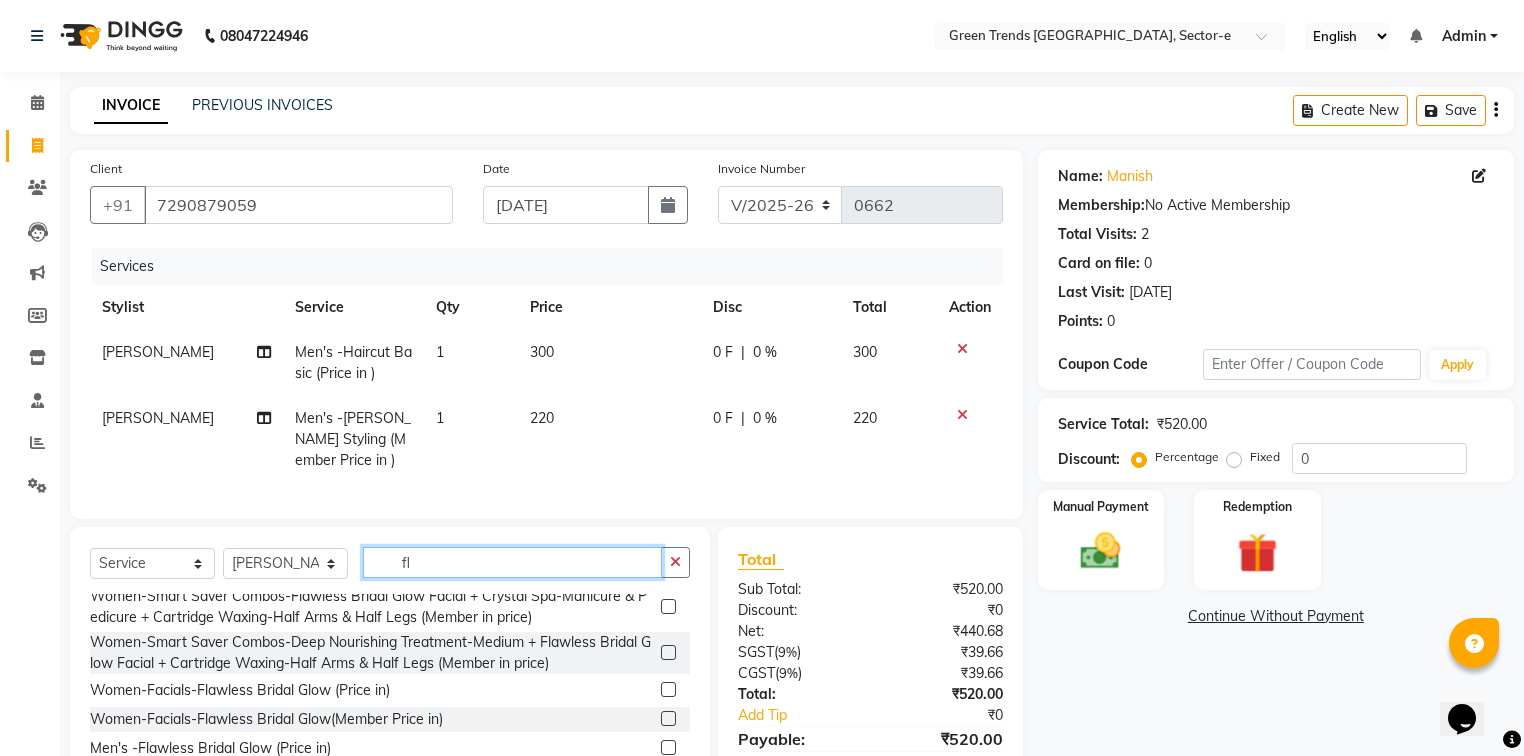 scroll, scrollTop: 54, scrollLeft: 0, axis: vertical 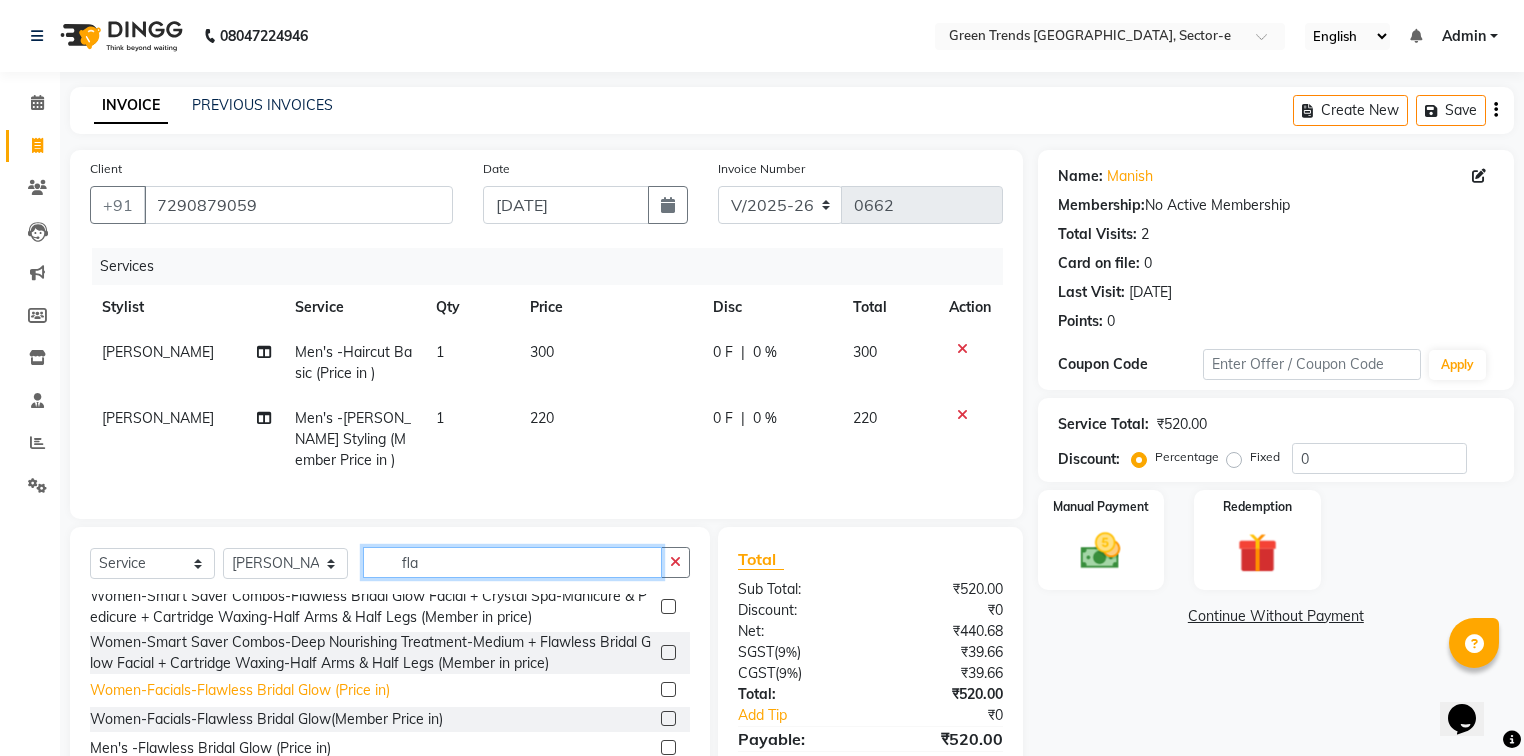 type on "fla" 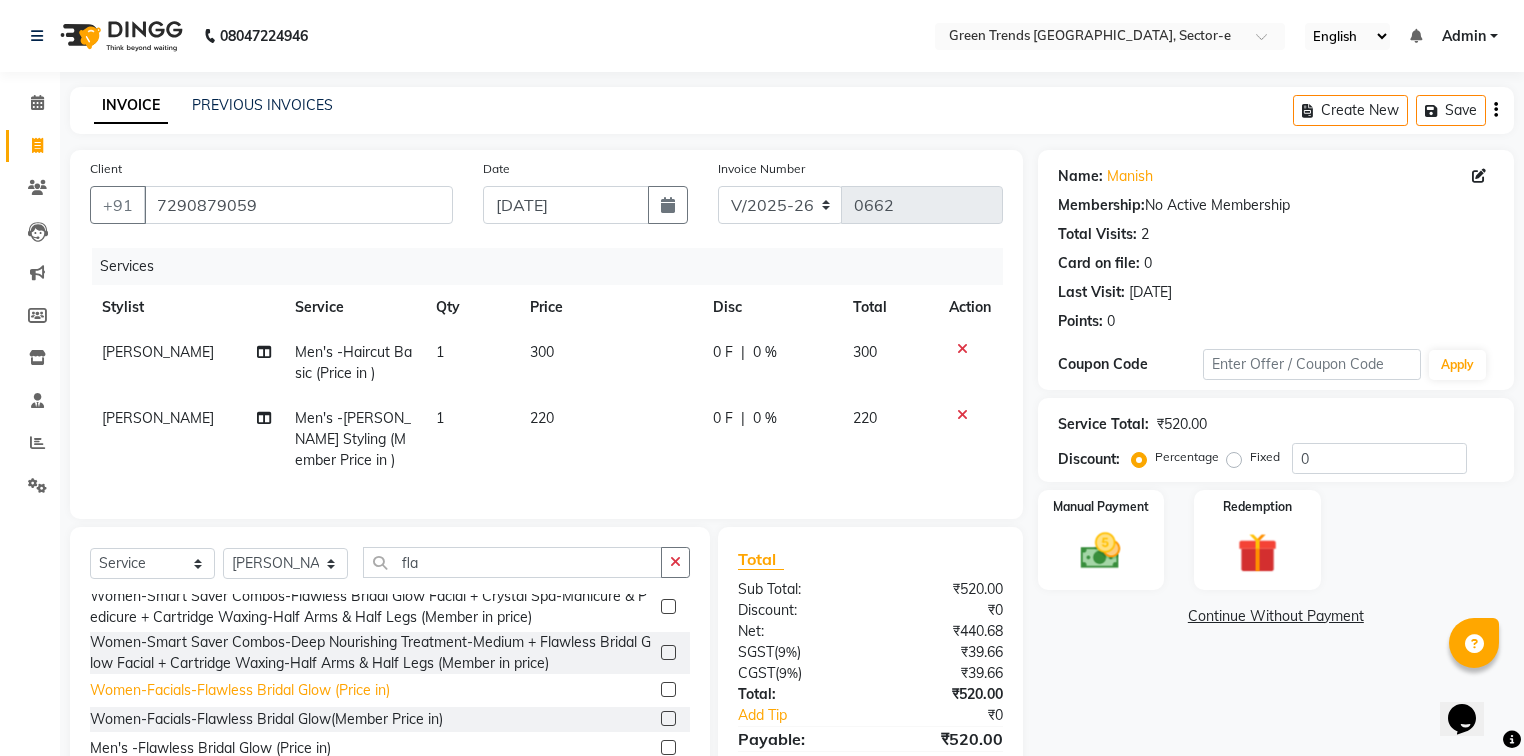 click on "Women-Facials-Flawless Bridal Glow (Price in)" 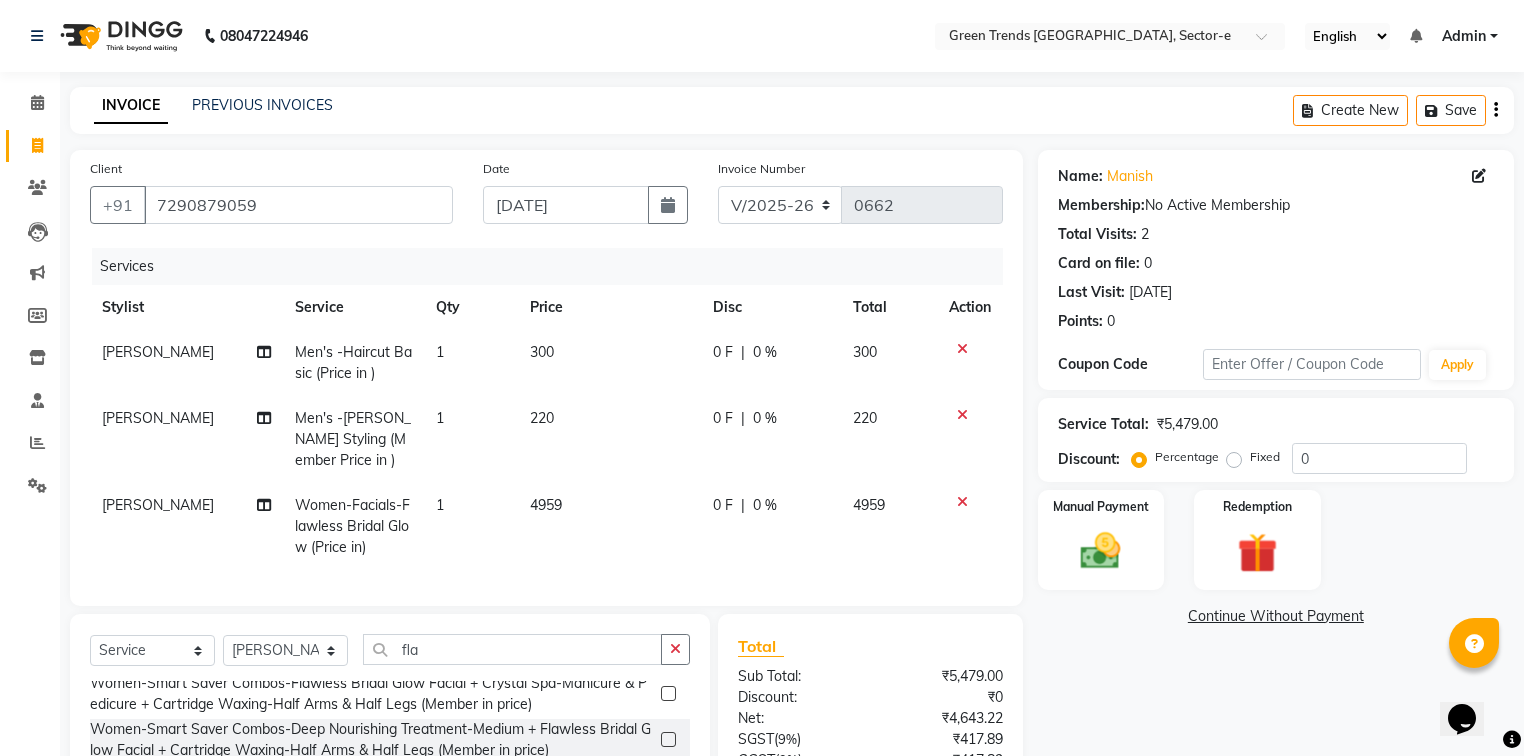 checkbox on "false" 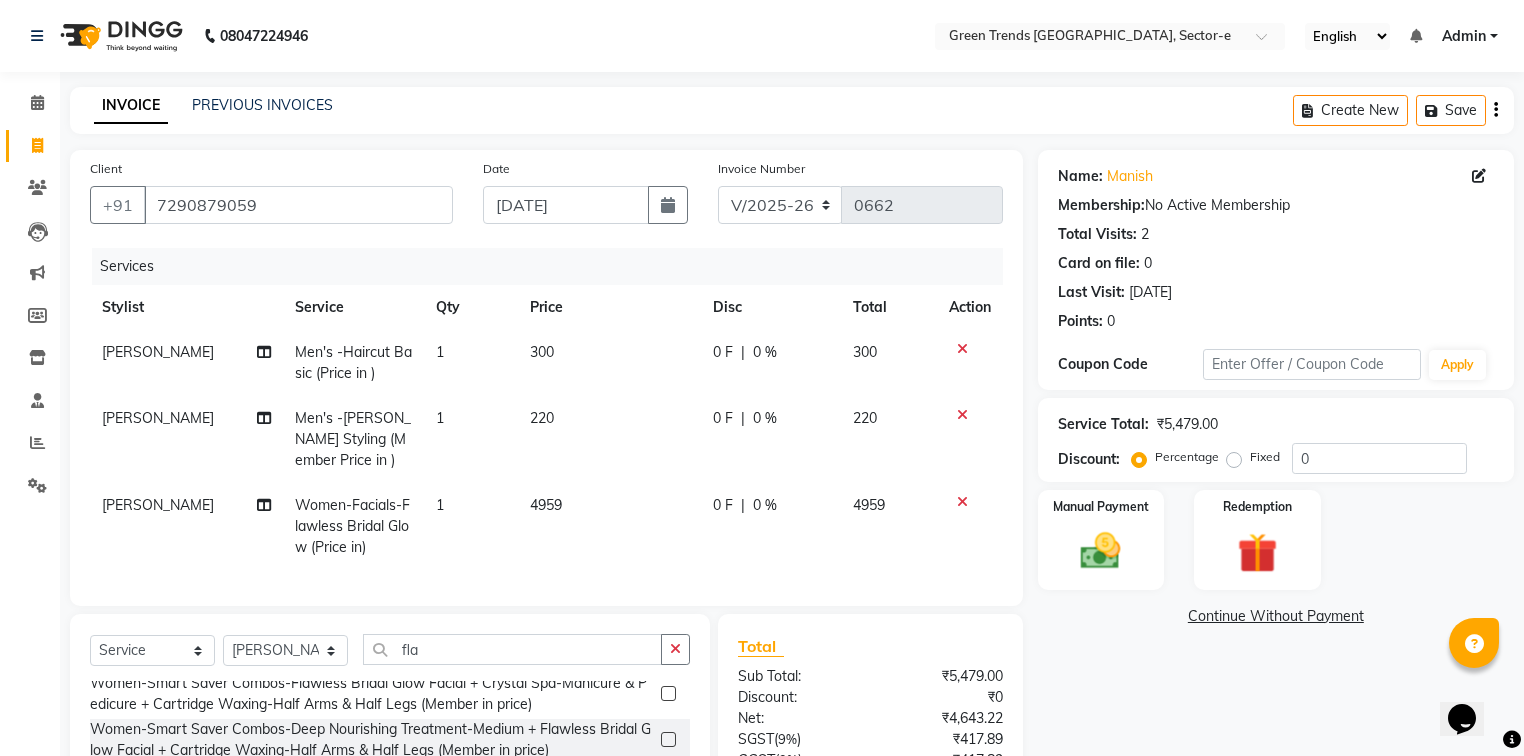 drag, startPoint x: 1527, startPoint y: 576, endPoint x: 46, endPoint y: 19, distance: 1582.28 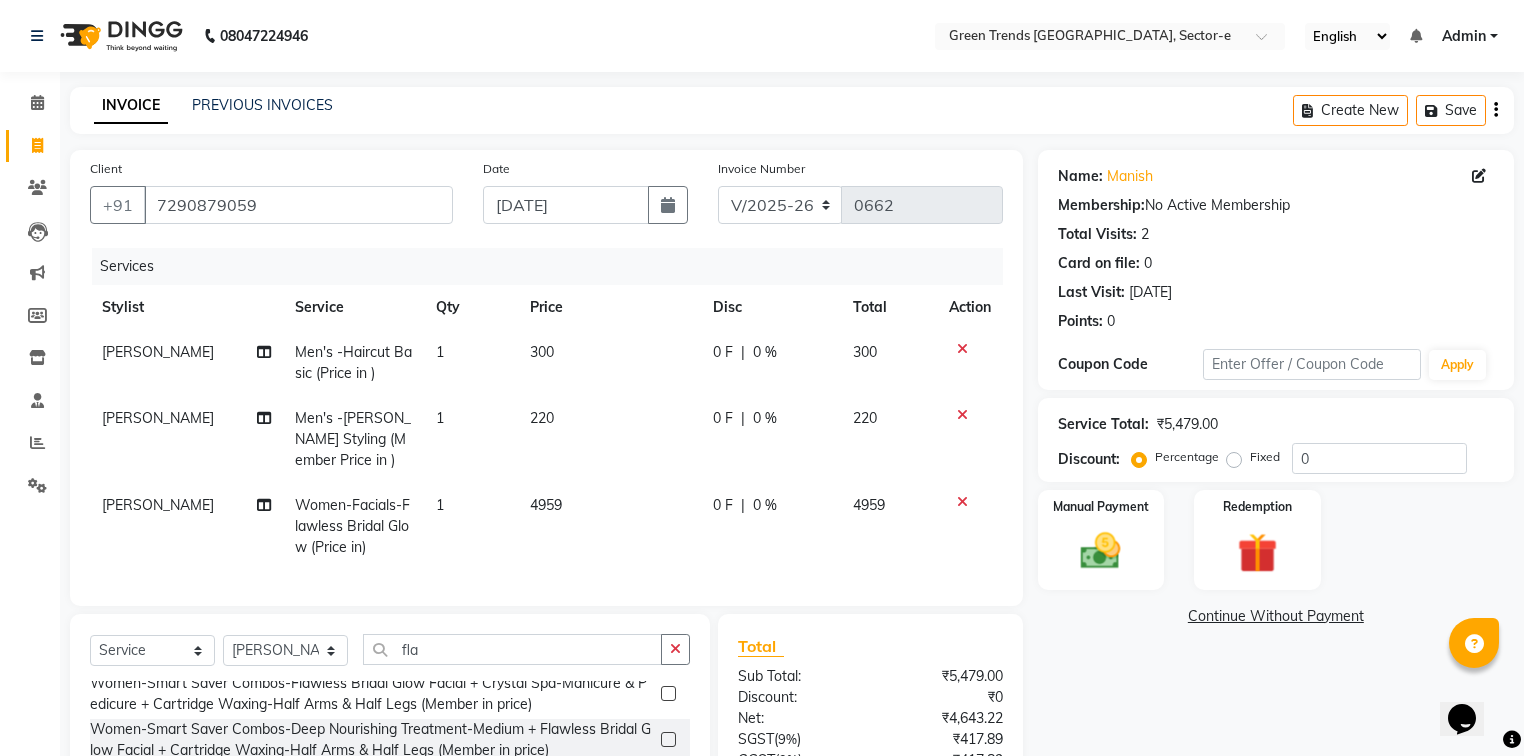 scroll, scrollTop: 157, scrollLeft: 0, axis: vertical 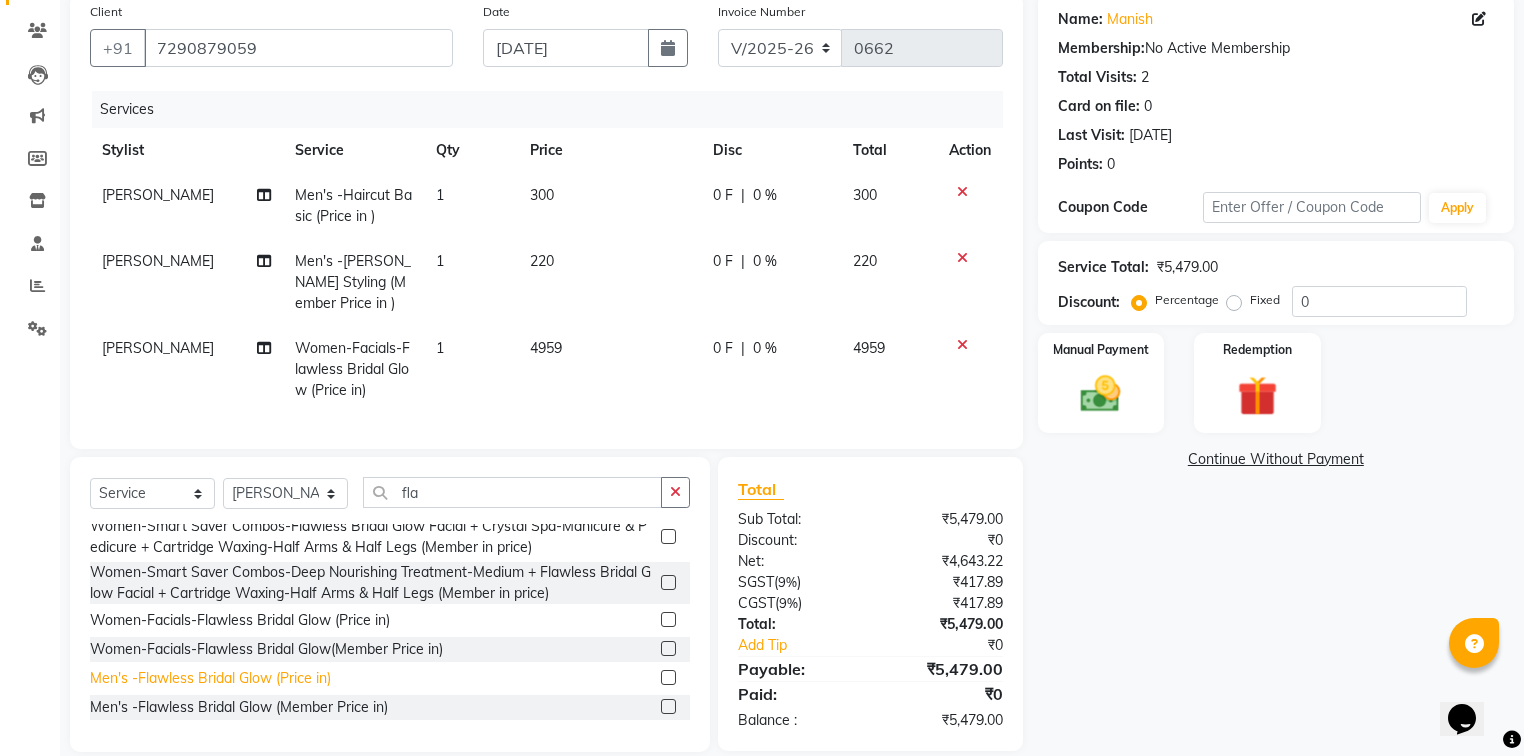 click on "Men's -Flawless Bridal Glow  (Price in)" 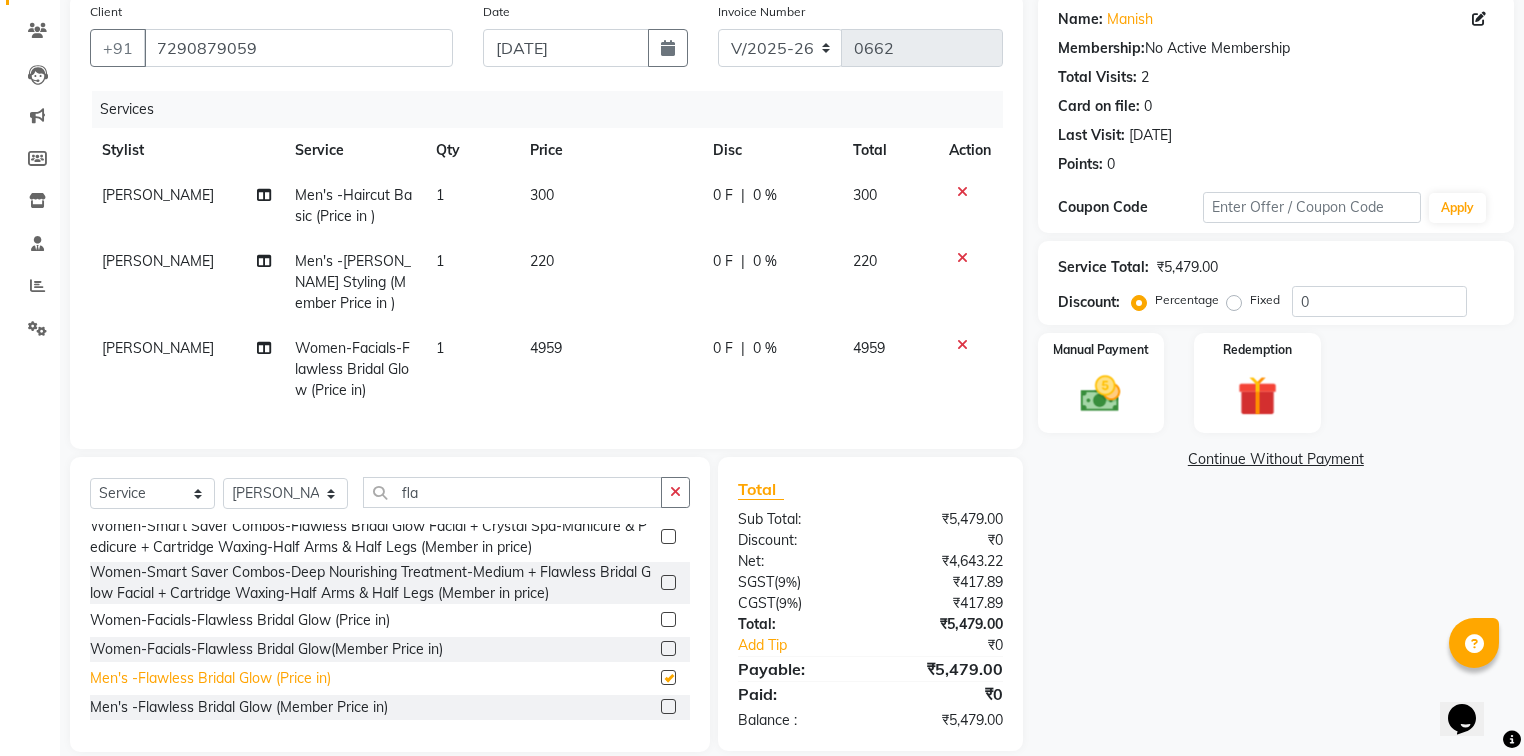 checkbox on "false" 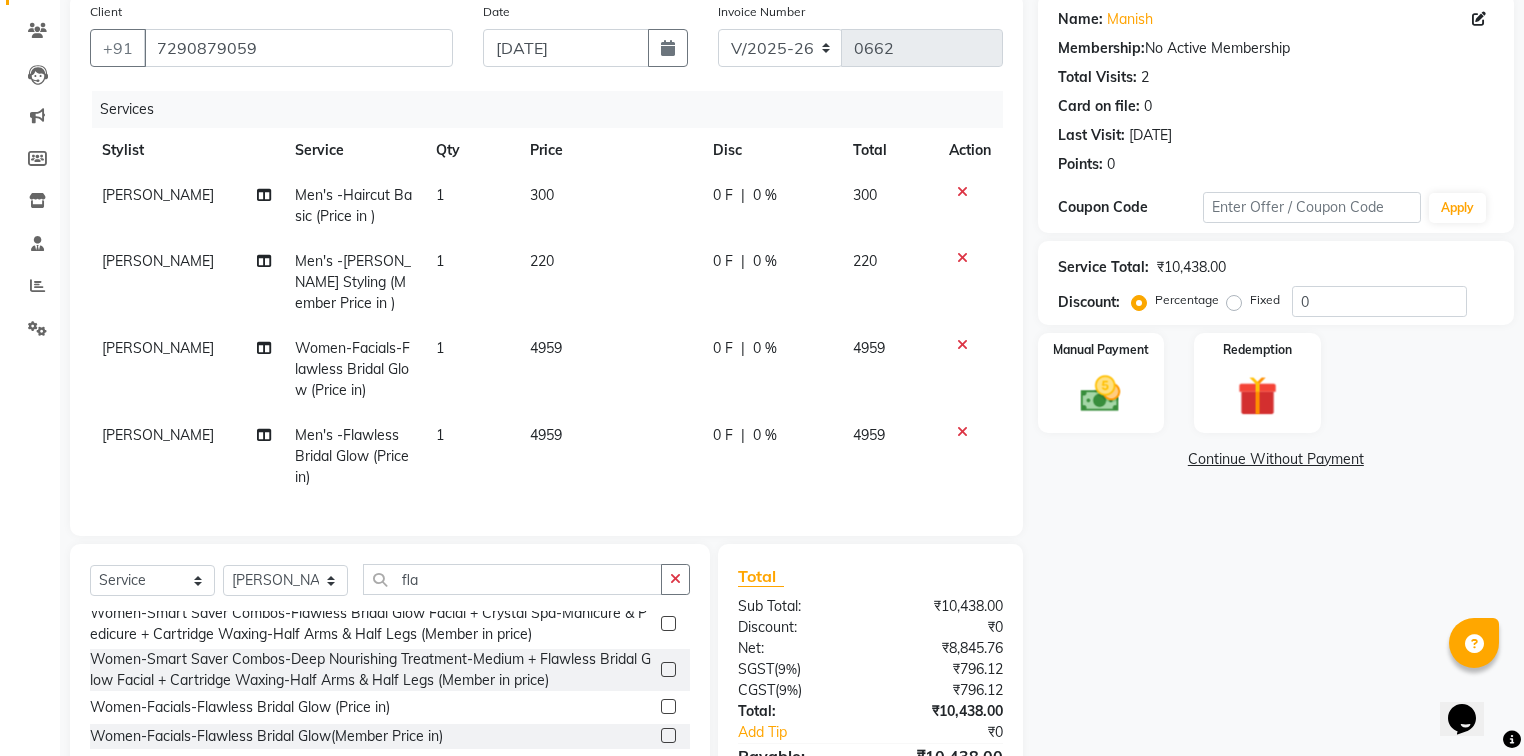 click 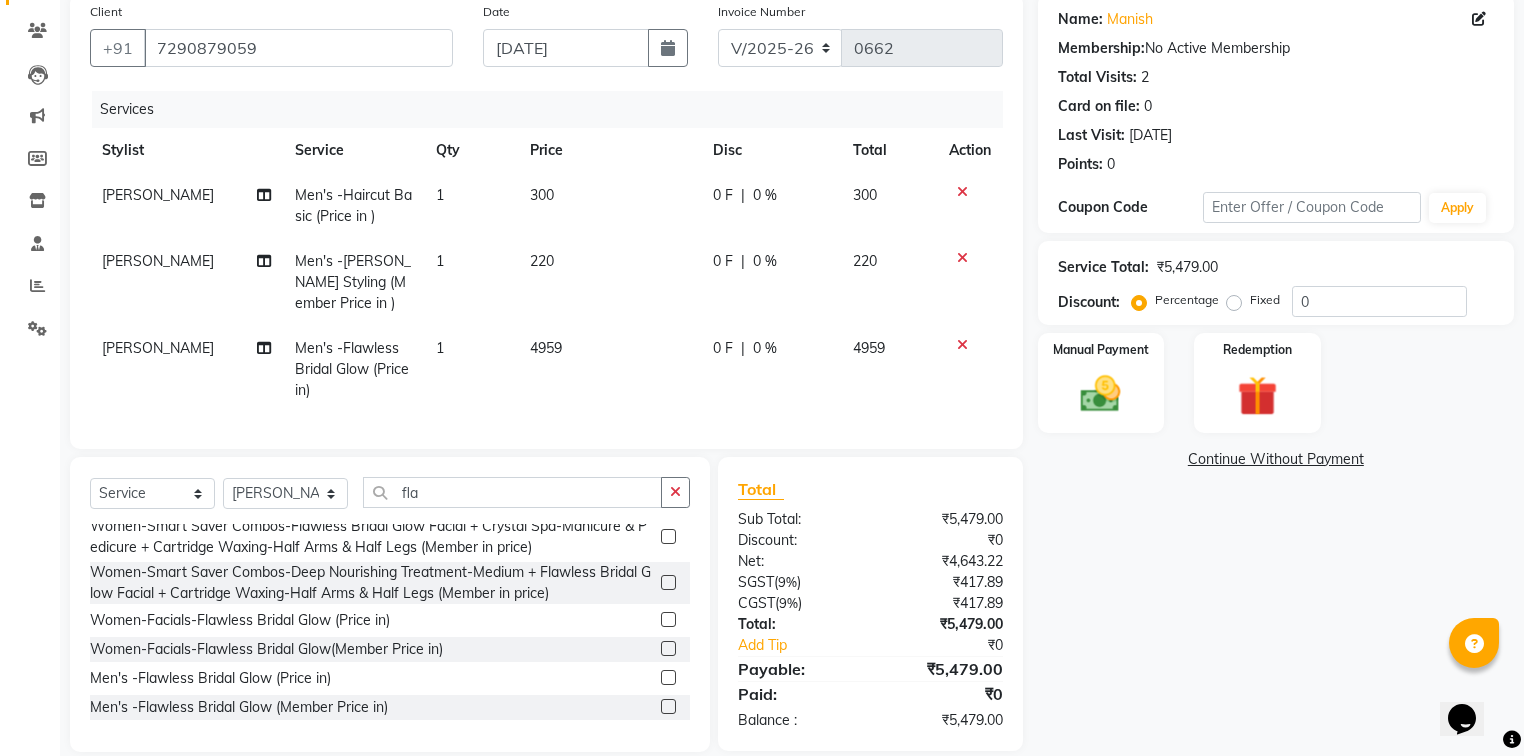 click on "Fixed" 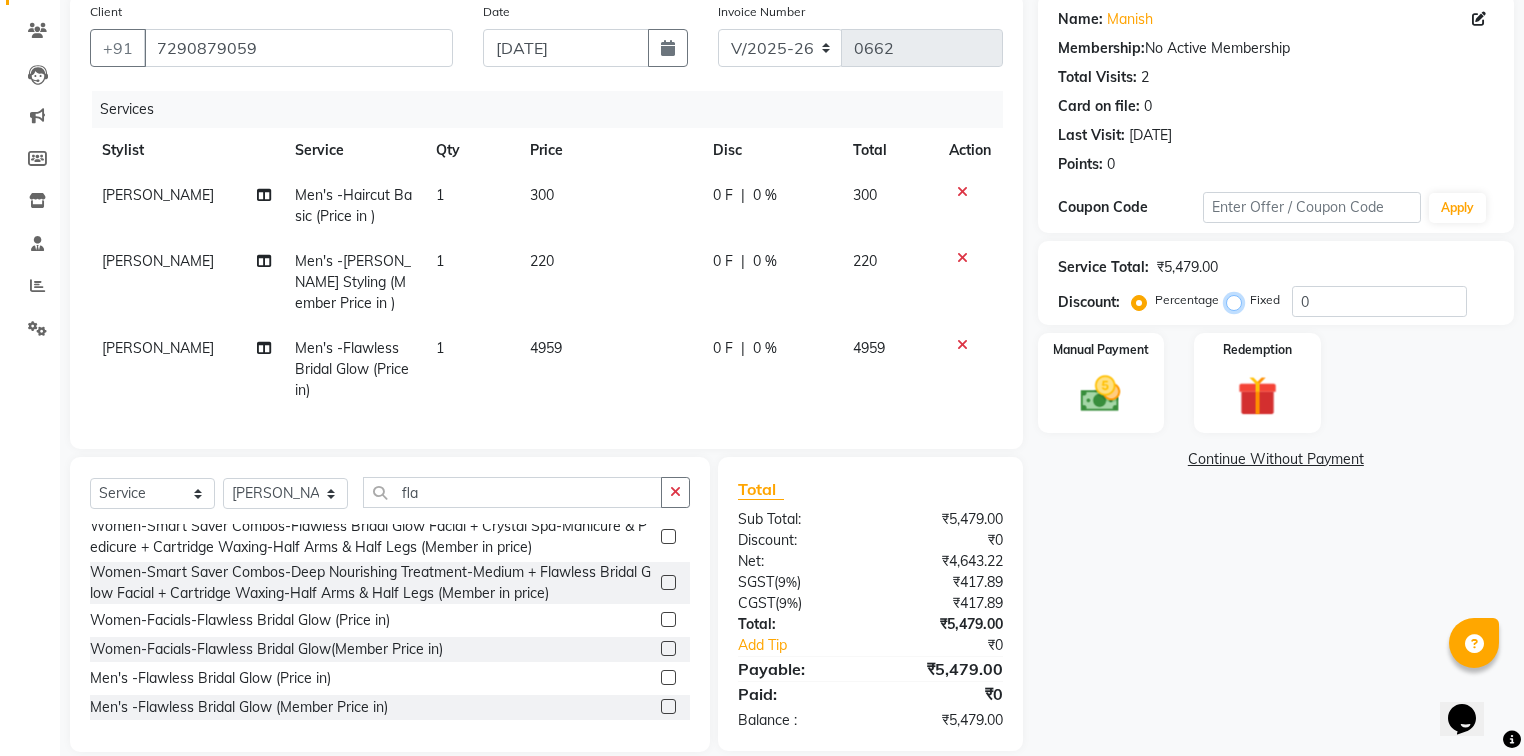 click on "Fixed" at bounding box center [1238, 300] 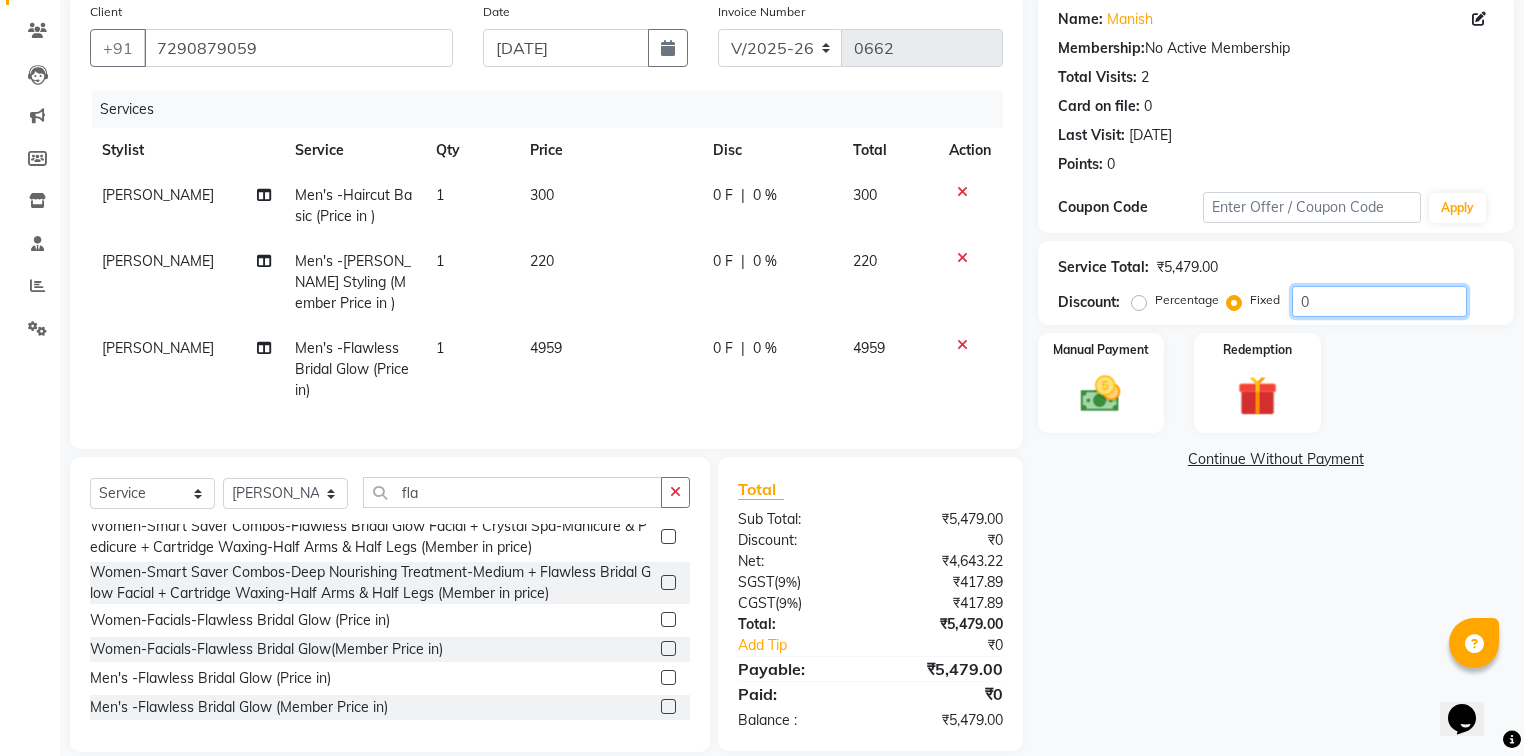 click on "0" 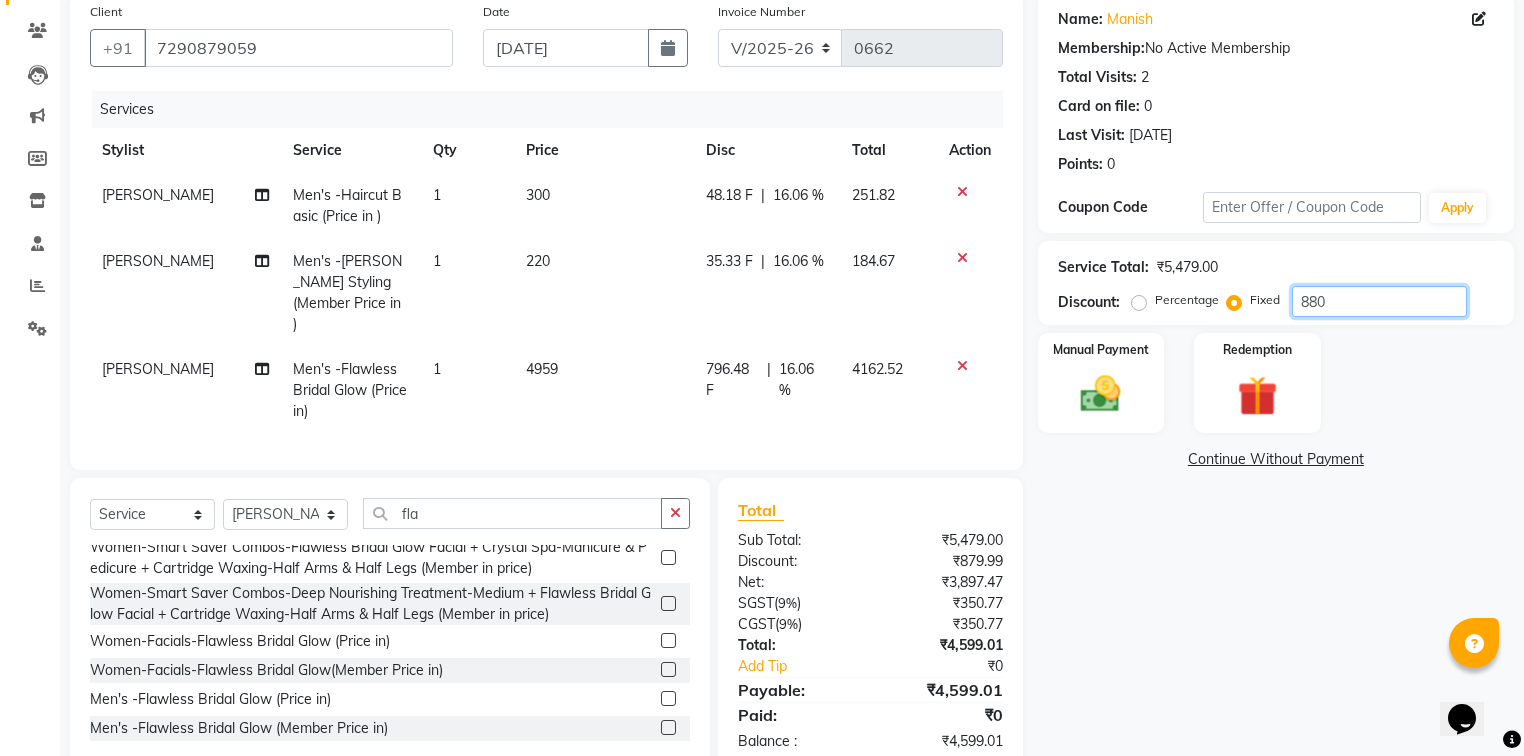 type on "880" 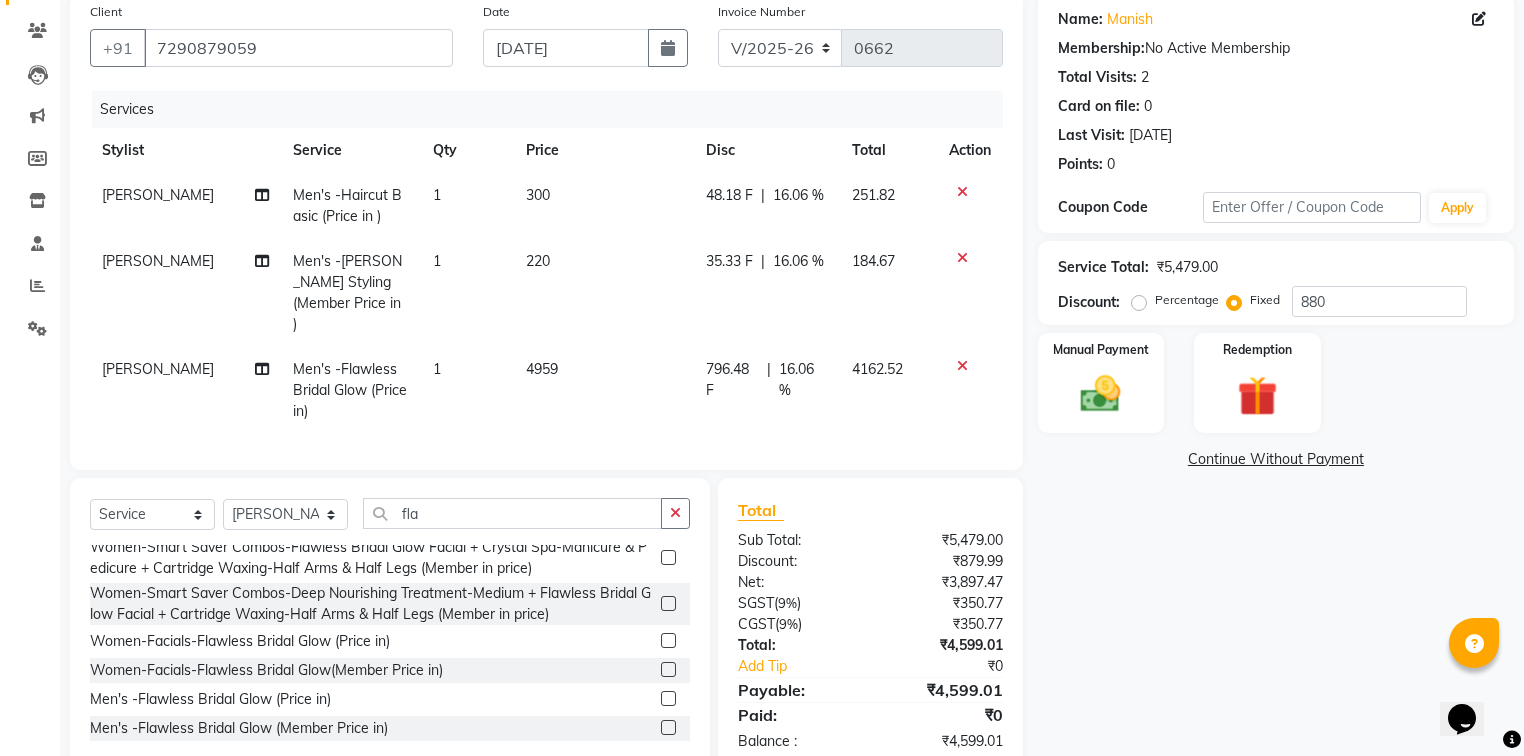 click on "₹5,479.00" 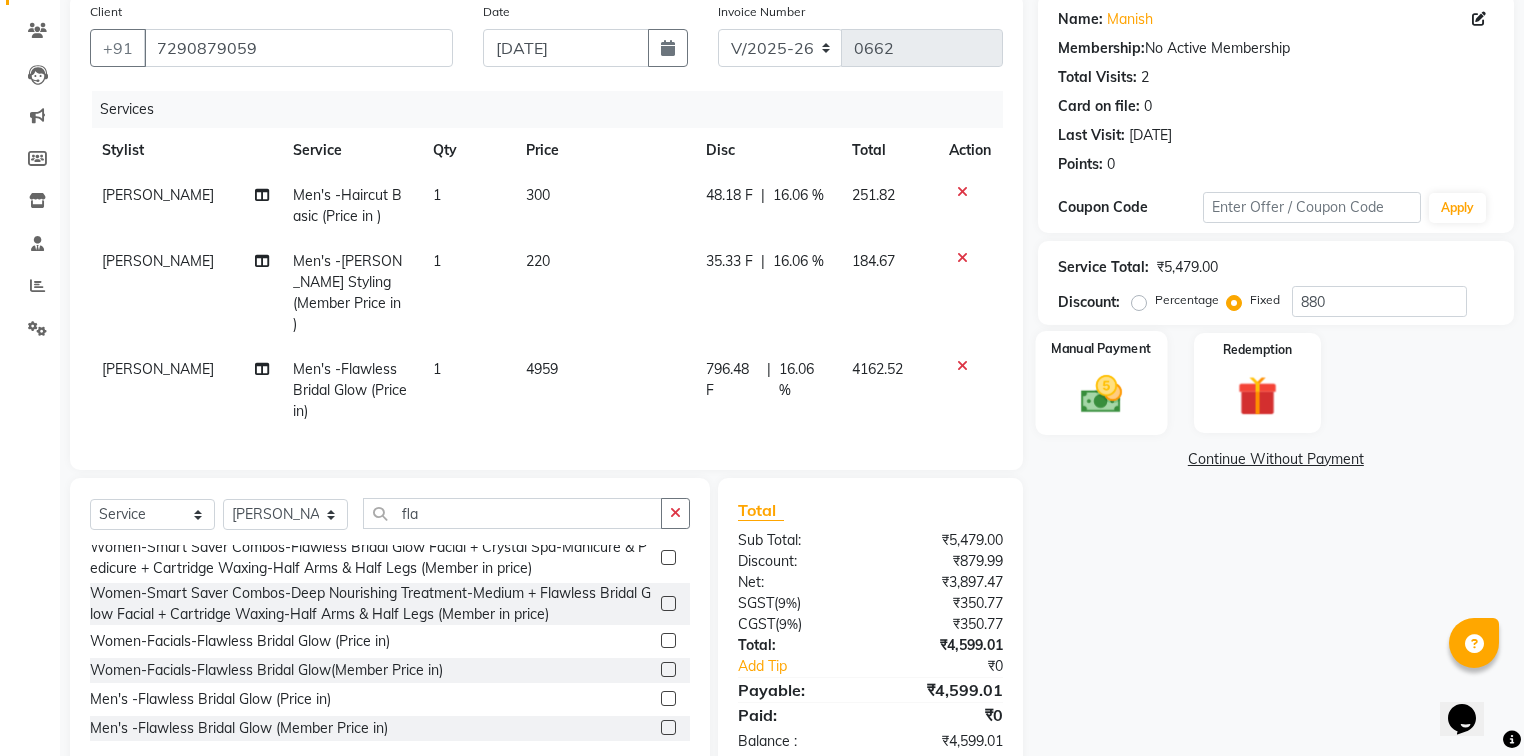 click 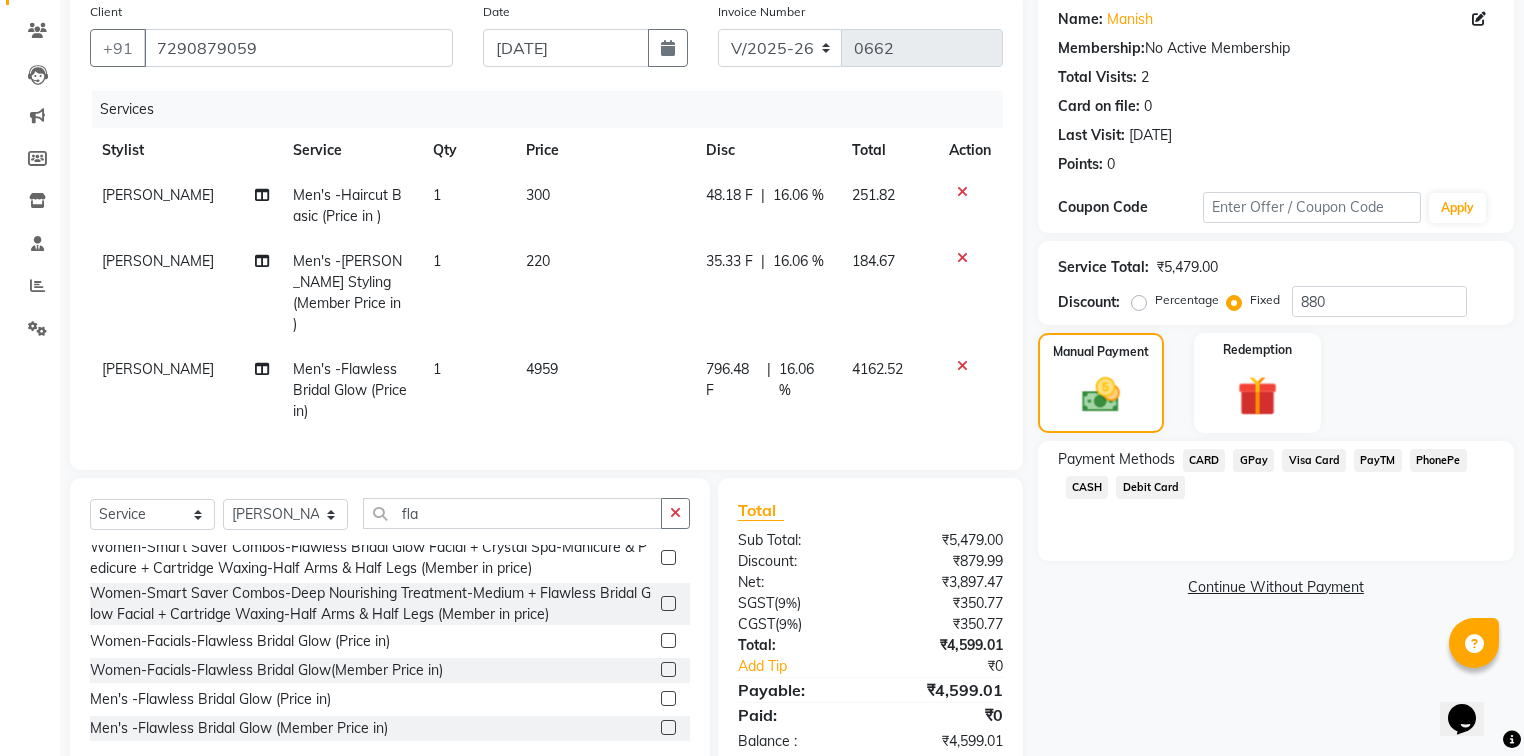 click on "CASH" 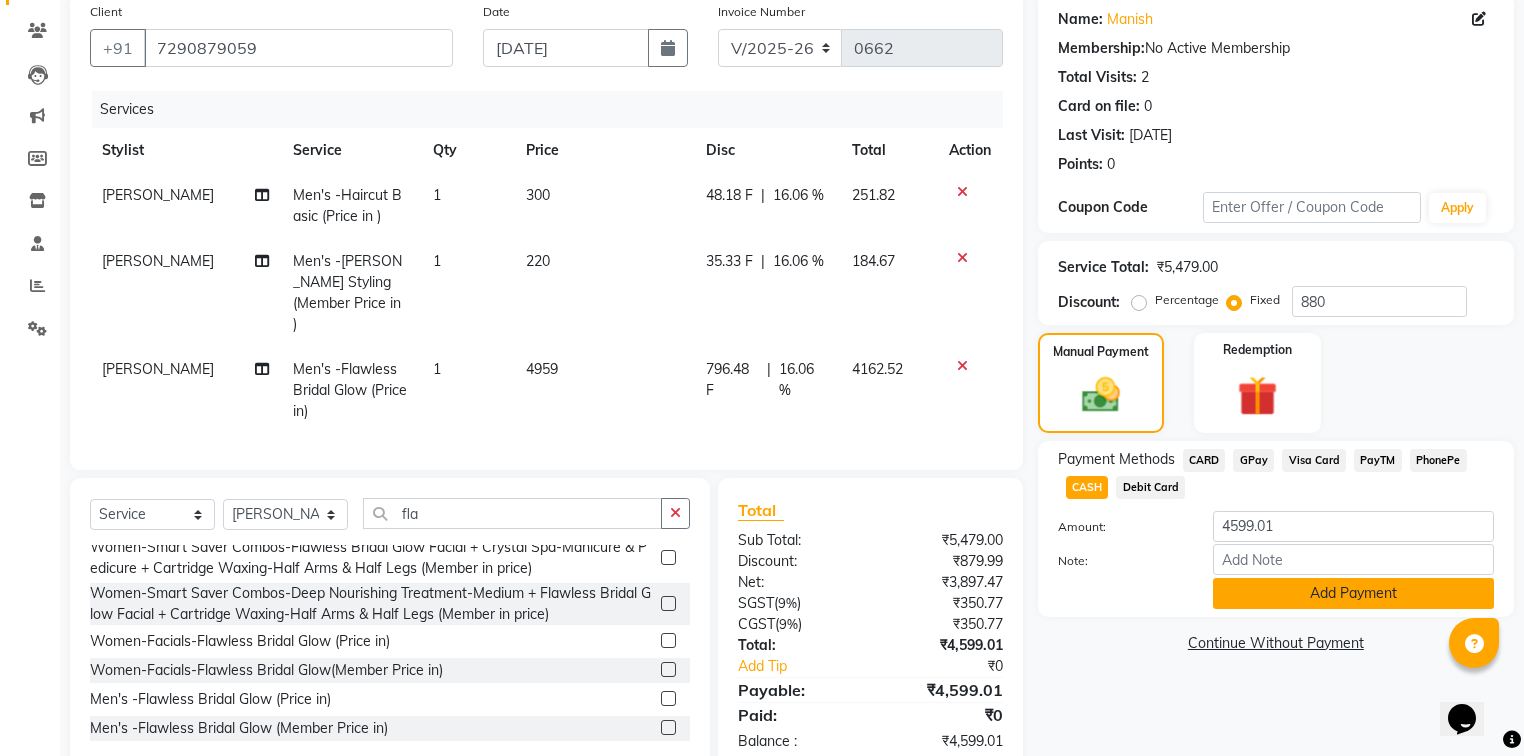 click on "Add Payment" 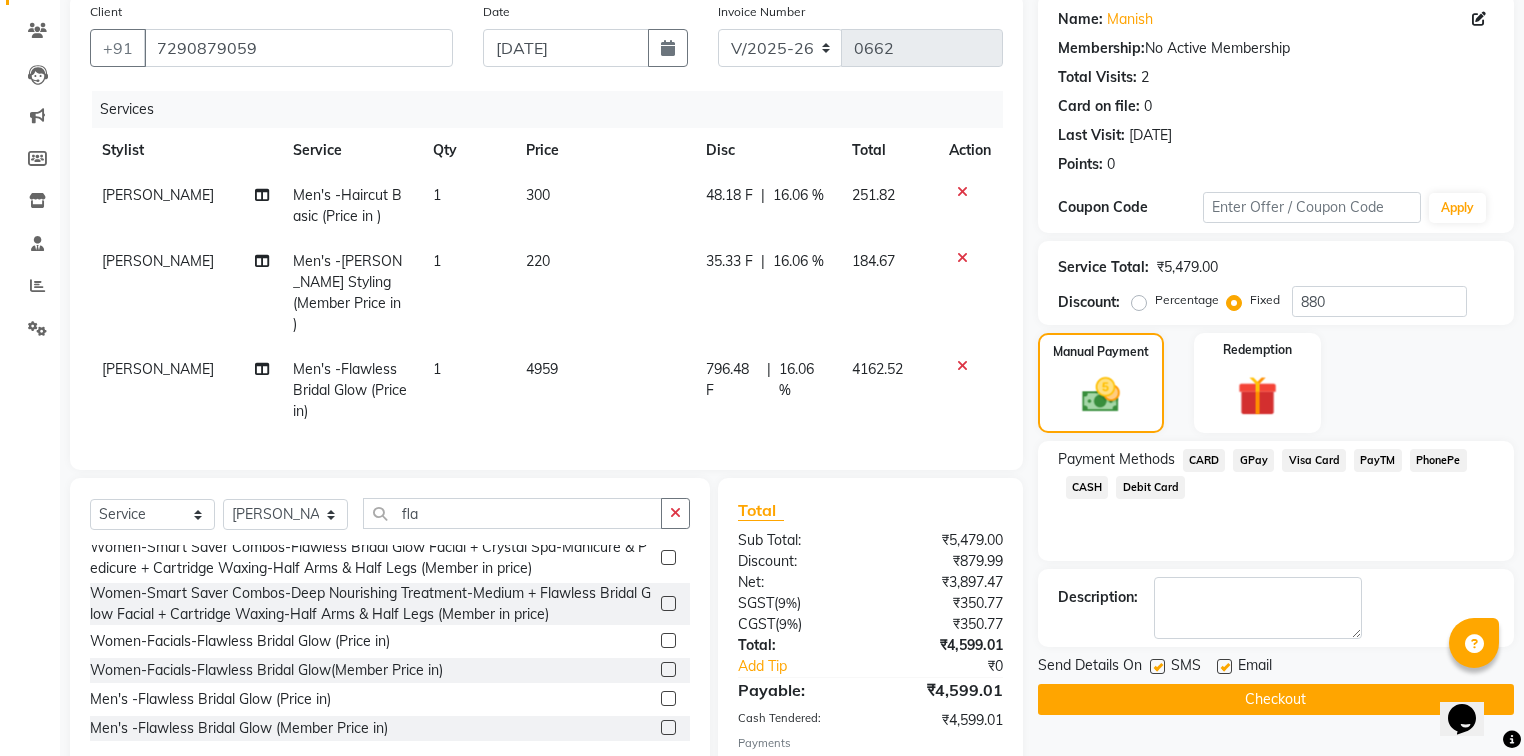 drag, startPoint x: 1220, startPoint y: 664, endPoint x: 1154, endPoint y: 675, distance: 66.910385 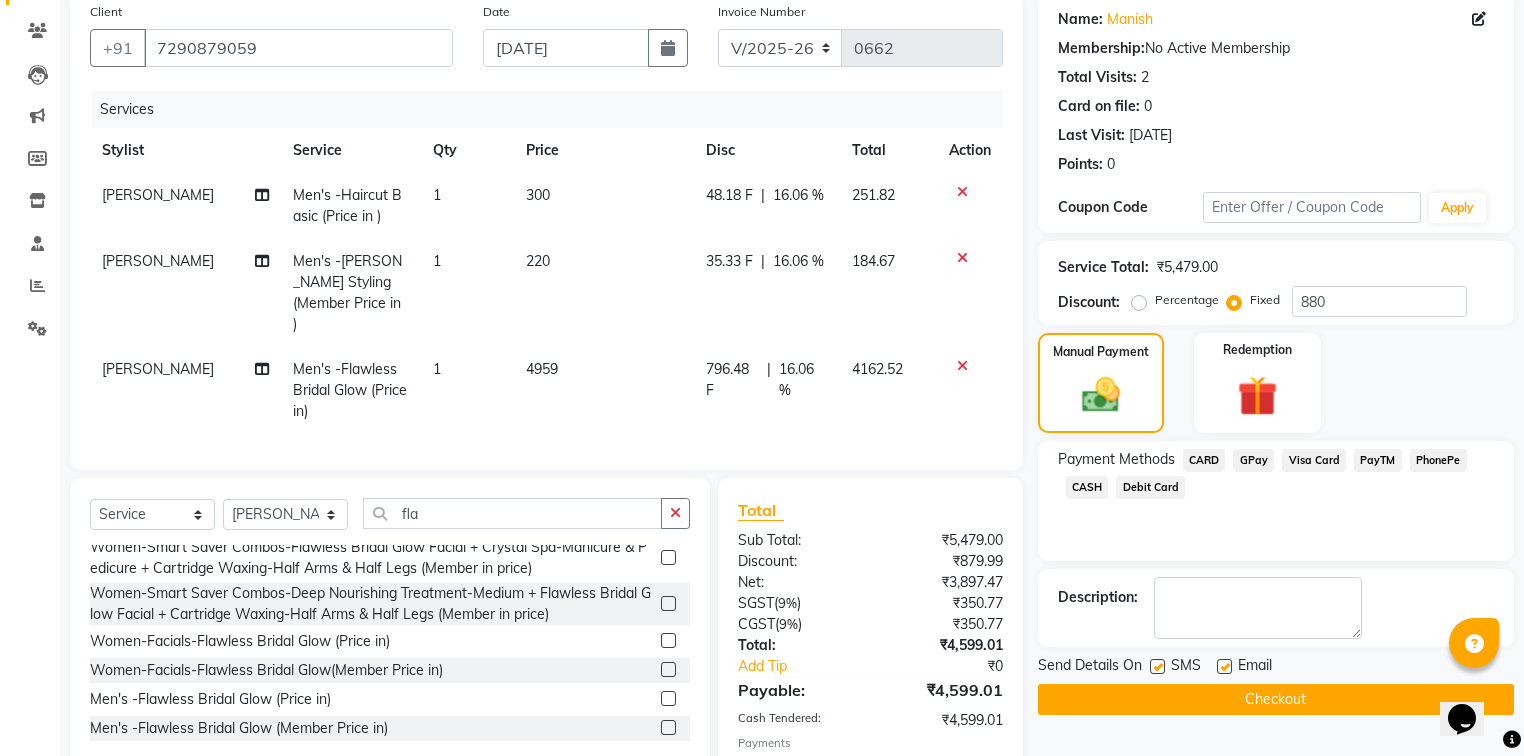 click 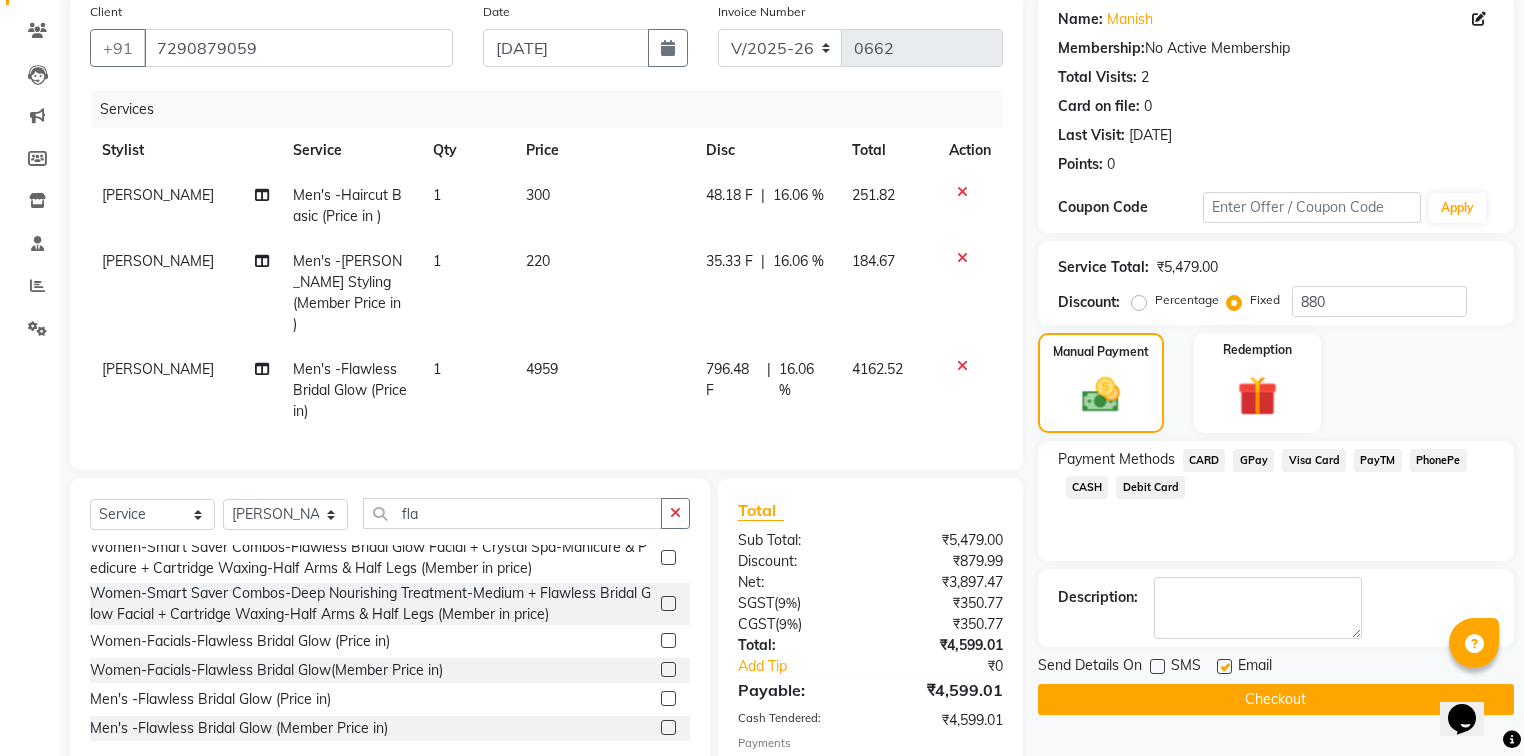 click 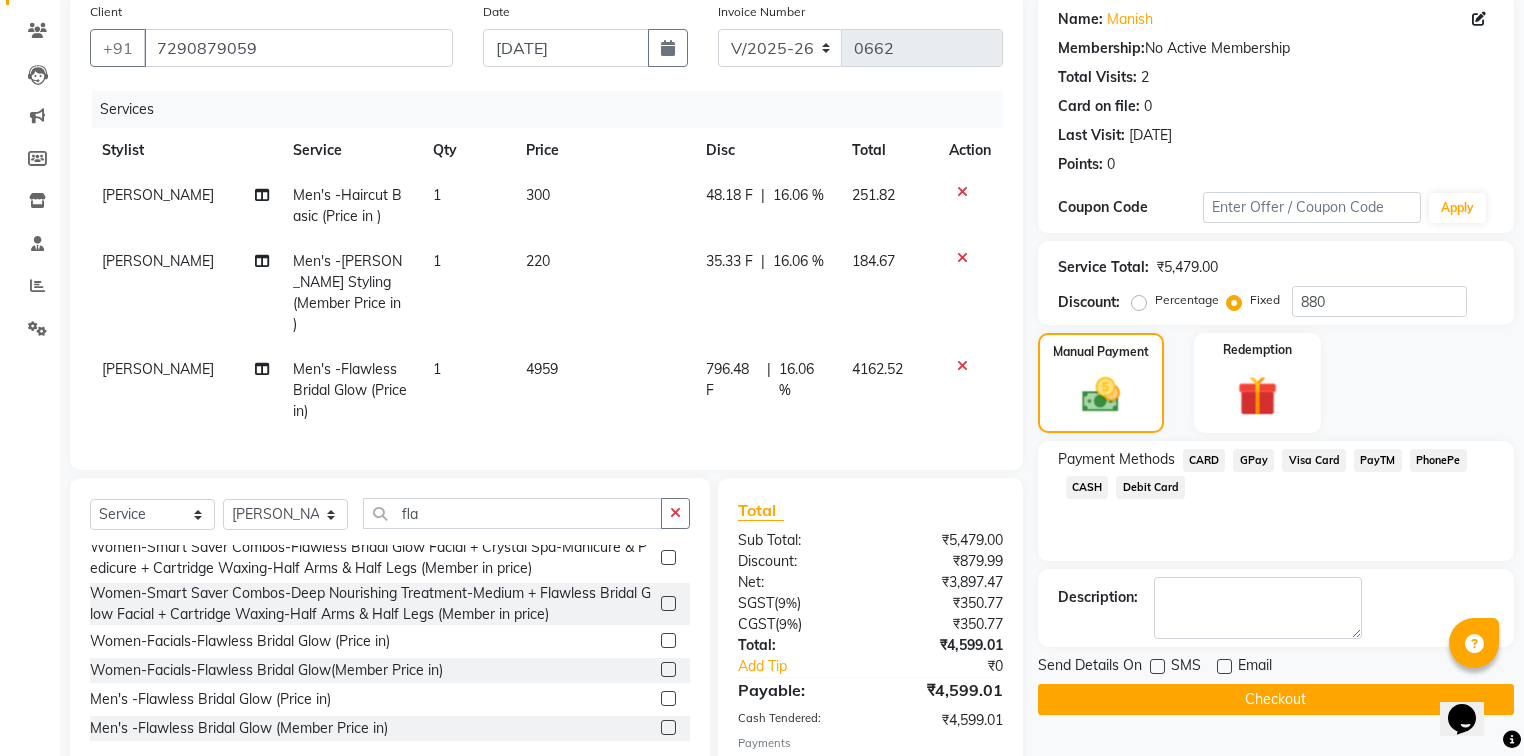 click on "Checkout" 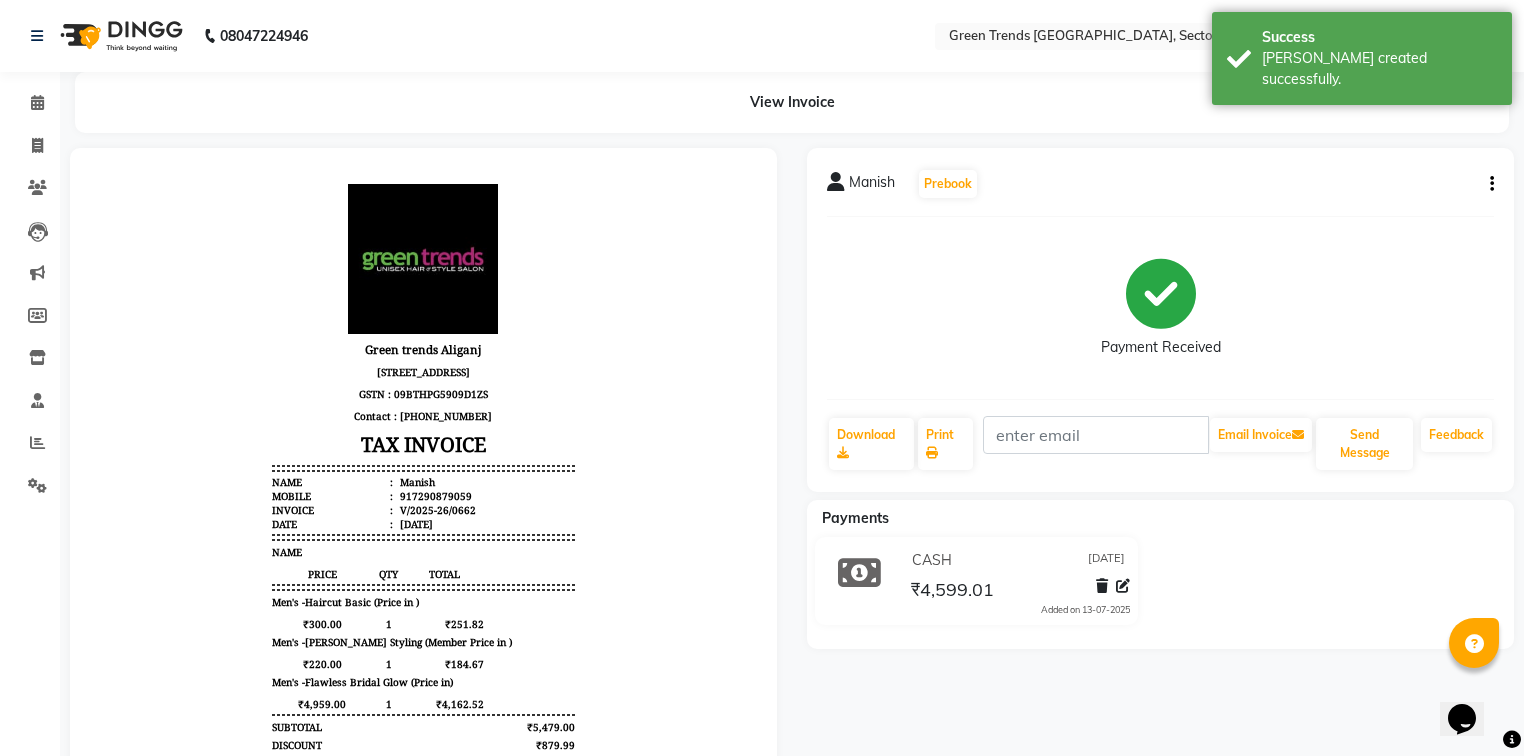 scroll, scrollTop: 0, scrollLeft: 0, axis: both 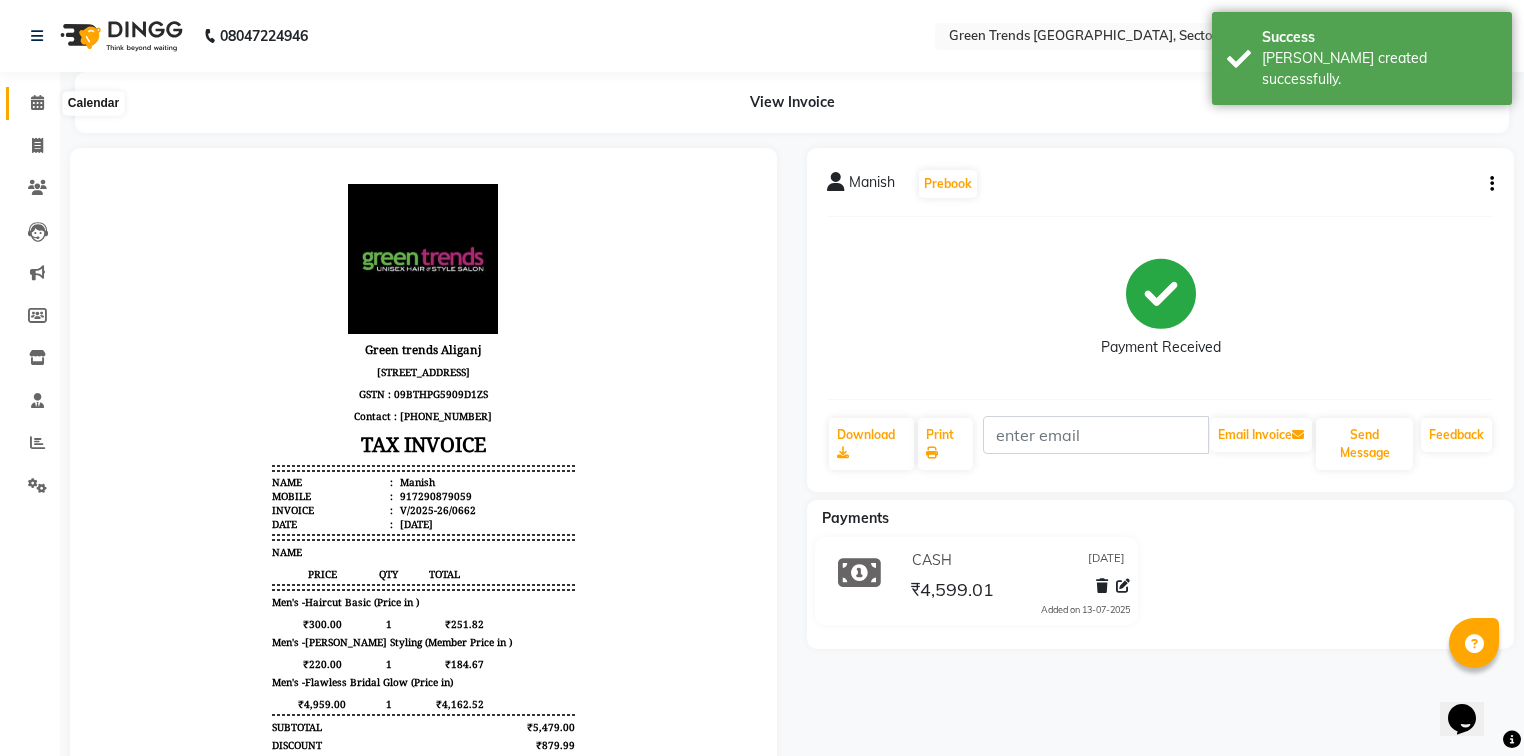 click 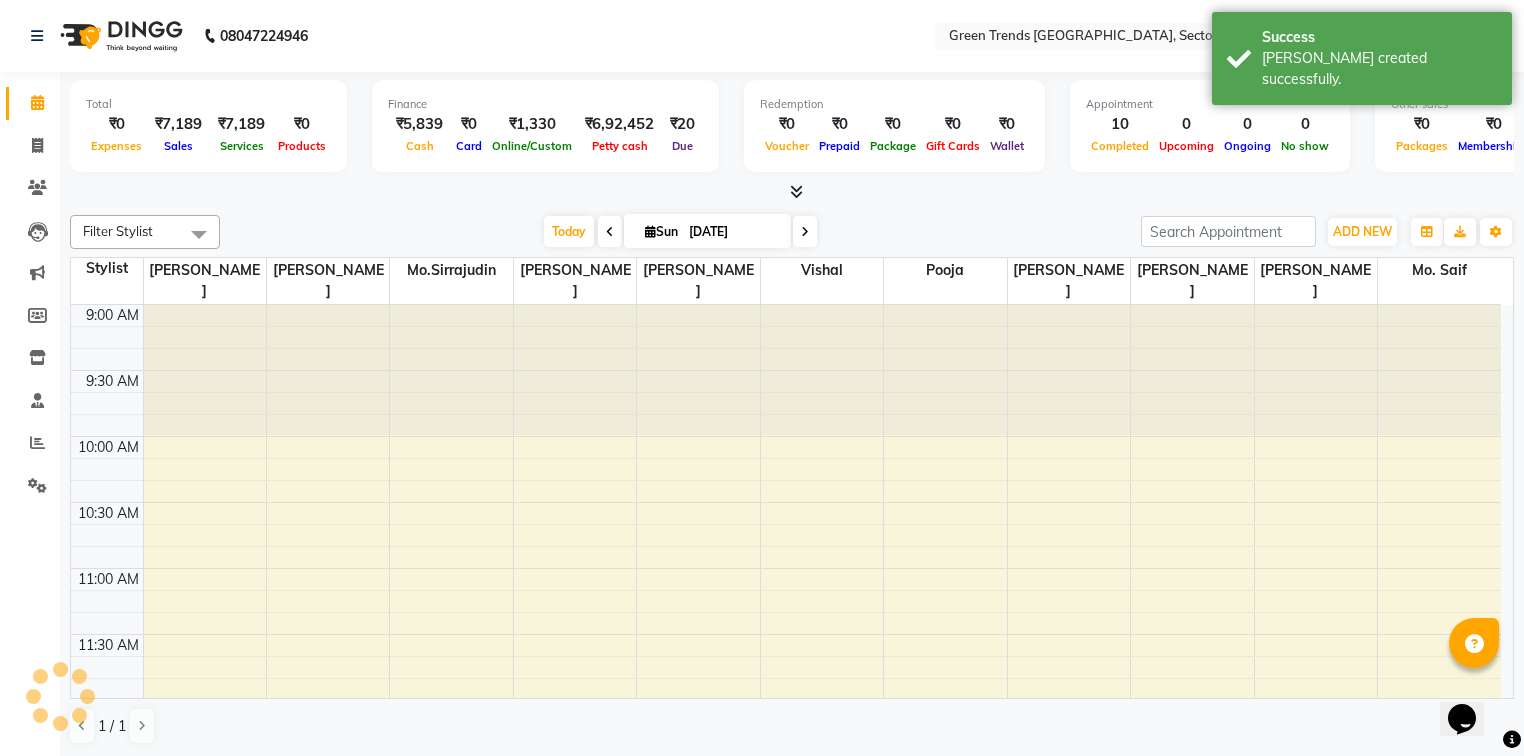 scroll, scrollTop: 0, scrollLeft: 0, axis: both 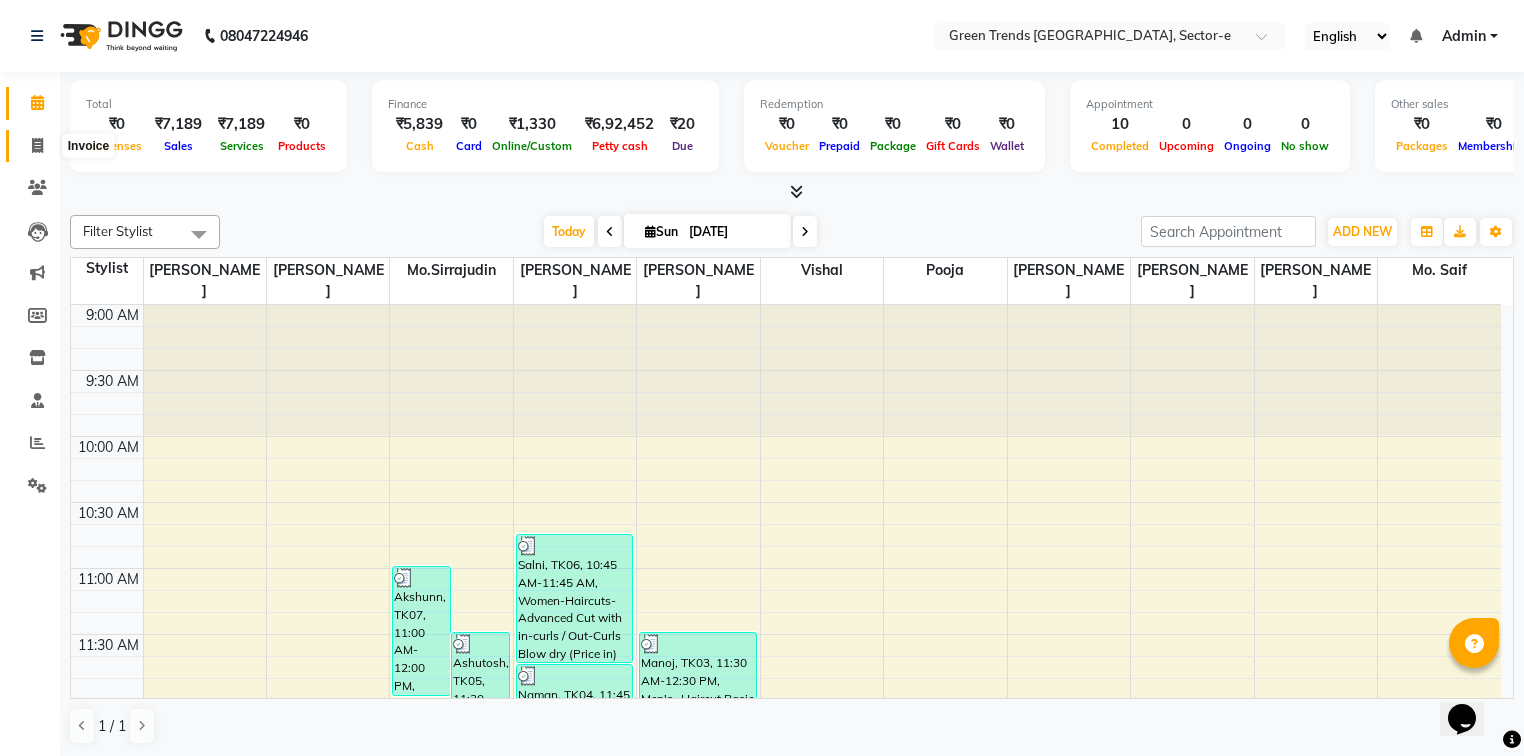 click 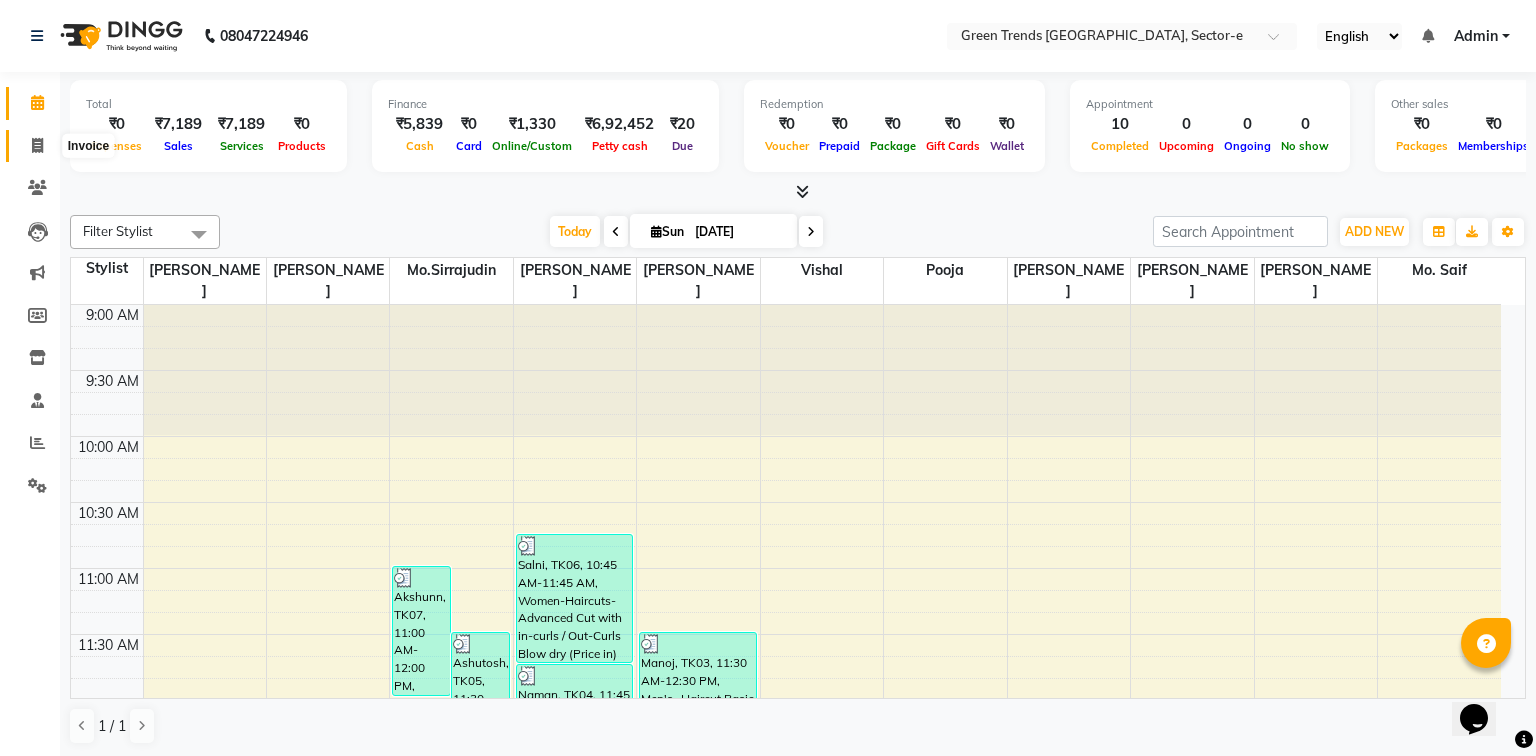 select on "7023" 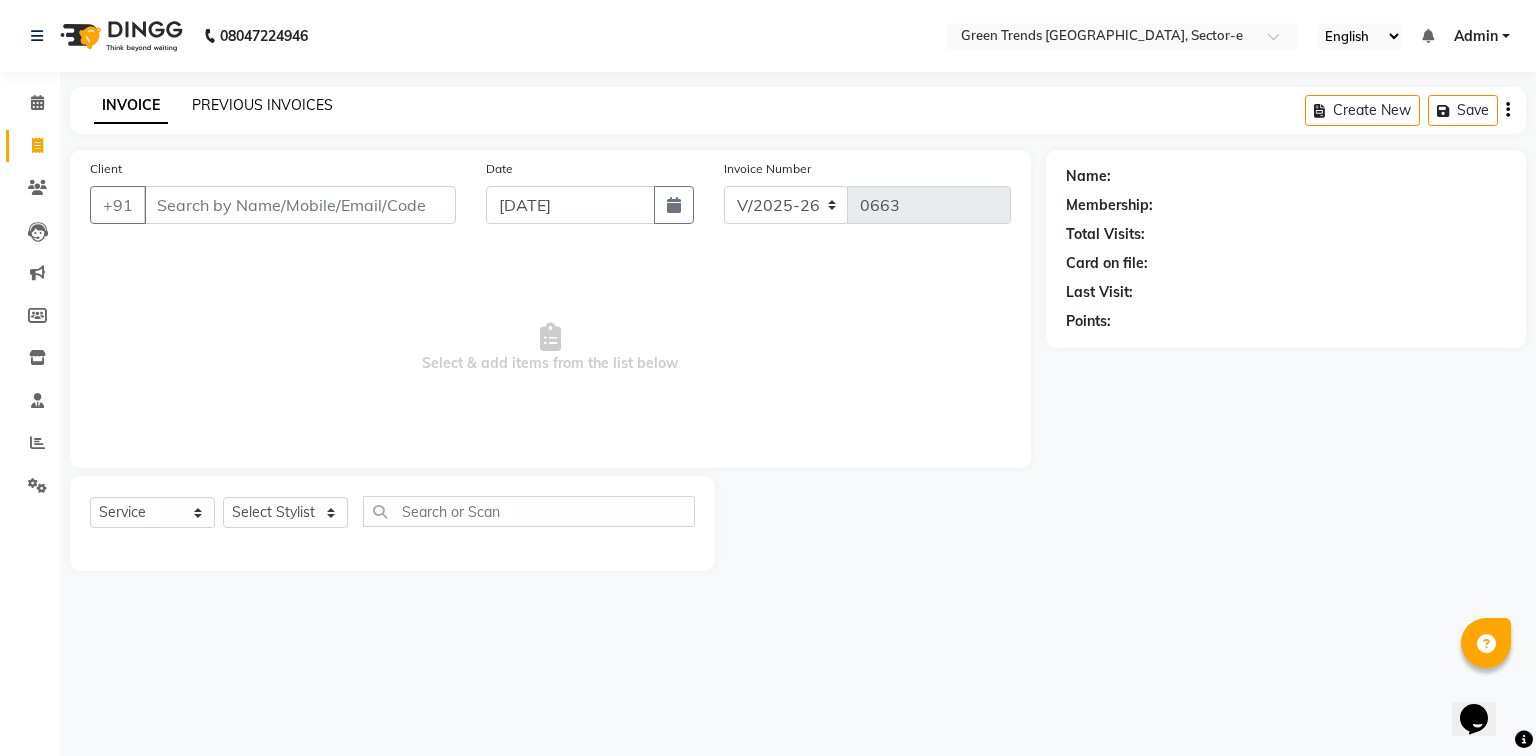 click on "PREVIOUS INVOICES" 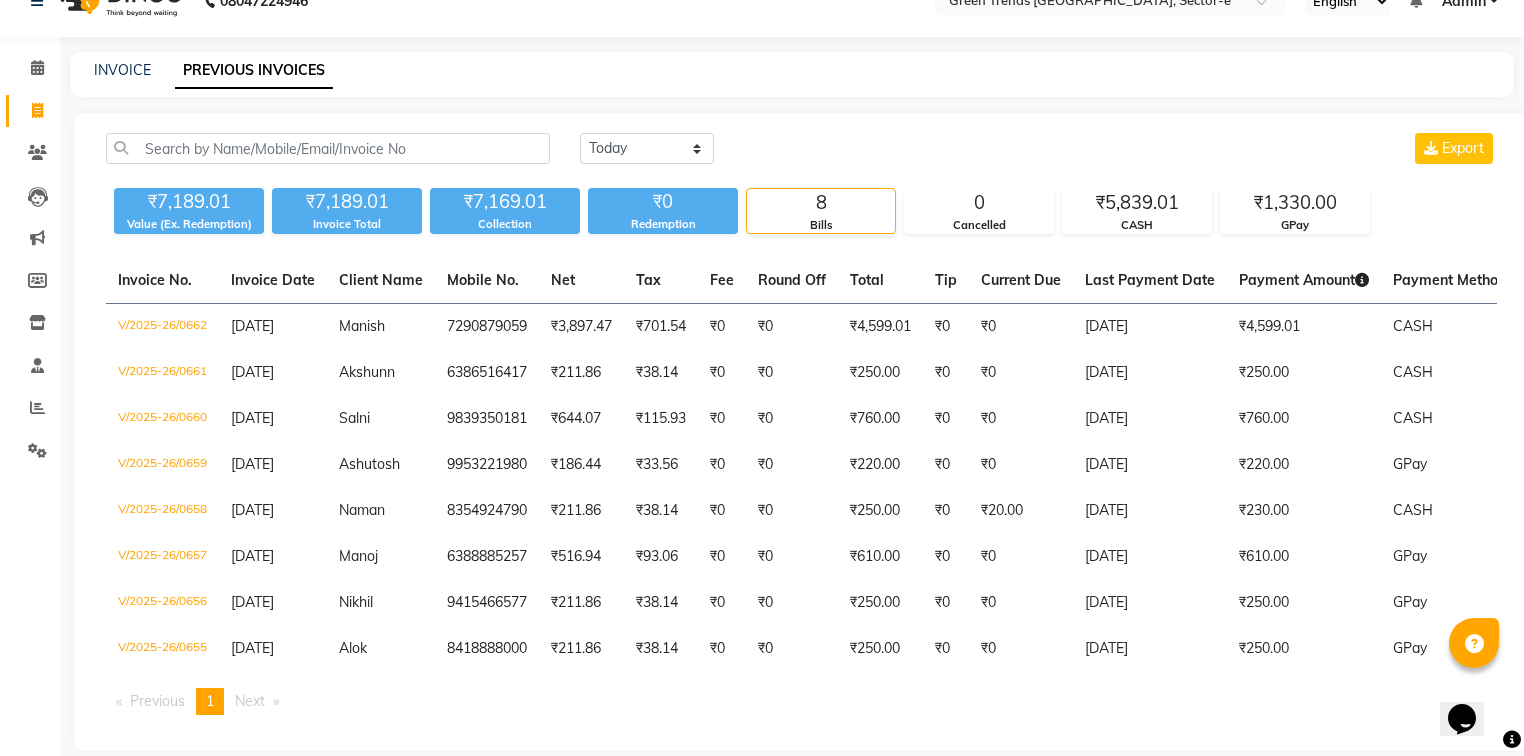 scroll, scrollTop: 34, scrollLeft: 0, axis: vertical 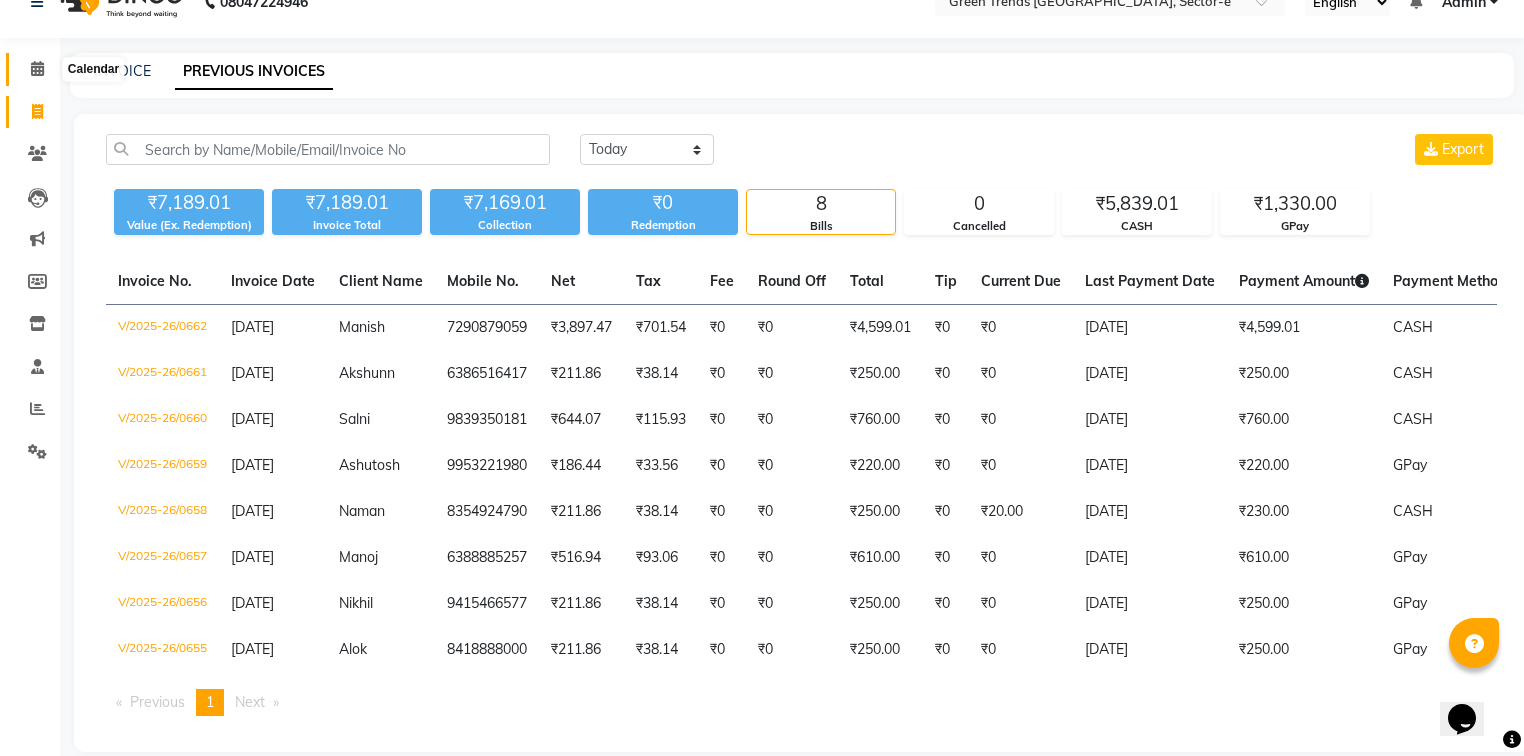 click on "Calendar" 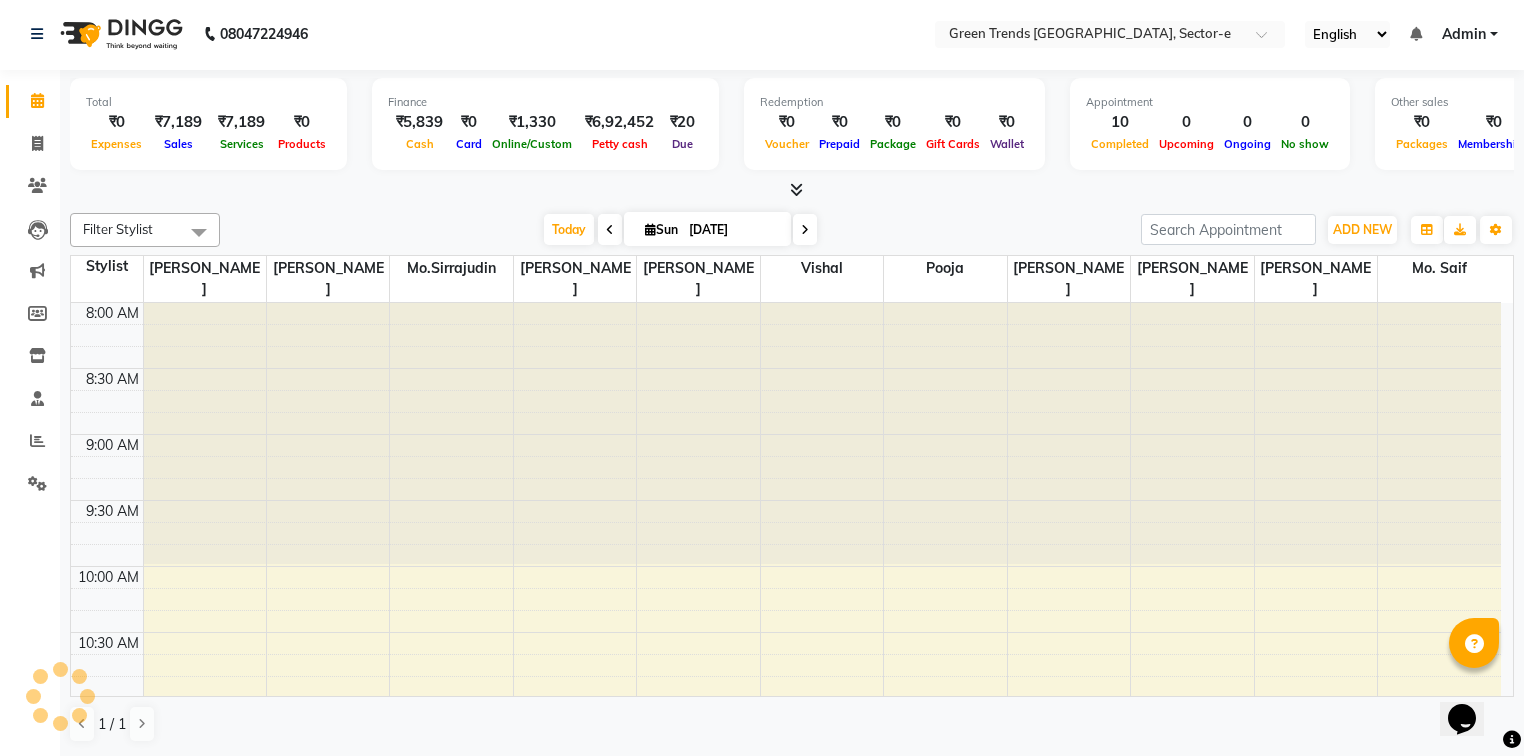 scroll, scrollTop: 0, scrollLeft: 0, axis: both 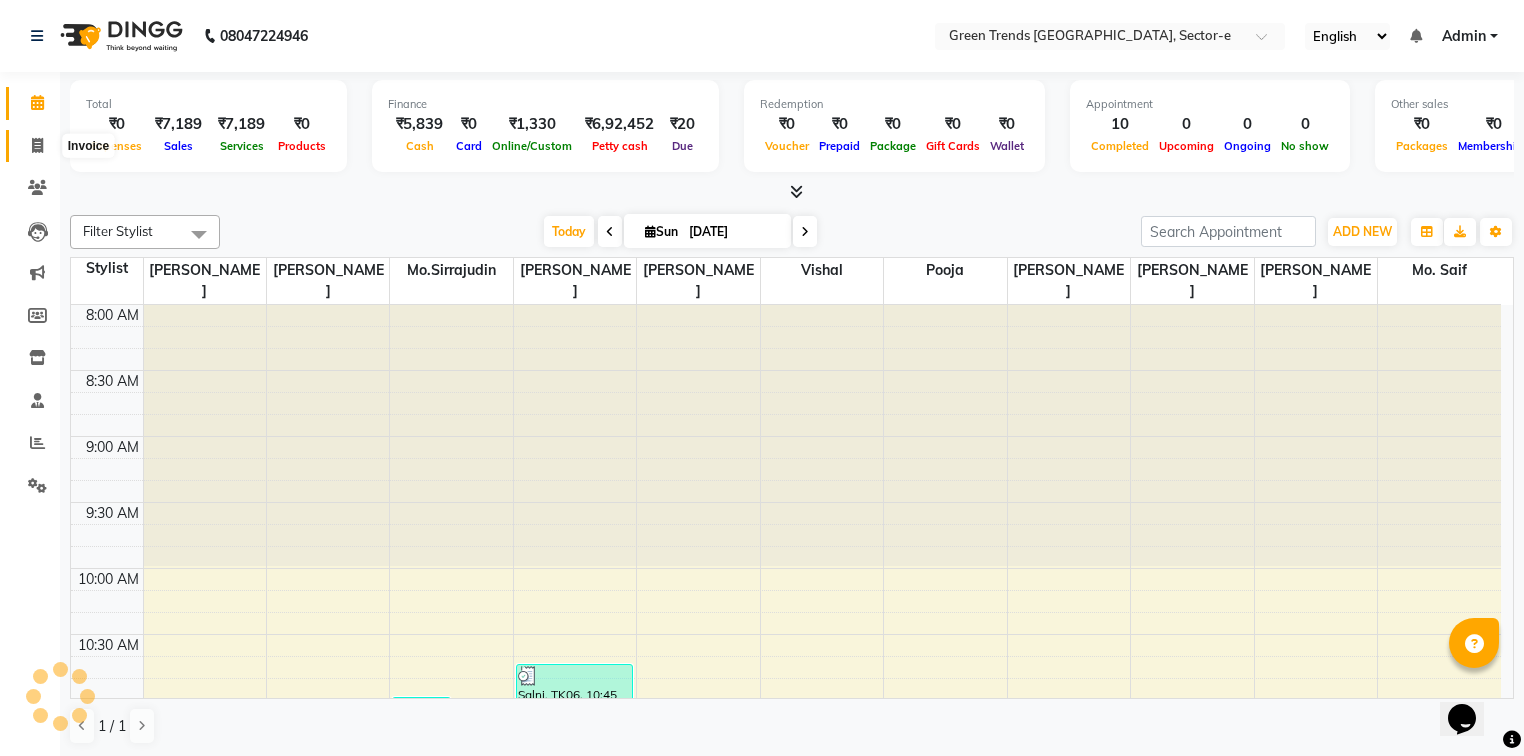 click 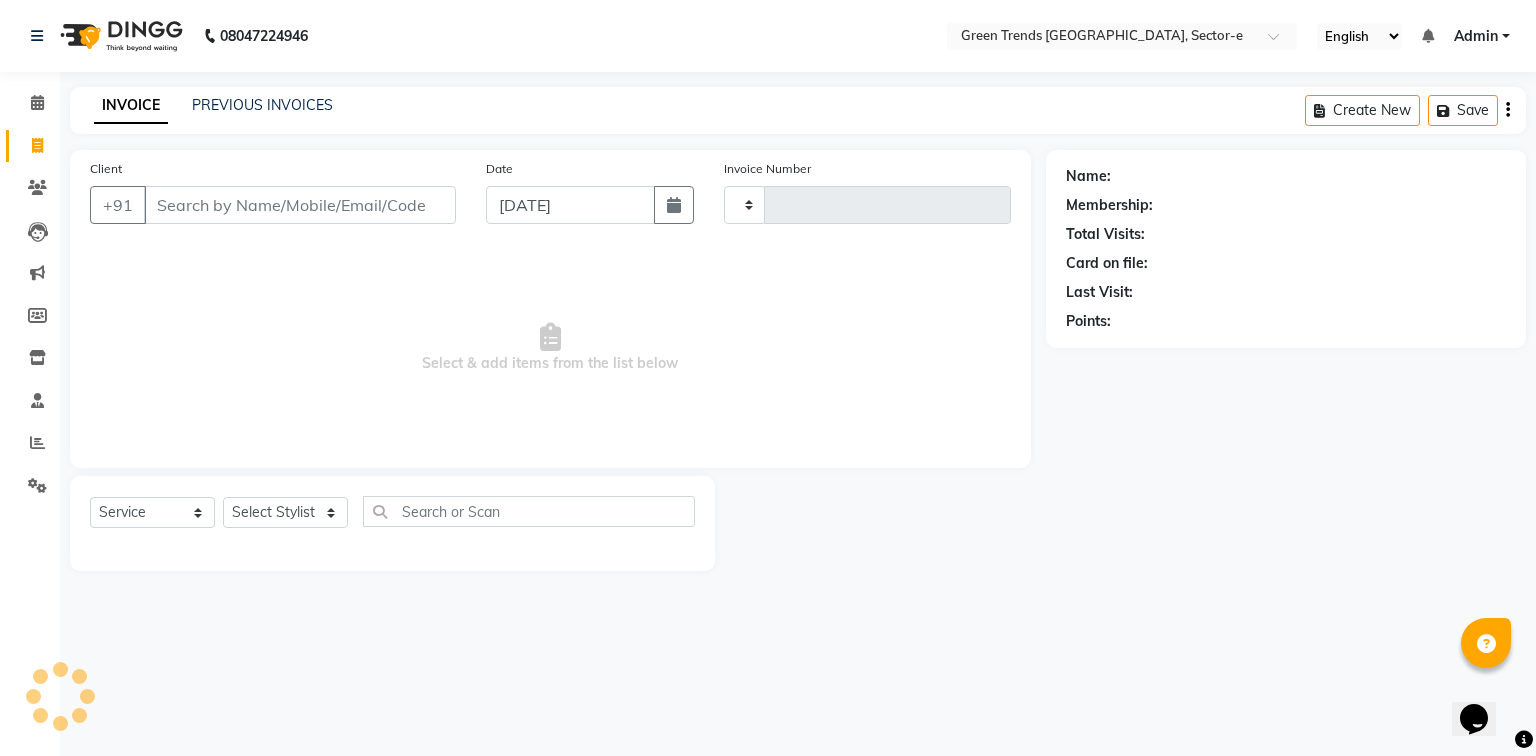 type on "0663" 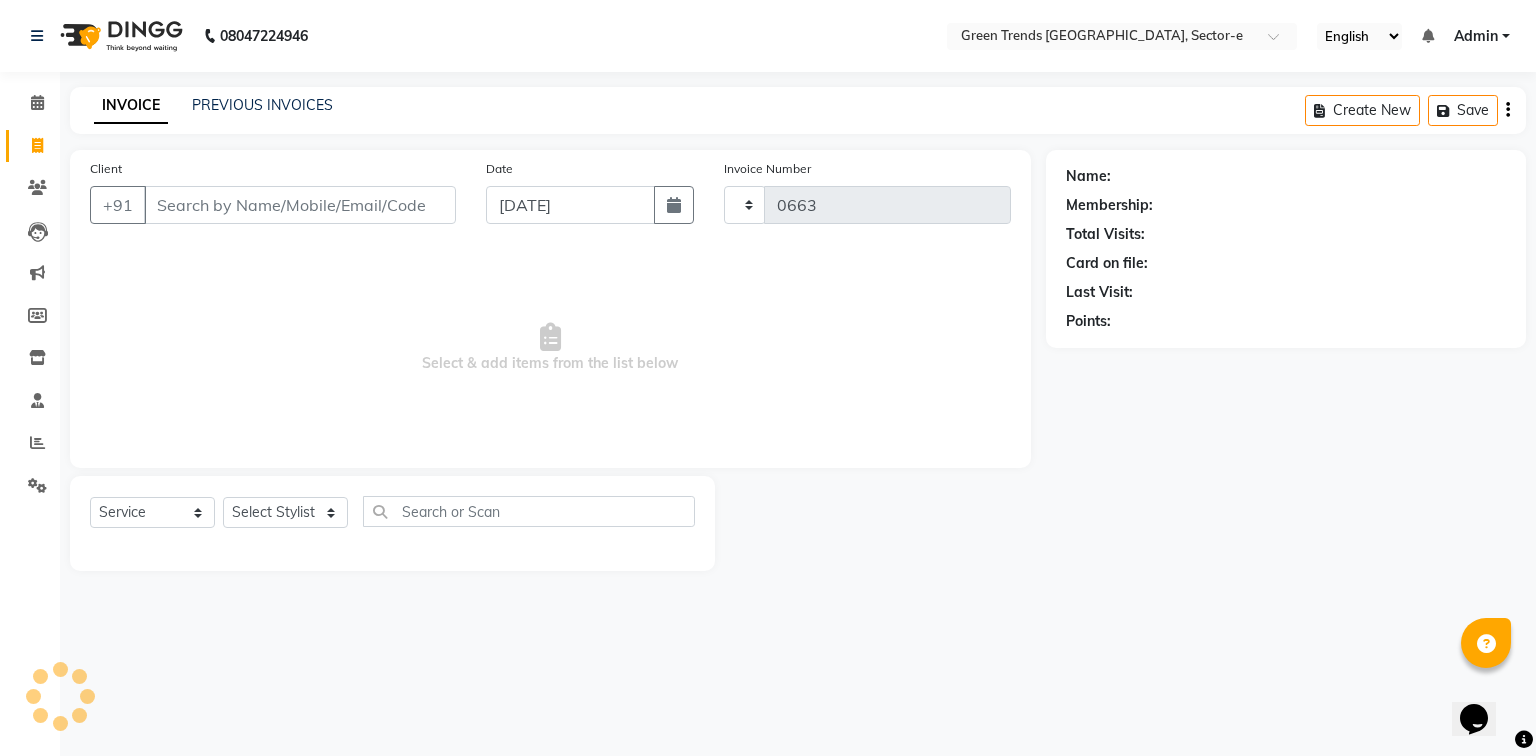 select on "7023" 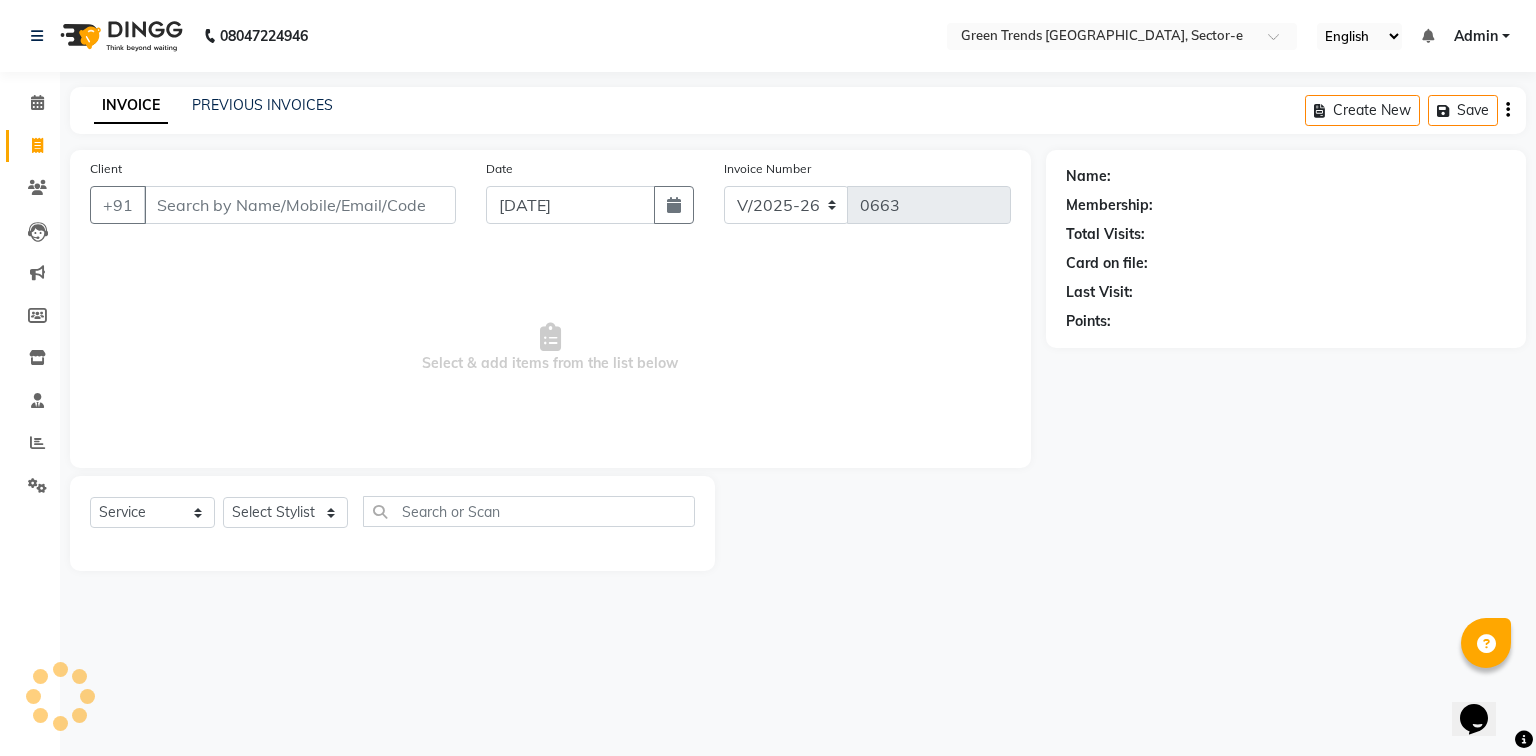 click on "Client" at bounding box center [300, 205] 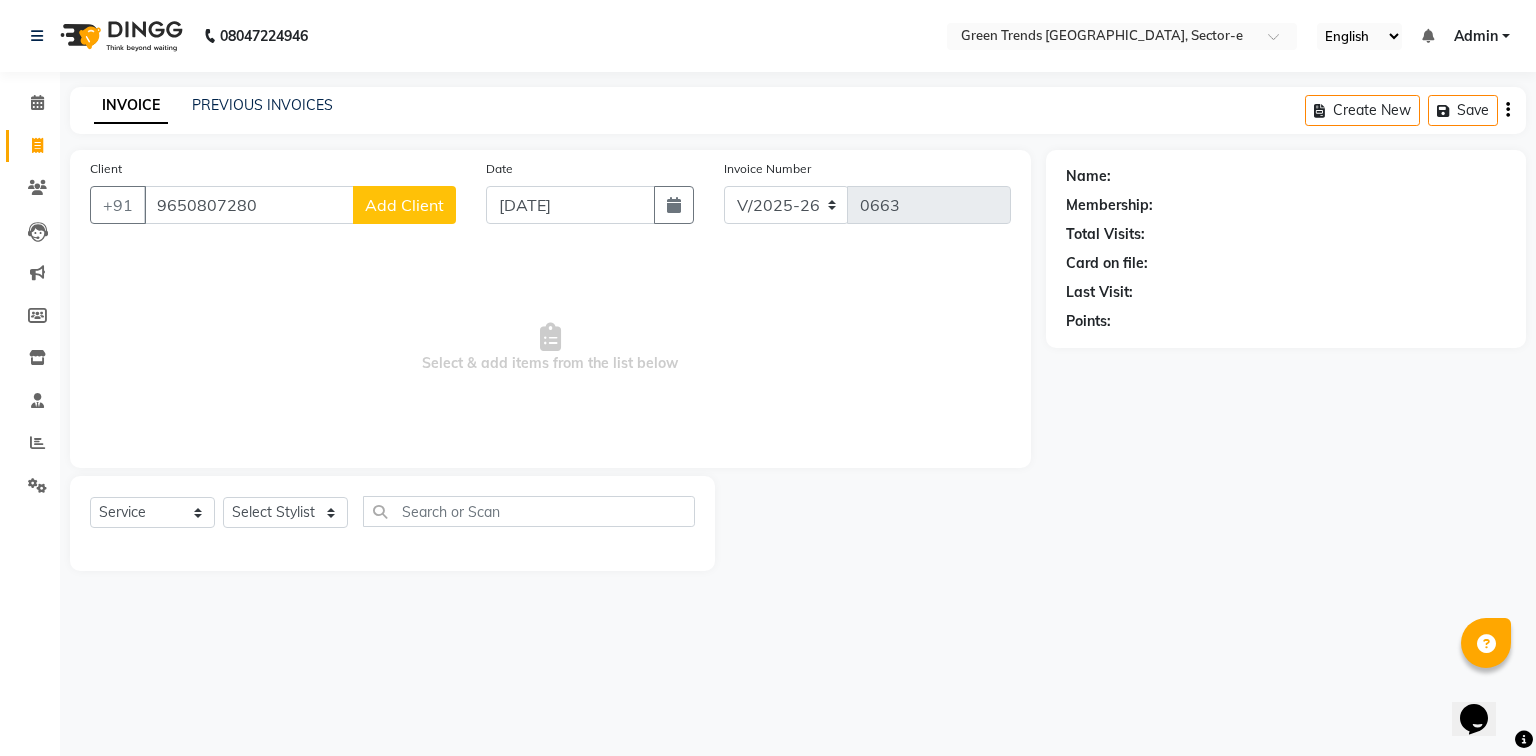 type on "9650807280" 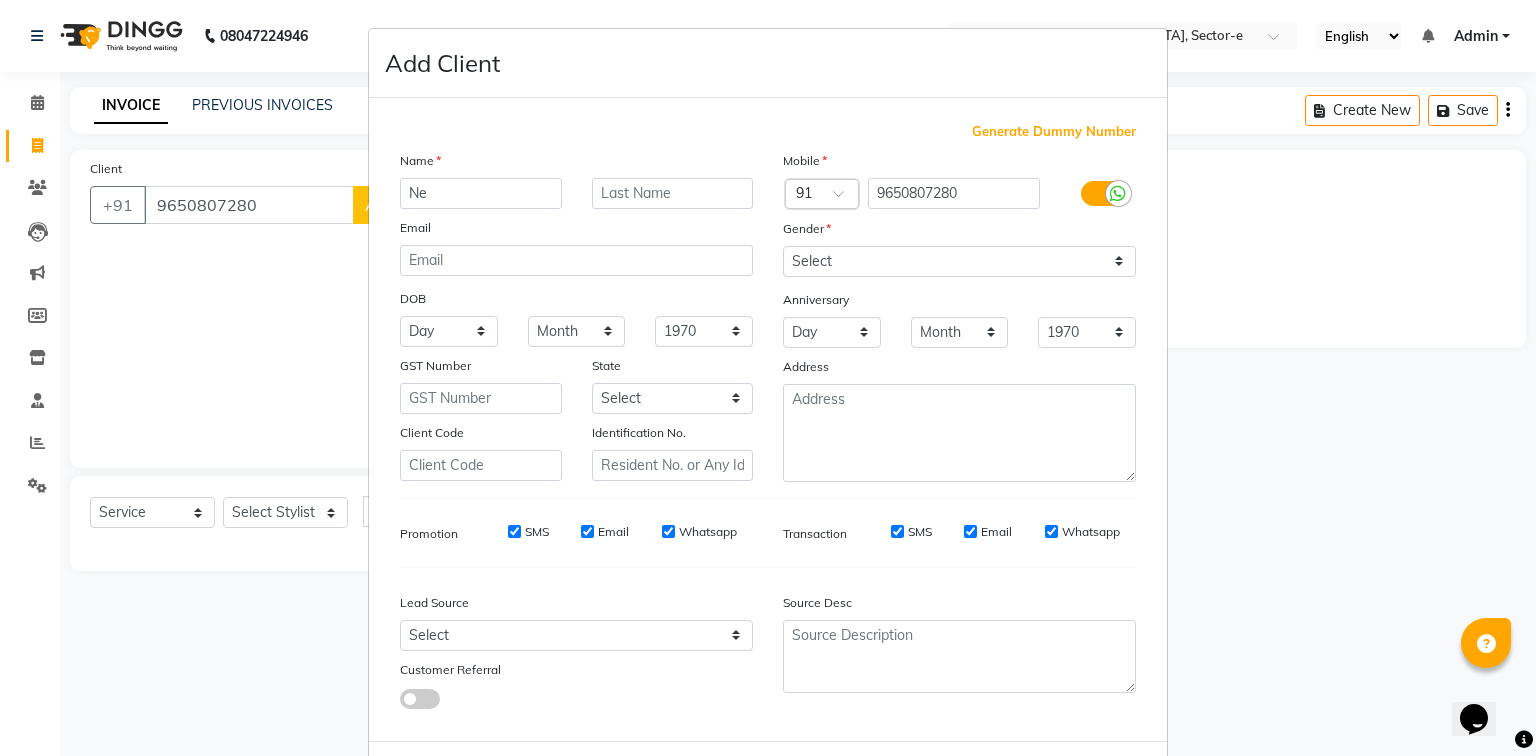 type on "N" 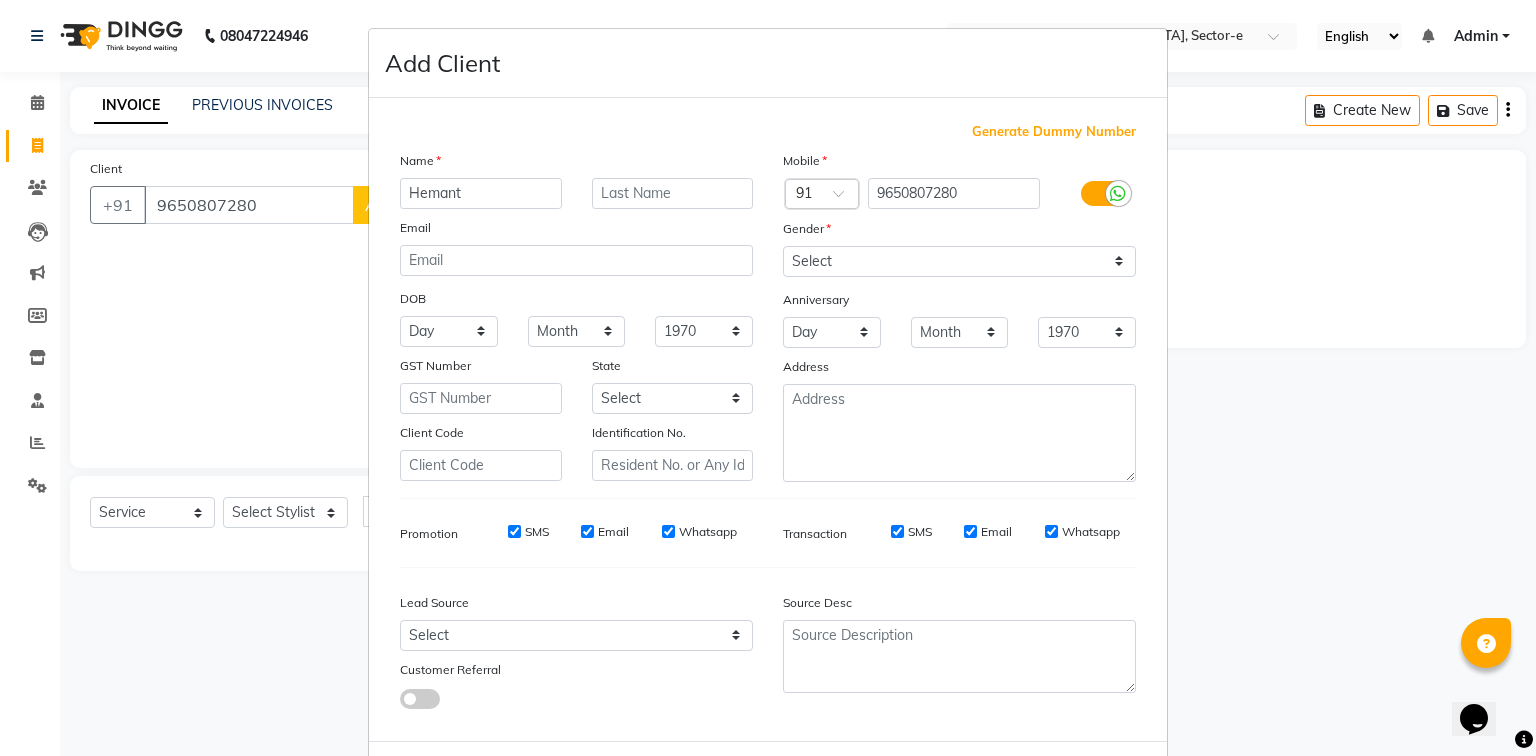 type on "Hemant" 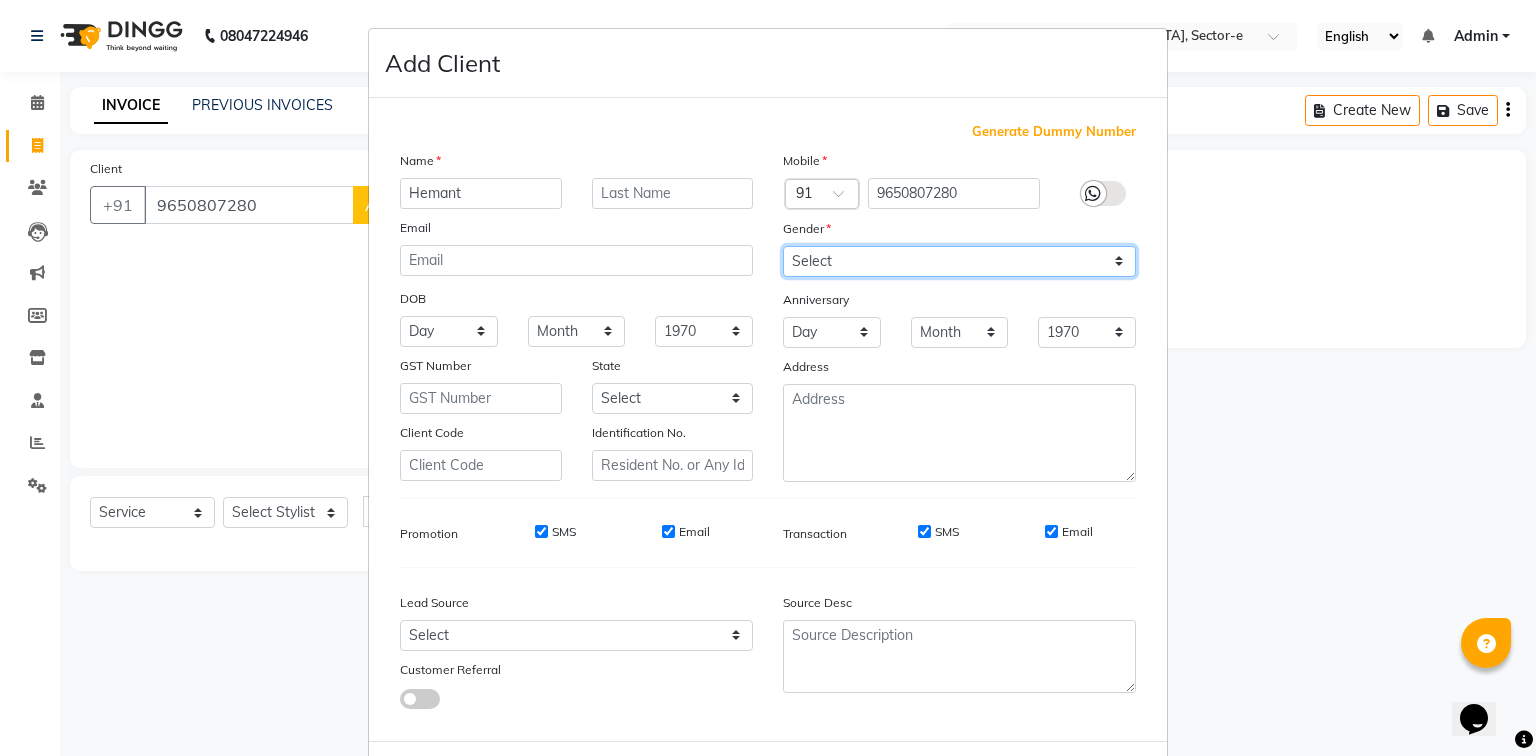 click on "Select [DEMOGRAPHIC_DATA] [DEMOGRAPHIC_DATA] Other Prefer Not To Say" at bounding box center (959, 261) 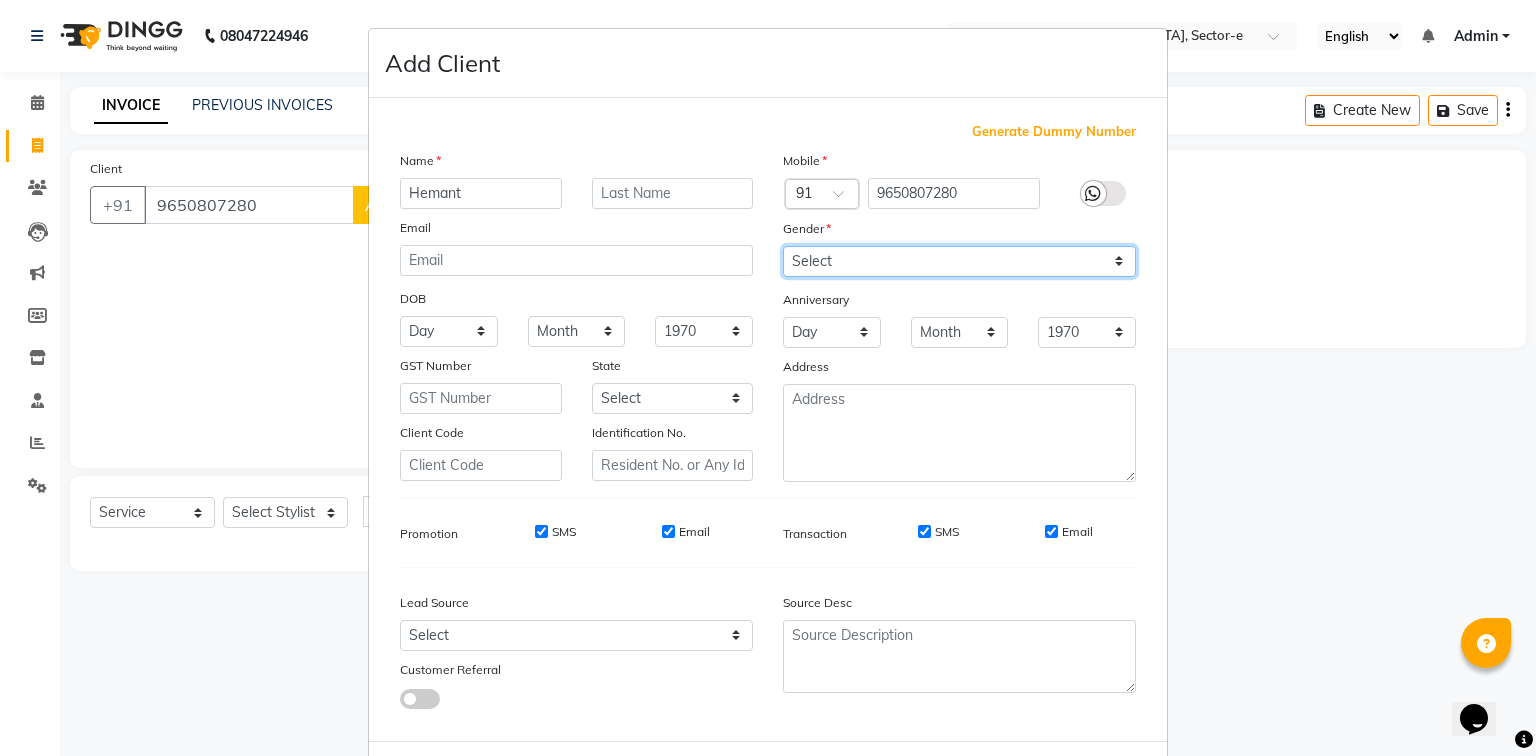 select on "[DEMOGRAPHIC_DATA]" 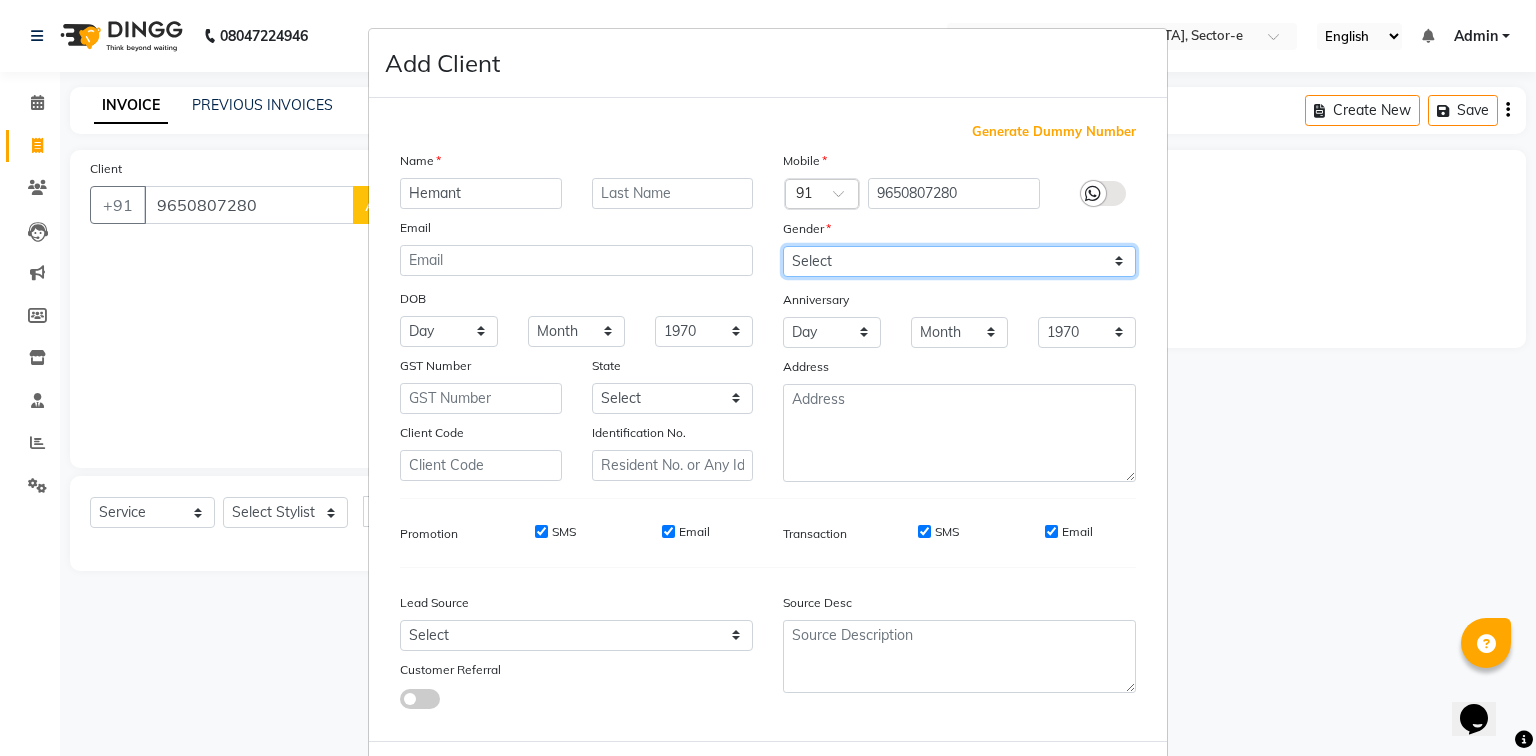 click on "Select [DEMOGRAPHIC_DATA] [DEMOGRAPHIC_DATA] Other Prefer Not To Say" at bounding box center [959, 261] 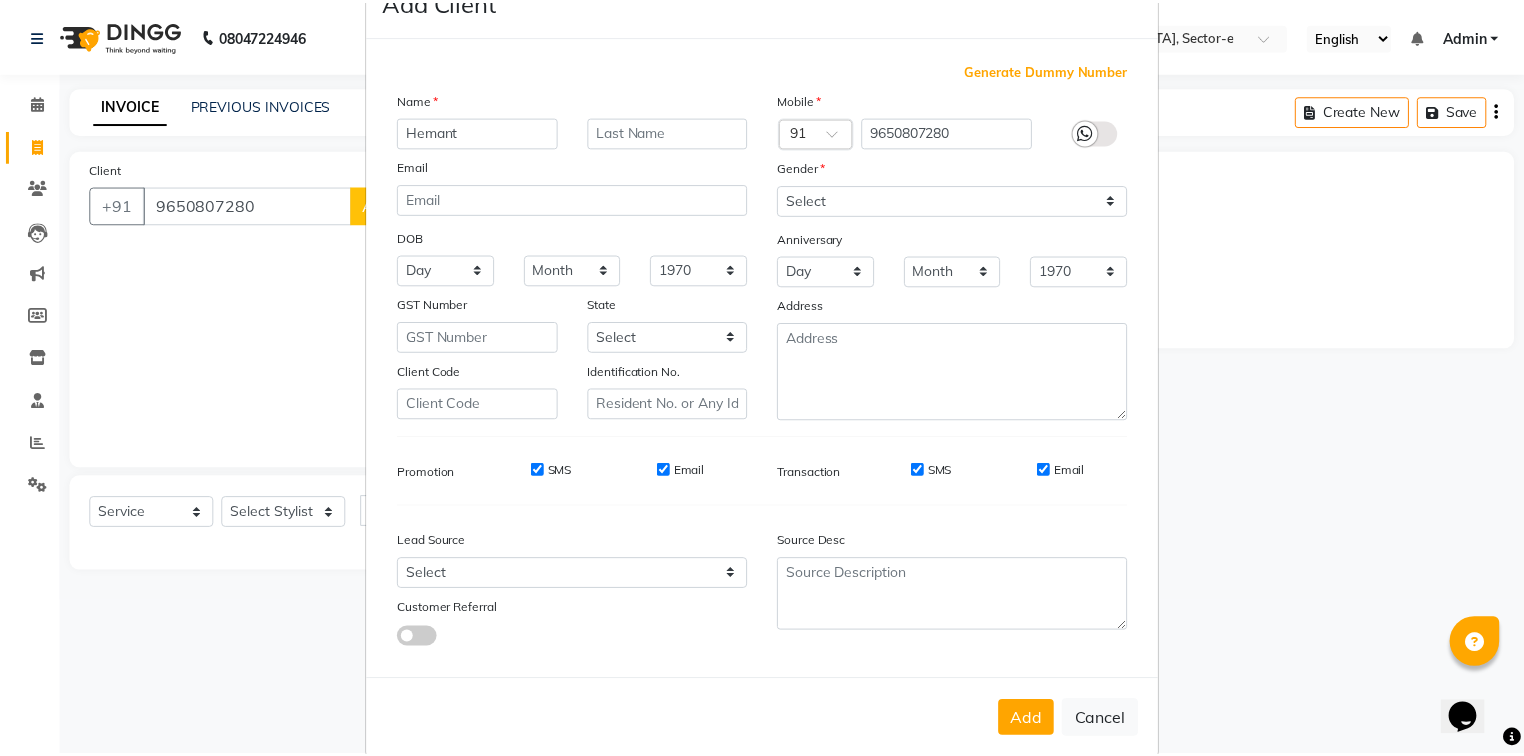 scroll, scrollTop: 100, scrollLeft: 0, axis: vertical 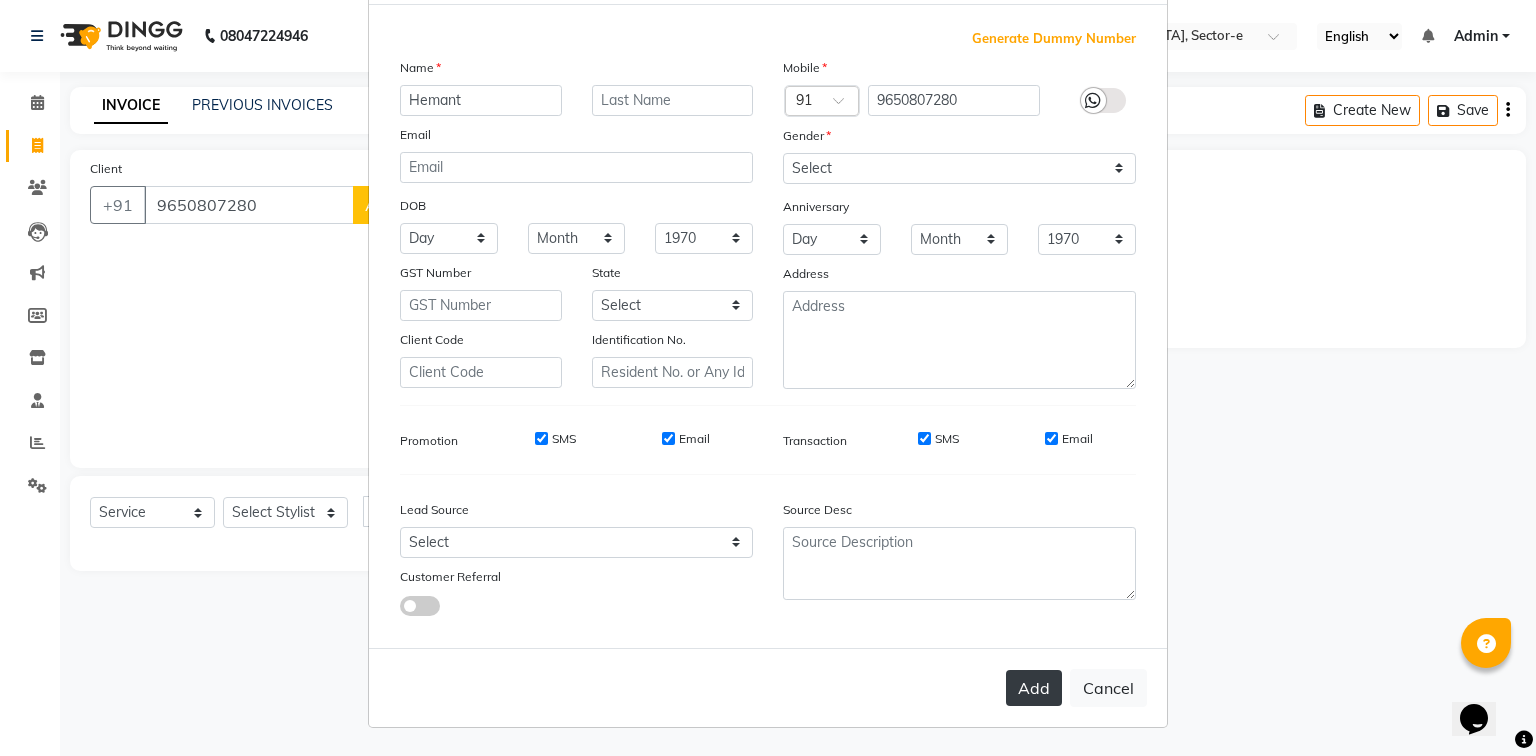 click on "Add" at bounding box center [1034, 688] 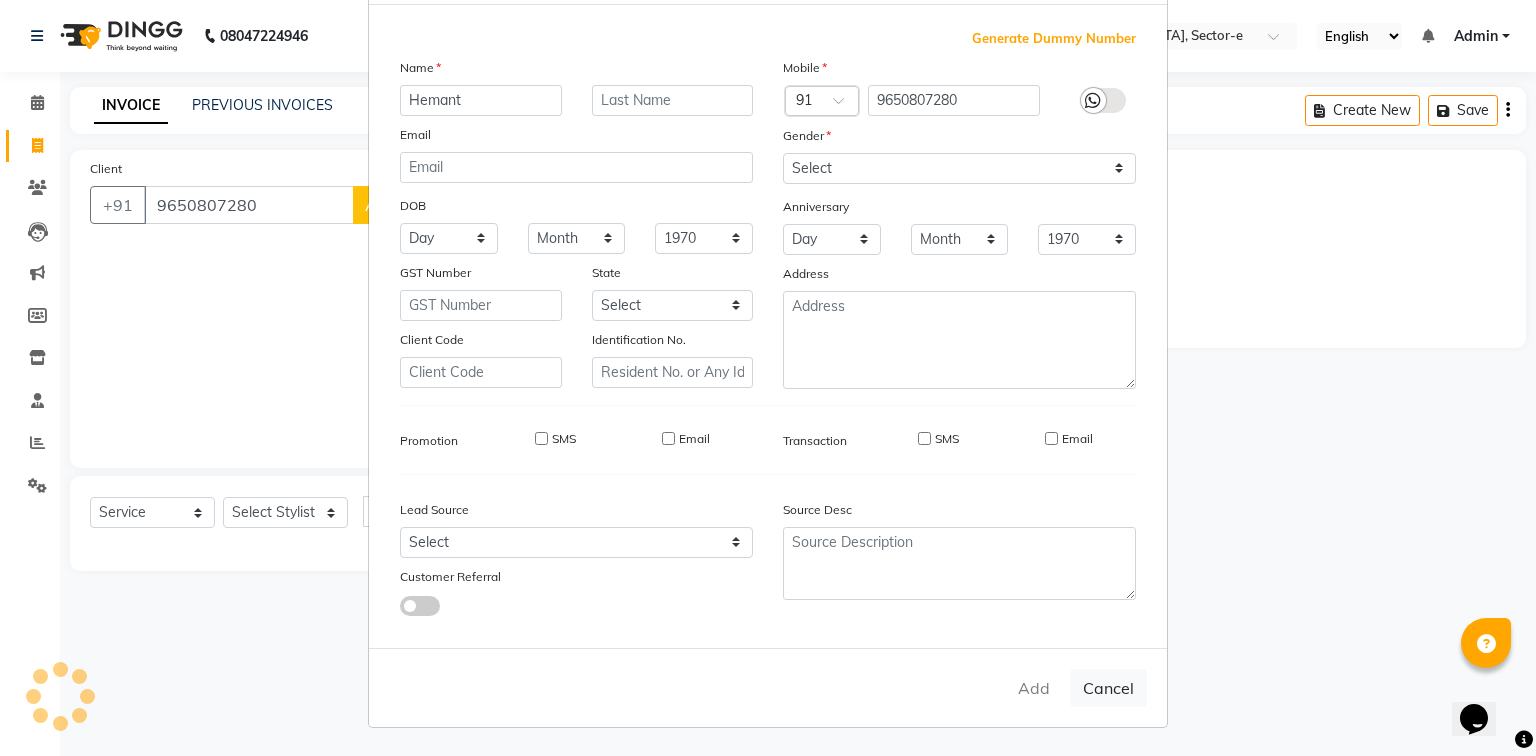 type 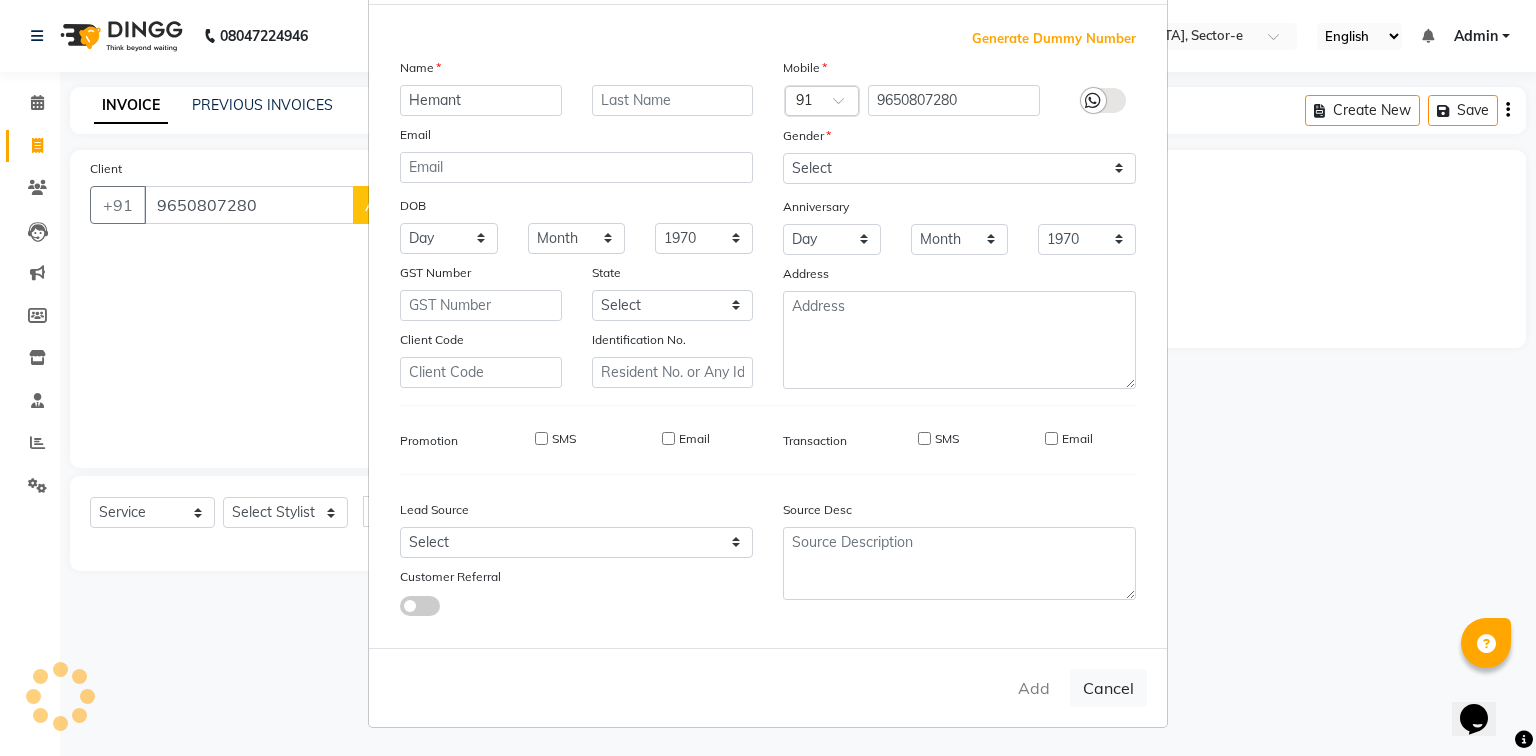 select 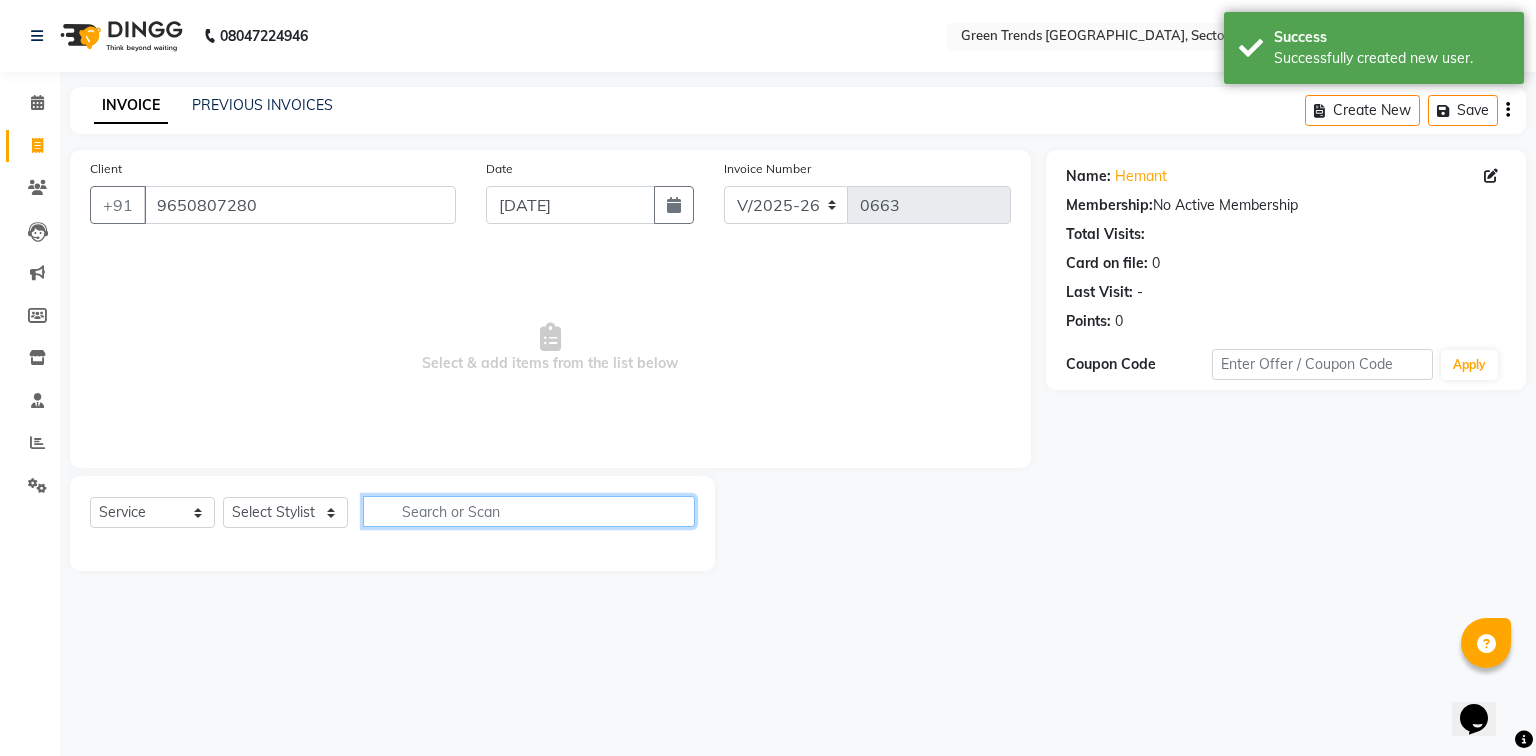 click 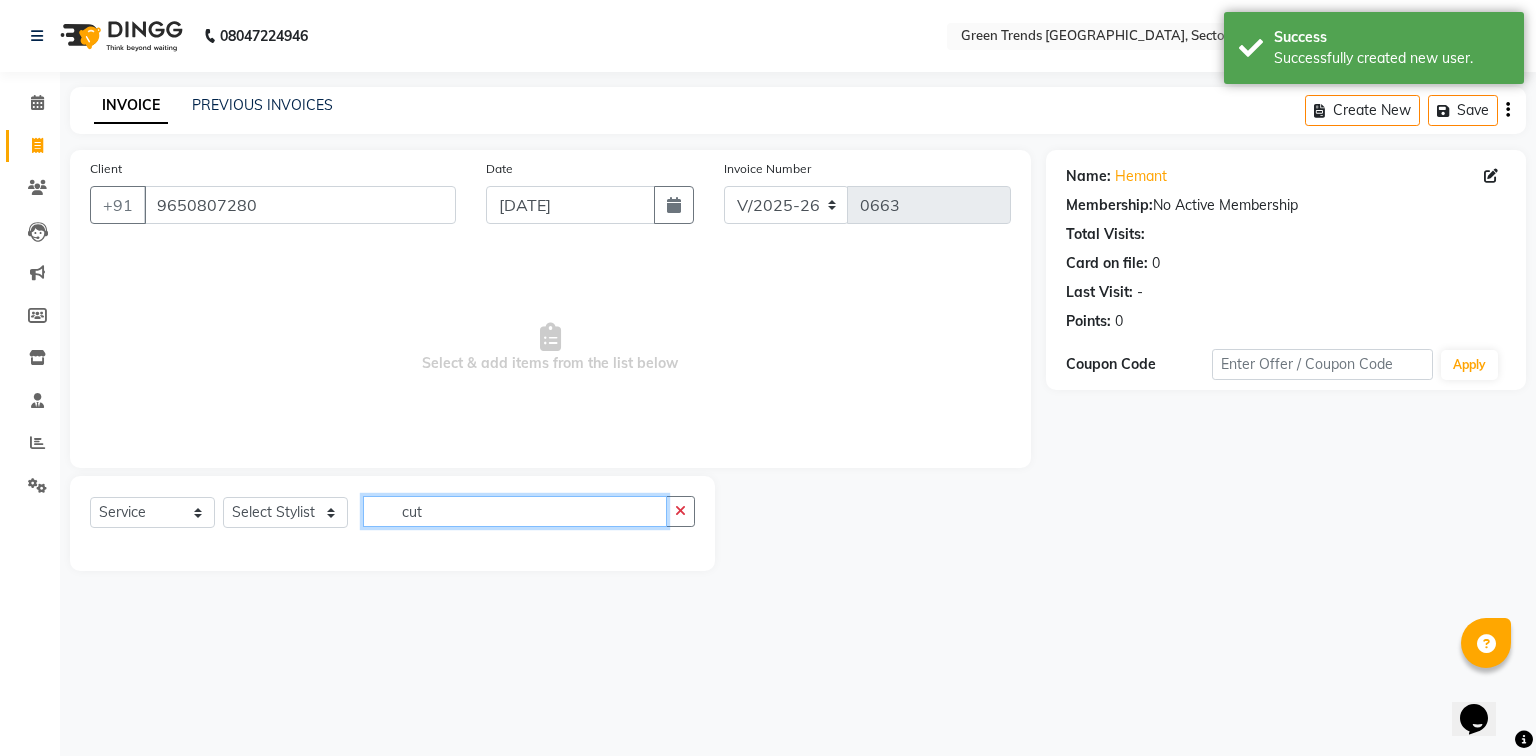 type on "cut" 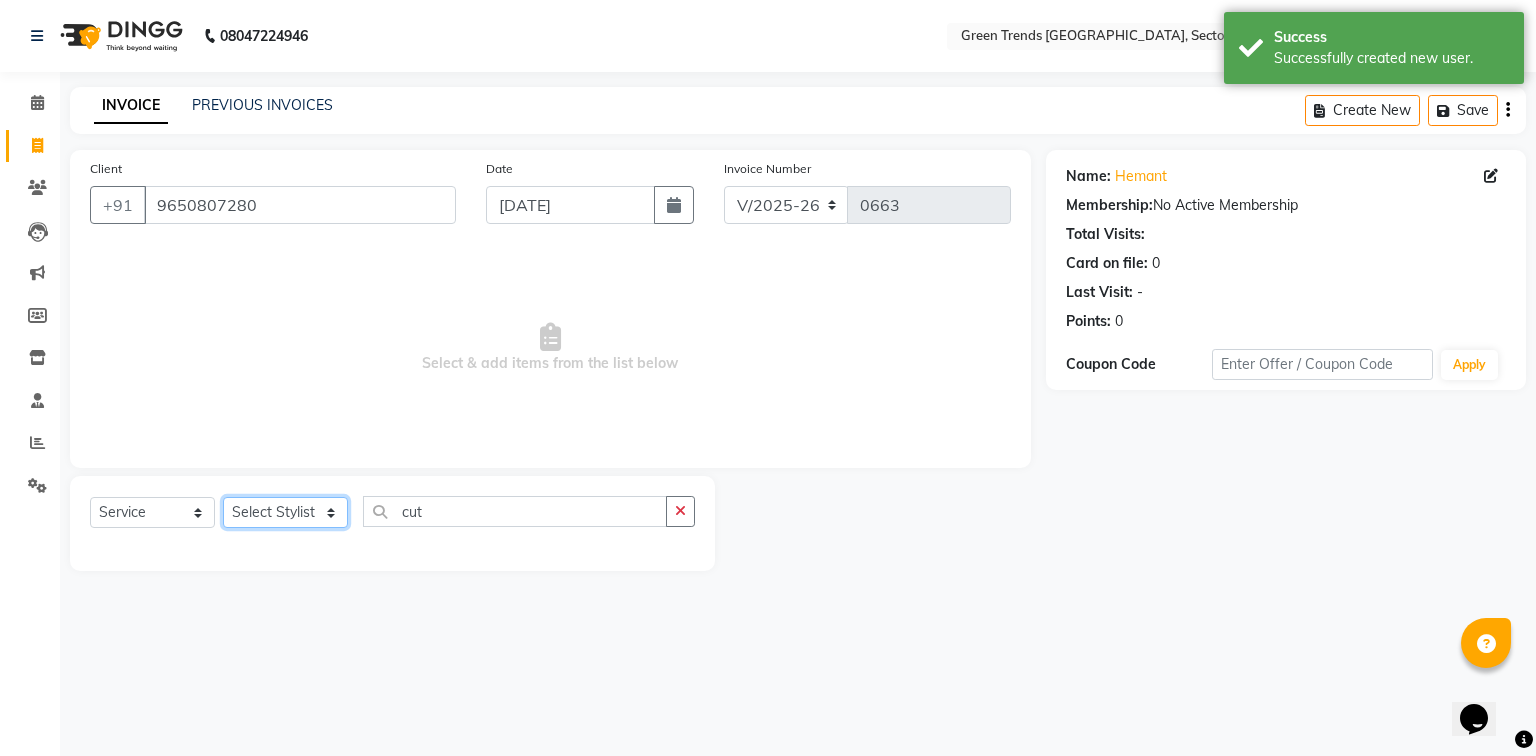 click on "Select Stylist [PERSON_NAME] [PERSON_NAME] Mo. [PERSON_NAME].[PERSON_NAME] [PERSON_NAME] Pooja [PERSON_NAME] [PERSON_NAME] [PERSON_NAME] Vishal" 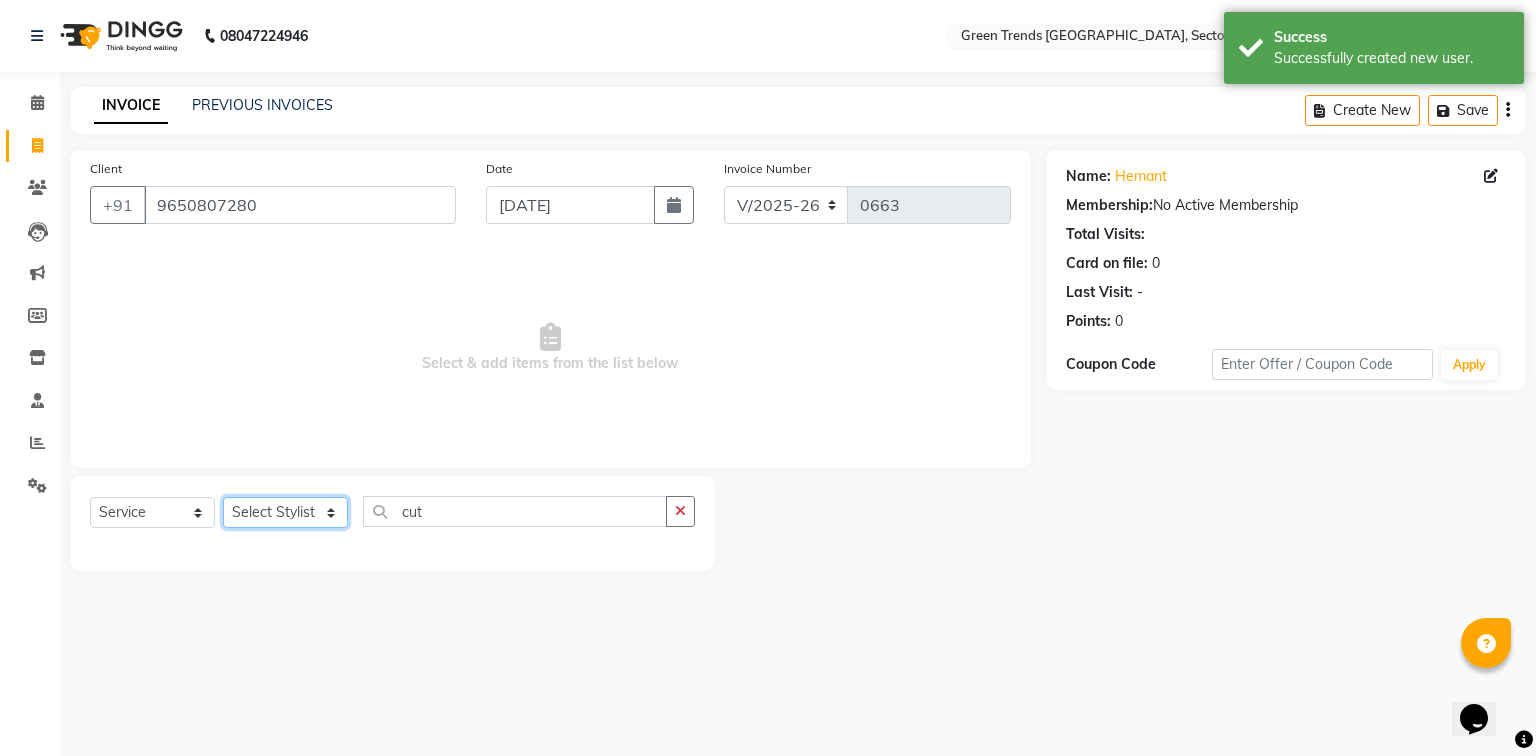 select on "58749" 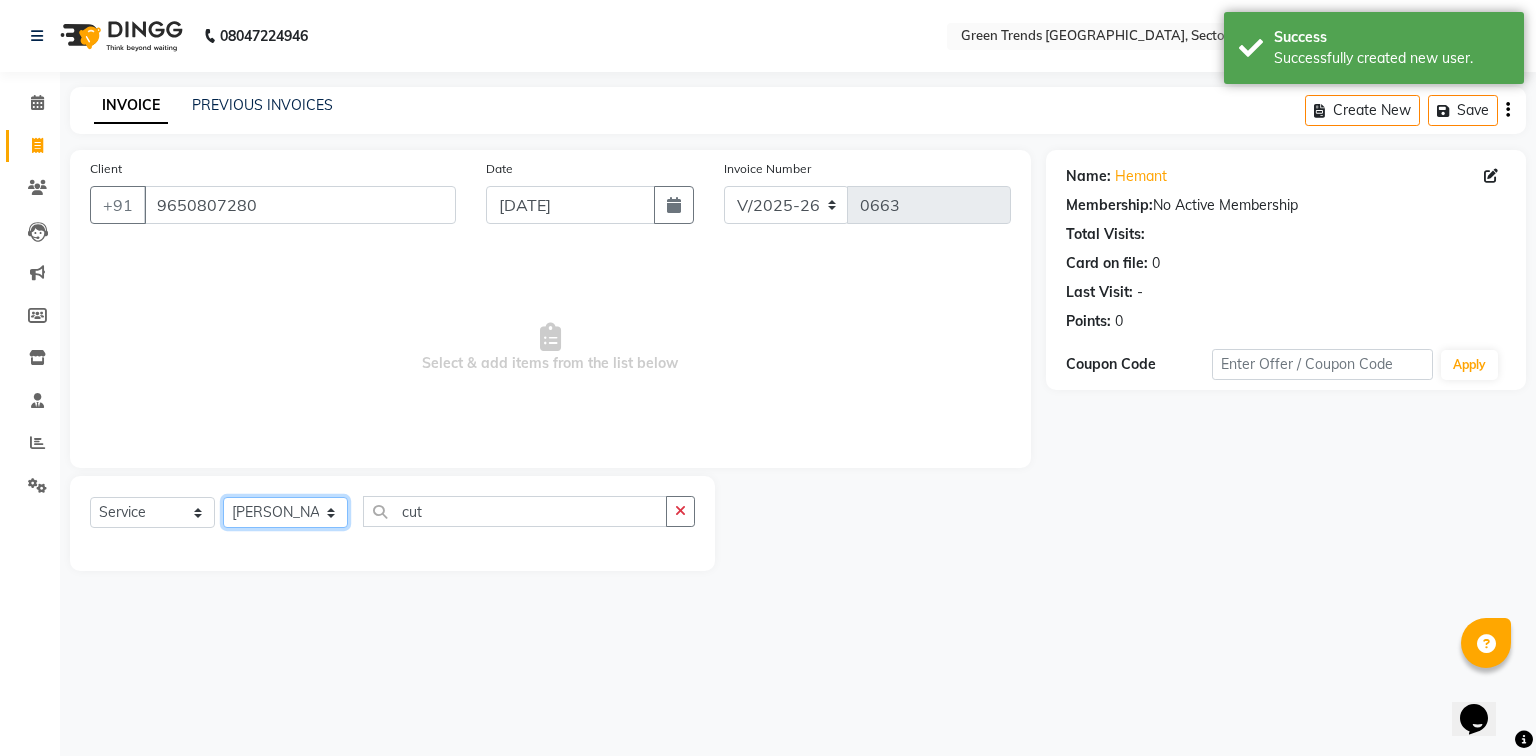 click on "Select Stylist [PERSON_NAME] [PERSON_NAME] Mo. [PERSON_NAME].[PERSON_NAME] [PERSON_NAME] Pooja [PERSON_NAME] [PERSON_NAME] [PERSON_NAME] Vishal" 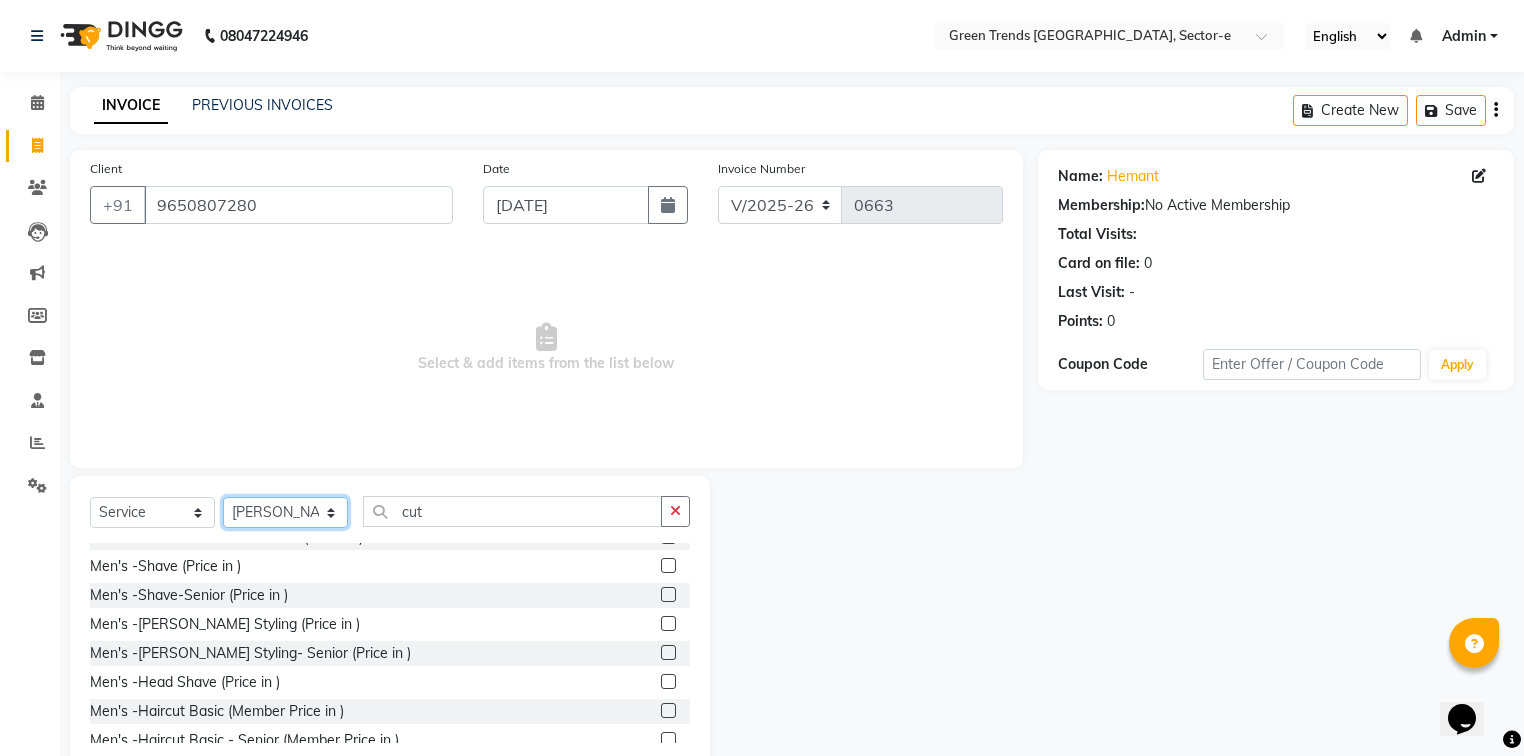 scroll, scrollTop: 25177, scrollLeft: 0, axis: vertical 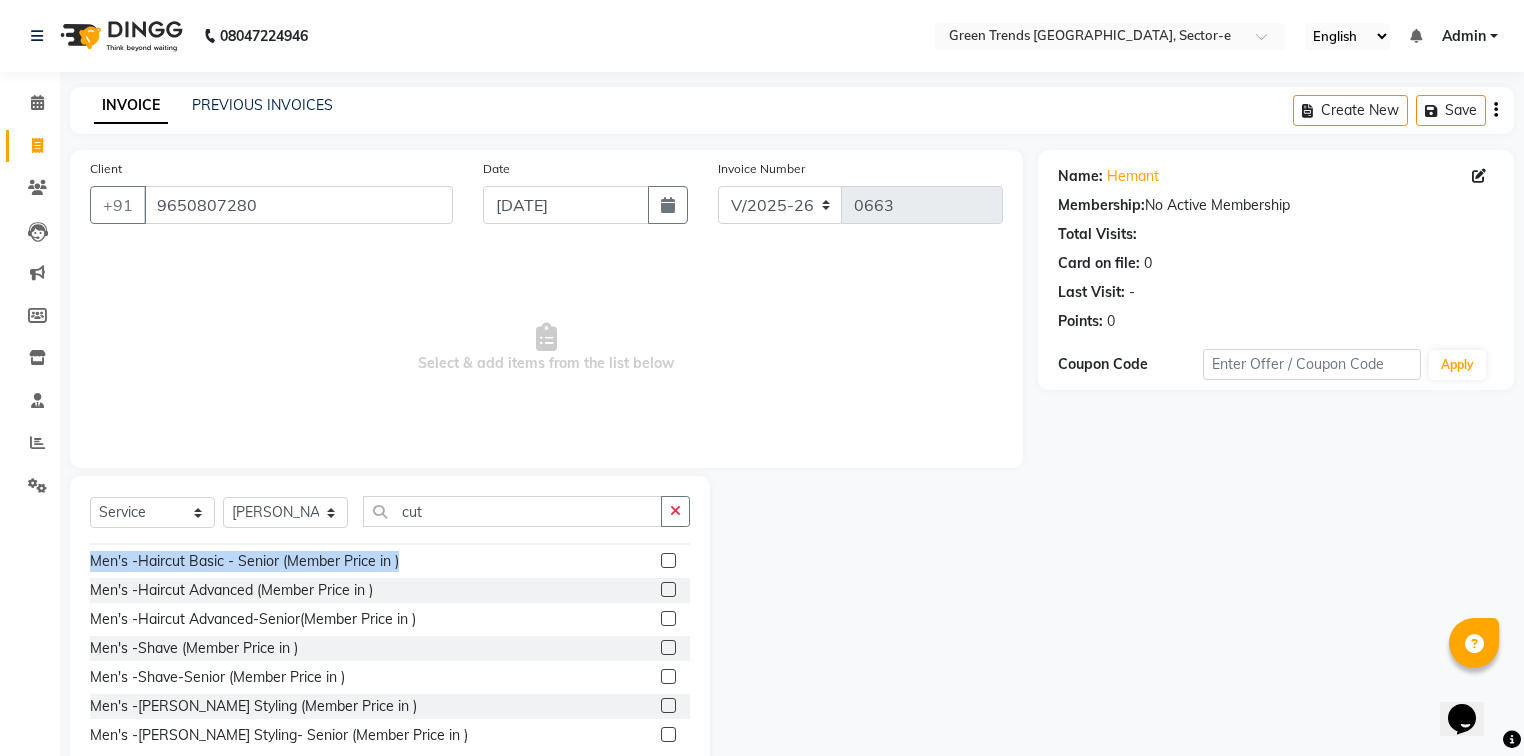 drag, startPoint x: 676, startPoint y: 680, endPoint x: 688, endPoint y: 652, distance: 30.463093 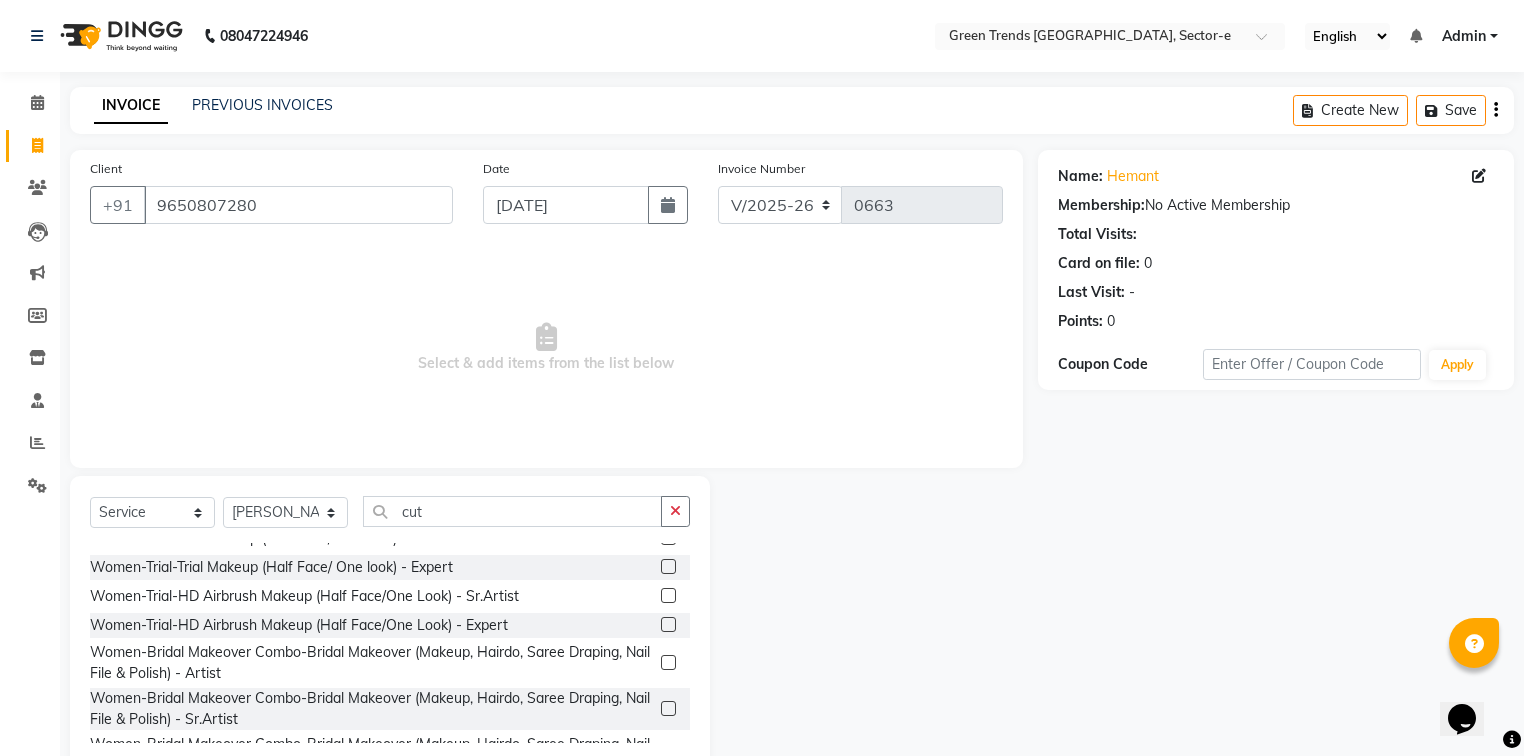scroll, scrollTop: 23548, scrollLeft: 0, axis: vertical 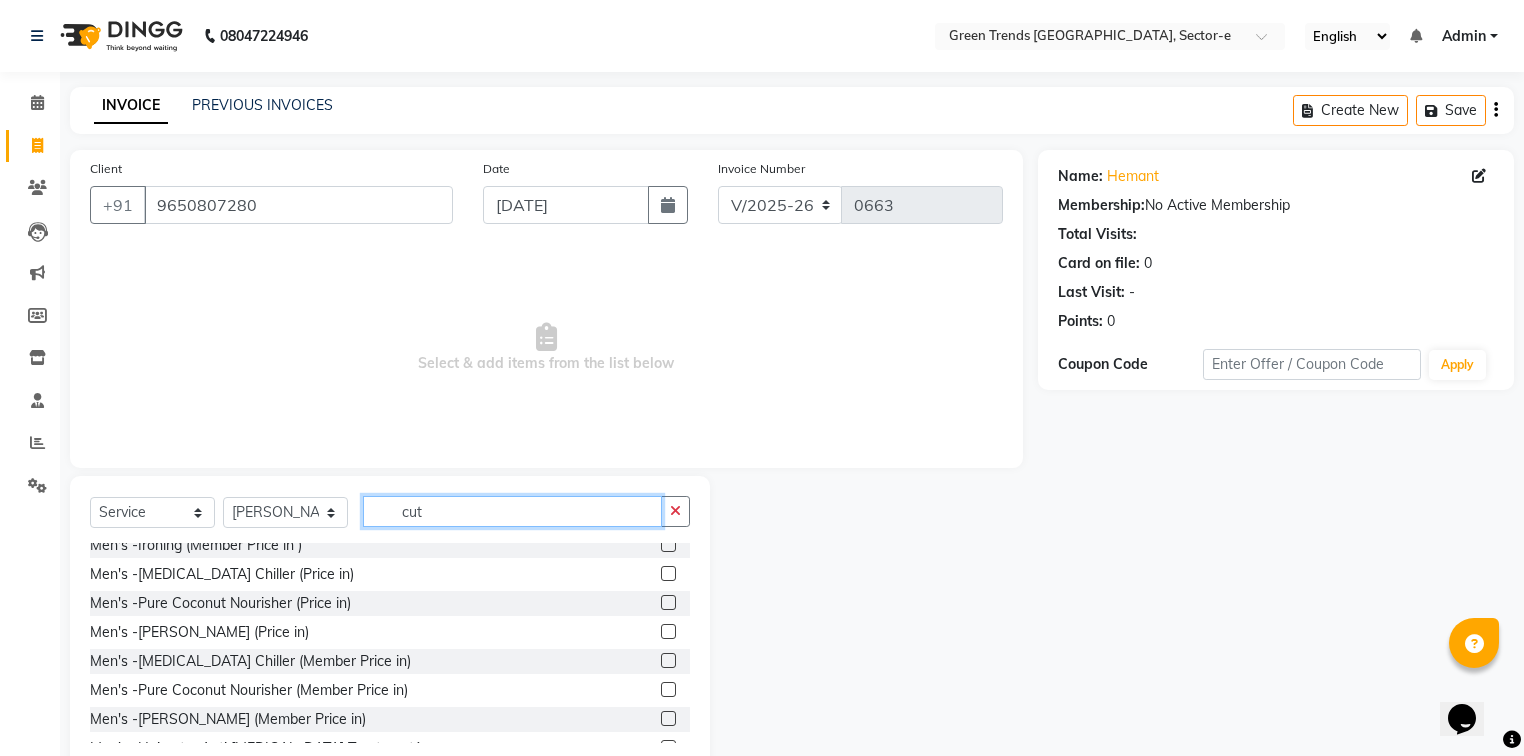 click on "cut" 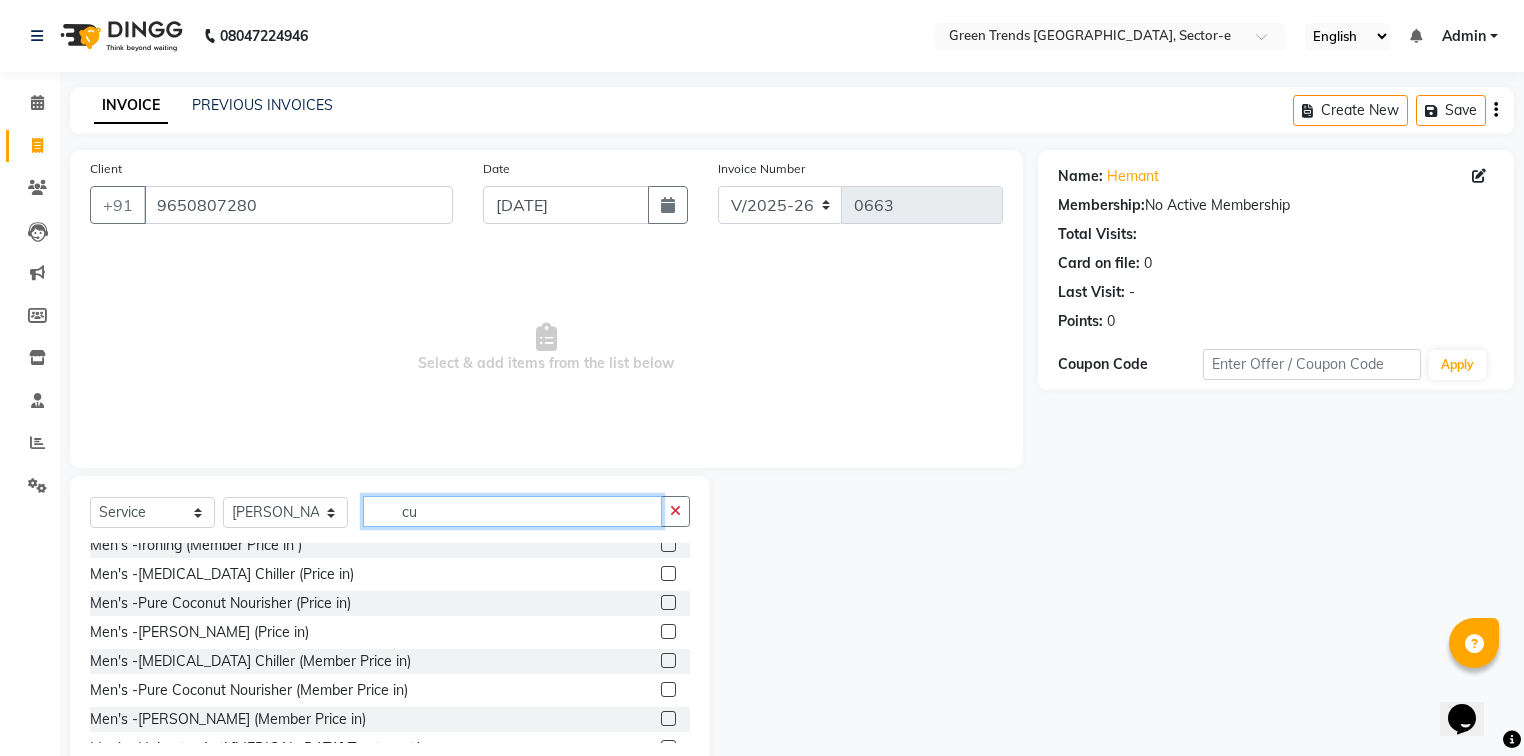 type on "c" 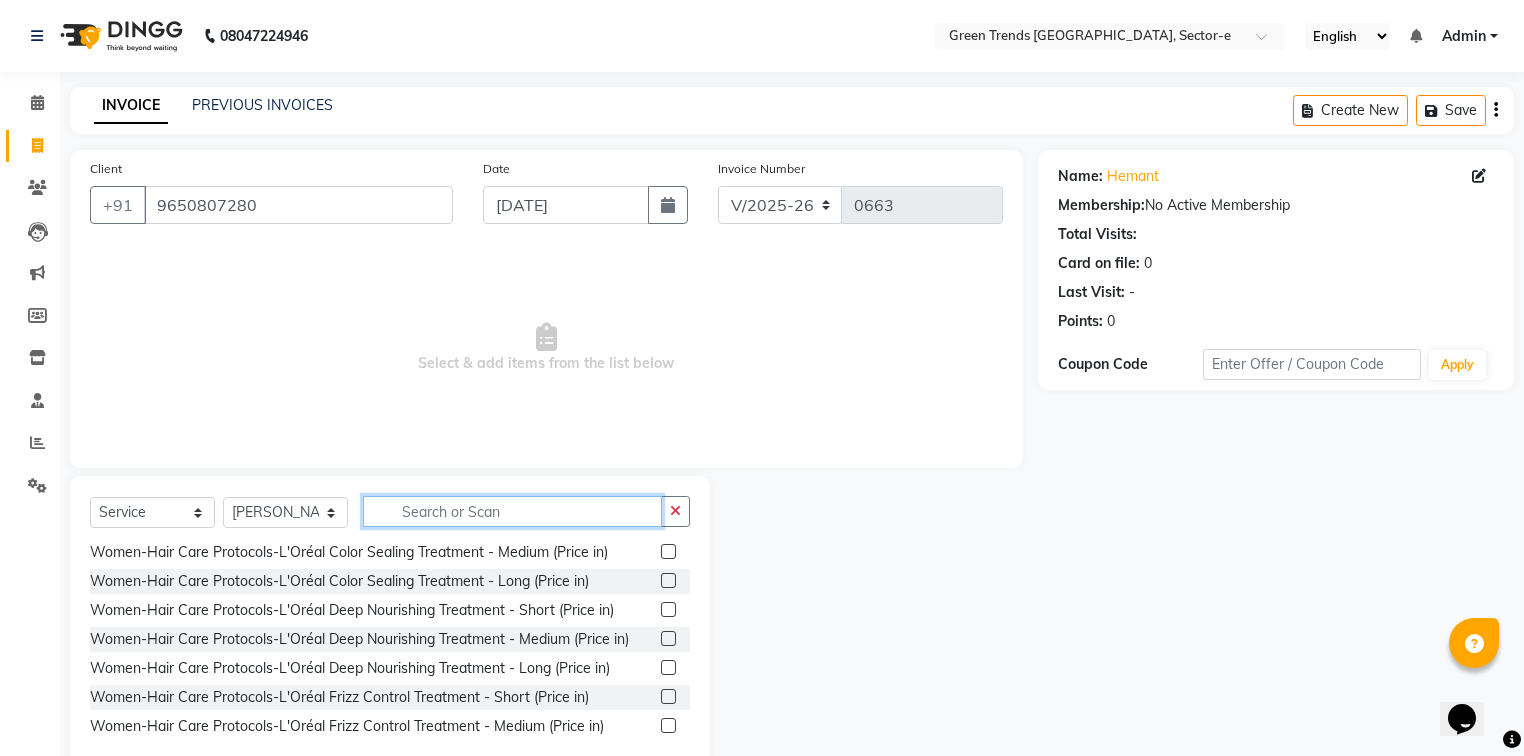 scroll, scrollTop: 1572, scrollLeft: 0, axis: vertical 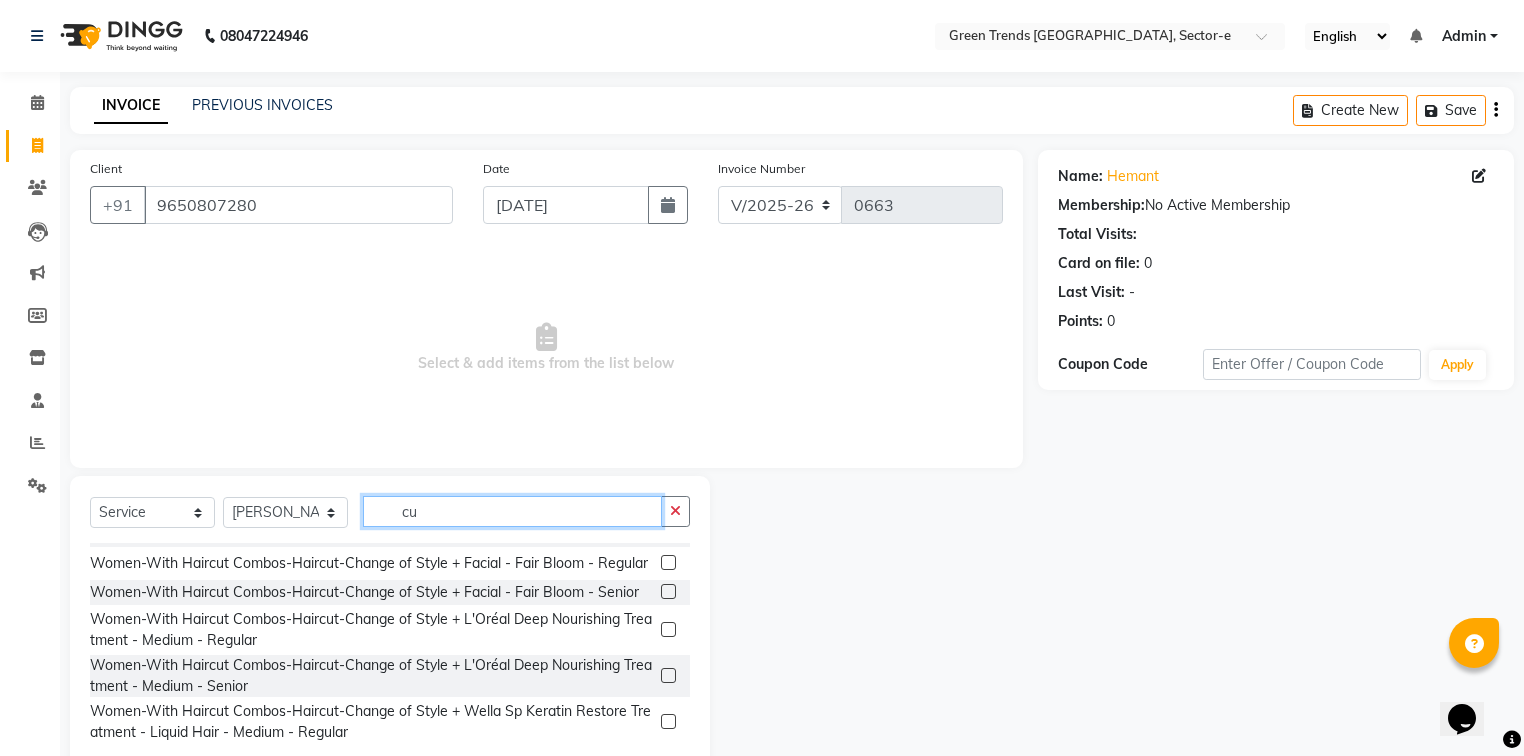 type on "cut" 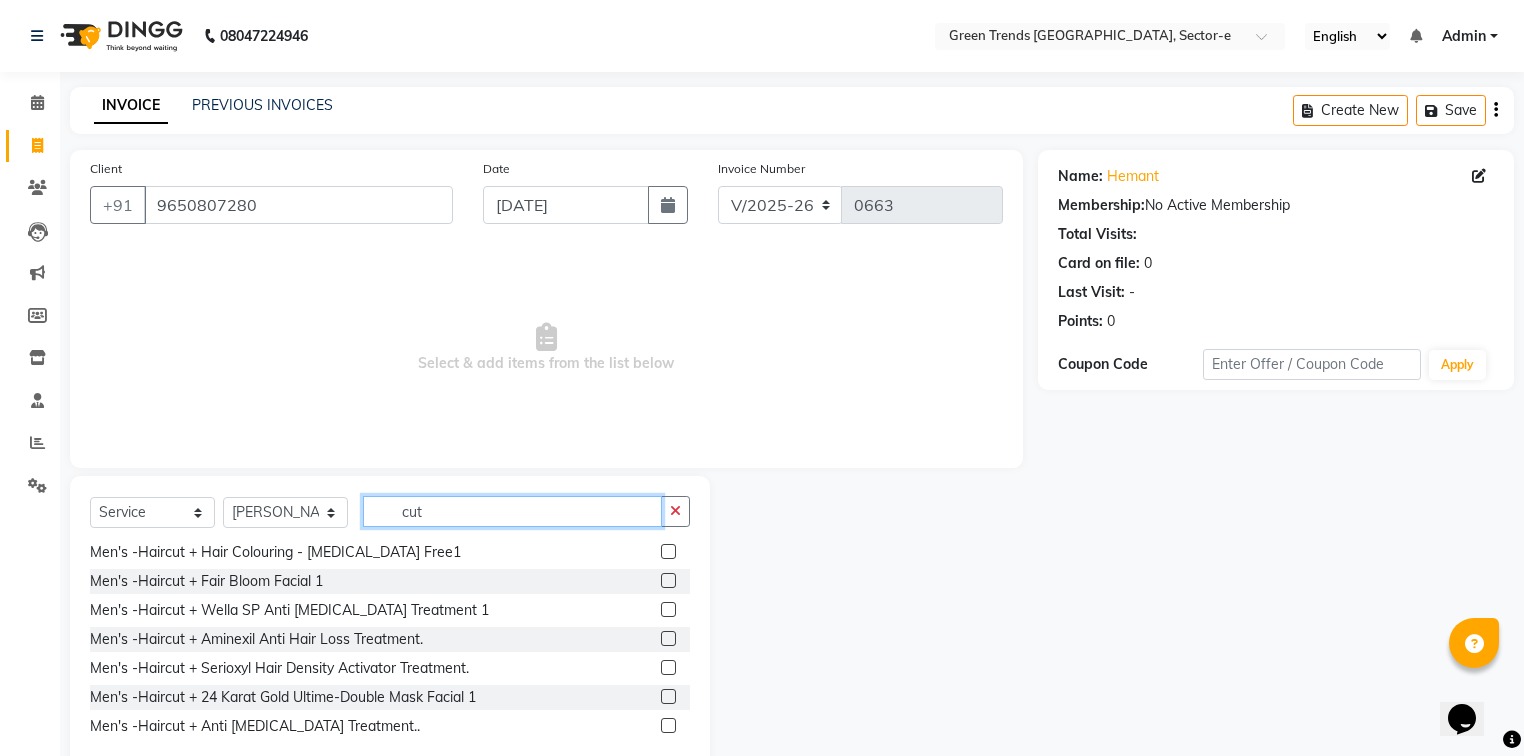 scroll, scrollTop: 732, scrollLeft: 0, axis: vertical 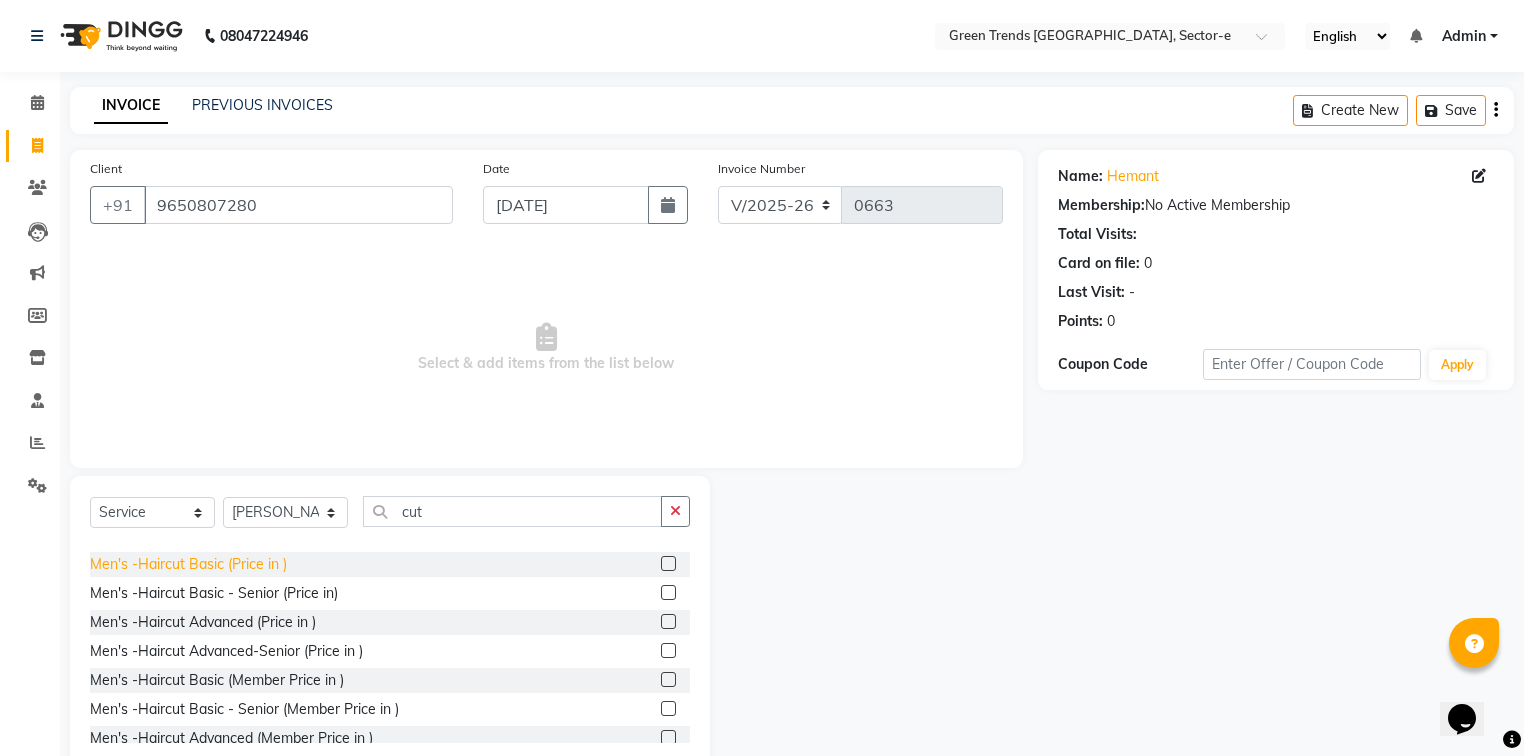 click on "Men's -Haircut Basic (Price in )" 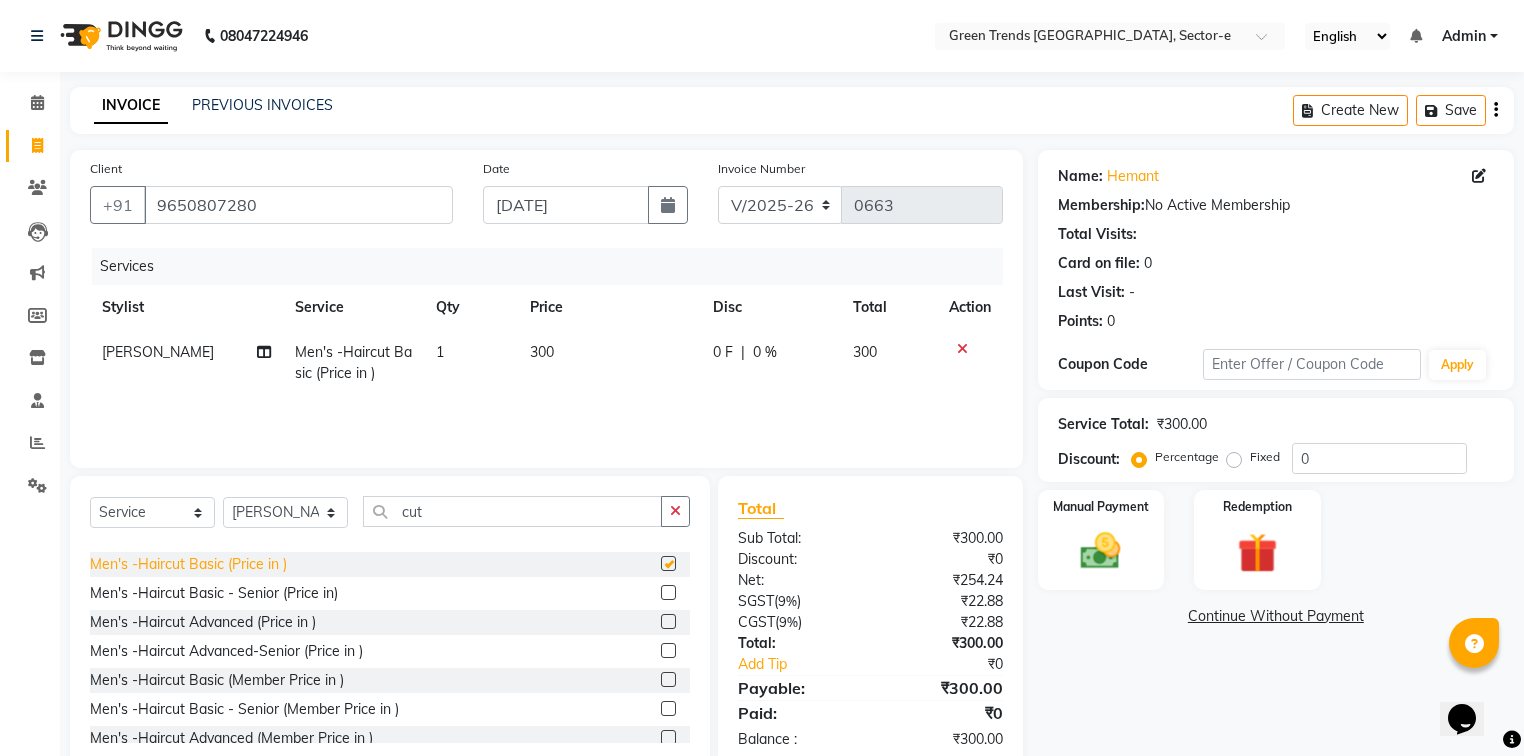 checkbox on "false" 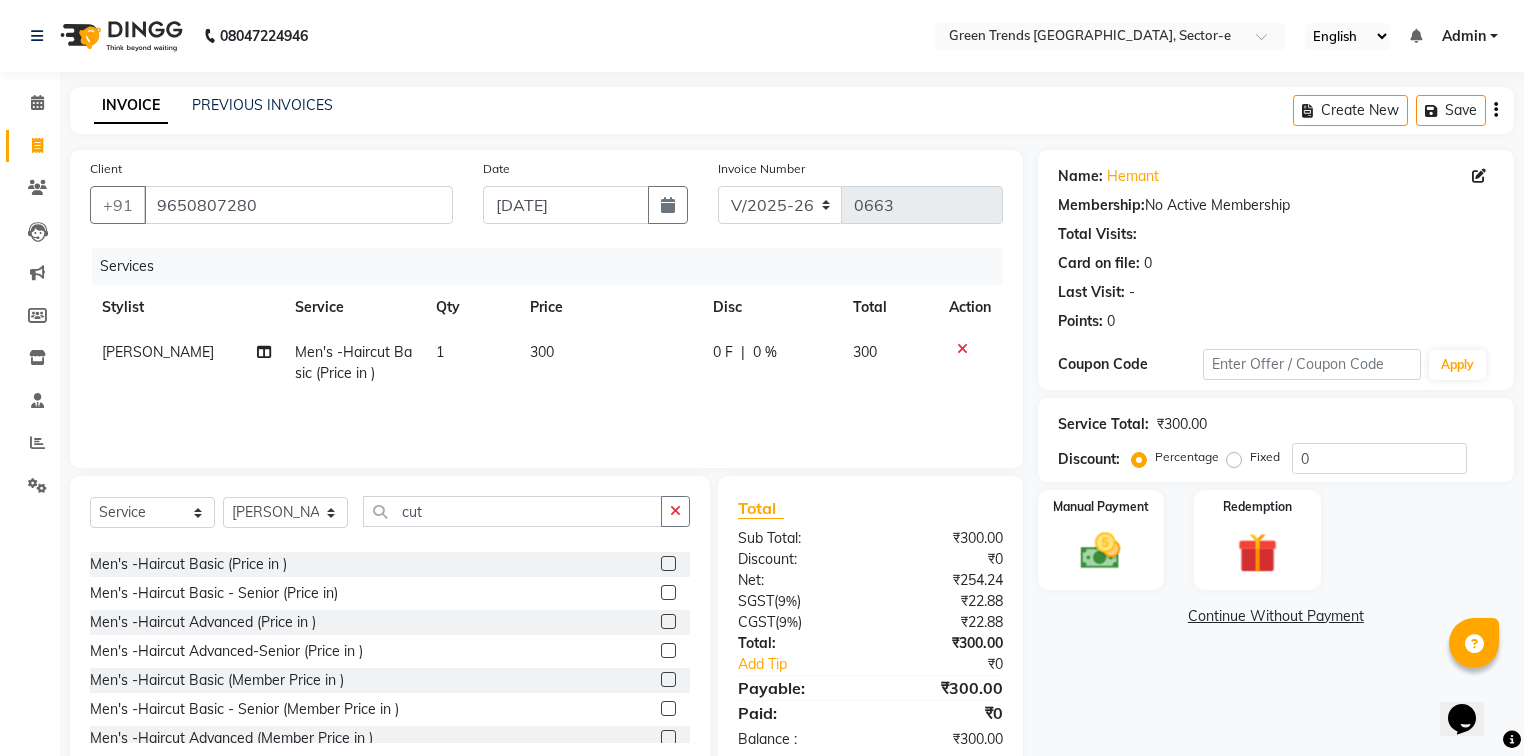 click on "|" 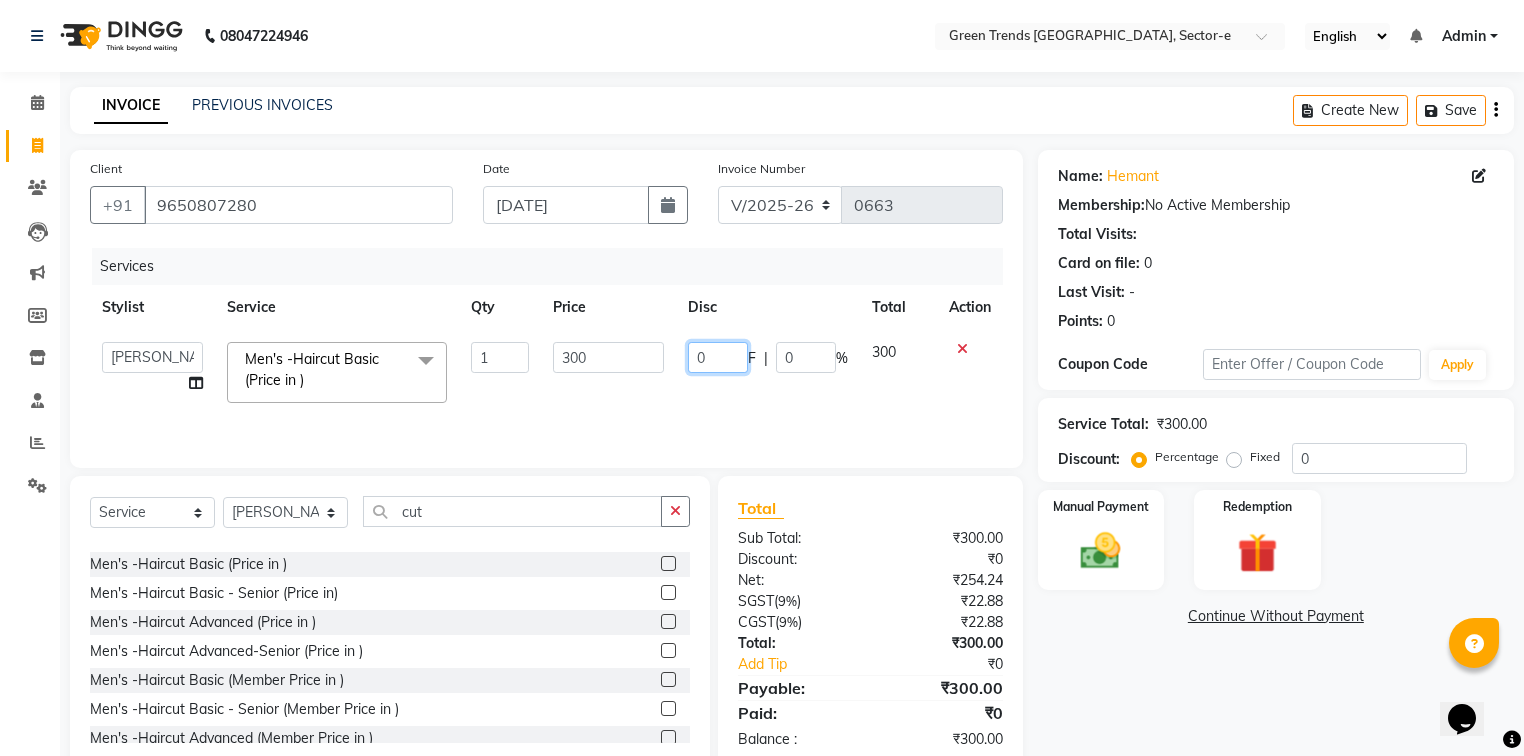 click on "0" 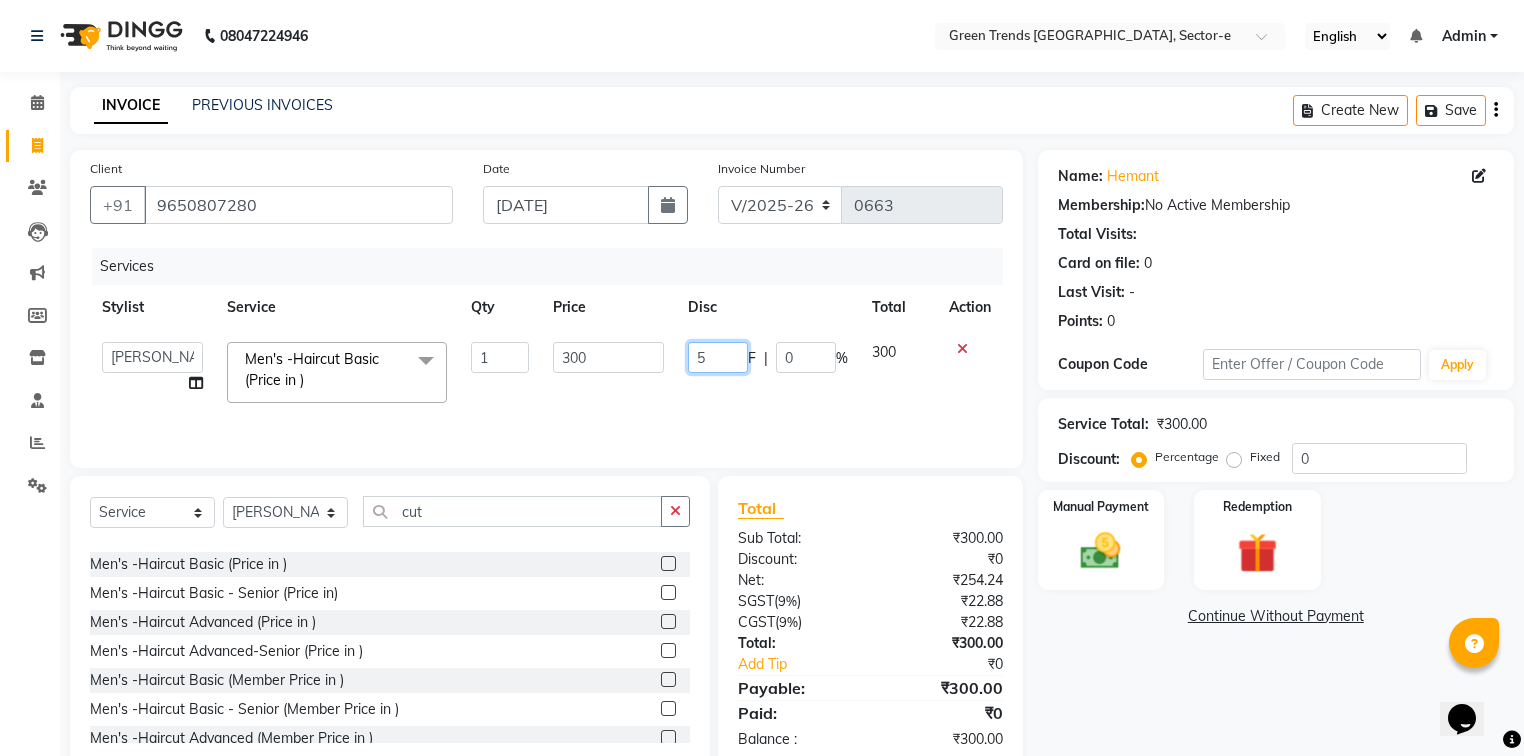 type on "50" 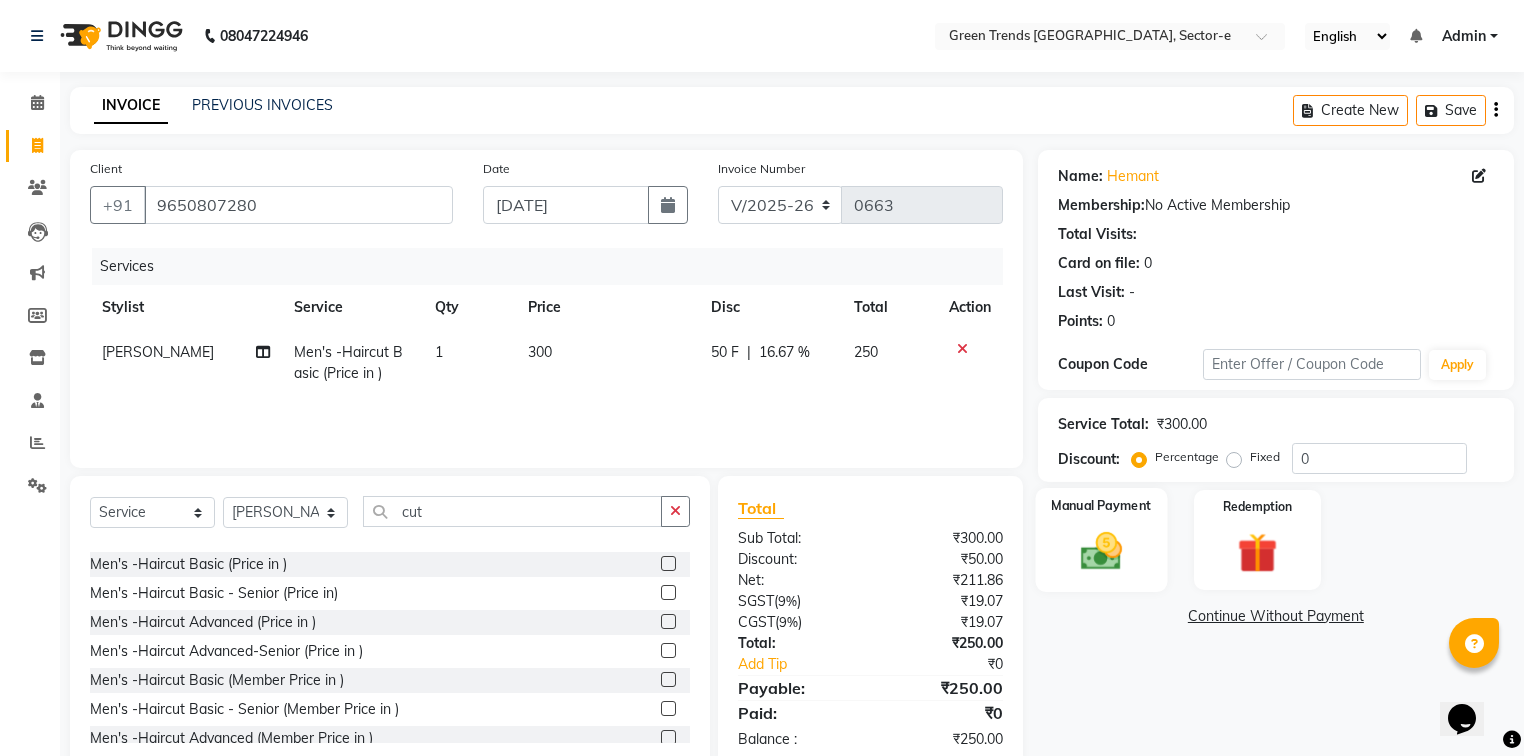 click 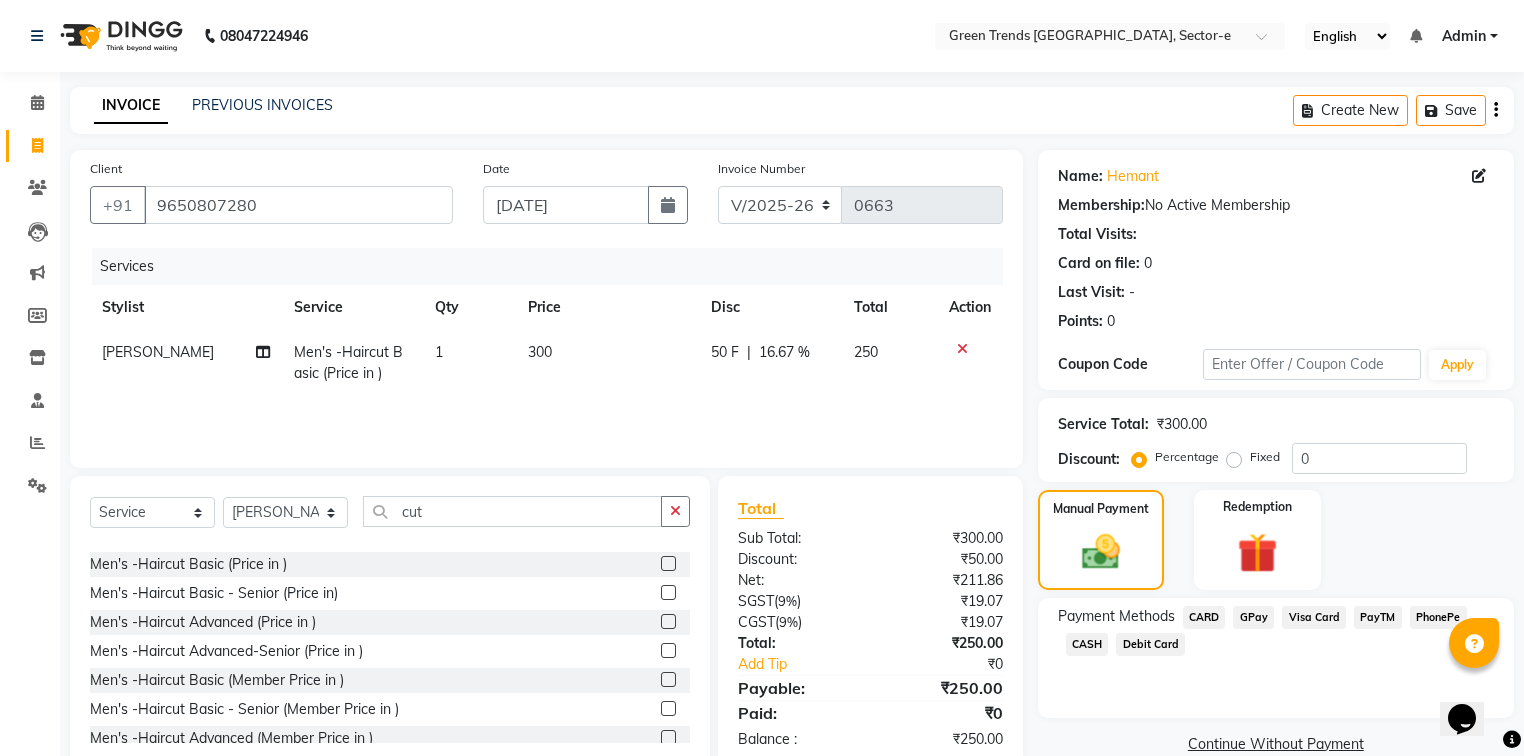 click on "GPay" 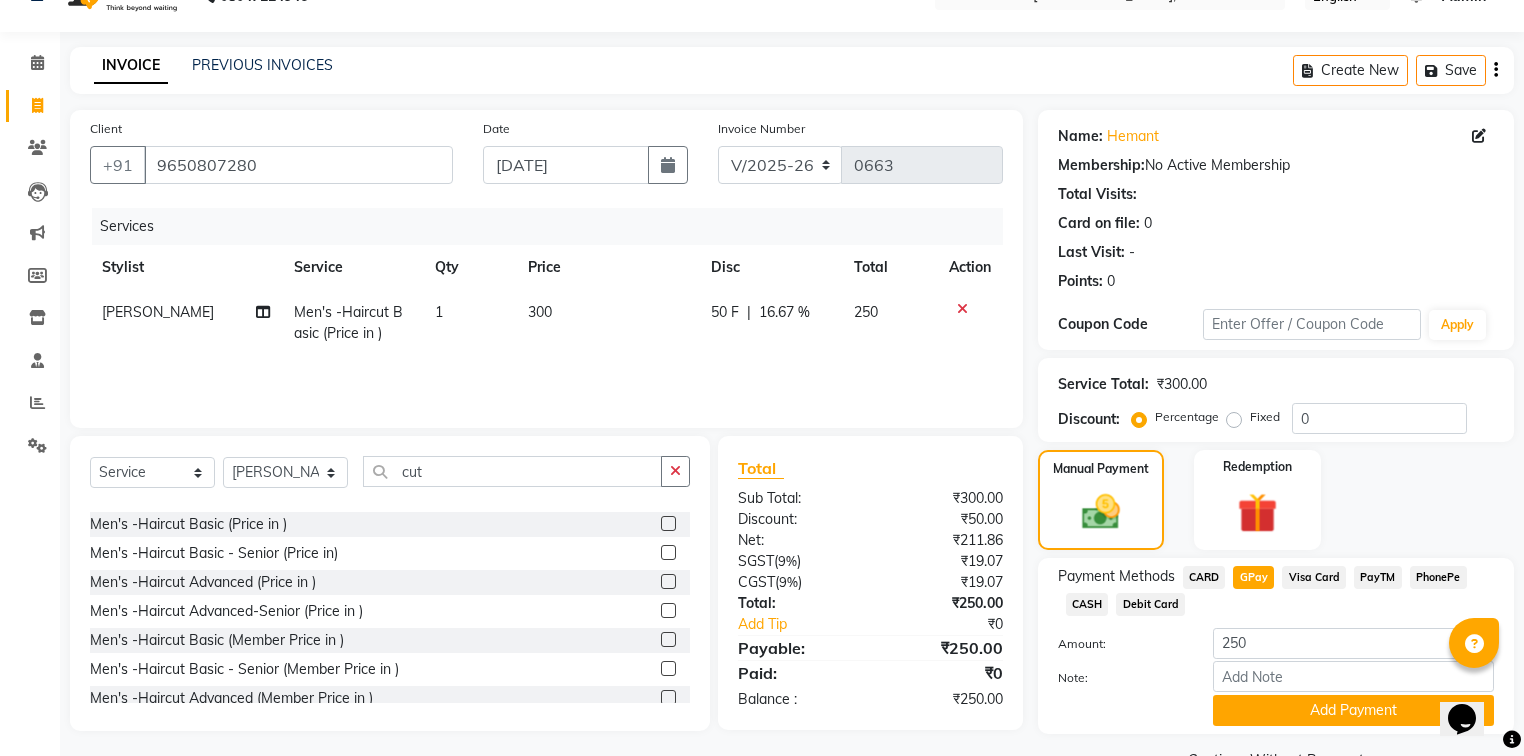 scroll, scrollTop: 91, scrollLeft: 0, axis: vertical 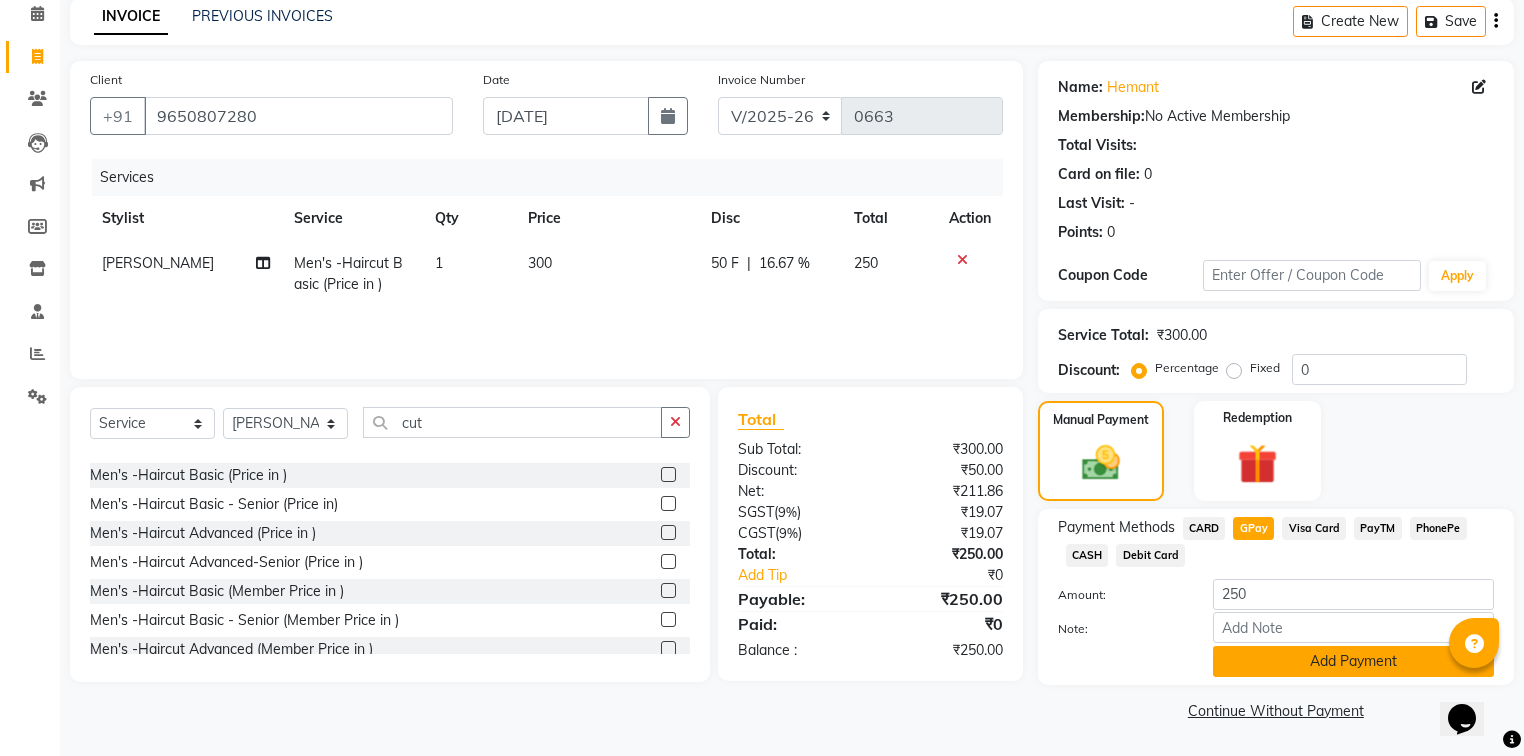 click on "Add Payment" 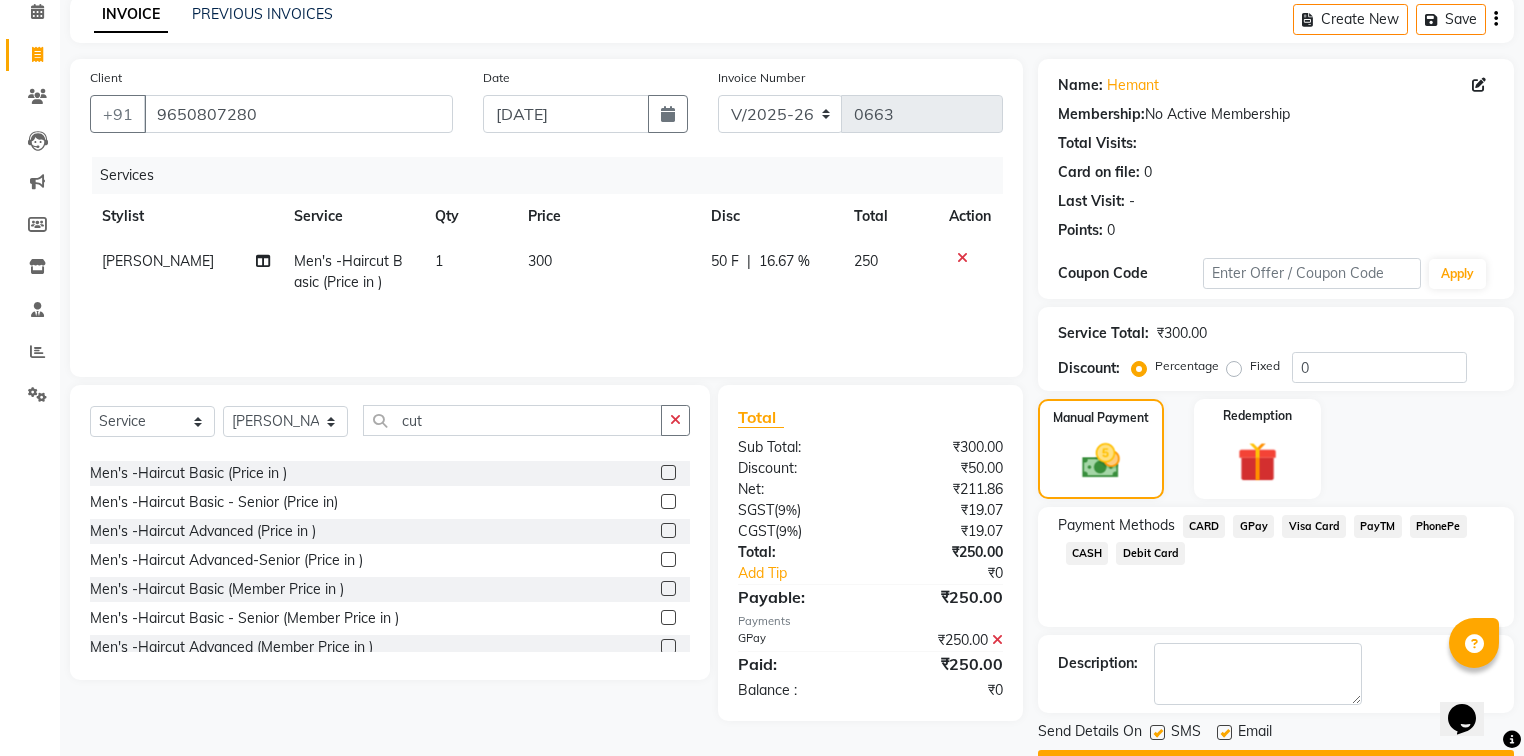 click 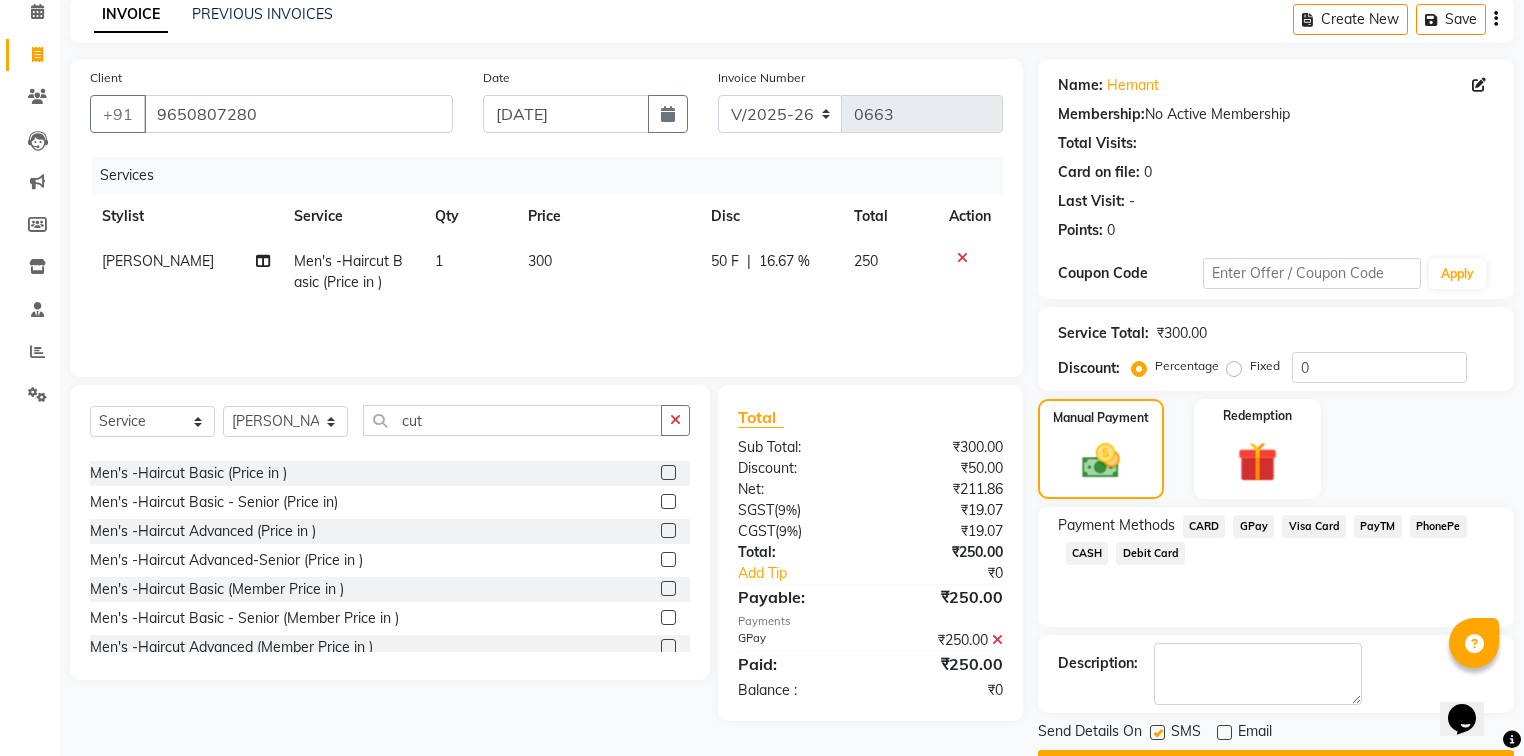 click 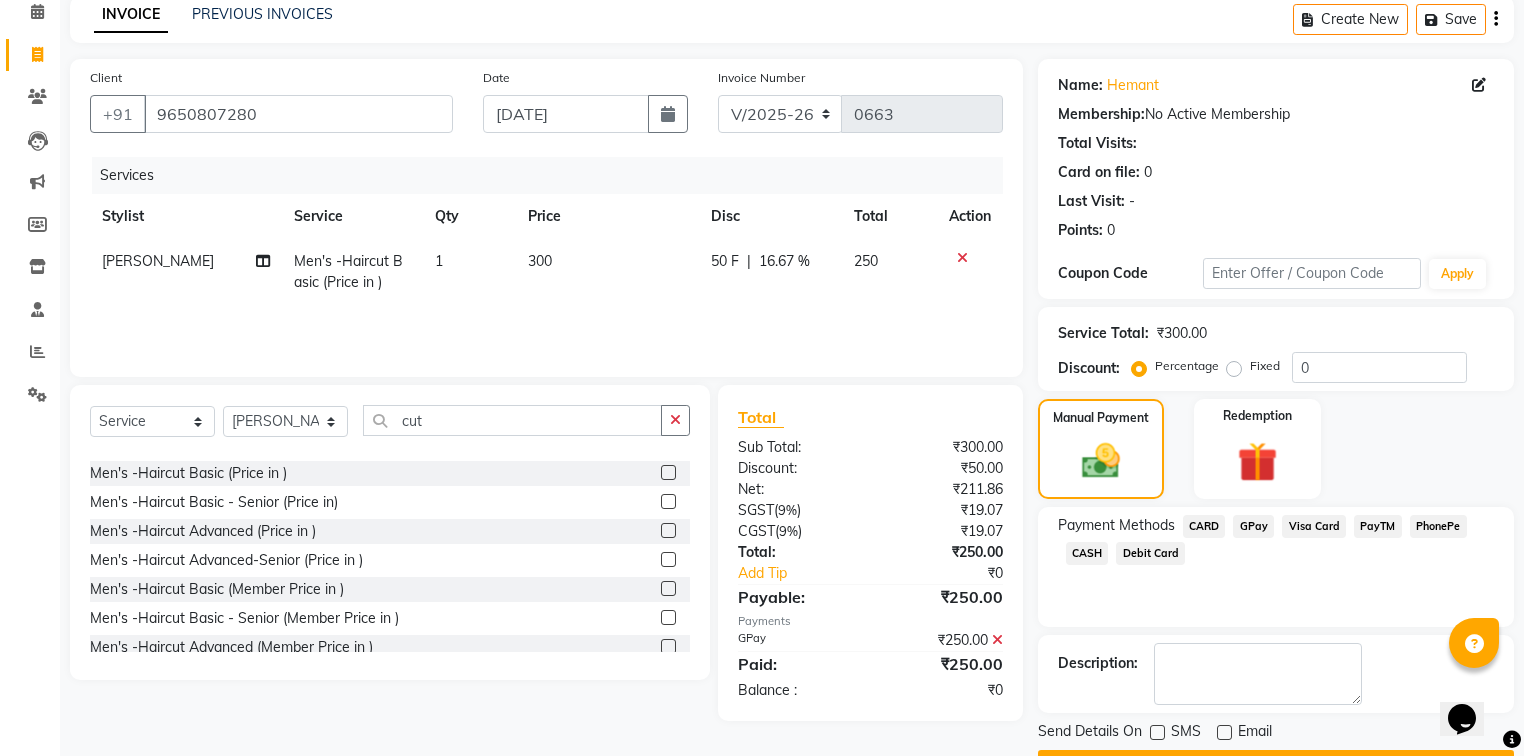 click on "Checkout" 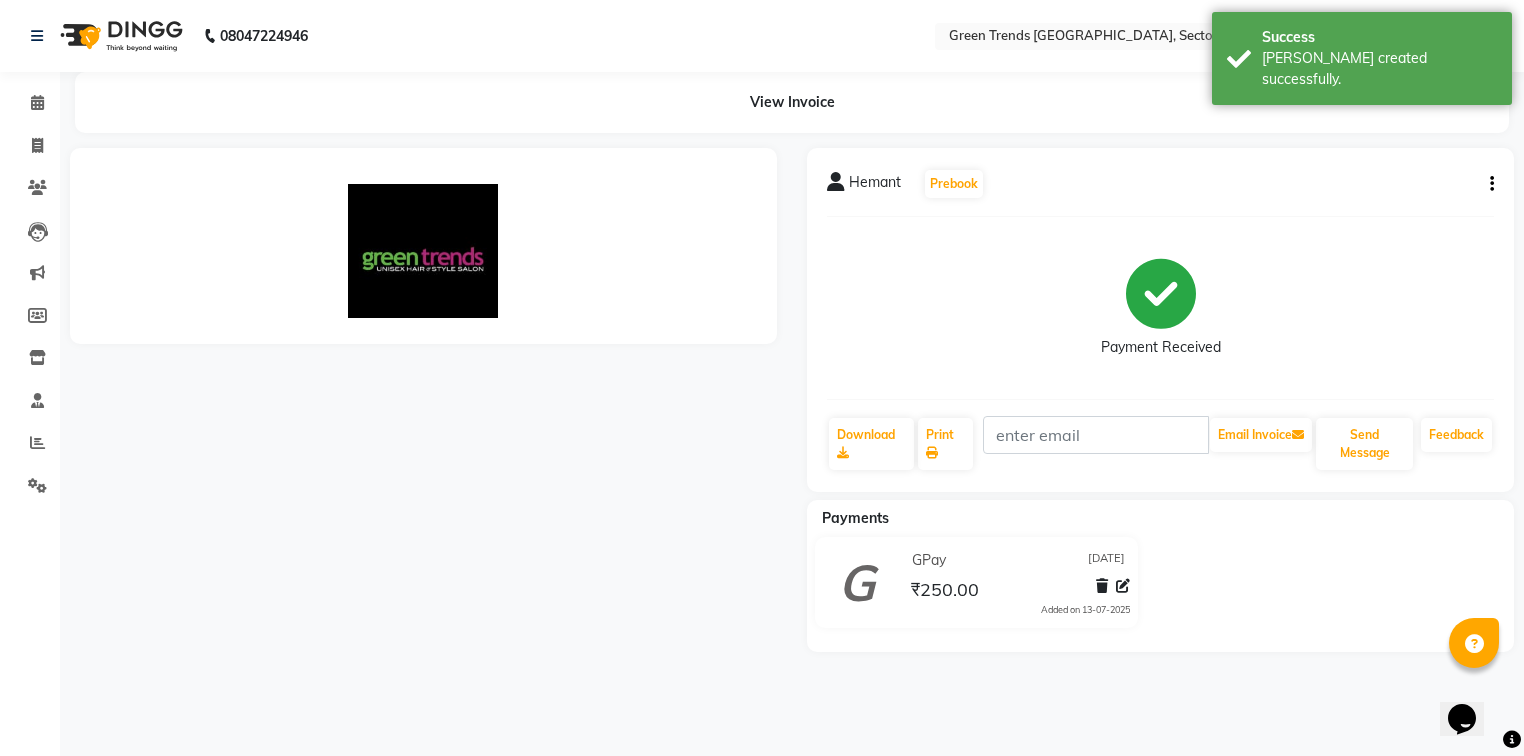 scroll, scrollTop: 0, scrollLeft: 0, axis: both 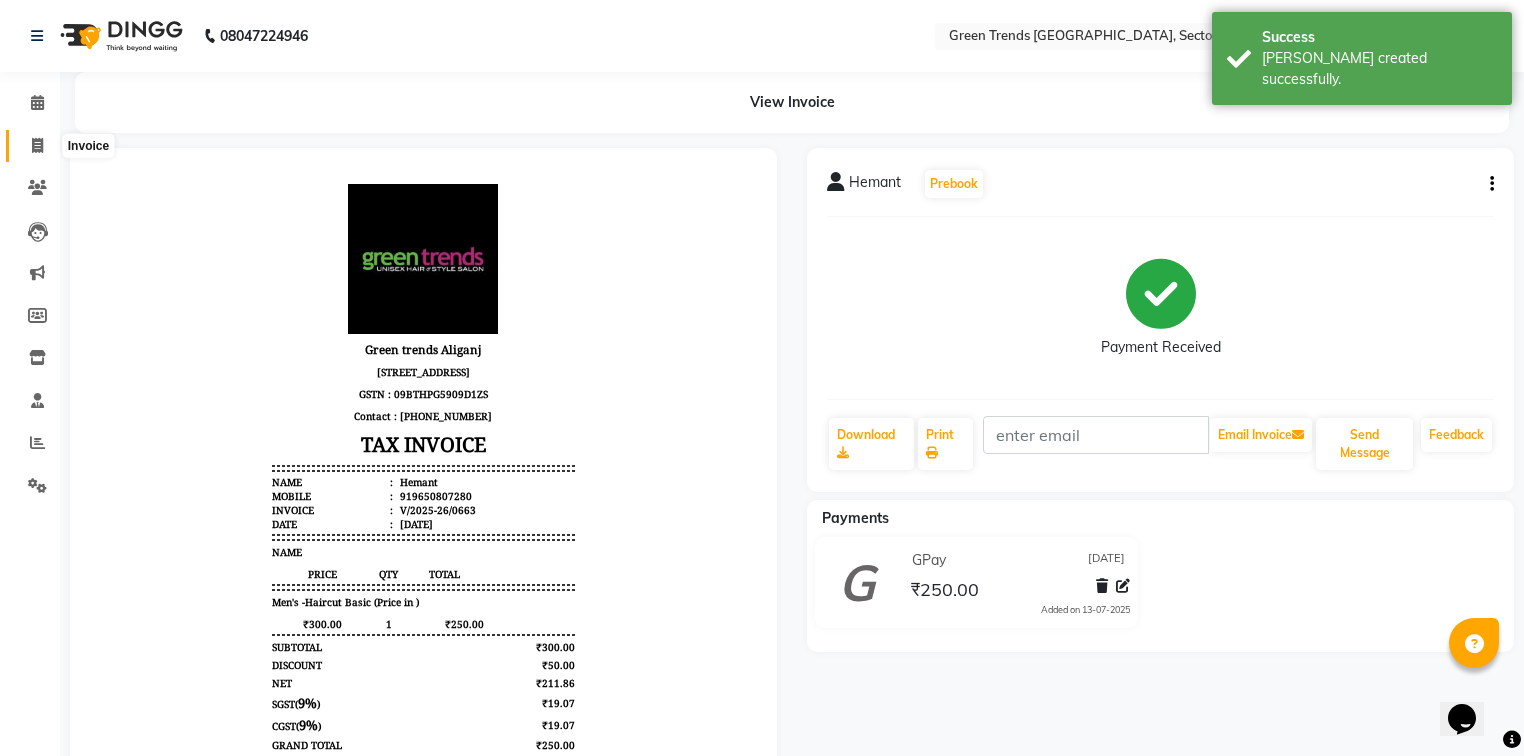 click 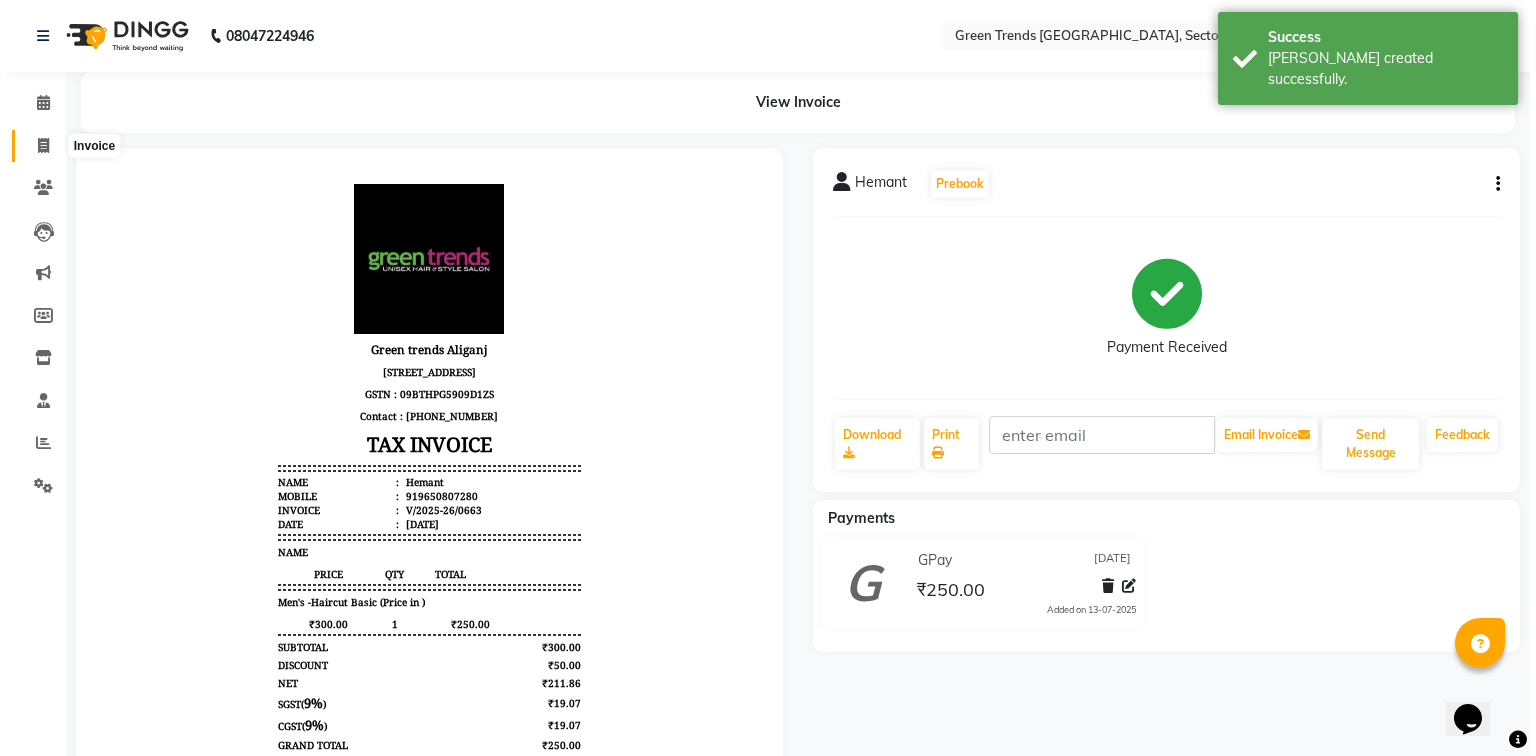 type 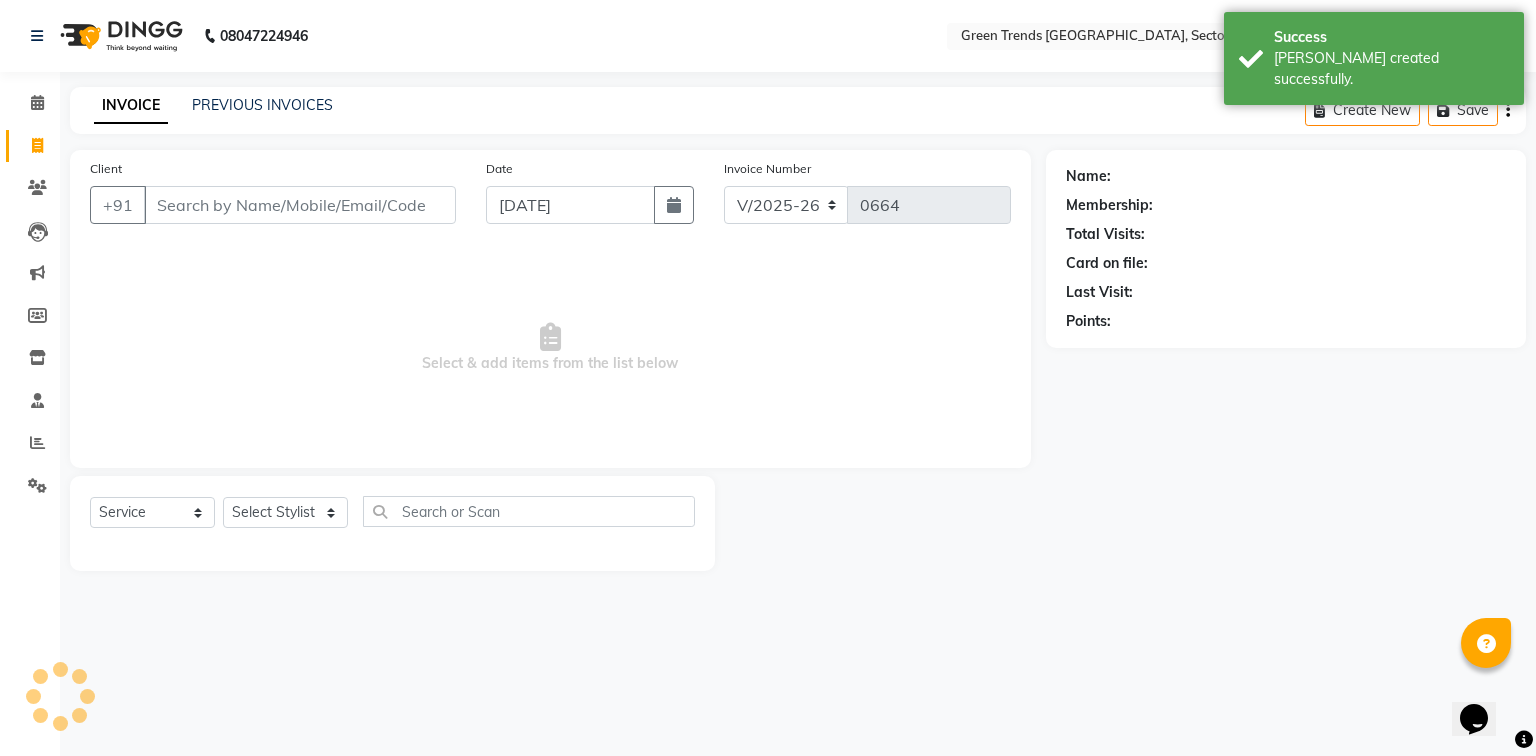 click on "Client" at bounding box center (300, 205) 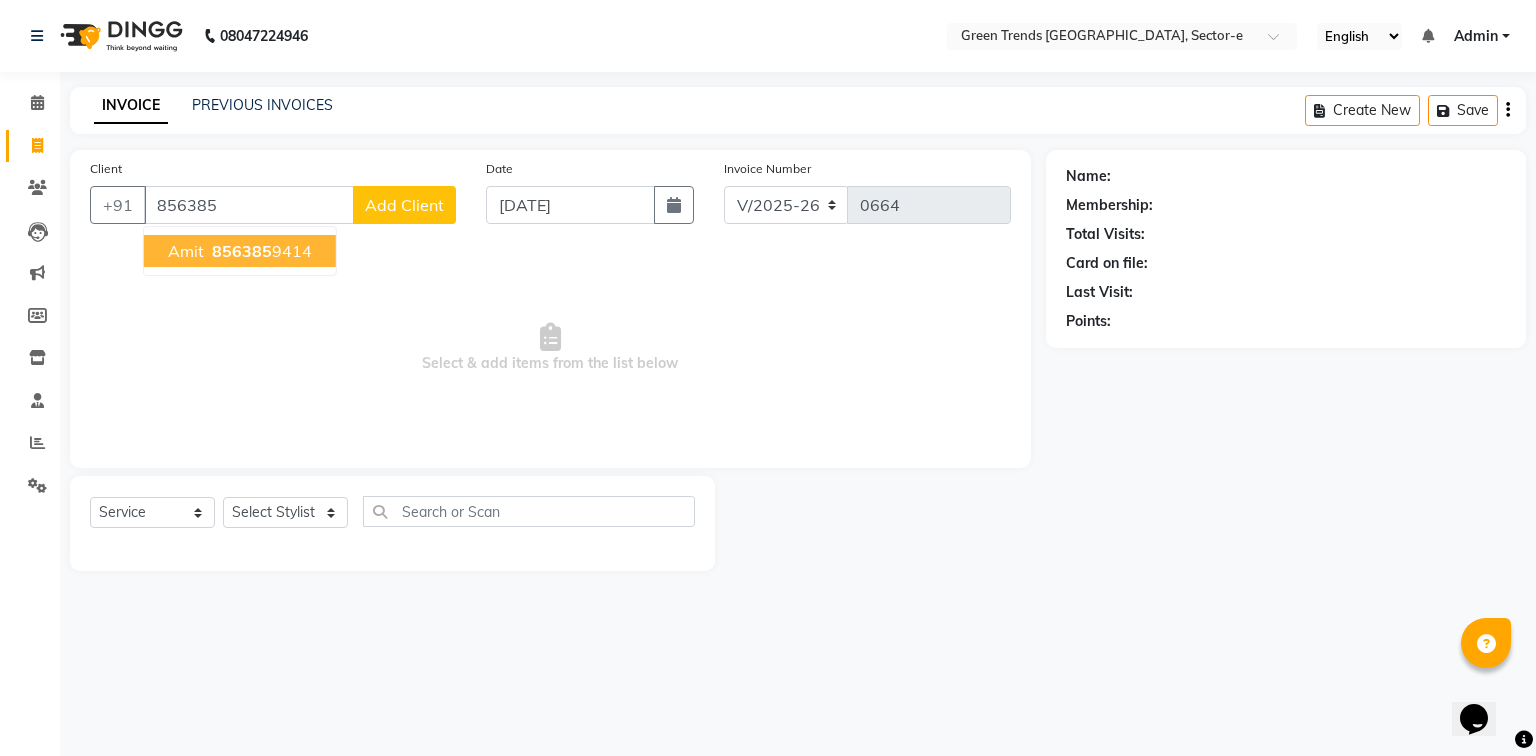 click on "856385 9414" at bounding box center (260, 251) 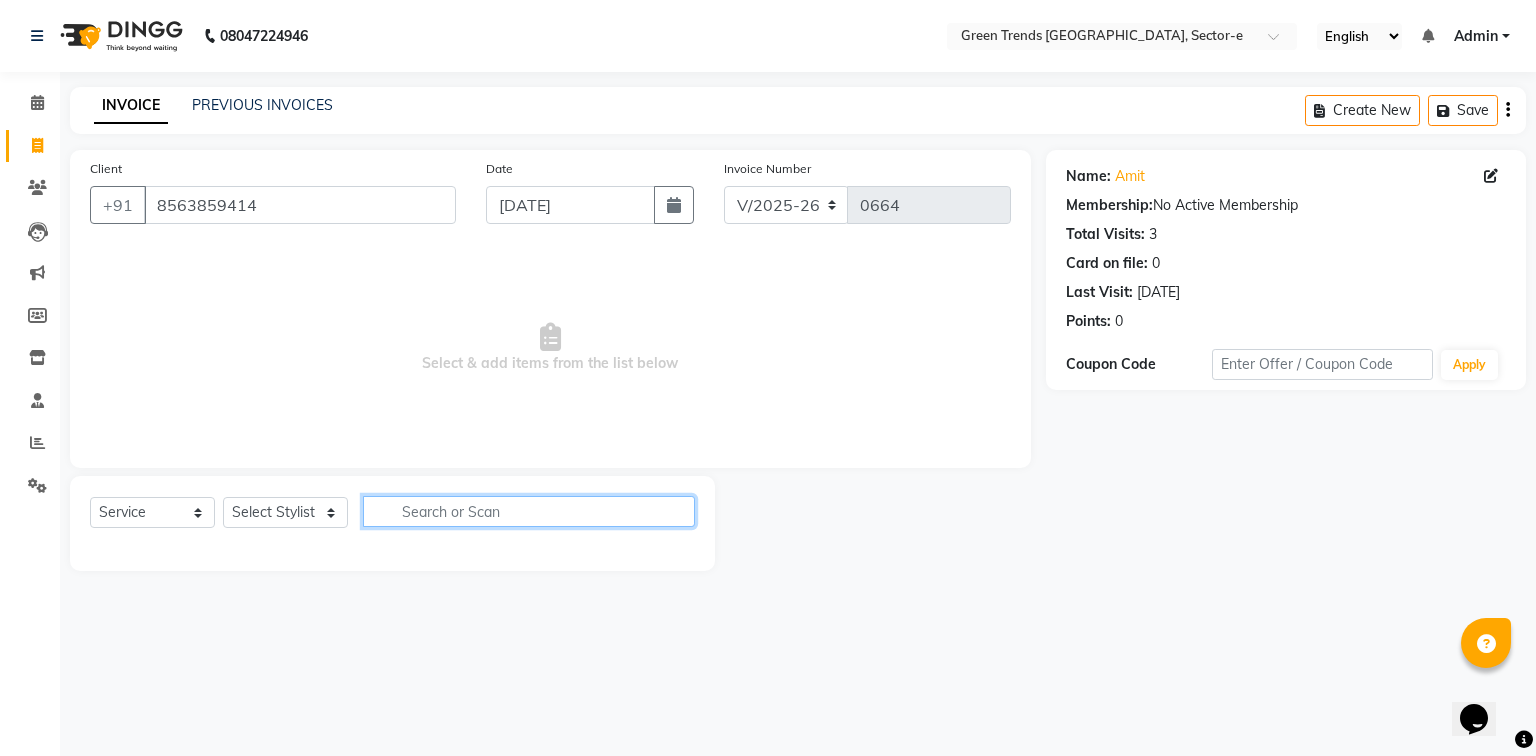 click 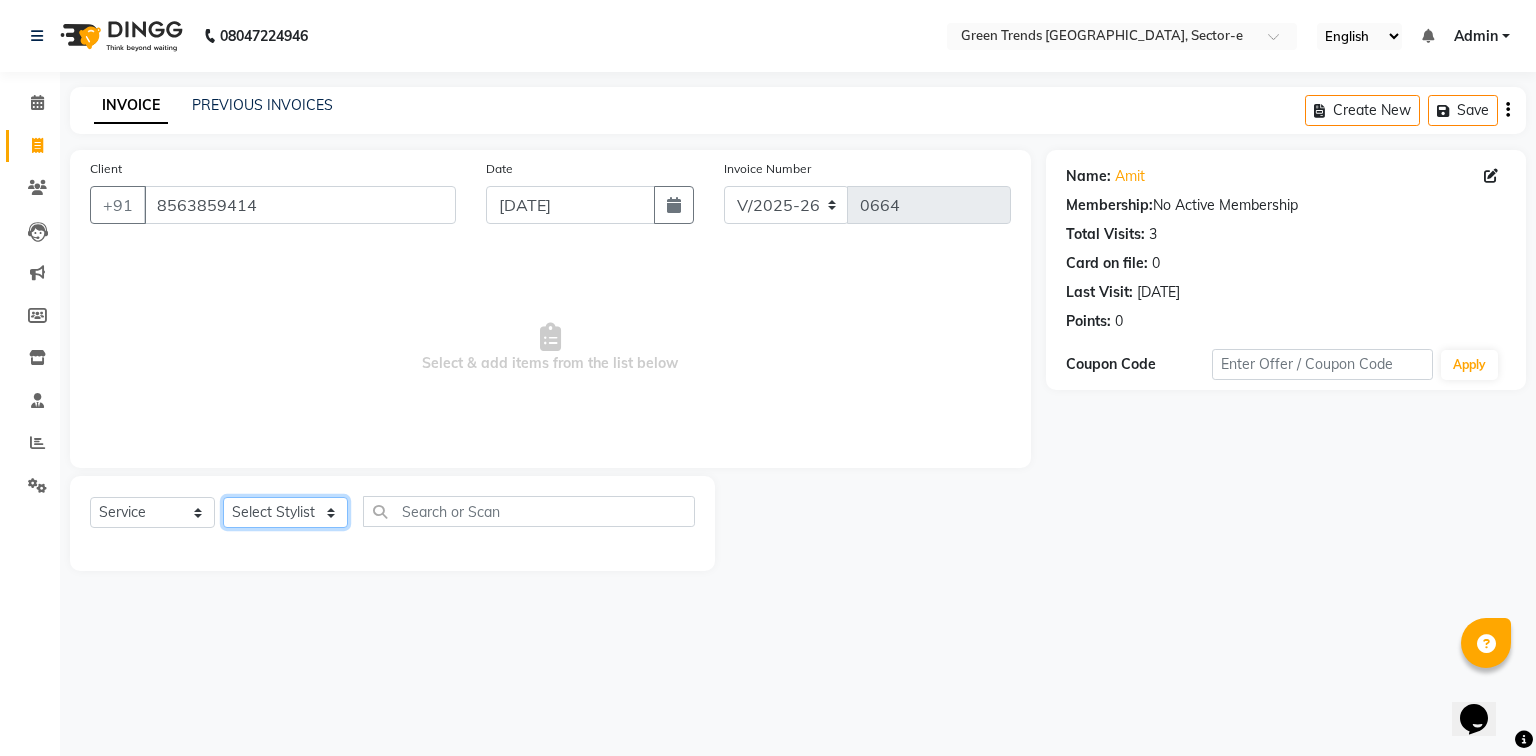 click on "Select Stylist [PERSON_NAME] [PERSON_NAME] Mo. [PERSON_NAME].[PERSON_NAME] [PERSON_NAME] Pooja [PERSON_NAME] [PERSON_NAME] [PERSON_NAME] Vishal" 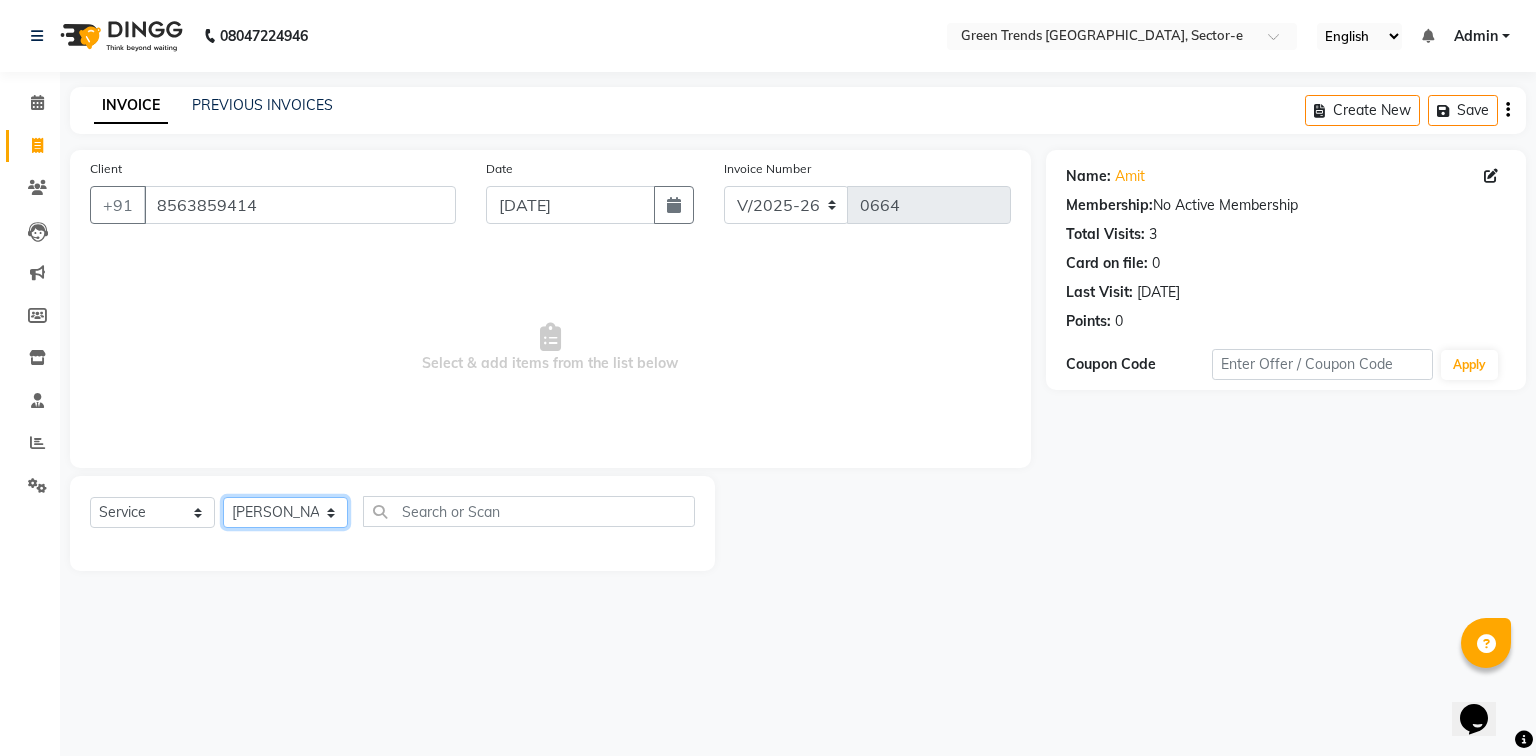 click on "Select Stylist [PERSON_NAME] [PERSON_NAME] Mo. [PERSON_NAME].[PERSON_NAME] [PERSON_NAME] Pooja [PERSON_NAME] [PERSON_NAME] [PERSON_NAME] Vishal" 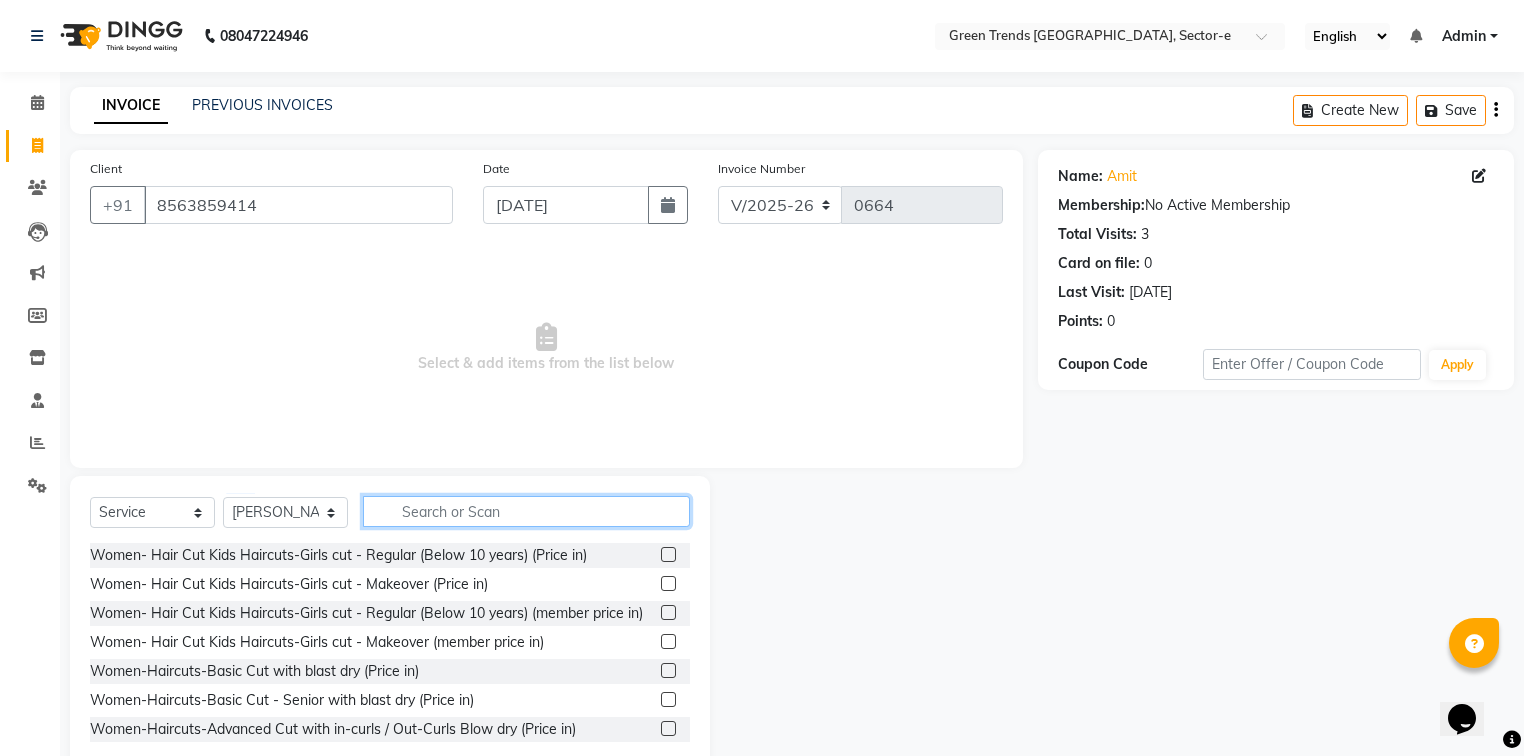click 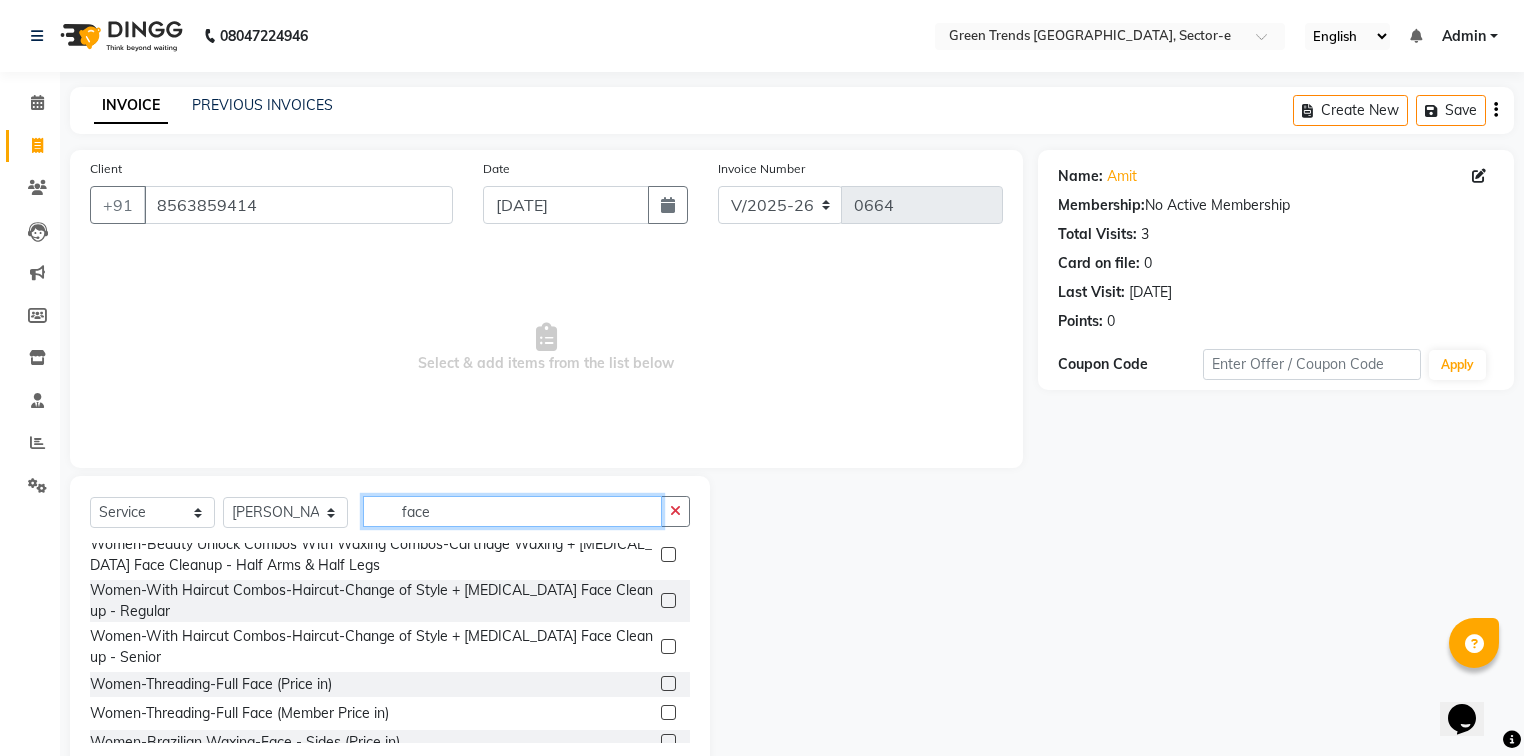 scroll, scrollTop: 104, scrollLeft: 0, axis: vertical 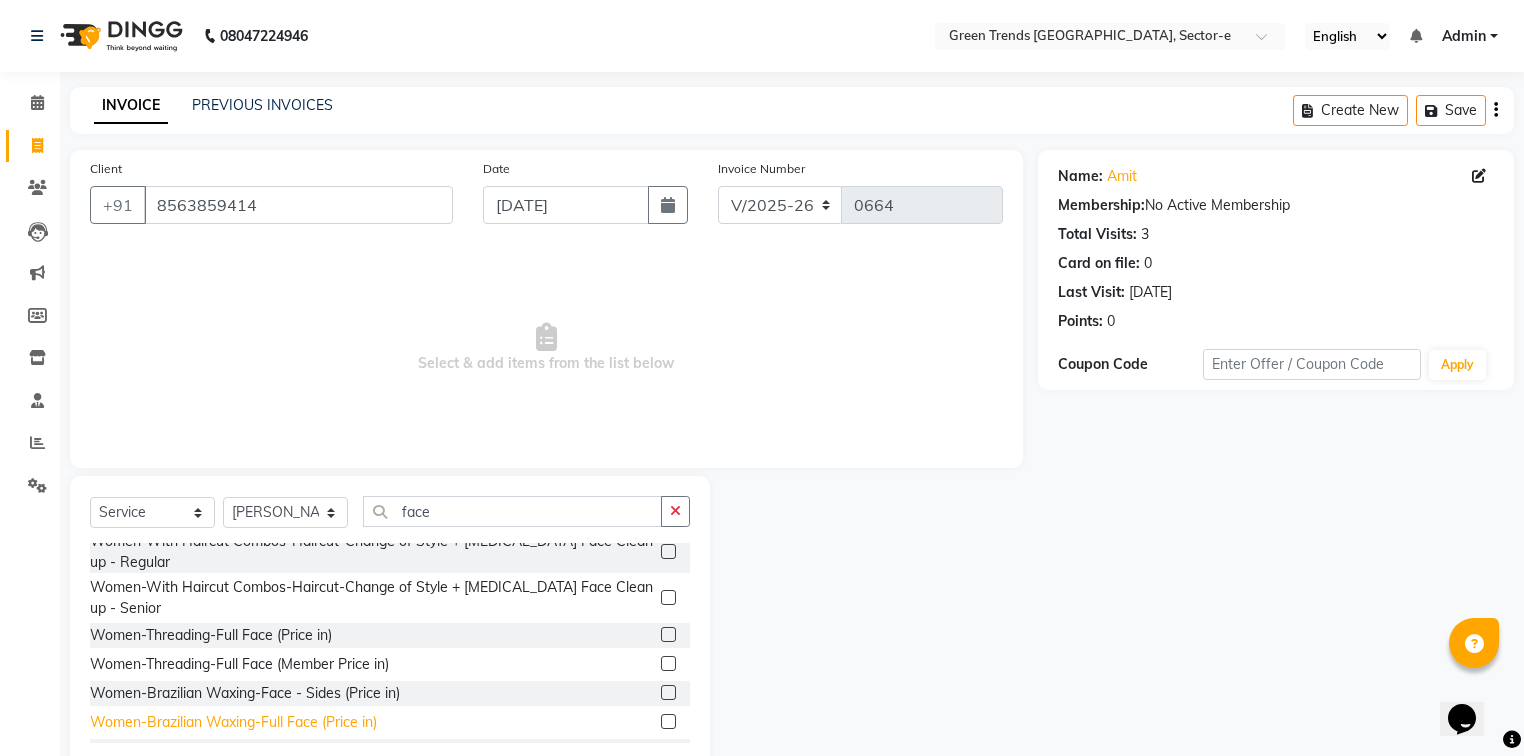 click on "Women-Brazilian Waxing-Full Face (Price in)" 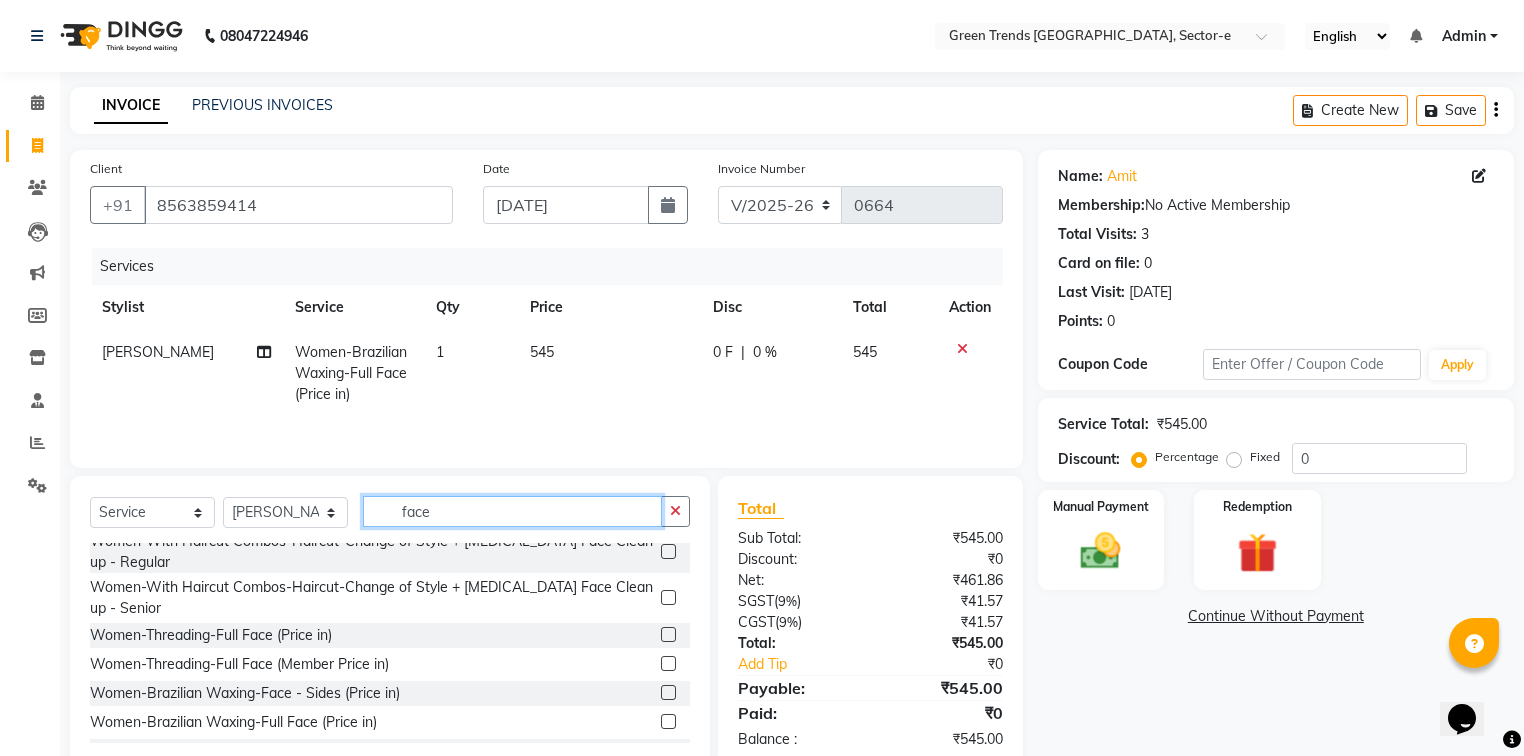 click on "face" 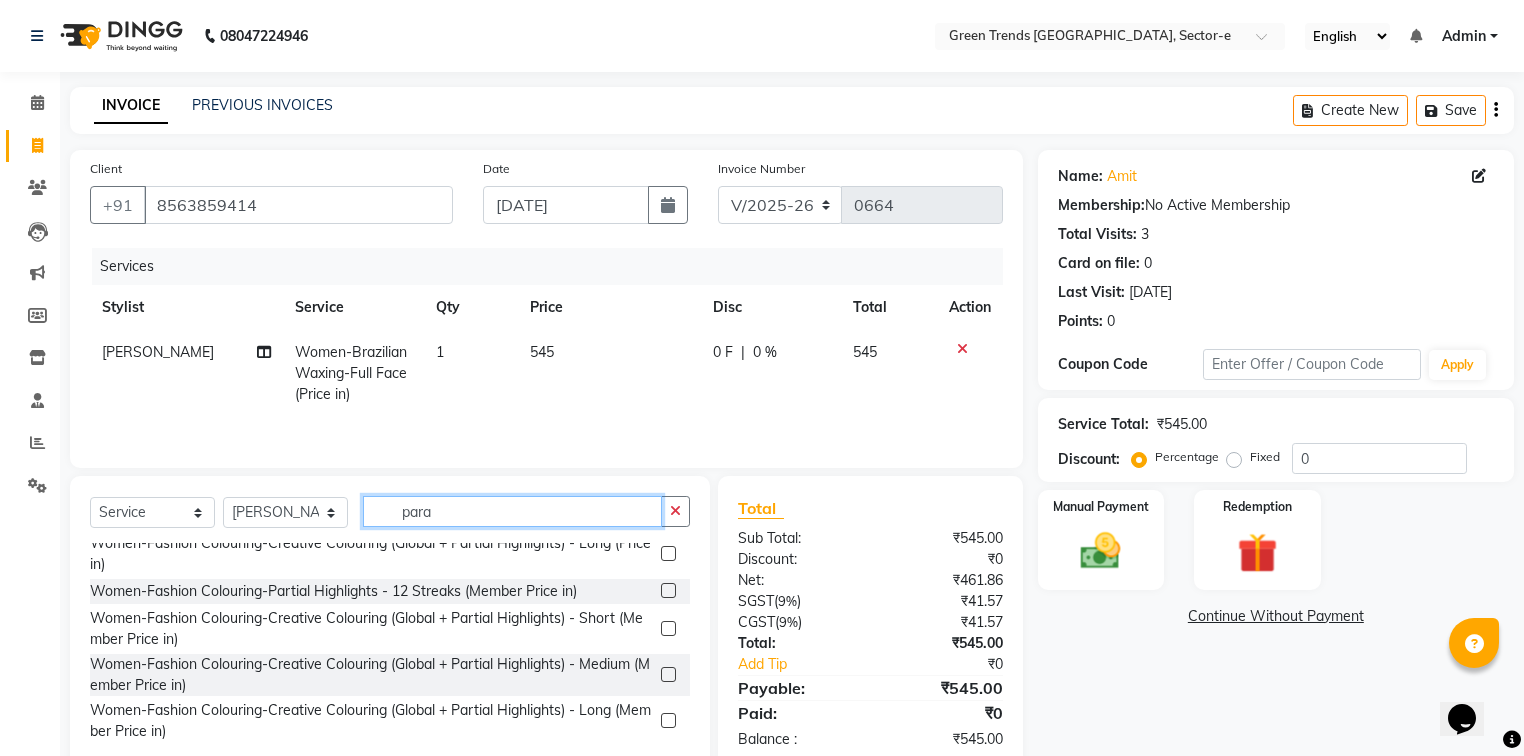 scroll, scrollTop: 164, scrollLeft: 0, axis: vertical 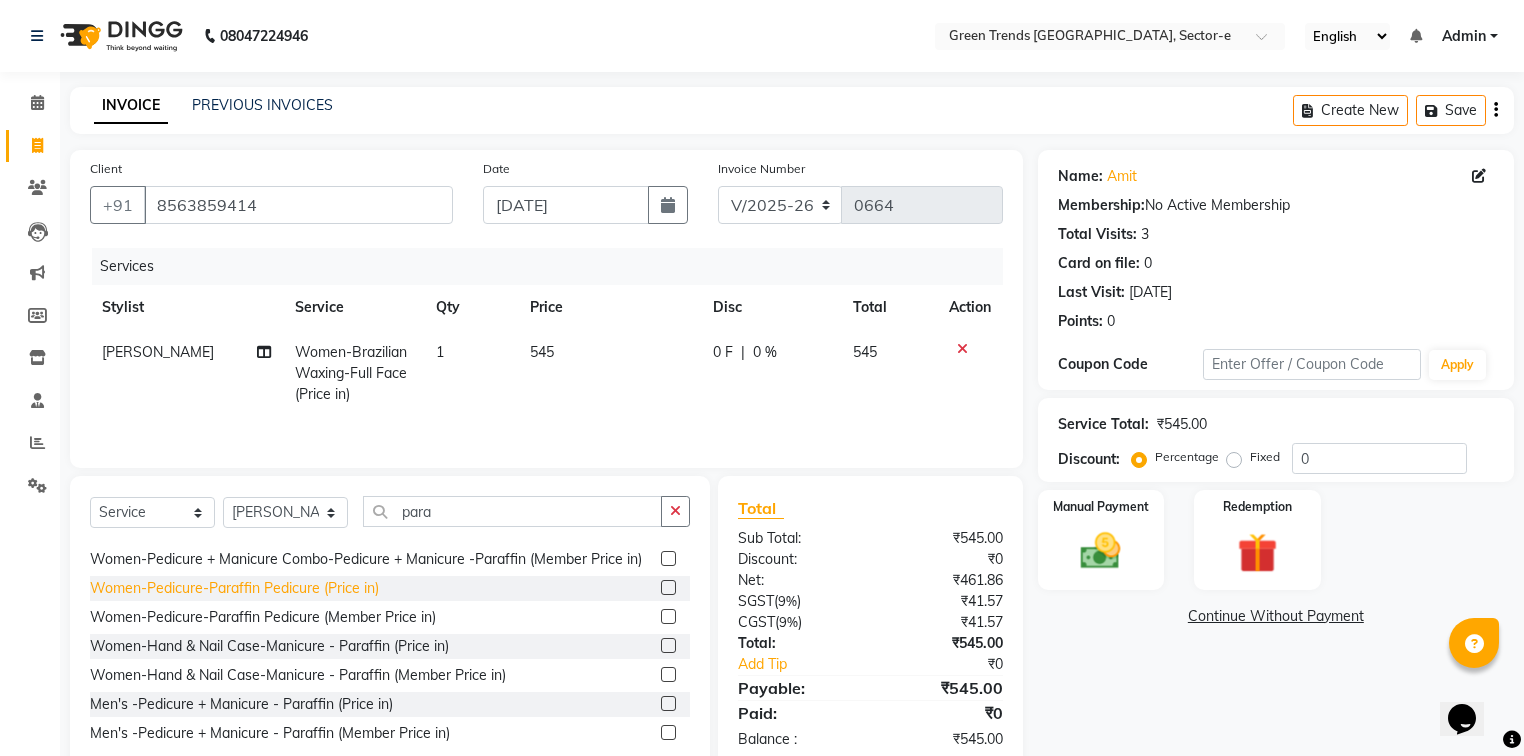 click on "Women-Pedicure-Paraffin Pedicure (Price in)" 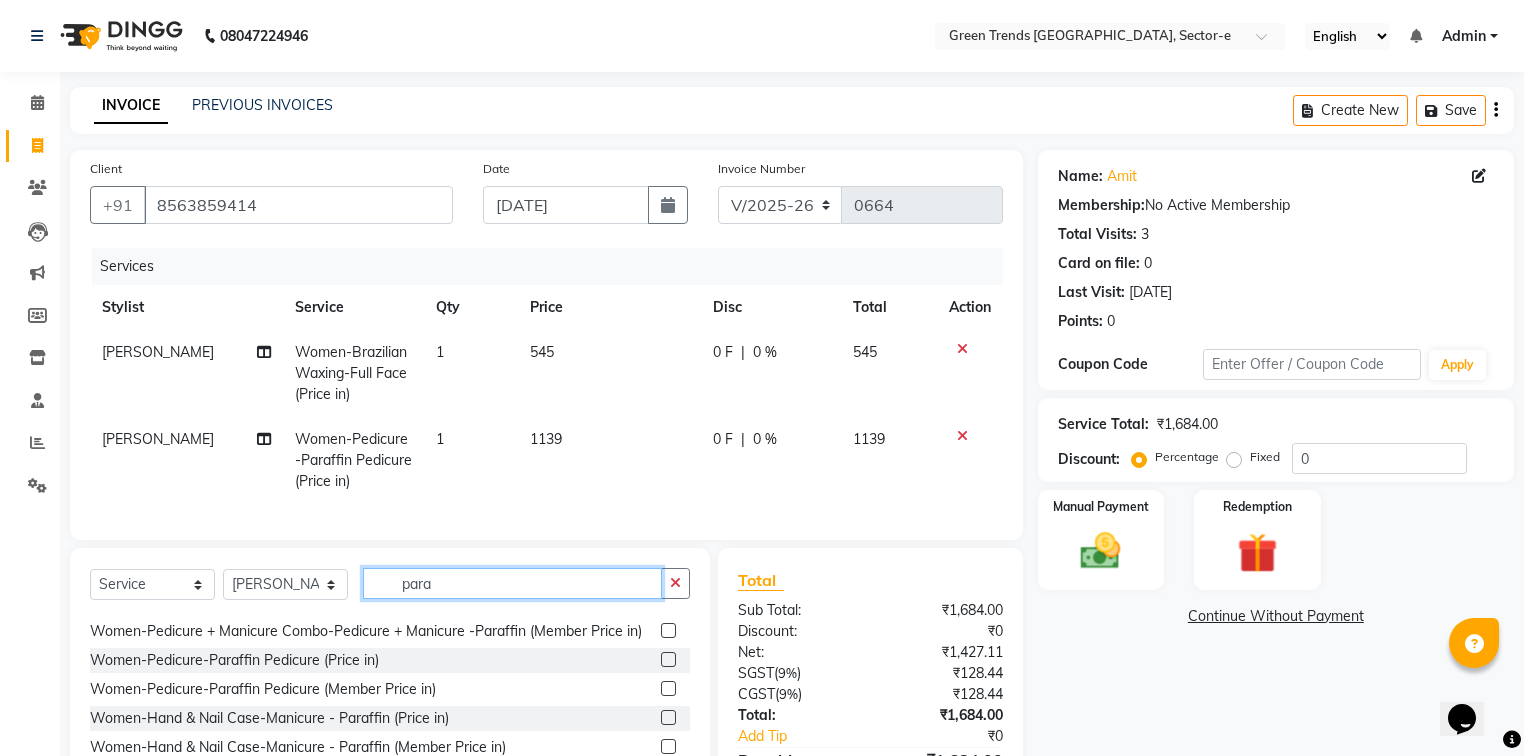 click on "para" 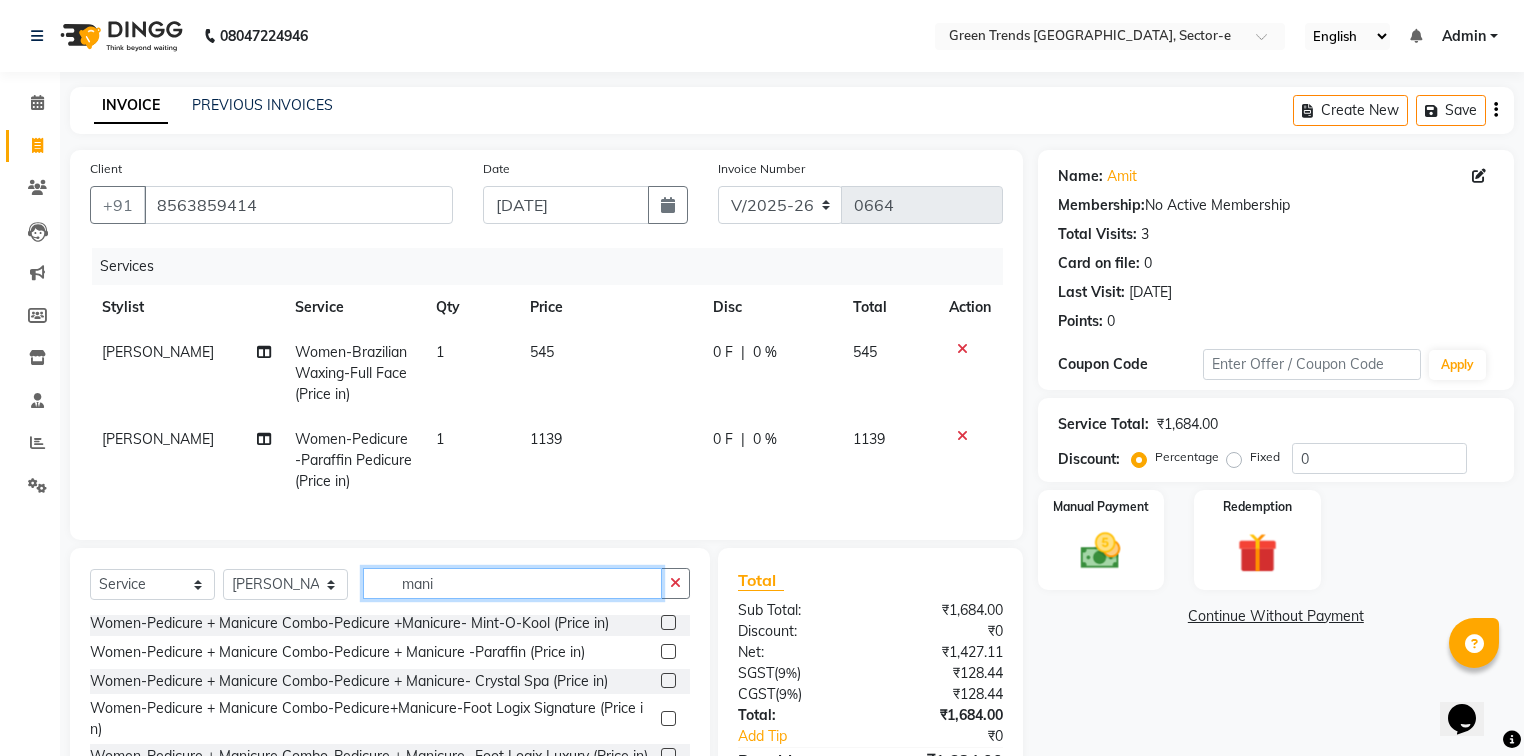 scroll, scrollTop: 330, scrollLeft: 0, axis: vertical 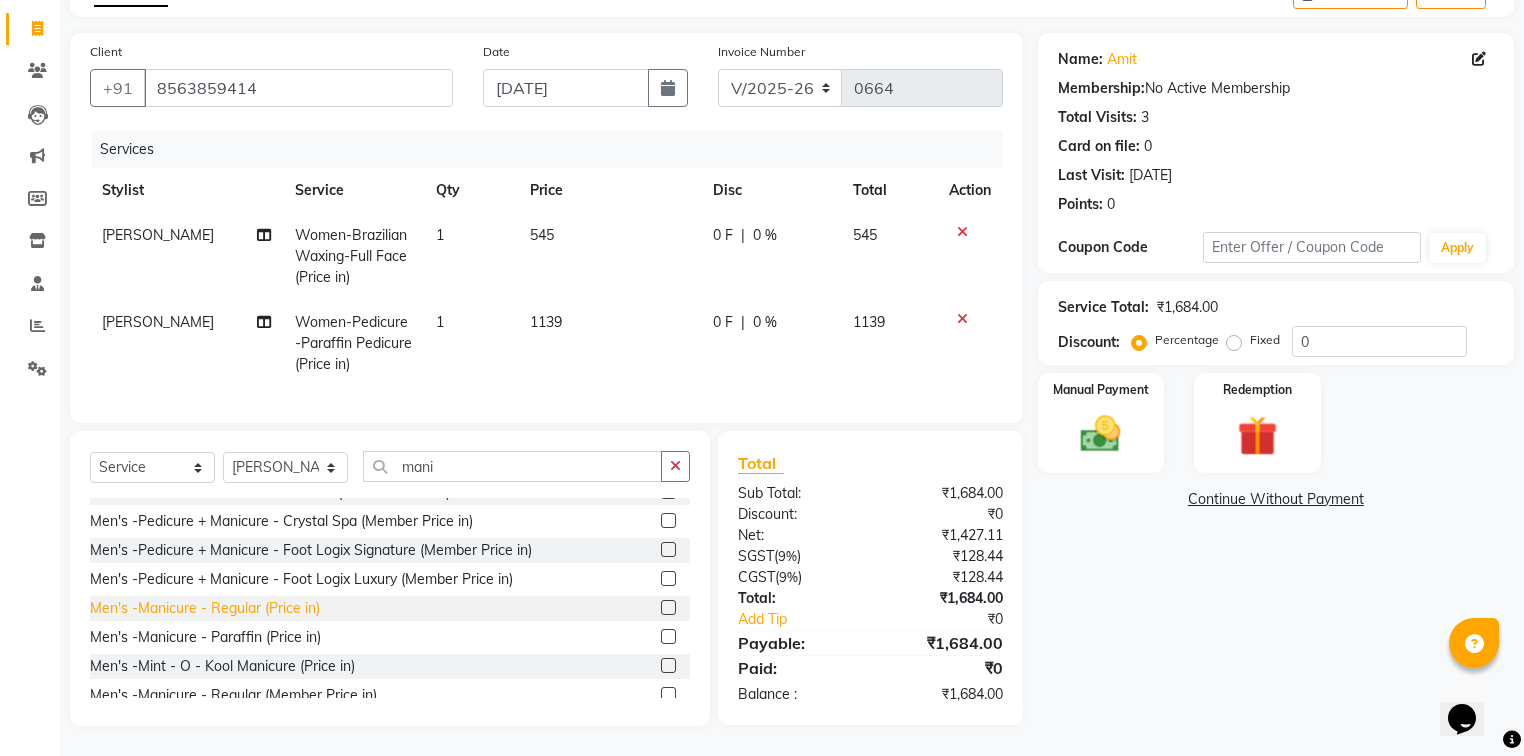 click on "Men's -Manicure - Regular (Price in)" 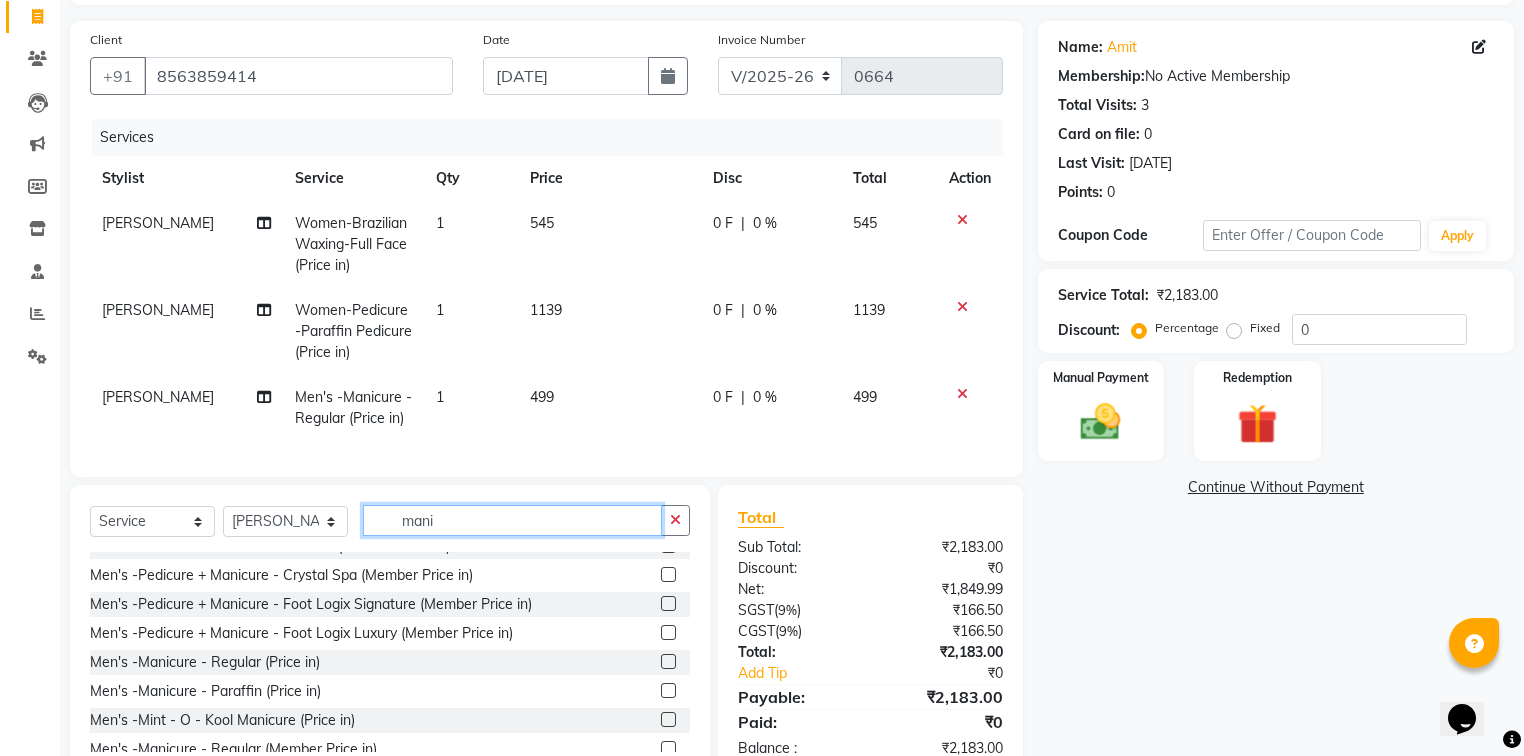 click on "mani" 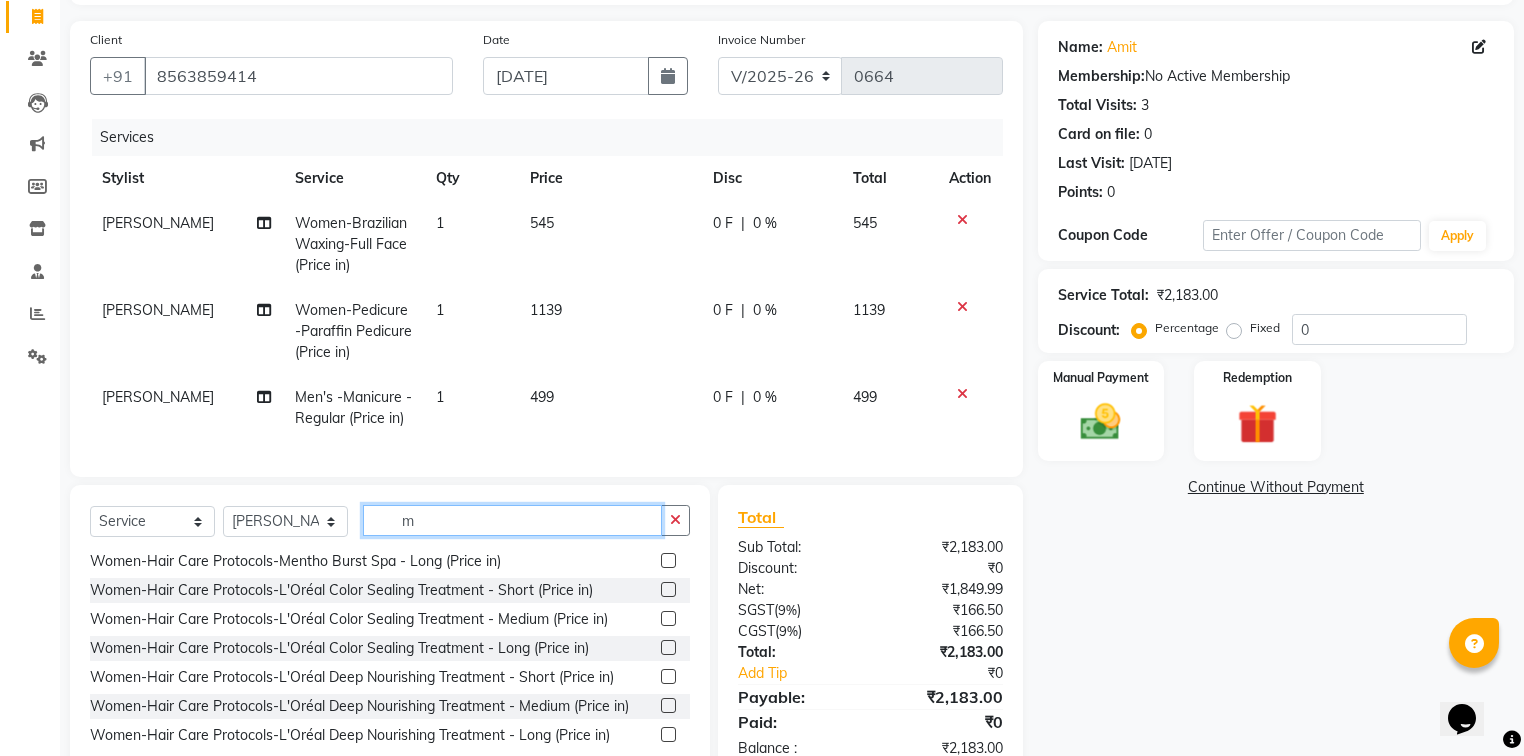 scroll, scrollTop: 1572, scrollLeft: 0, axis: vertical 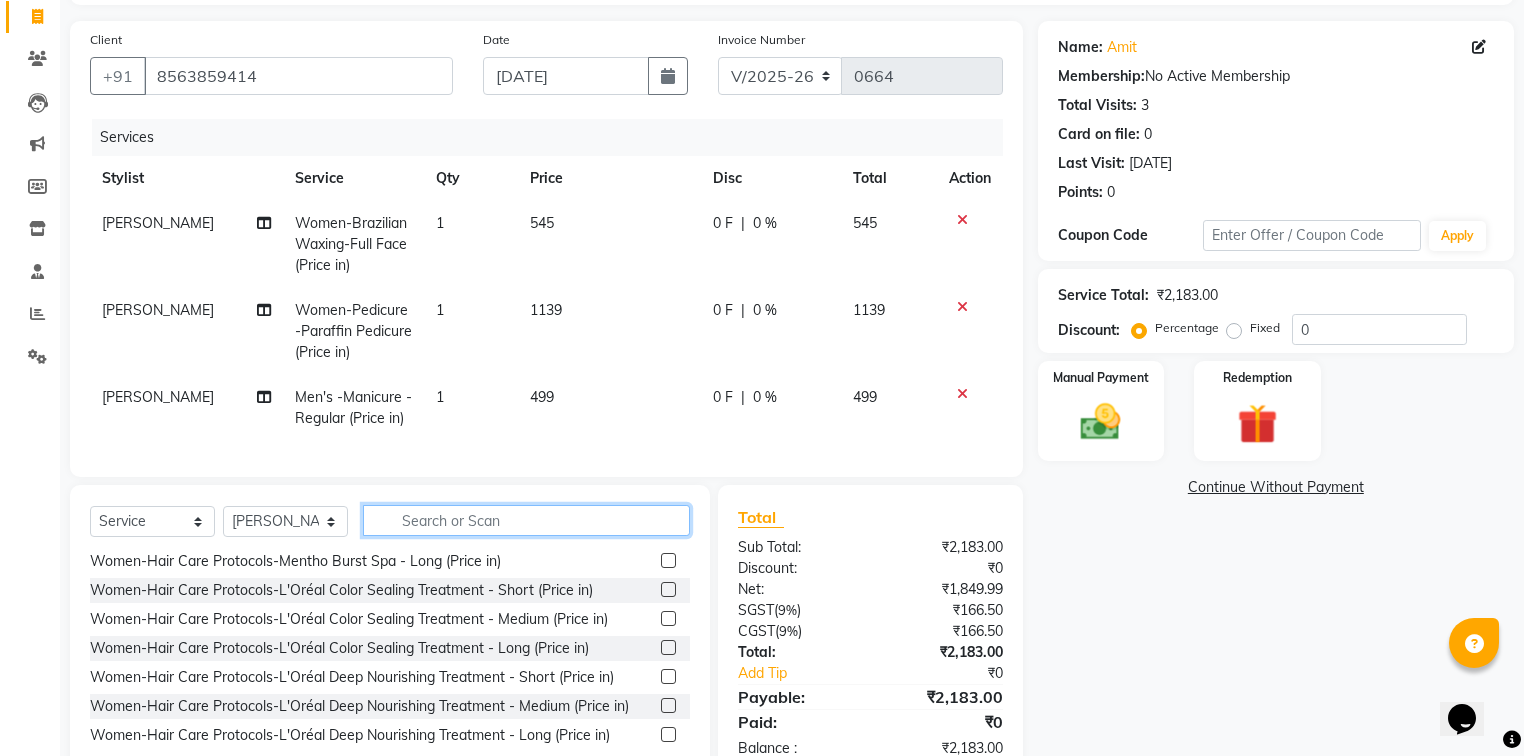 click 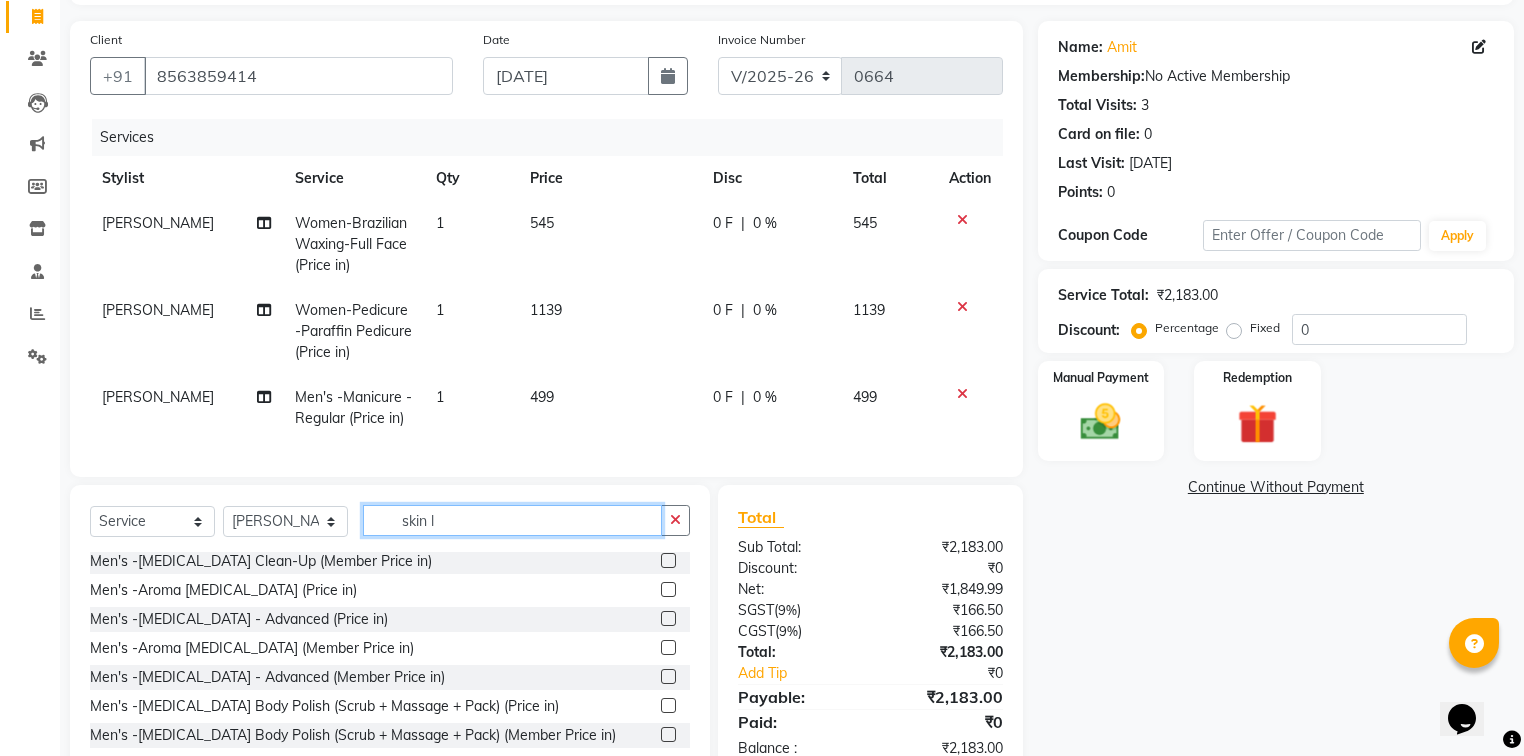 scroll, scrollTop: 144, scrollLeft: 0, axis: vertical 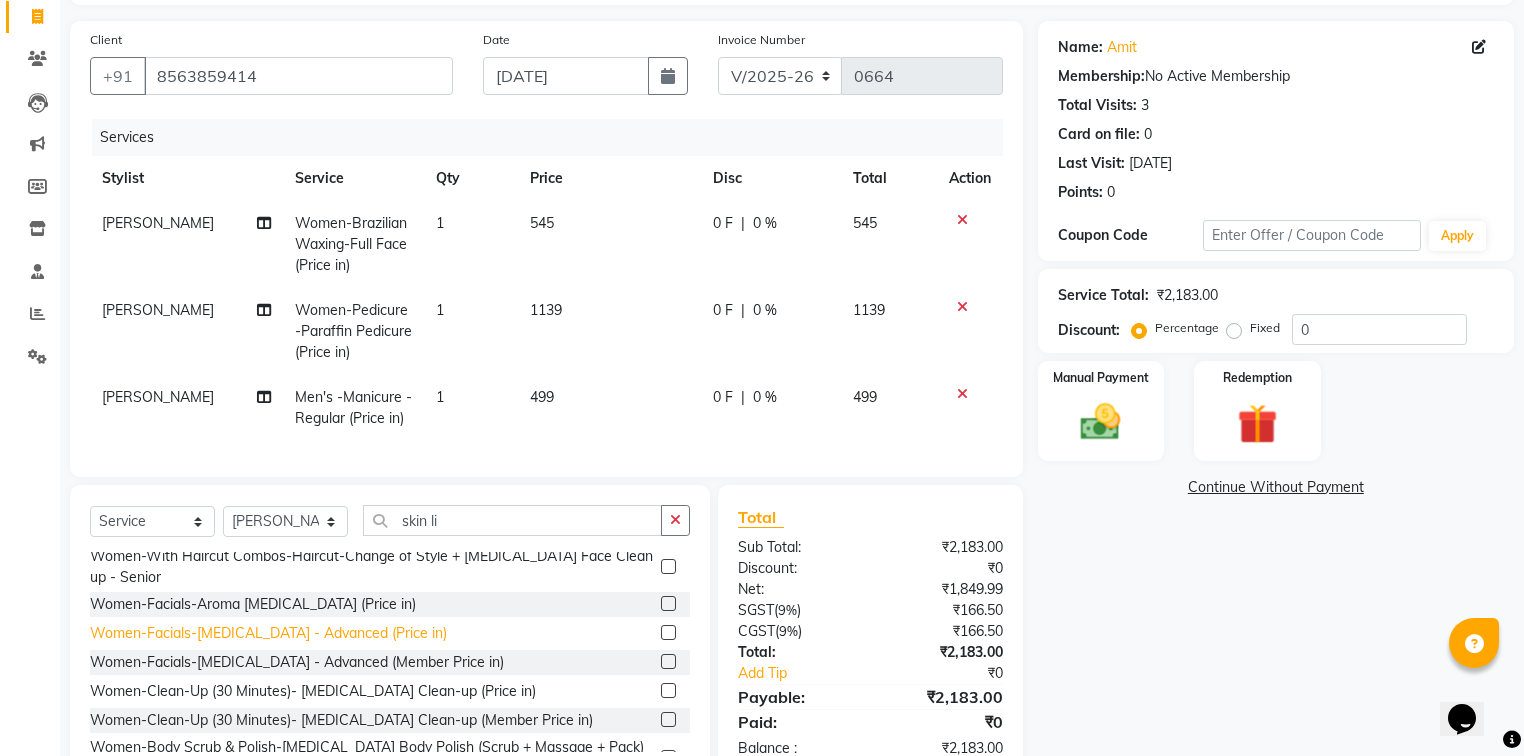 click on "Women-Facials-[MEDICAL_DATA] - Advanced (Price in)" 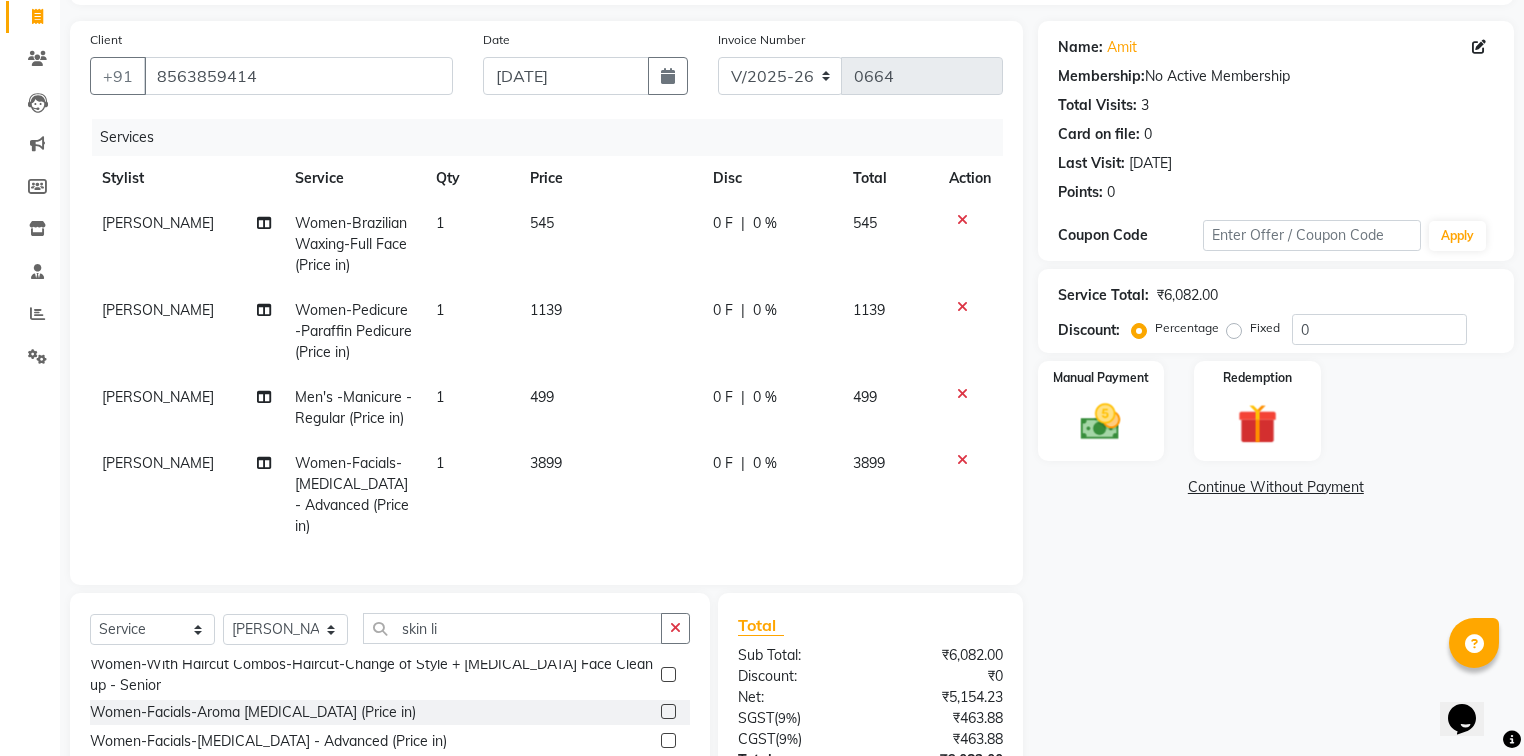 click on "0 F | 0 %" 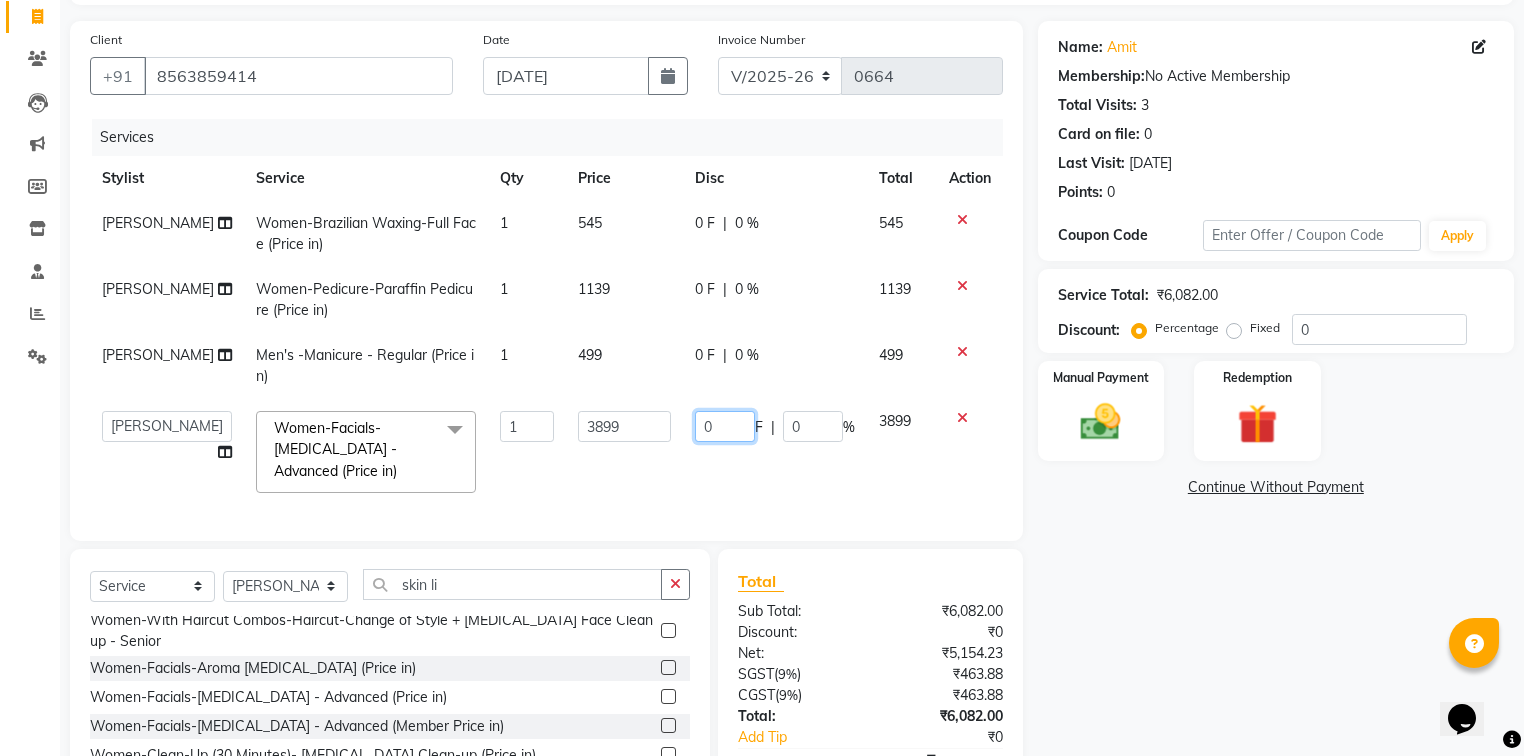click on "0" 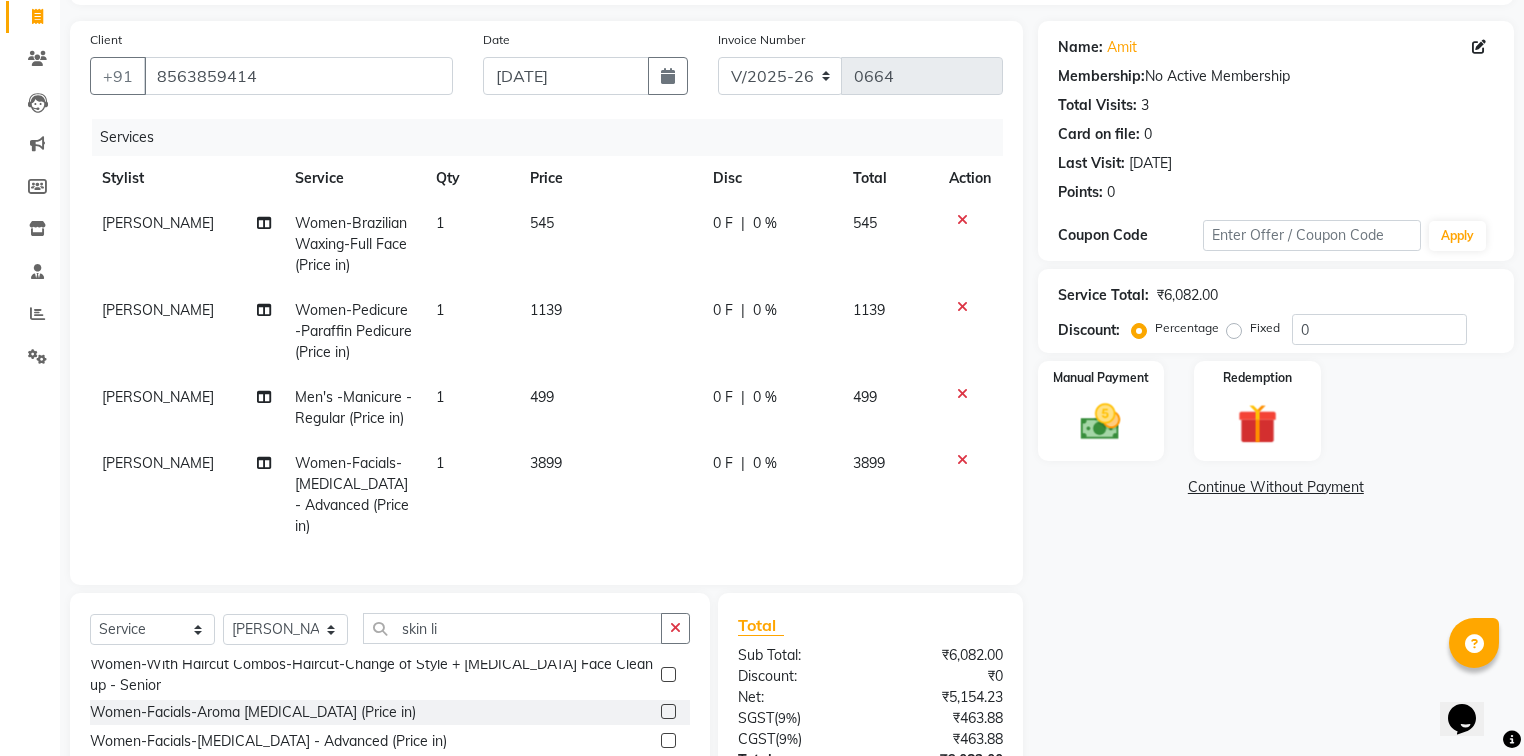 click on "Fixed" 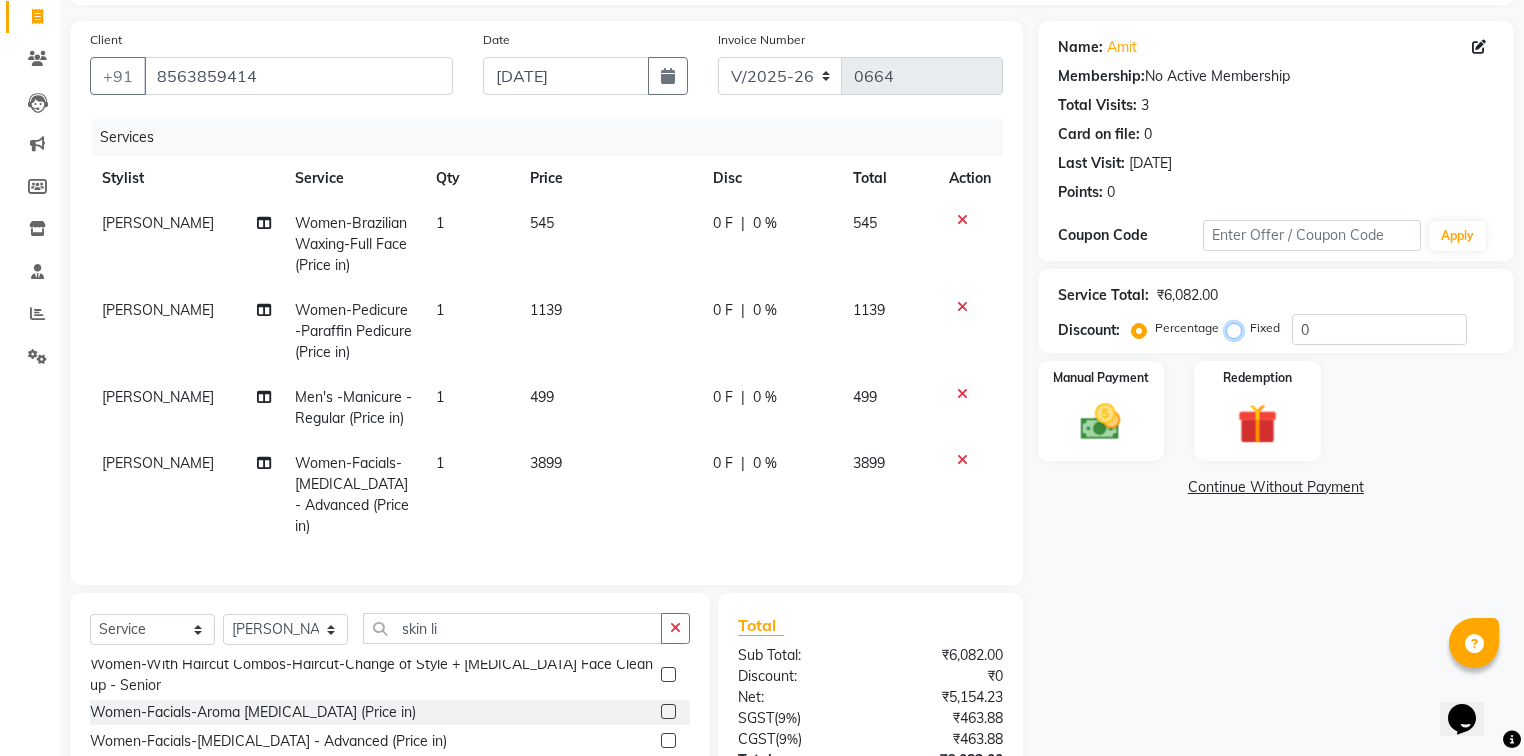 click on "Fixed" at bounding box center [1238, 328] 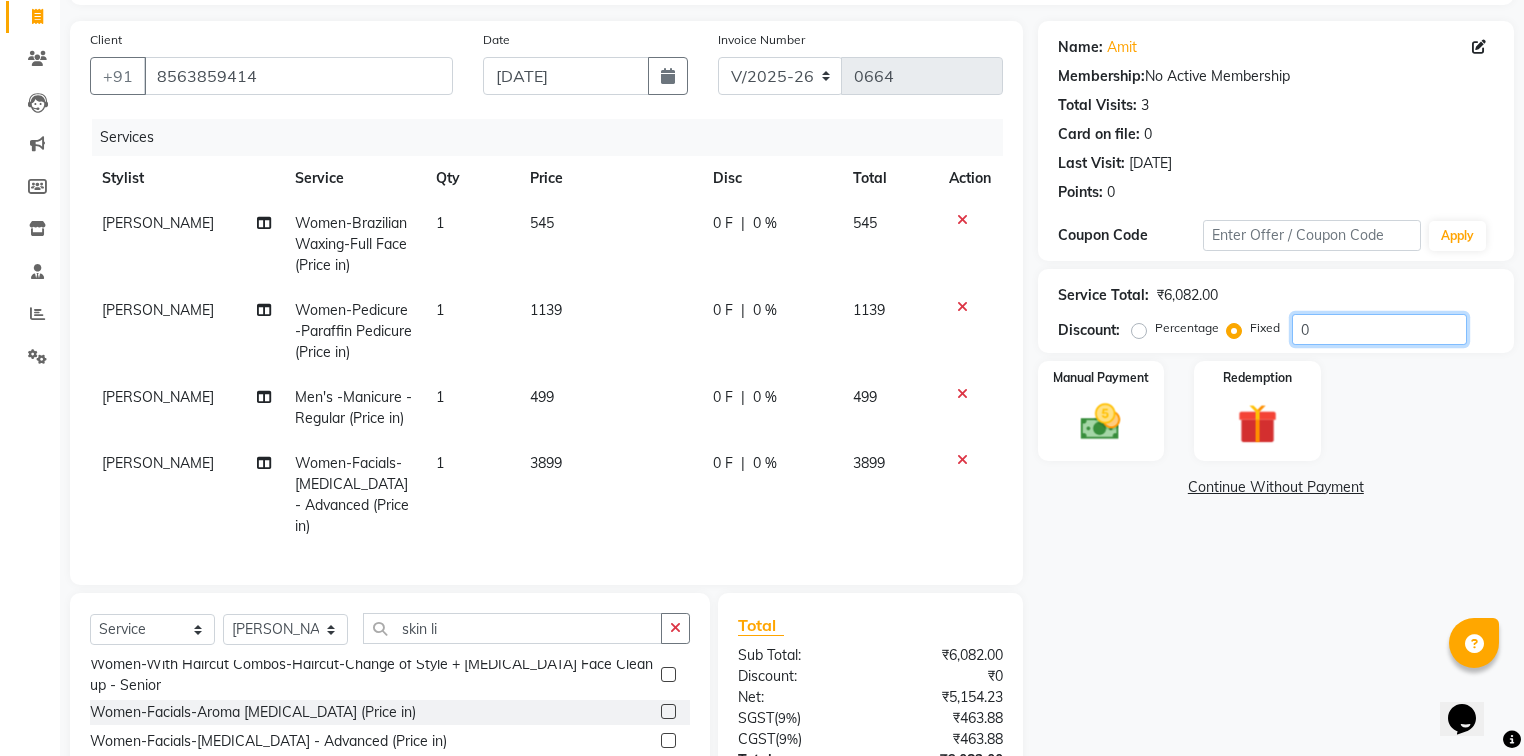 click on "0" 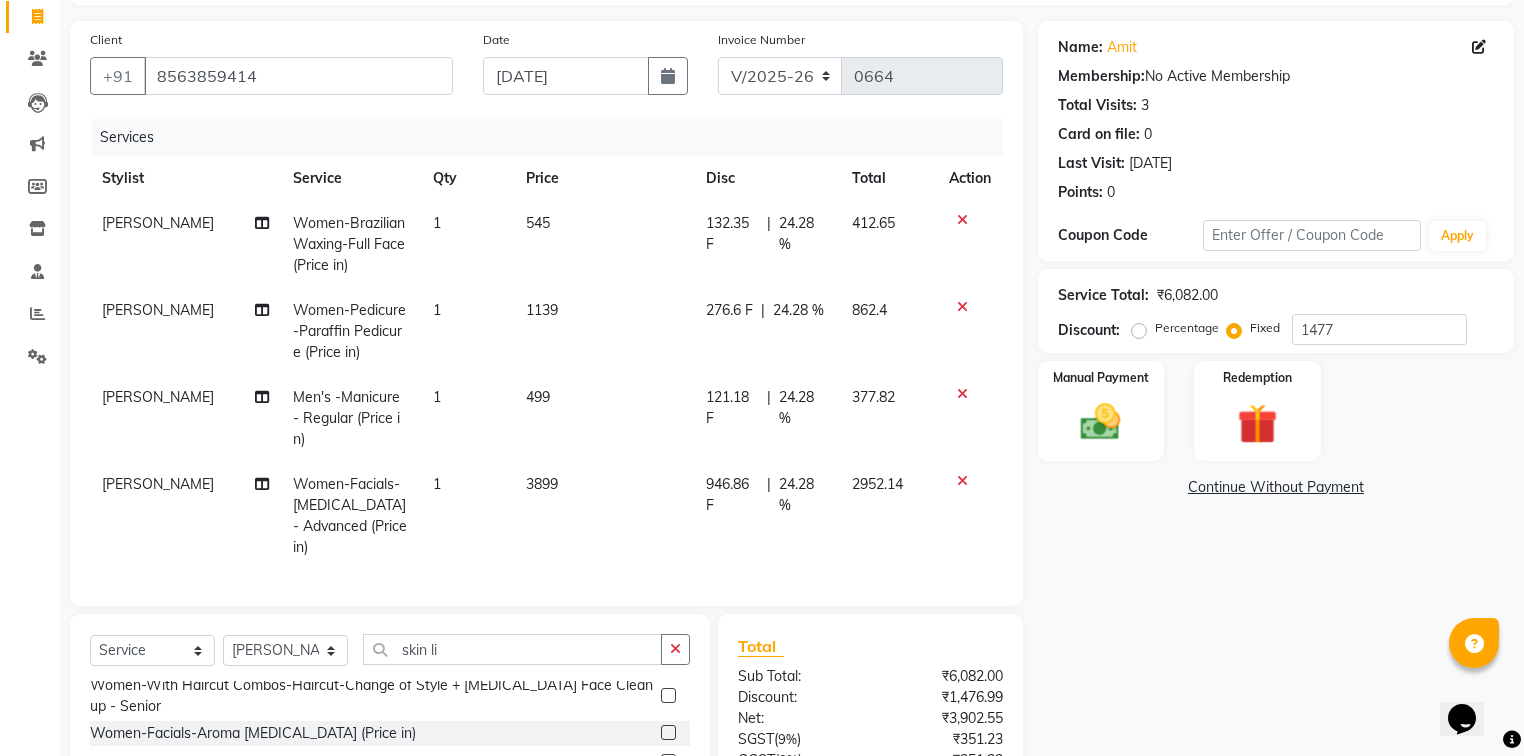 click on "[PERSON_NAME]" 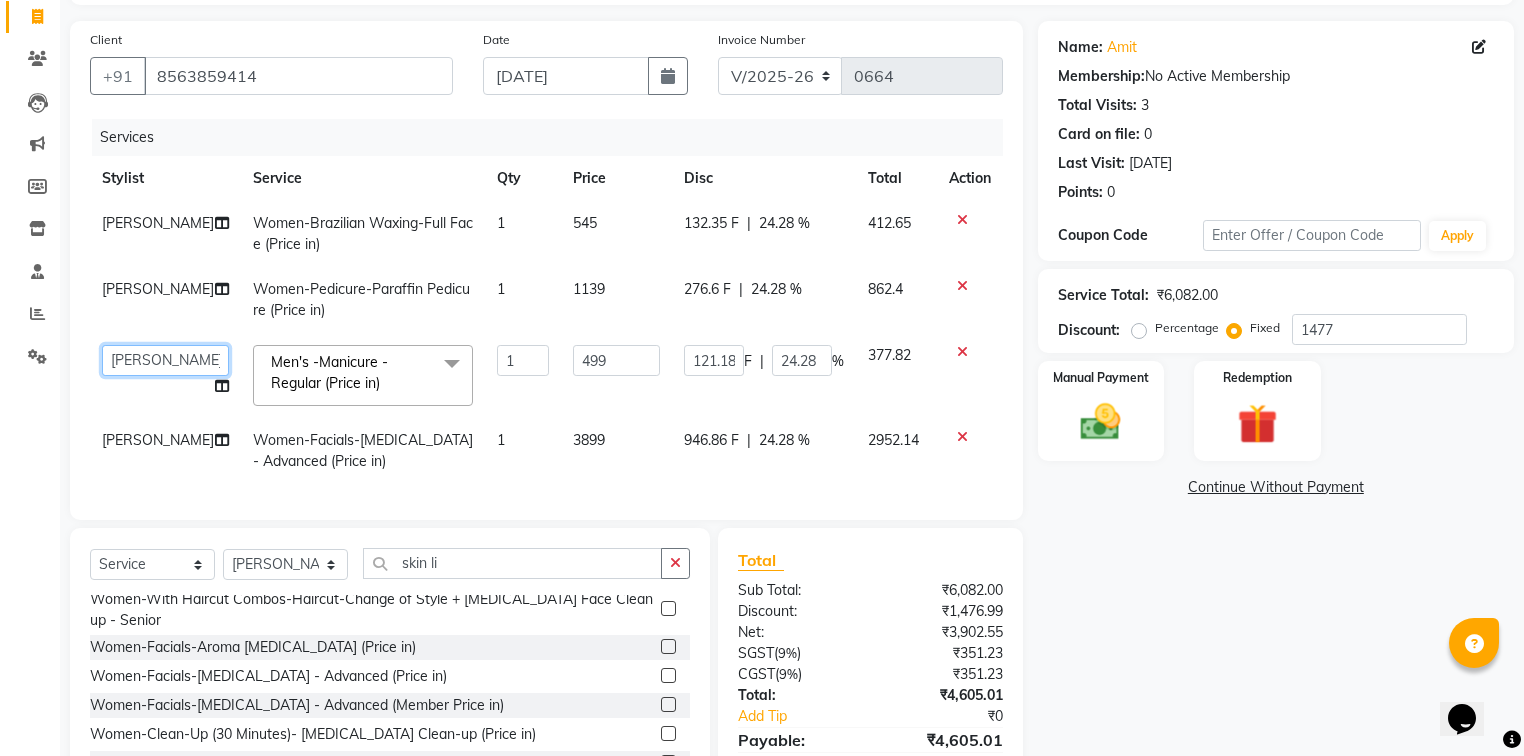 click on "[PERSON_NAME]   [PERSON_NAME]   Mo. [PERSON_NAME].[PERSON_NAME]   [PERSON_NAME]   Pooja   [PERSON_NAME]   [PERSON_NAME]   [PERSON_NAME]   Vishal" 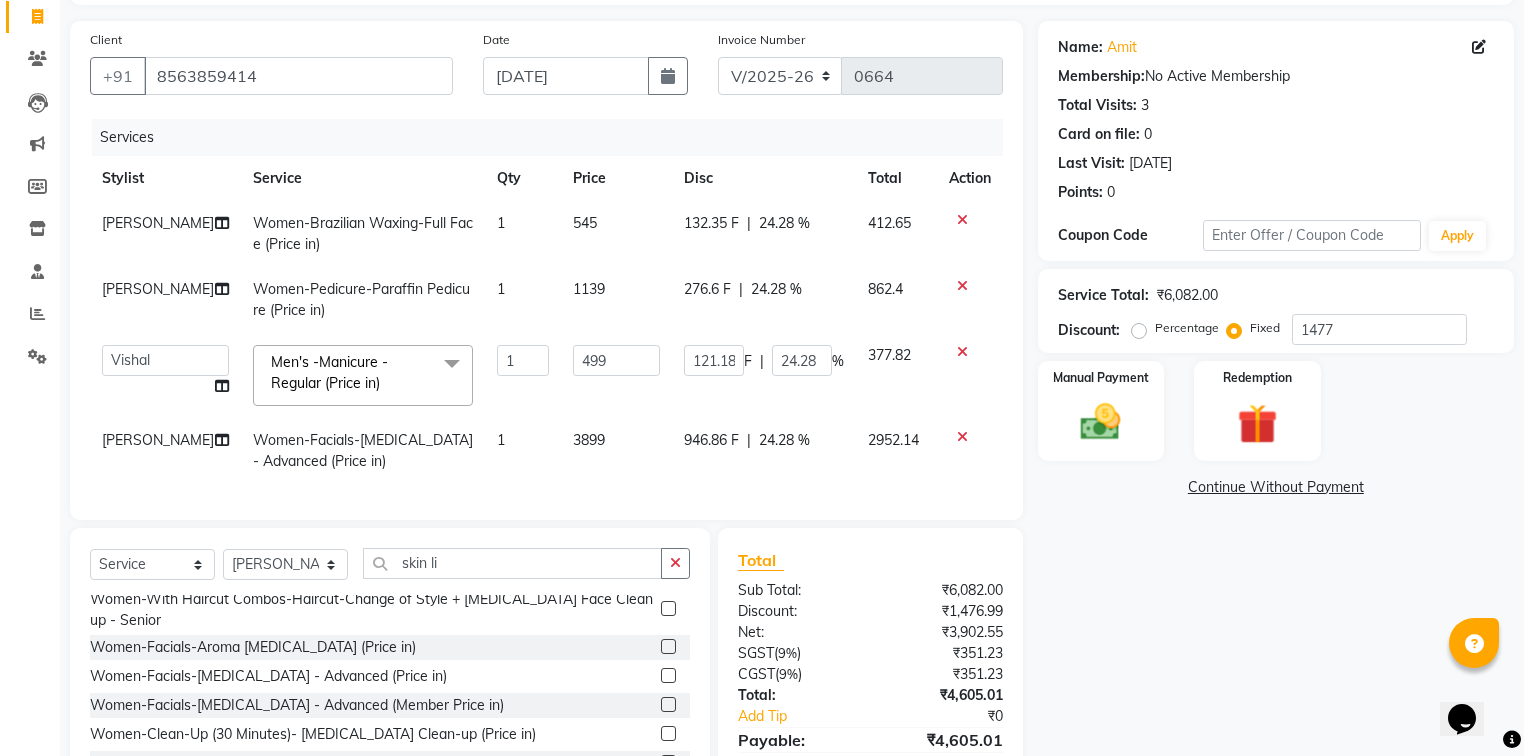 click on "[PERSON_NAME]" 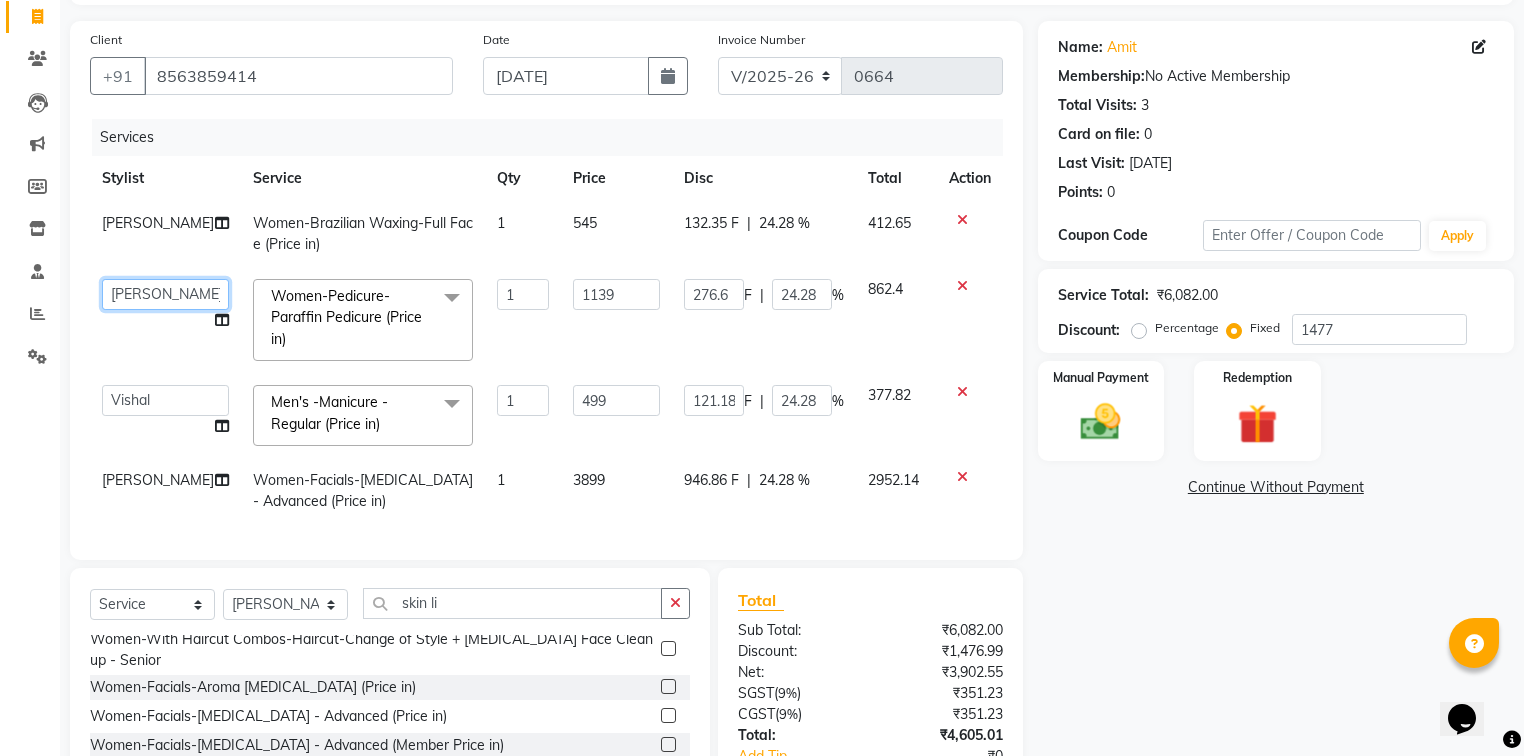 click on "[PERSON_NAME]   [PERSON_NAME]   Mo. [PERSON_NAME].[PERSON_NAME]   [PERSON_NAME]   Pooja   [PERSON_NAME]   [PERSON_NAME]   [PERSON_NAME]   Vishal" 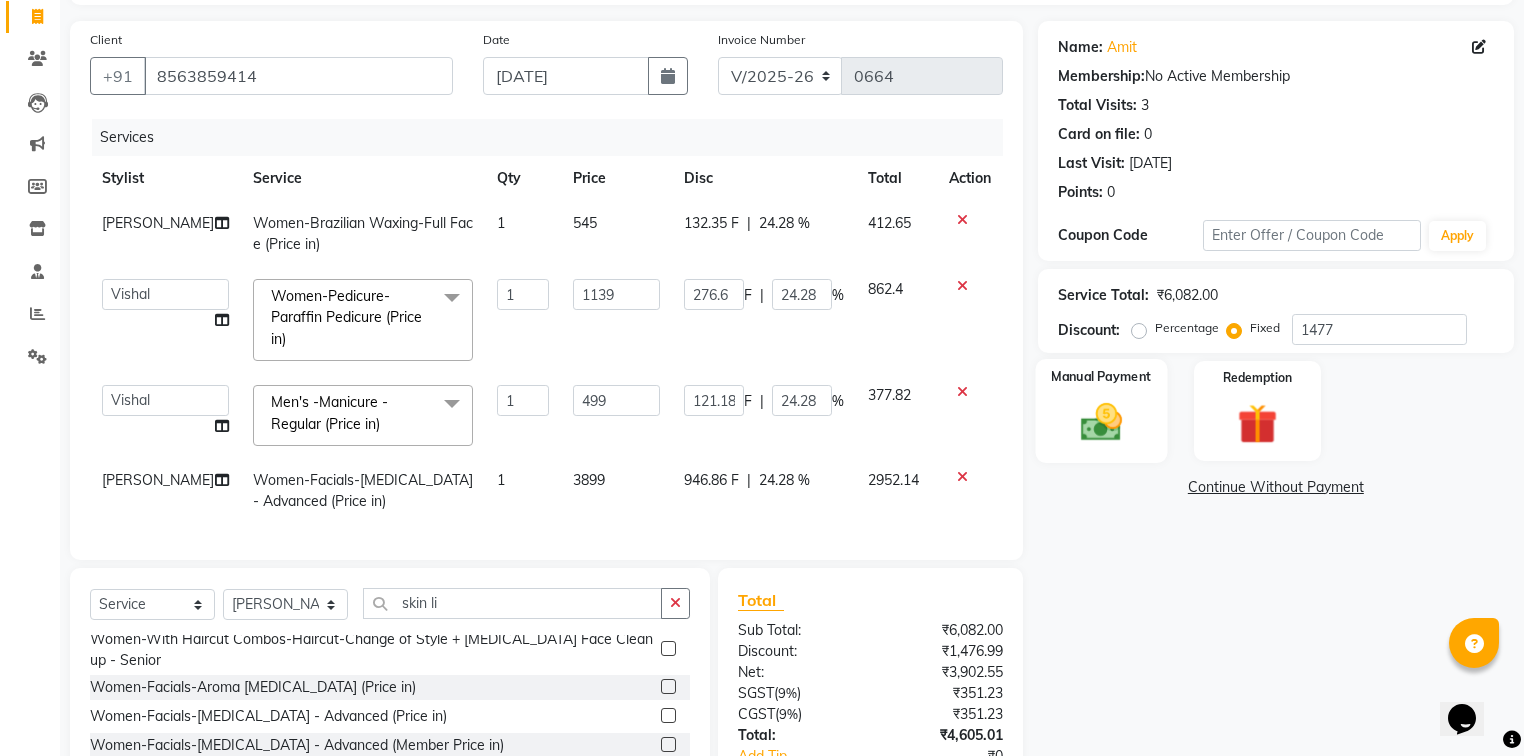 click 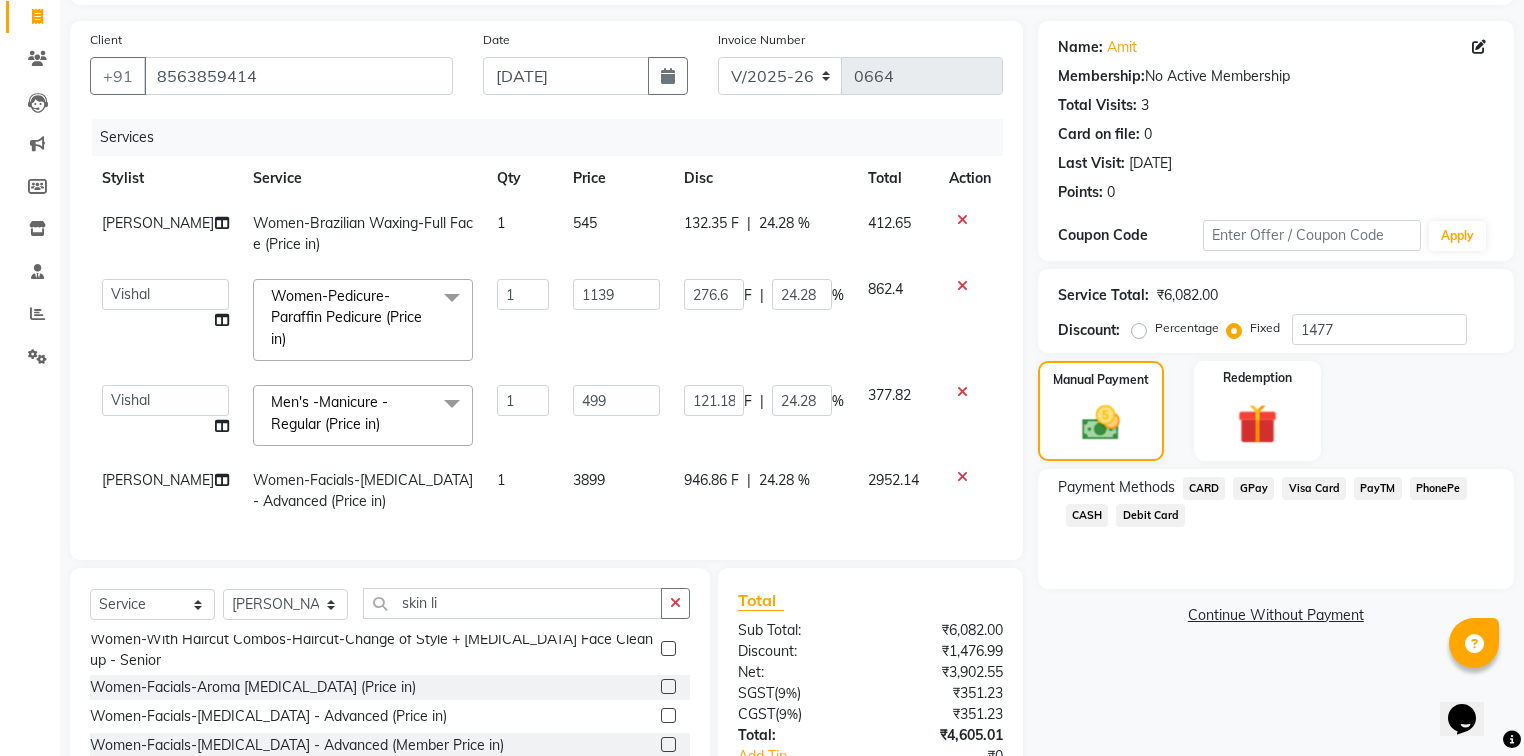 click on "GPay" 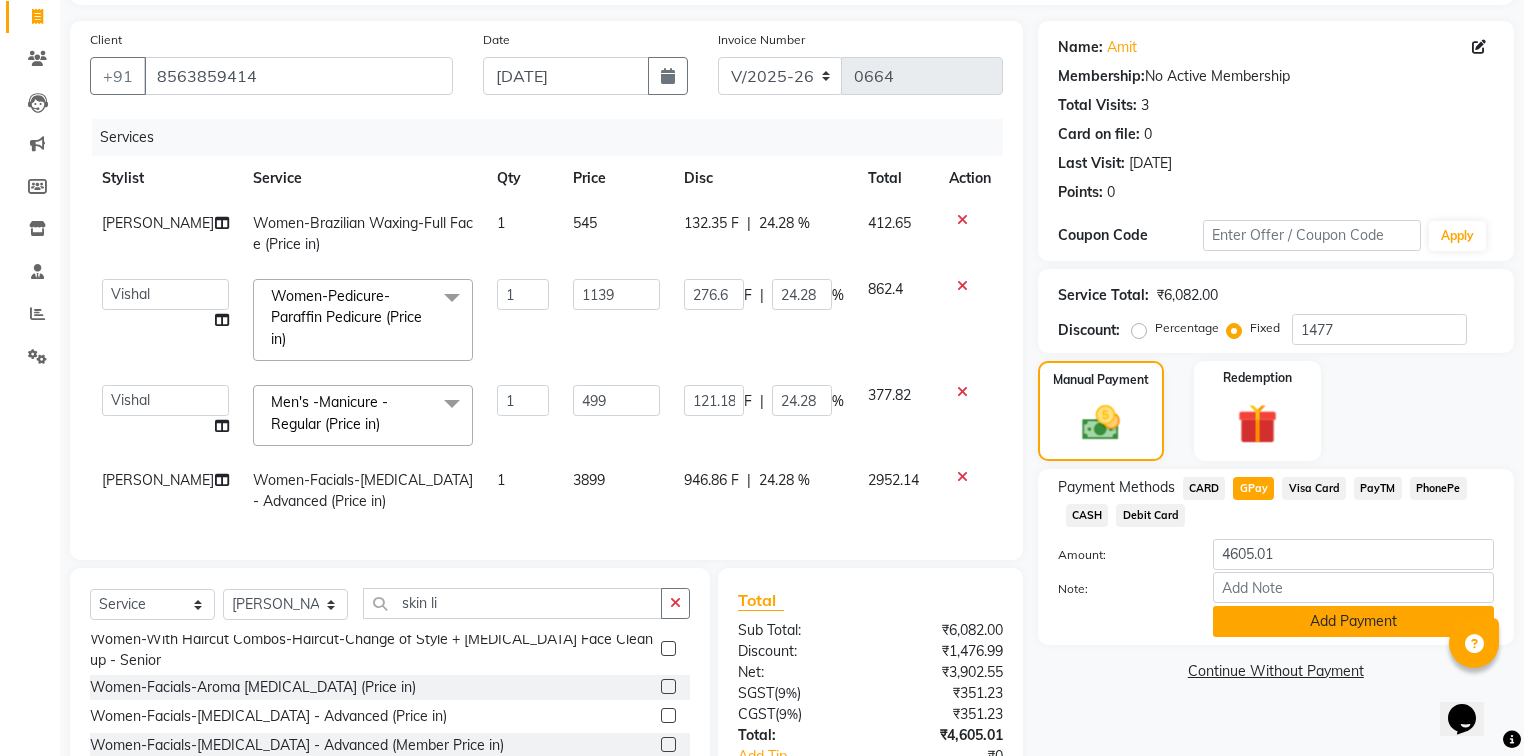 click on "Add Payment" 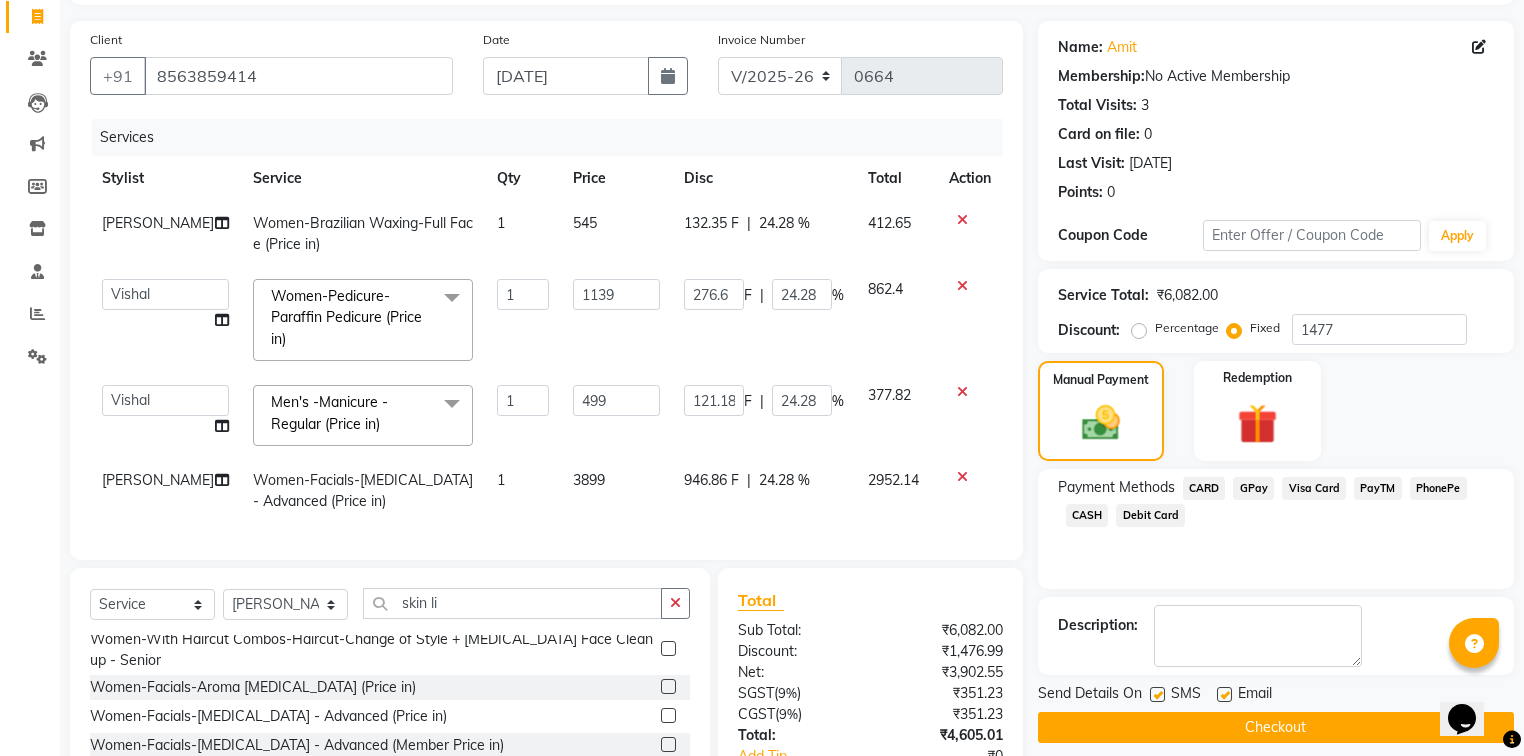 drag, startPoint x: 1226, startPoint y: 693, endPoint x: 1173, endPoint y: 705, distance: 54.34151 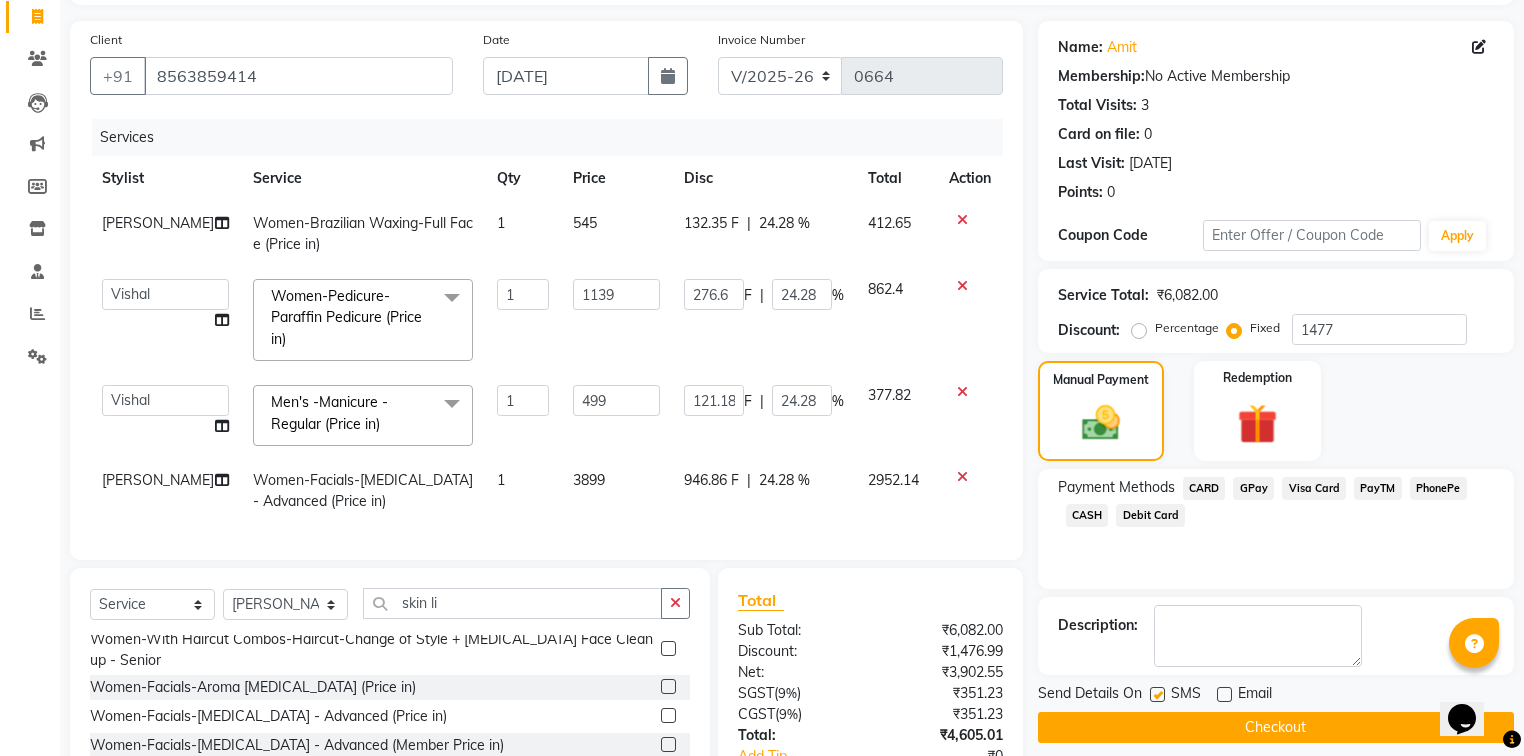 click on "SMS" 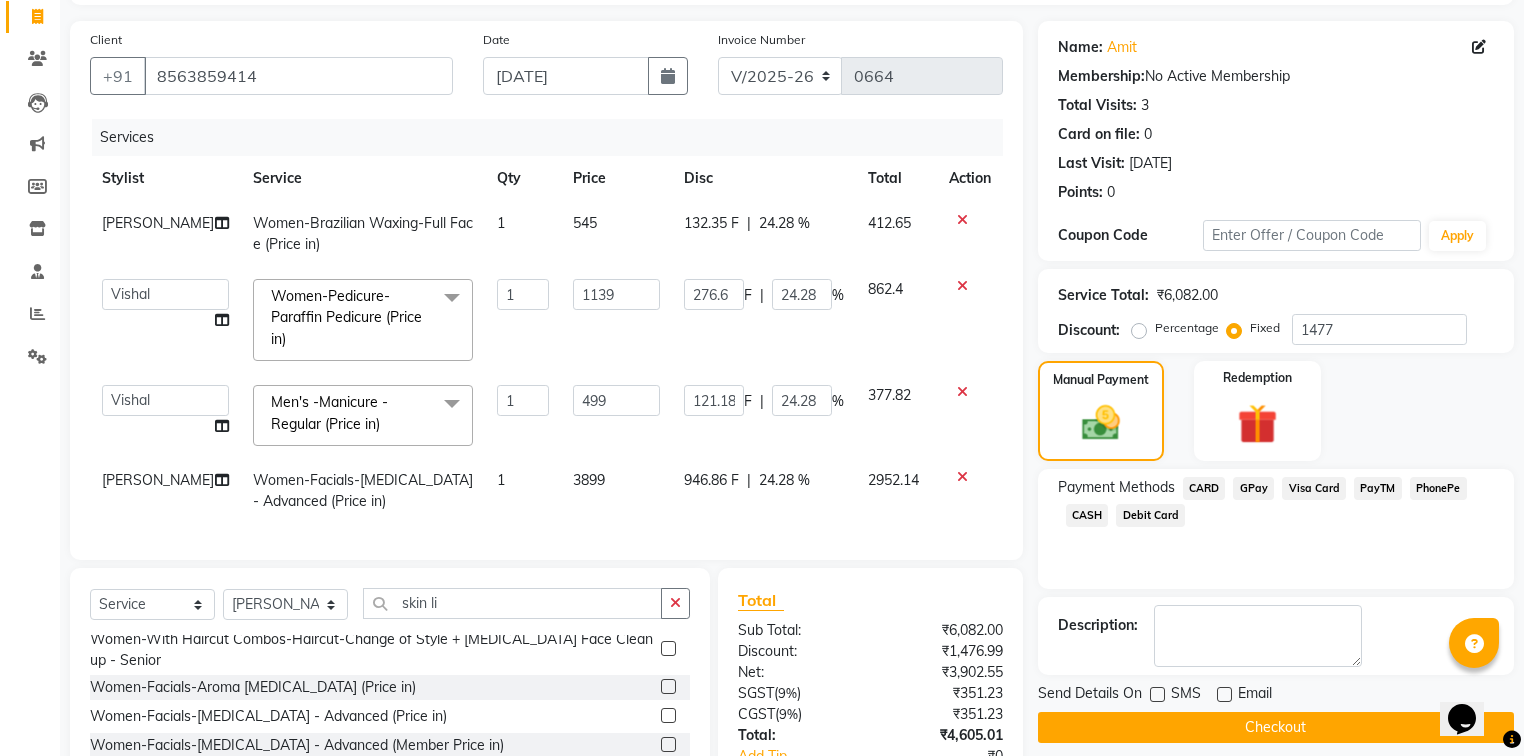 click on "Checkout" 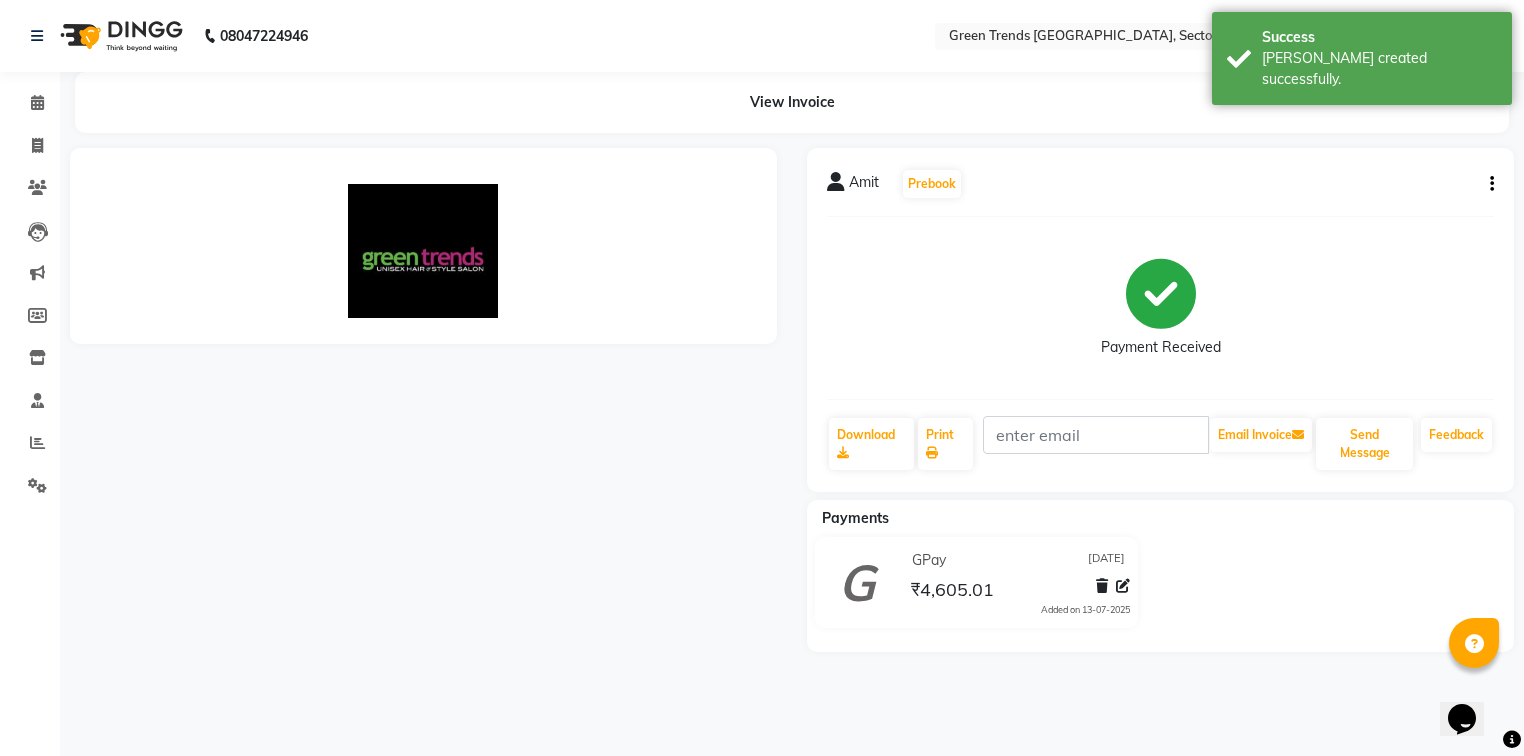 scroll, scrollTop: 0, scrollLeft: 0, axis: both 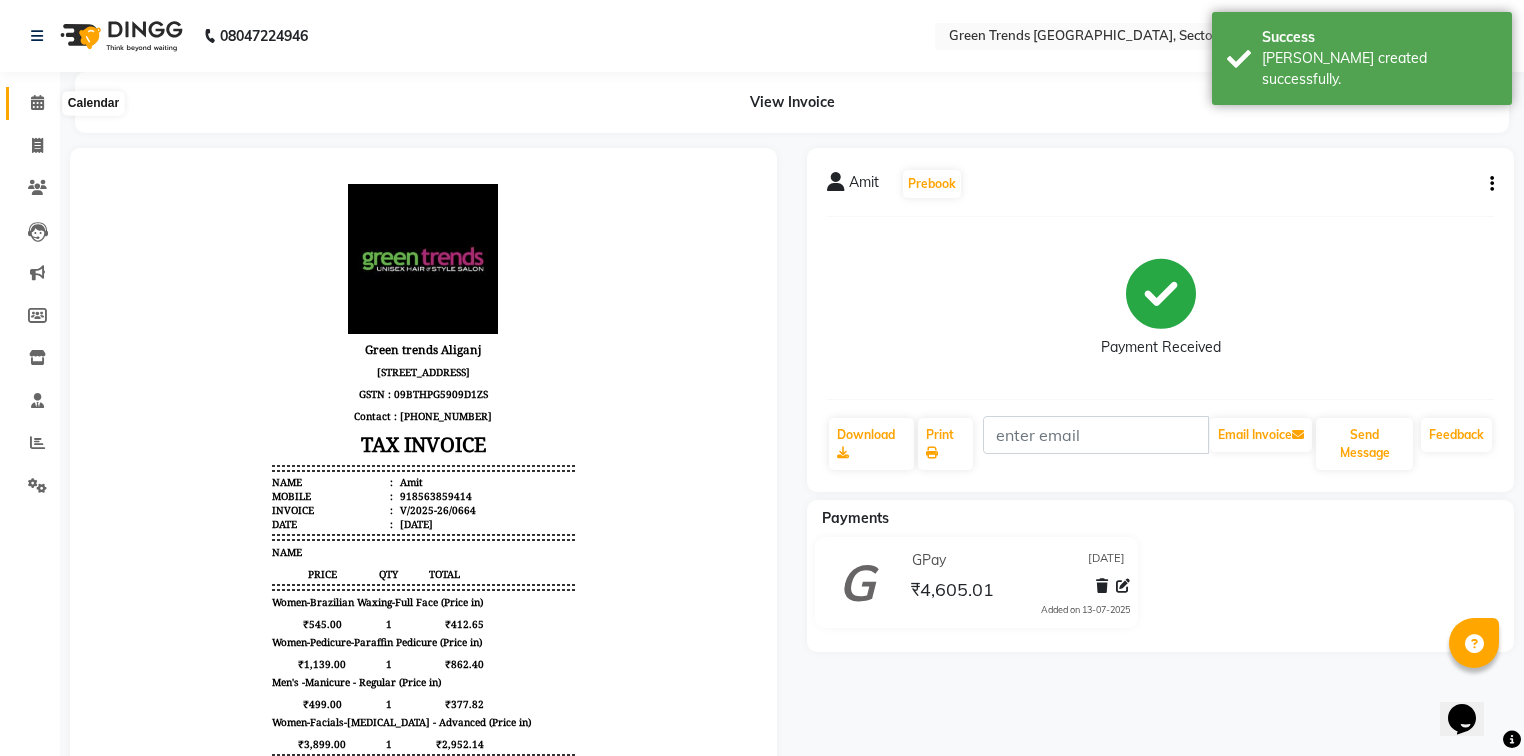 click 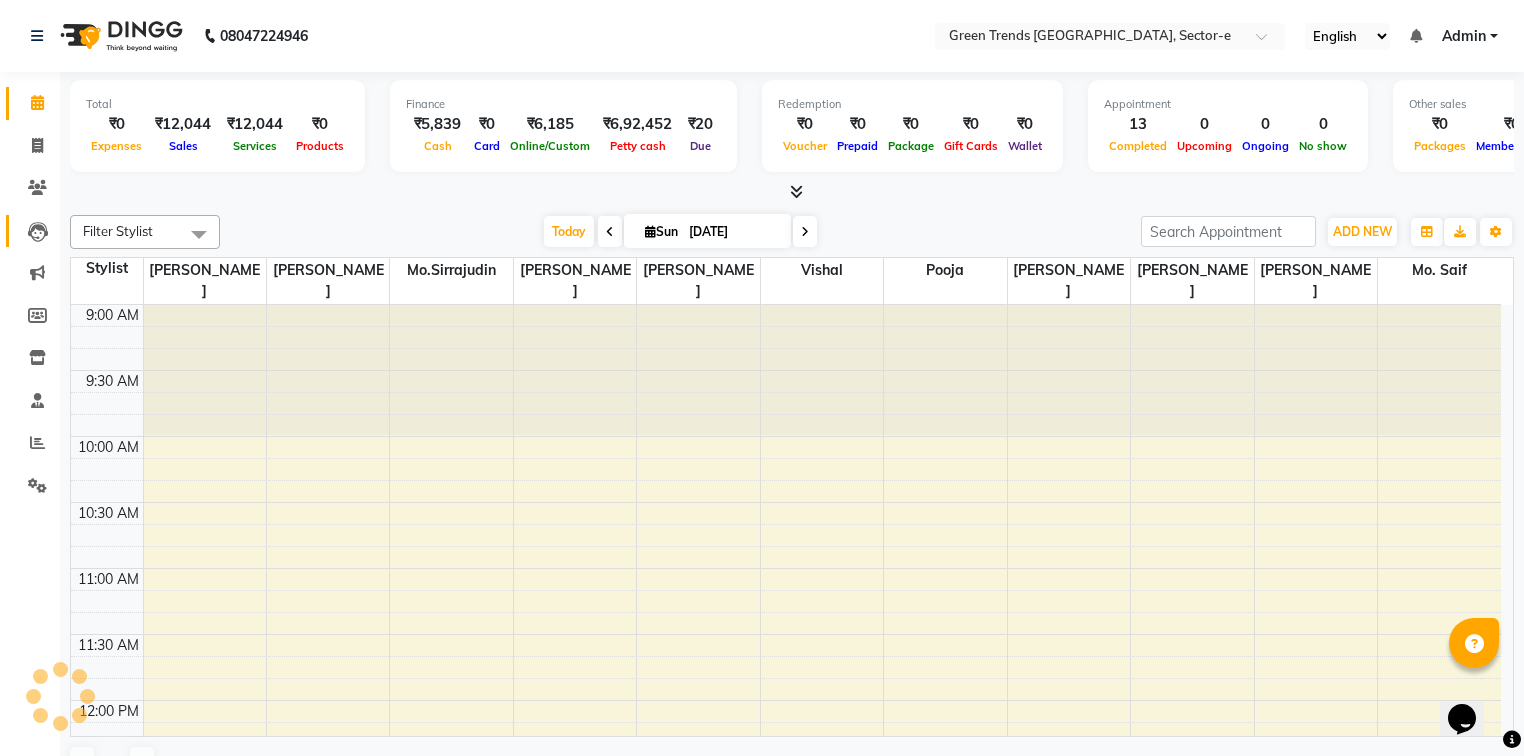 scroll, scrollTop: 0, scrollLeft: 0, axis: both 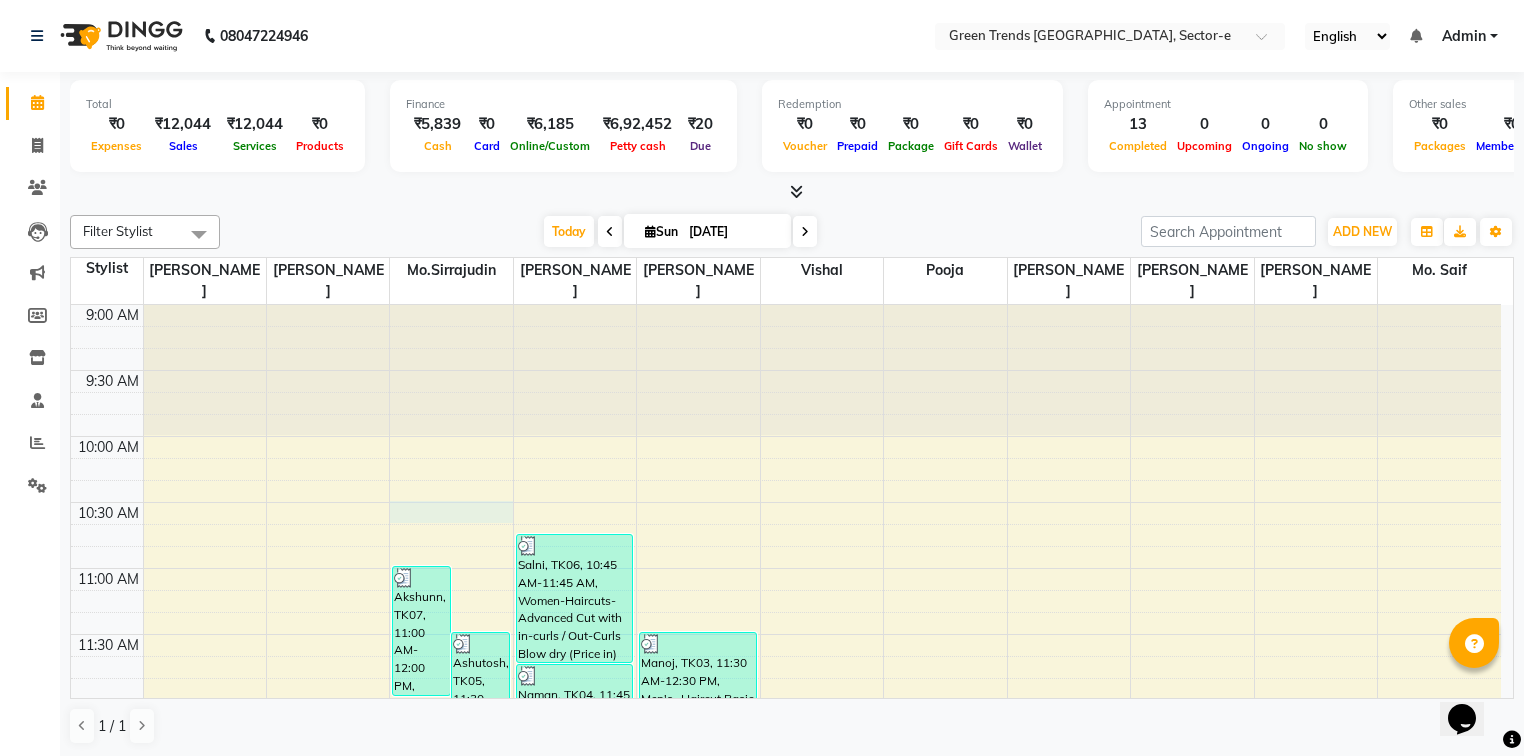click on "9:00 AM 9:30 AM 10:00 AM 10:30 AM 11:00 AM 11:30 AM 12:00 PM 12:30 PM 1:00 PM 1:30 PM 2:00 PM 2:30 PM 3:00 PM 3:30 PM 4:00 PM 4:30 PM 5:00 PM 5:30 PM 6:00 PM 6:30 PM 7:00 PM 7:30 PM 8:00 PM 8:30 PM 9:00 PM 9:30 PM 10:00 PM 10:30 PM     Manoj, TK03, 01:30 PM-02:30 PM, Men's -Haircut Basic (Price in )     Hemant, TK09, 03:45 PM-04:45 PM, Men's -Haircut Basic (Price in )     Akshunn, TK07, 11:00 AM-12:00 PM, Men's -Haircut Basic (Price in )     Ashutosh, TK05, 11:30 AM-12:30 PM, Men's -[PERSON_NAME] Styling  (Price in )     Alok, TK01, 03:25 PM-04:25 PM, Men's -Haircut Basic (Price in )     Salni, TK06, 10:45 AM-11:45 AM, Women-Haircuts-Advanced Cut with in-curls / Out-Curls Blow dry (Price in)     Naman, TK04, 11:45 AM-12:45 PM, Men's -Haircut Basic (Price in )     Manoj, TK03, 12:30 PM-02:30 PM, Men's -Haircut Basic (Price in ),Men's -Shave (Price in )     Manish, TK08, 01:40 PM-04:40 PM, Men's -Haircut Basic (Price in ),Men's -[PERSON_NAME] Styling (Member Price in ),Men's -Flawless Bridal Glow  (Price in)" at bounding box center (786, 1228) 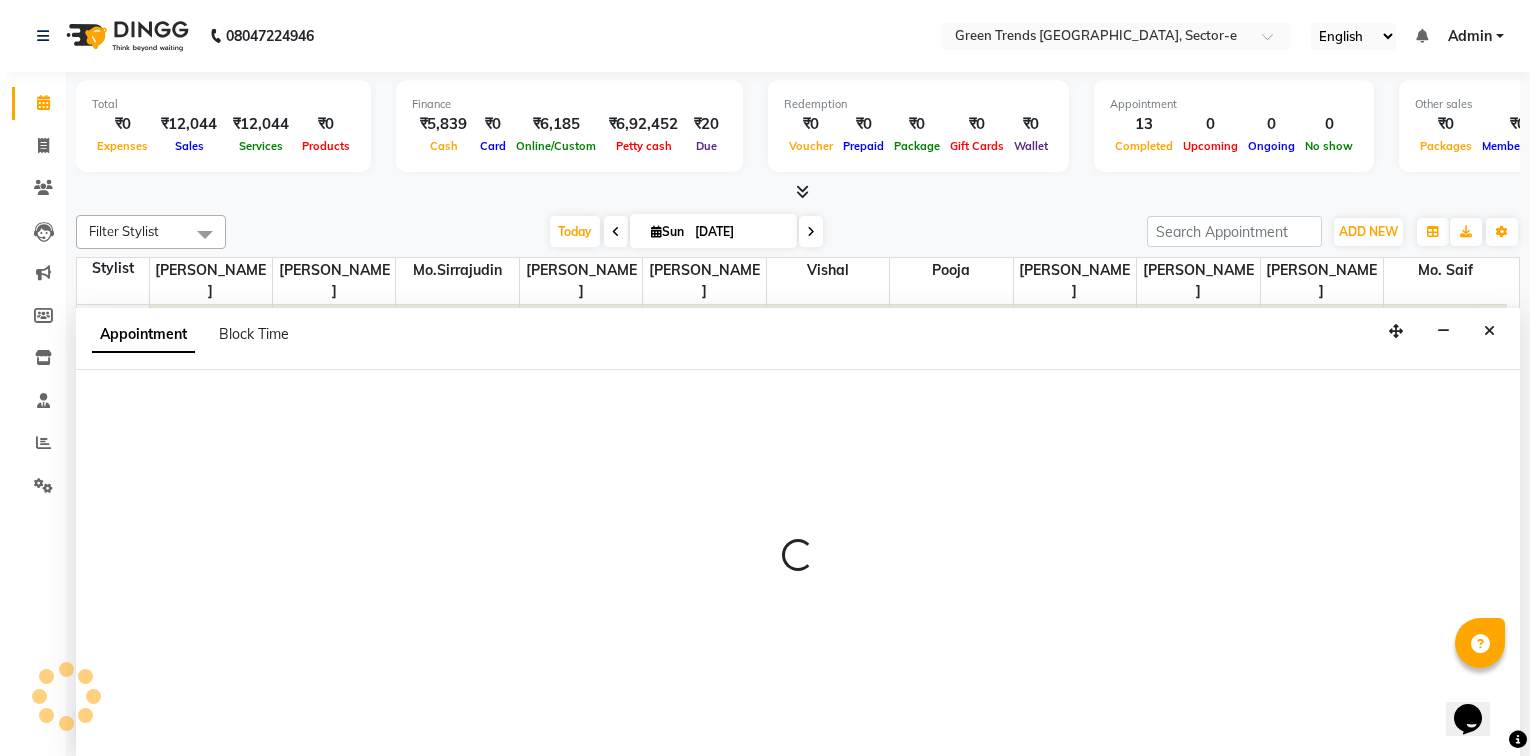 scroll, scrollTop: 0, scrollLeft: 0, axis: both 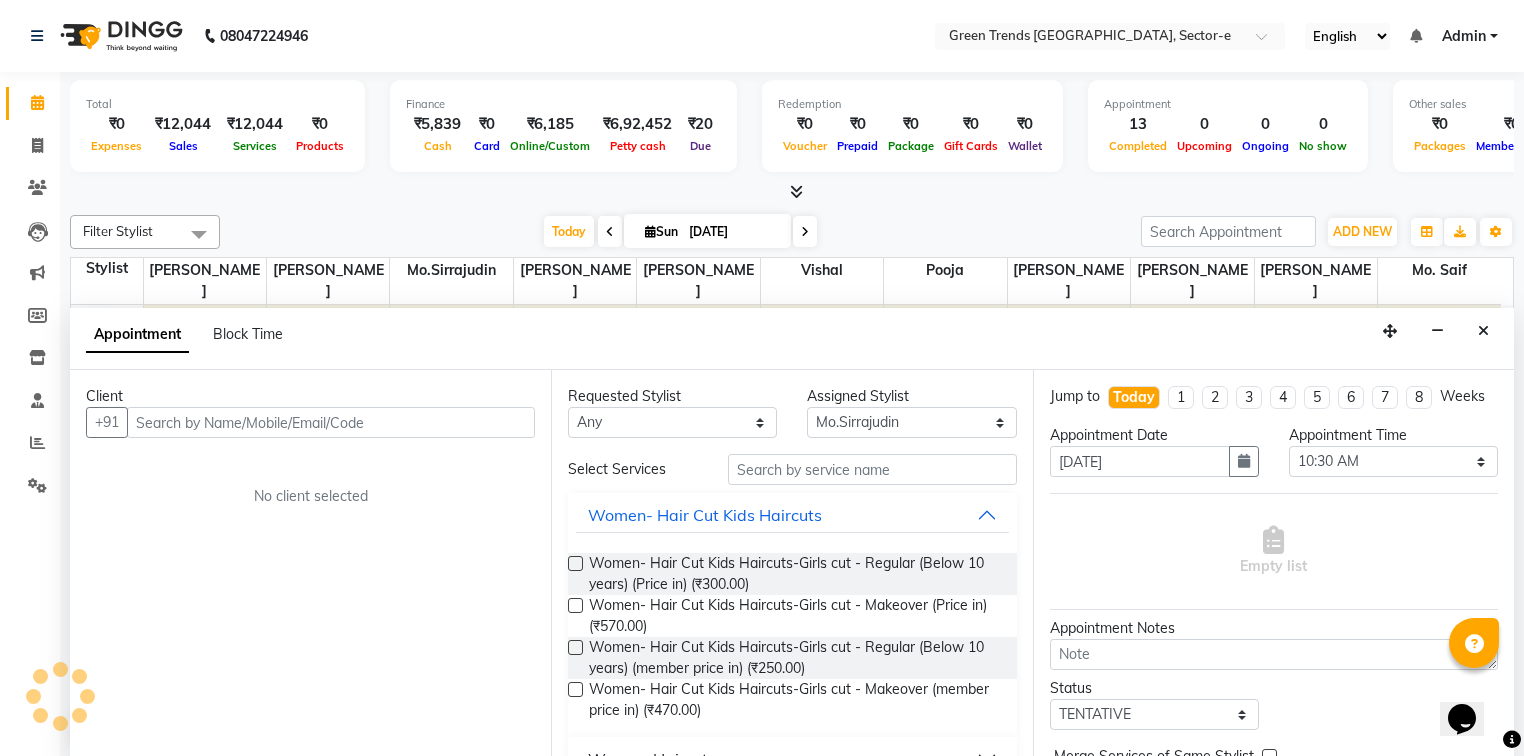 click at bounding box center (331, 422) 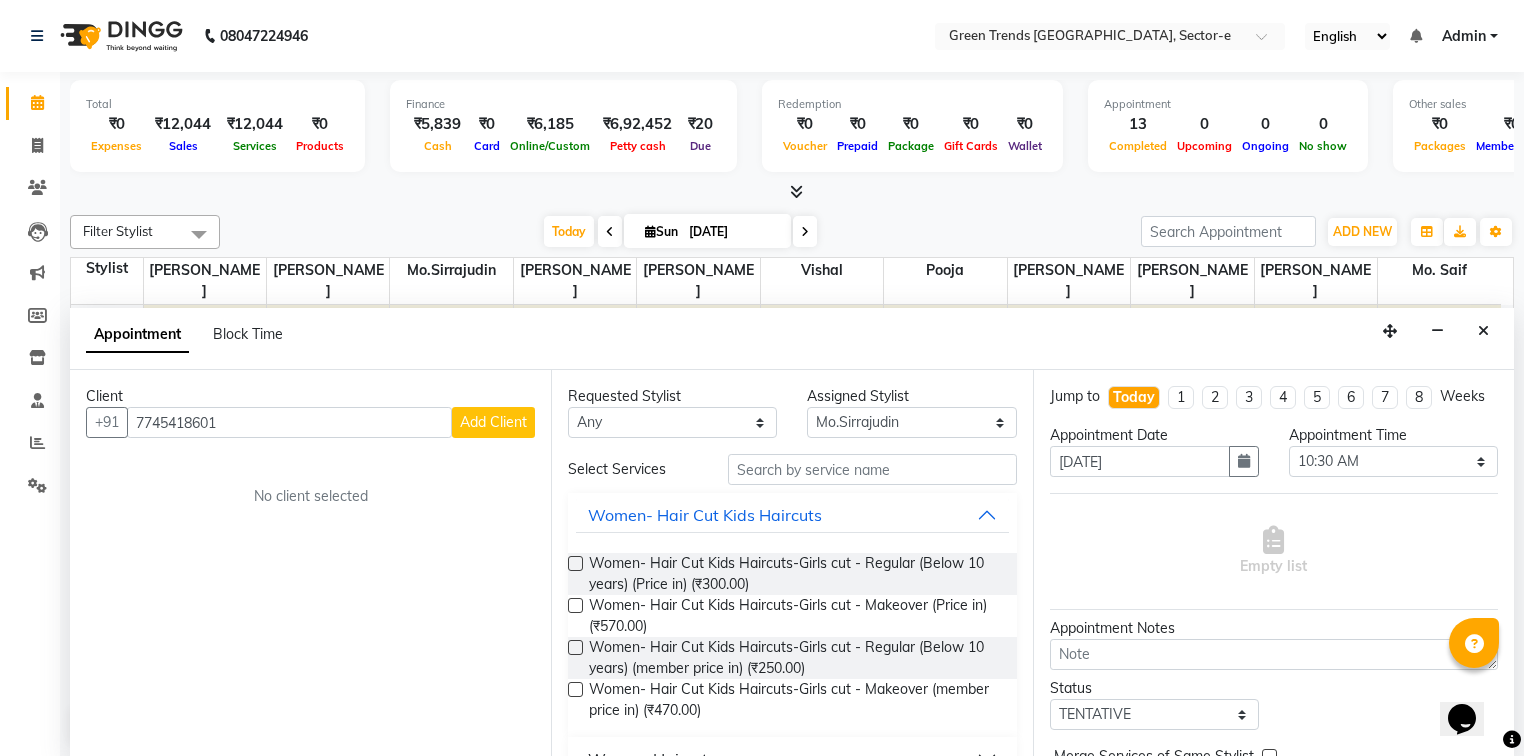 click on "Add Client" at bounding box center [493, 422] 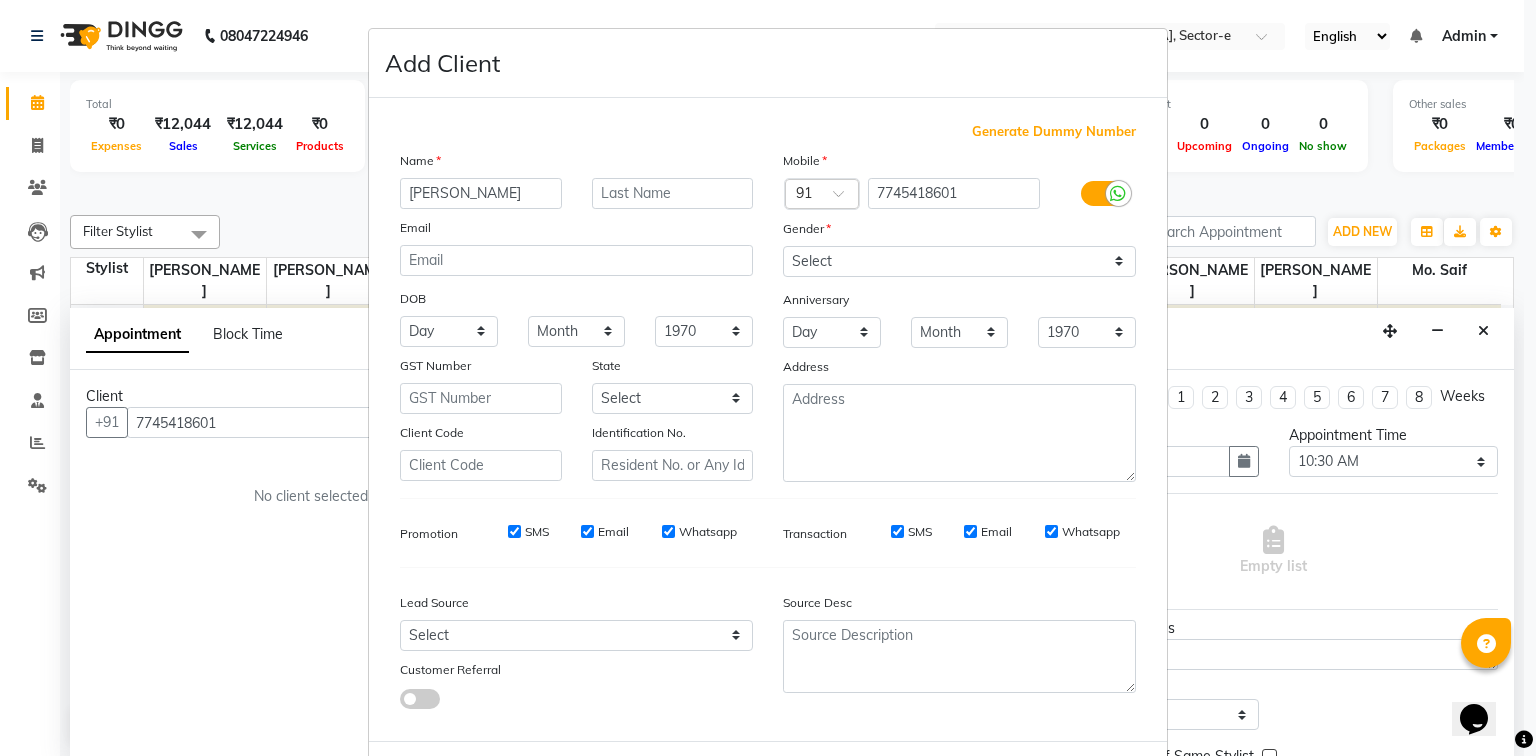 click at bounding box center [1103, 193] 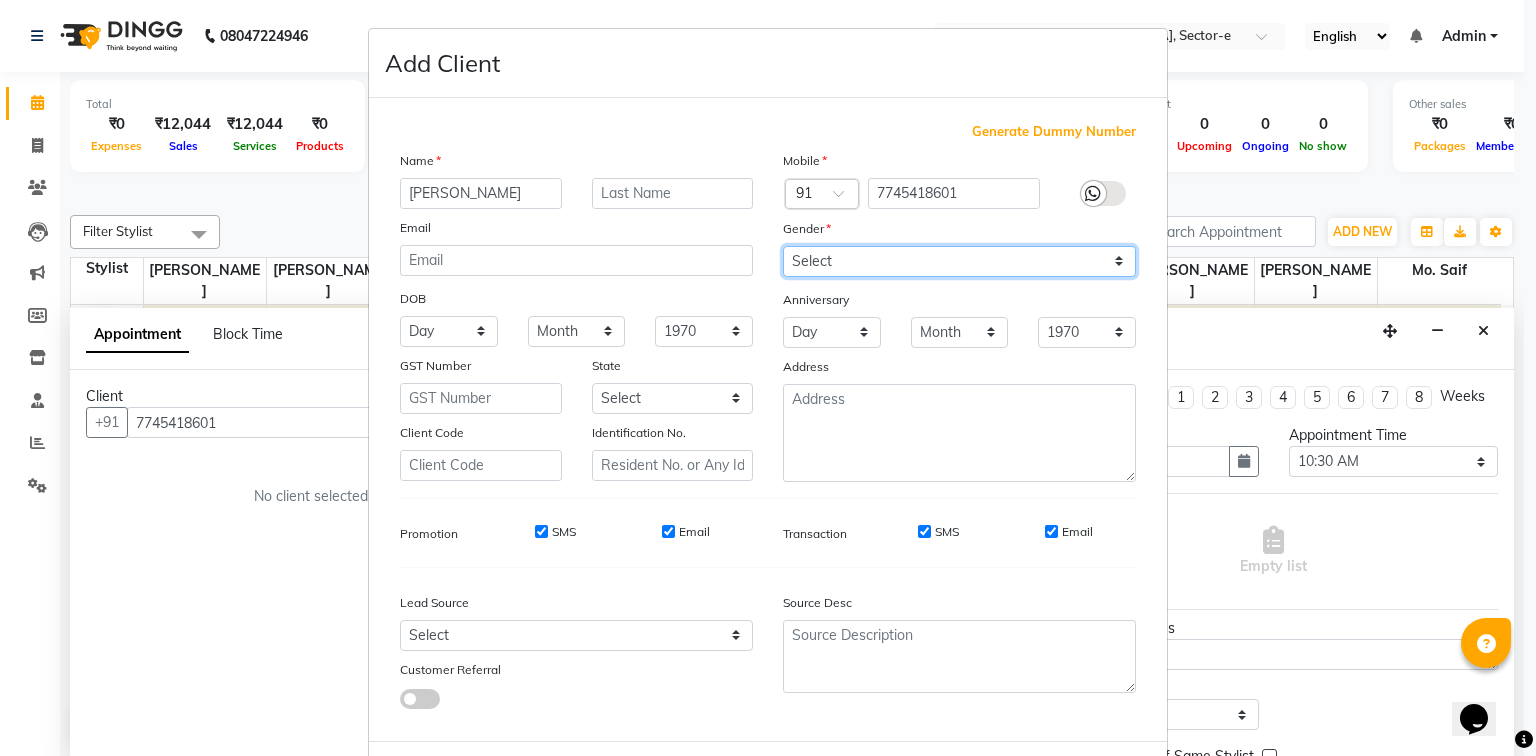 click on "Select [DEMOGRAPHIC_DATA] [DEMOGRAPHIC_DATA] Other Prefer Not To Say" at bounding box center (959, 261) 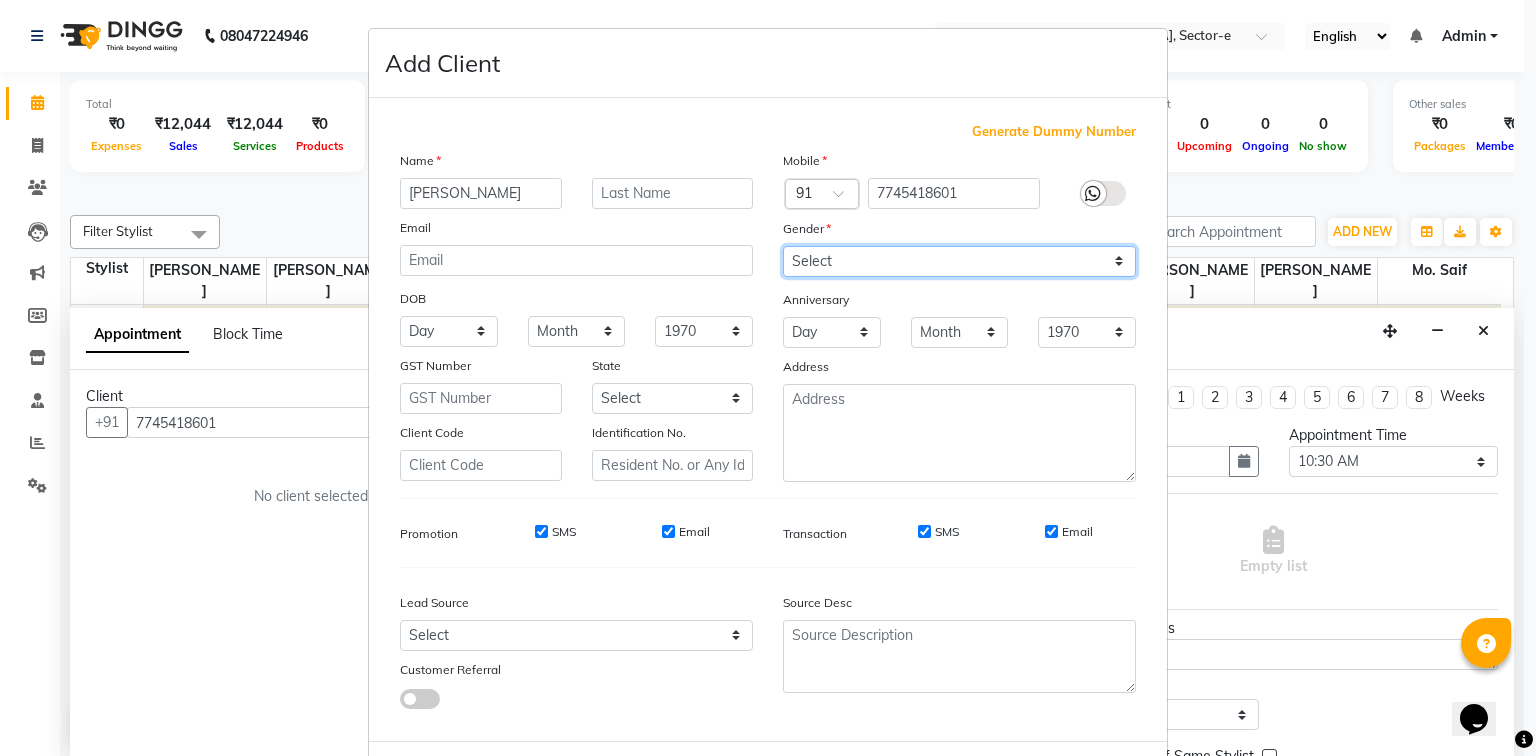 click on "Select [DEMOGRAPHIC_DATA] [DEMOGRAPHIC_DATA] Other Prefer Not To Say" at bounding box center (959, 261) 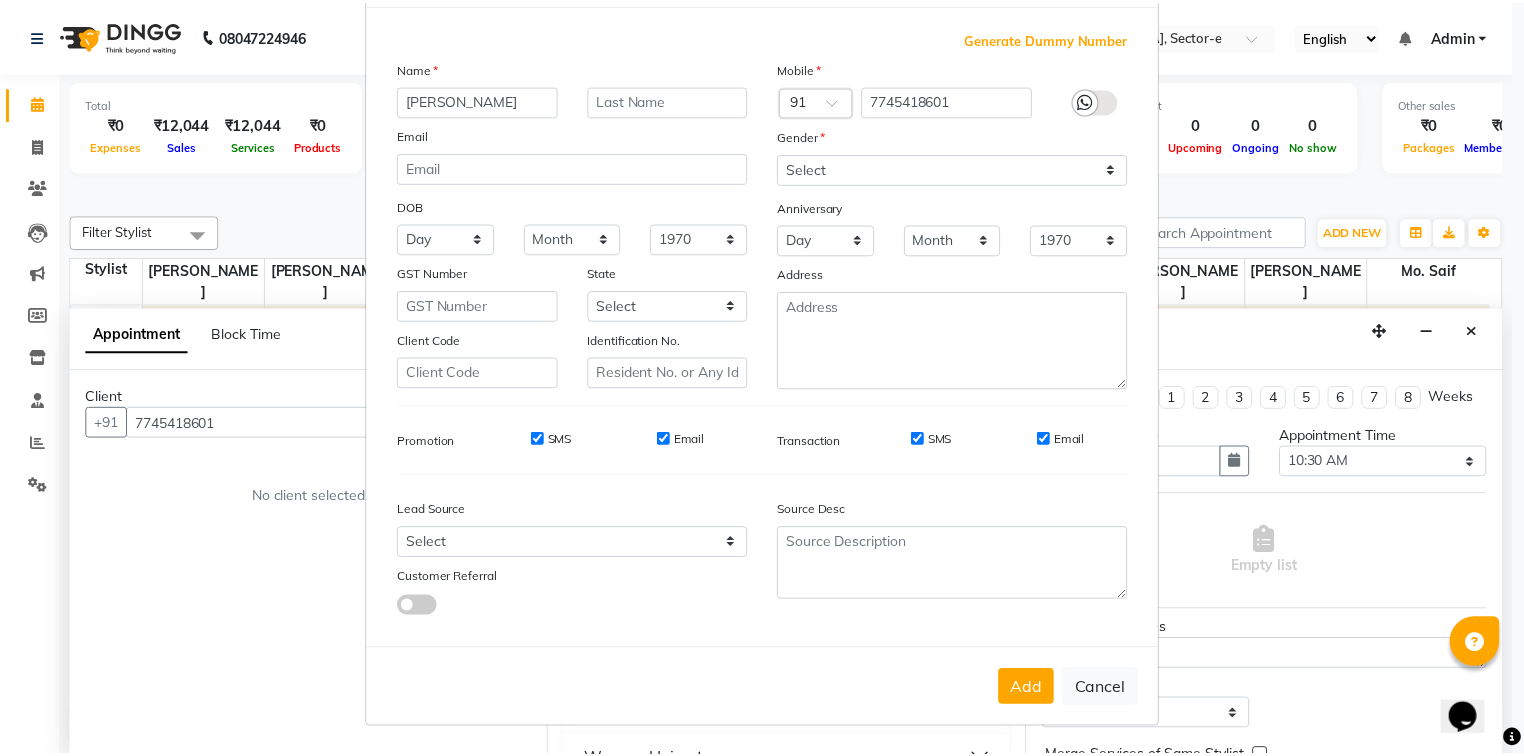 scroll, scrollTop: 97, scrollLeft: 0, axis: vertical 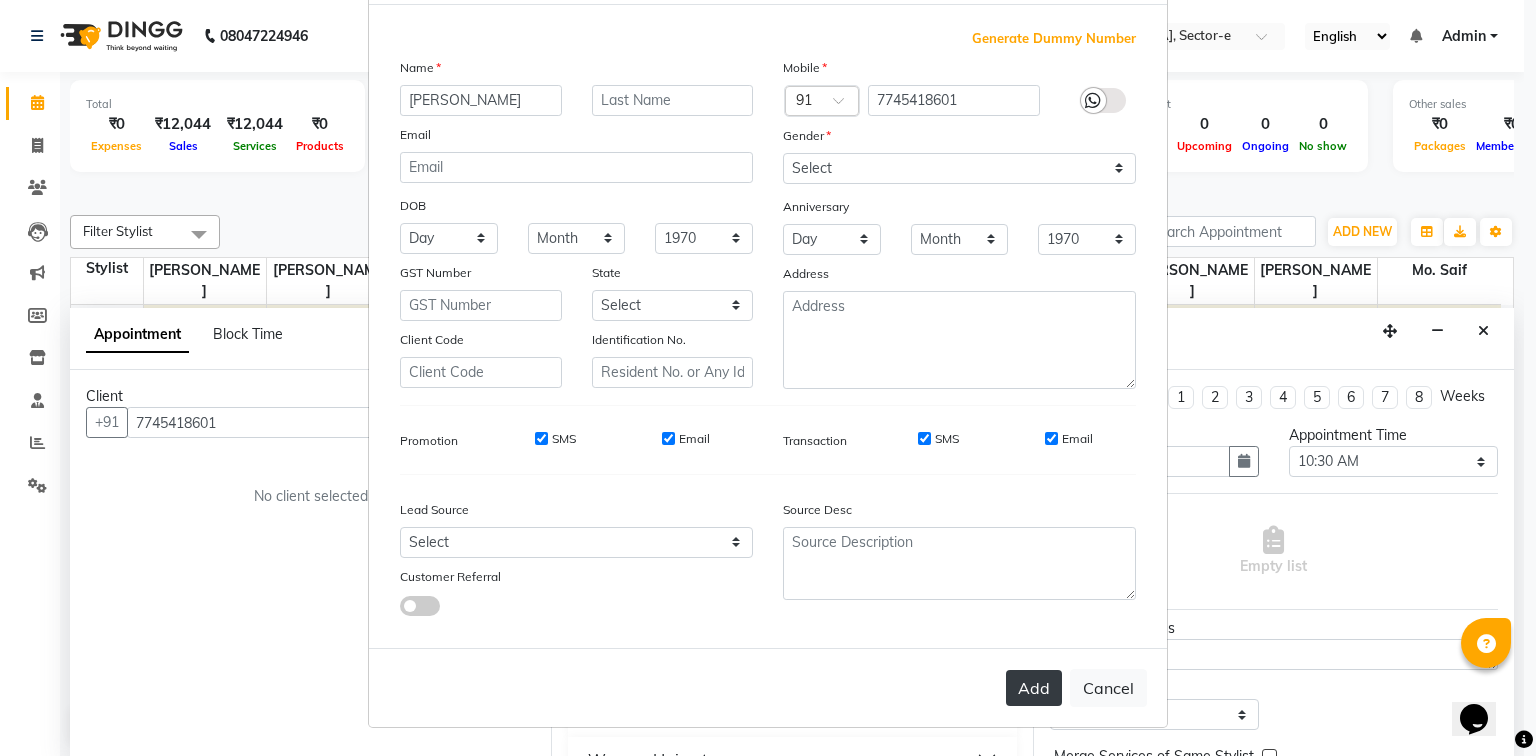 click on "Add" at bounding box center [1034, 688] 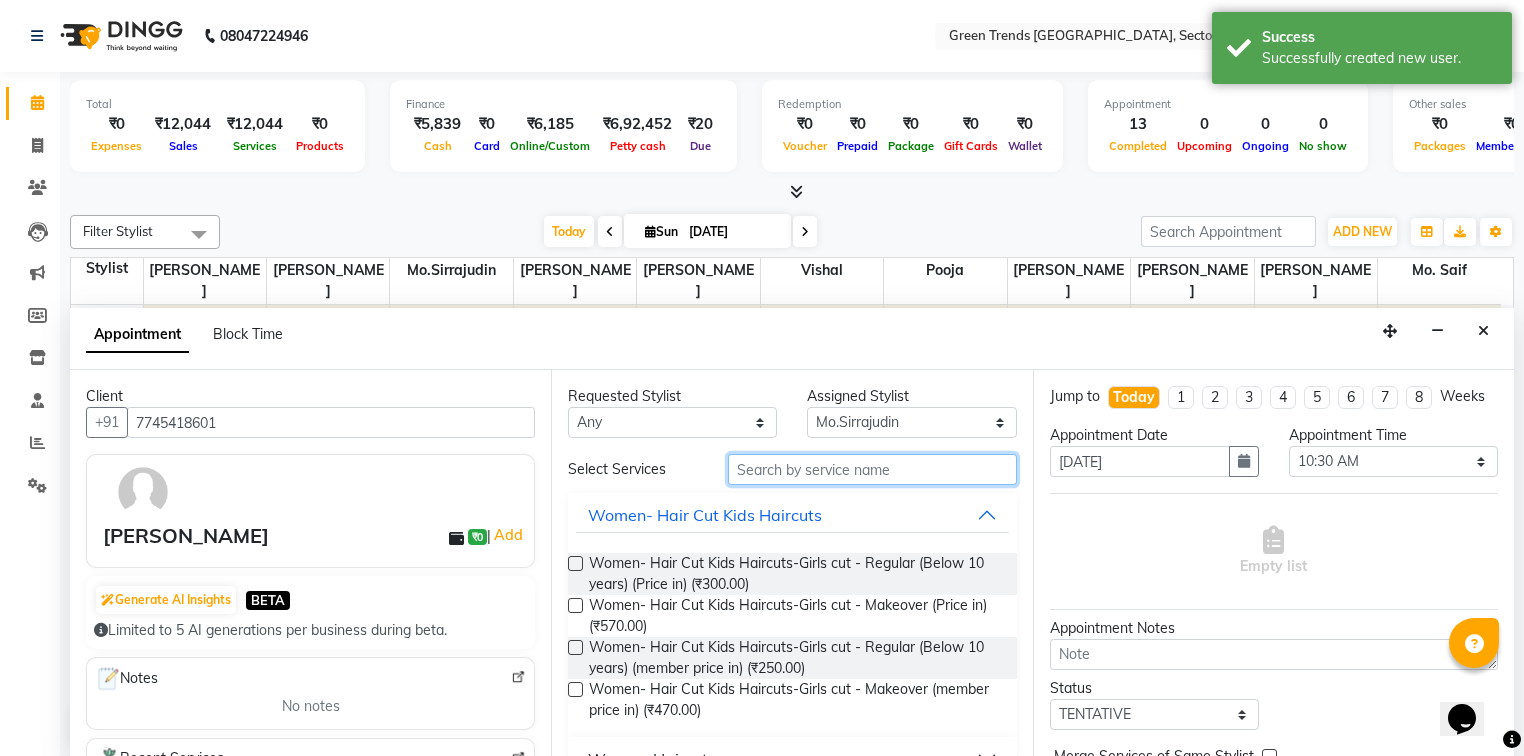 click at bounding box center (872, 469) 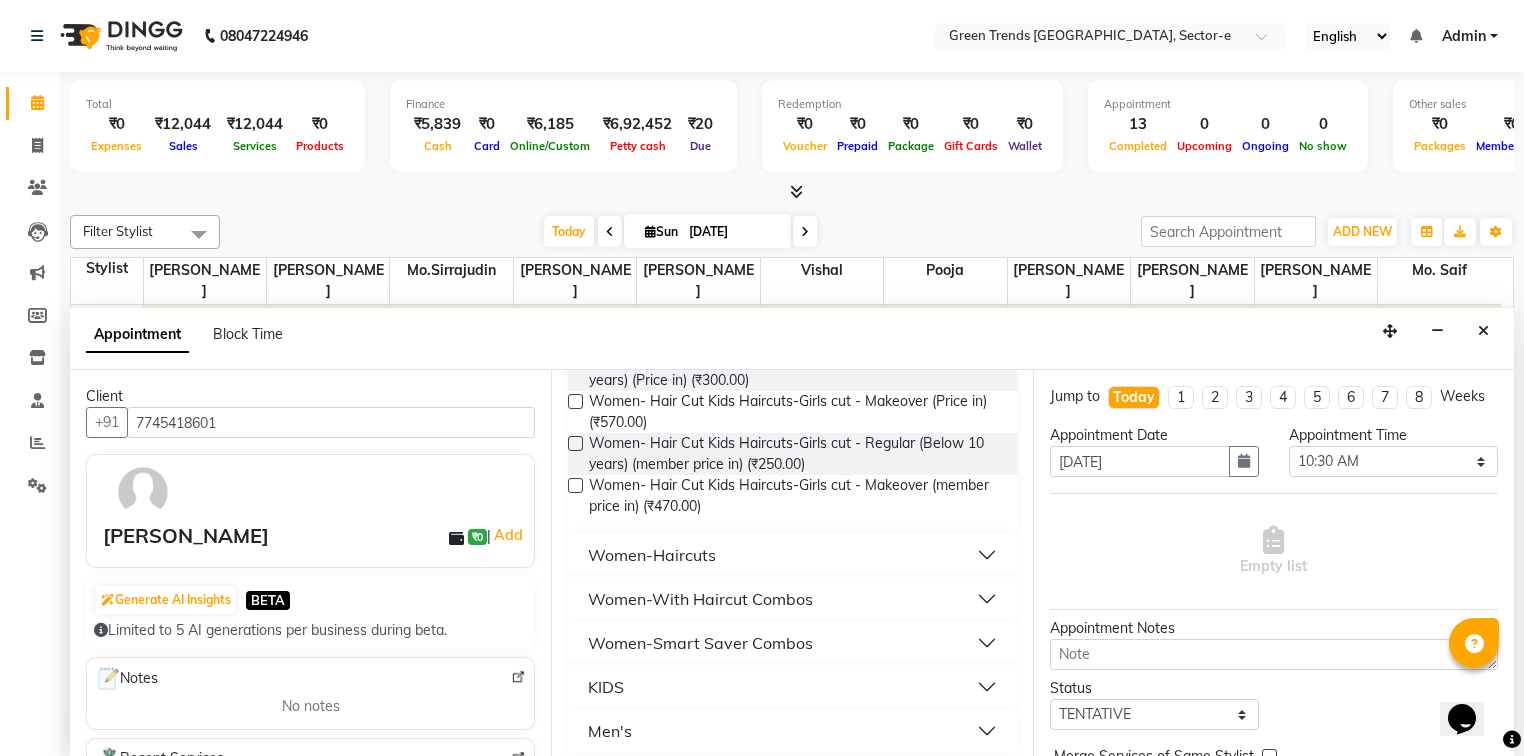 scroll, scrollTop: 211, scrollLeft: 0, axis: vertical 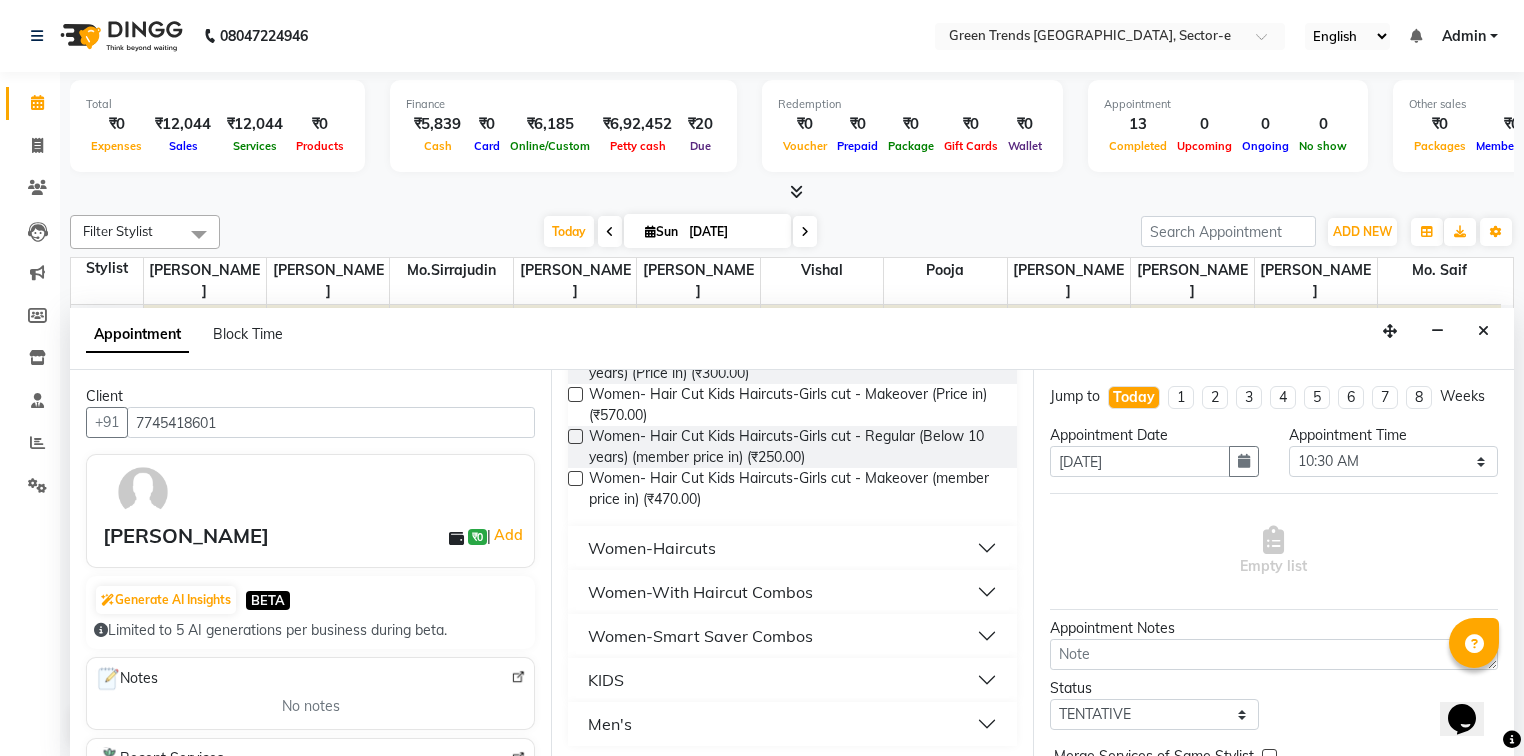 click on "Men's" at bounding box center [610, 724] 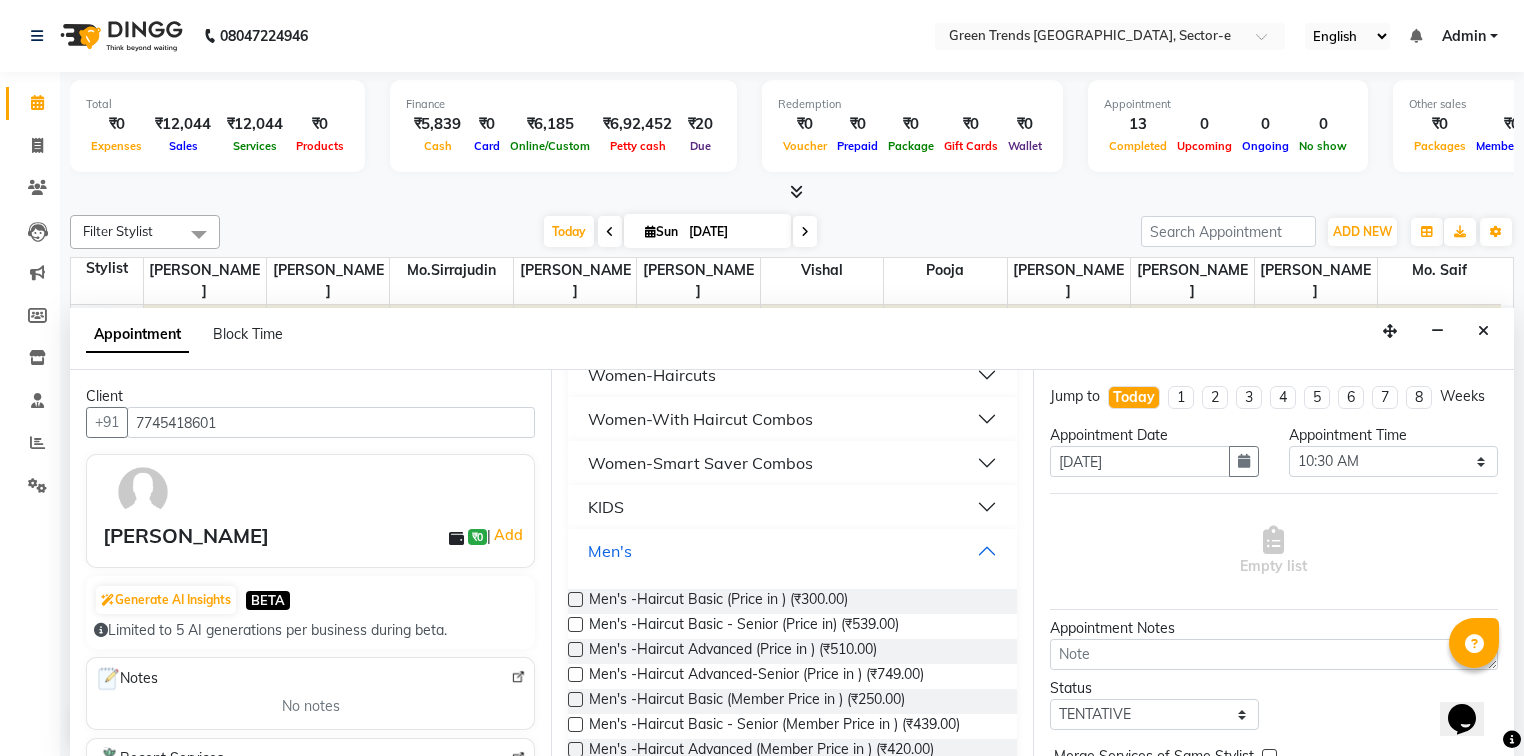 scroll, scrollTop: 410, scrollLeft: 0, axis: vertical 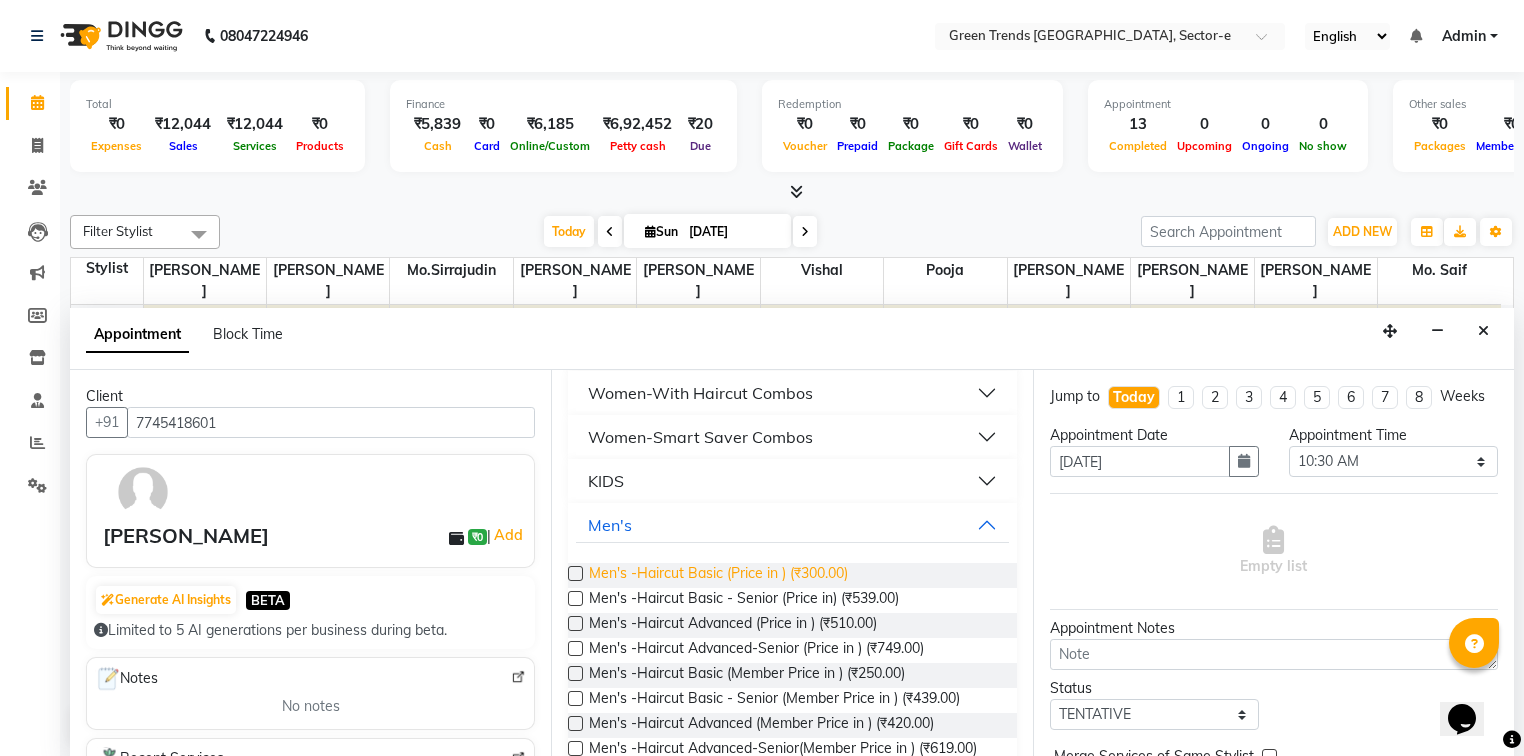 click on "Men's -Haircut Basic (Price in ) (₹300.00)" at bounding box center (718, 575) 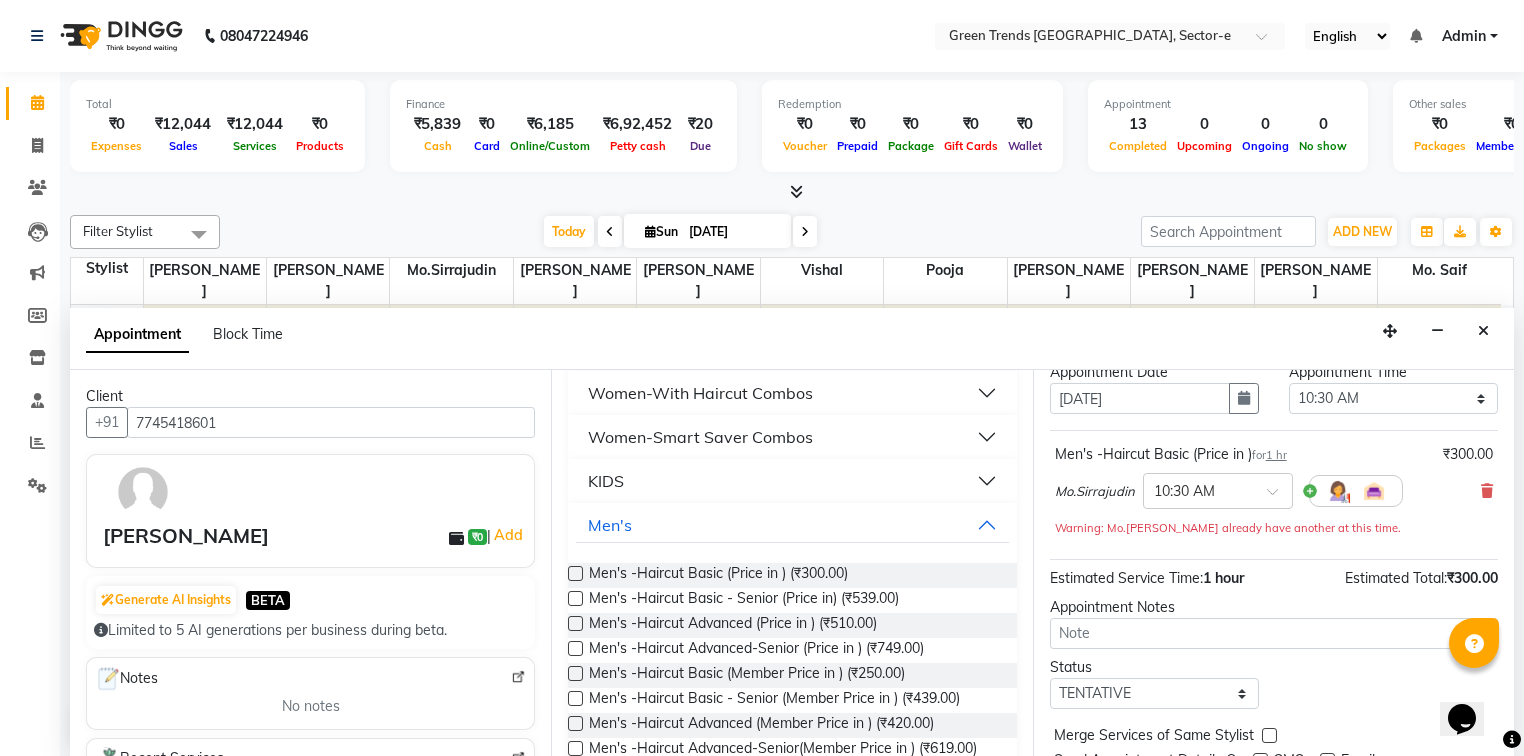 scroll, scrollTop: 96, scrollLeft: 0, axis: vertical 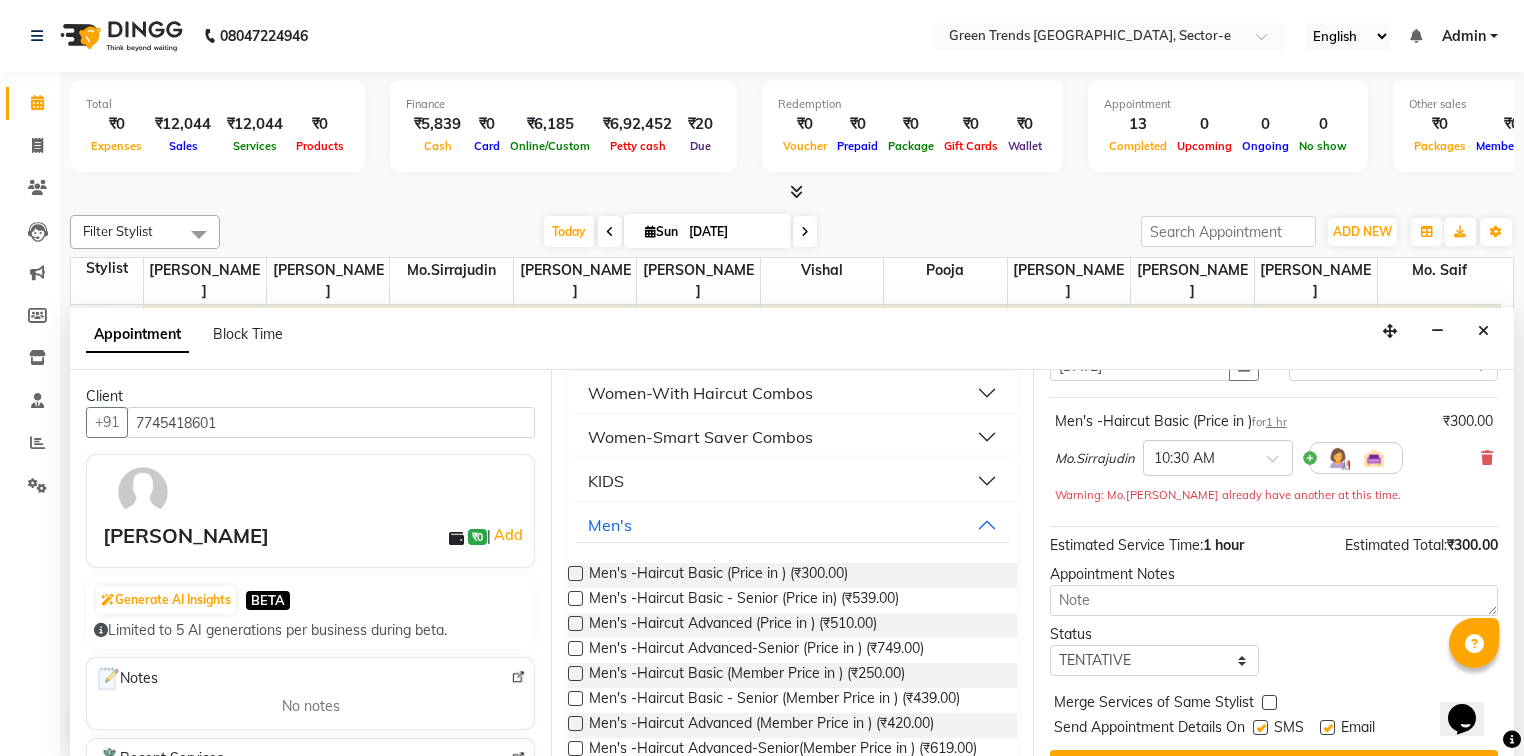 drag, startPoint x: 1509, startPoint y: 633, endPoint x: 22, endPoint y: 16, distance: 1609.9248 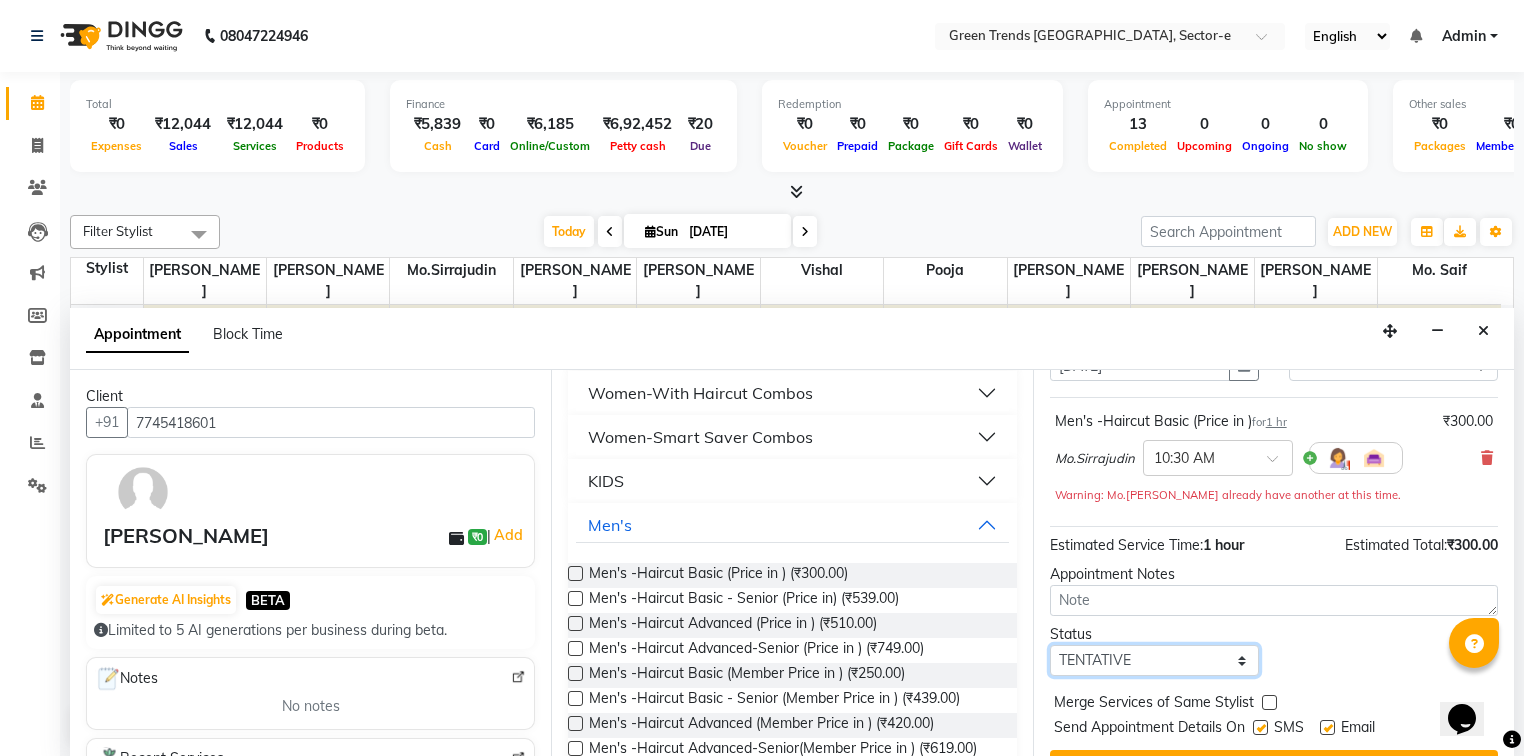click on "Select TENTATIVE CONFIRM CHECK-IN UPCOMING" at bounding box center (1154, 660) 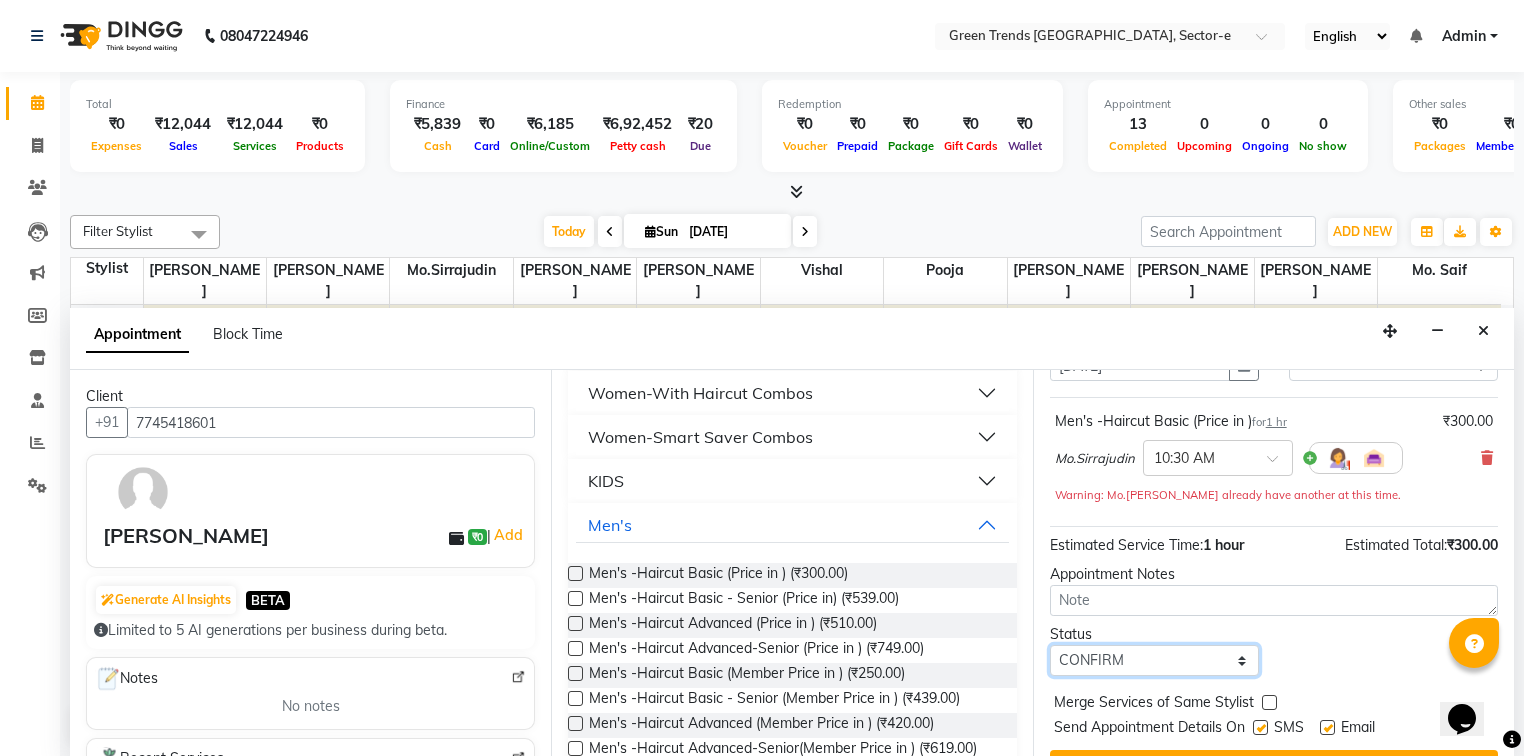 click on "Select TENTATIVE CONFIRM CHECK-IN UPCOMING" at bounding box center [1154, 660] 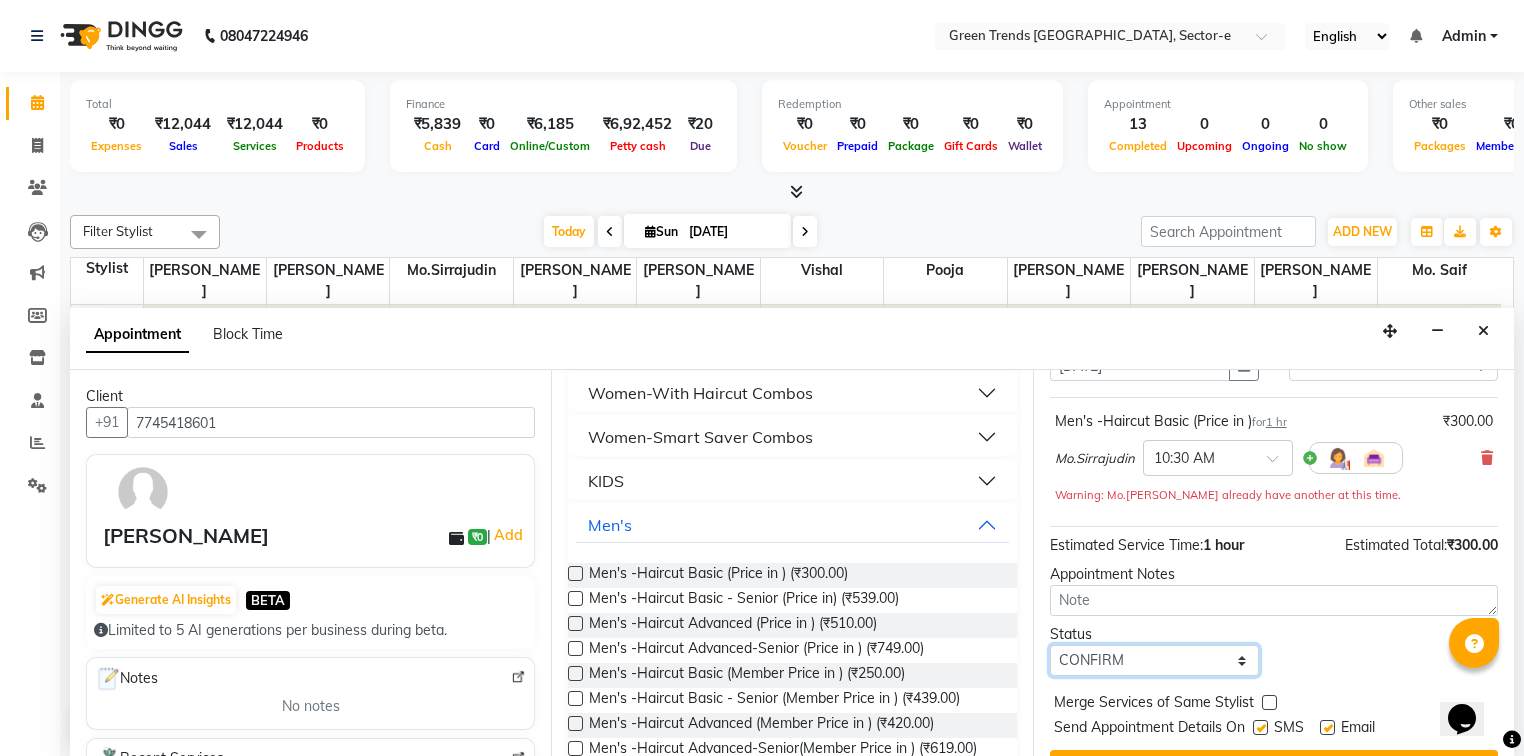 scroll, scrollTop: 139, scrollLeft: 0, axis: vertical 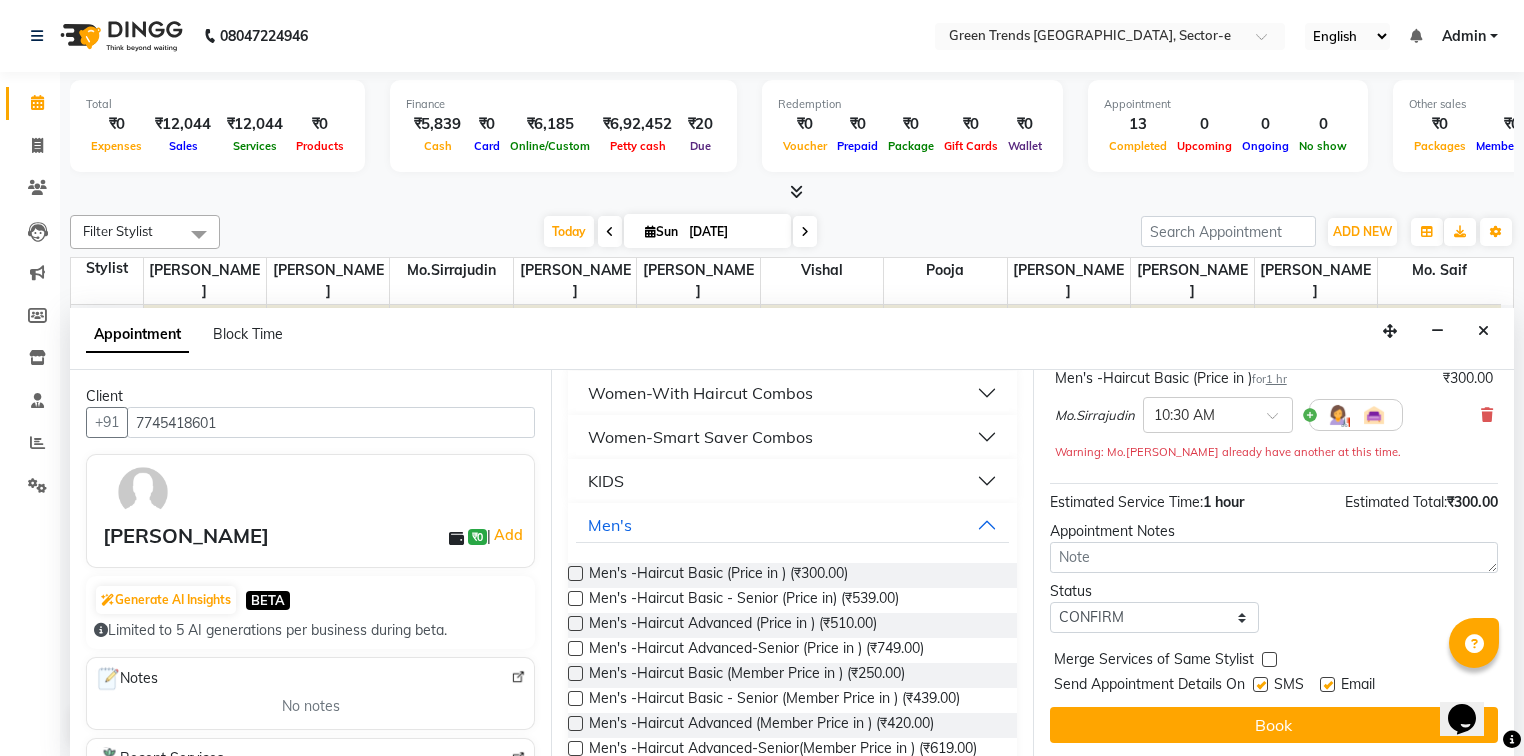click at bounding box center [1260, 684] 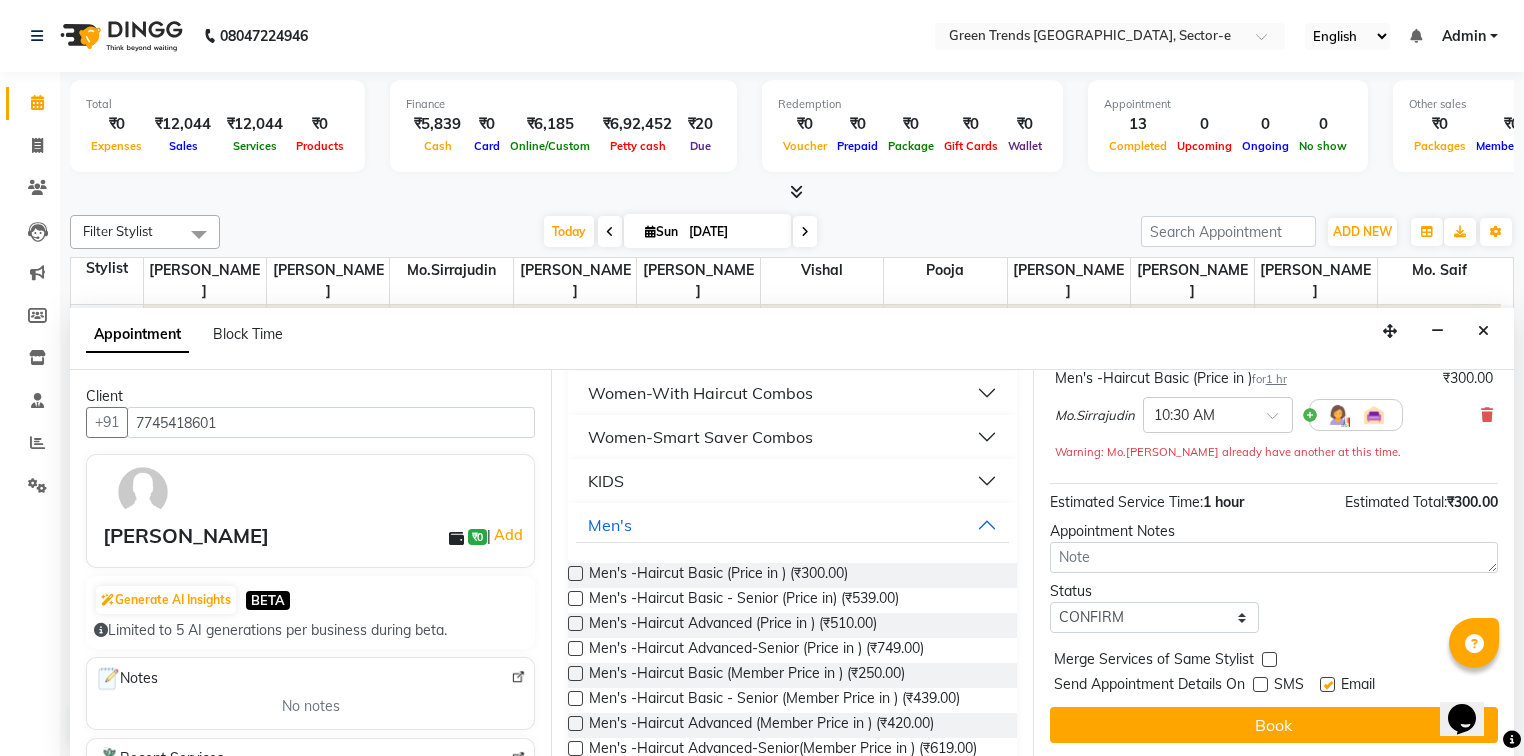 click on "Email" at bounding box center [1355, 686] 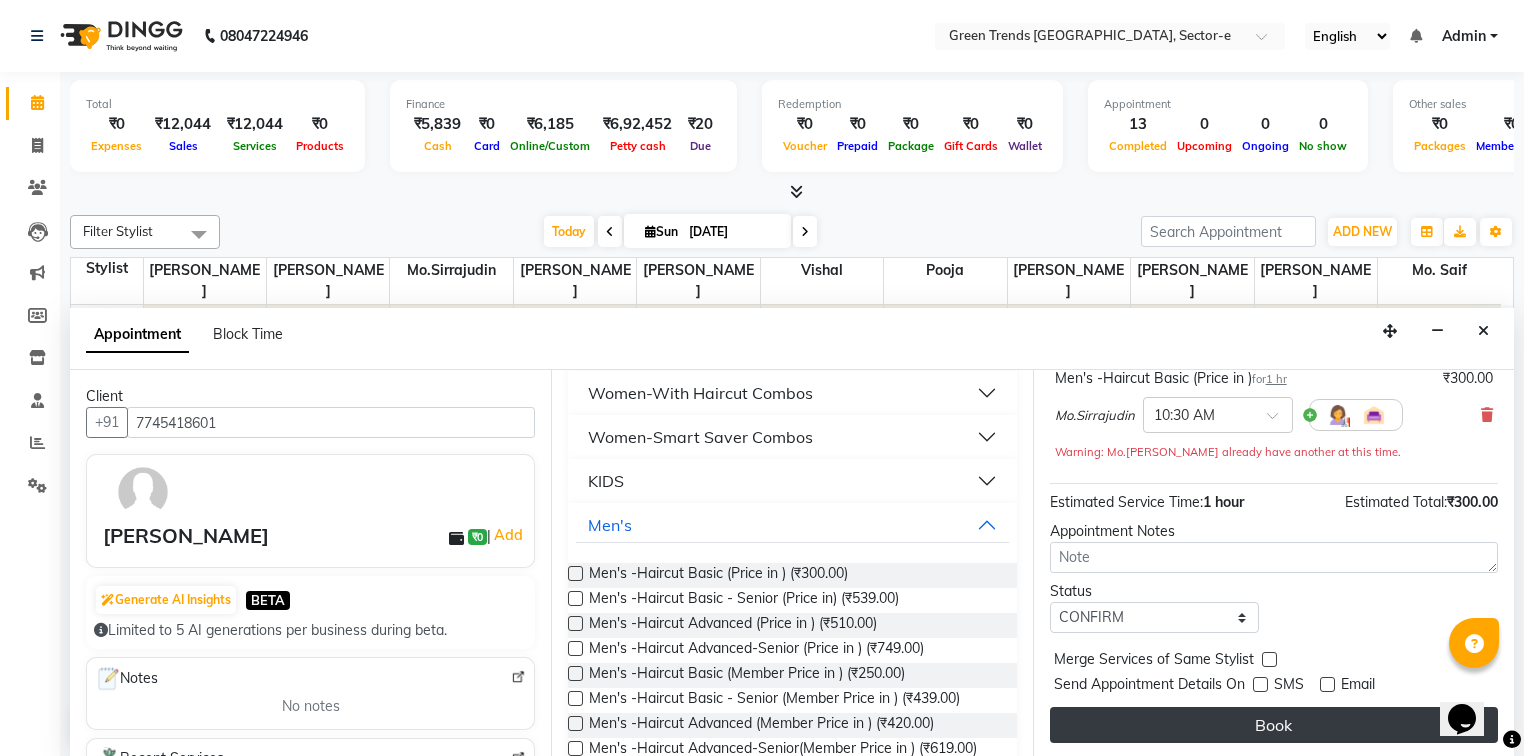 click on "Book" at bounding box center (1274, 725) 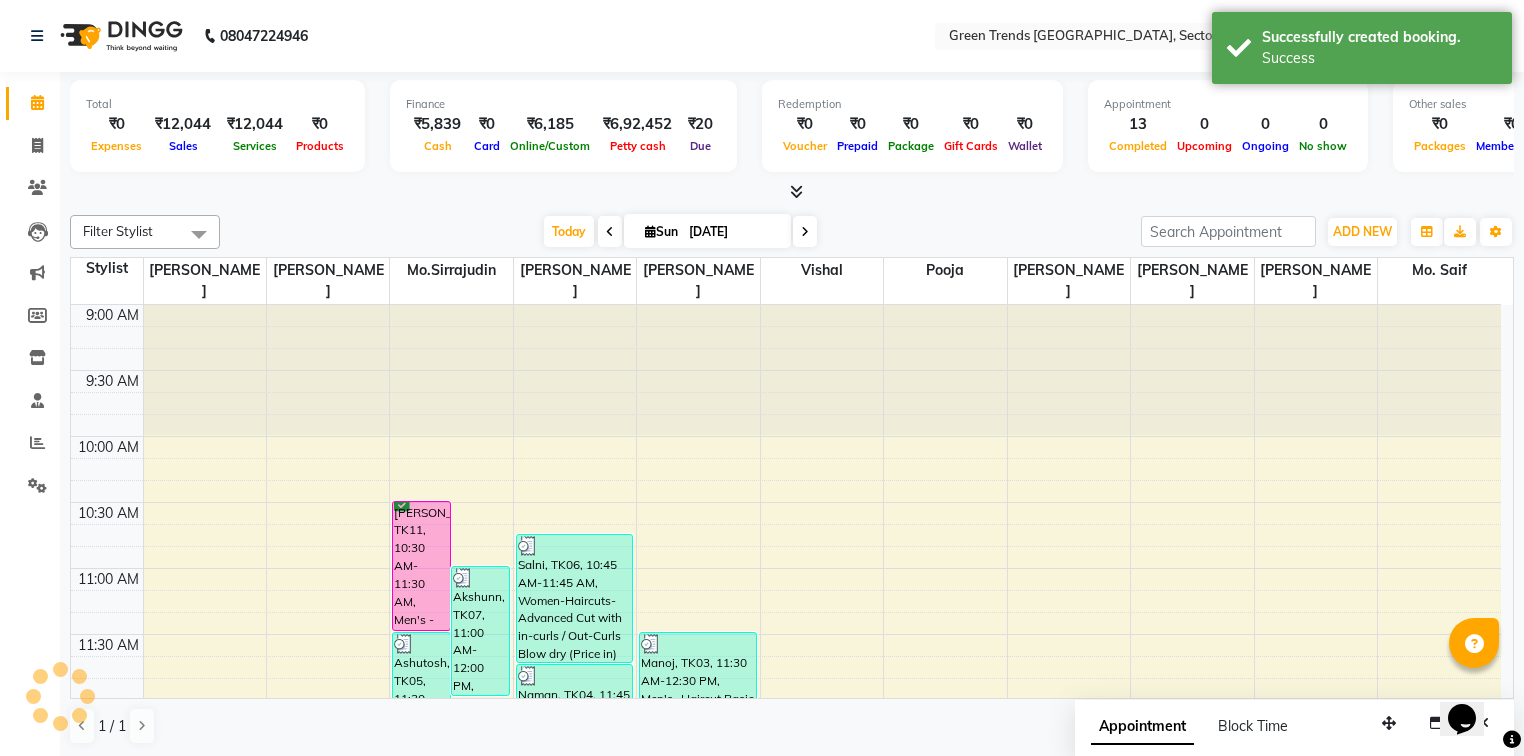 scroll, scrollTop: 0, scrollLeft: 0, axis: both 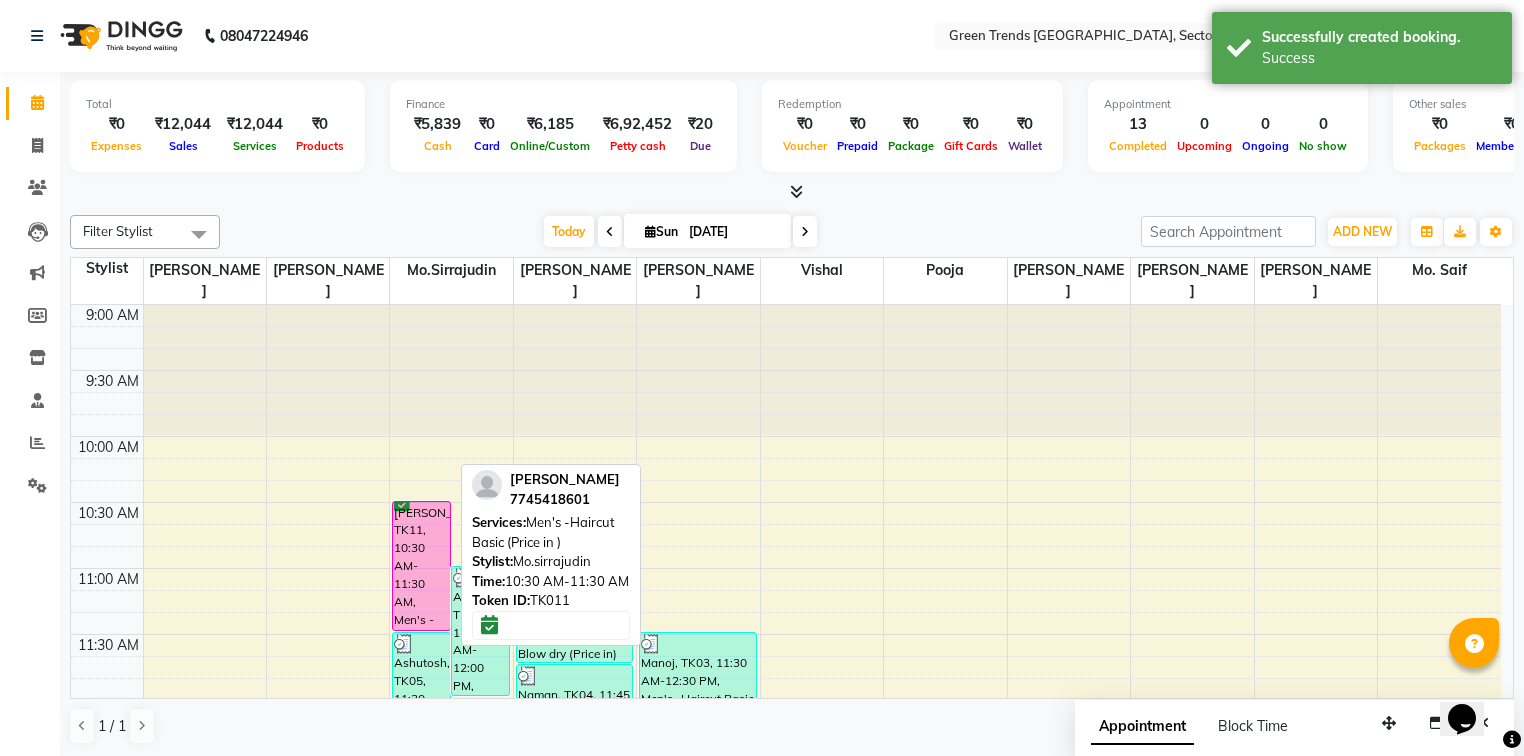 click on "[PERSON_NAME], TK11, 10:30 AM-11:30 AM, Men's -Haircut Basic (Price in )" at bounding box center [421, 566] 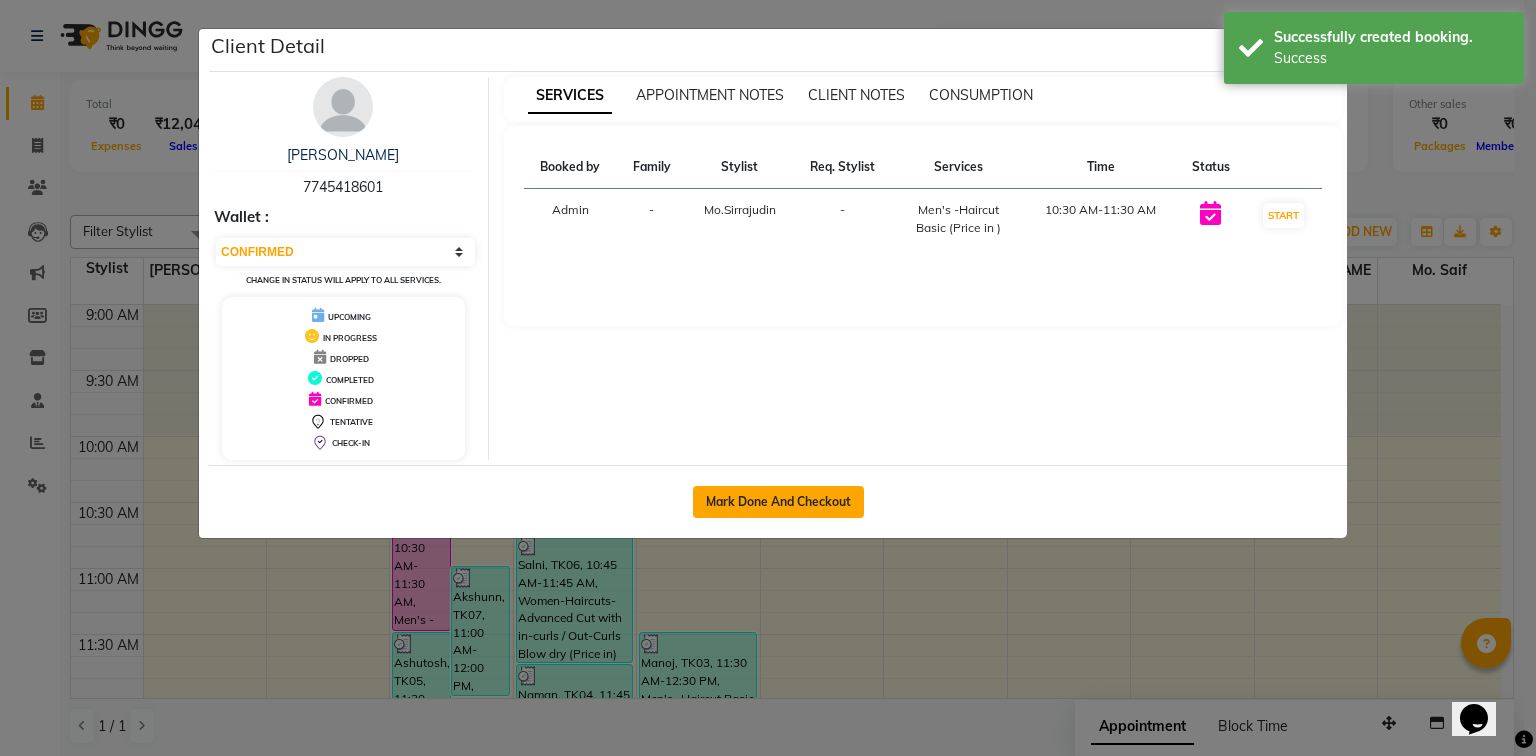 click on "Mark Done And Checkout" 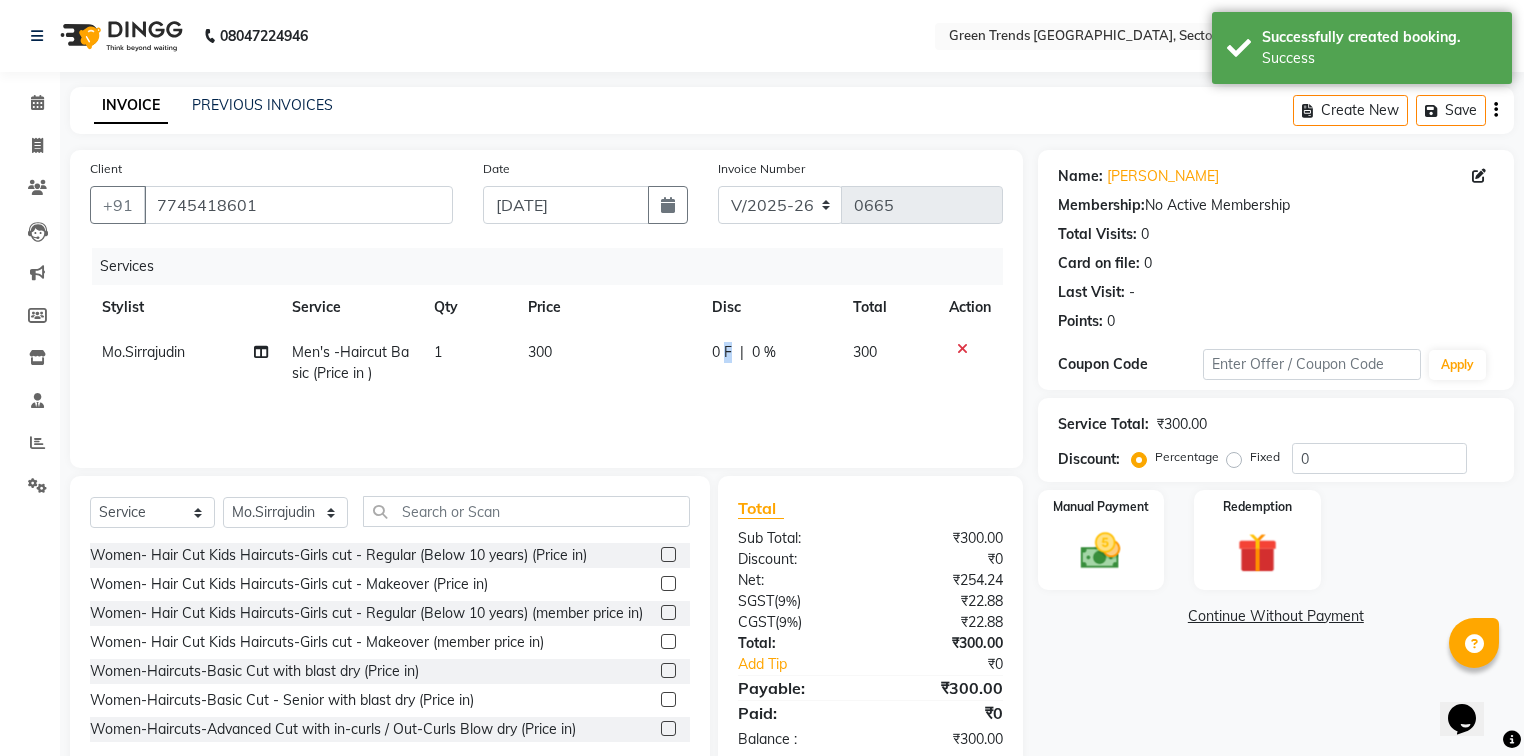 click on "0 F" 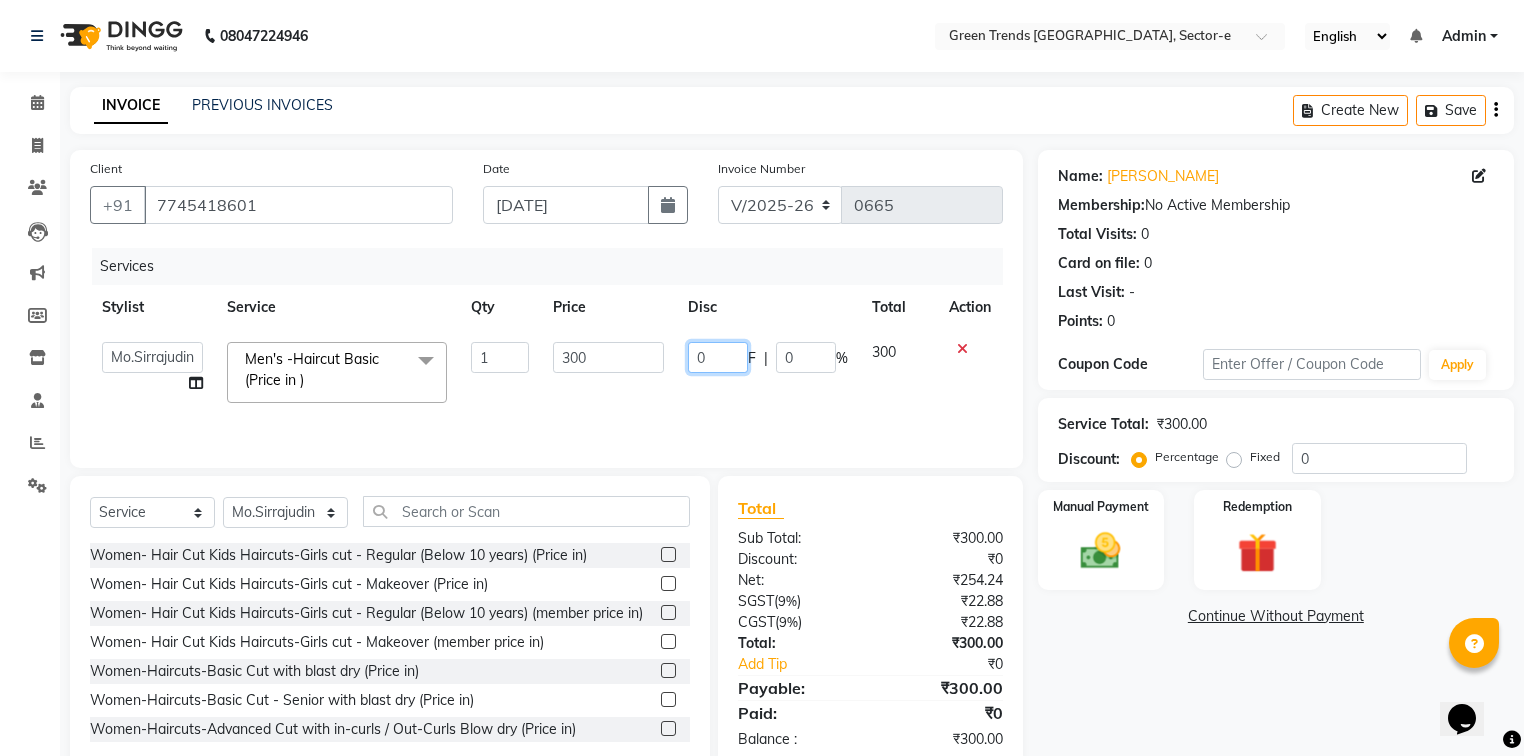 click on "0" 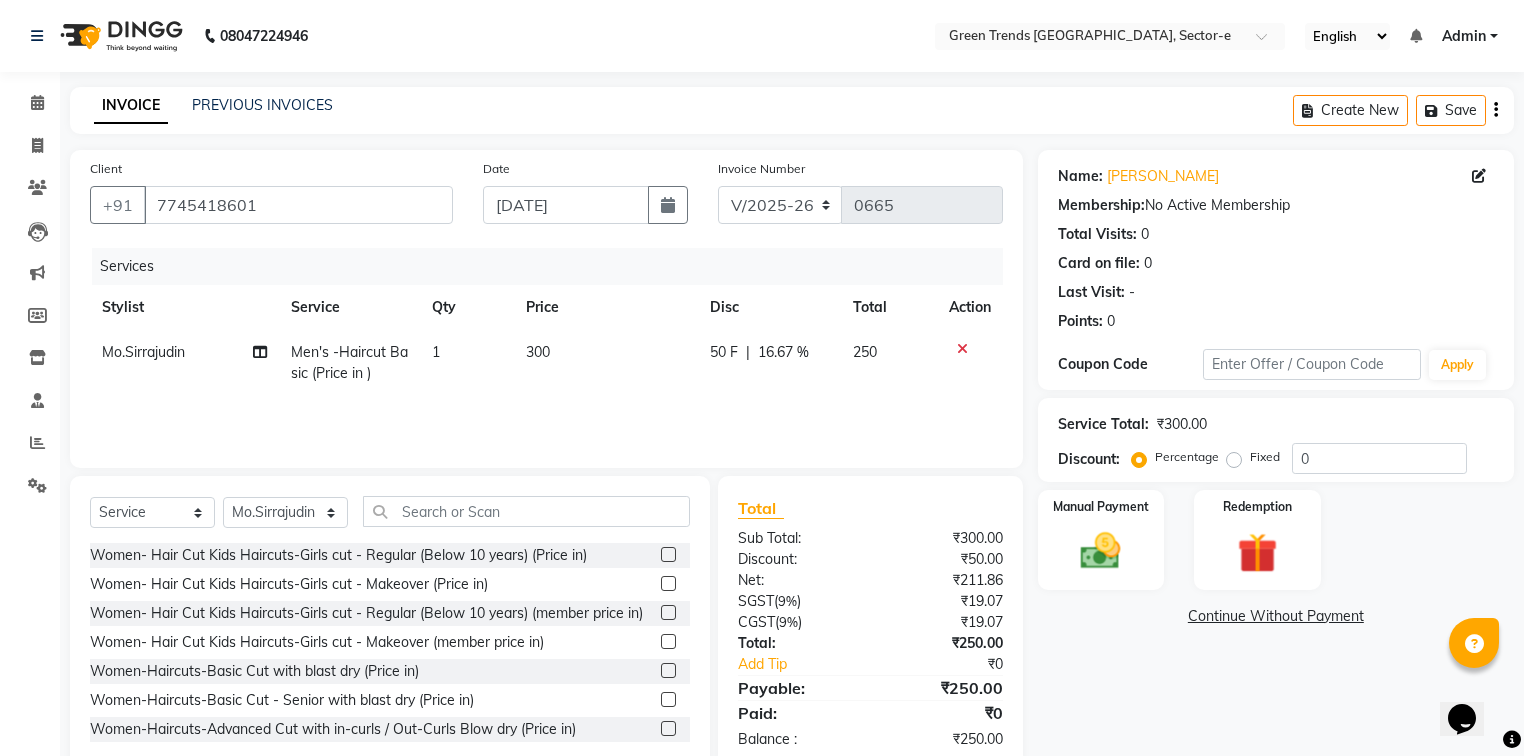 click on "Total" 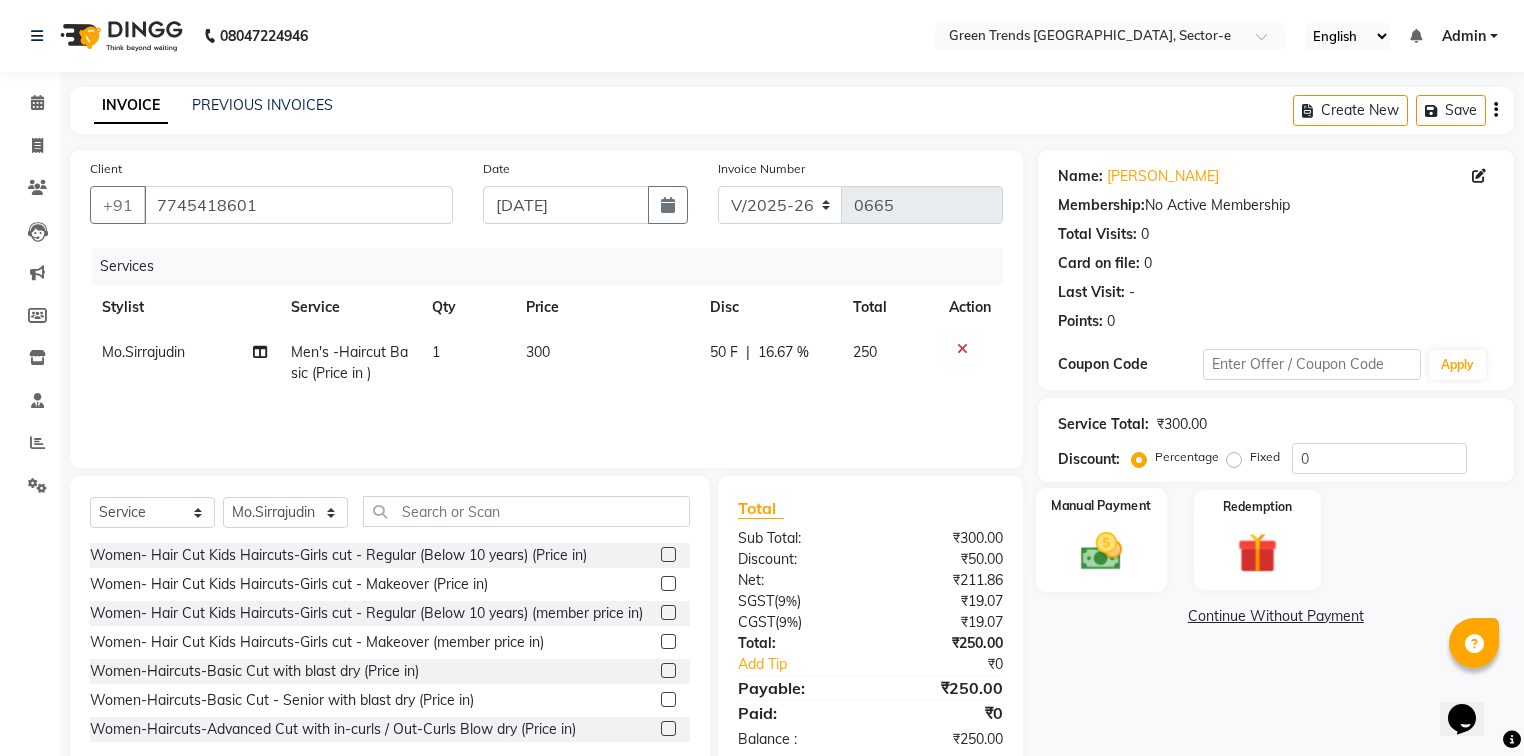 click on "Manual Payment" 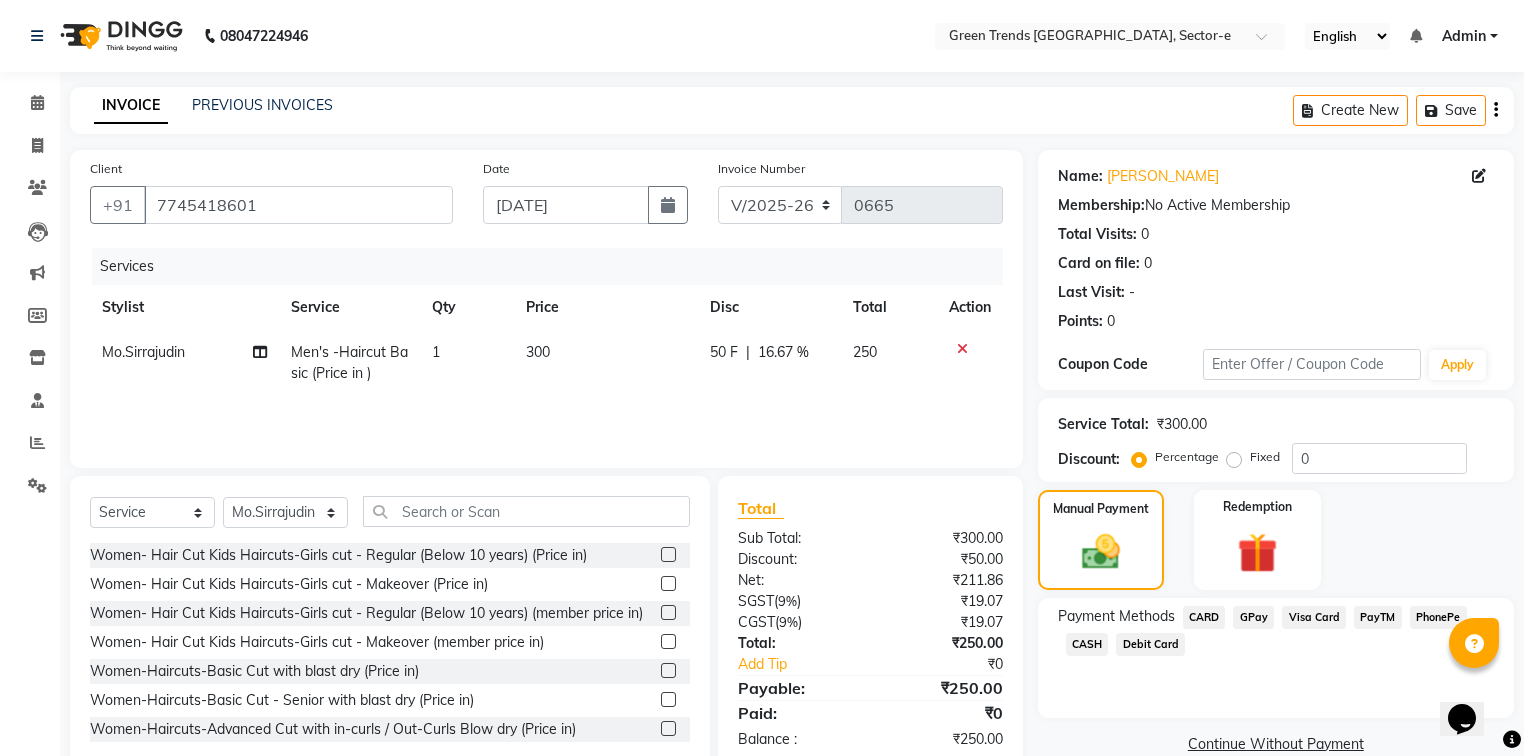 click on "GPay" 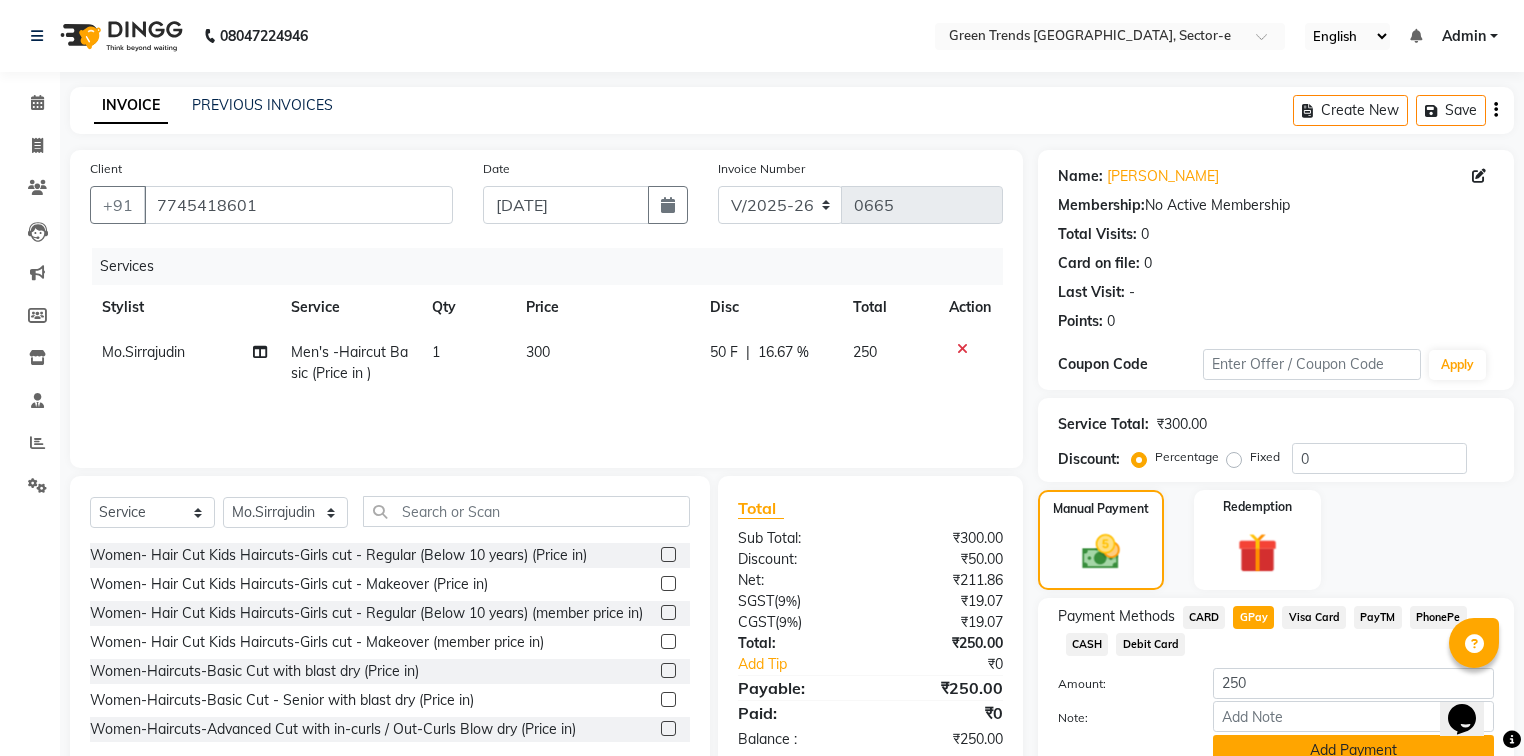 scroll, scrollTop: 91, scrollLeft: 0, axis: vertical 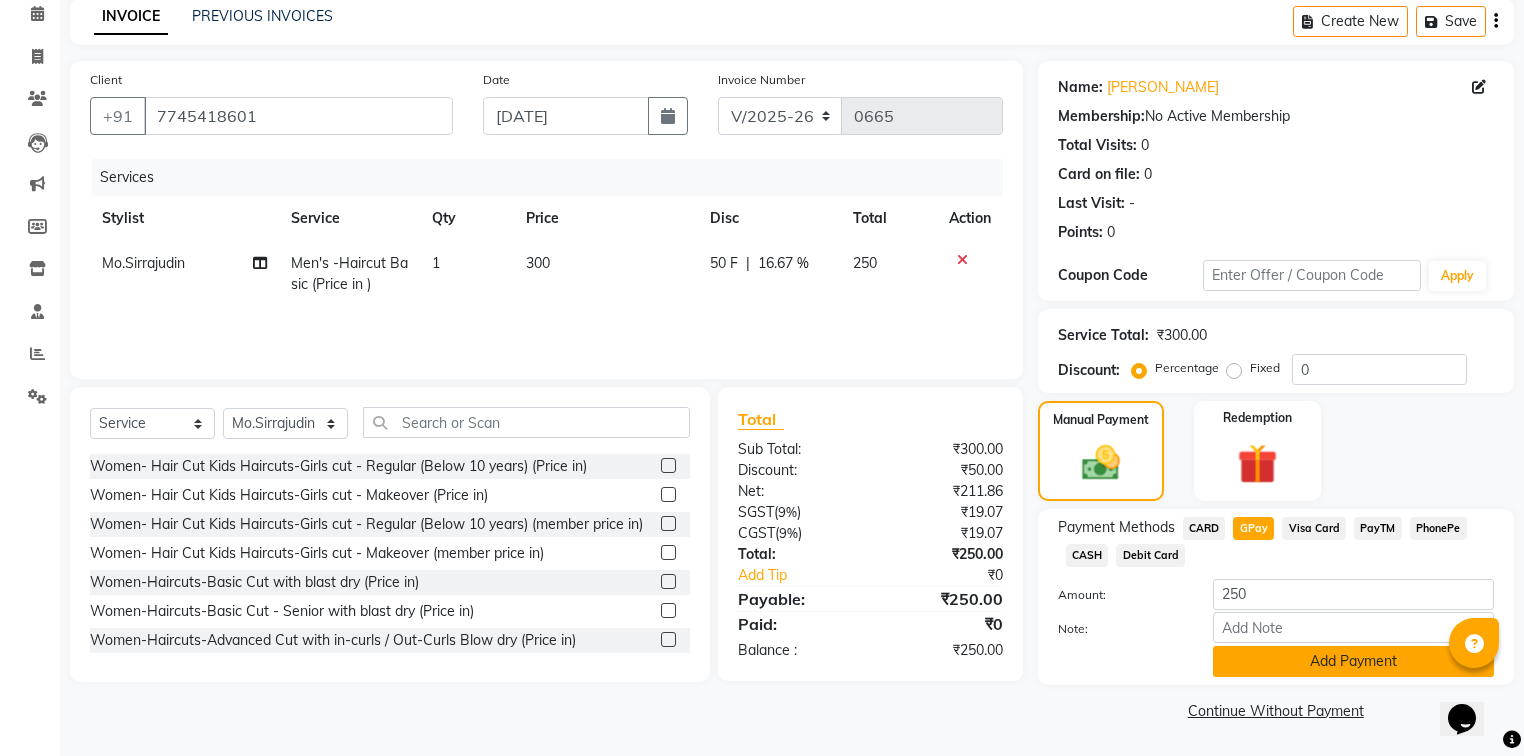 click on "Add Payment" 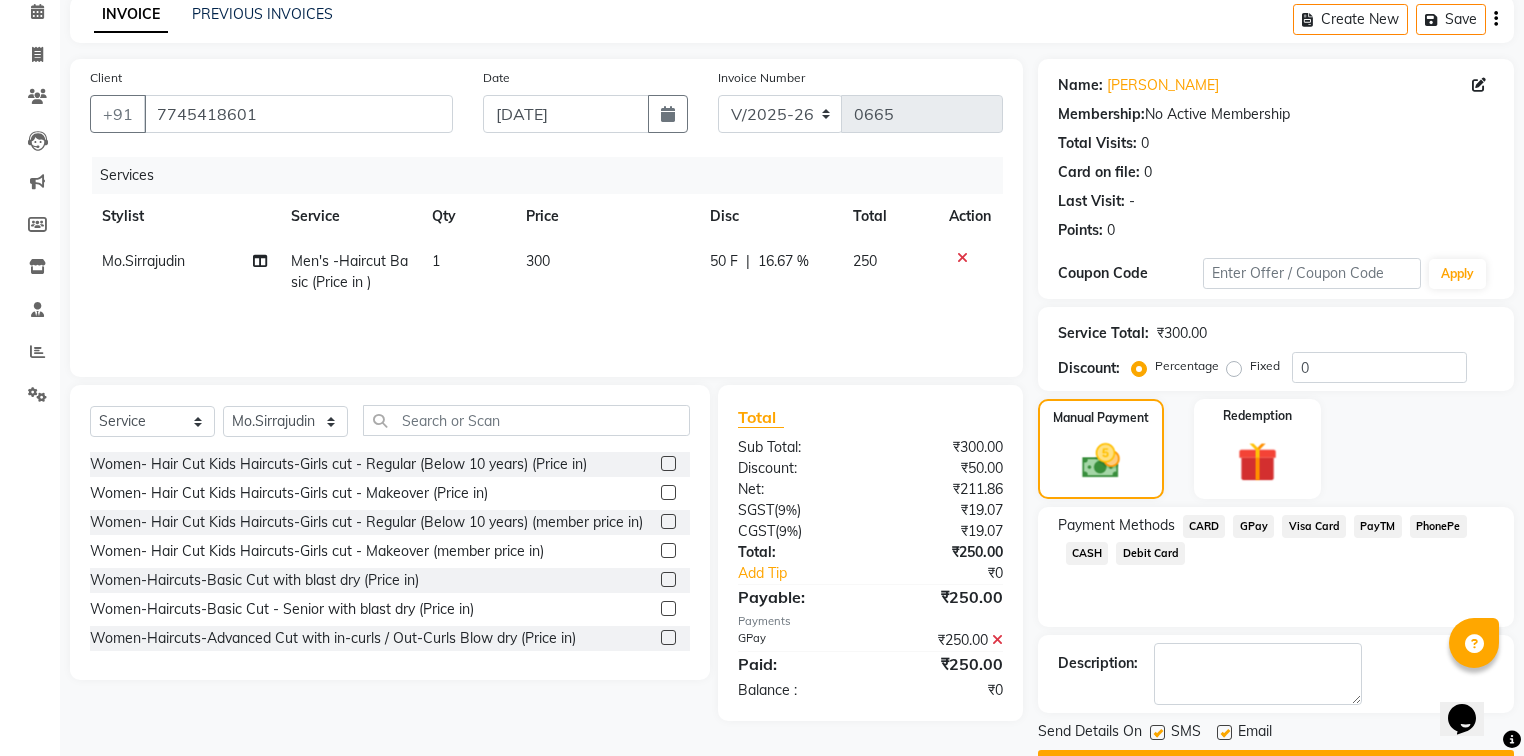 click 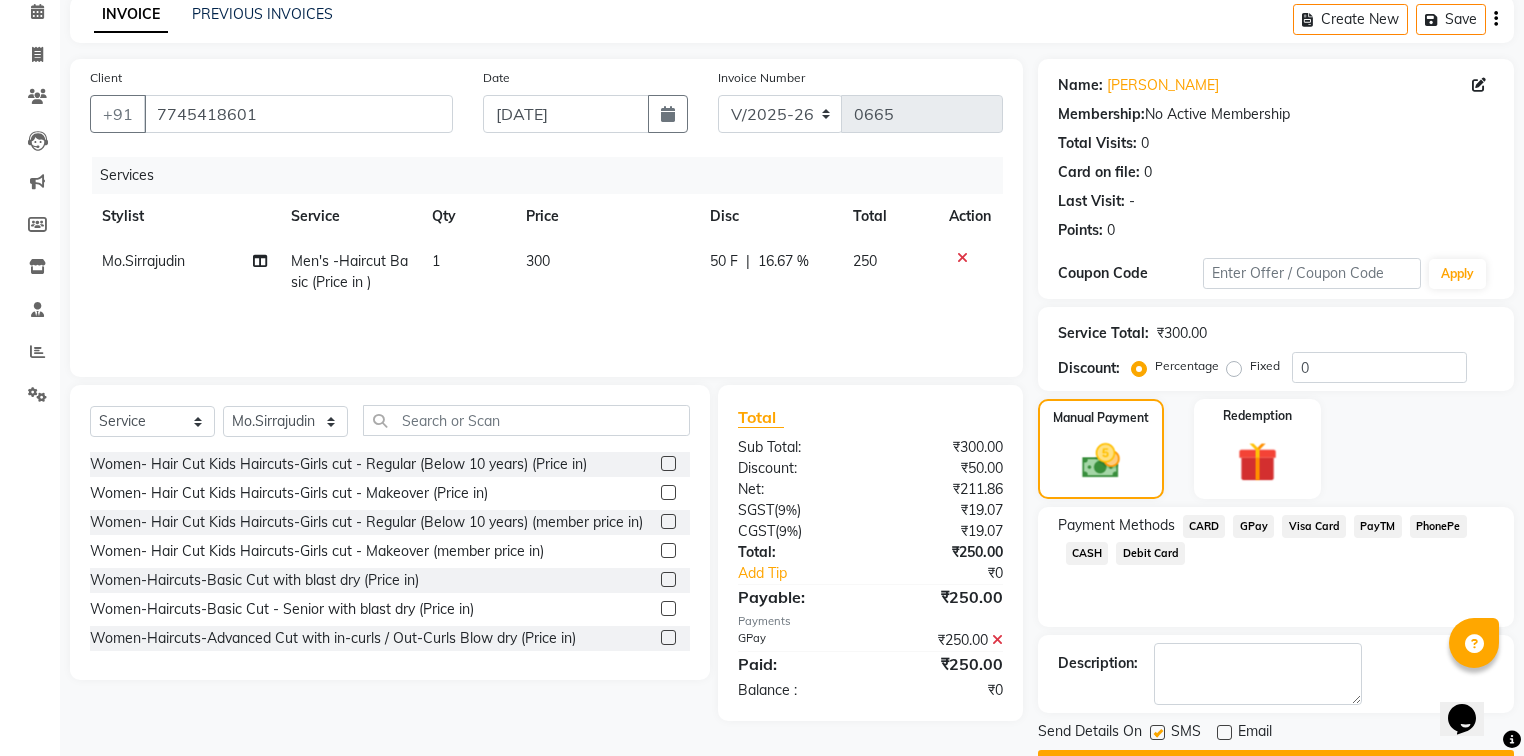 click 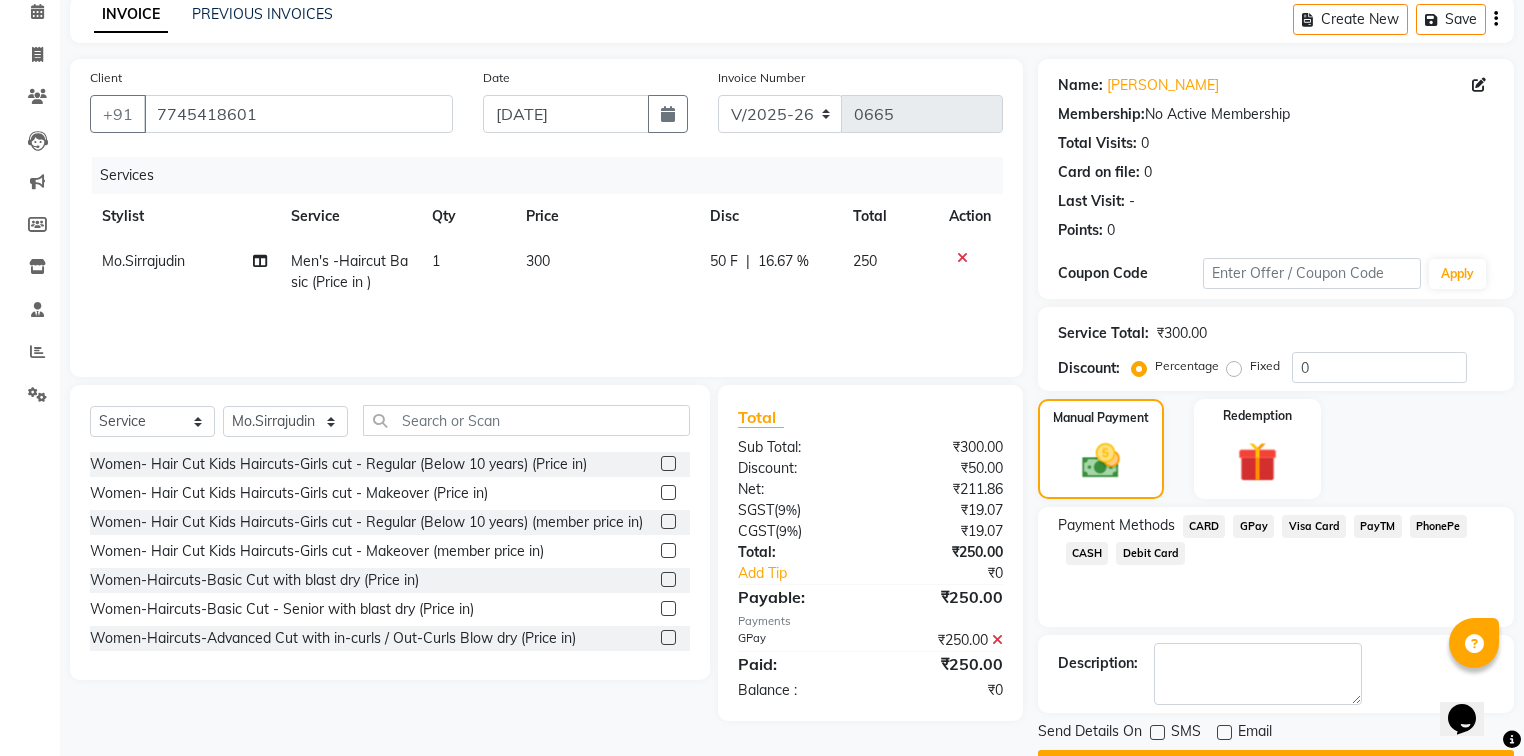 click on "Checkout" 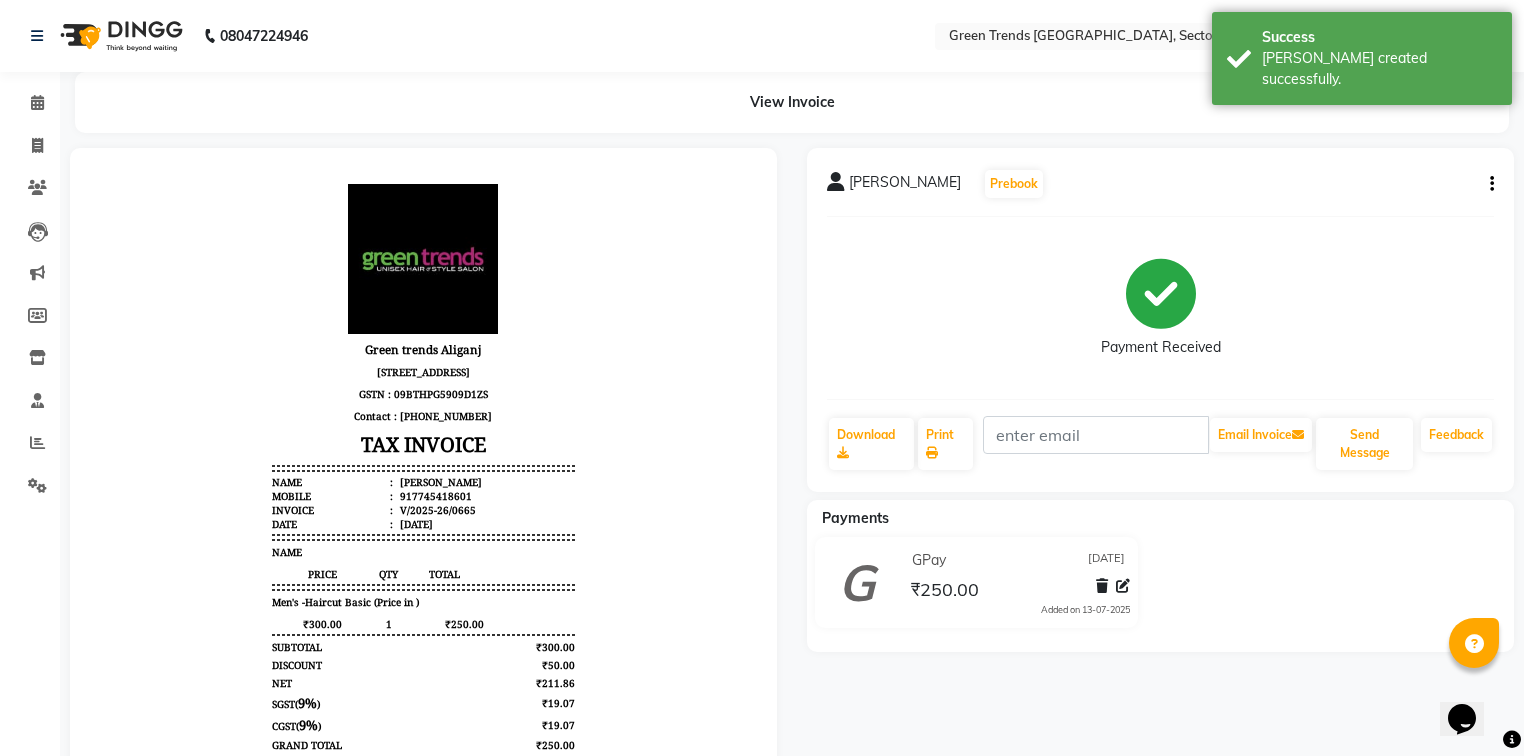 scroll, scrollTop: 0, scrollLeft: 0, axis: both 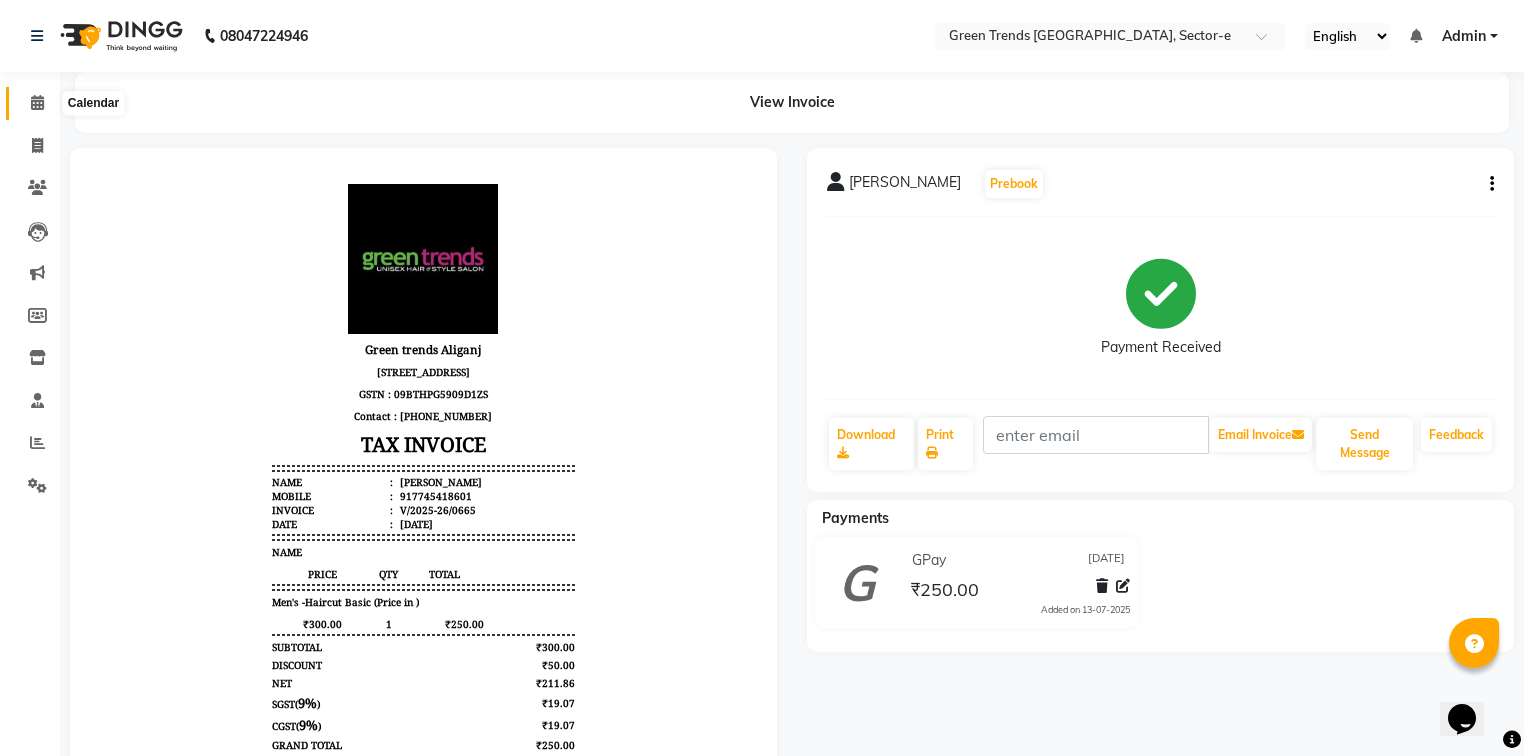 click 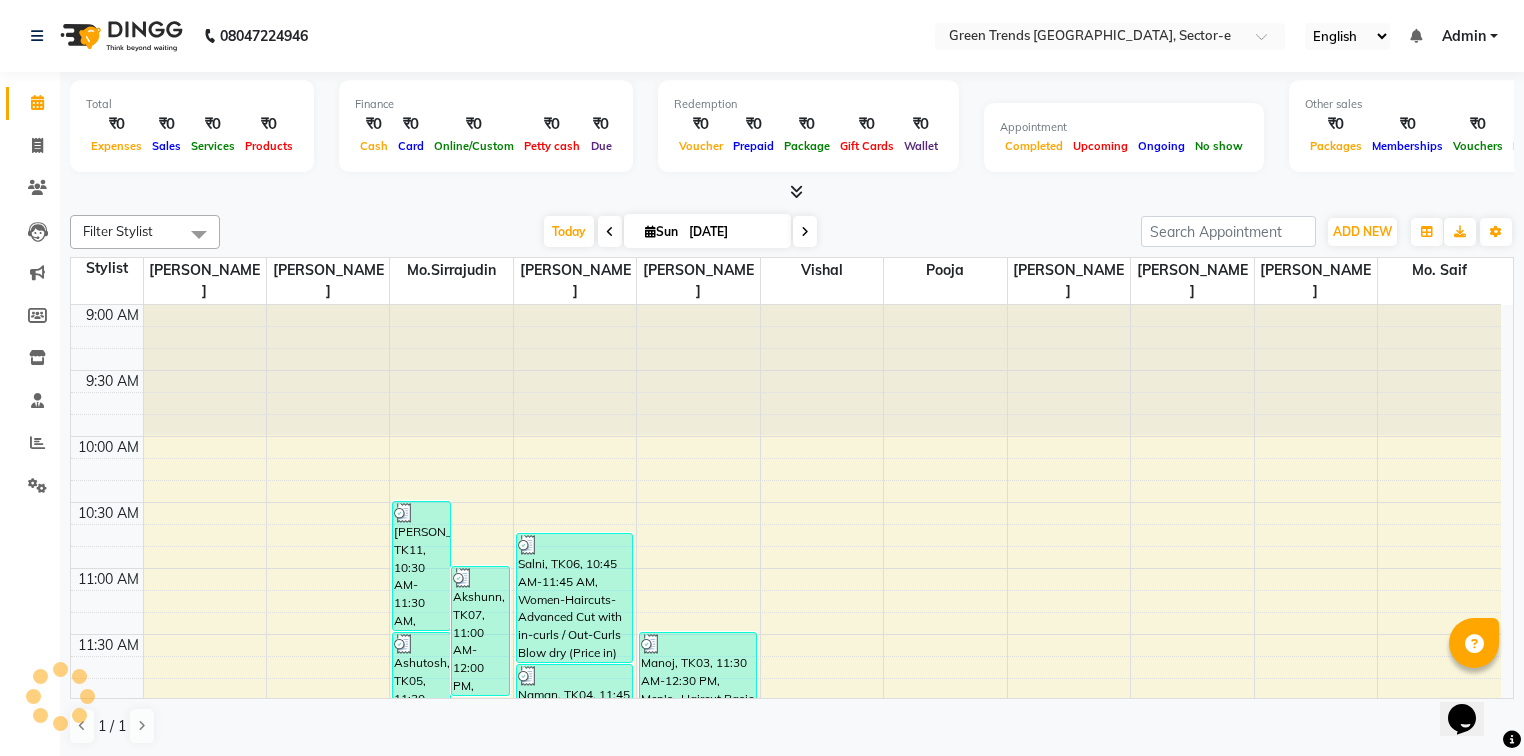 scroll, scrollTop: 0, scrollLeft: 0, axis: both 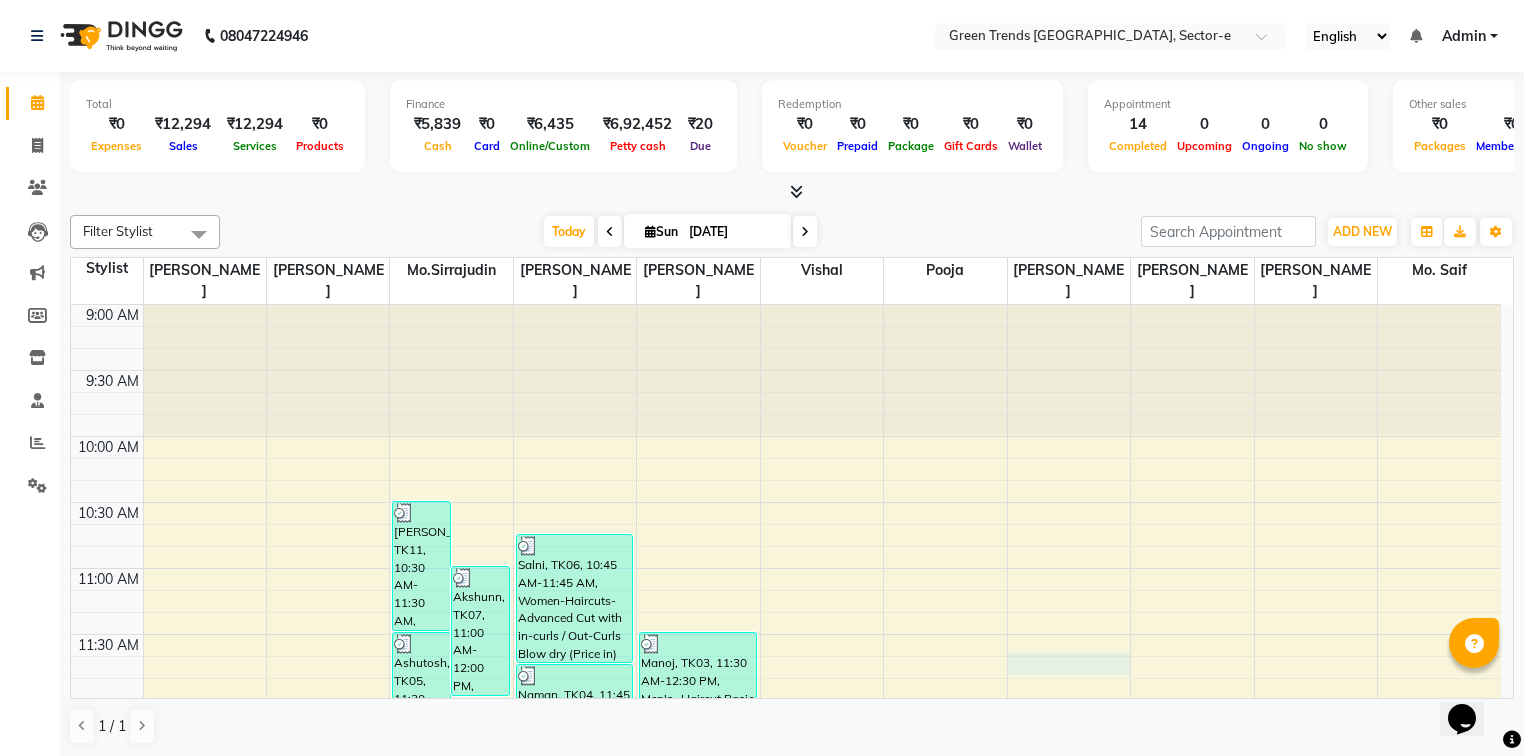 click on "9:00 AM 9:30 AM 10:00 AM 10:30 AM 11:00 AM 11:30 AM 12:00 PM 12:30 PM 1:00 PM 1:30 PM 2:00 PM 2:30 PM 3:00 PM 3:30 PM 4:00 PM 4:30 PM 5:00 PM 5:30 PM 6:00 PM 6:30 PM 7:00 PM 7:30 PM 8:00 PM 8:30 PM 9:00 PM 9:30 PM 10:00 PM 10:30 PM     Manoj, TK03, 01:30 PM-02:30 PM, Men's -Haircut Basic (Price in )     Hemant, TK09, 03:45 PM-04:45 PM, Men's -Haircut Basic (Price in )     [PERSON_NAME], TK11, 10:30 AM-11:30 AM, Men's -Haircut Basic (Price in )     Akshunn, TK07, 11:00 AM-12:00 PM, Men's -Haircut Basic (Price in )     Ashutosh, TK05, 11:30 AM-12:30 PM, Men's -[PERSON_NAME] Styling  (Price in )     [GEOGRAPHIC_DATA], TK01, 03:25 PM-04:25 PM, Men's -Haircut Basic (Price in )     Salni, TK06, 10:45 AM-11:45 AM, Women-Haircuts-Advanced Cut with in-curls / Out-Curls Blow dry (Price in)     Naman, TK04, 11:45 AM-12:45 PM, Men's -Haircut Basic (Price in )     Manoj, TK03, 12:30 PM-02:30 PM, Men's -Haircut Basic (Price in ),Men's -Shave (Price in )         Manoj, TK03, 11:30 AM-12:30 PM, Men's -Haircut Basic (Price in )" at bounding box center (786, 1228) 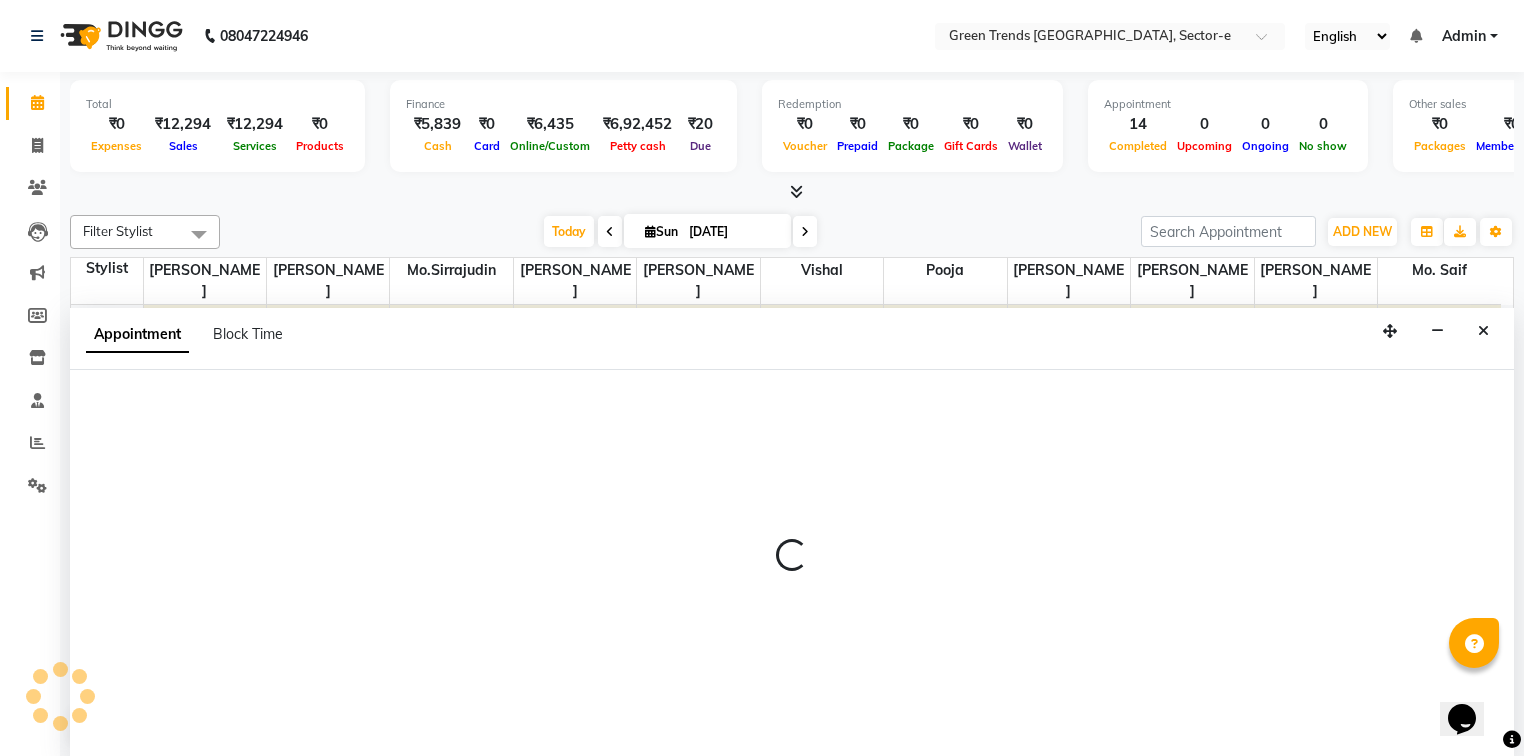 scroll, scrollTop: 0, scrollLeft: 0, axis: both 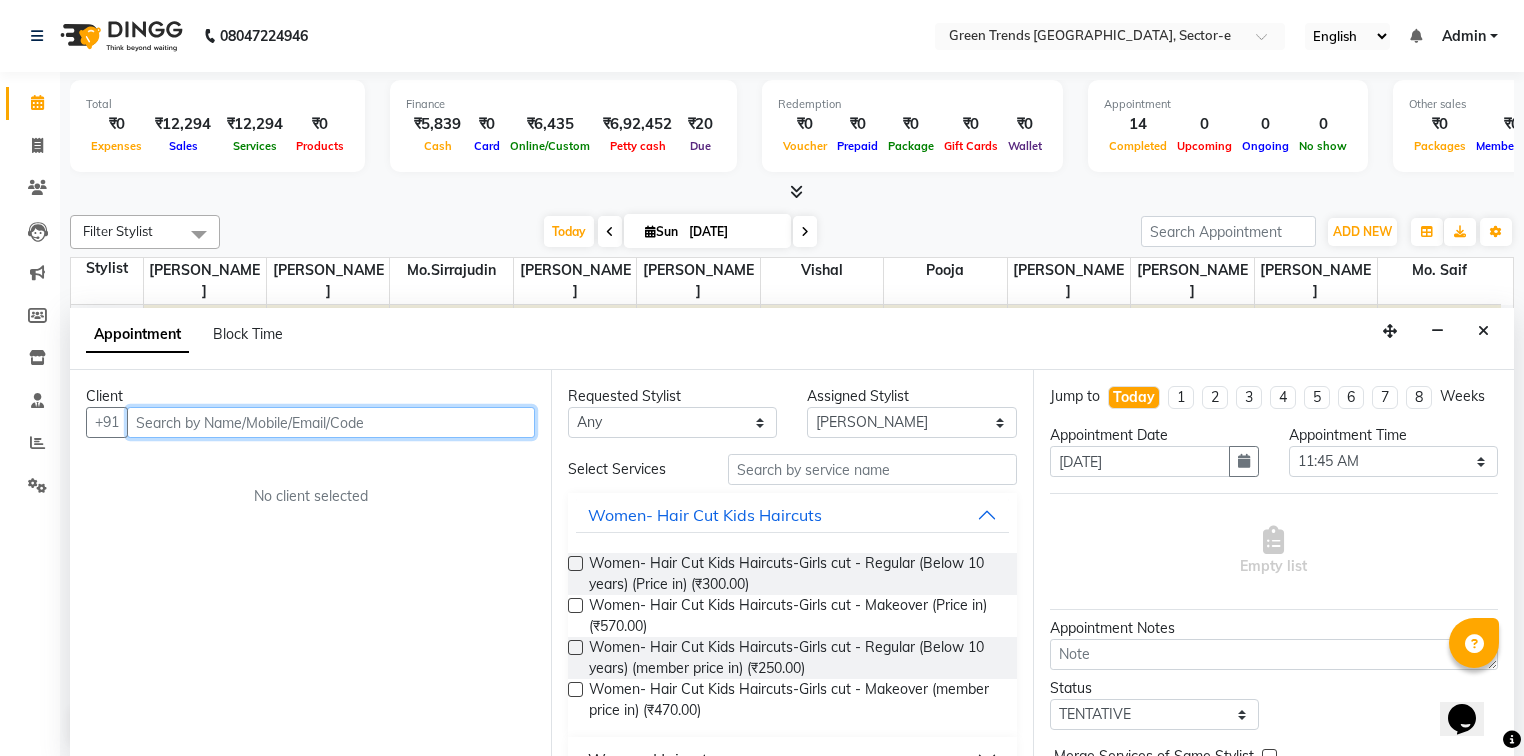 click at bounding box center [331, 422] 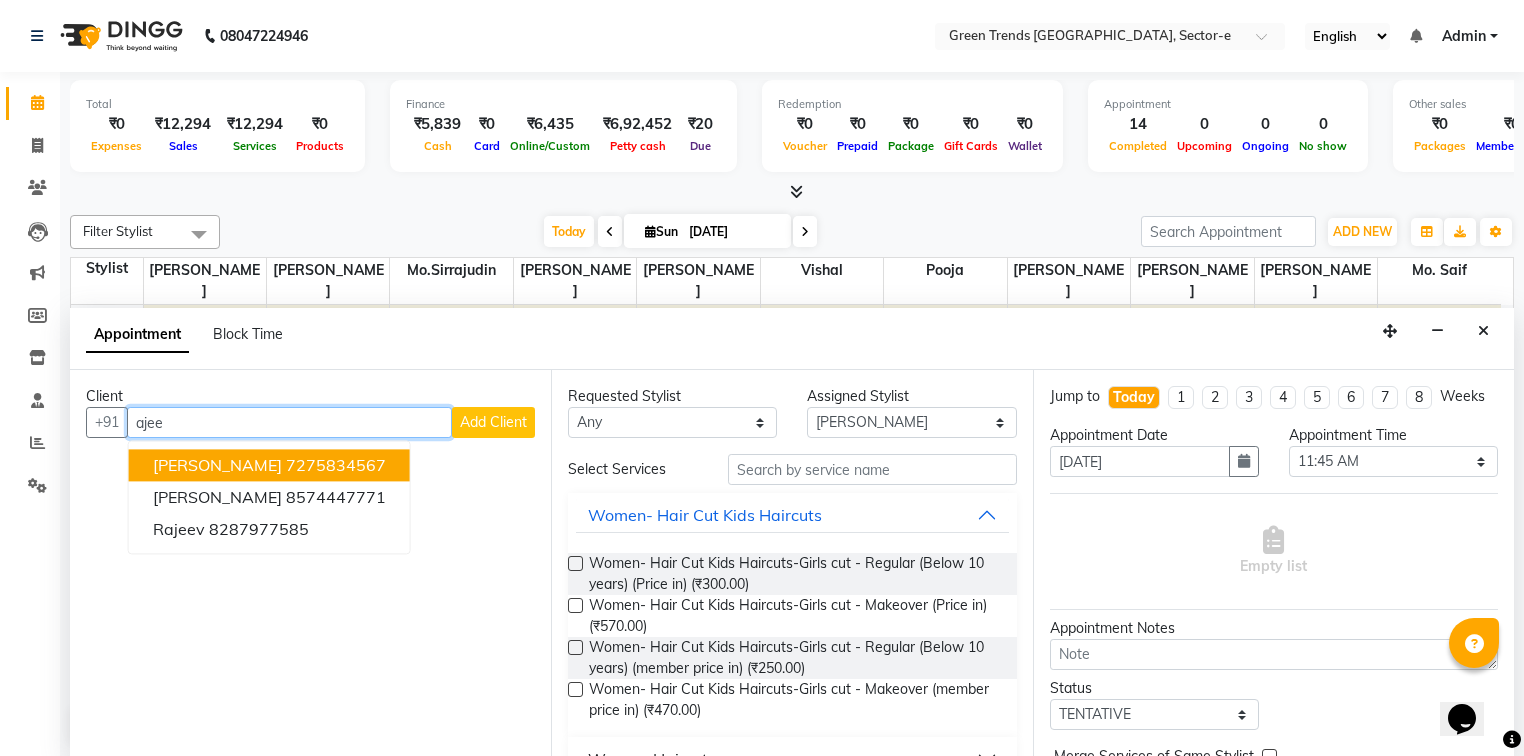 click on "7275834567" at bounding box center [336, 466] 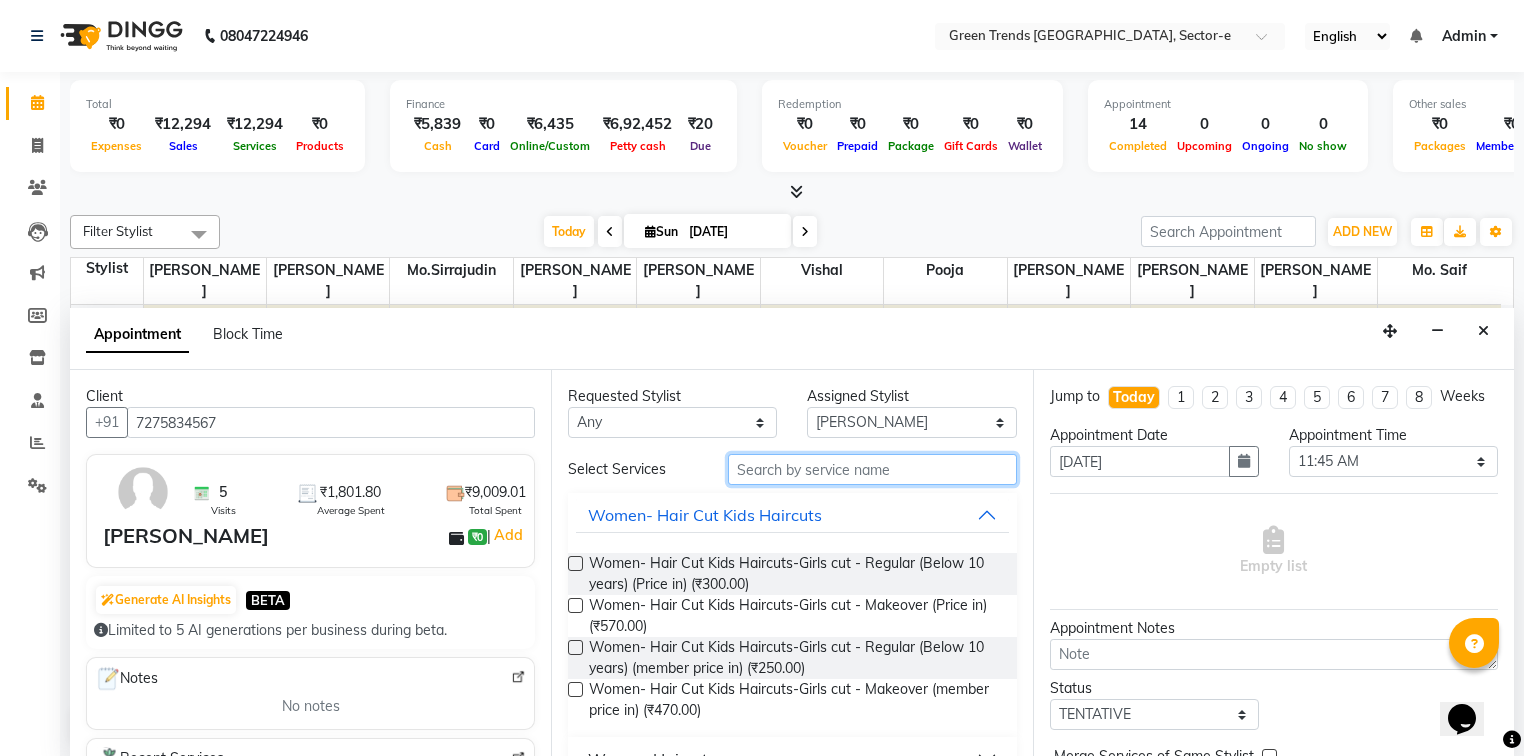 click at bounding box center [872, 469] 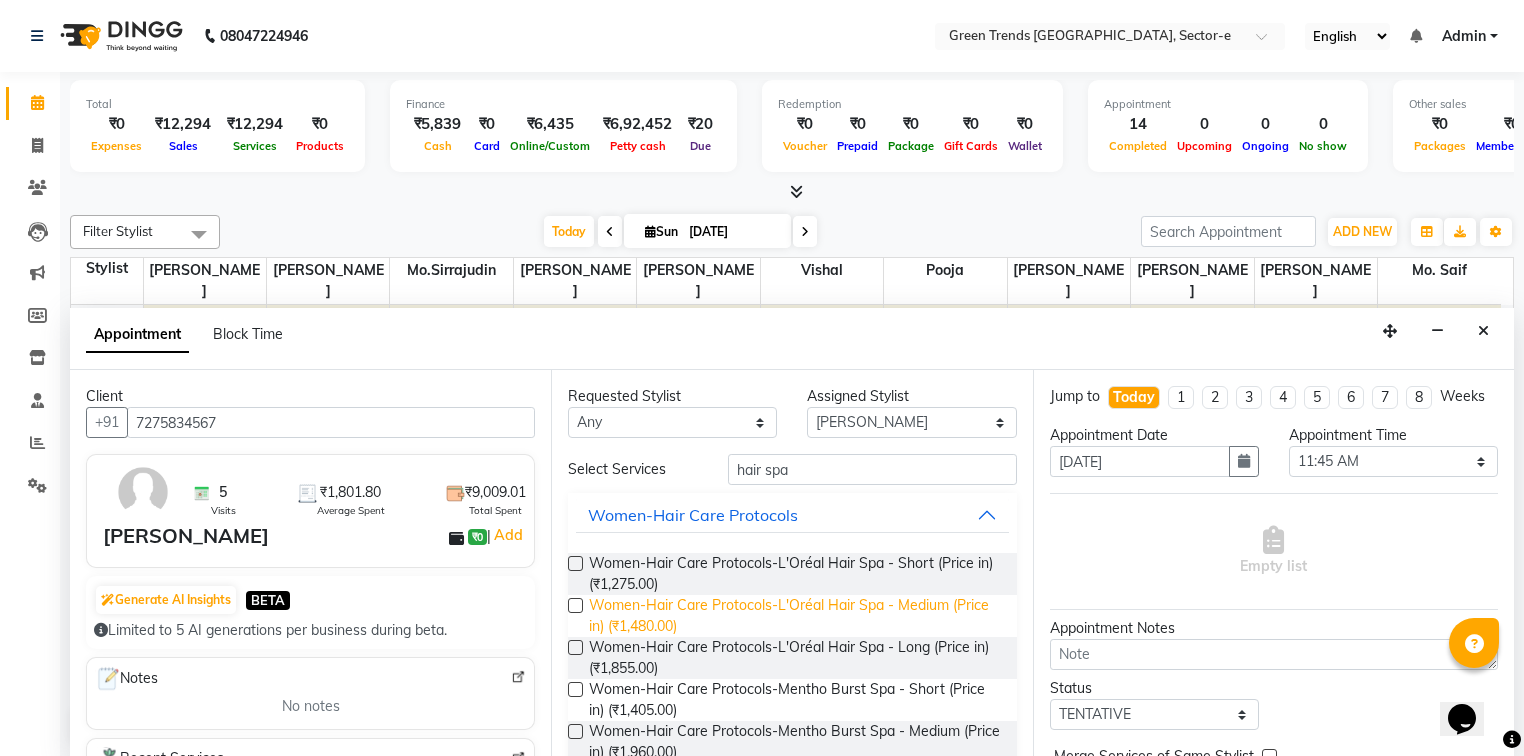 click on "Women-Hair Care Protocols-L'Oréal Hair Spa - Medium  (Price in) (₹1,480.00)" at bounding box center [794, 616] 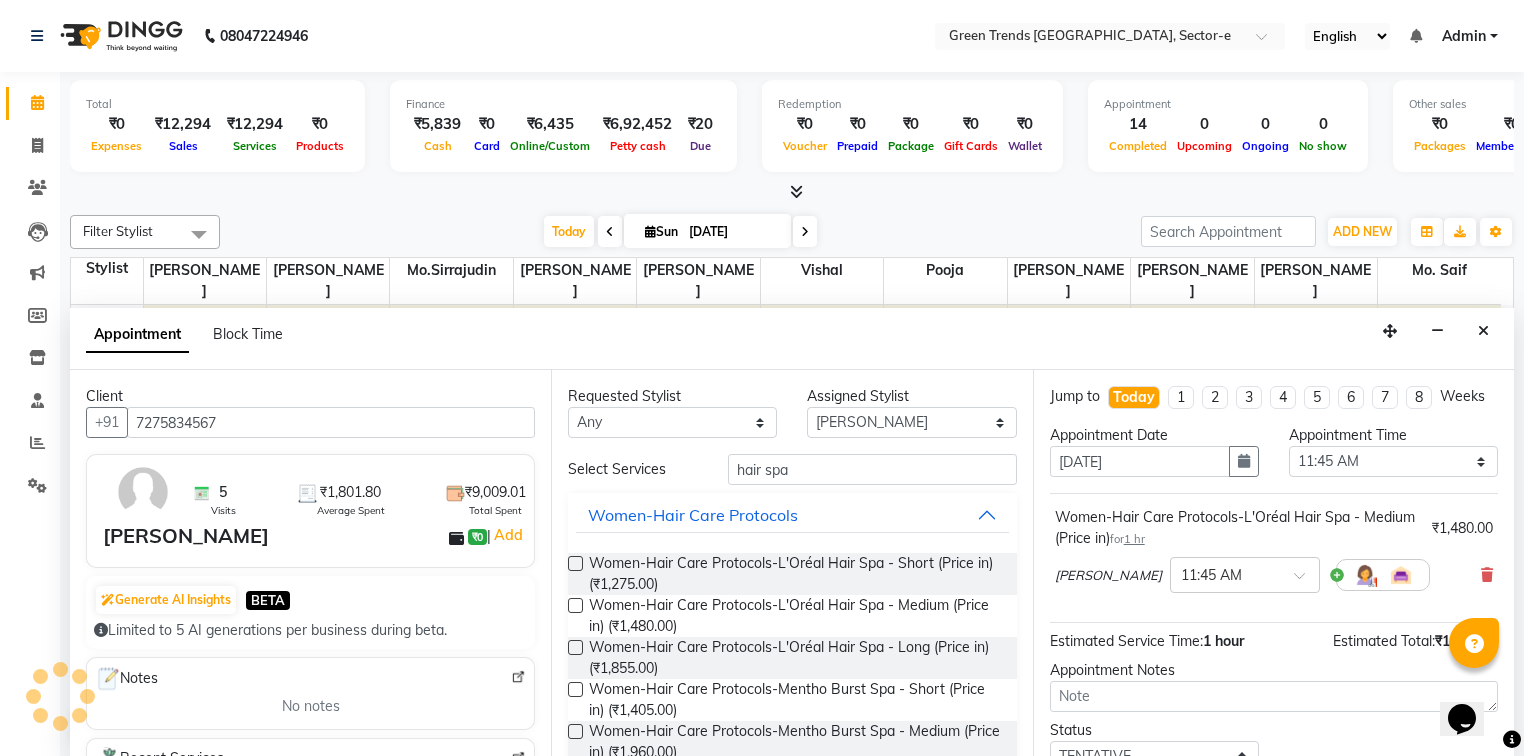 scroll, scrollTop: 139, scrollLeft: 0, axis: vertical 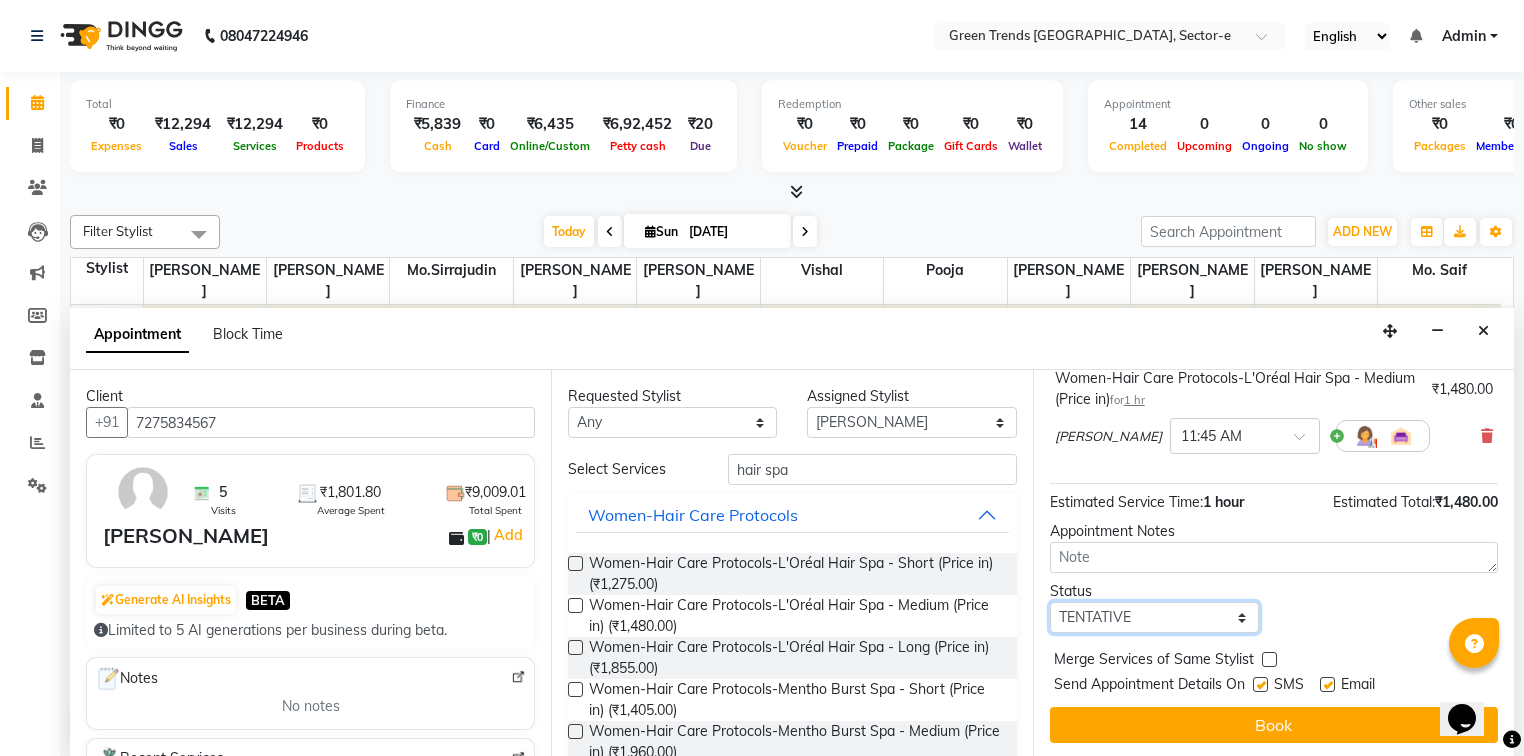 click on "Select TENTATIVE CONFIRM CHECK-IN UPCOMING" at bounding box center [1154, 617] 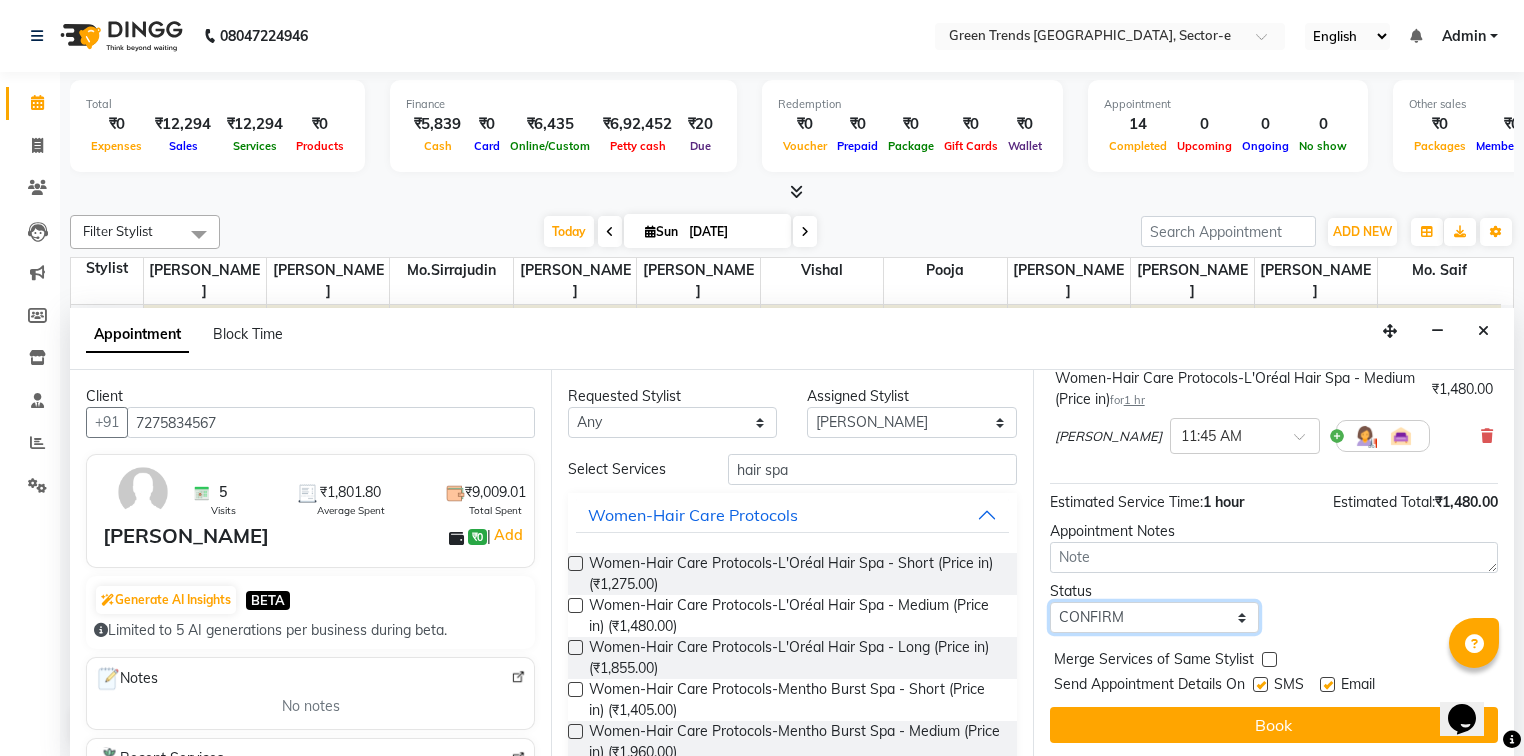 click on "Select TENTATIVE CONFIRM CHECK-IN UPCOMING" at bounding box center [1154, 617] 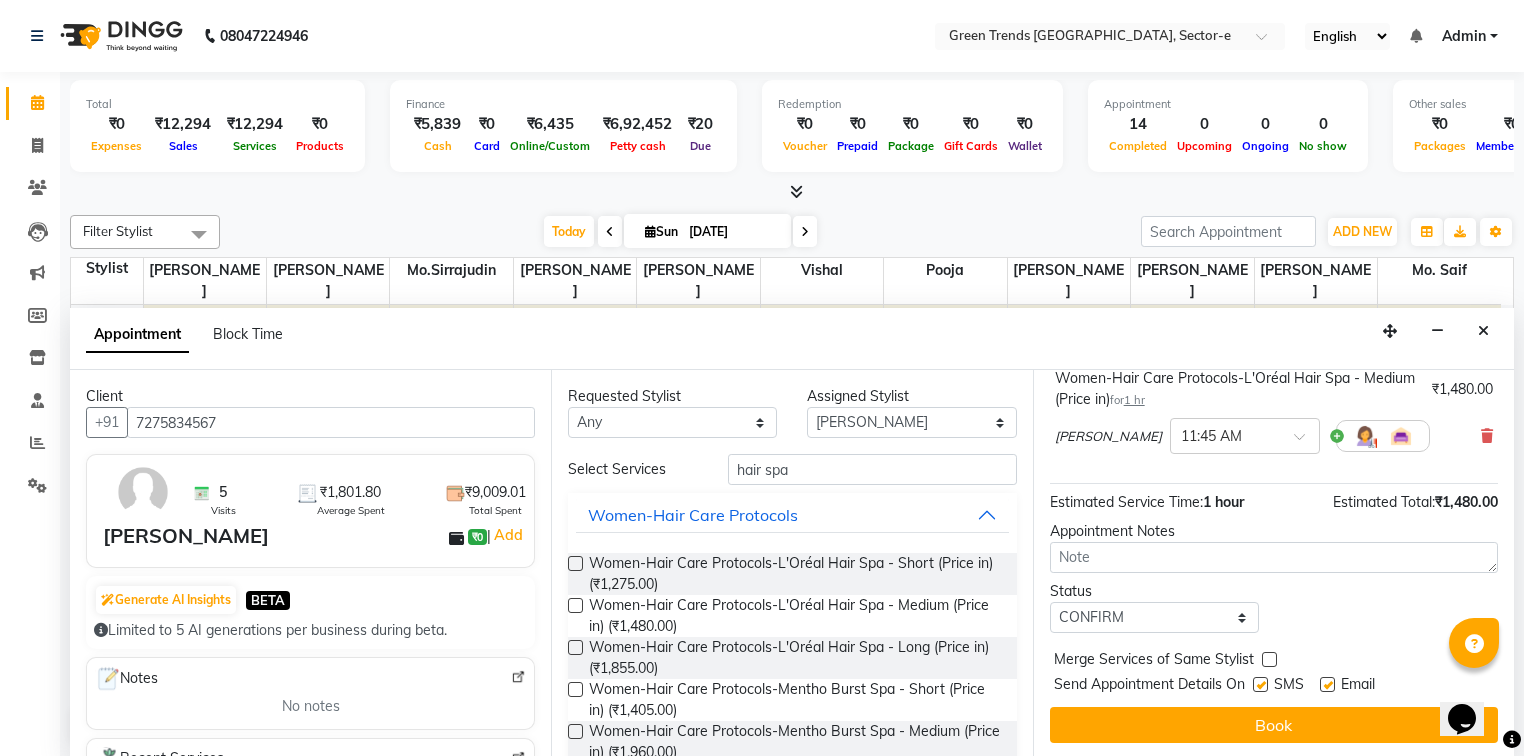 click at bounding box center (1260, 684) 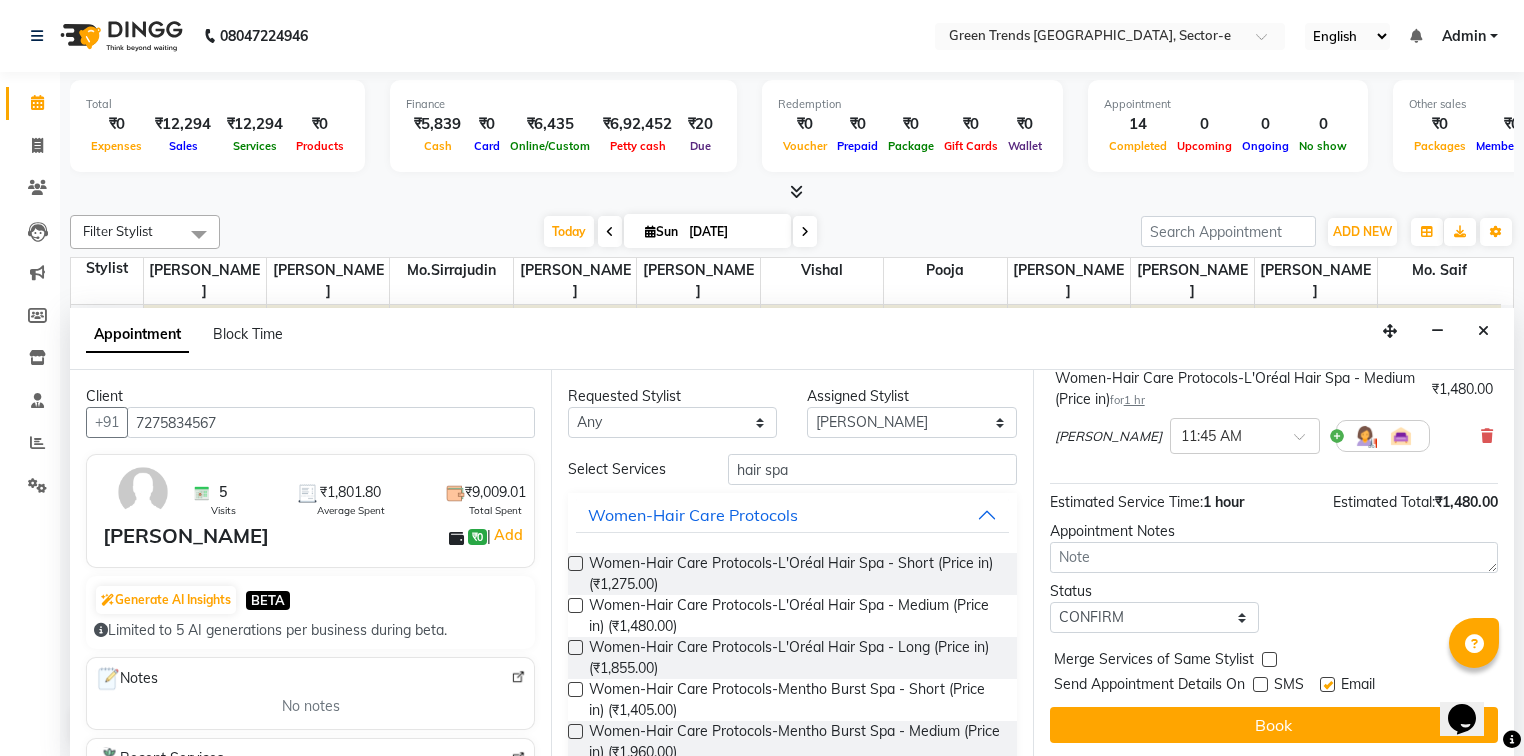 click at bounding box center [1327, 684] 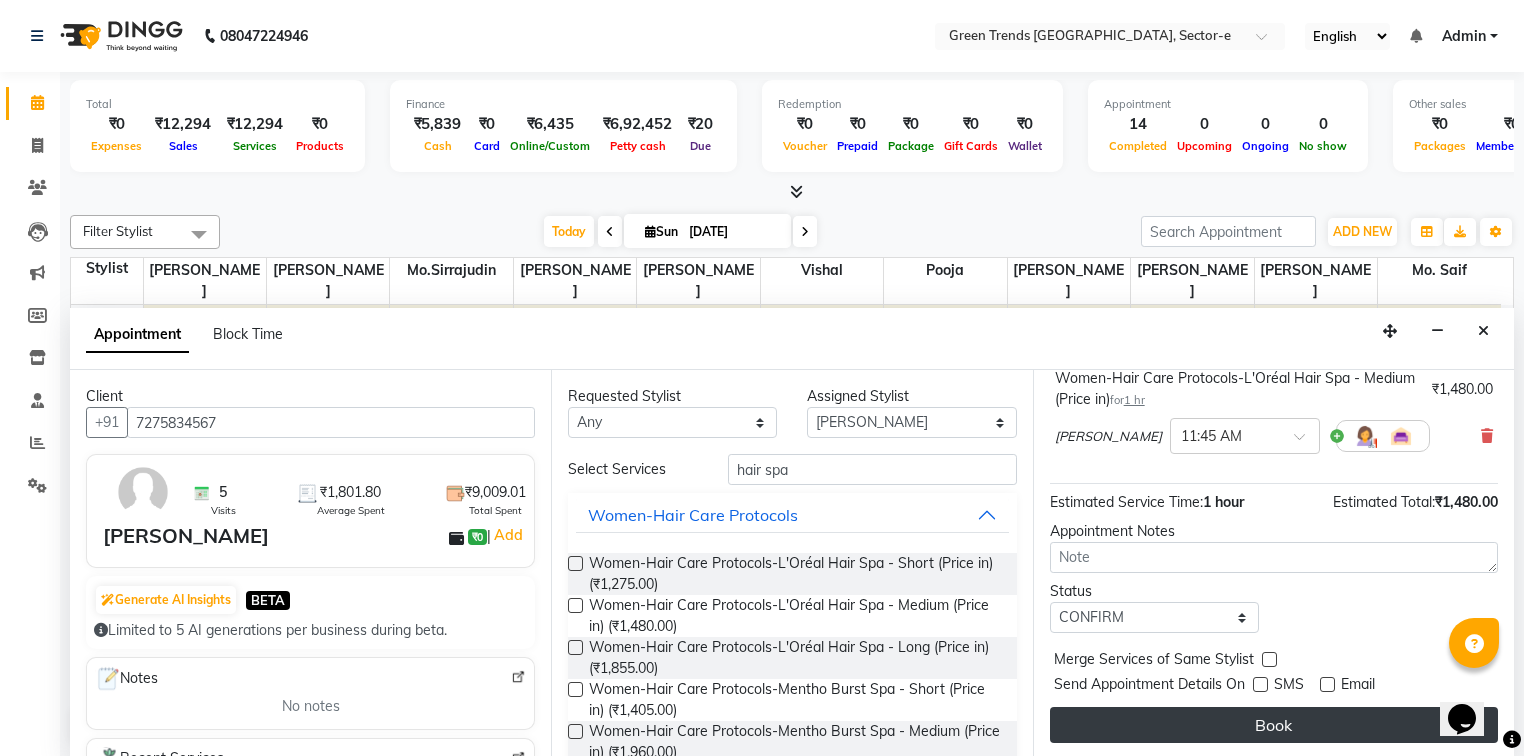 click on "Book" at bounding box center (1274, 725) 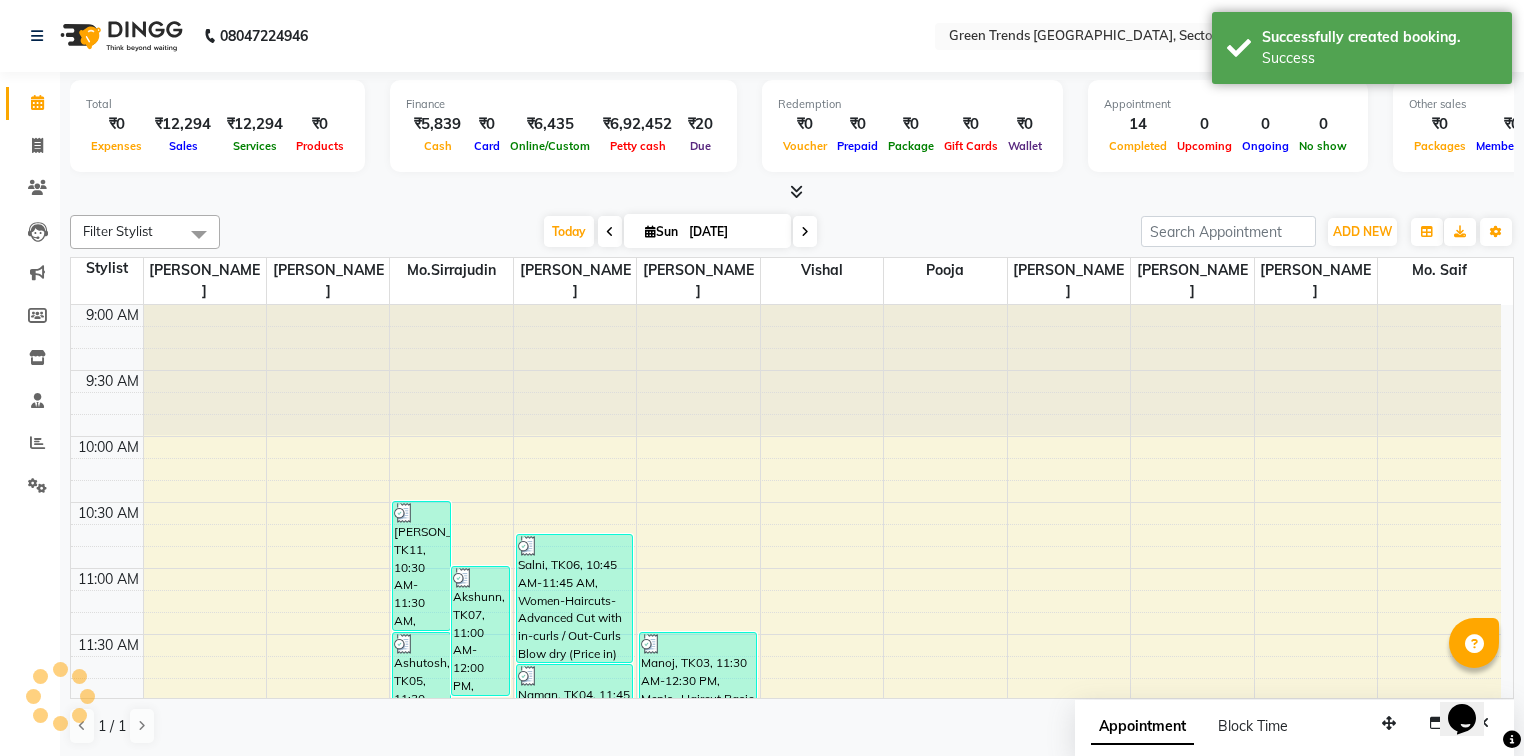 scroll, scrollTop: 0, scrollLeft: 0, axis: both 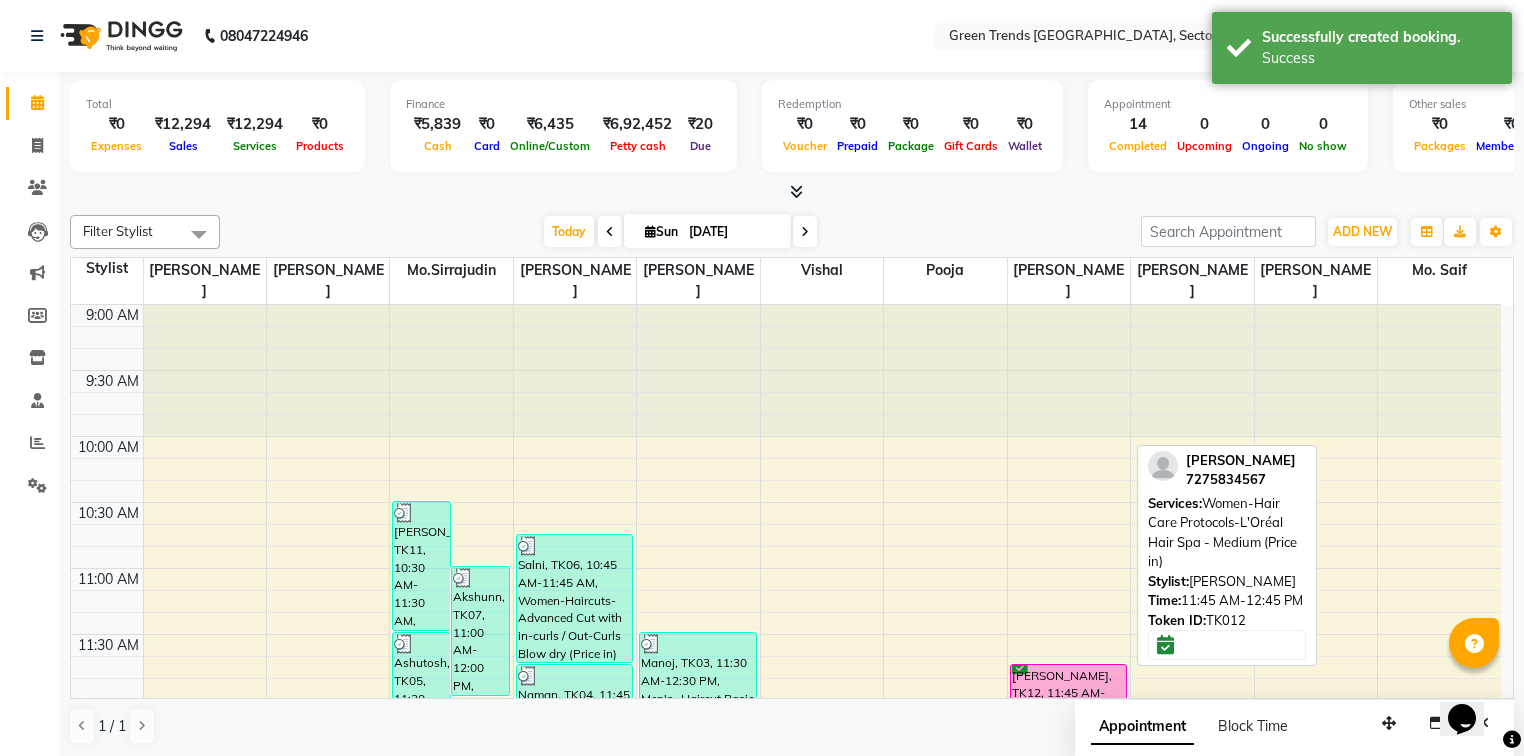 click on "[PERSON_NAME], TK12, 11:45 AM-12:45 PM, Women-Hair Care Protocols-L'Oréal Hair Spa - Medium  (Price in)" at bounding box center (1068, 729) 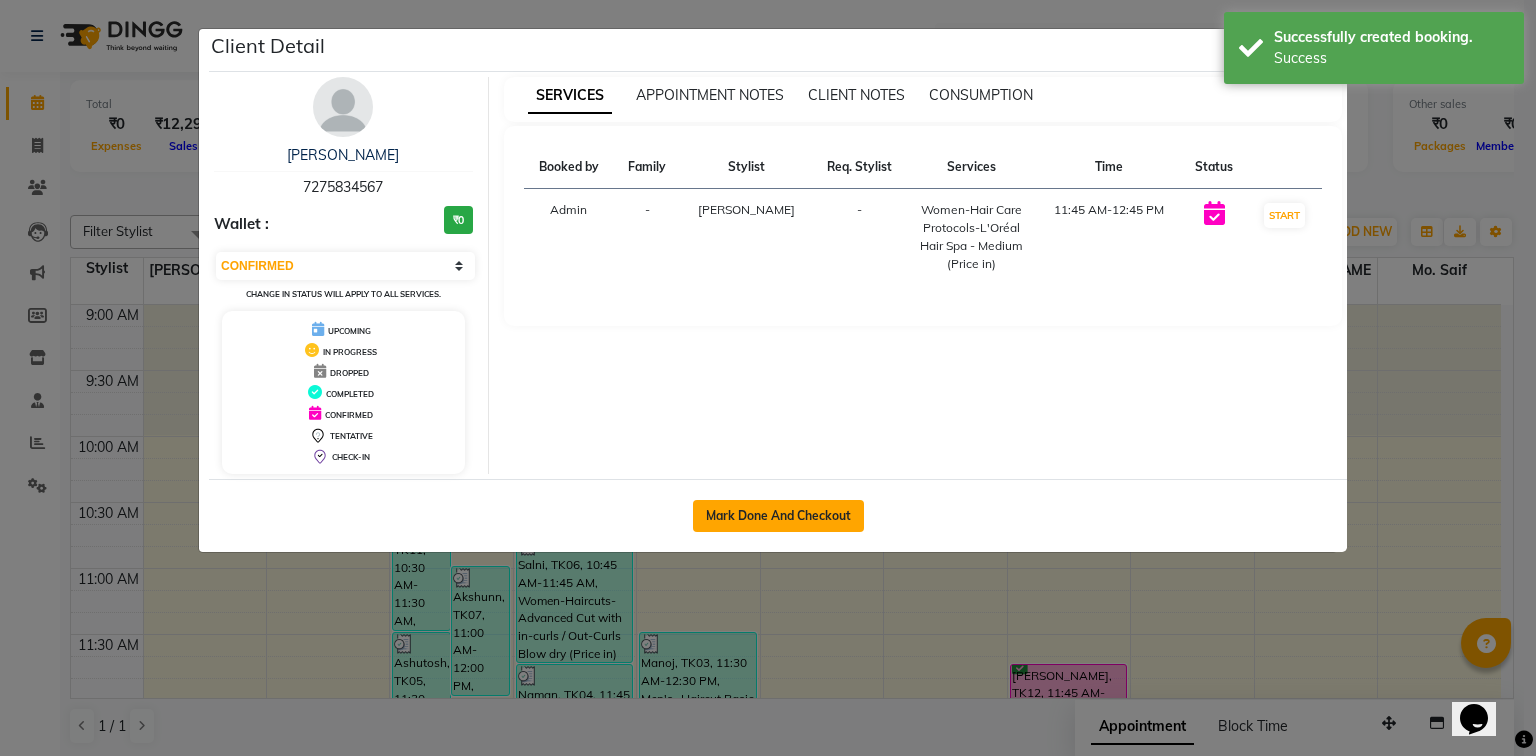 click on "Mark Done And Checkout" 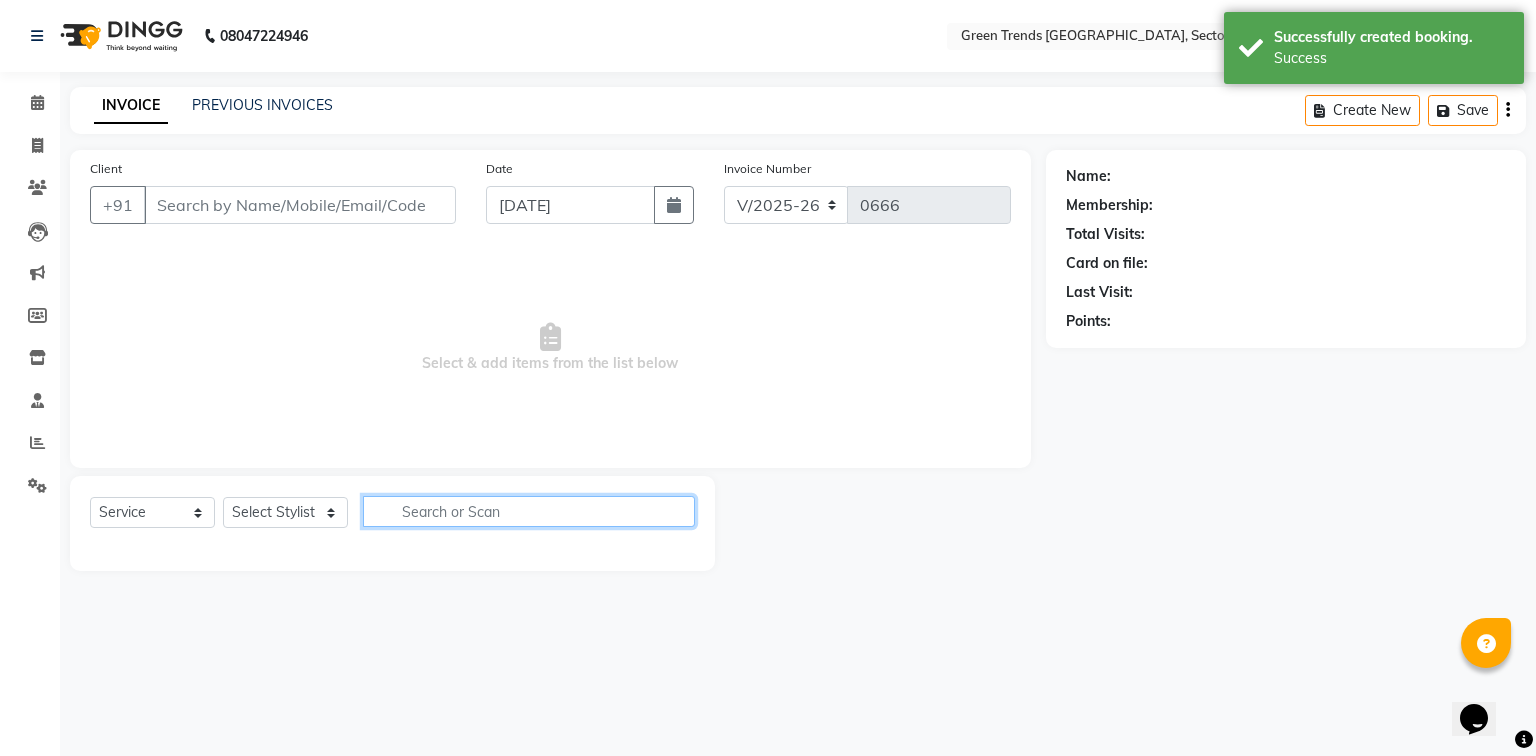 click 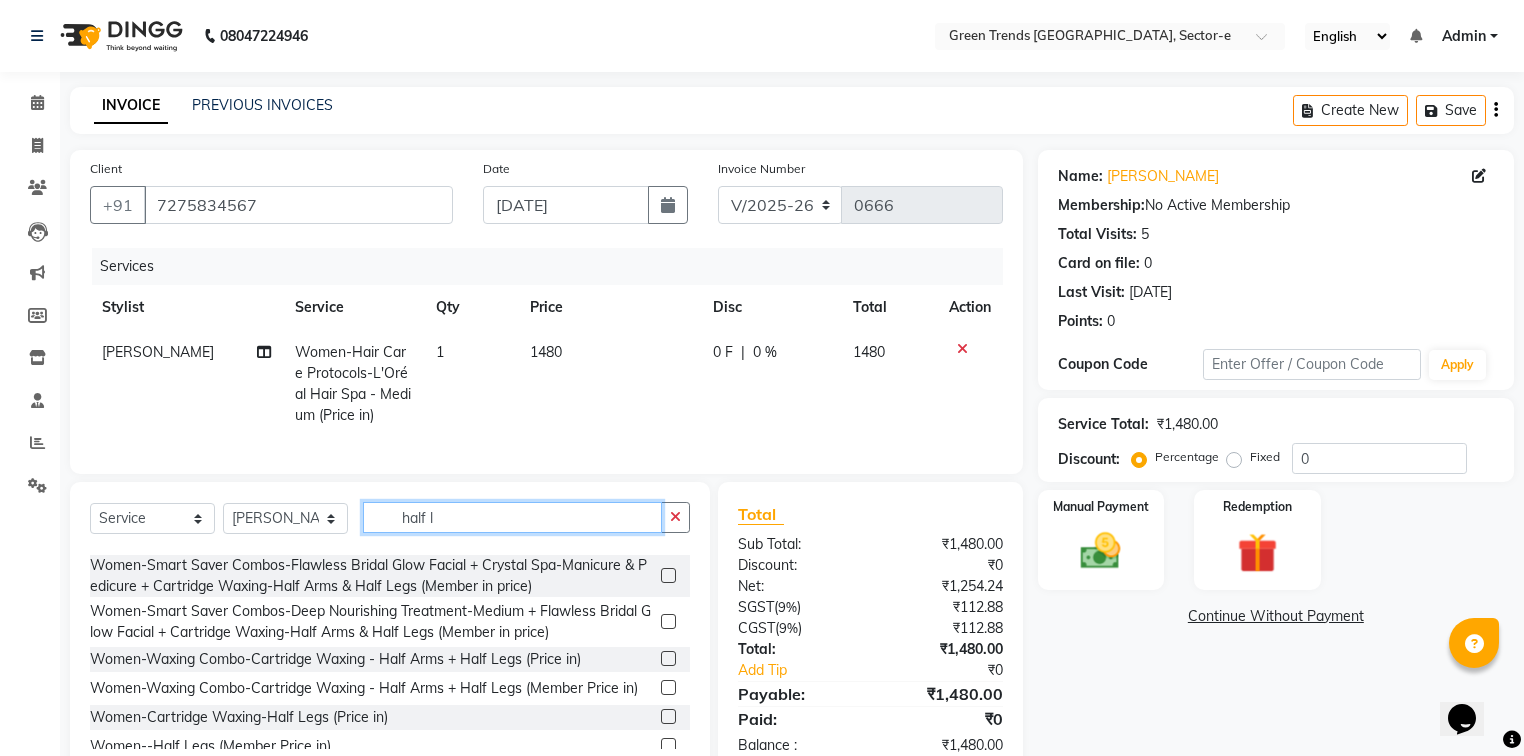 scroll, scrollTop: 513, scrollLeft: 0, axis: vertical 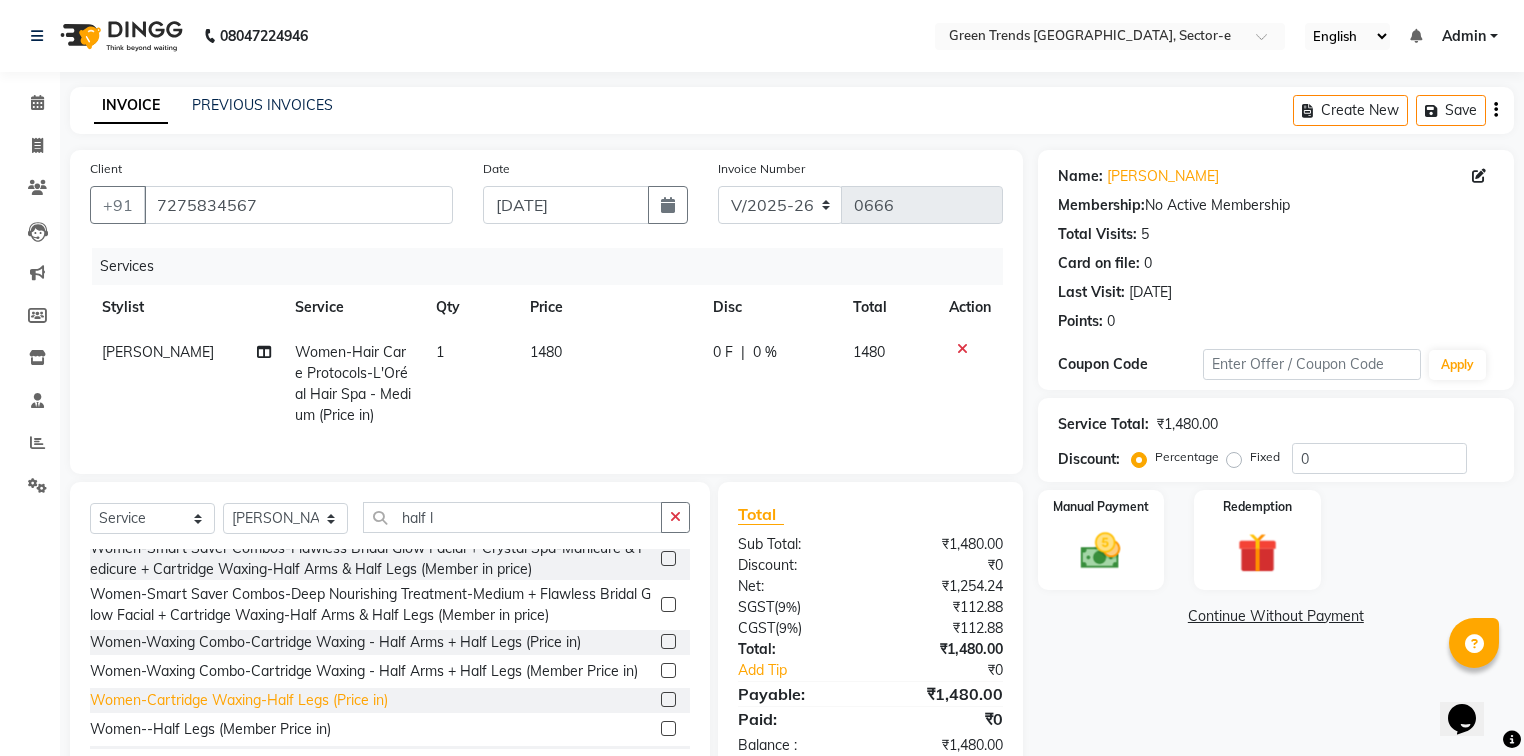 click on "Women-Cartridge Waxing-Half Legs (Price in)" 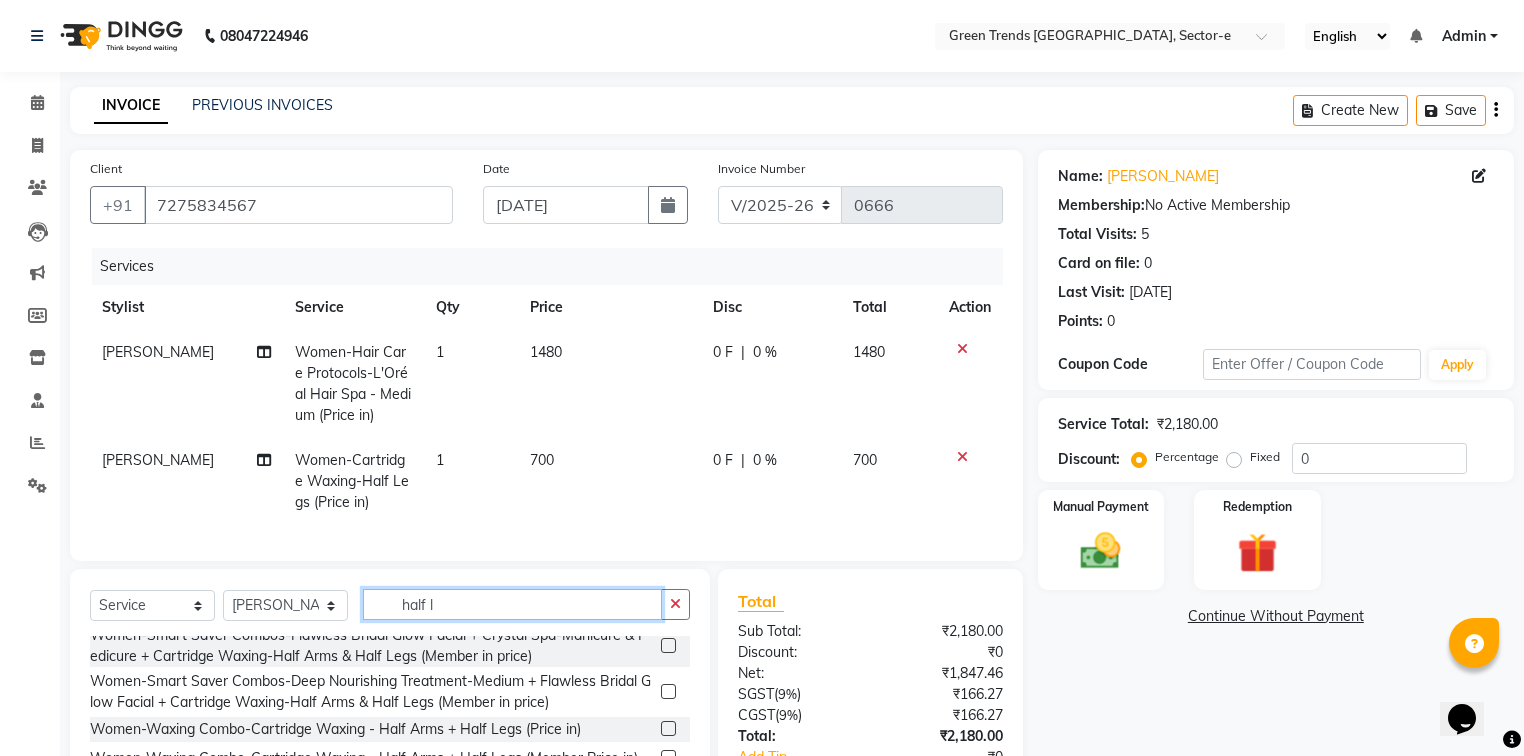 click on "half l" 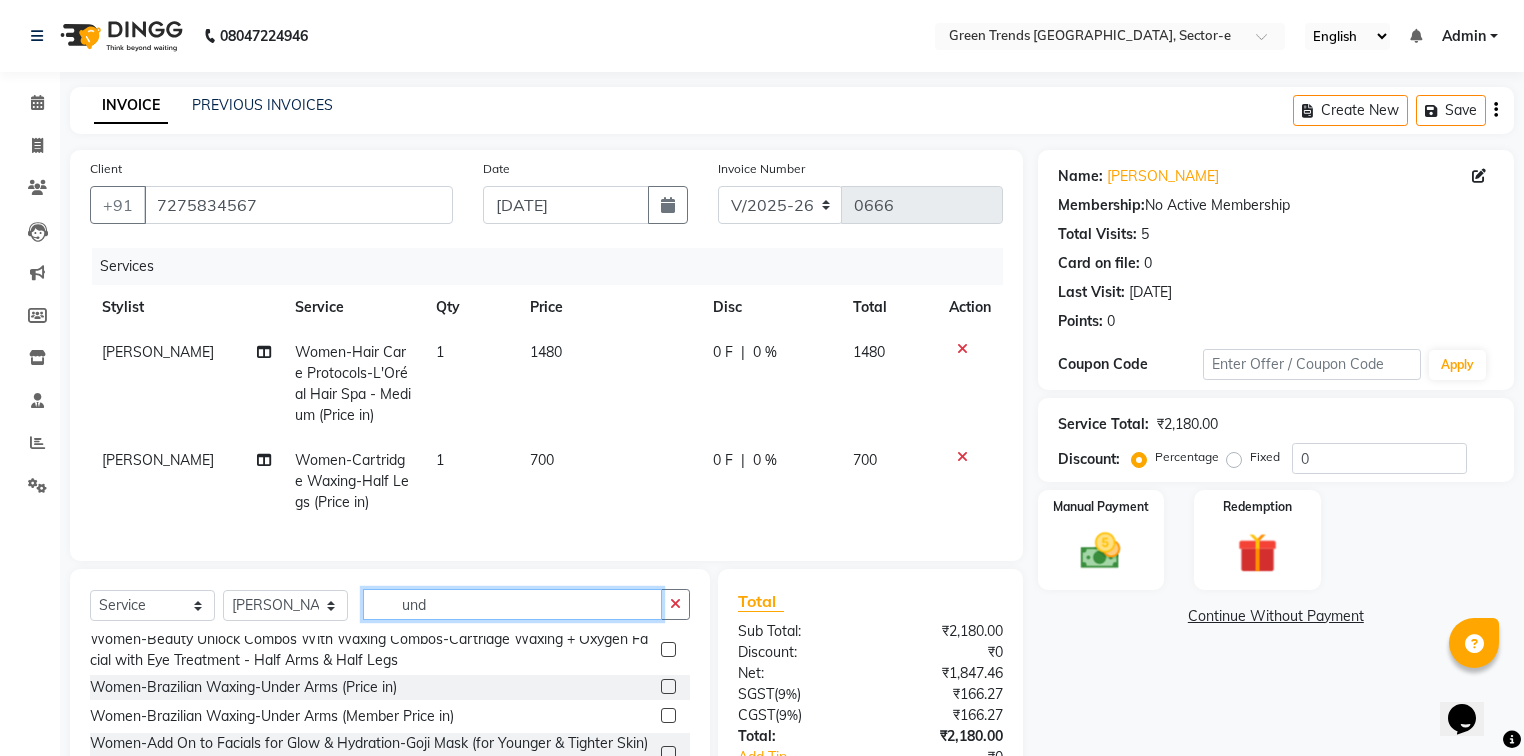 scroll, scrollTop: 0, scrollLeft: 0, axis: both 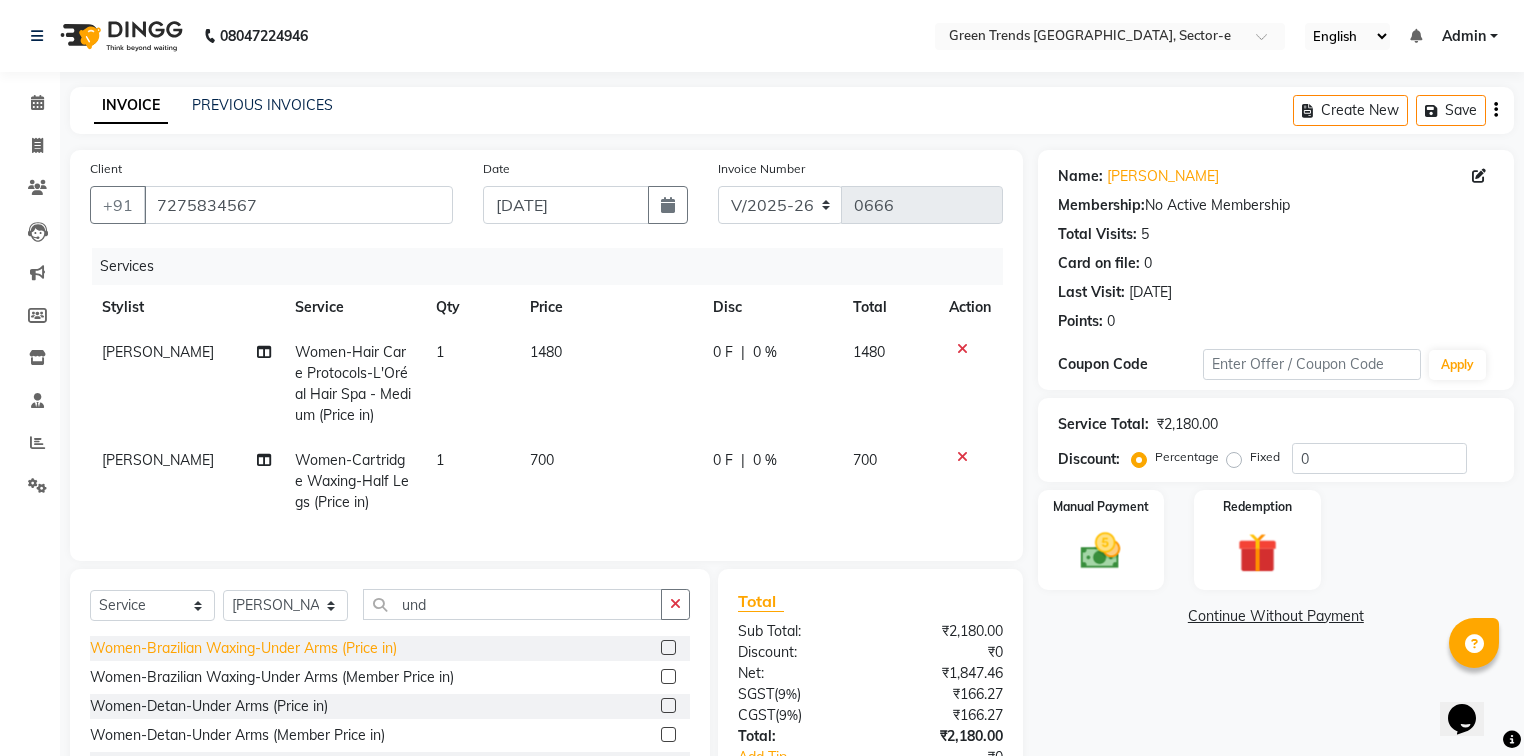 click on "Women-Brazilian Waxing-Under Arms (Price in)" 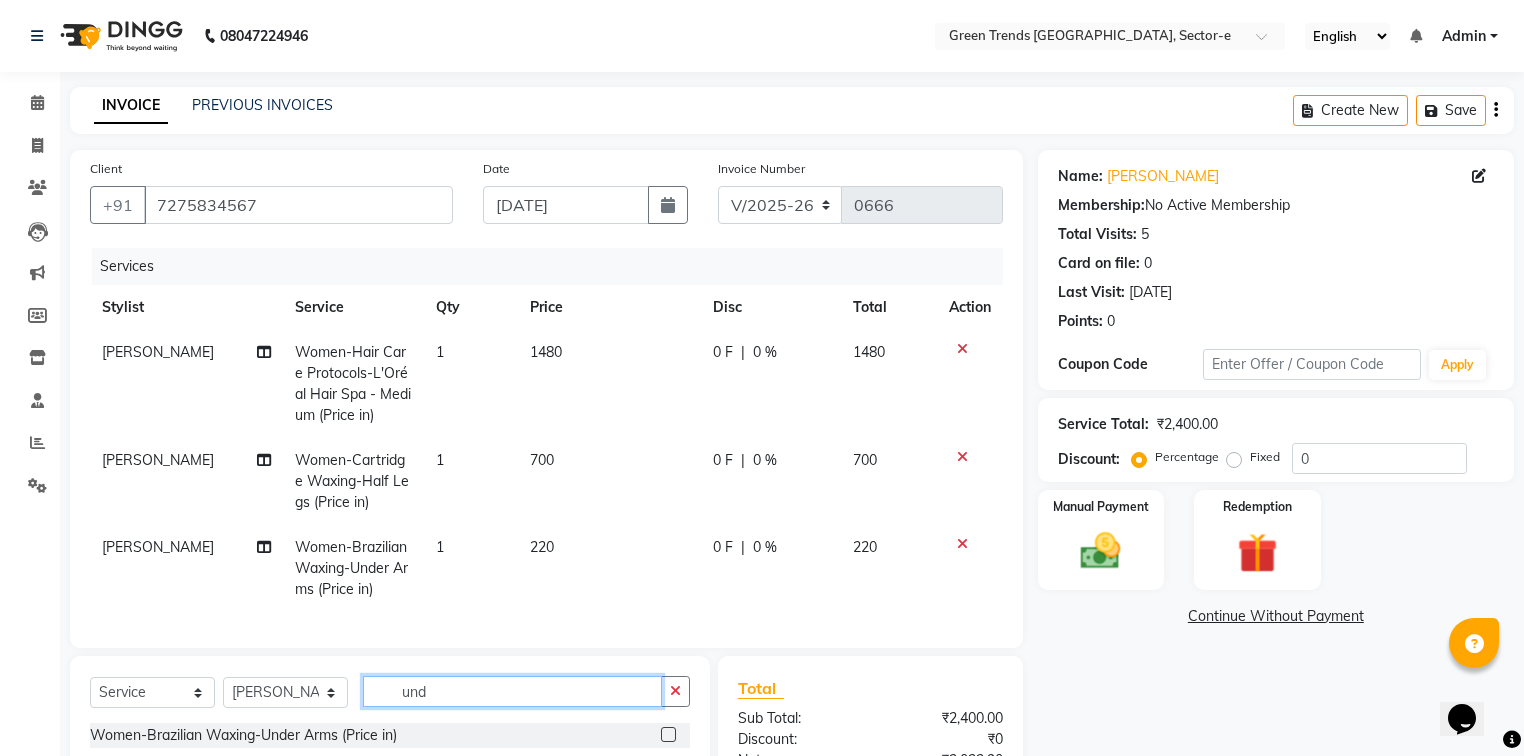 click on "und" 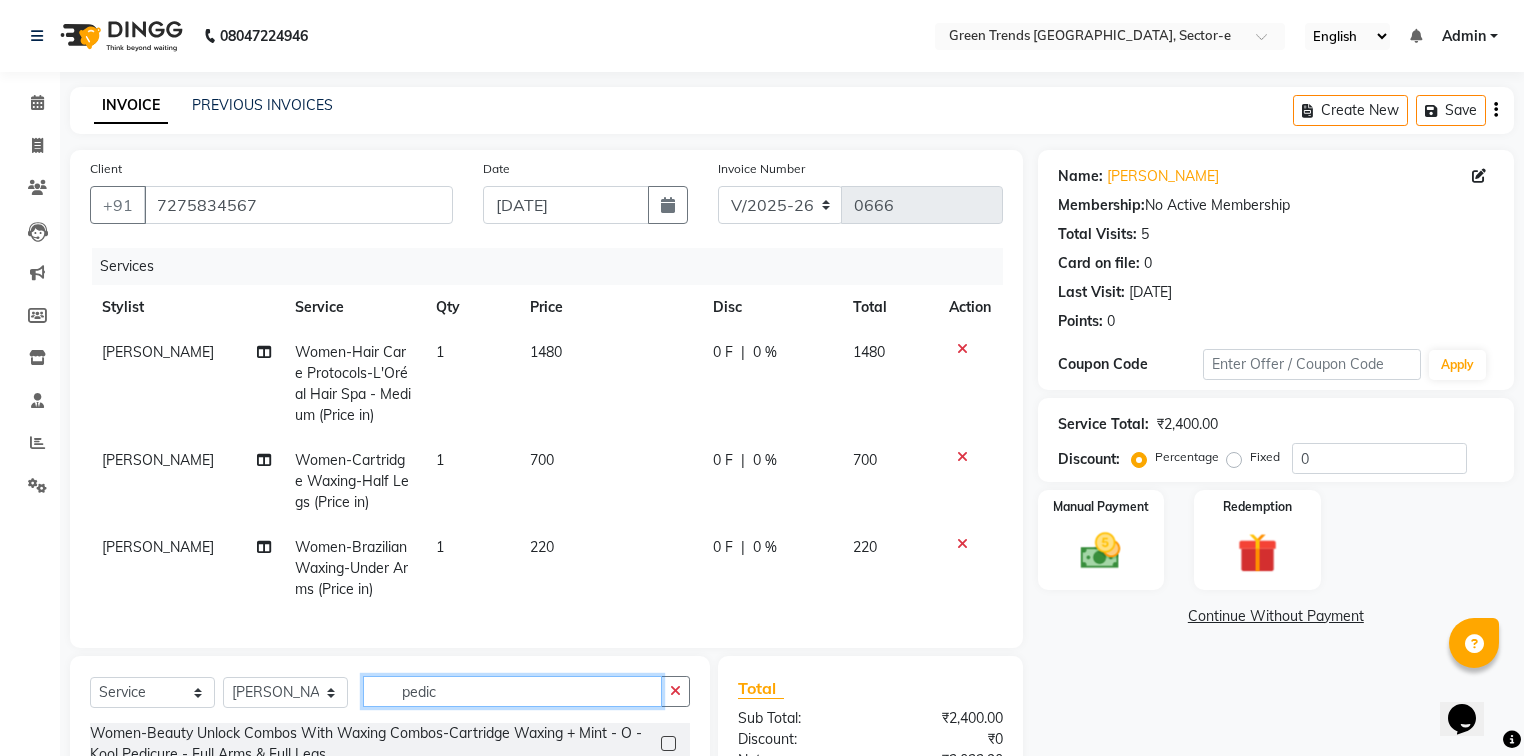 scroll, scrollTop: 80, scrollLeft: 0, axis: vertical 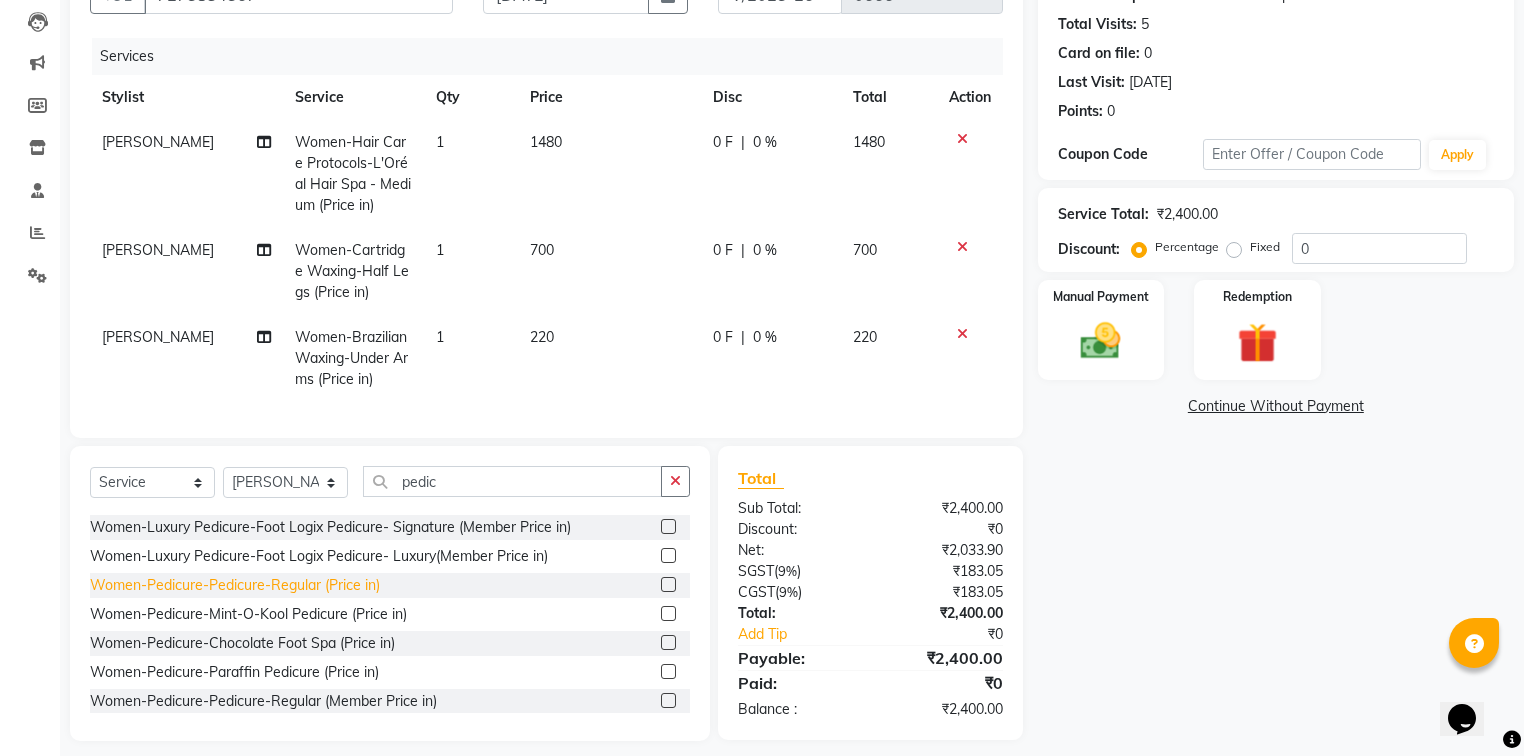 click on "Women-Pedicure-Pedicure-Regular (Price in)" 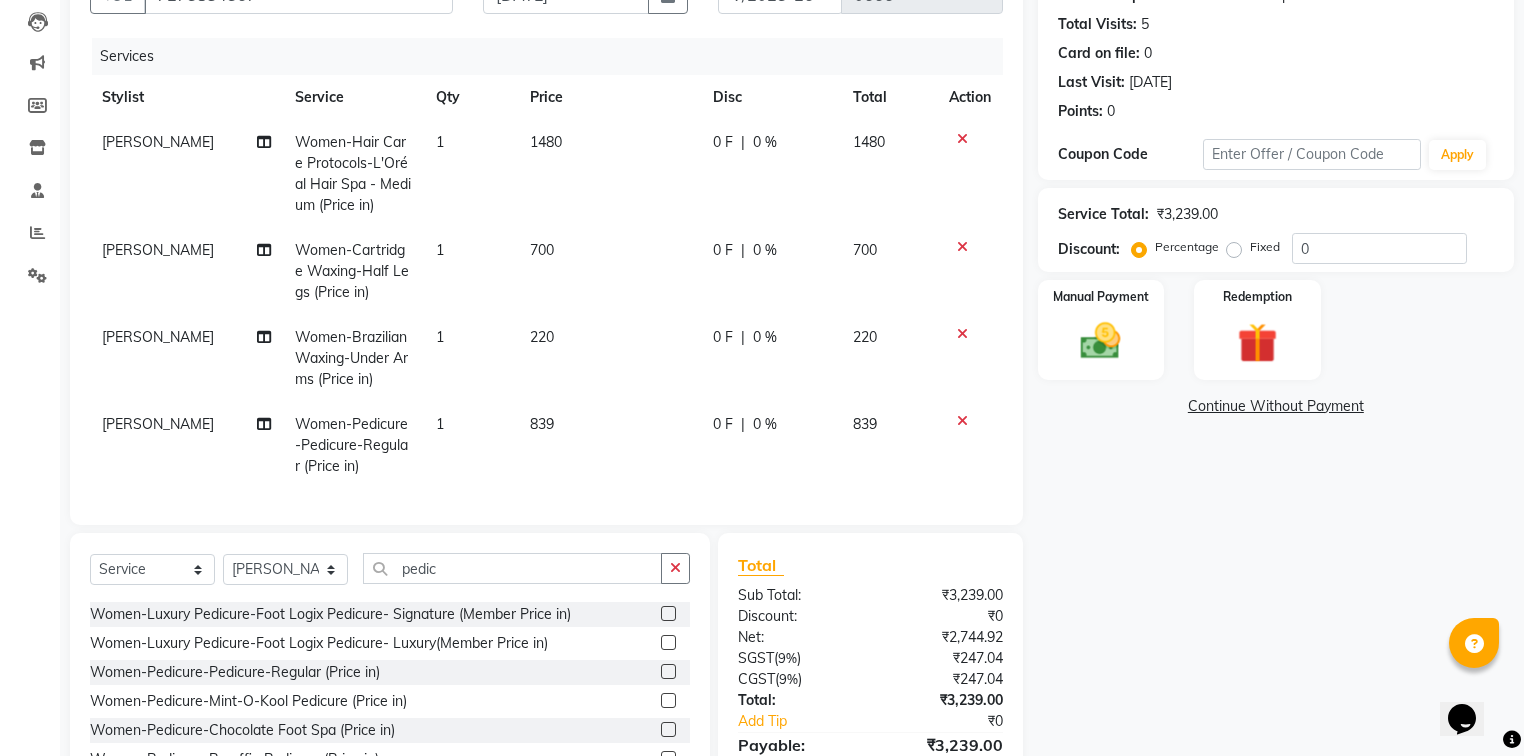 click on "Fixed" 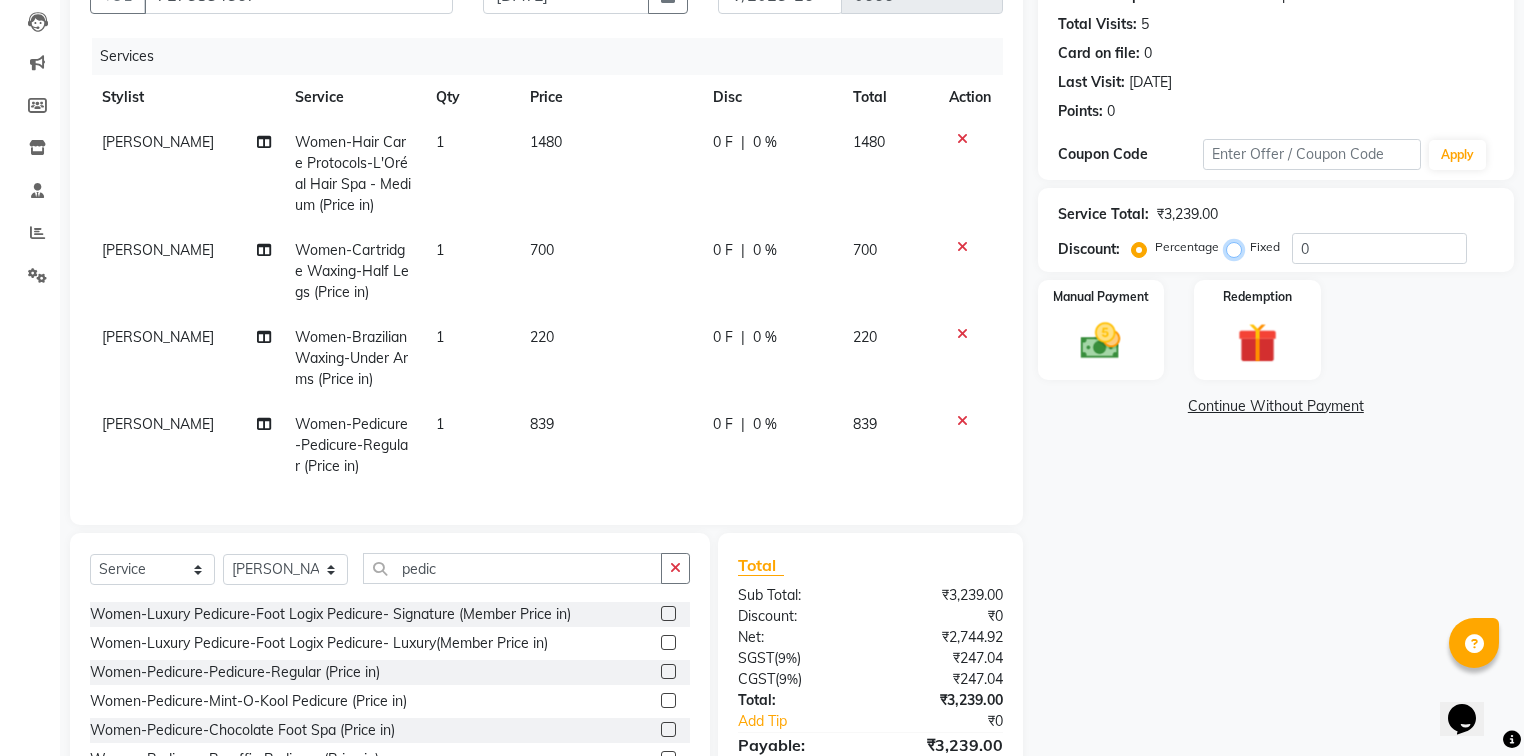 click on "Fixed" at bounding box center [1238, 247] 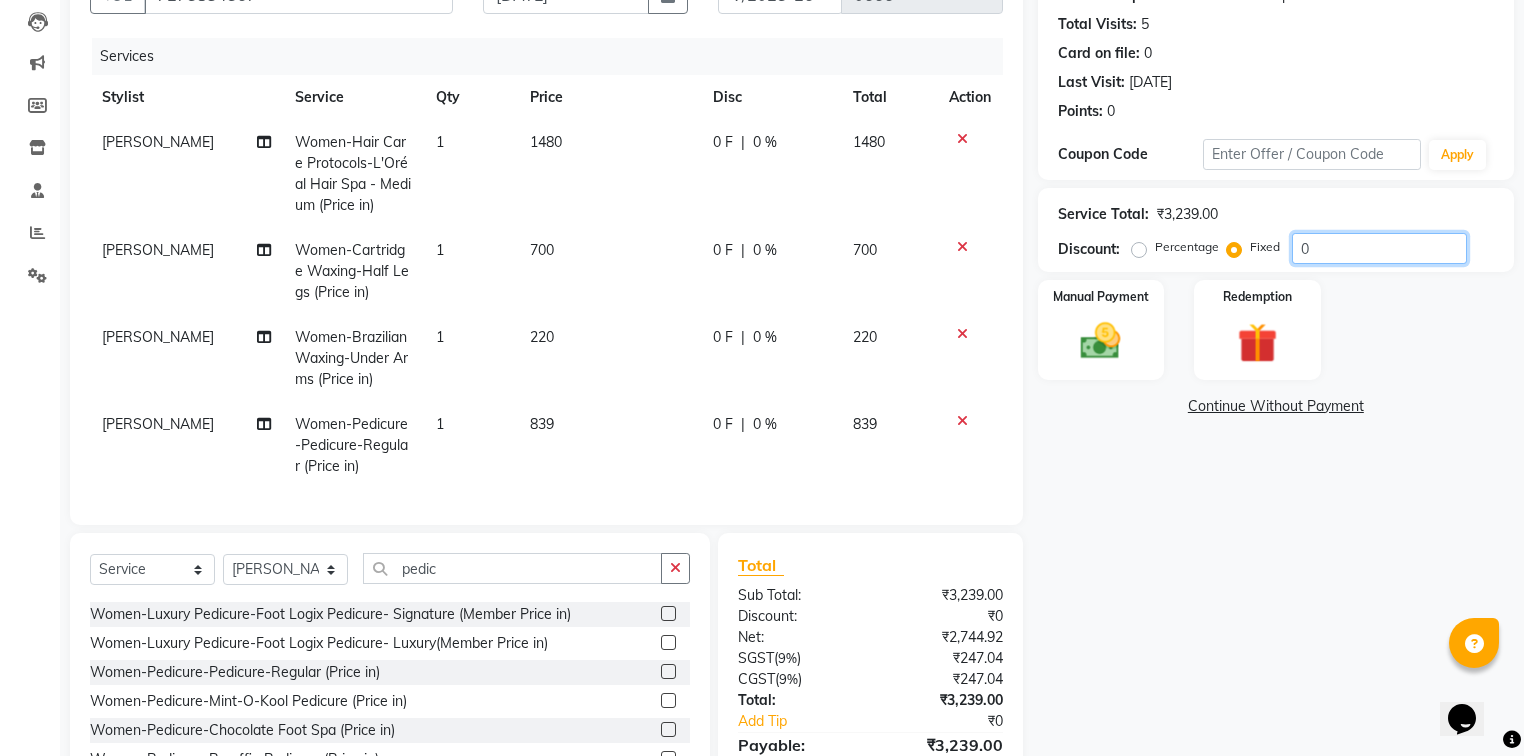 click on "0" 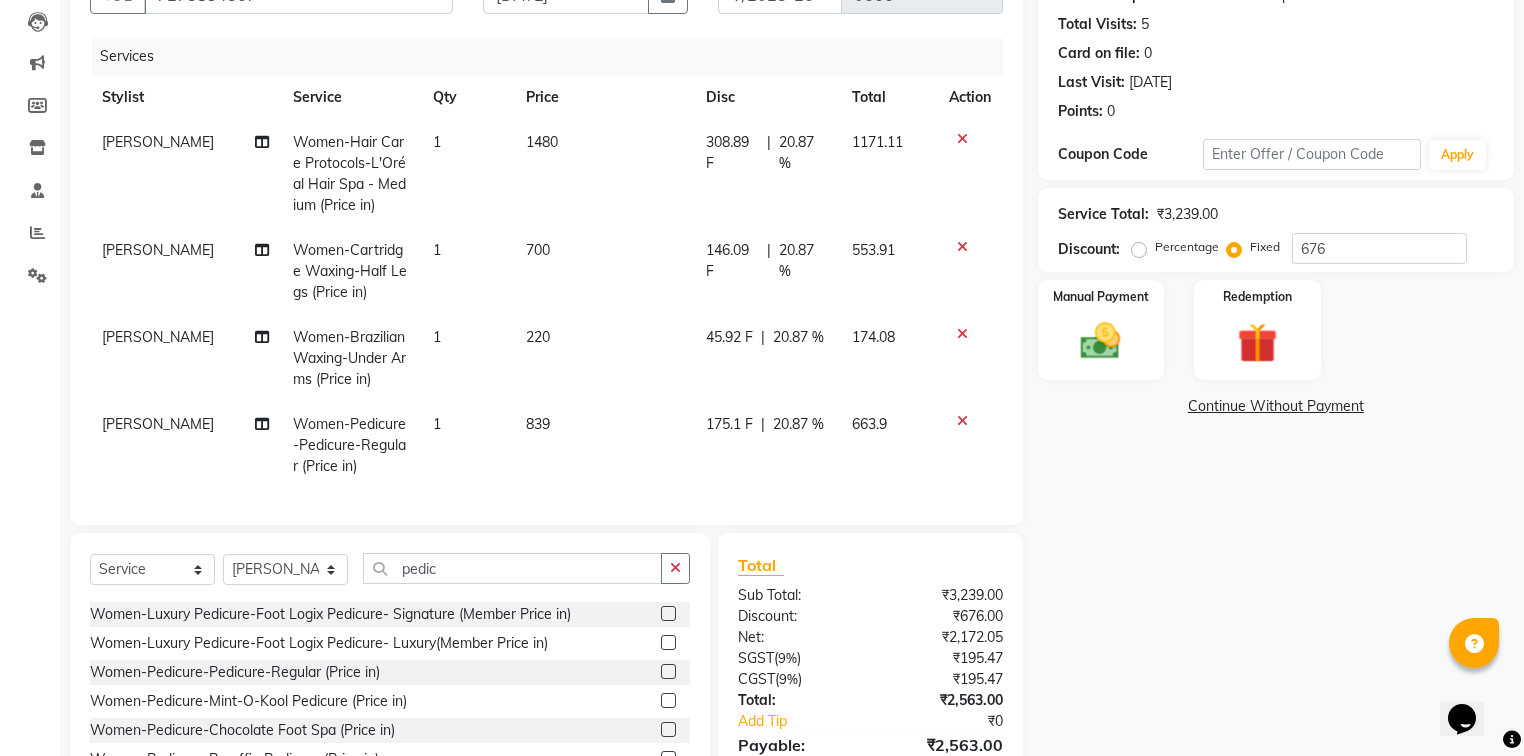 click on "Sub Total:" 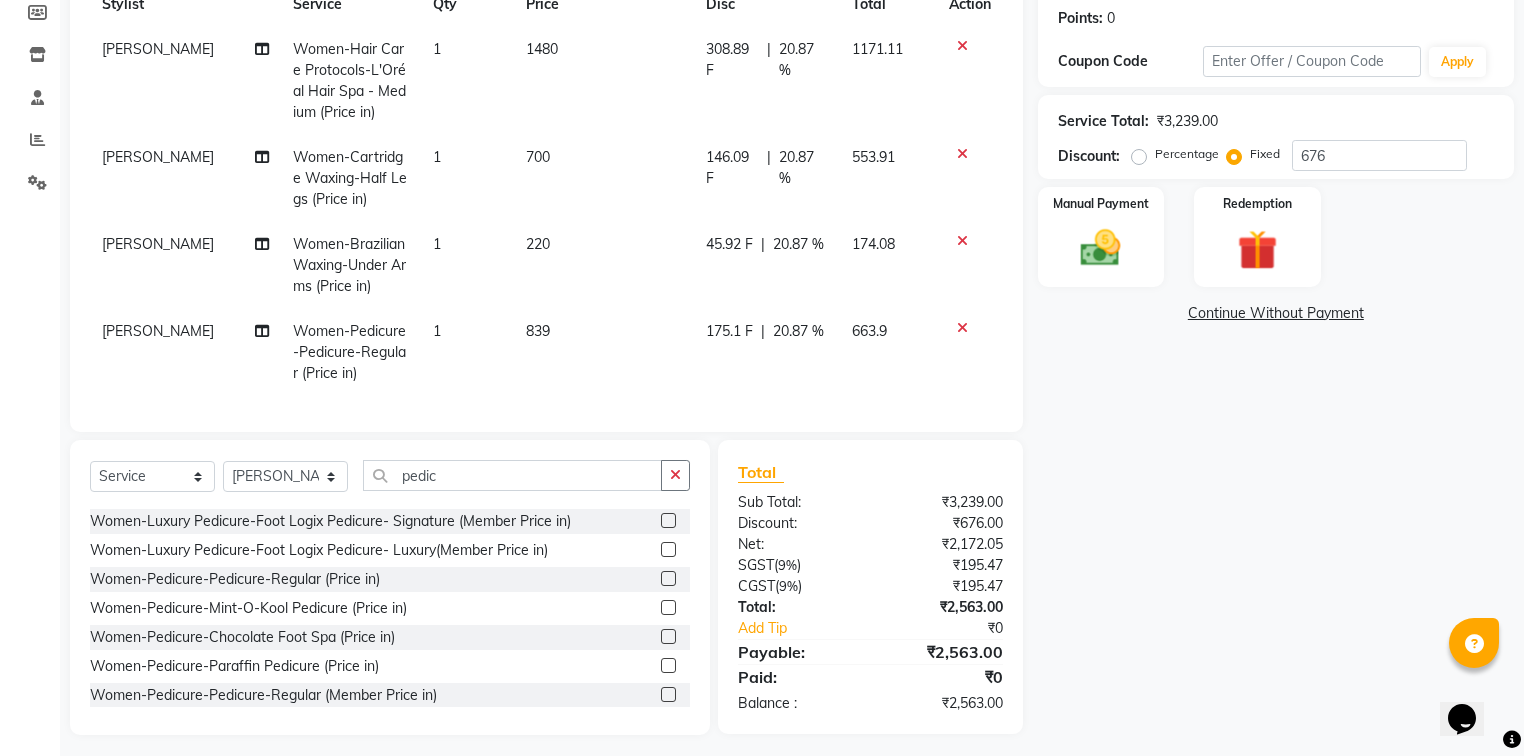 scroll, scrollTop: 324, scrollLeft: 0, axis: vertical 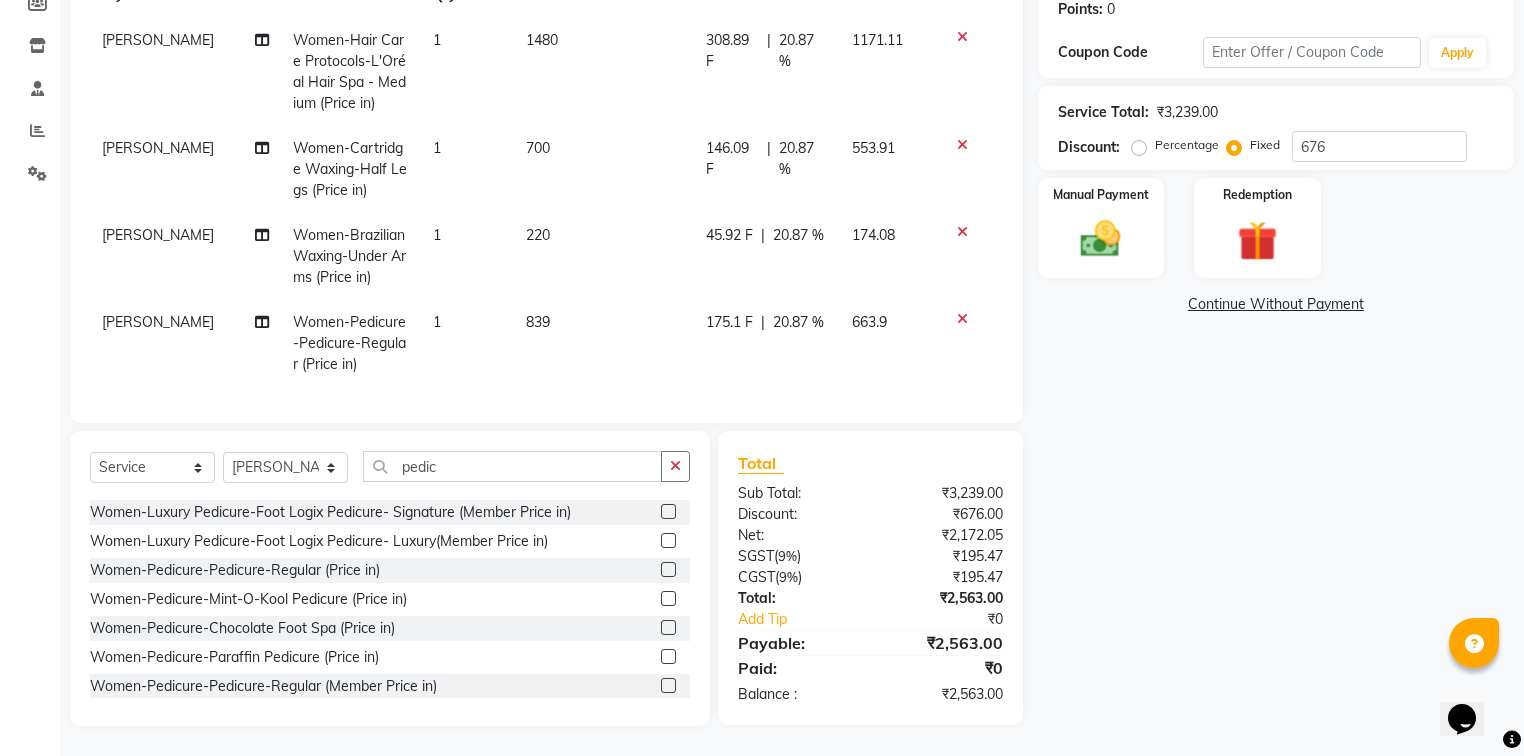 click on "[PERSON_NAME]" 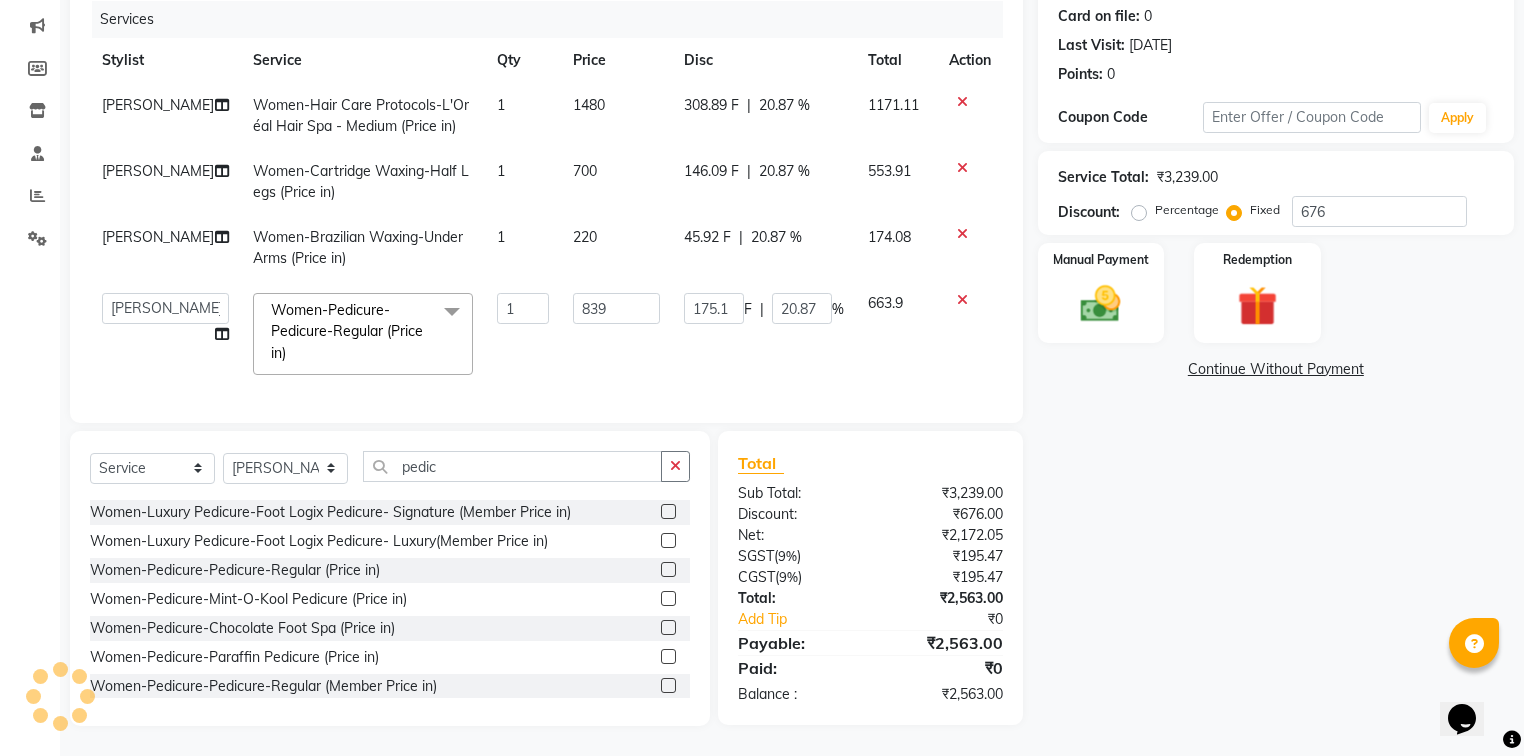 scroll, scrollTop: 260, scrollLeft: 0, axis: vertical 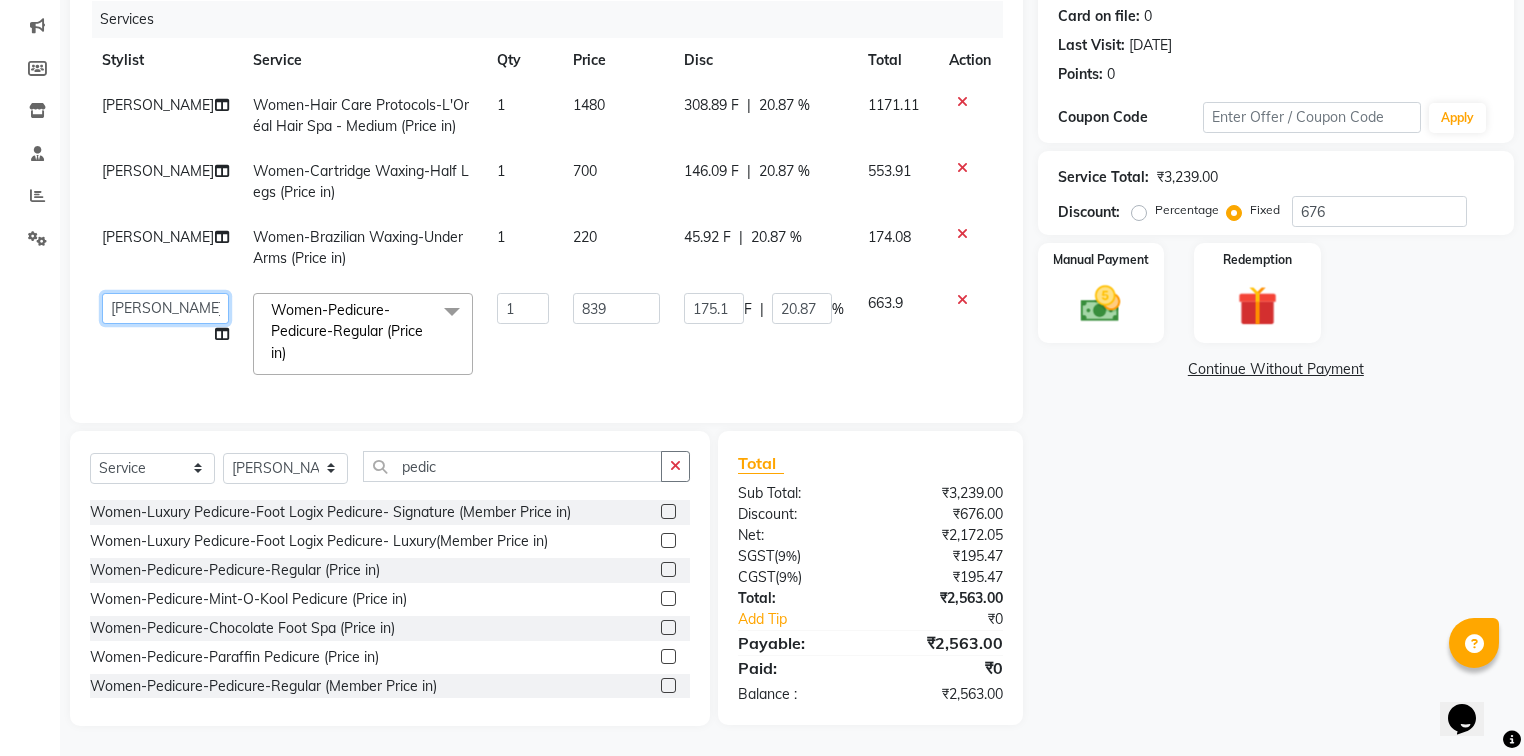 click on "[PERSON_NAME]   [PERSON_NAME]   Mo. [PERSON_NAME].[PERSON_NAME]   [PERSON_NAME]   Pooja   [PERSON_NAME]   [PERSON_NAME]   [PERSON_NAME]   Vishal" 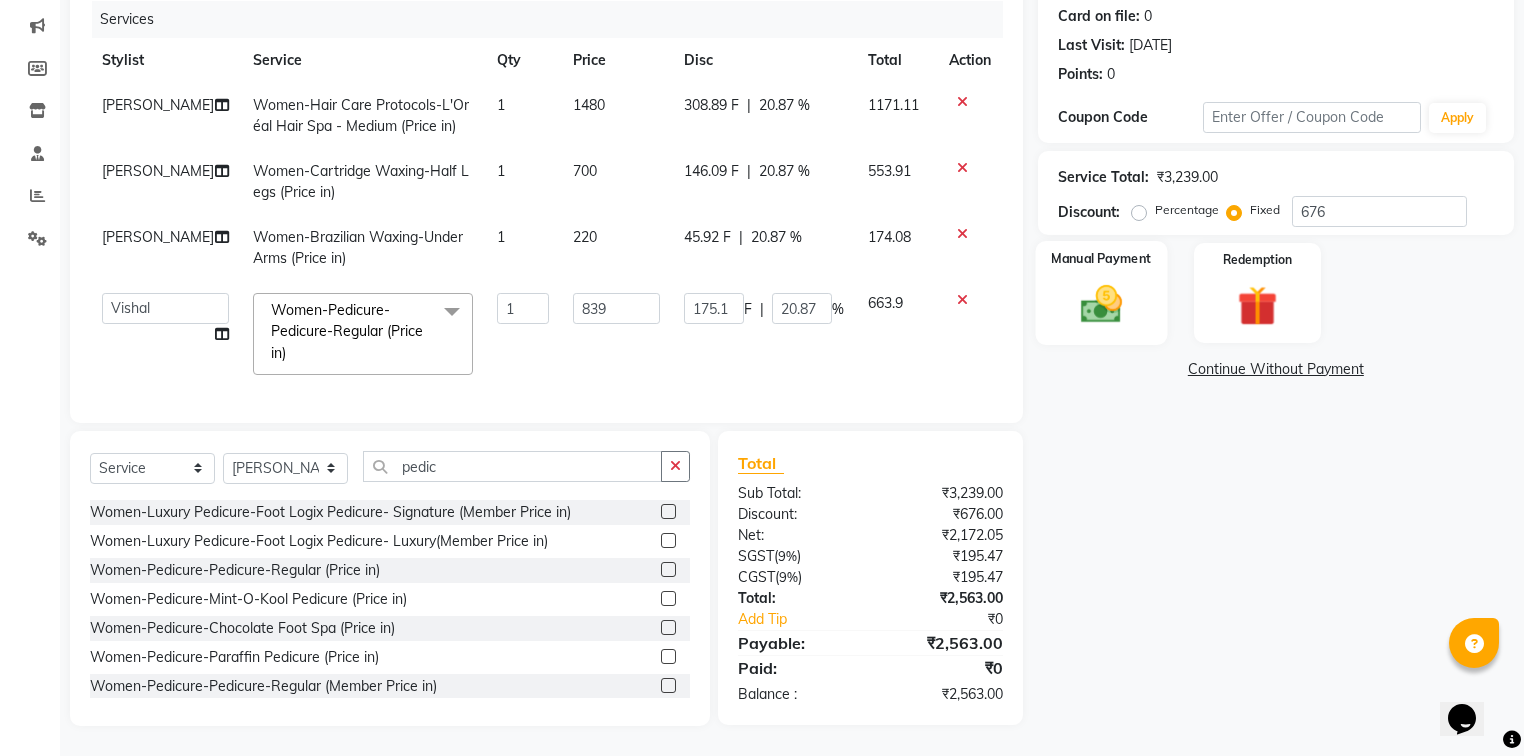 click on "Manual Payment" 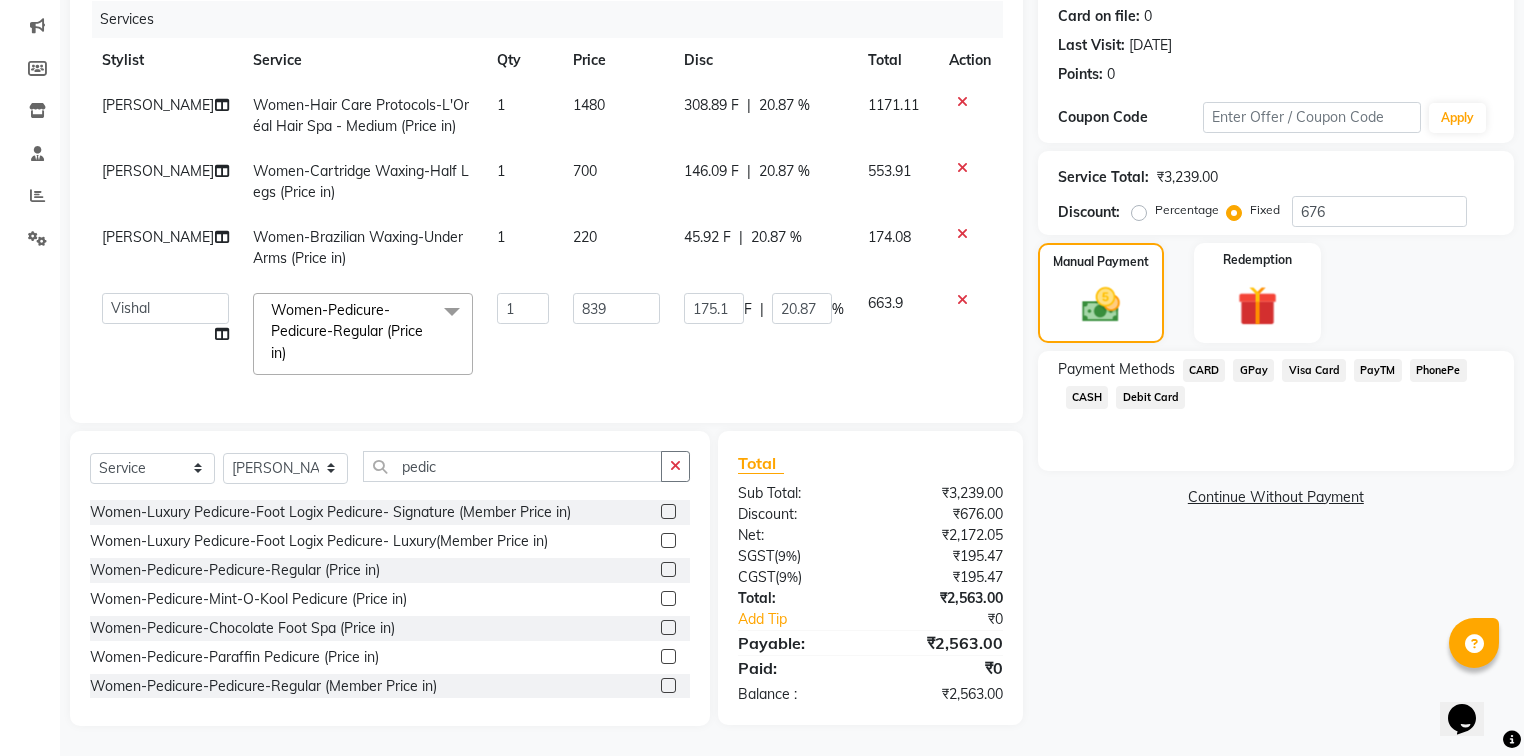 click on "GPay" 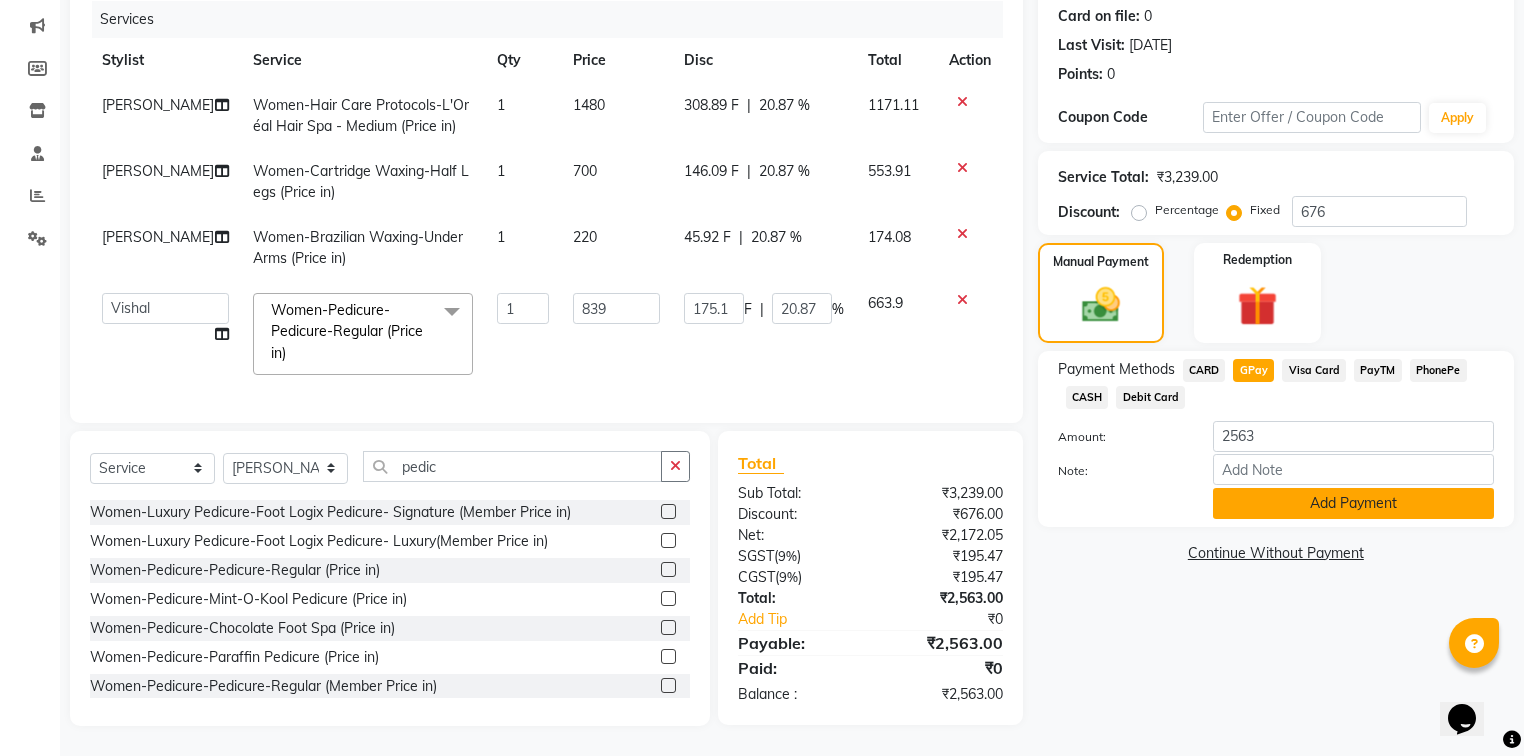 click on "Add Payment" 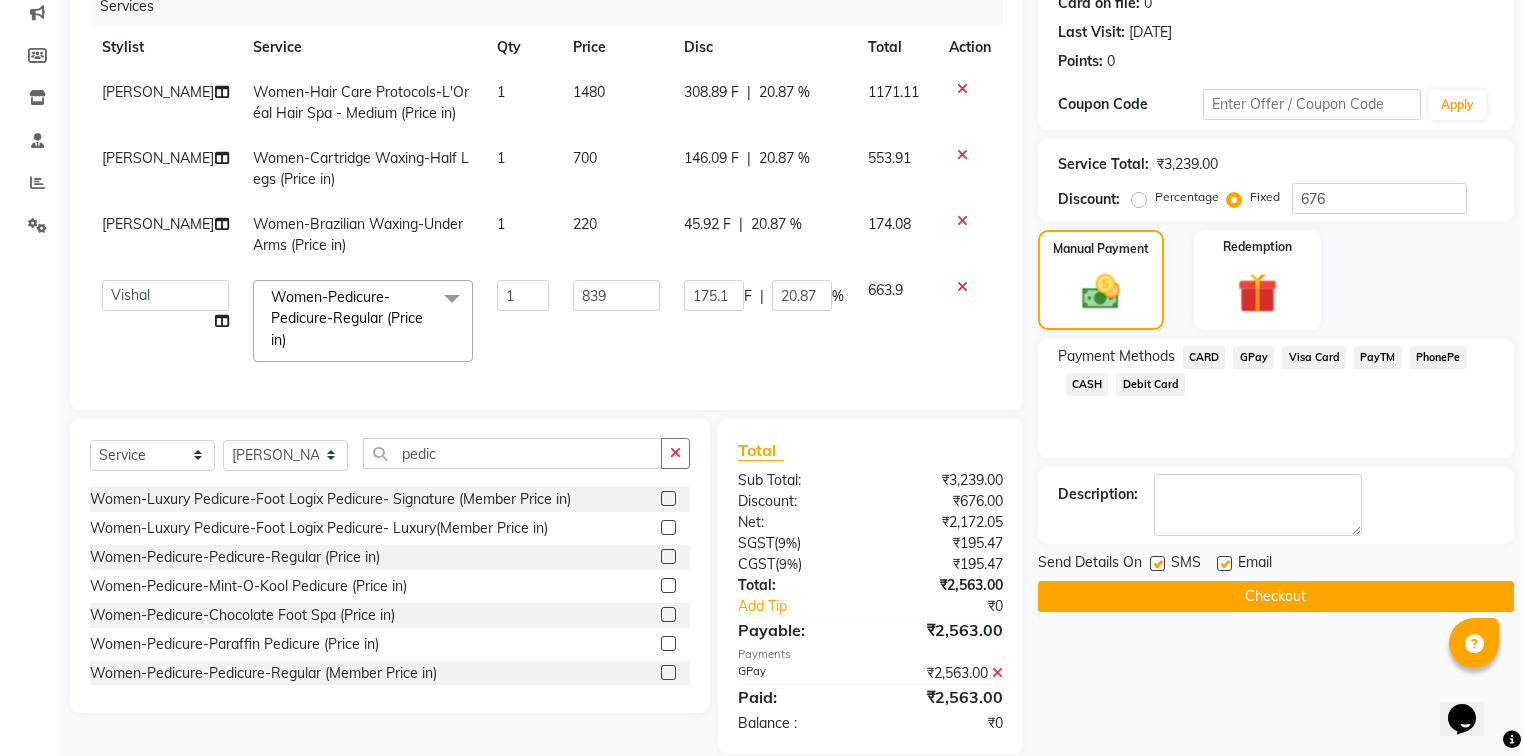 click 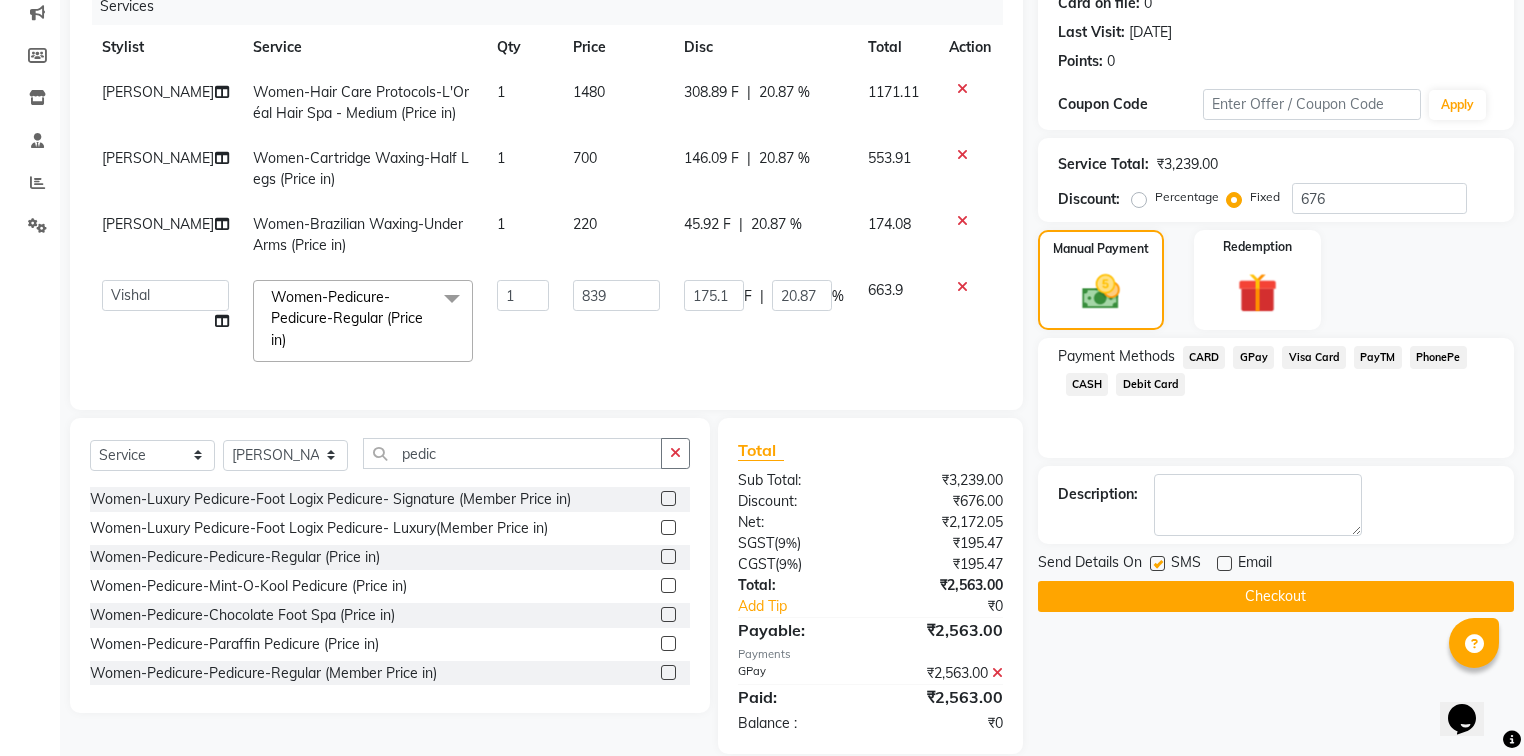 click 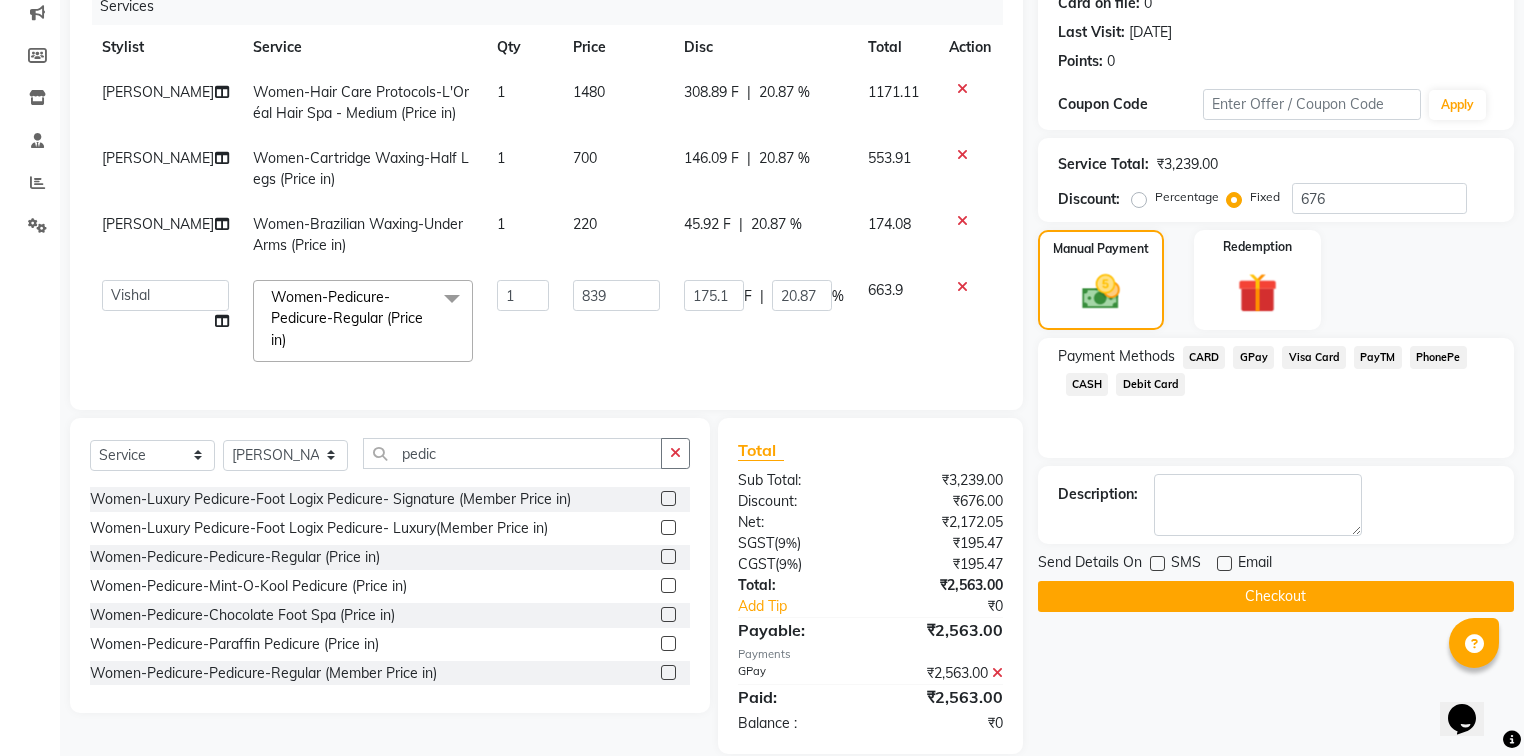 click on "Checkout" 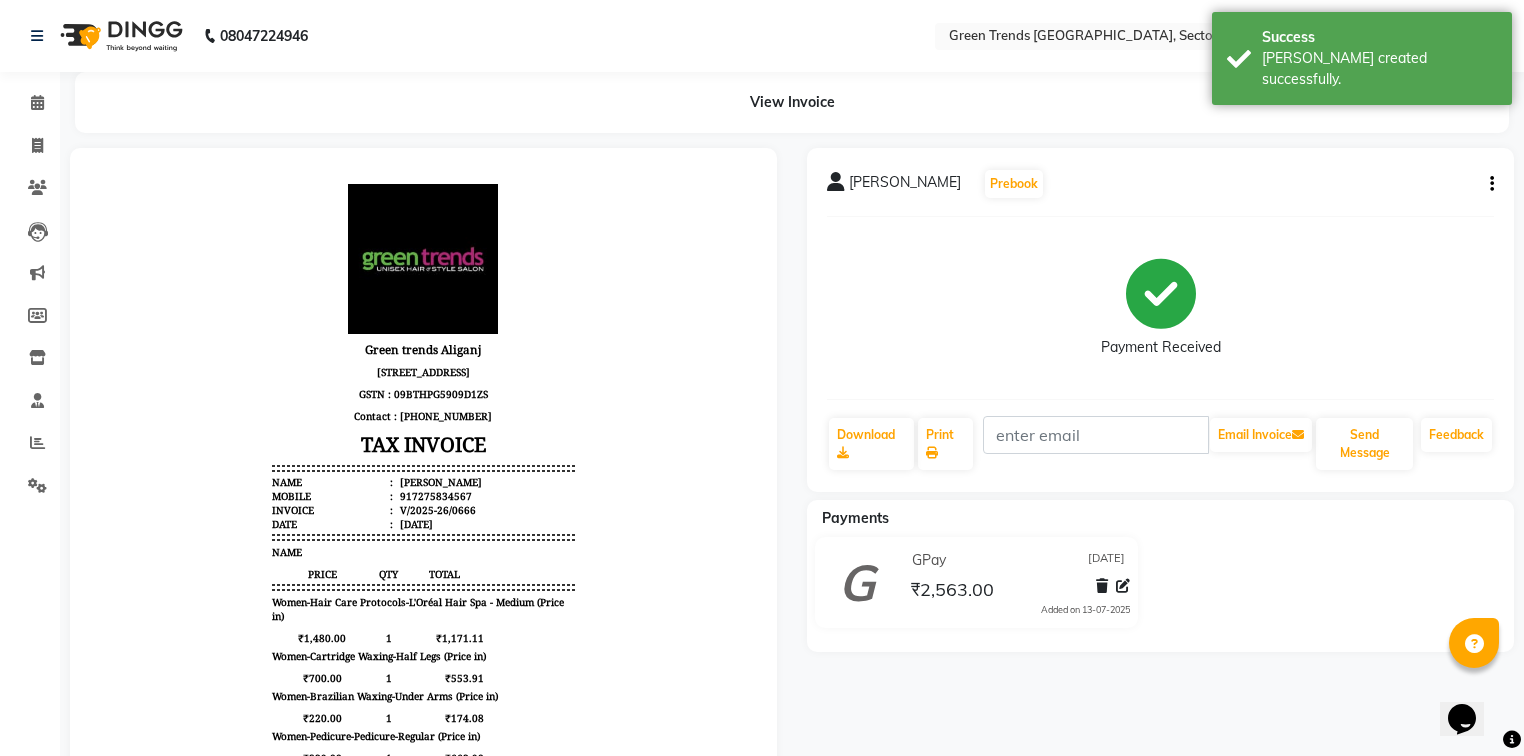 scroll, scrollTop: 0, scrollLeft: 0, axis: both 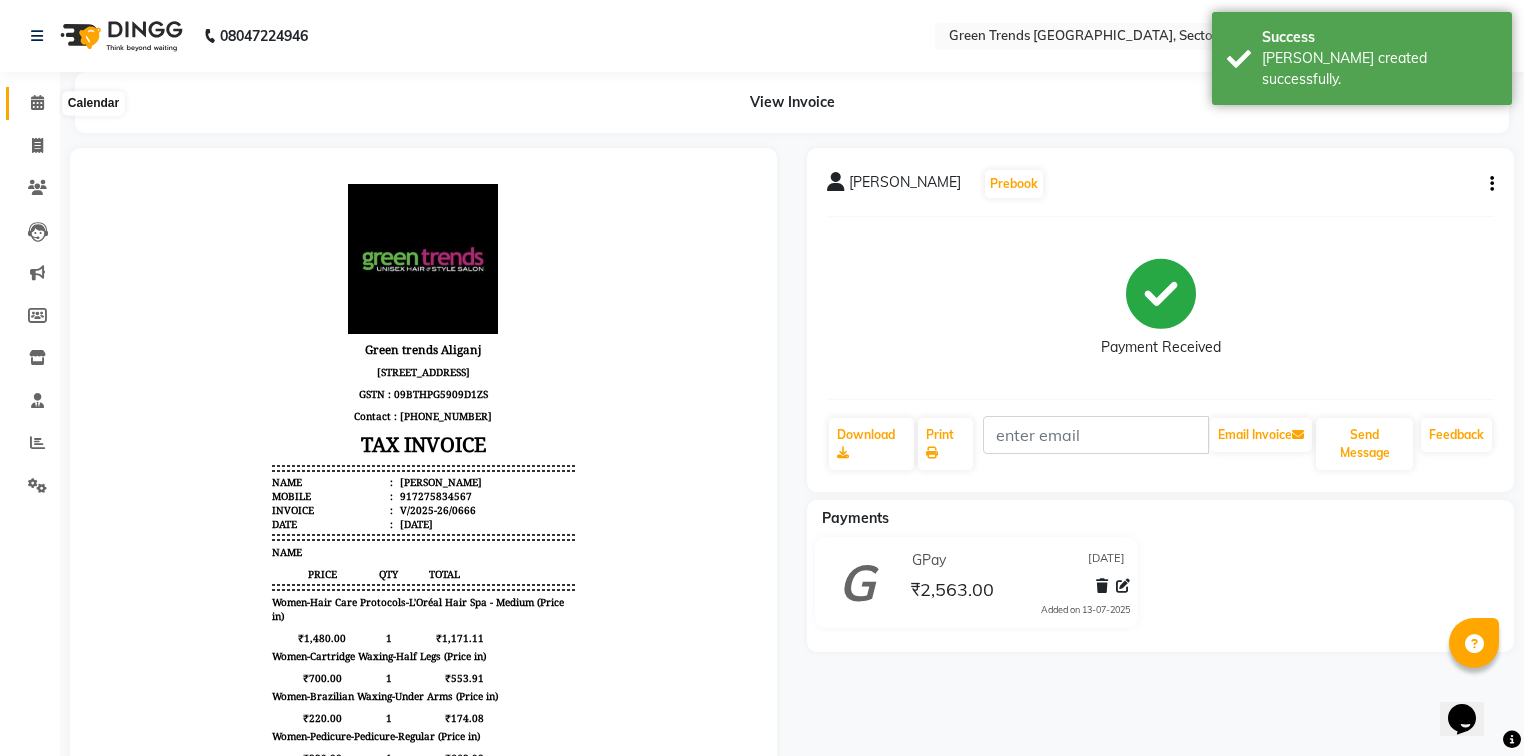 click 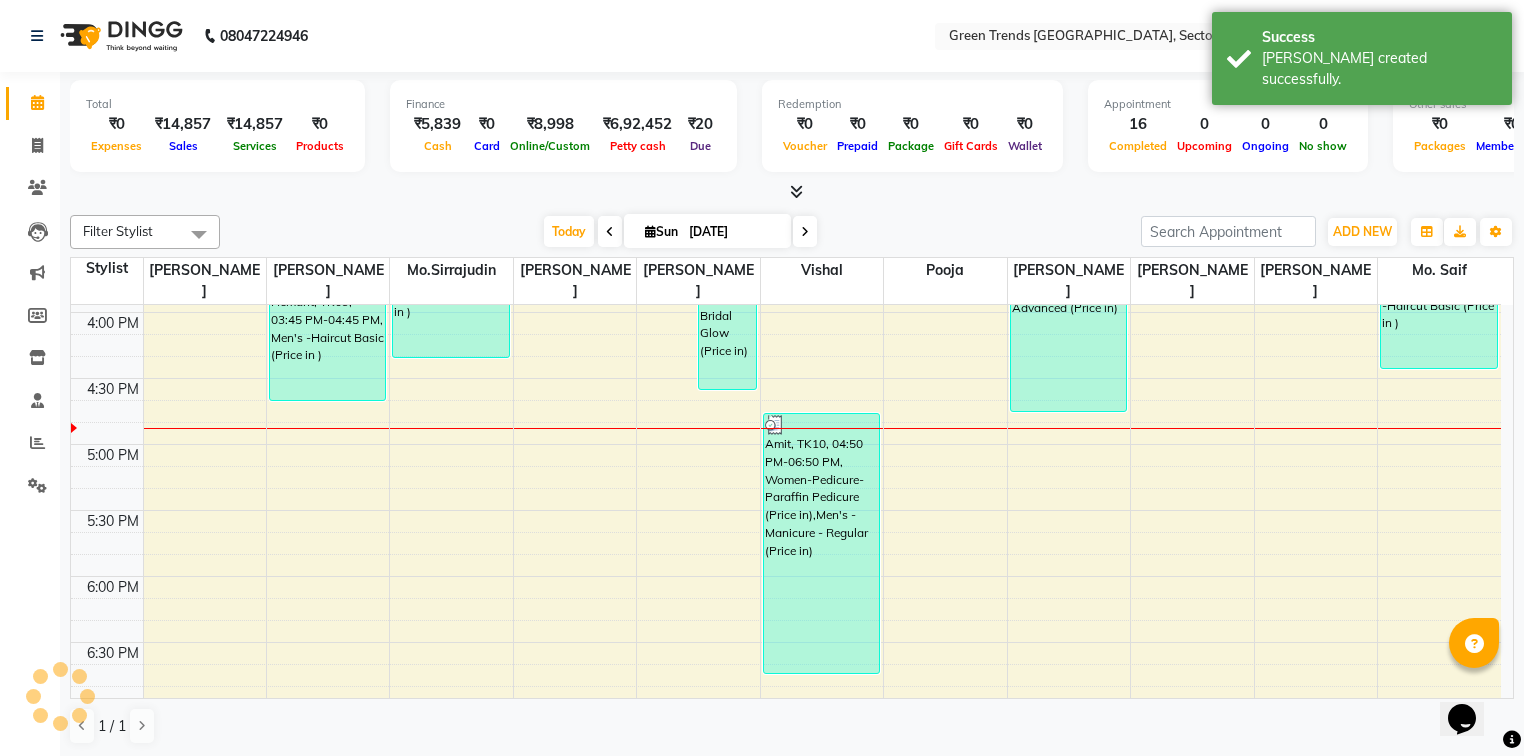 scroll, scrollTop: 0, scrollLeft: 0, axis: both 